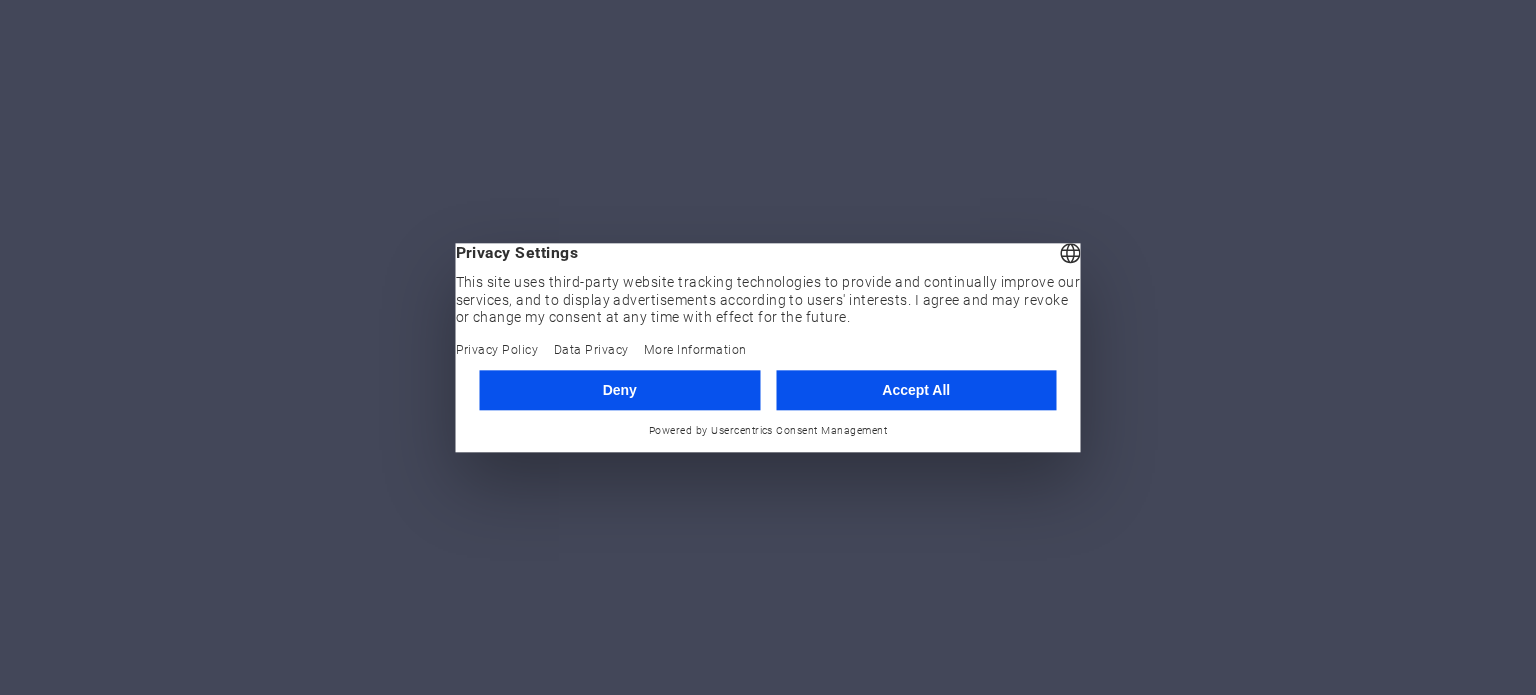 scroll, scrollTop: 0, scrollLeft: 0, axis: both 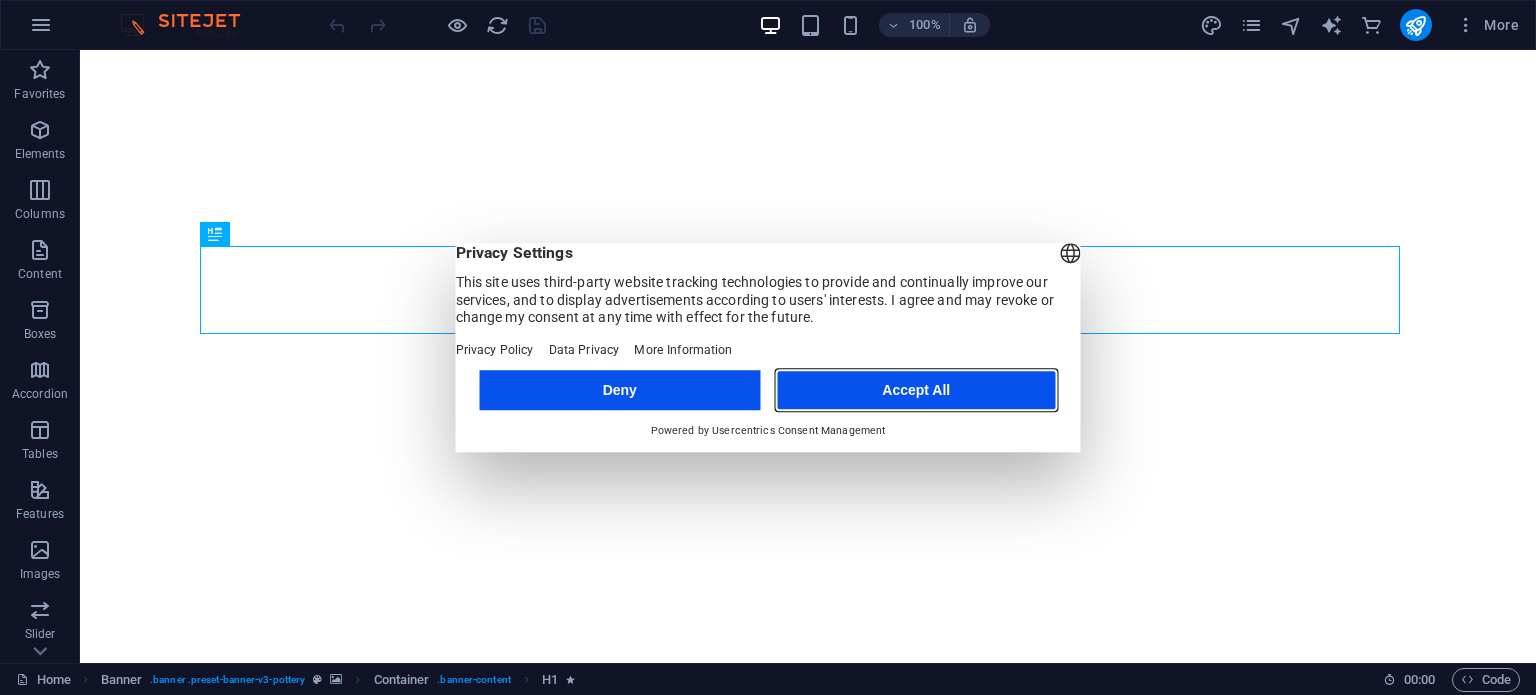 click on "Accept All" at bounding box center (916, 390) 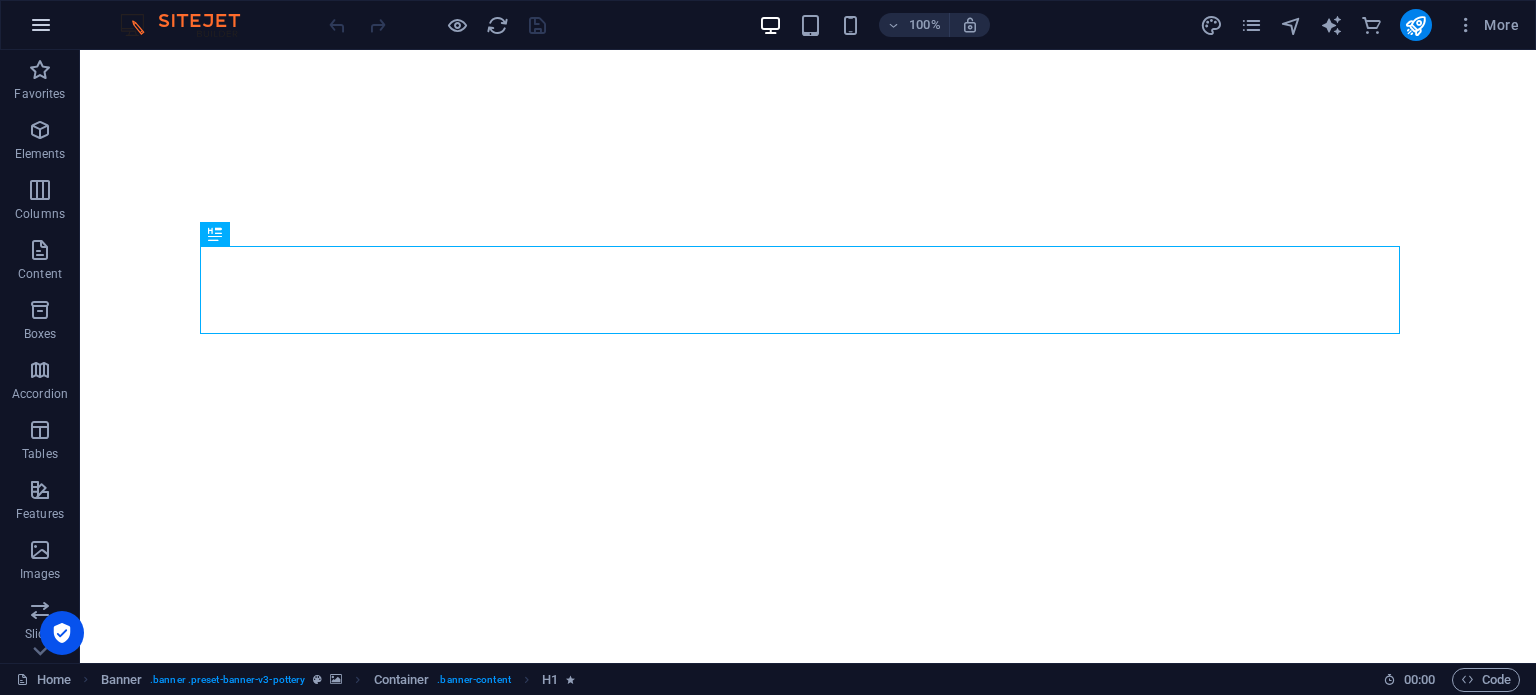 click at bounding box center [41, 25] 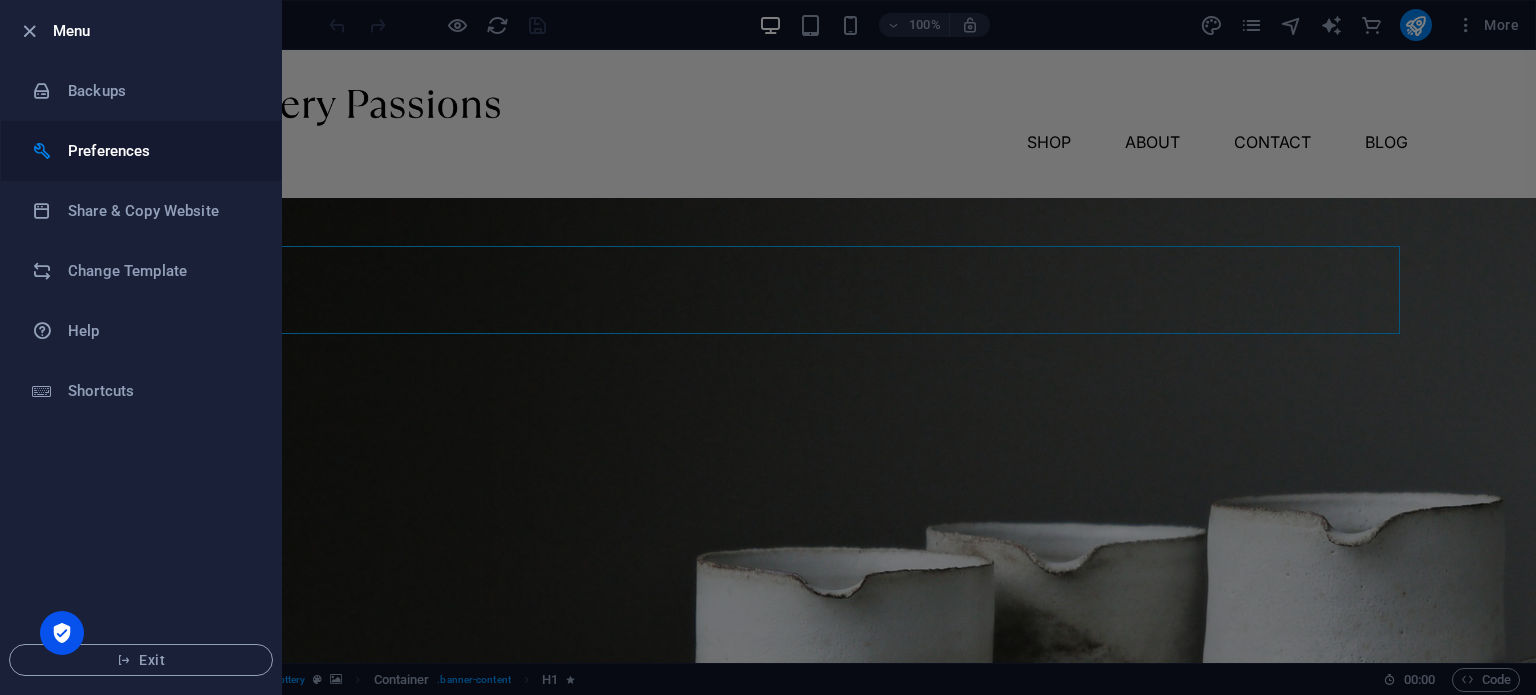 scroll, scrollTop: 0, scrollLeft: 0, axis: both 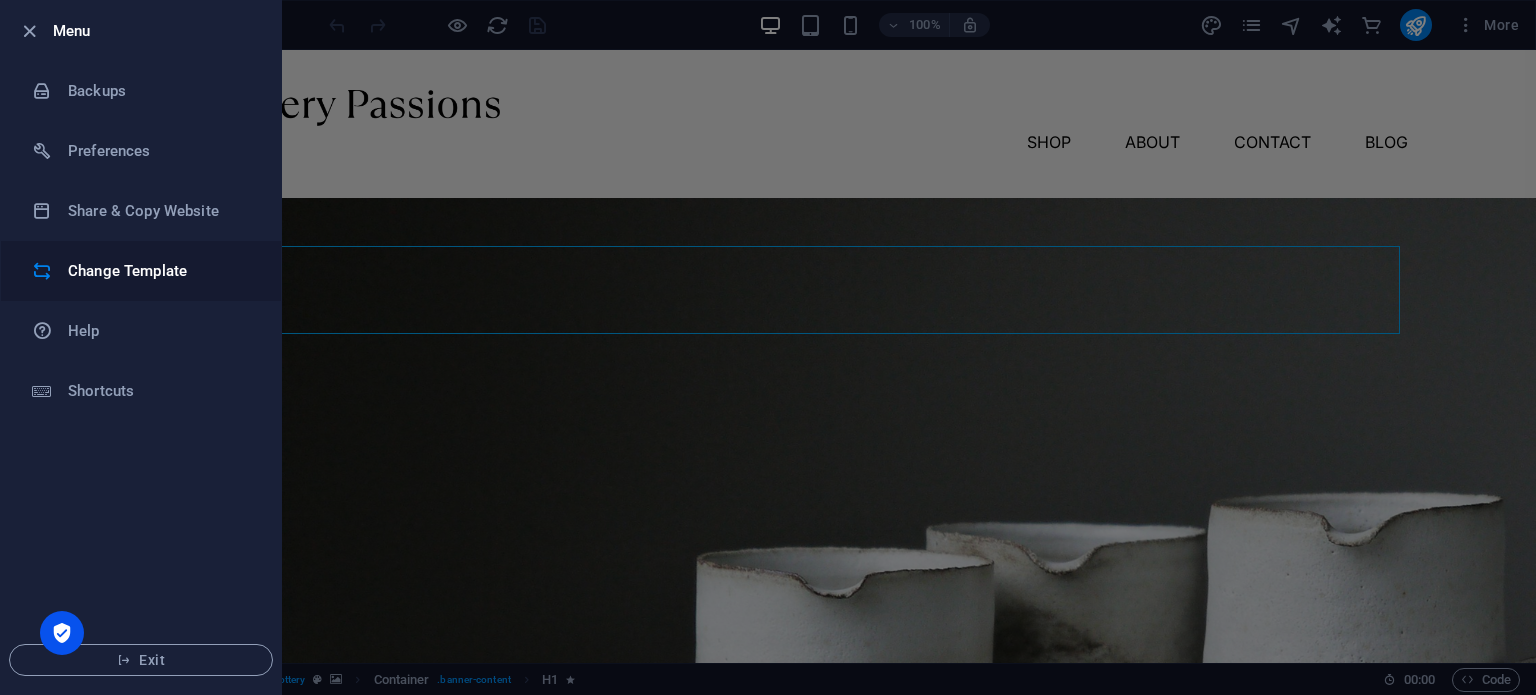 click on "Change Template" at bounding box center (160, 271) 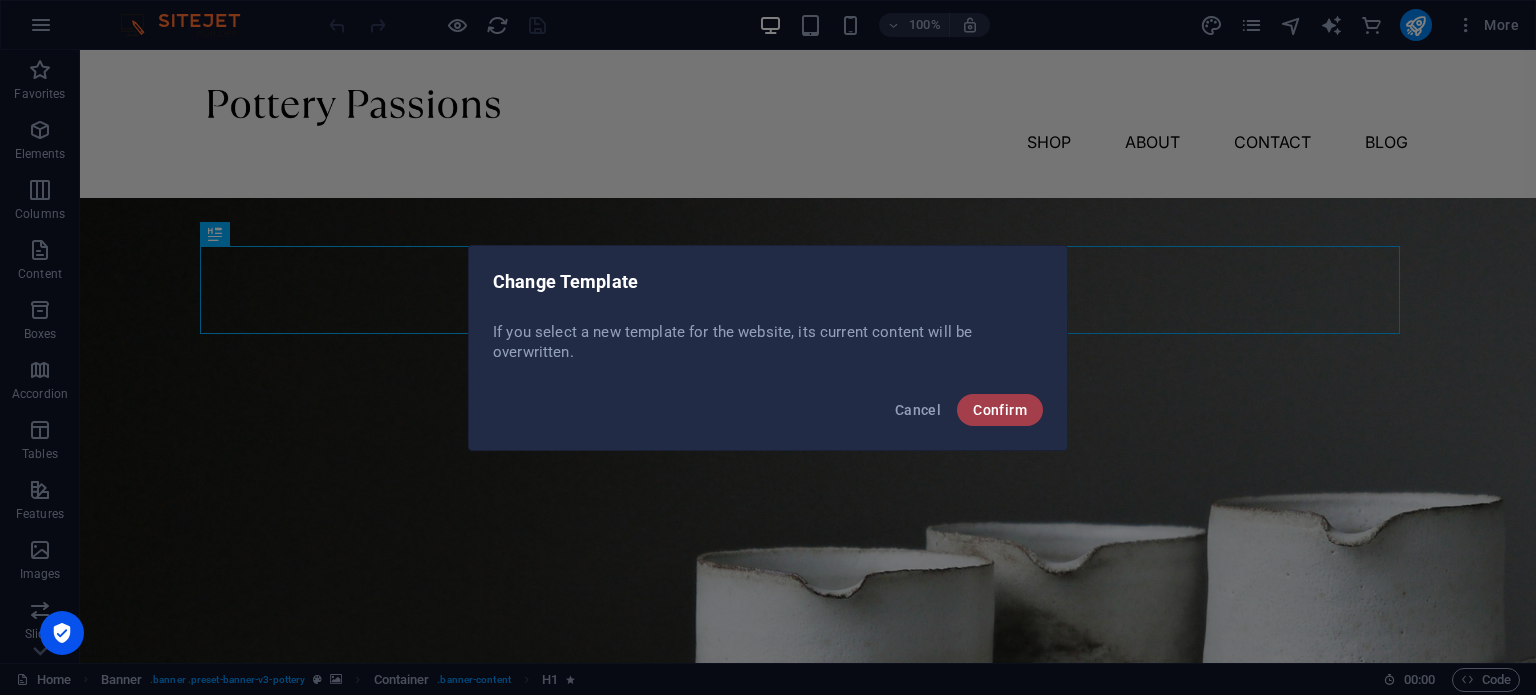click on "Confirm" at bounding box center [1000, 410] 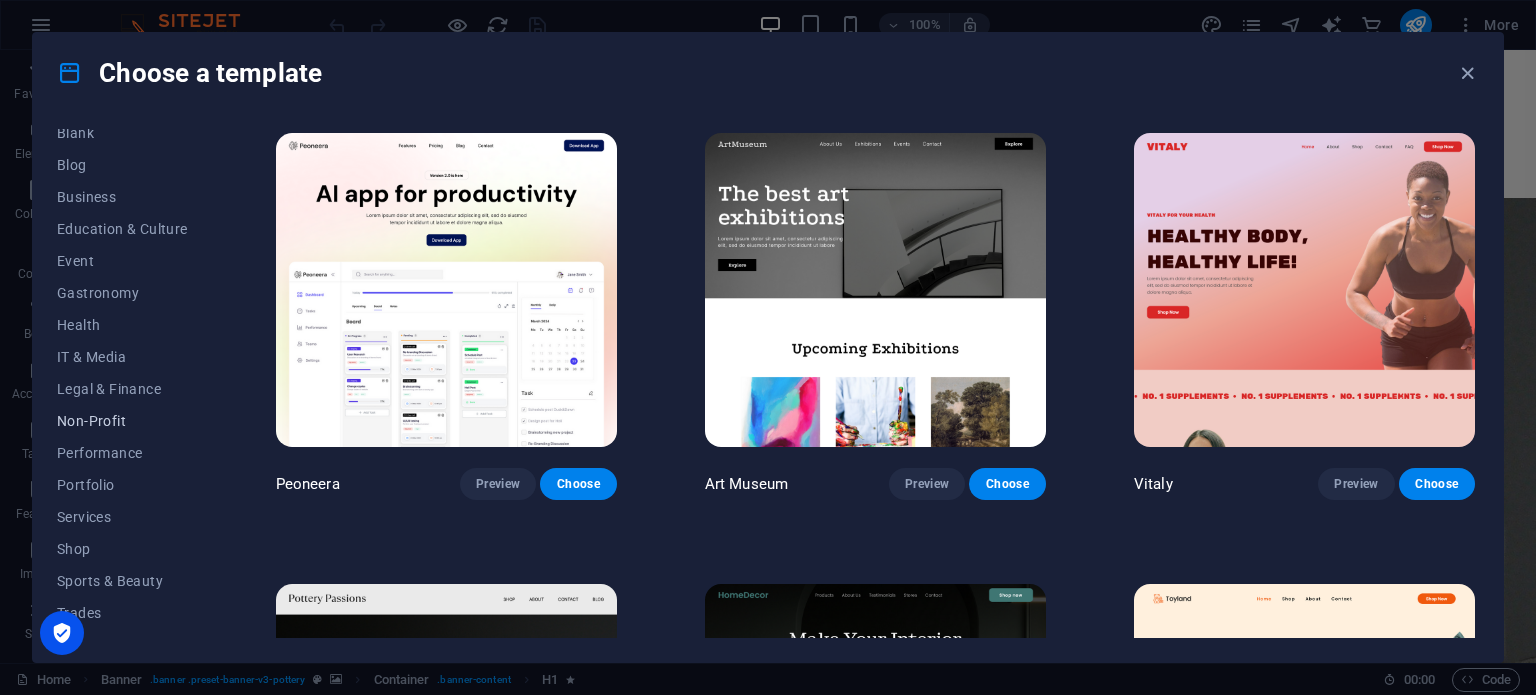 scroll, scrollTop: 322, scrollLeft: 0, axis: vertical 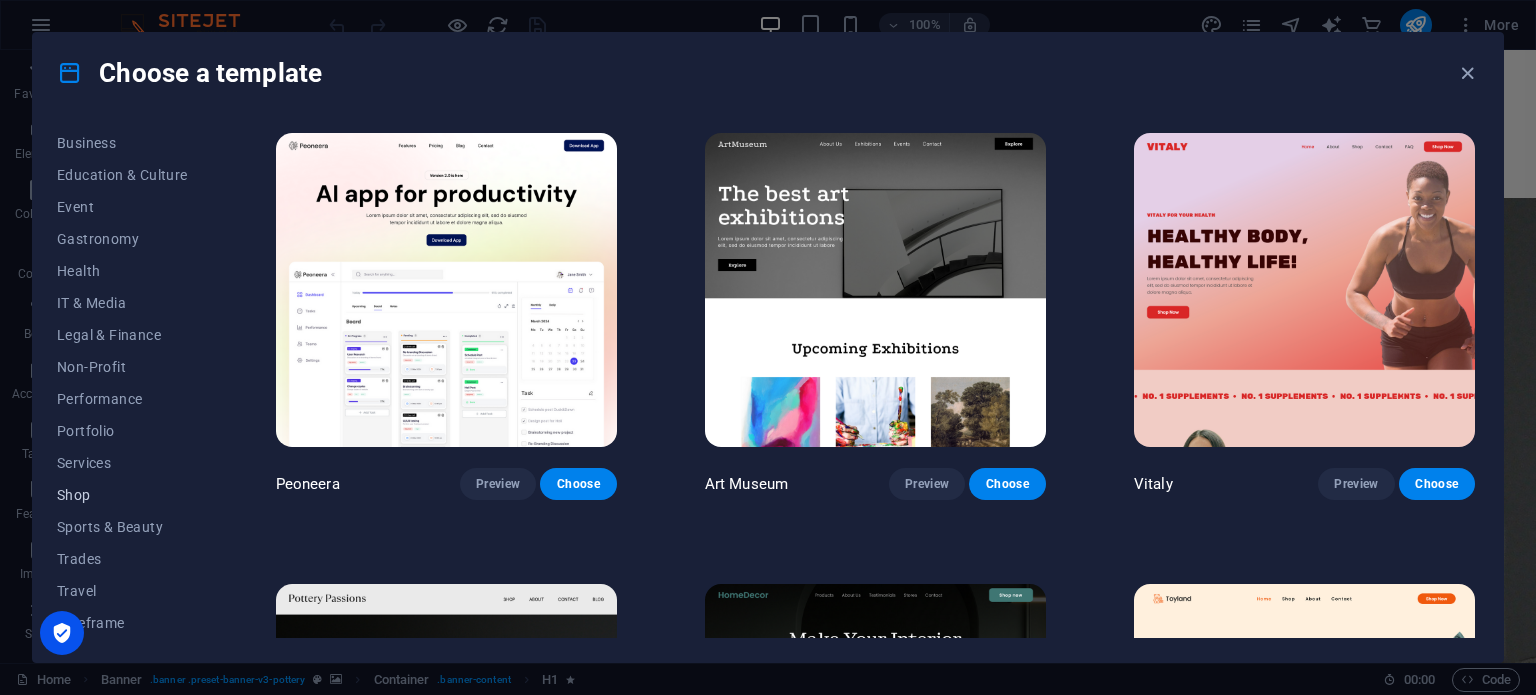 click on "Shop" at bounding box center [122, 495] 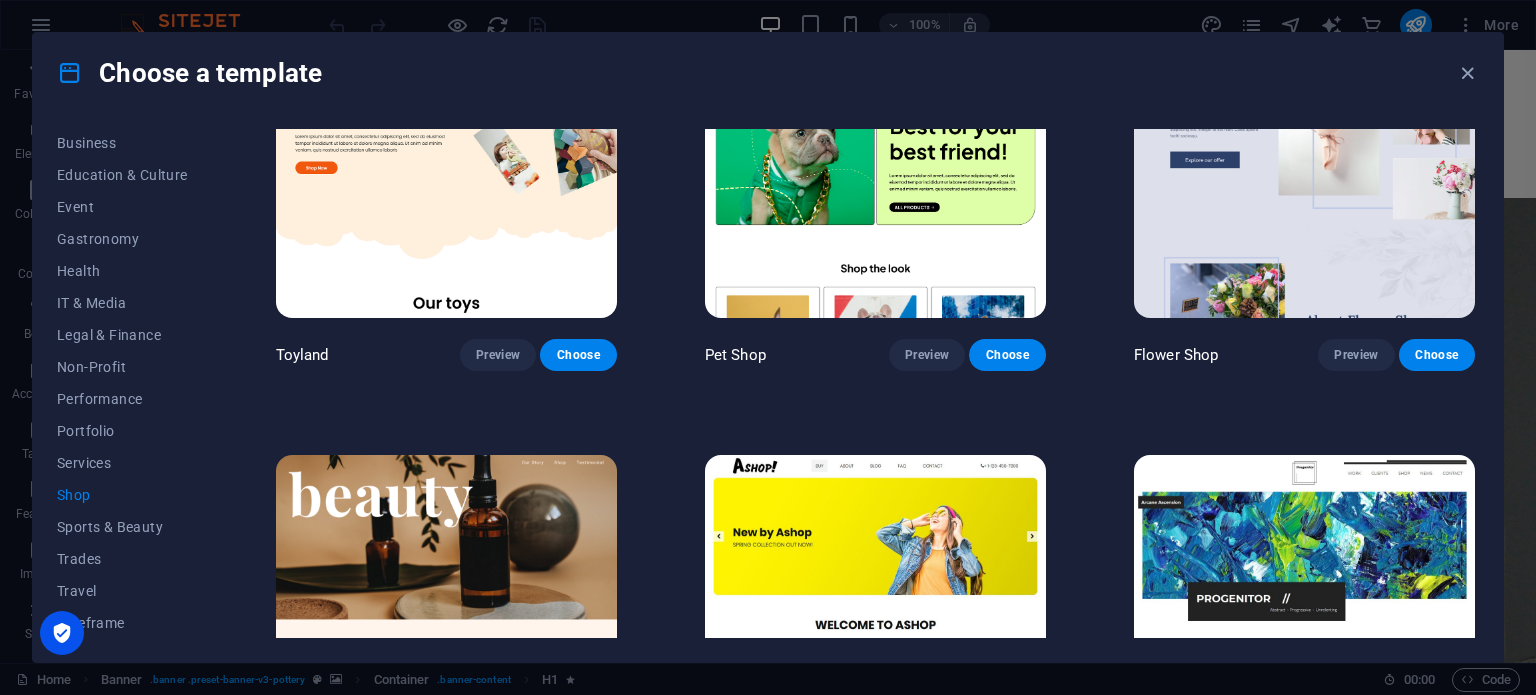 scroll, scrollTop: 500, scrollLeft: 0, axis: vertical 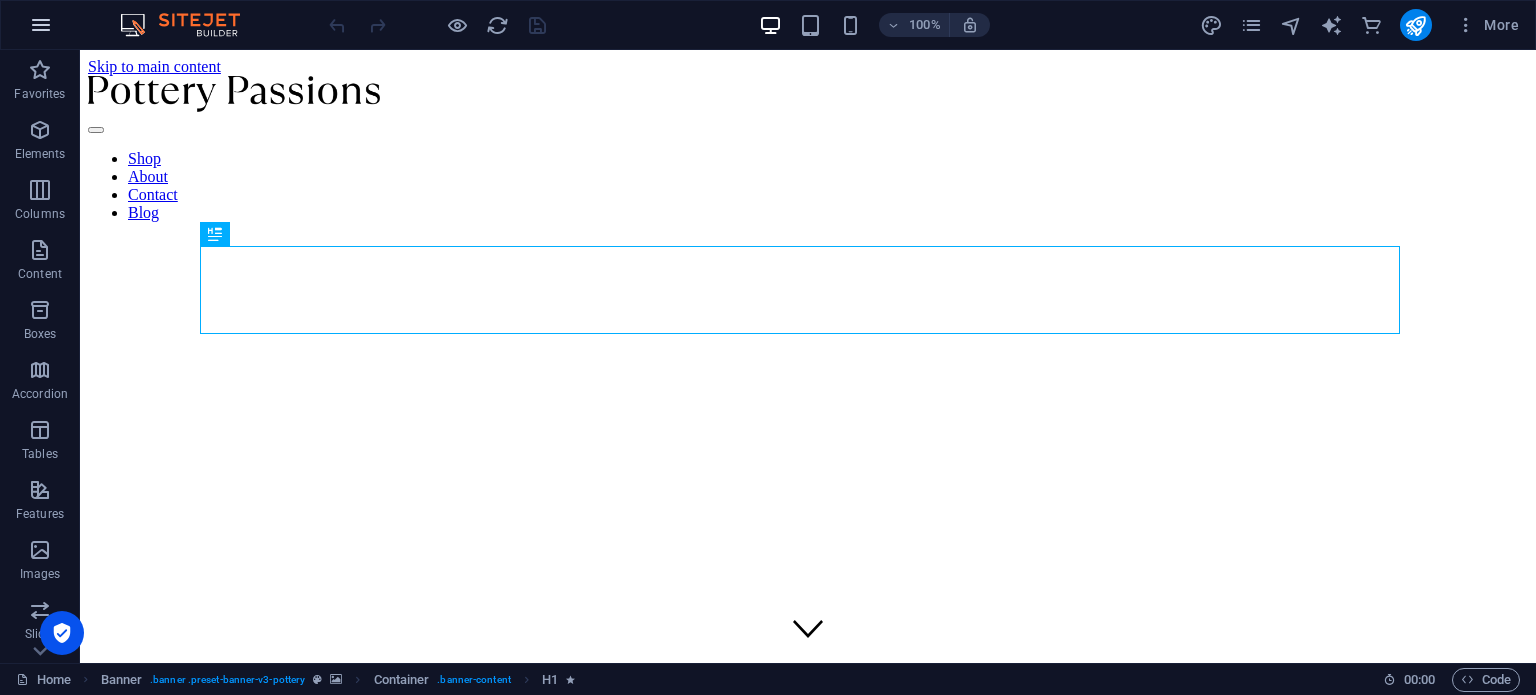 click at bounding box center [41, 25] 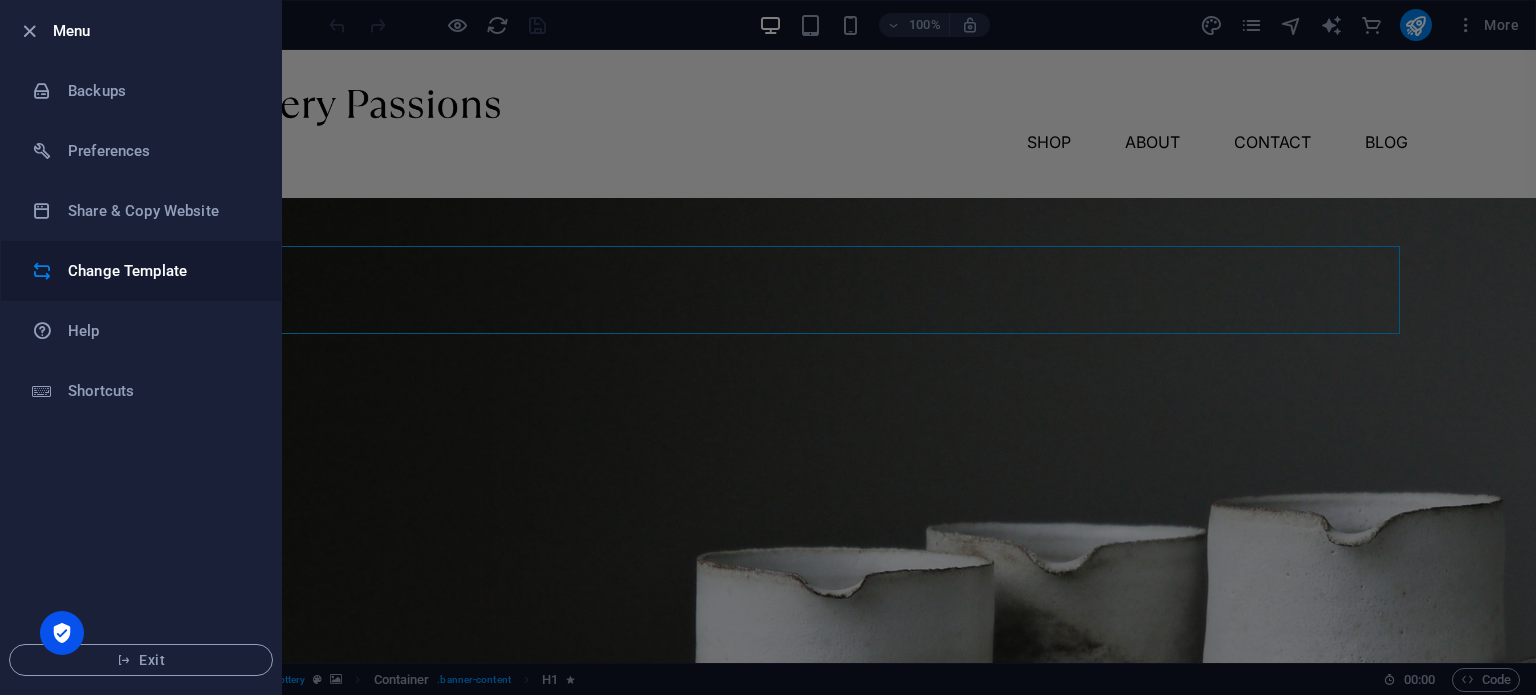 click on "Change Template" at bounding box center [141, 271] 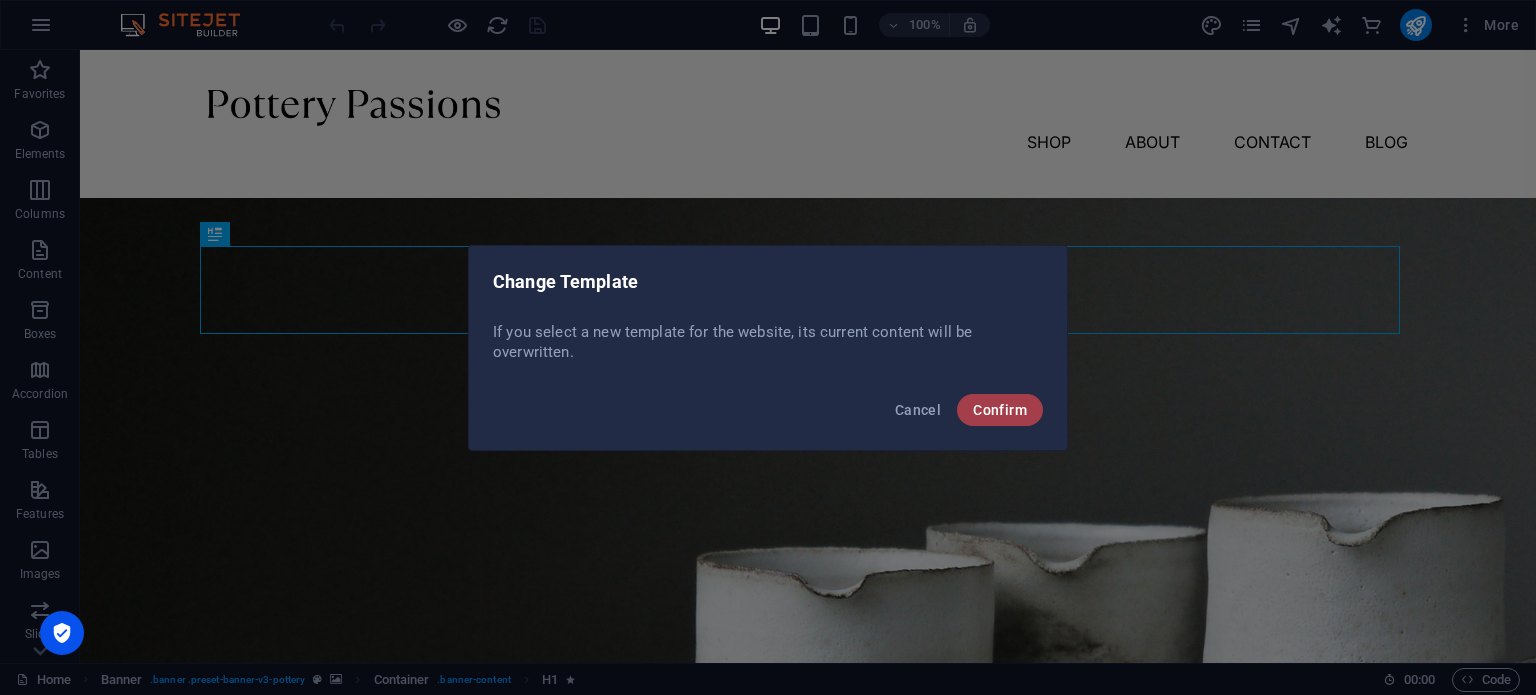 click on "Confirm" at bounding box center (1000, 410) 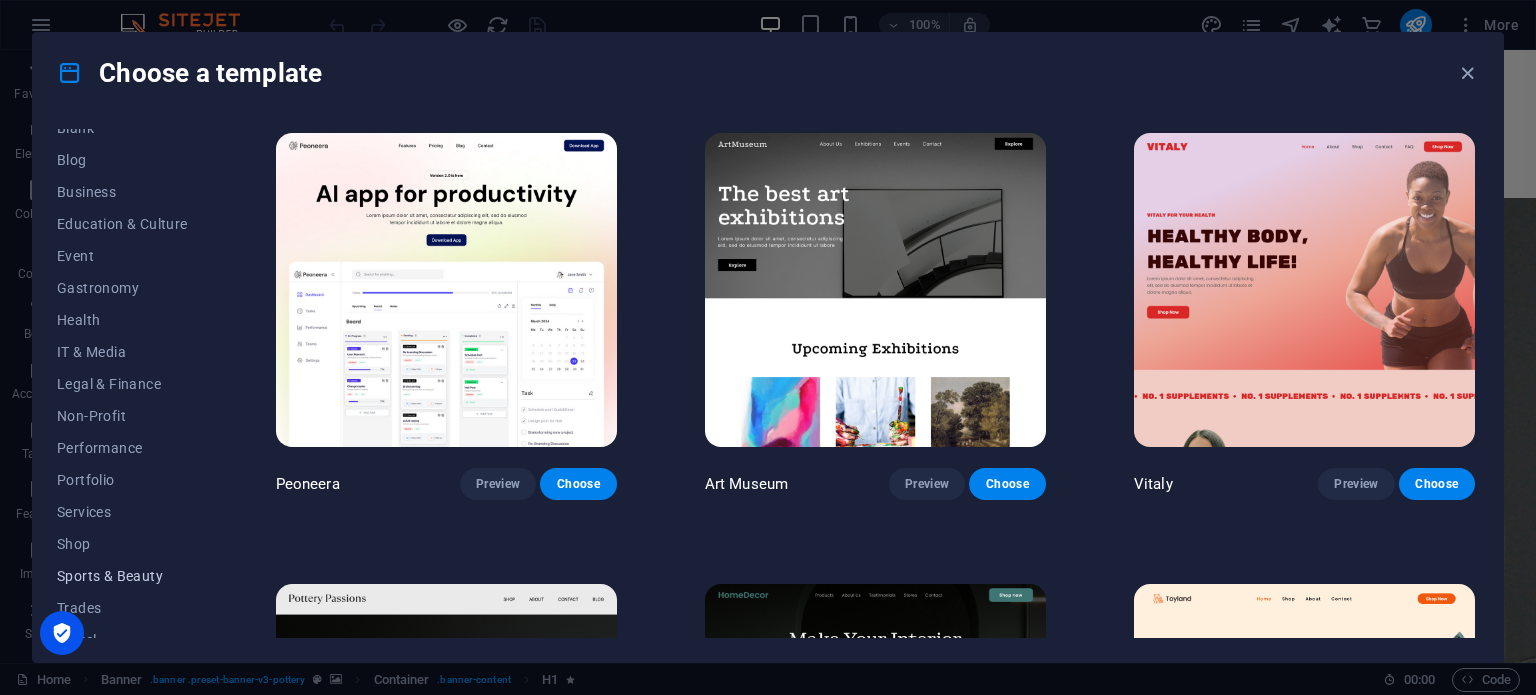 scroll, scrollTop: 322, scrollLeft: 0, axis: vertical 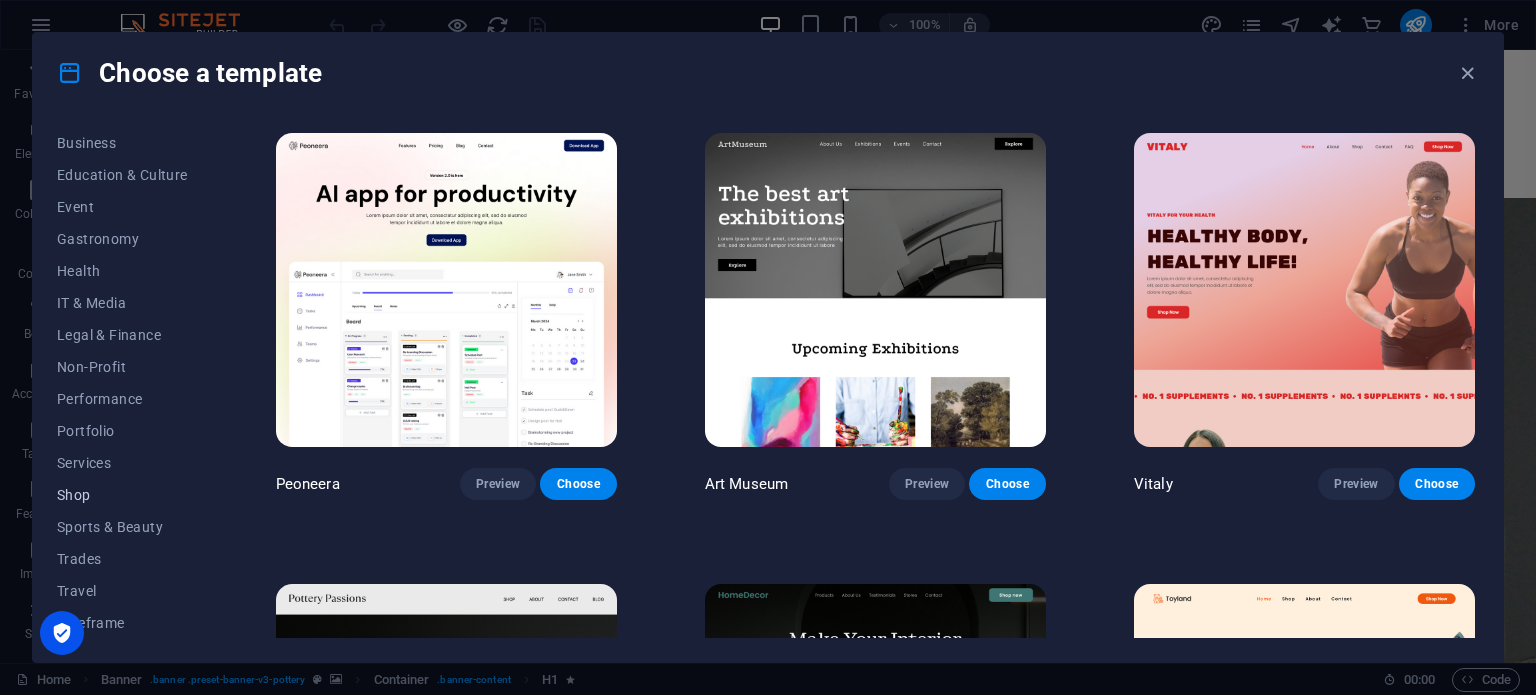 click on "Shop" 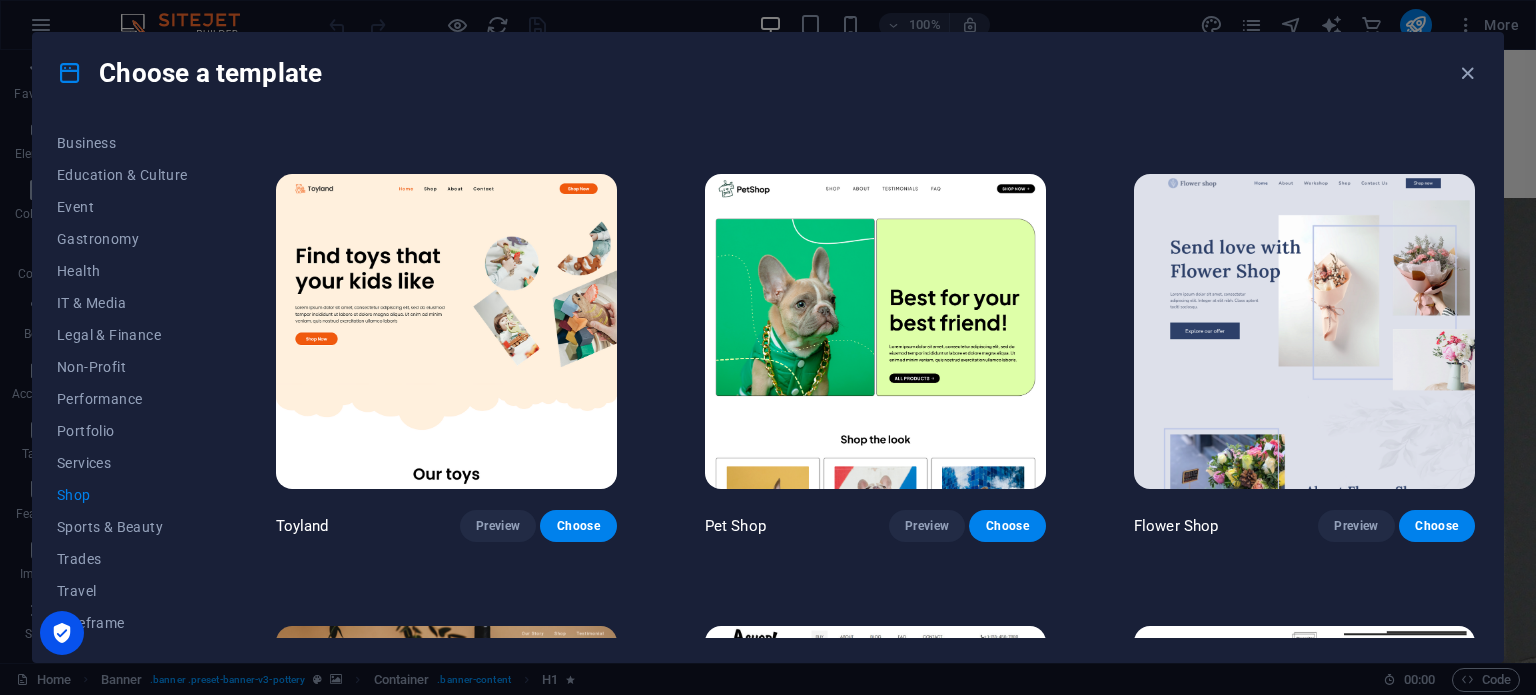 scroll, scrollTop: 910, scrollLeft: 0, axis: vertical 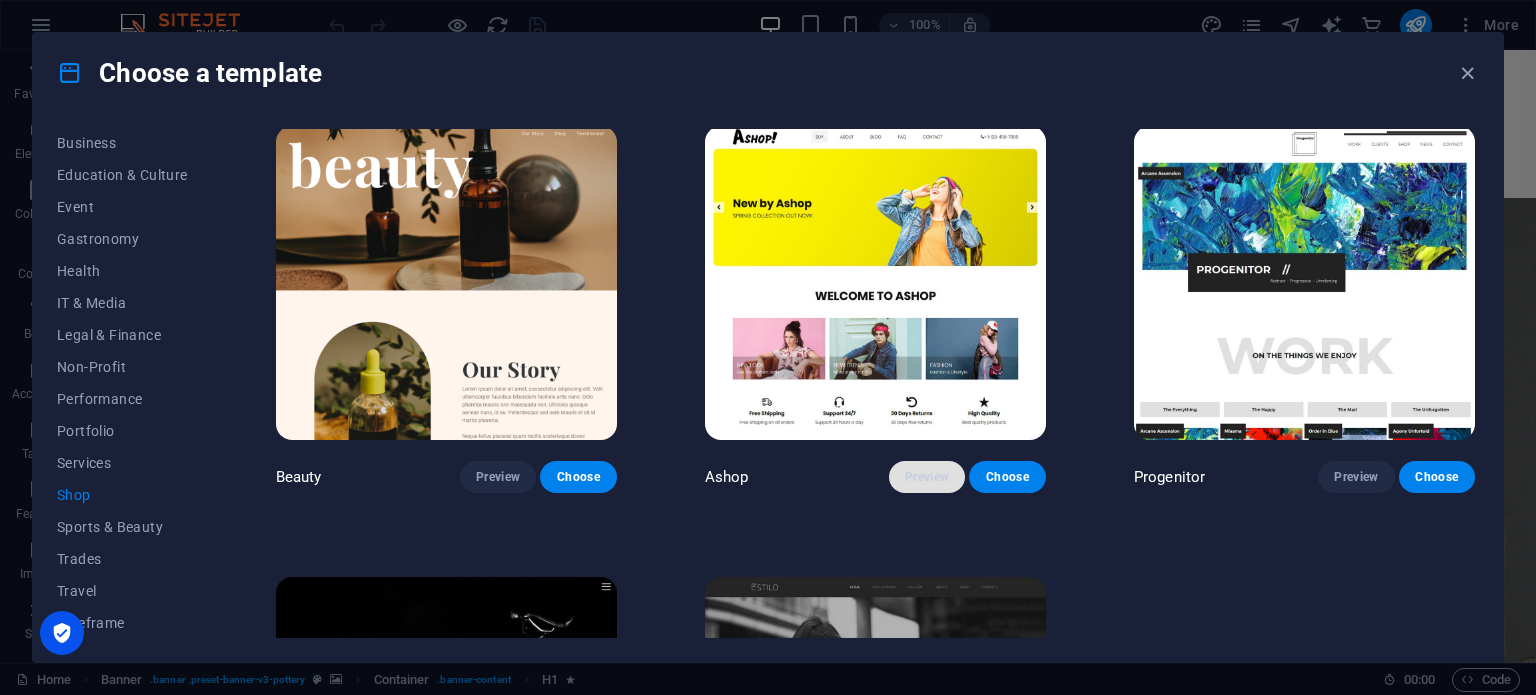 click on "Preview" 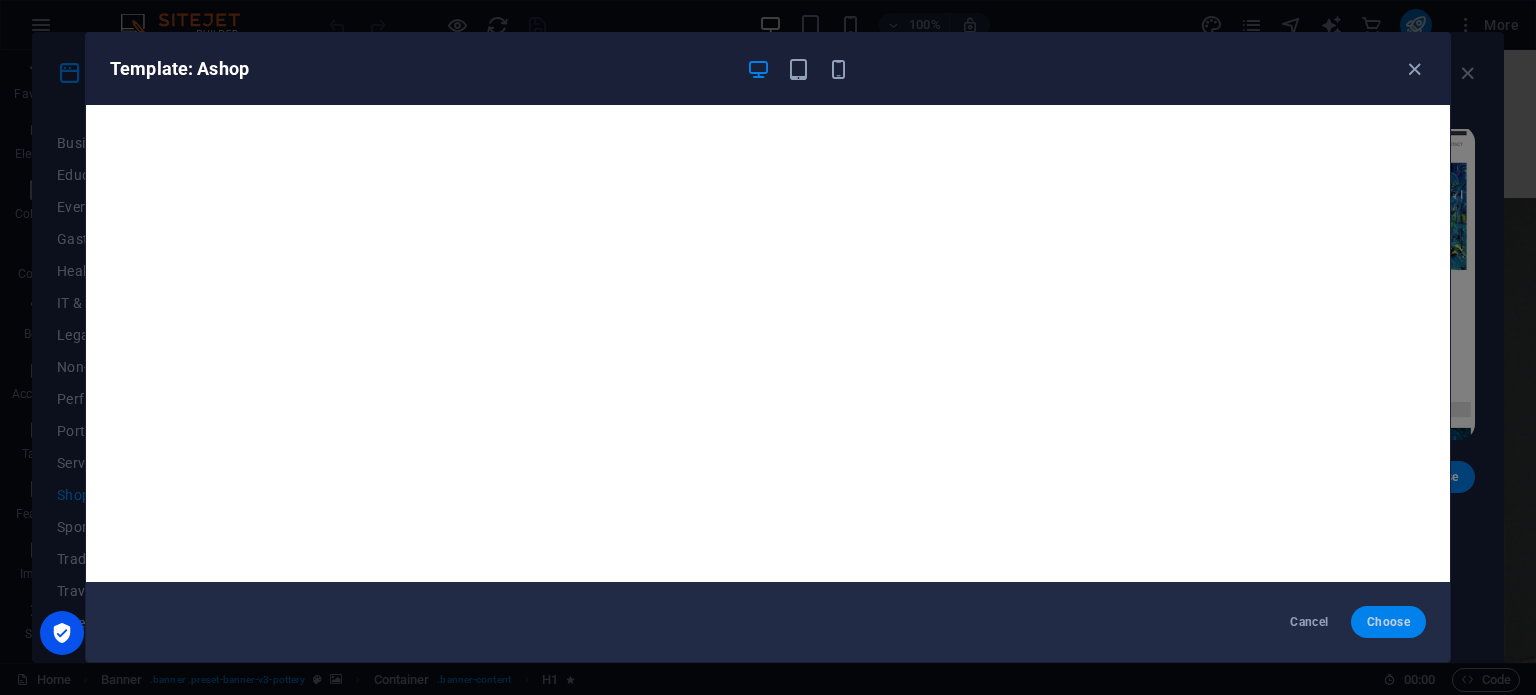 click on "Choose" 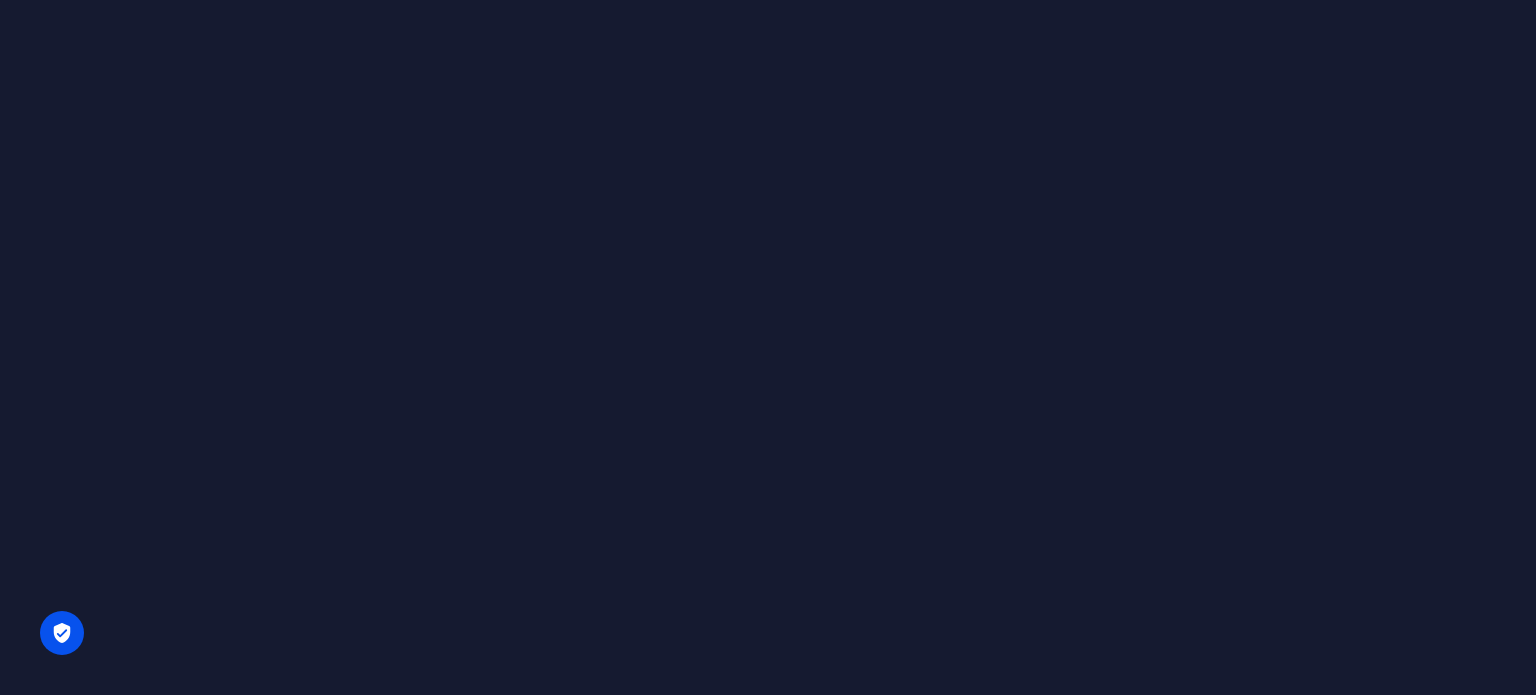 scroll, scrollTop: 0, scrollLeft: 0, axis: both 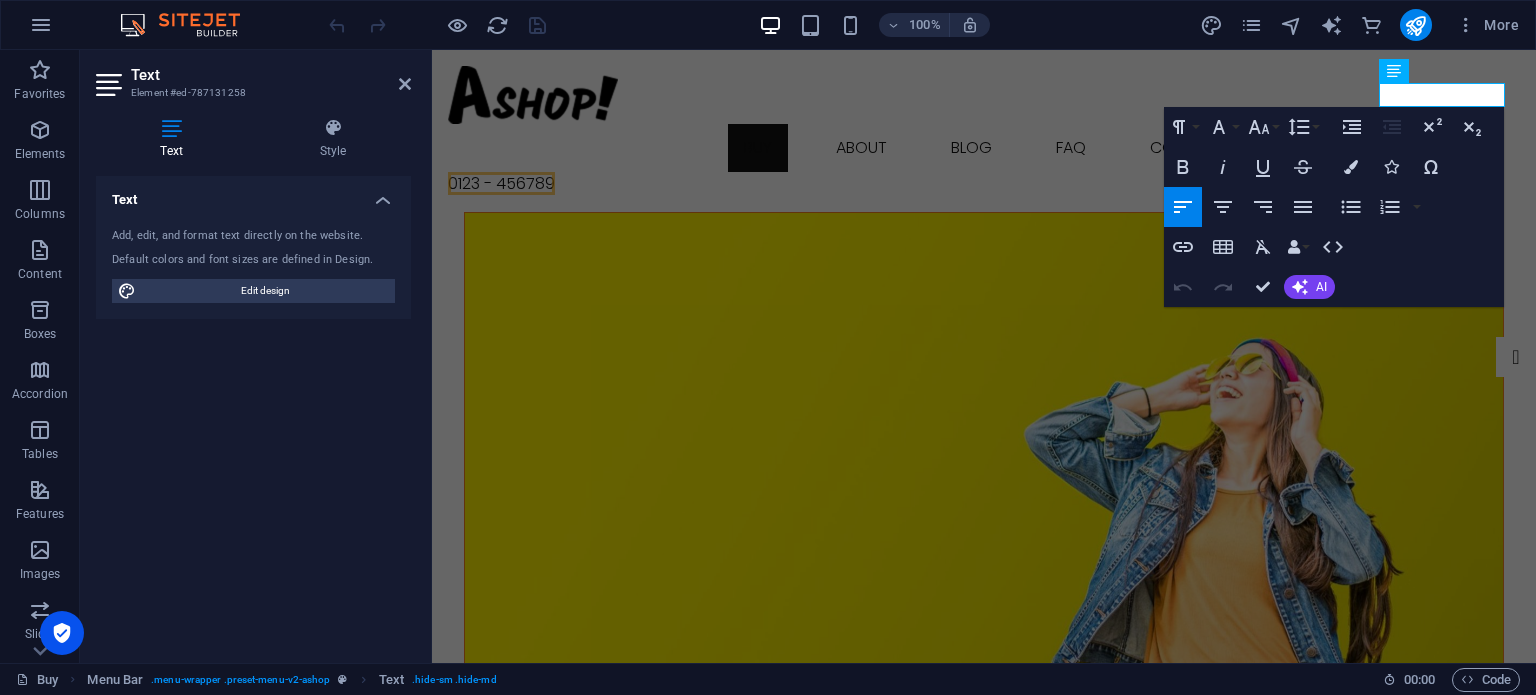 type 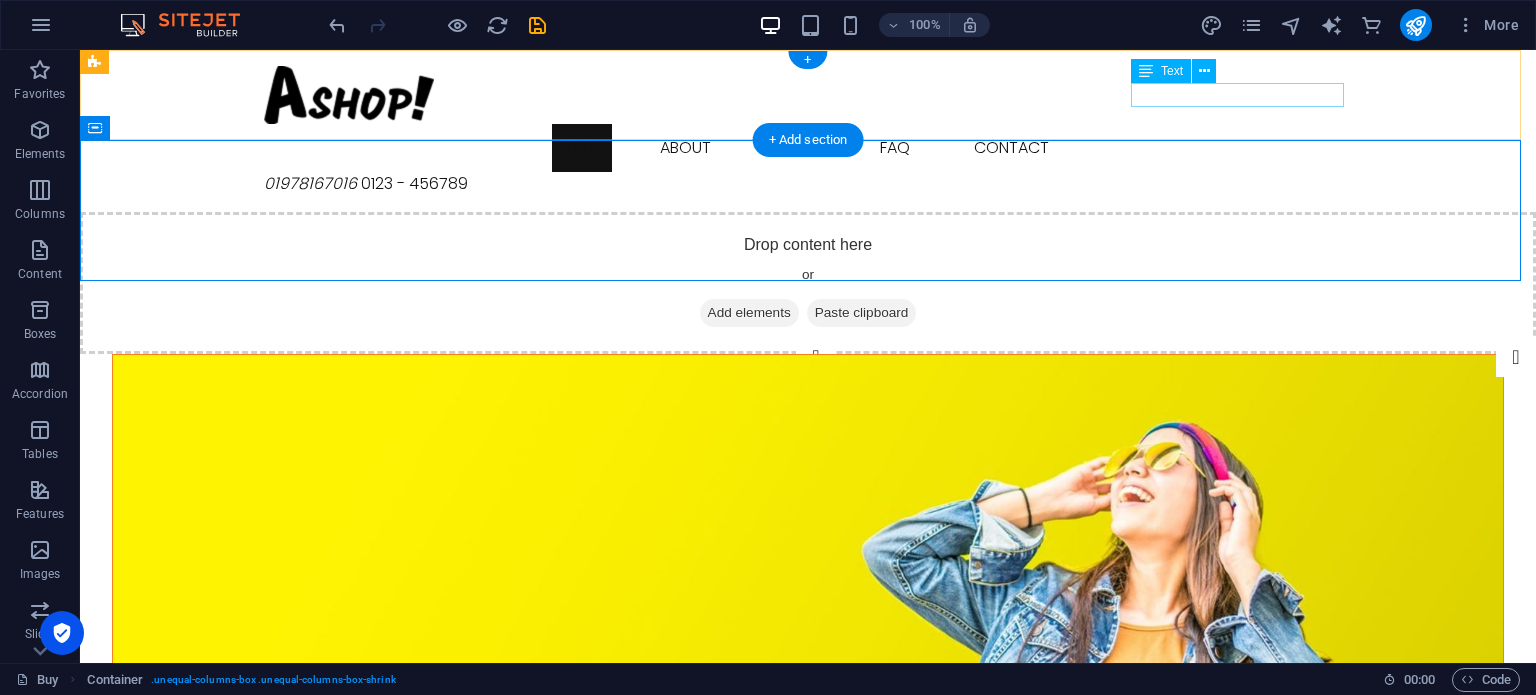 click on "01978167016   0123 - 456789" at bounding box center (808, 184) 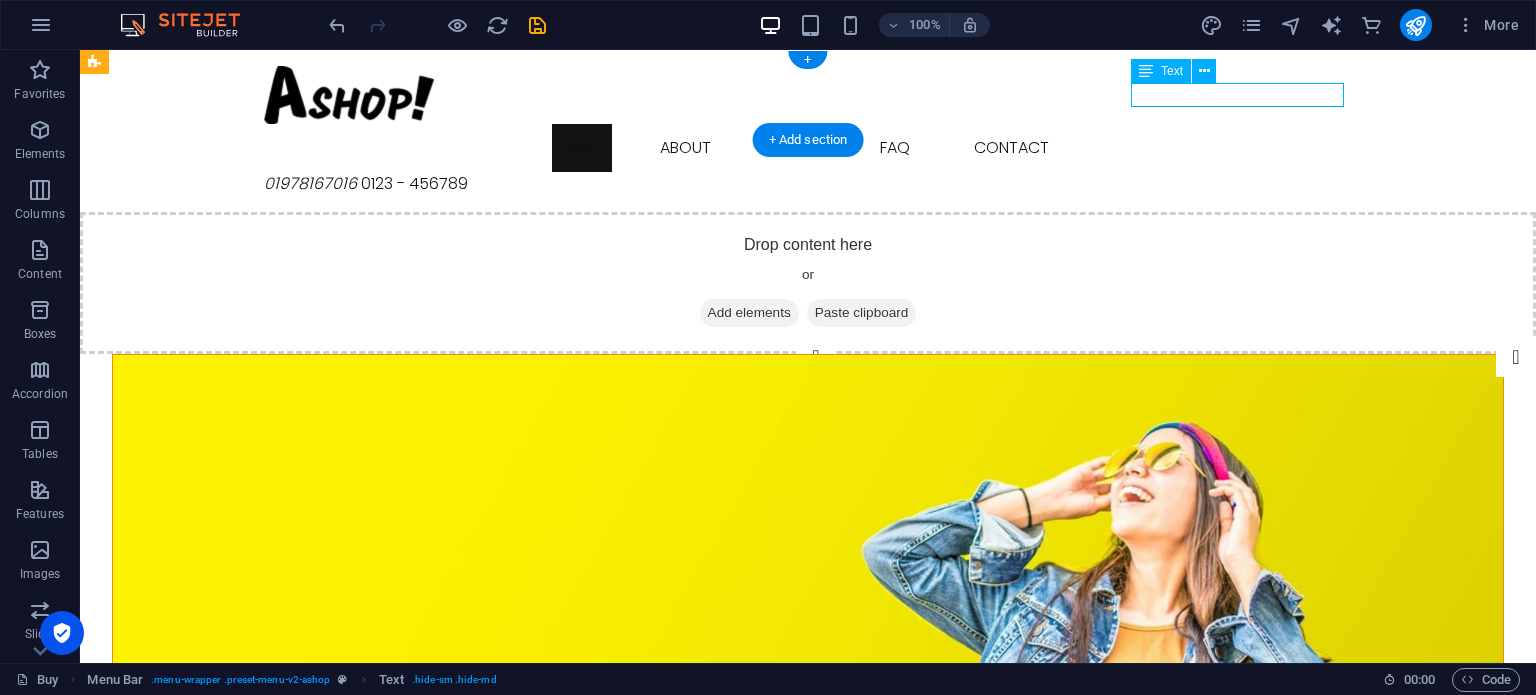click on "01978167016   0123 - 456789" at bounding box center [808, 184] 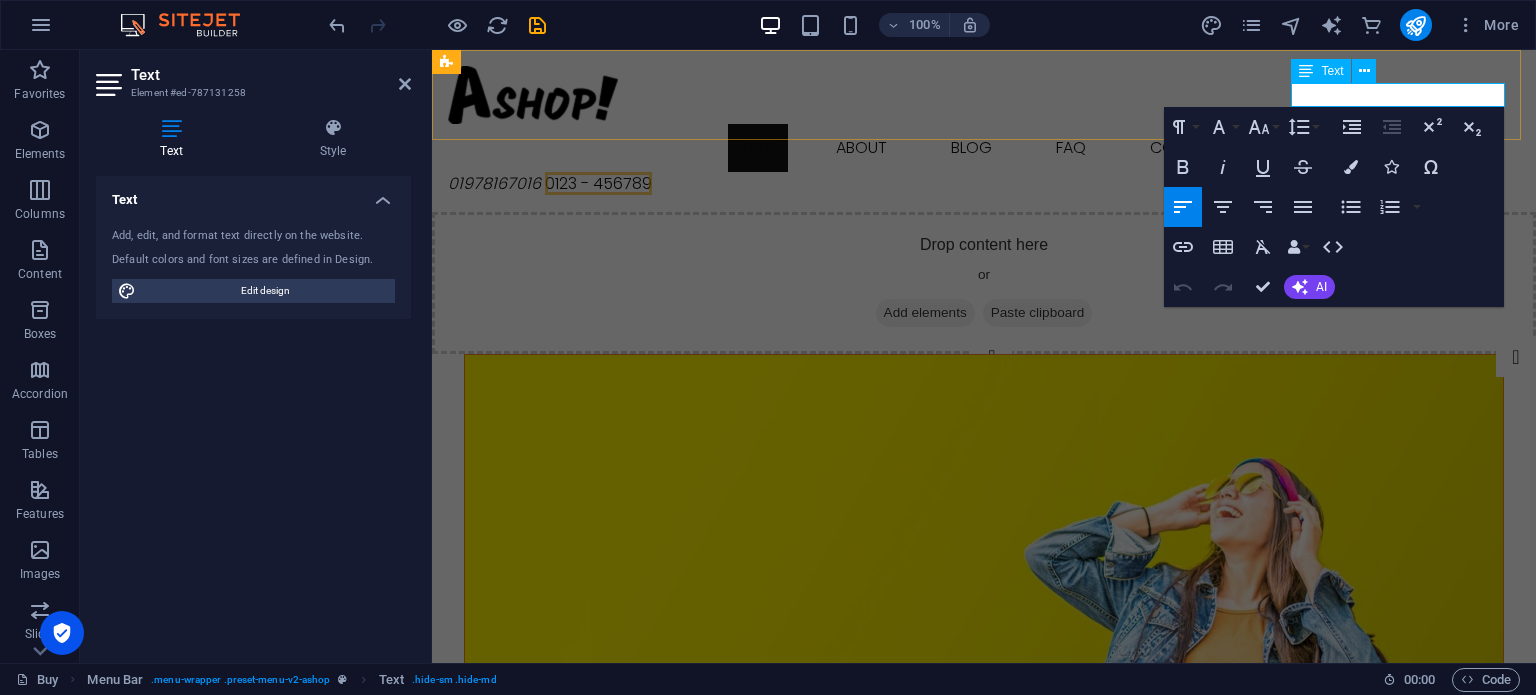 click on "0123 - 456789" at bounding box center [598, 183] 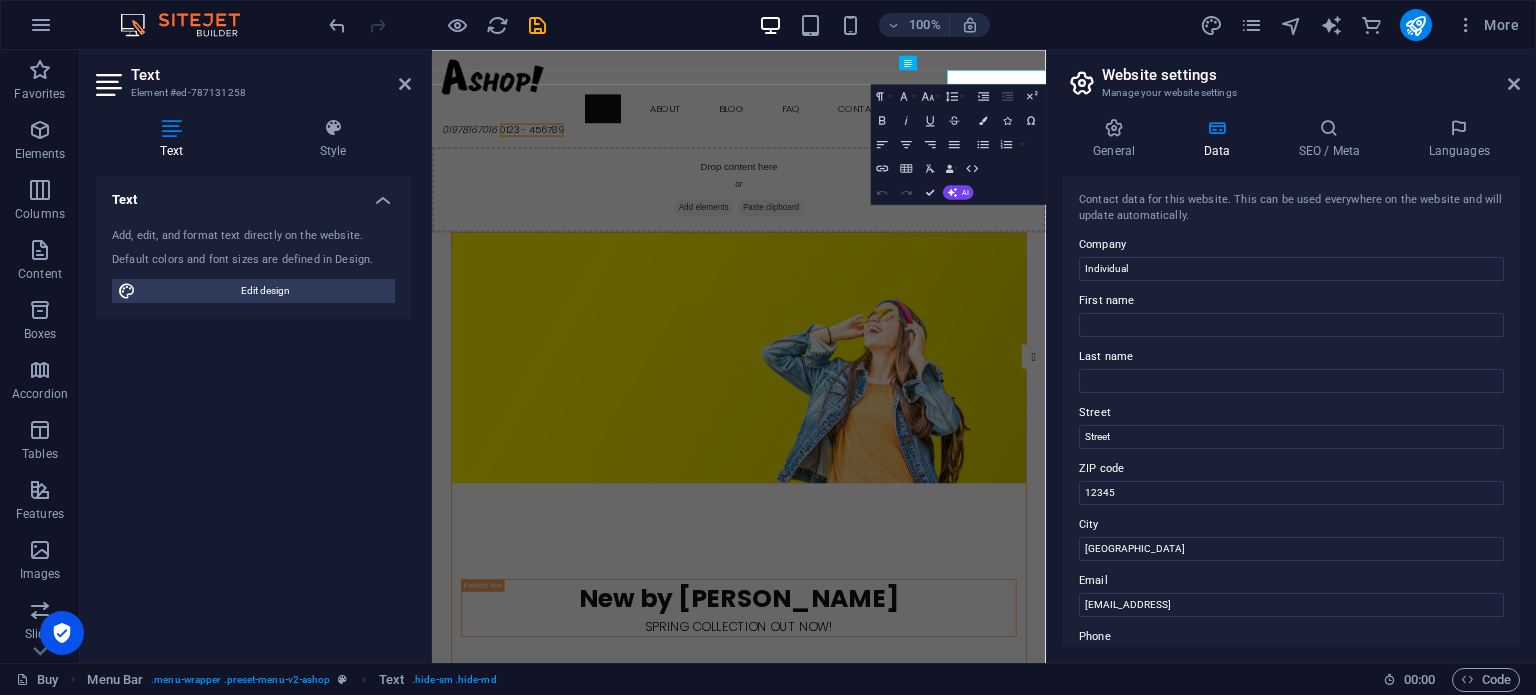 click on "Manage your website settings" at bounding box center (1291, 93) 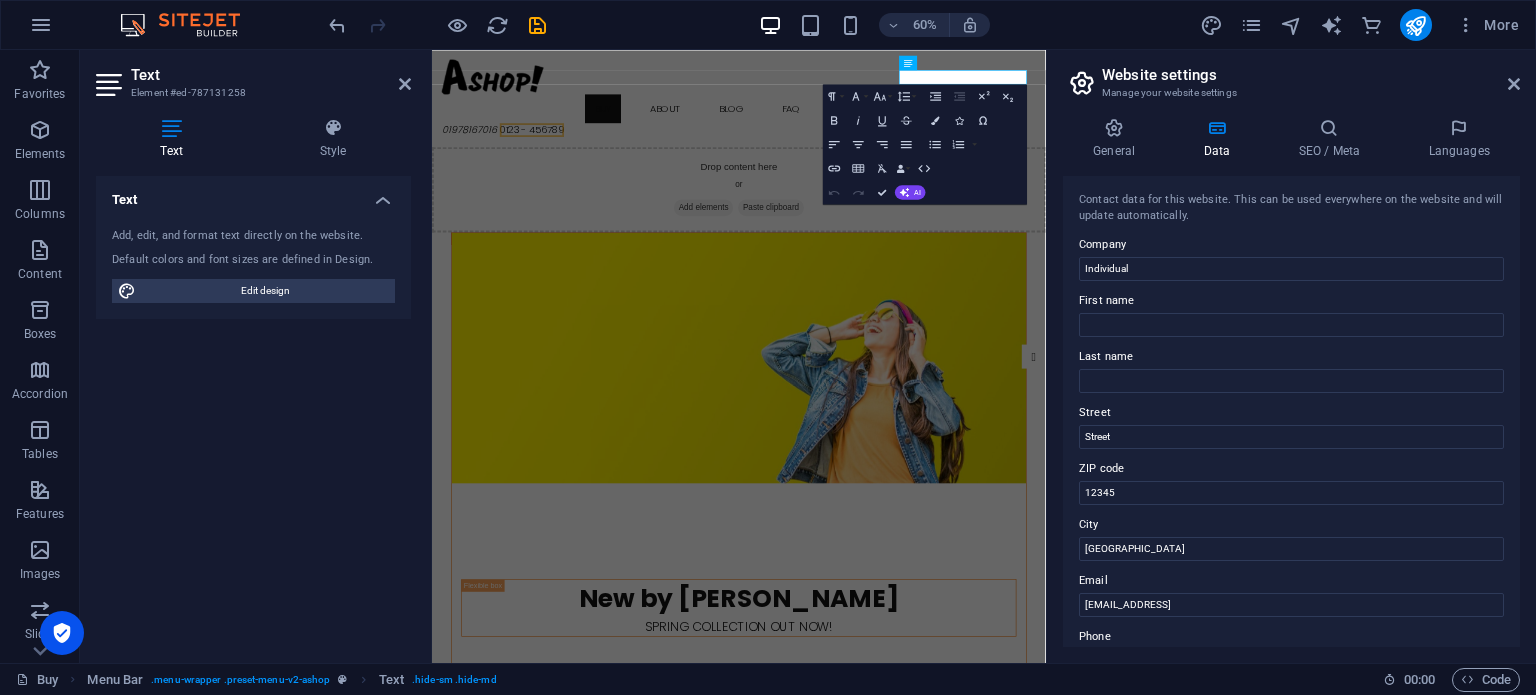 click on "Website settings" at bounding box center (1311, 75) 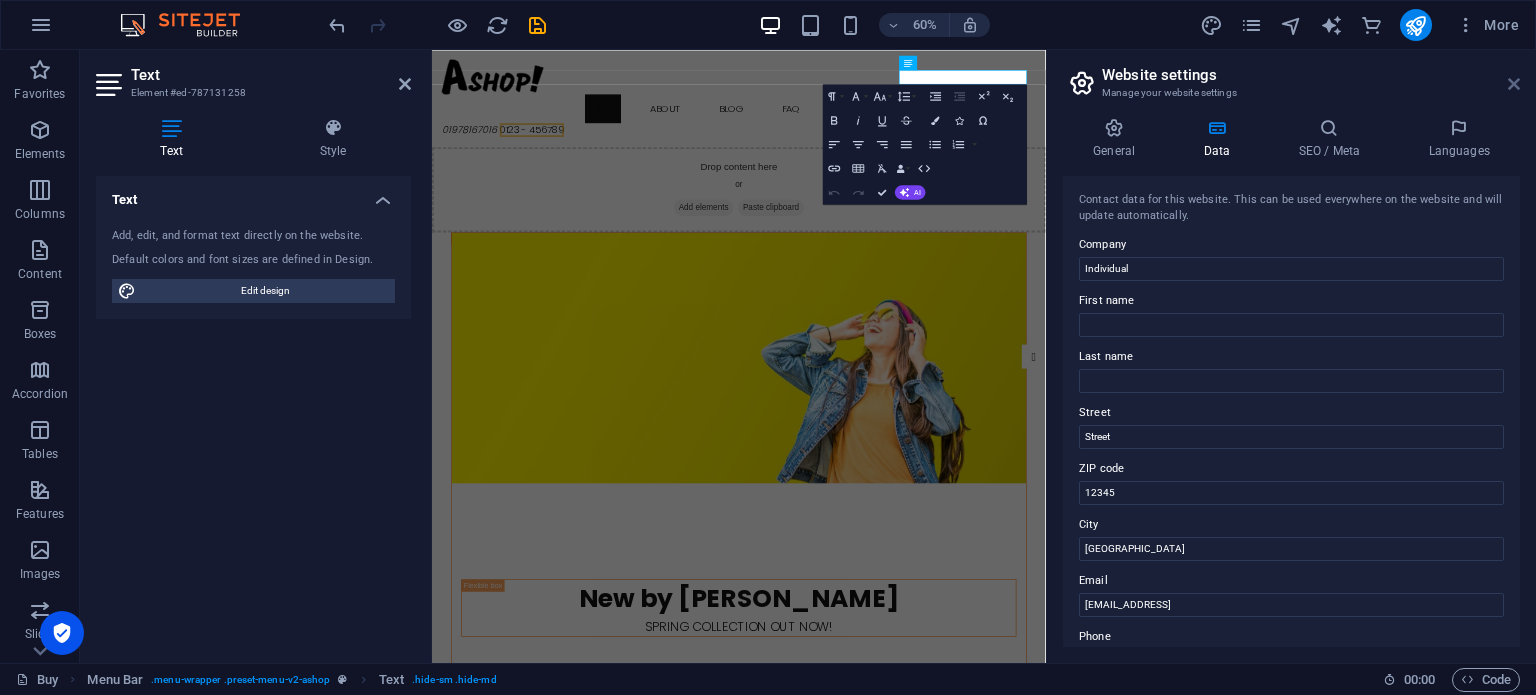 click at bounding box center [1514, 84] 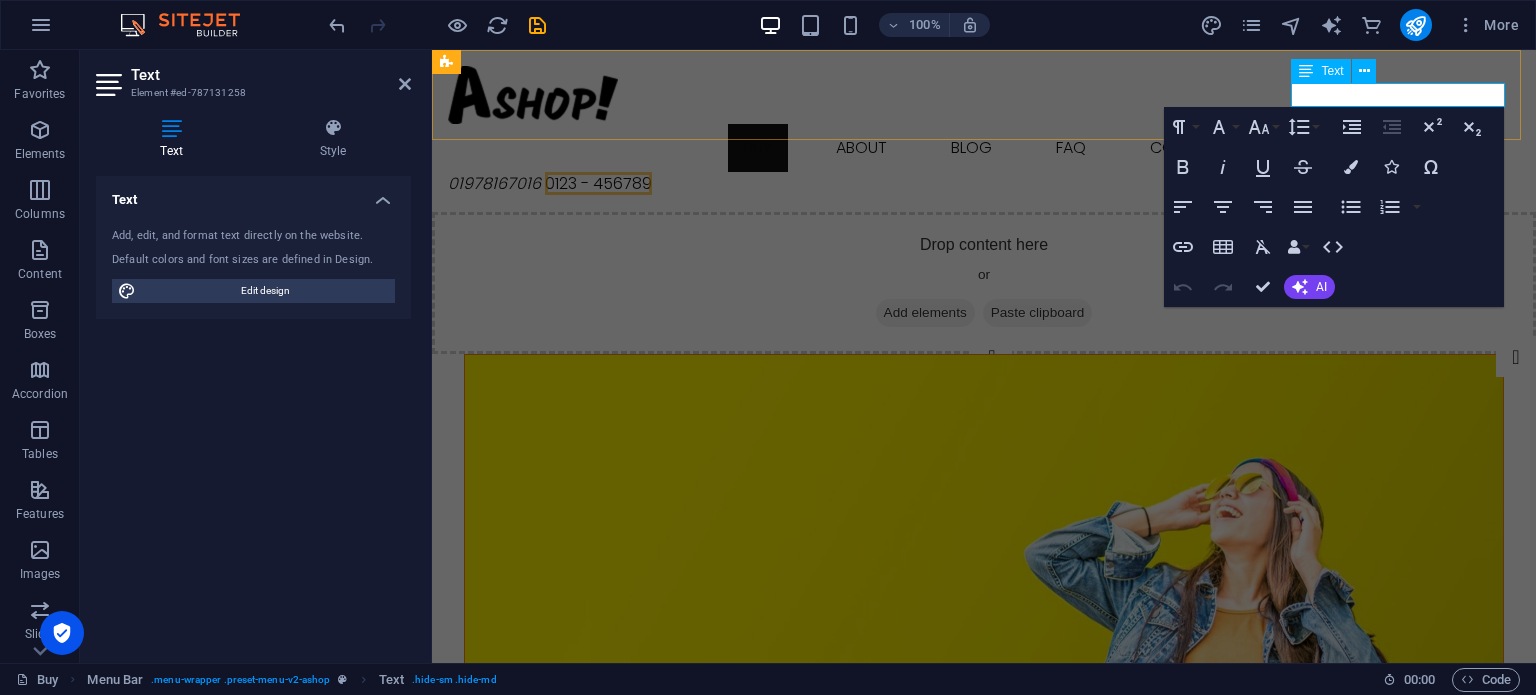 click on "Text" at bounding box center [1332, 71] 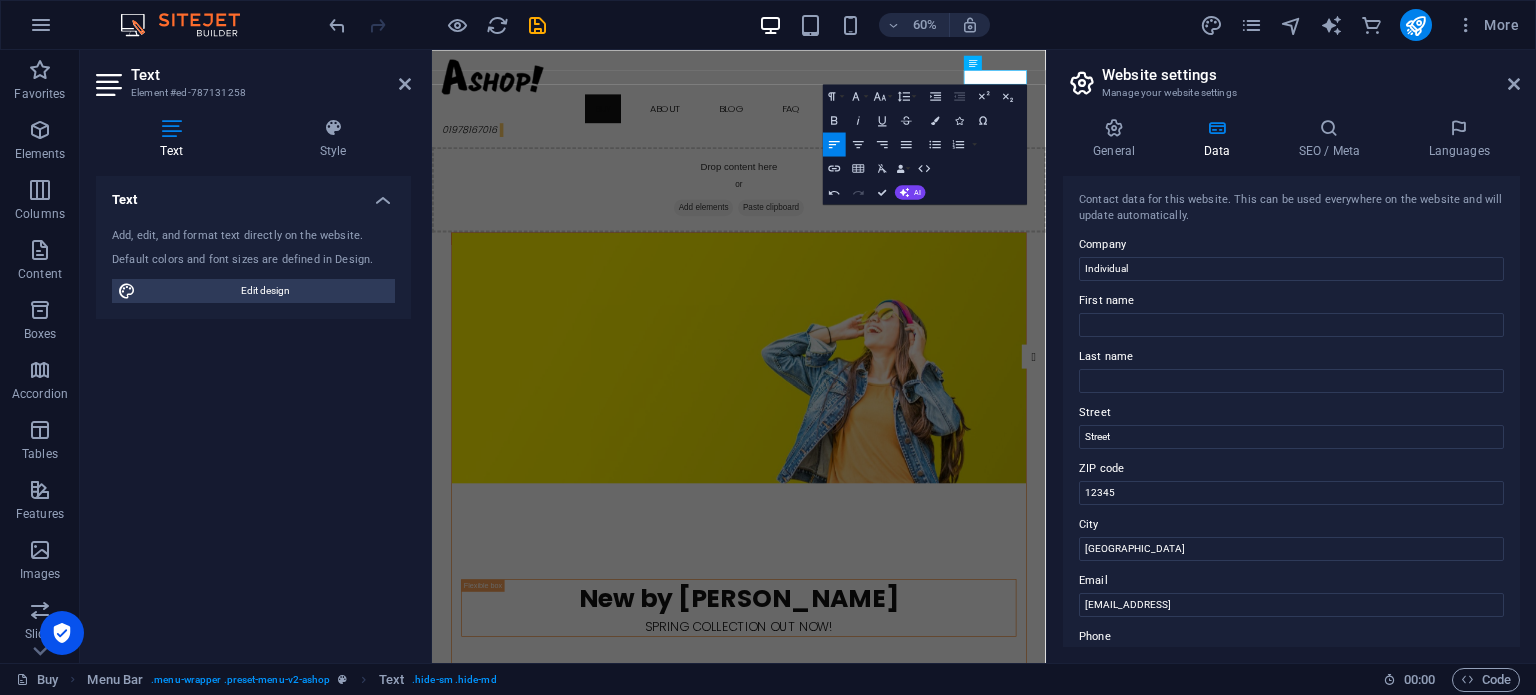 click on "Website settings Manage your website settings  General  Data  SEO / Meta  Languages Website name Individual Logo Drag files here, click to choose files or select files from Files or our free stock photos & videos Select files from the file manager, stock photos, or upload file(s) Upload Favicon Set the favicon of your website here. A favicon is a small icon shown in the browser tab next to your website title. It helps visitors identify your website. Drag files here, click to choose files or select files from Files or our free stock photos & videos Select files from the file manager, stock photos, or upload file(s) Upload Preview Image (Open Graph) This image will be shown when the website is shared on social networks Drag files here, click to choose files or select files from Files or our free stock photos & videos Select files from the file manager, stock photos, or upload file(s) Upload Contact data for this website. This can be used everywhere on the website and will update automatically. Company Last name" at bounding box center (1291, 356) 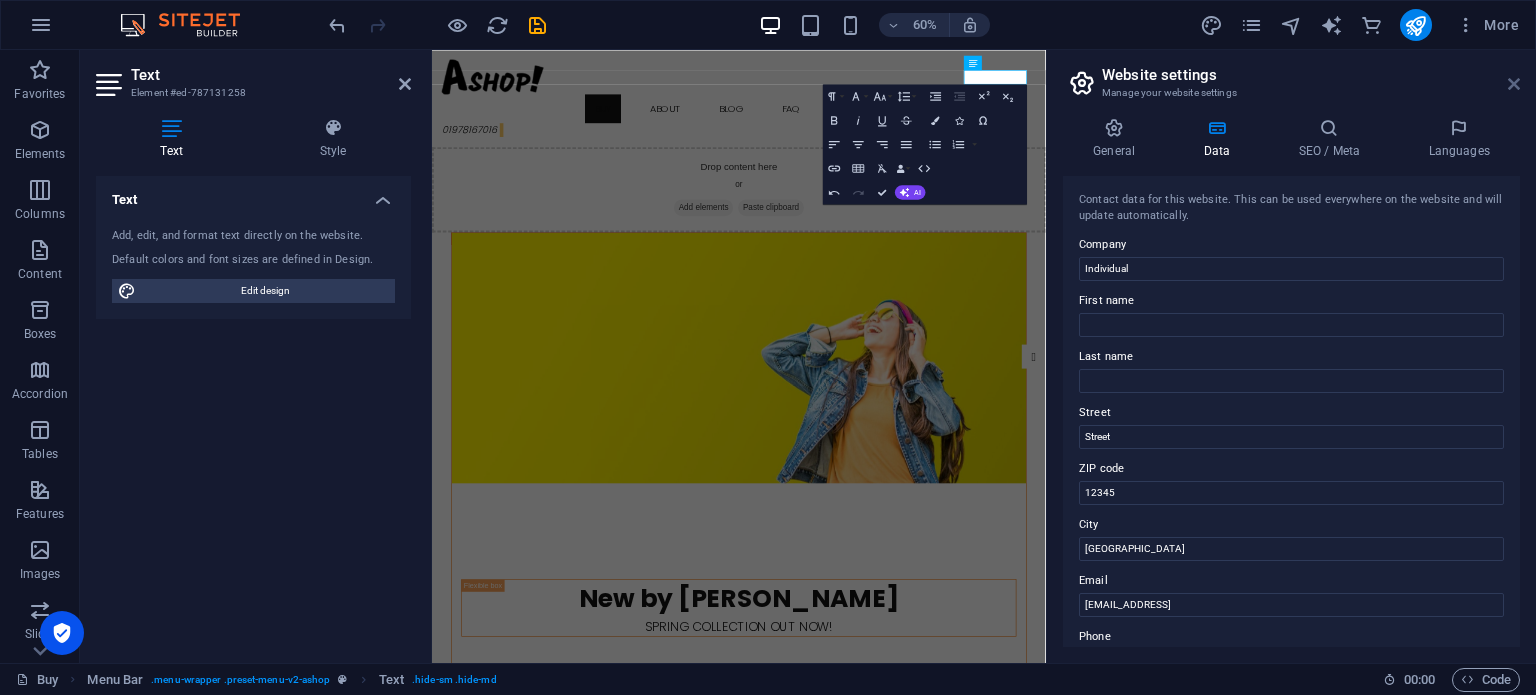 click at bounding box center [1514, 84] 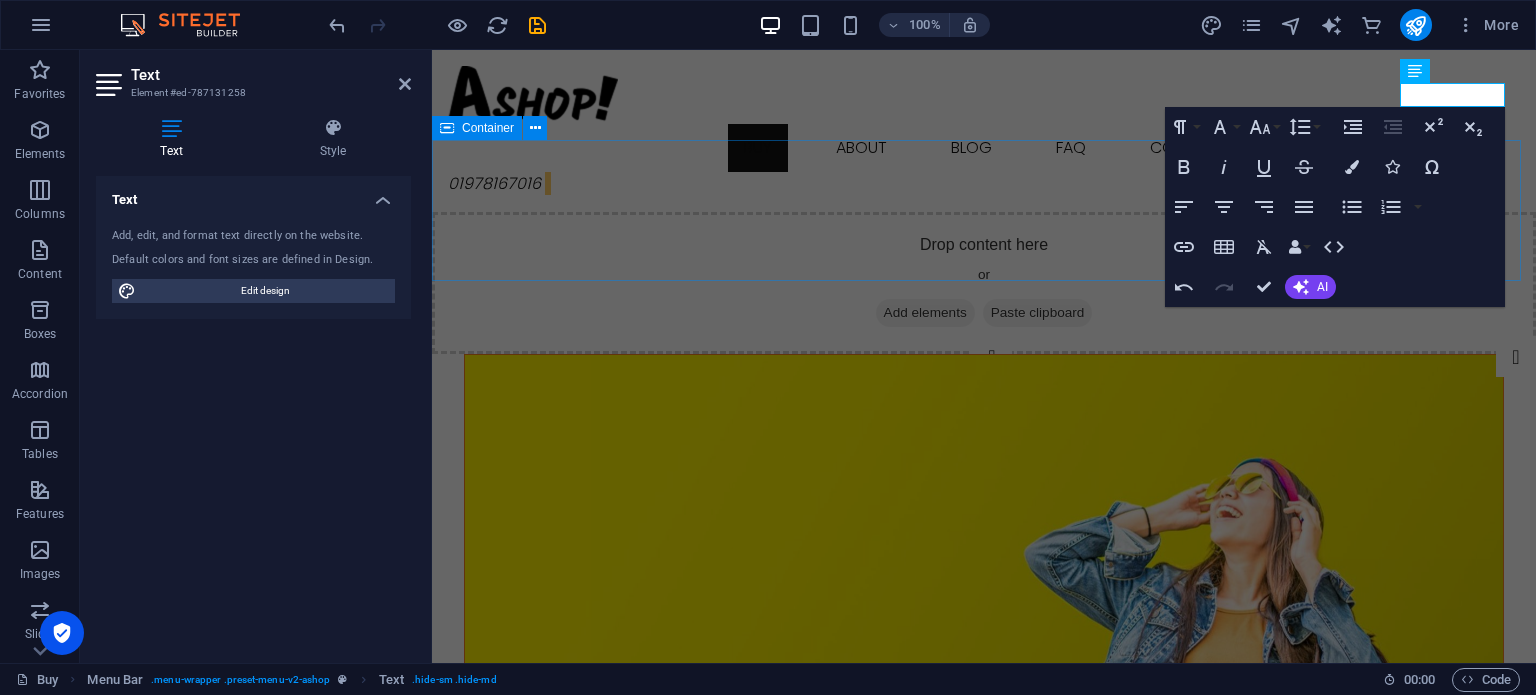 click on "Drop content here or  Add elements  Paste clipboard" at bounding box center [984, 283] 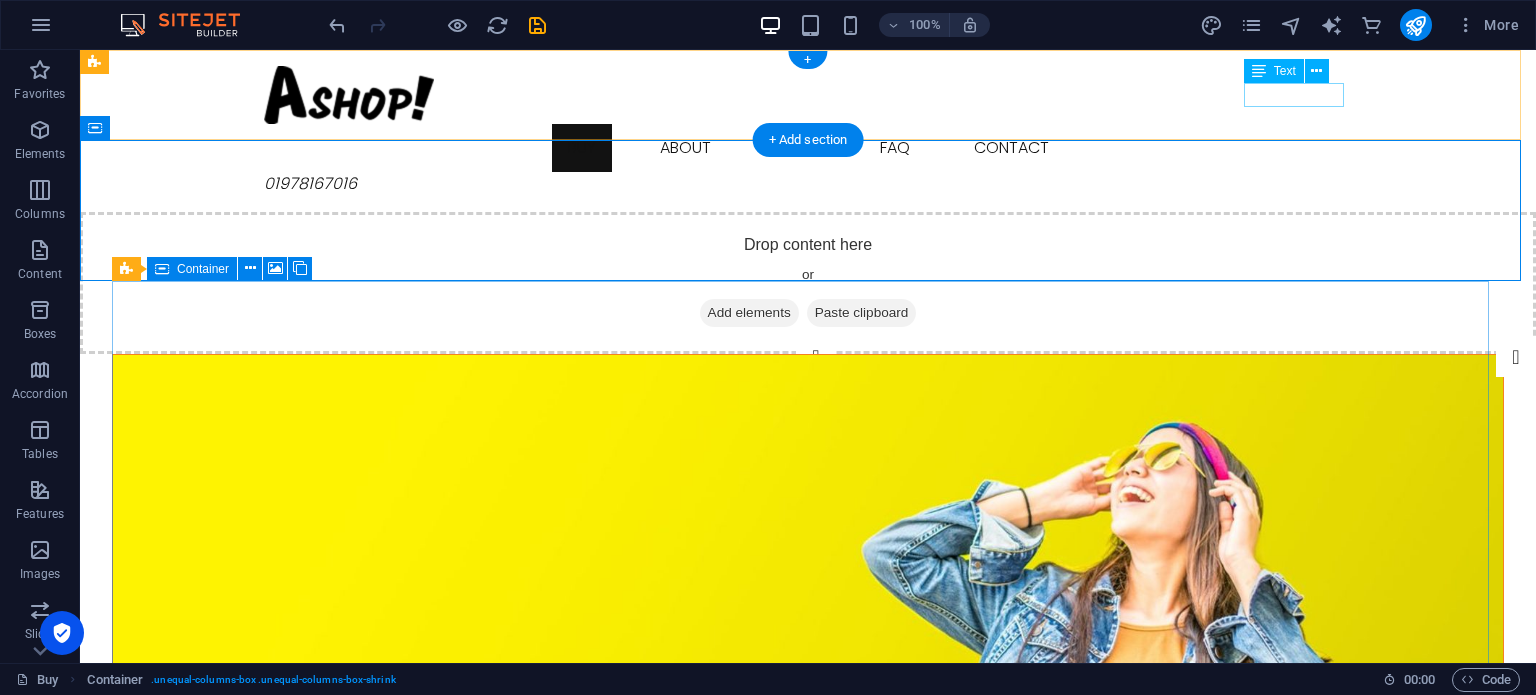 click on "01978167016" at bounding box center [808, 184] 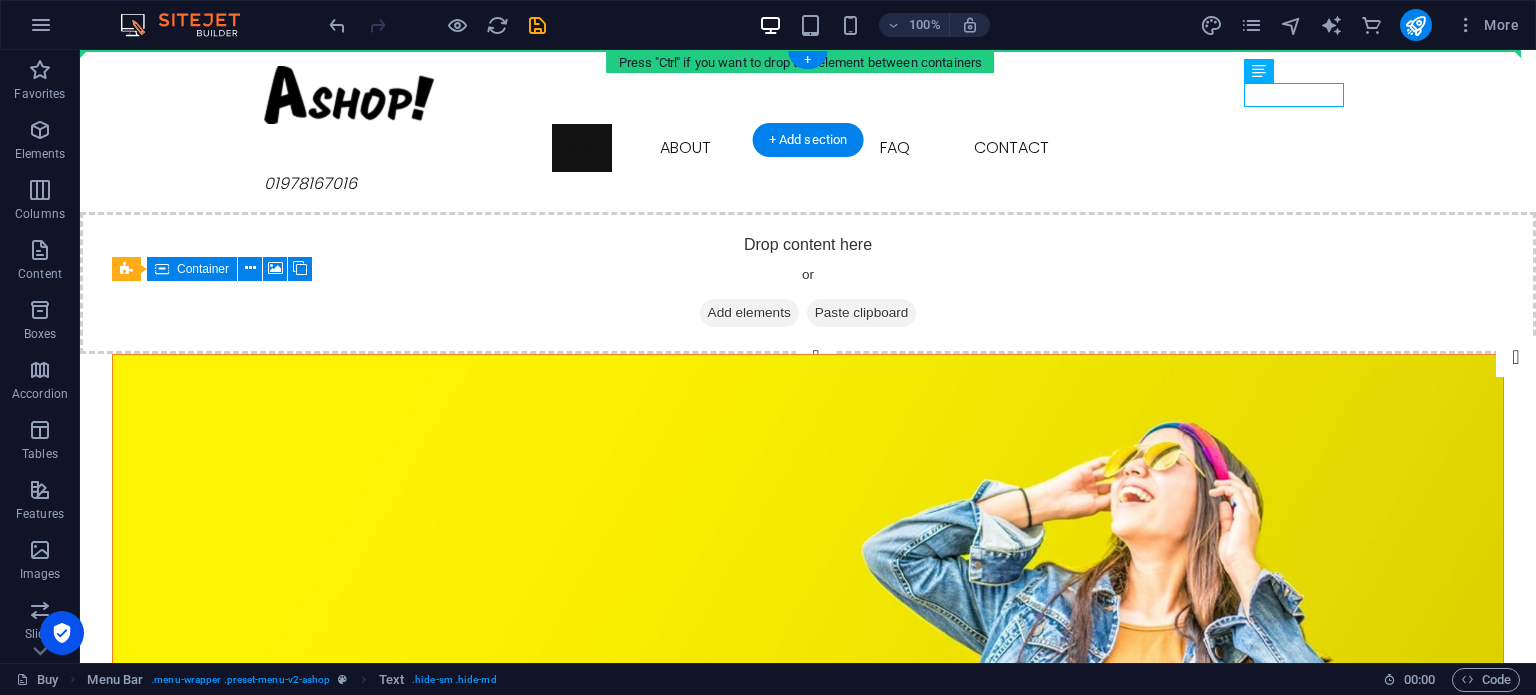 drag, startPoint x: 1300, startPoint y: 95, endPoint x: 1377, endPoint y: 95, distance: 77 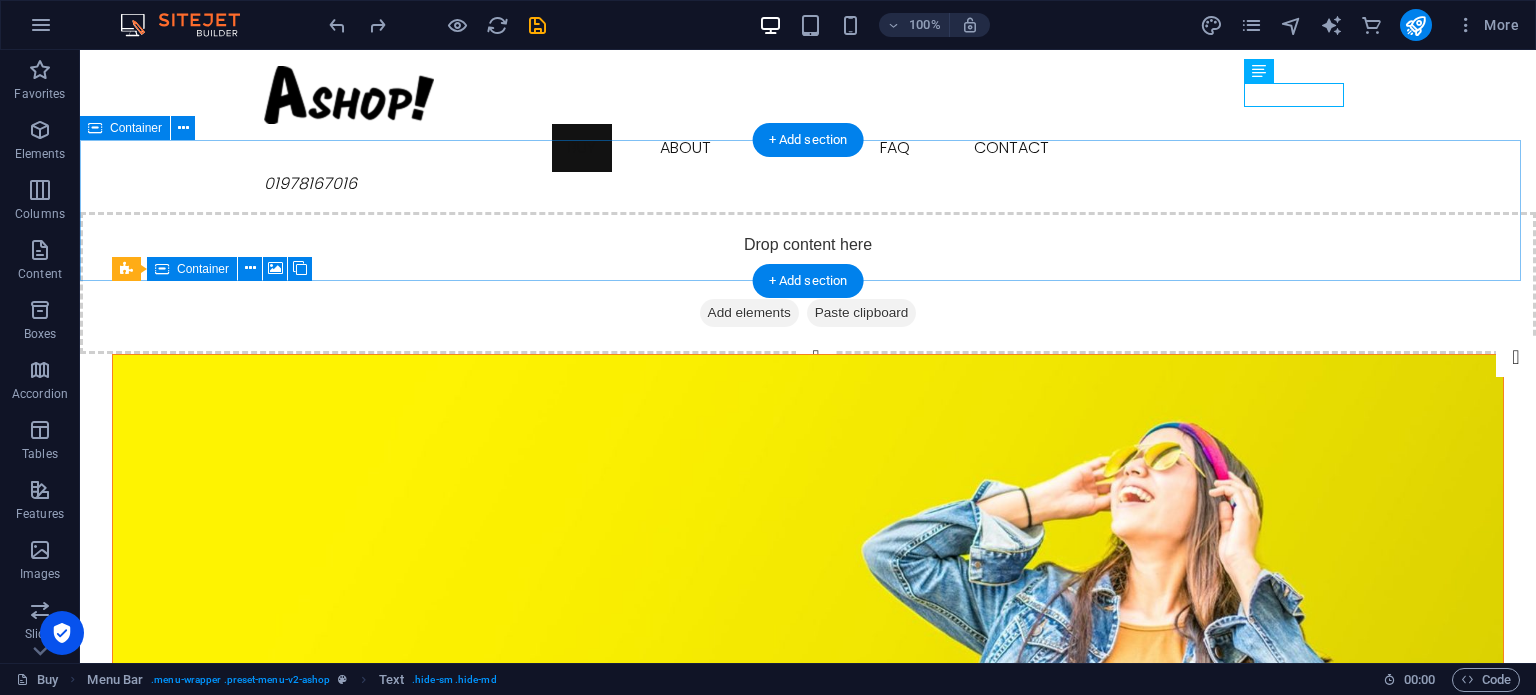 click on "Drop content here or  Add elements  Paste clipboard" at bounding box center (808, 283) 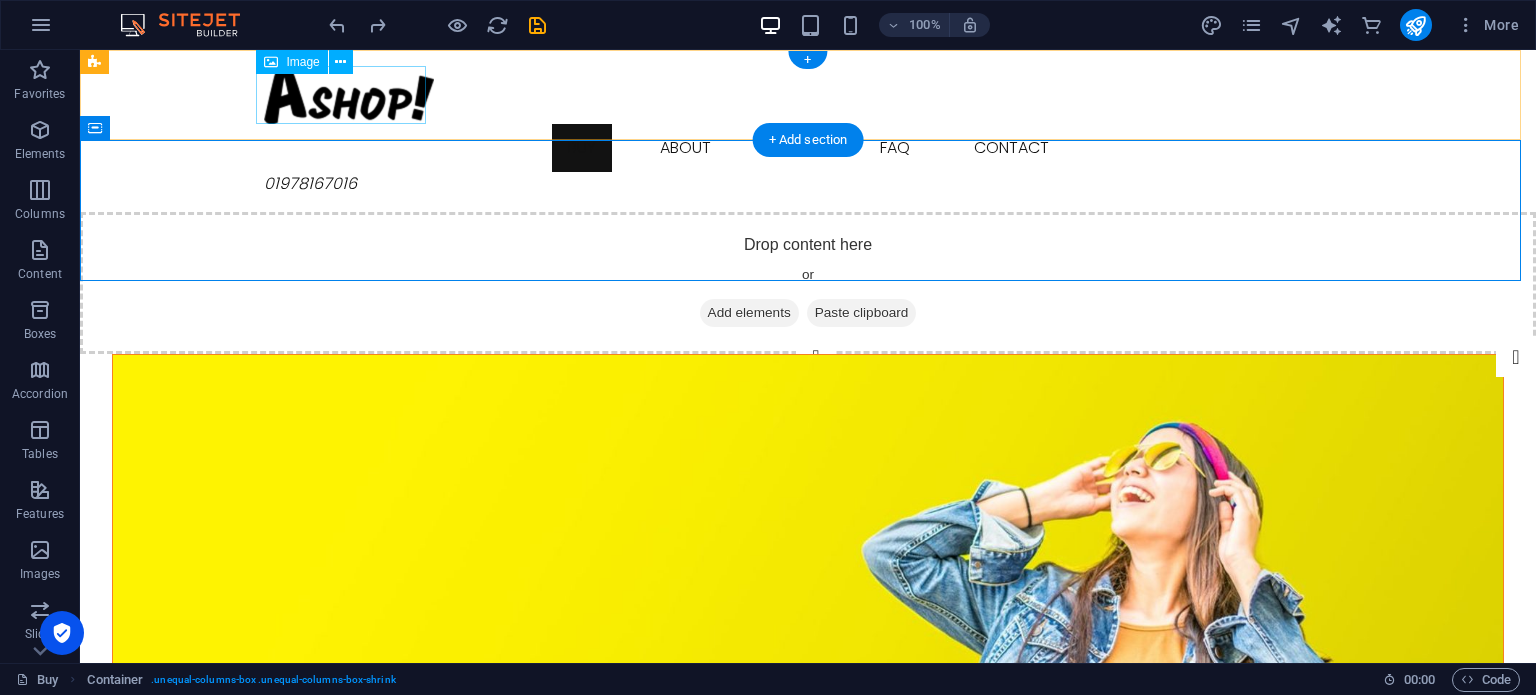 click at bounding box center (808, 95) 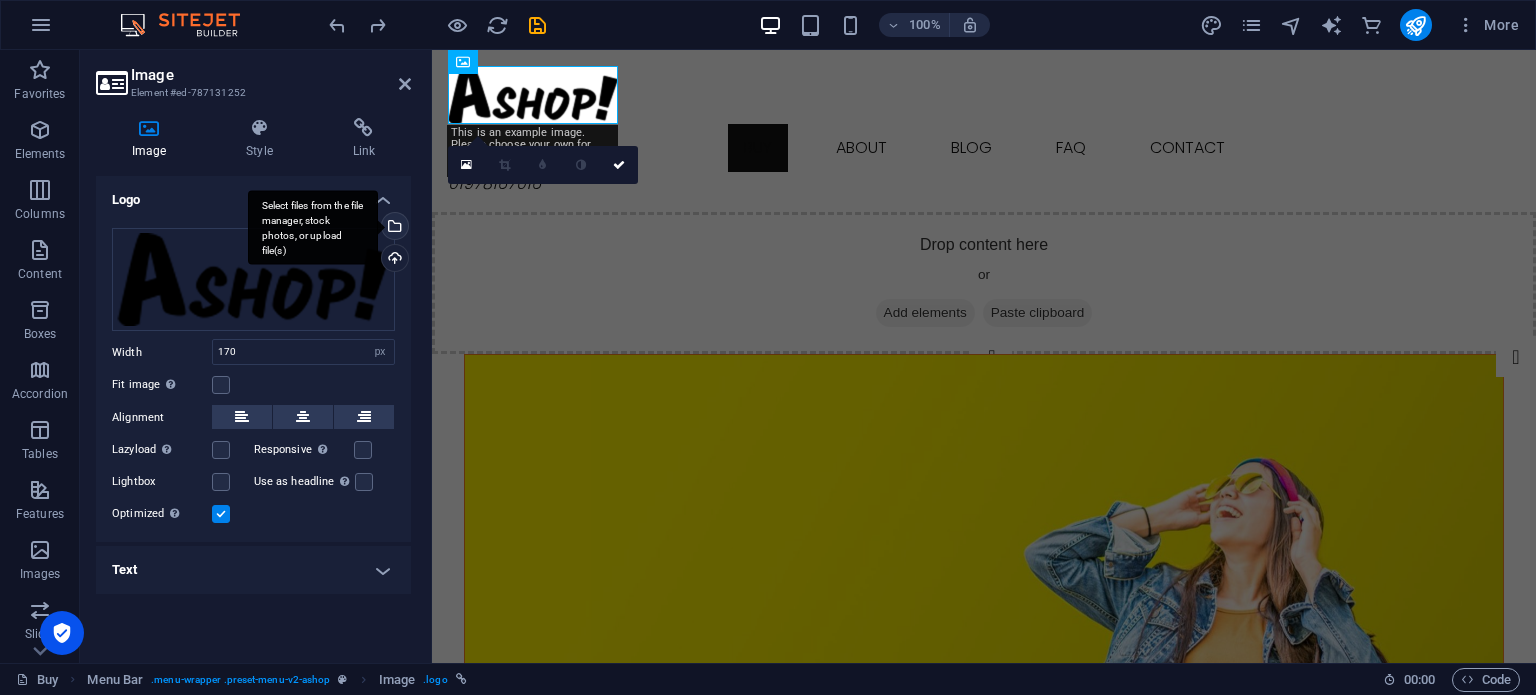 click on "Select files from the file manager, stock photos, or upload file(s)" at bounding box center (393, 228) 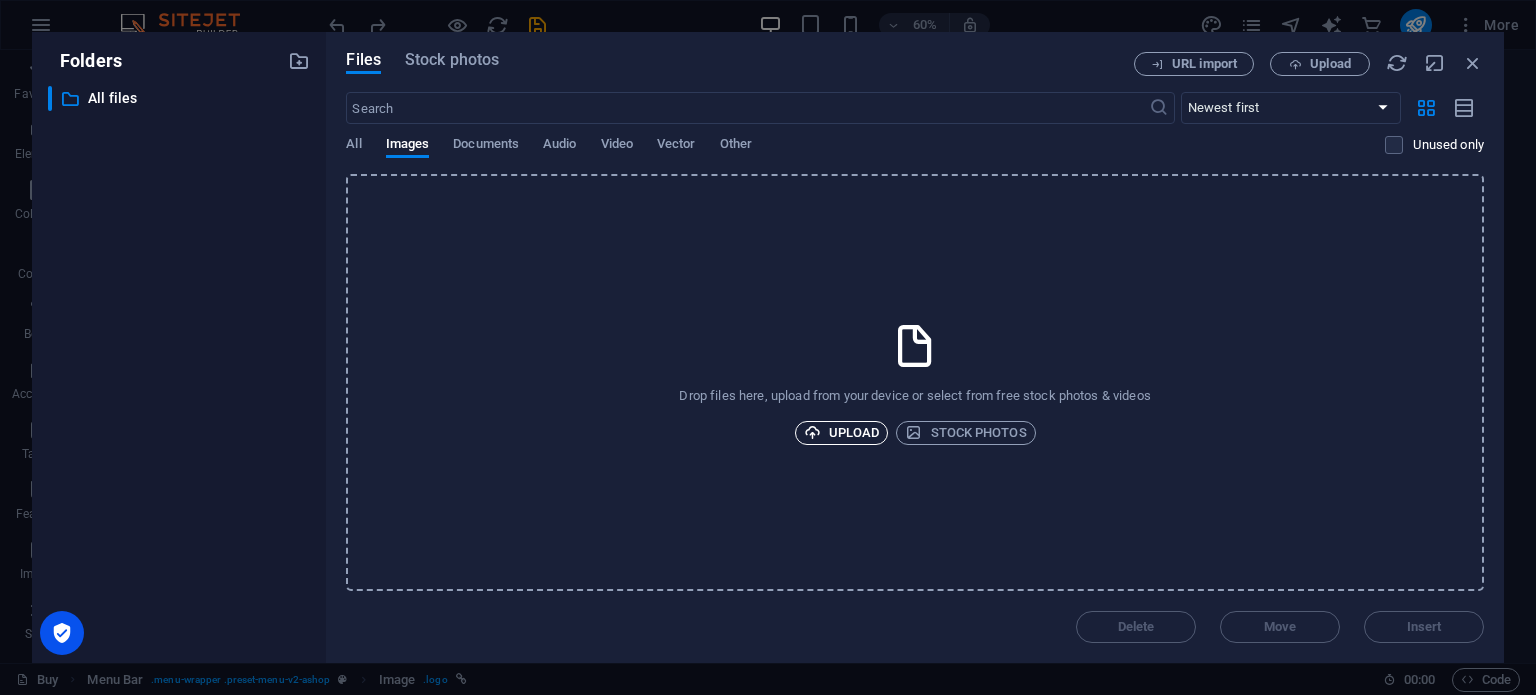 click on "Upload" at bounding box center [842, 433] 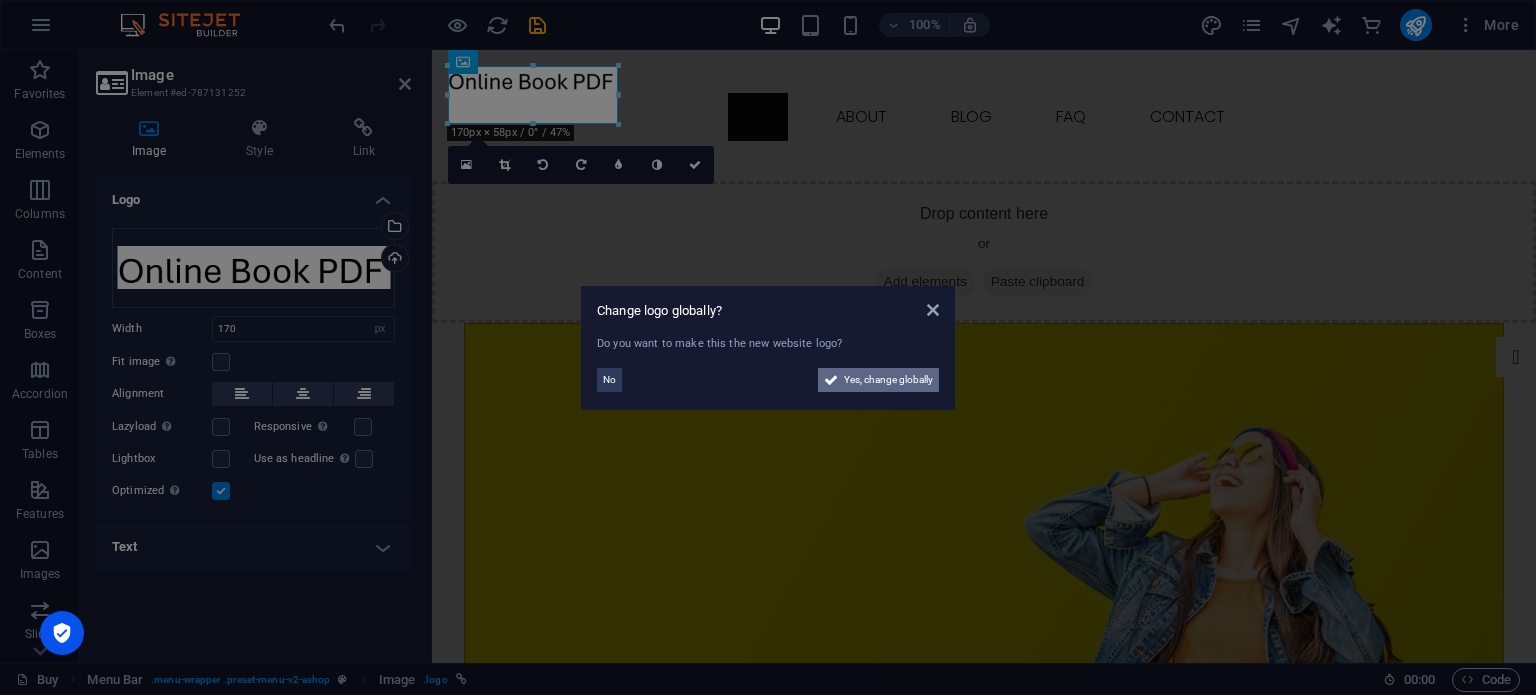 click on "Yes, change globally" at bounding box center [888, 380] 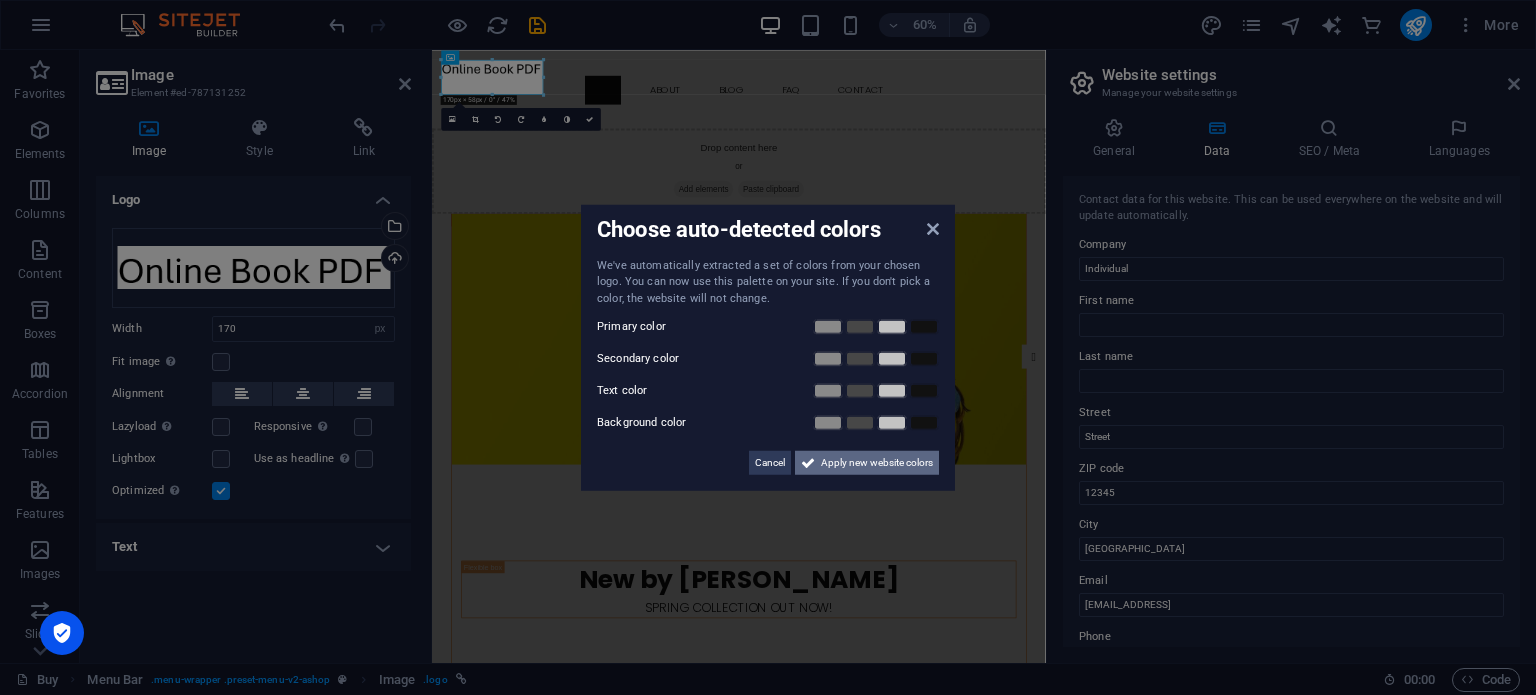 click on "Apply new website colors" at bounding box center (877, 463) 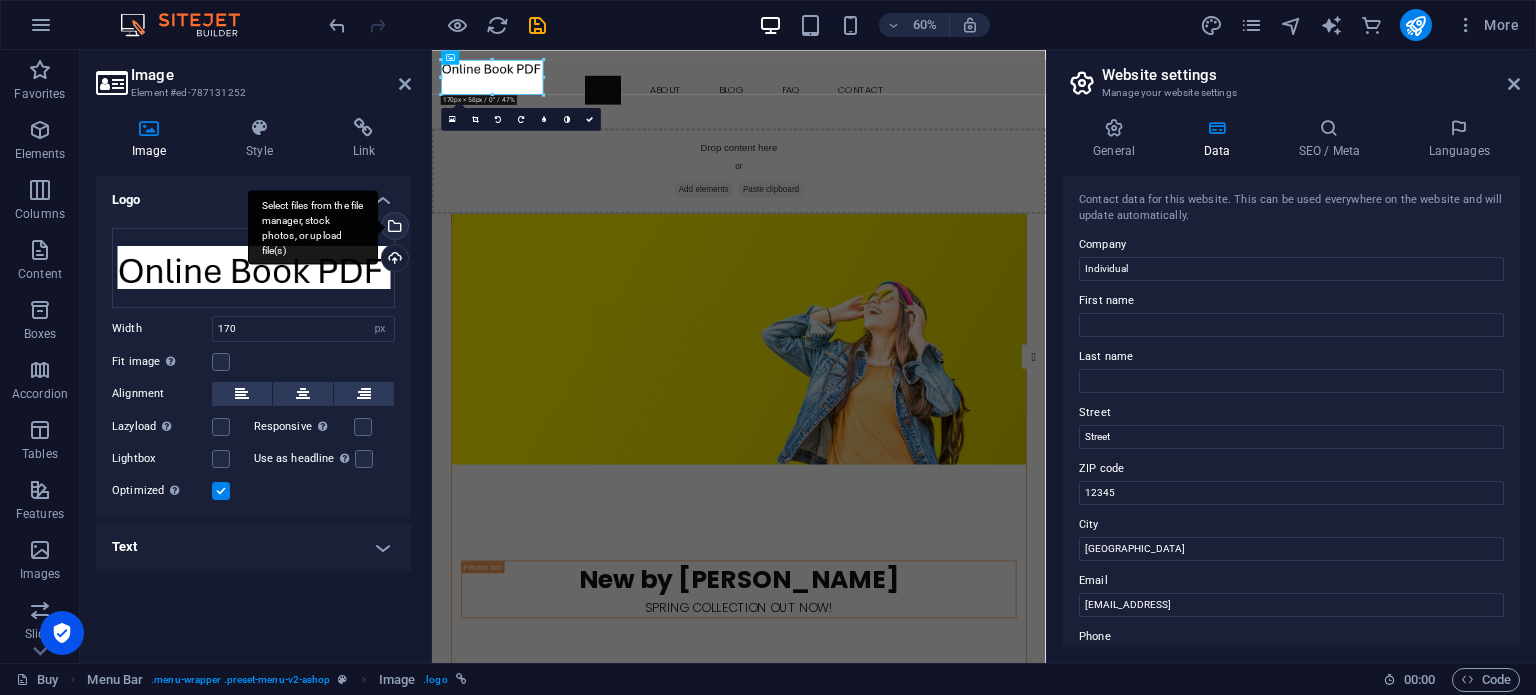 click on "Select files from the file manager, stock photos, or upload file(s)" at bounding box center (313, 227) 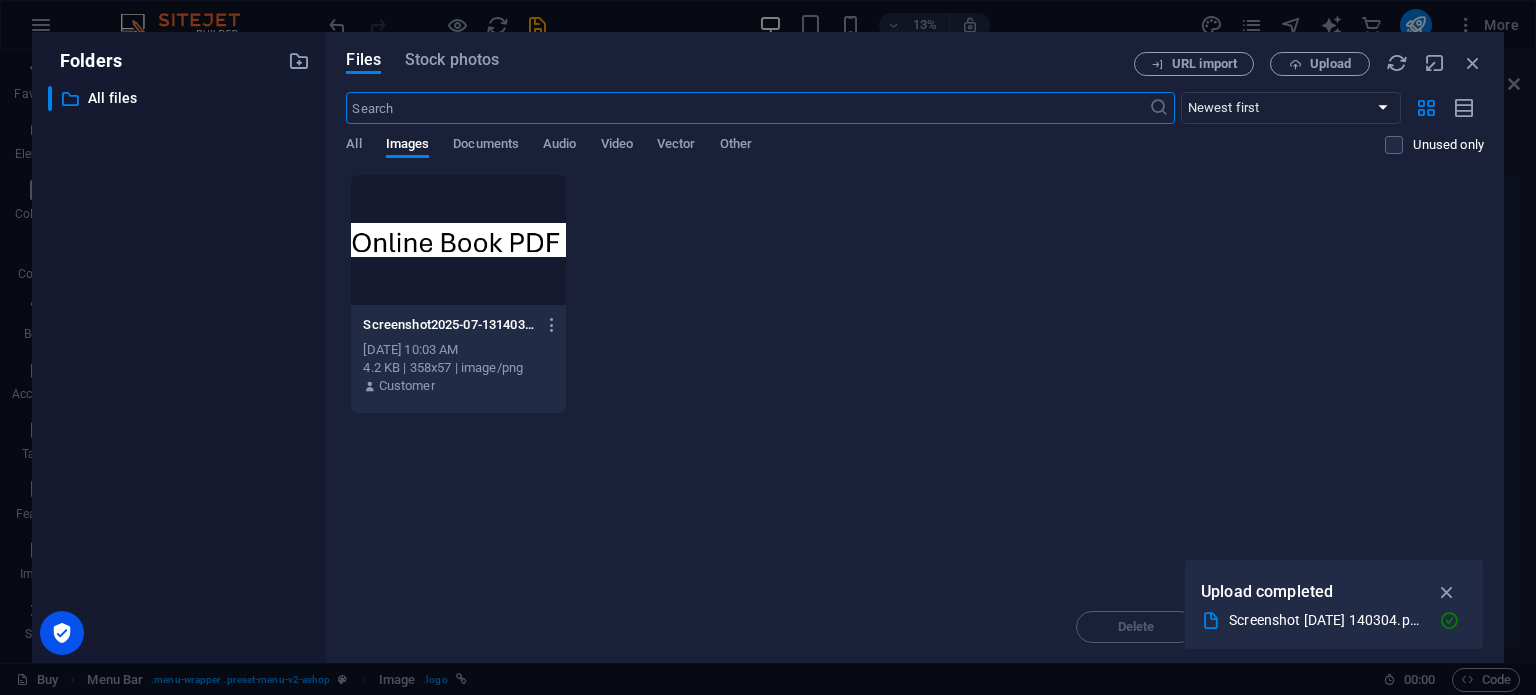 click at bounding box center (458, 240) 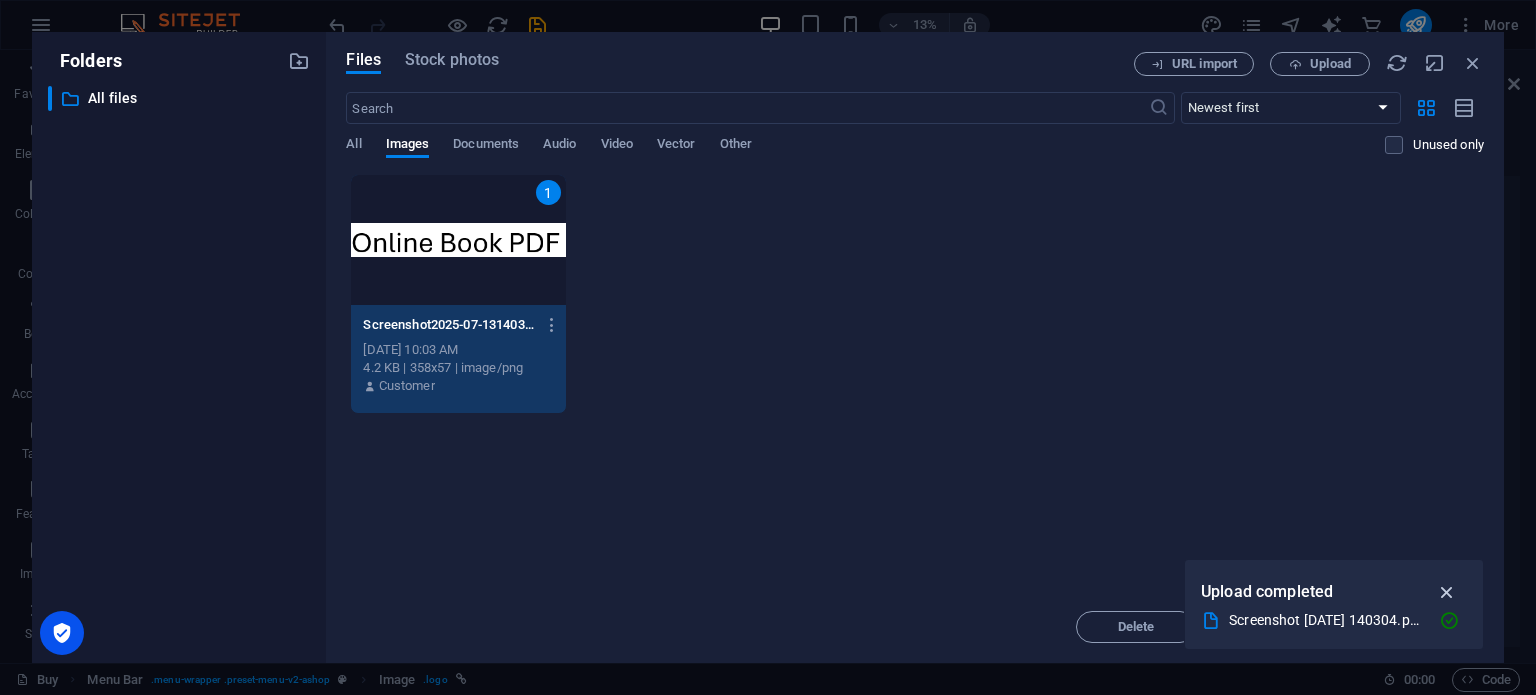 click at bounding box center [1447, 592] 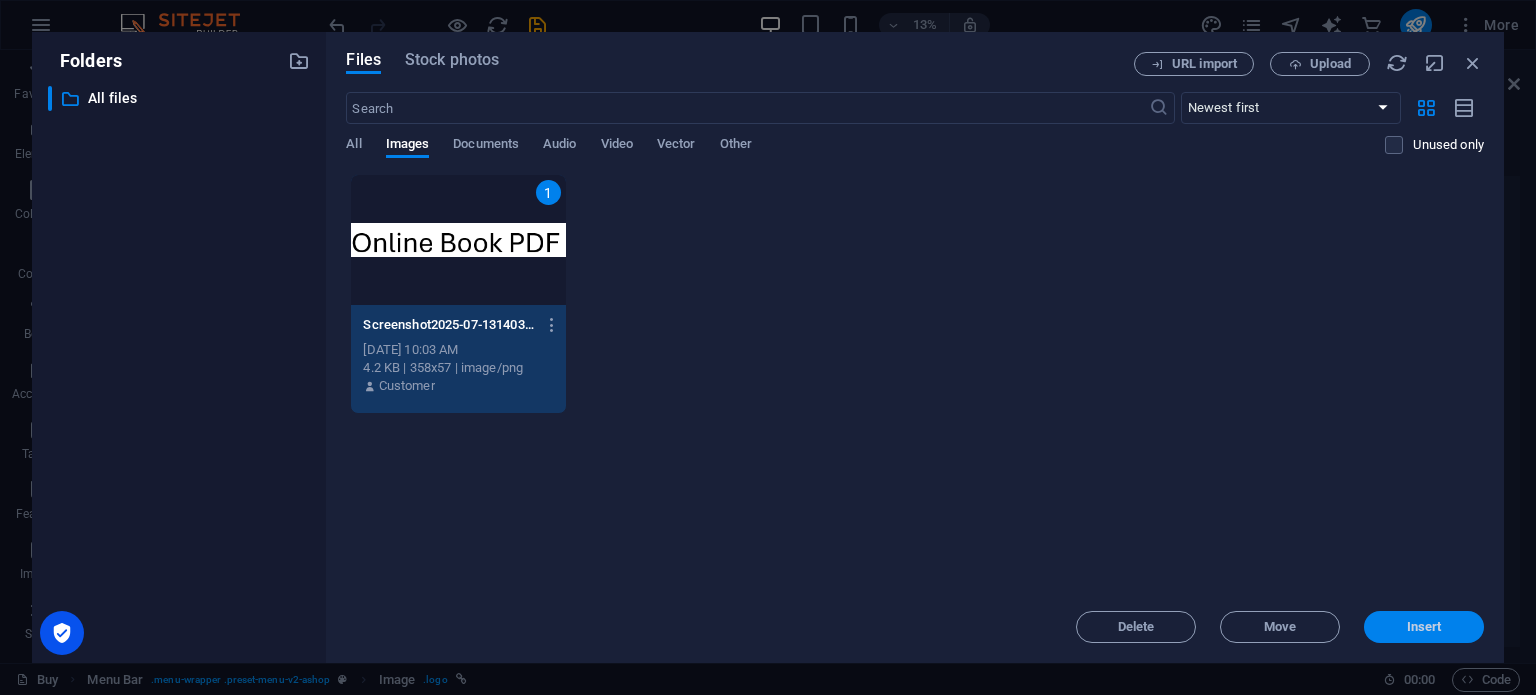 click on "Insert" at bounding box center [1424, 627] 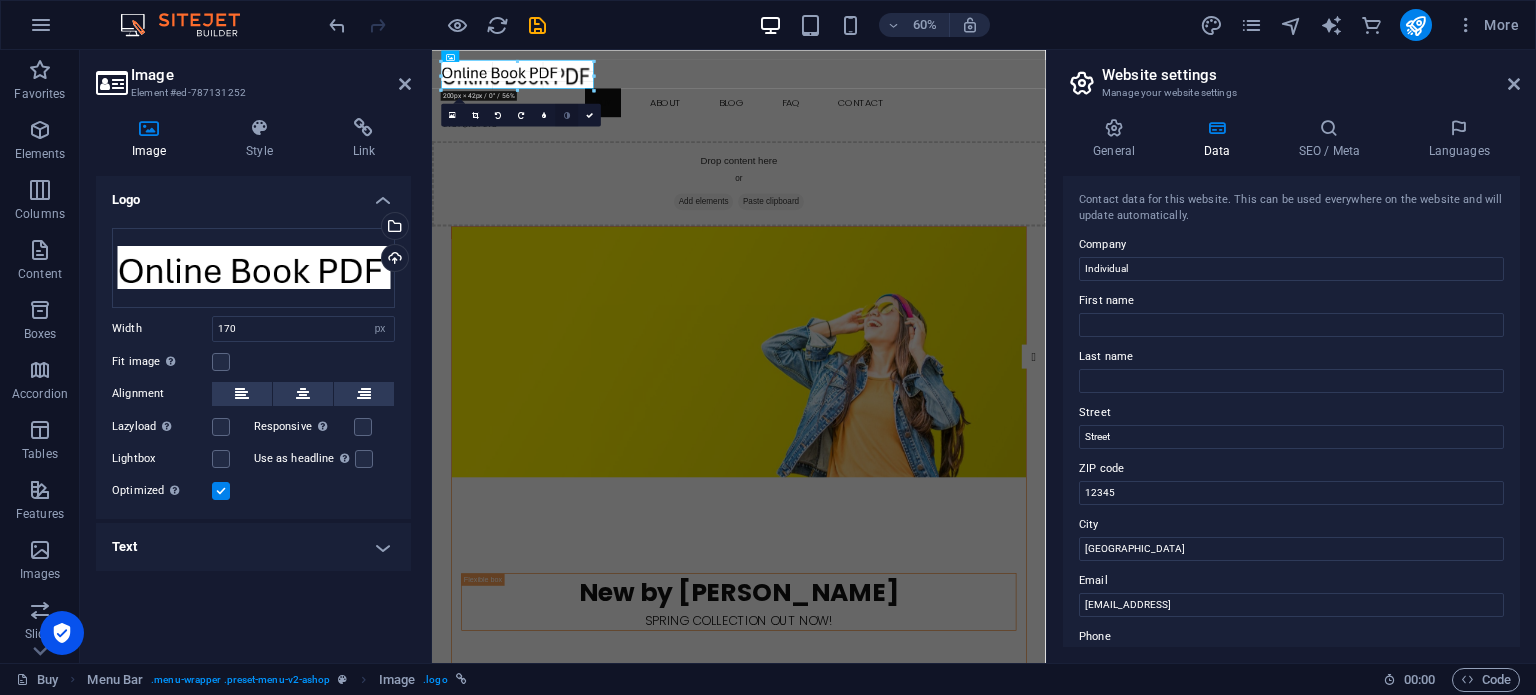 drag, startPoint x: 541, startPoint y: 82, endPoint x: 571, endPoint y: 105, distance: 37.802116 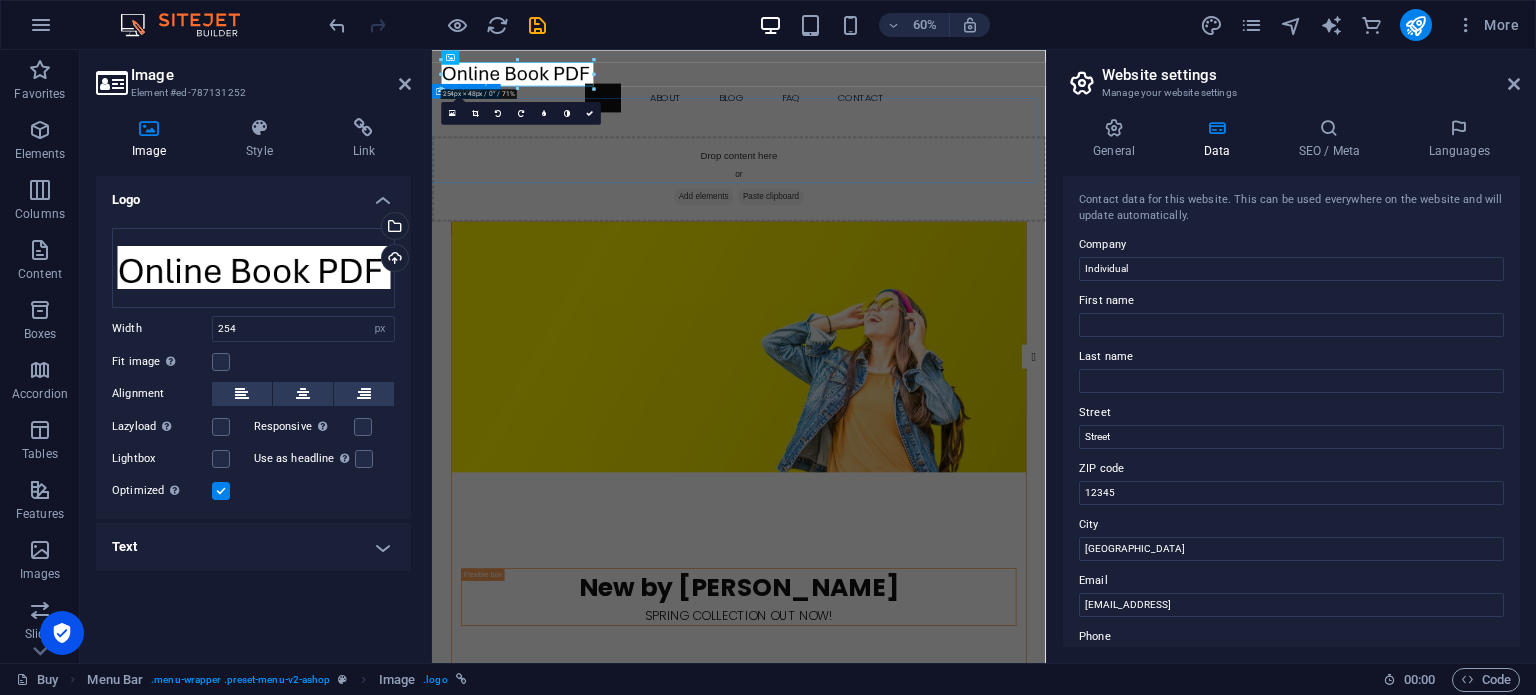 click on "Drop content here or  Add elements  Paste clipboard" at bounding box center [943, 265] 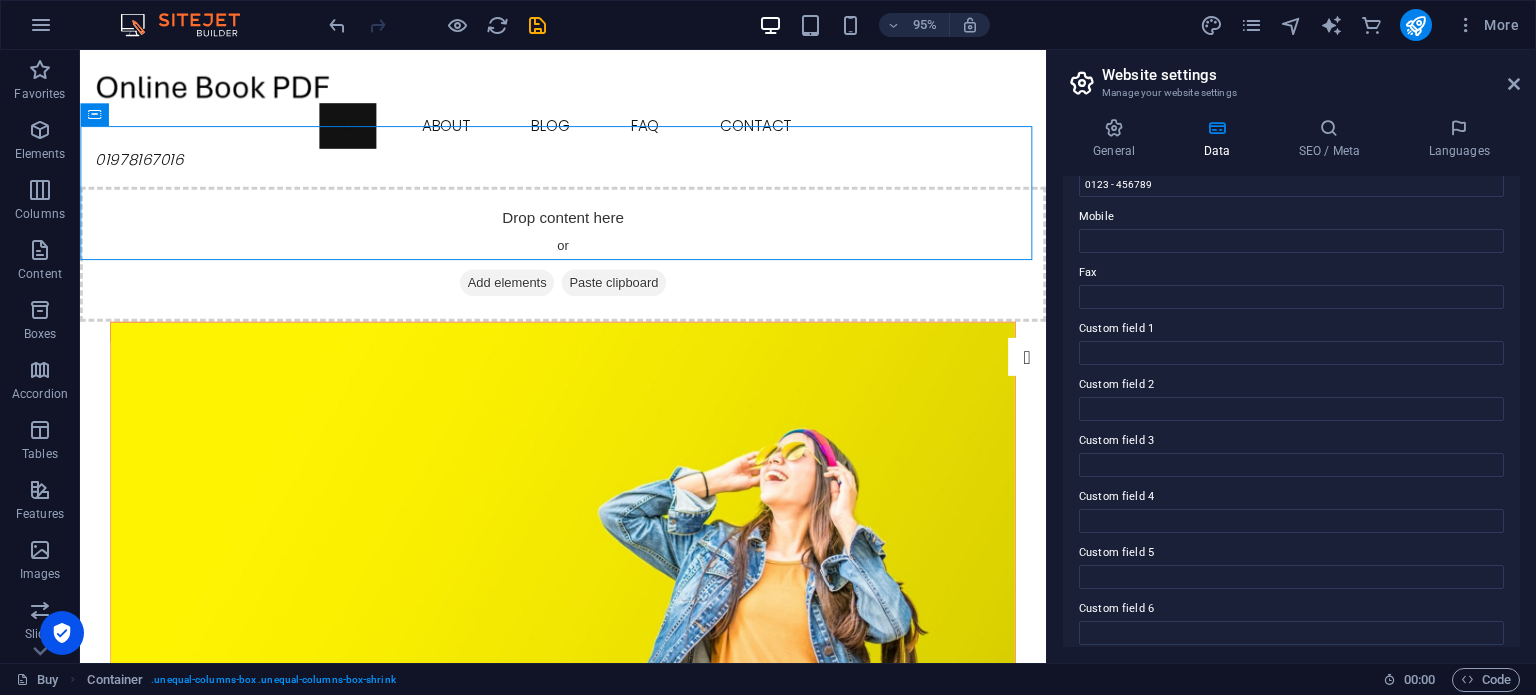 scroll, scrollTop: 488, scrollLeft: 0, axis: vertical 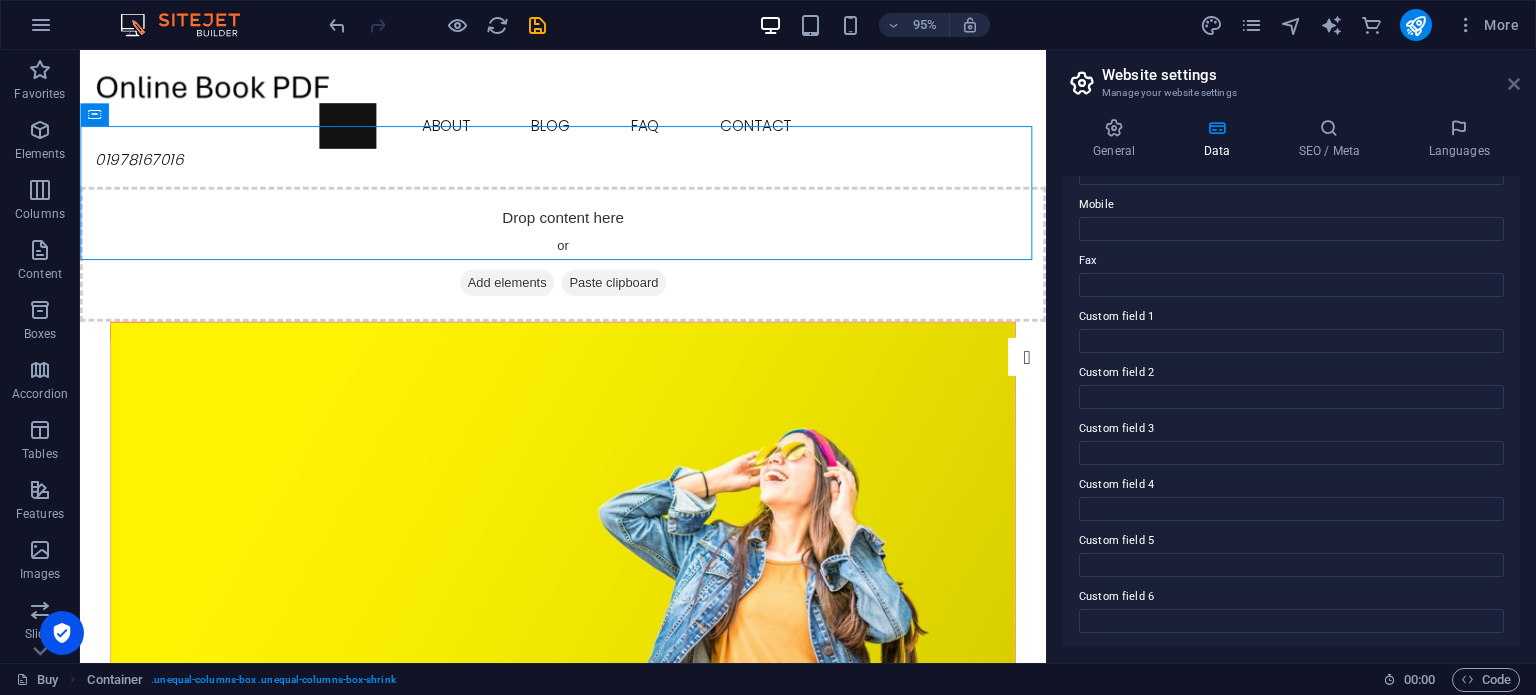 click at bounding box center (1514, 84) 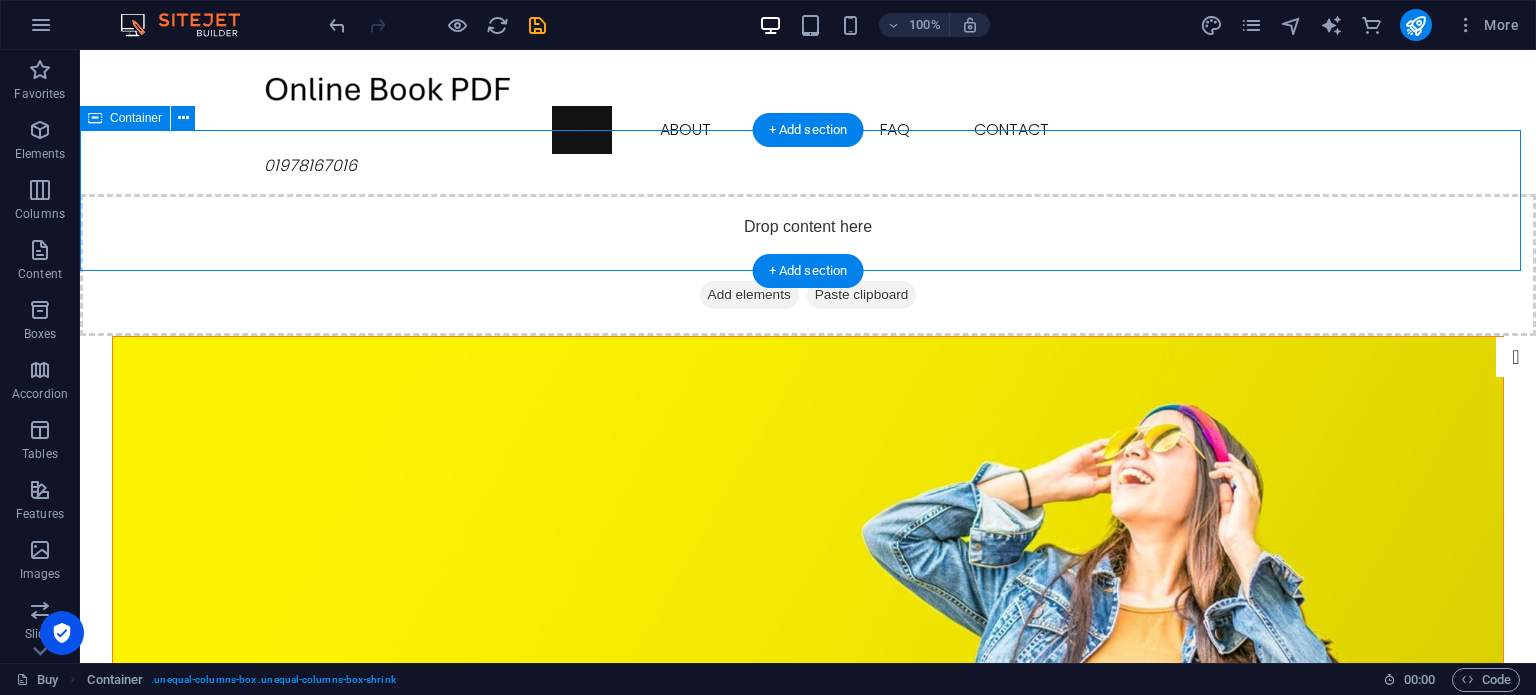 click on "Drop content here or  Add elements  Paste clipboard" at bounding box center (808, 265) 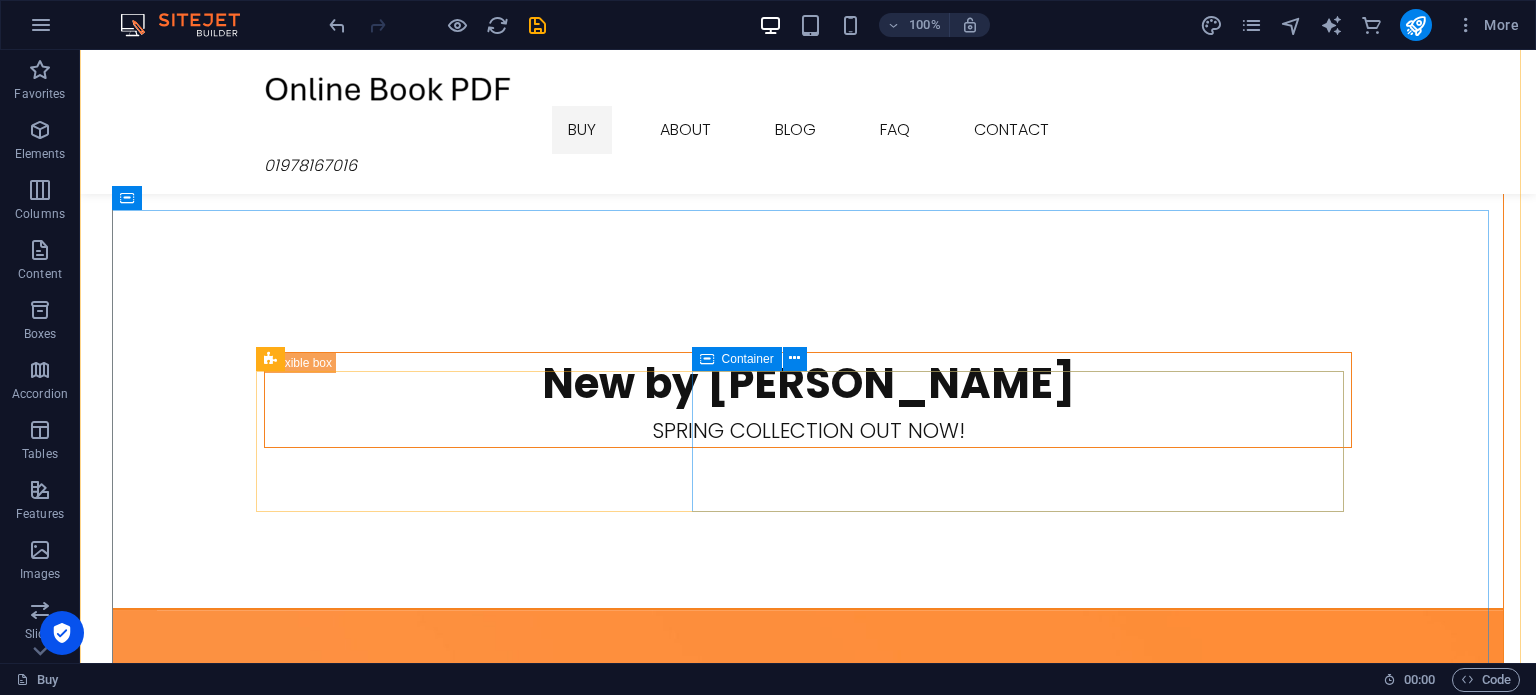 scroll, scrollTop: 500, scrollLeft: 0, axis: vertical 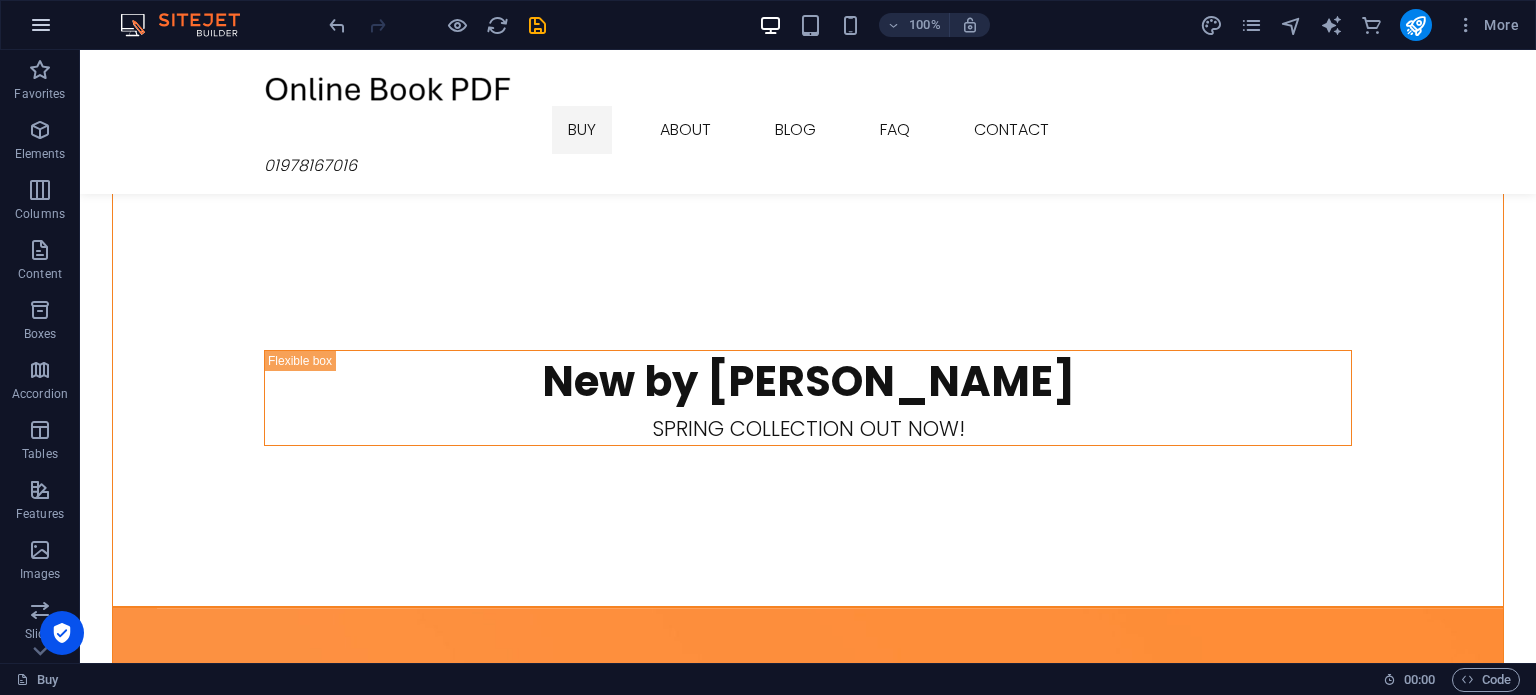 click at bounding box center (41, 25) 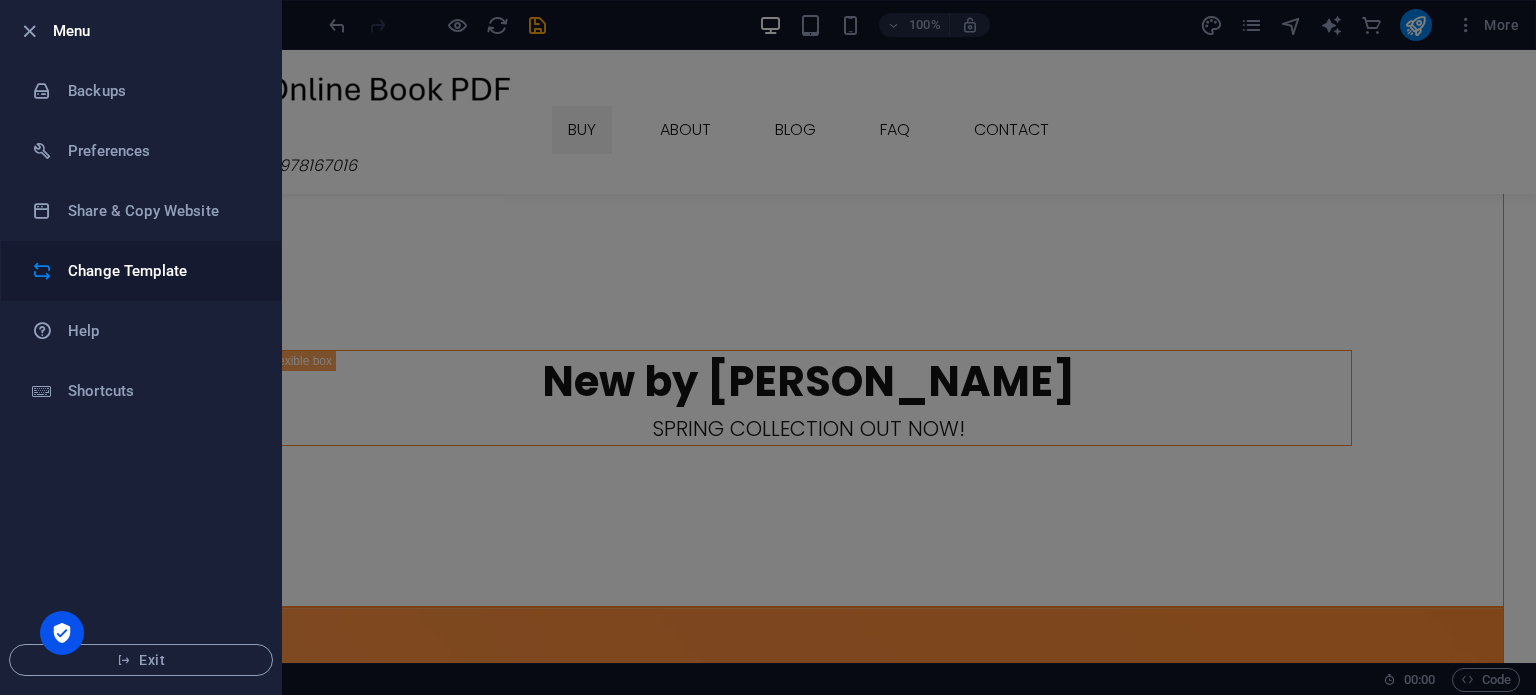click on "Change Template" at bounding box center (160, 271) 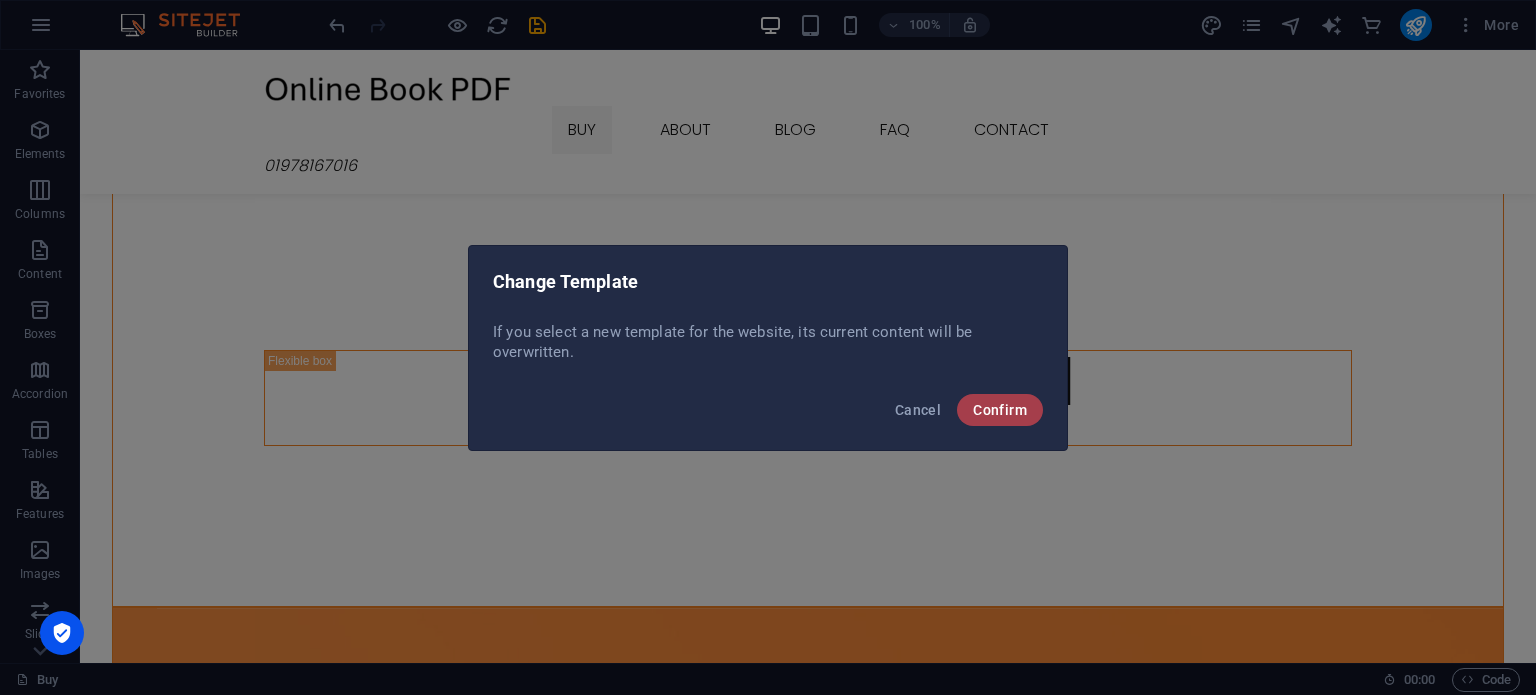 click on "Confirm" at bounding box center (1000, 410) 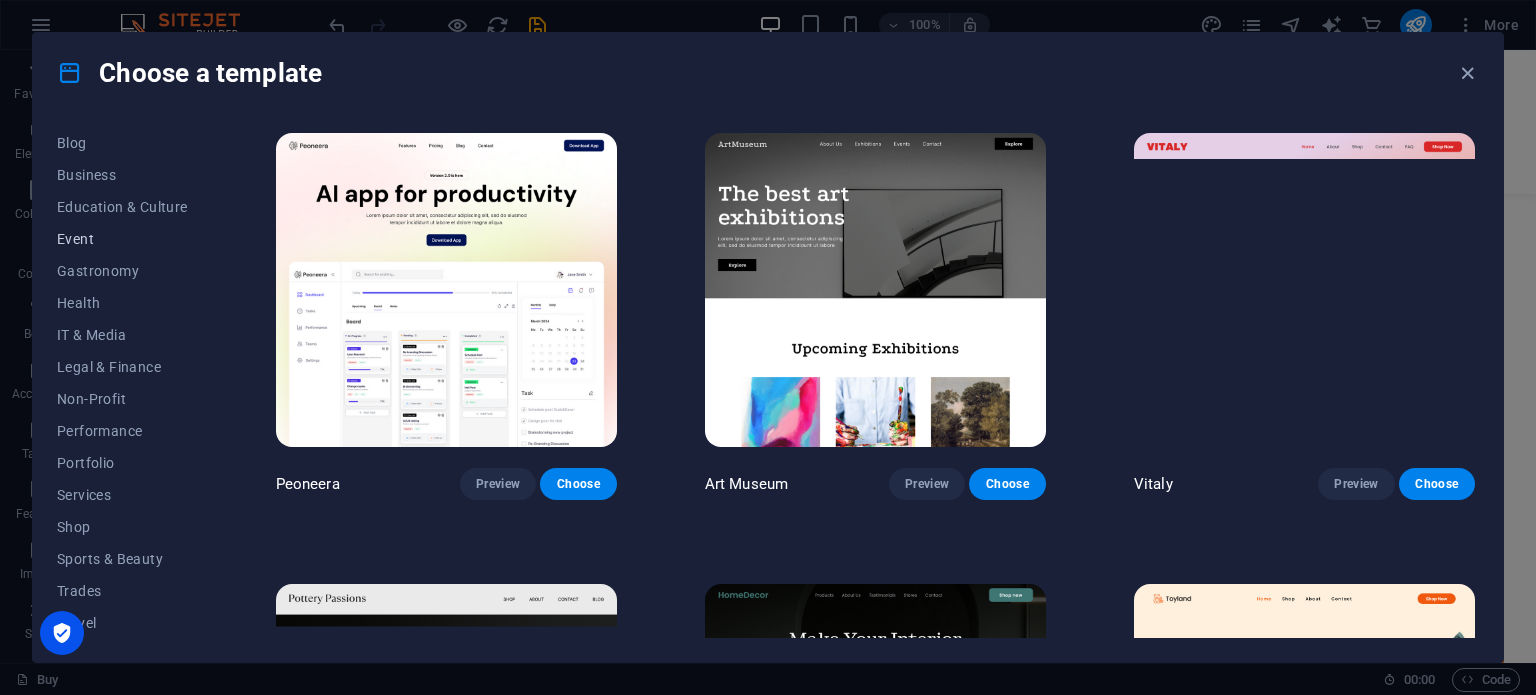 scroll, scrollTop: 300, scrollLeft: 0, axis: vertical 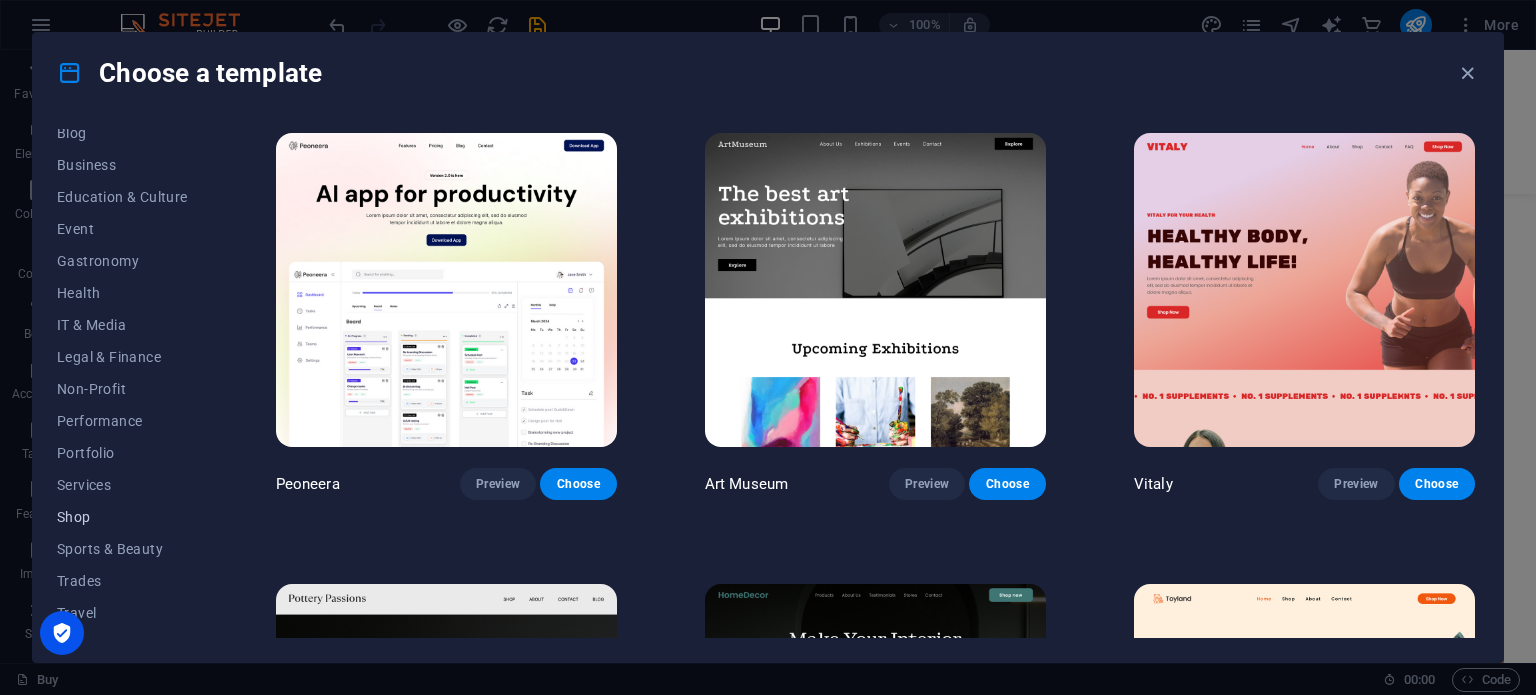 click on "Shop" at bounding box center [122, 517] 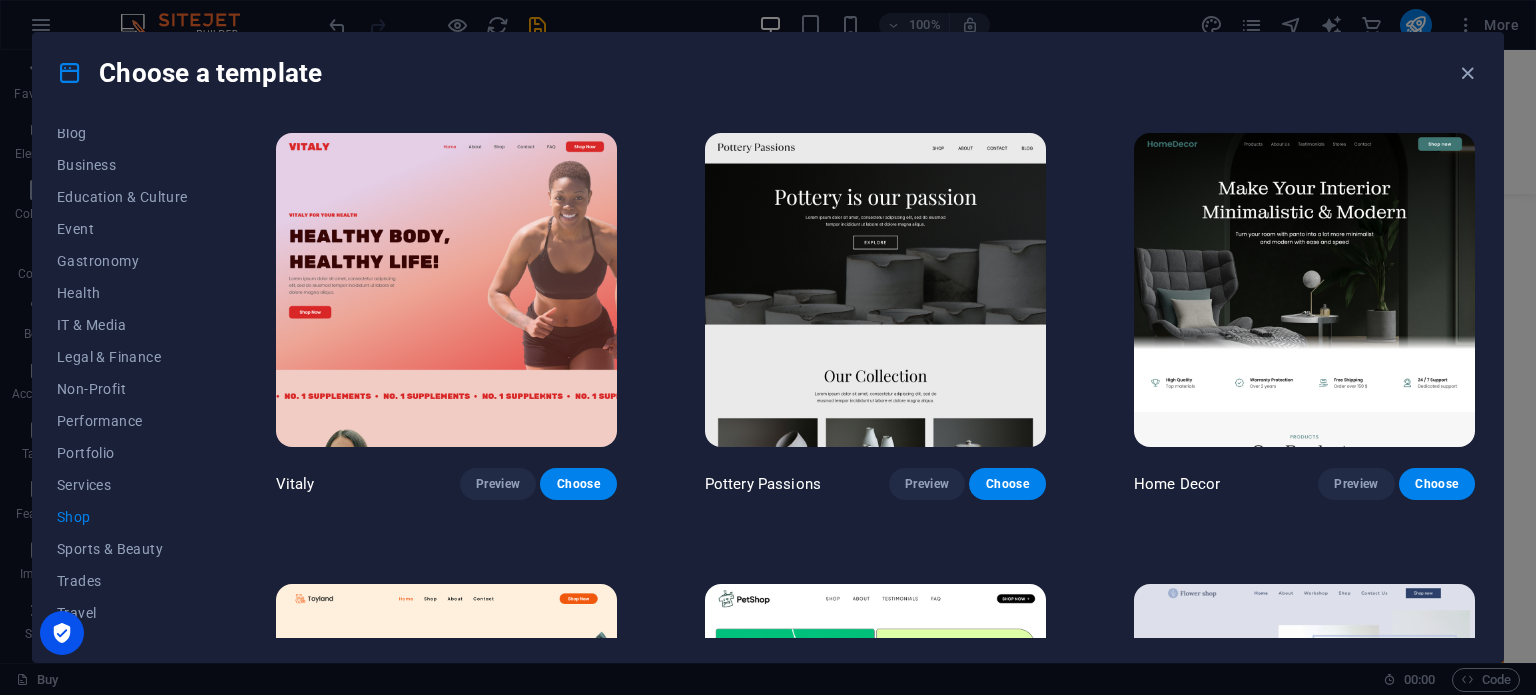 click at bounding box center (875, 290) 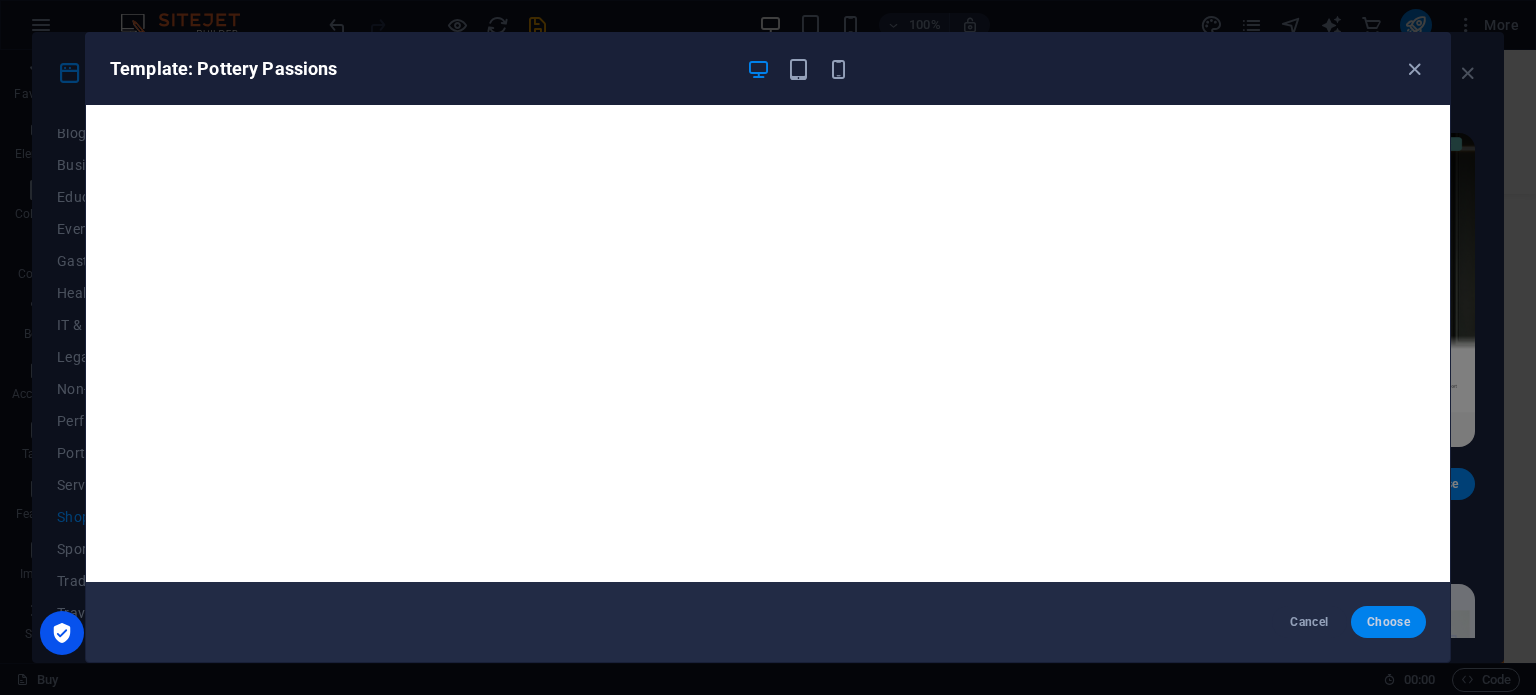click on "Choose" at bounding box center [1388, 622] 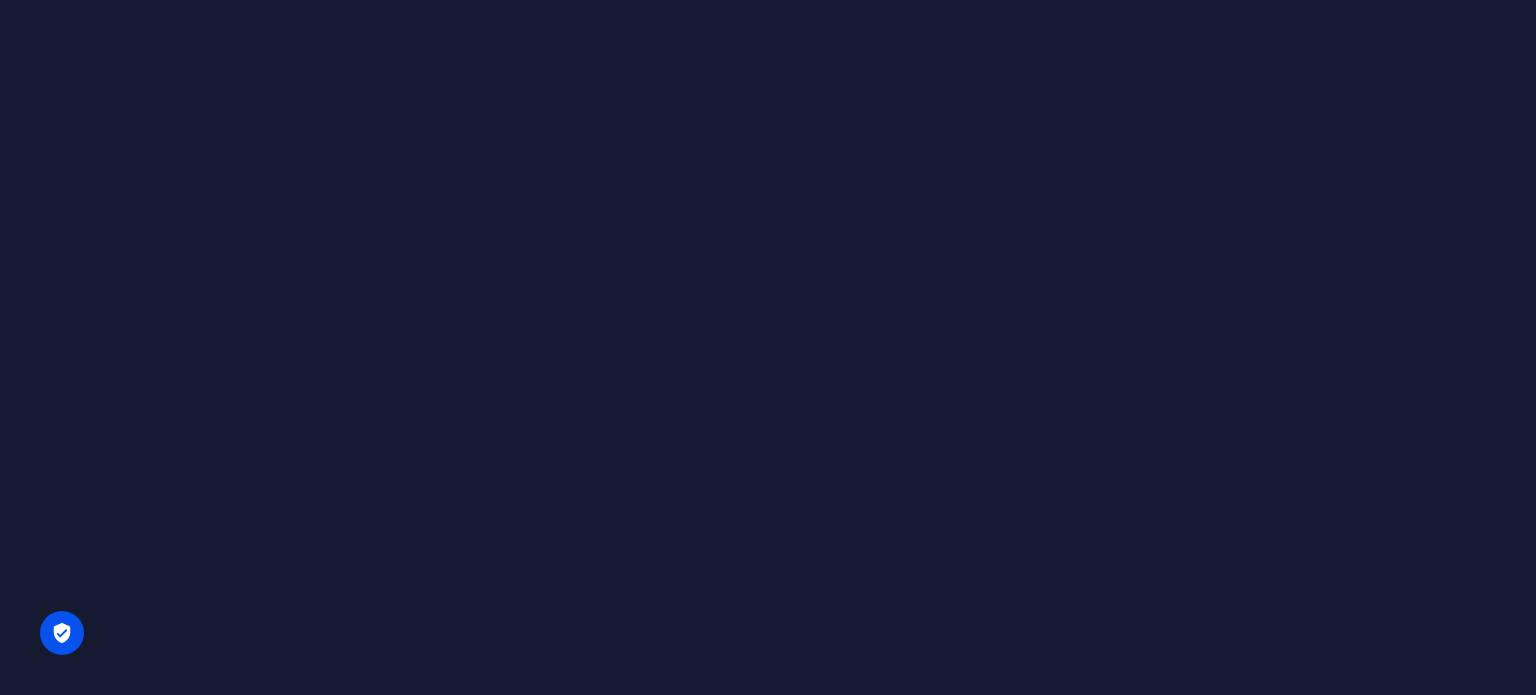 scroll, scrollTop: 0, scrollLeft: 0, axis: both 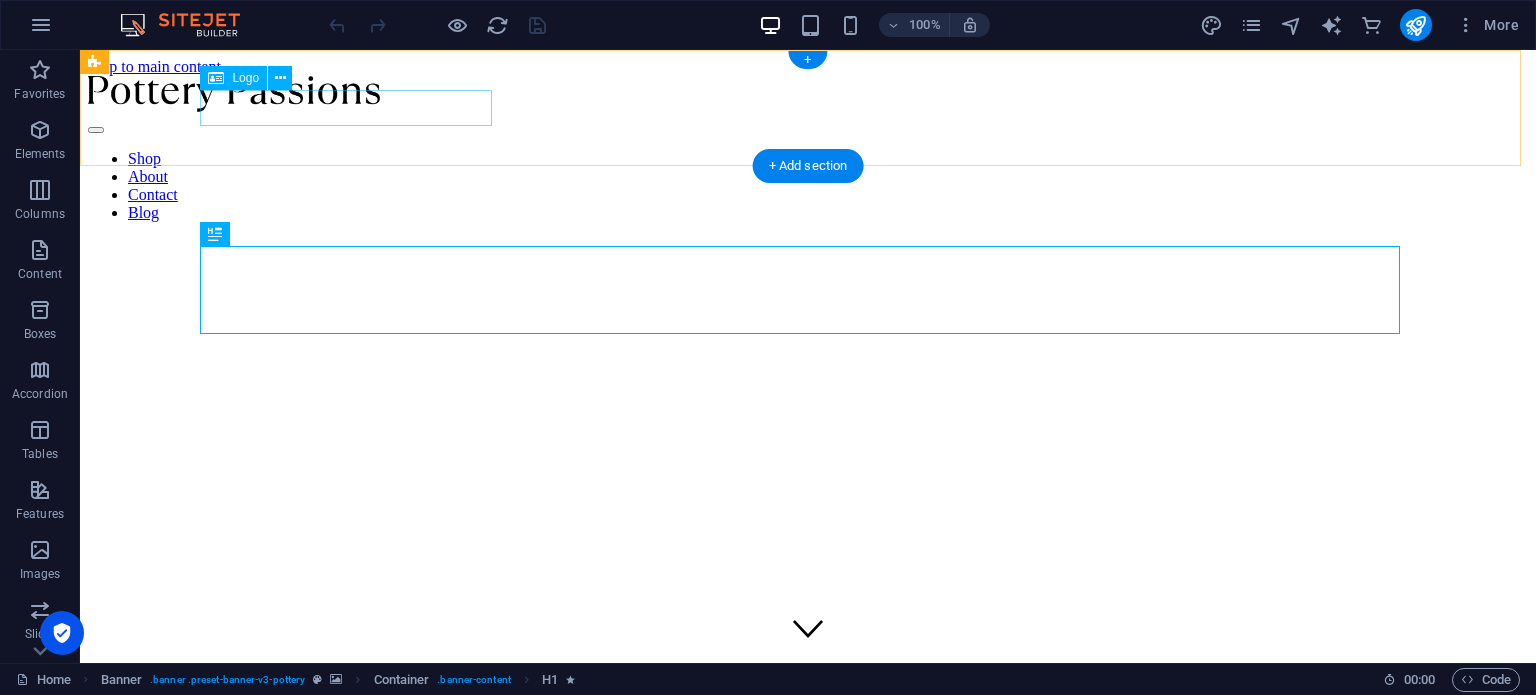 click at bounding box center [808, 96] 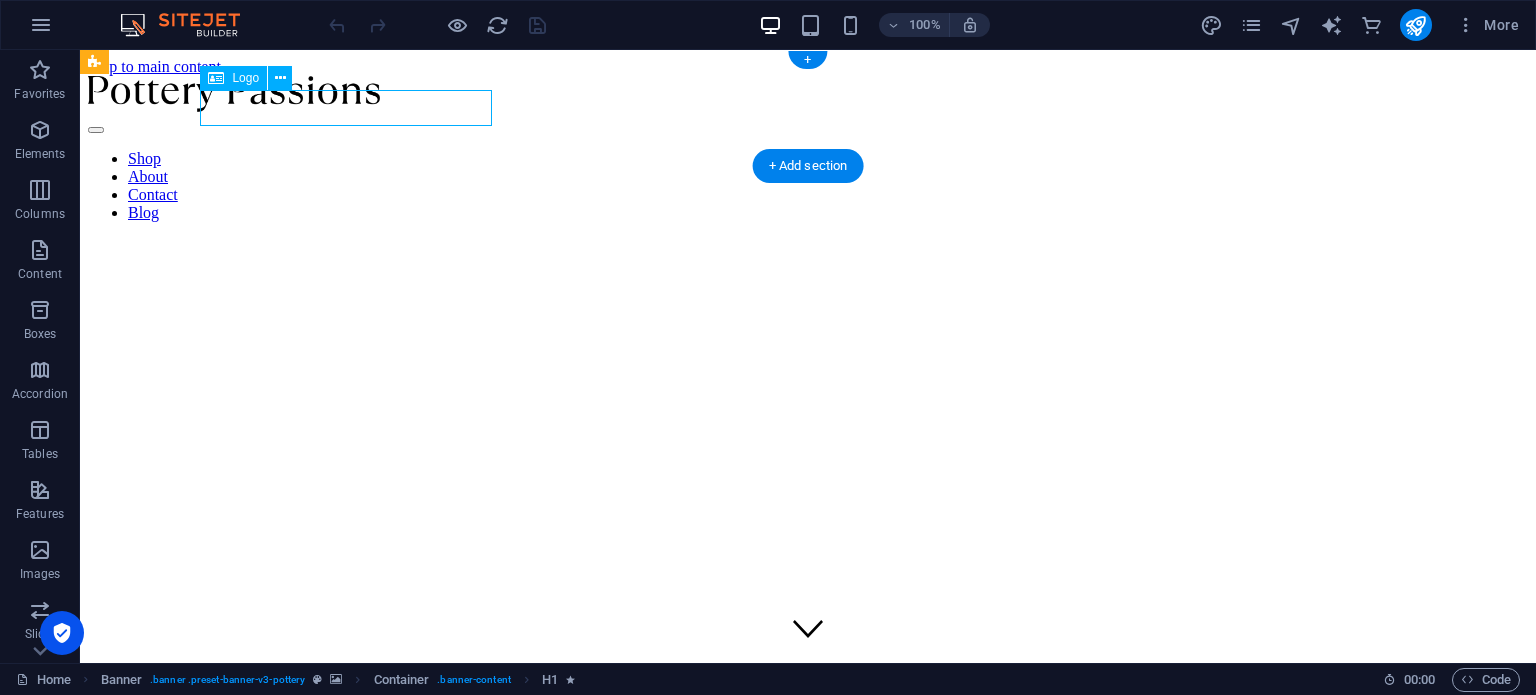 click at bounding box center [808, 96] 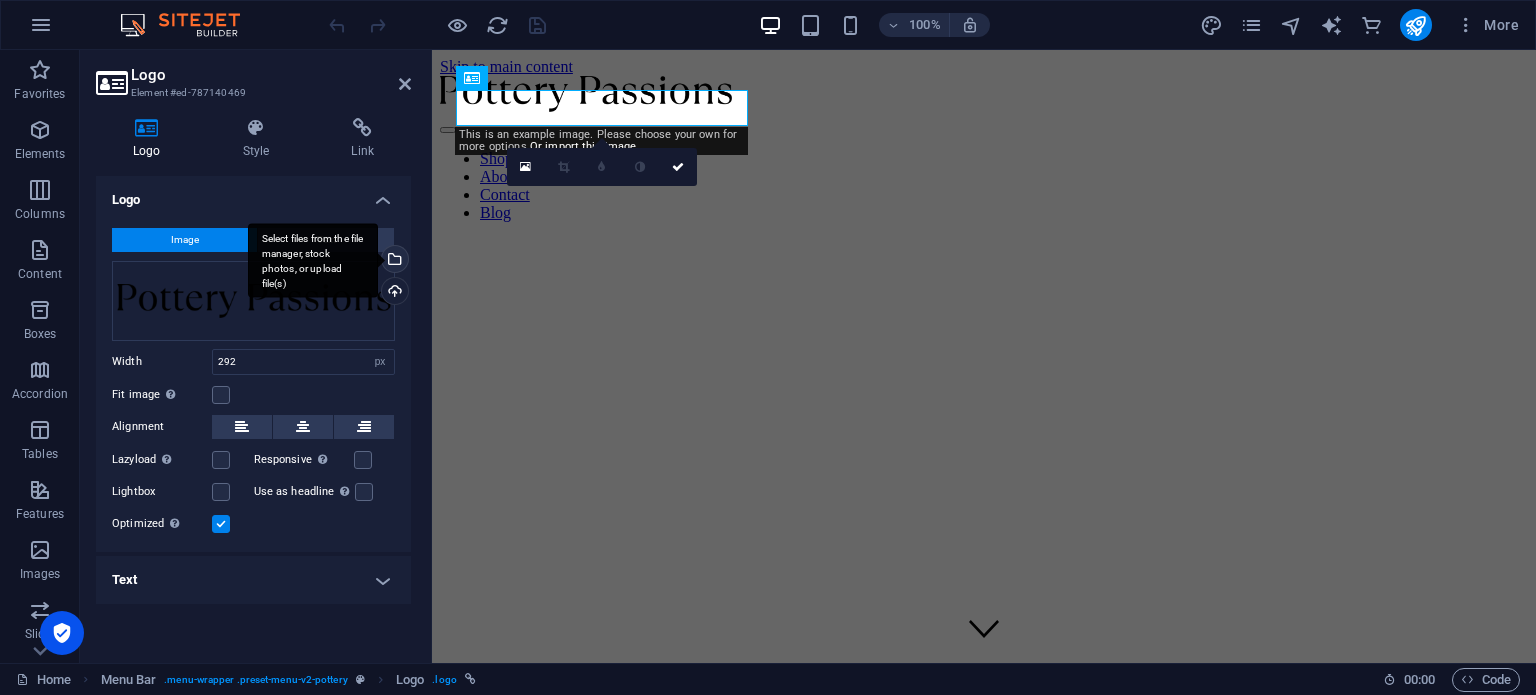 click on "Select files from the file manager, stock photos, or upload file(s)" at bounding box center (393, 261) 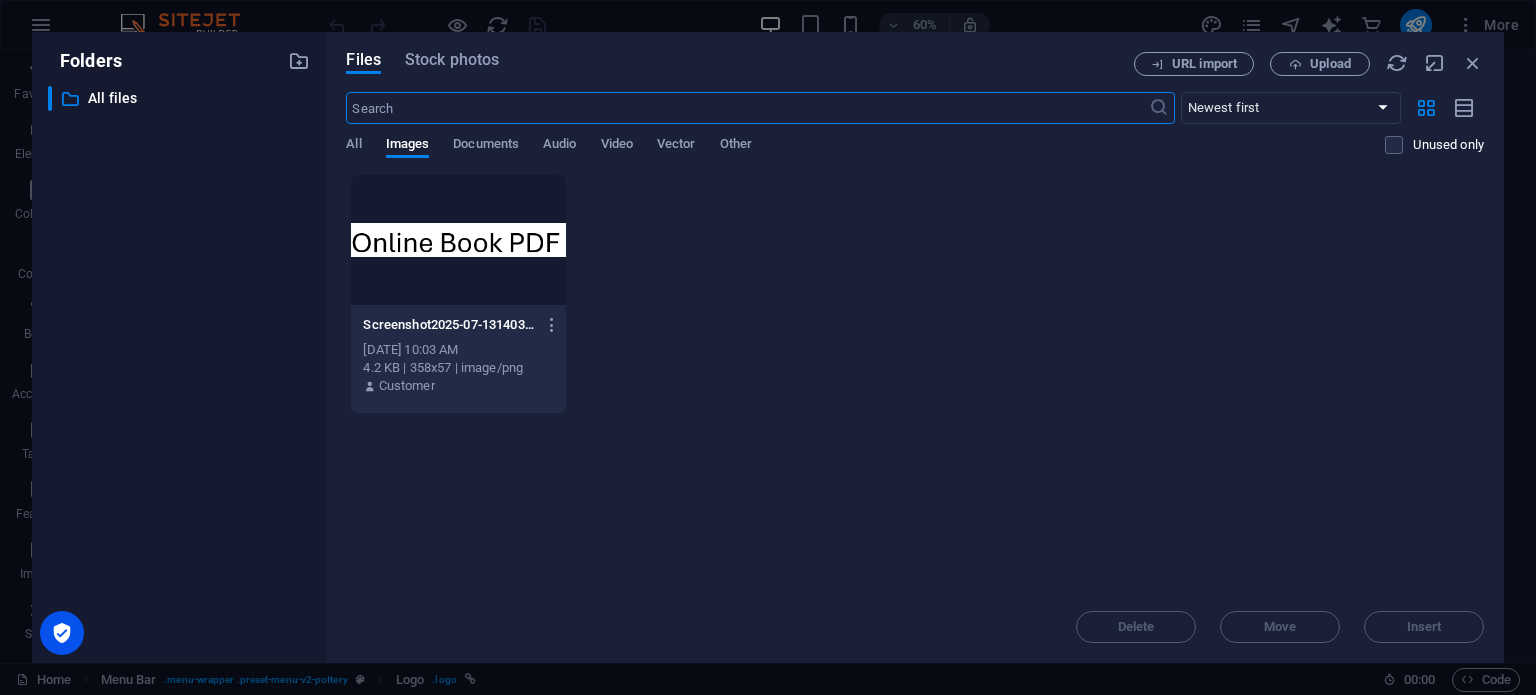 click at bounding box center (458, 240) 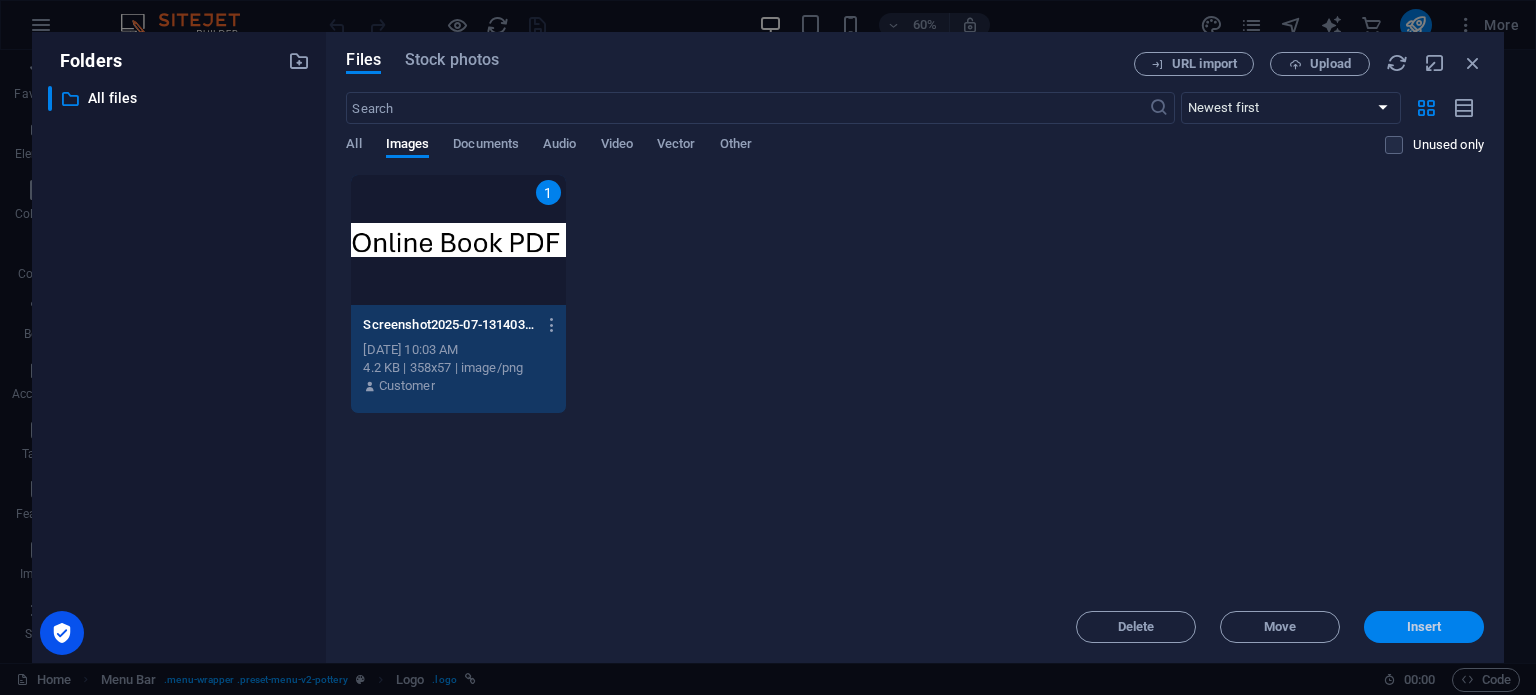 click on "Insert" at bounding box center [1424, 627] 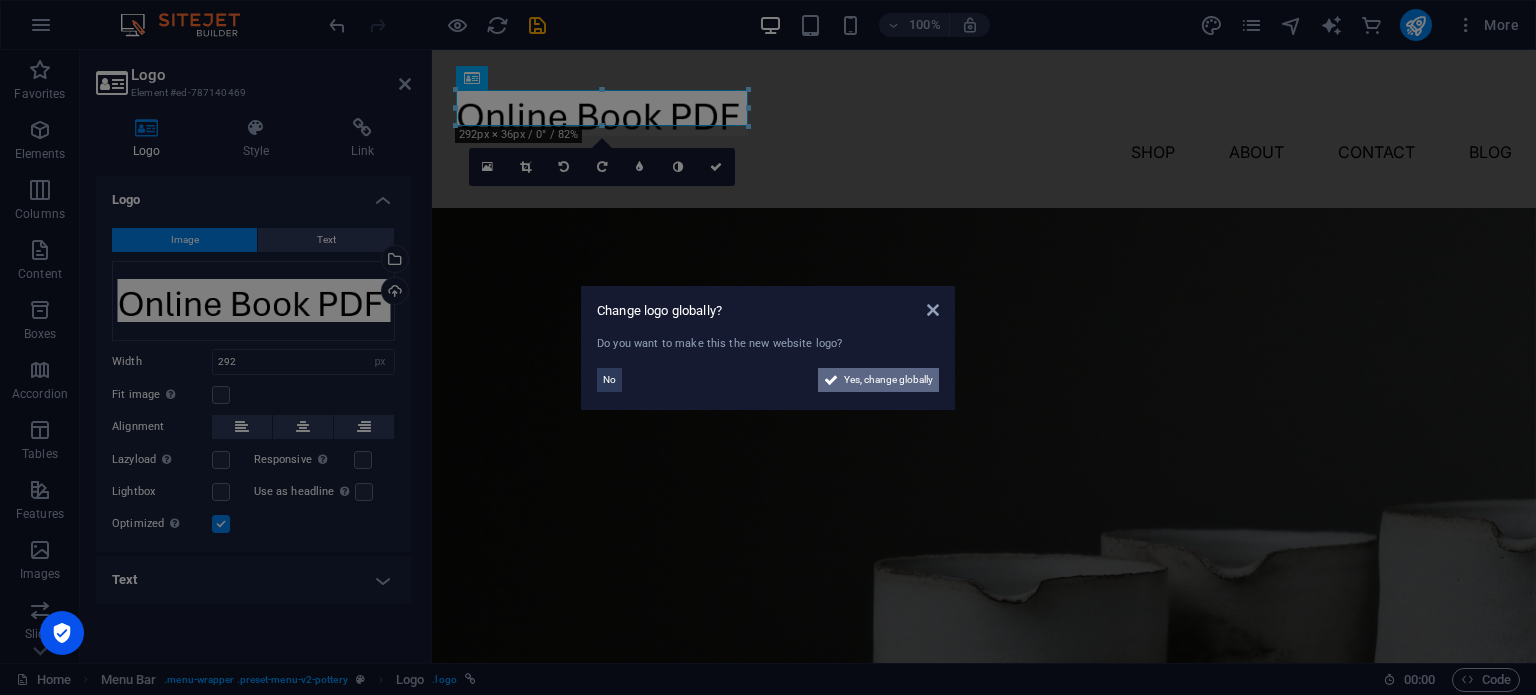 click on "Yes, change globally" at bounding box center [888, 380] 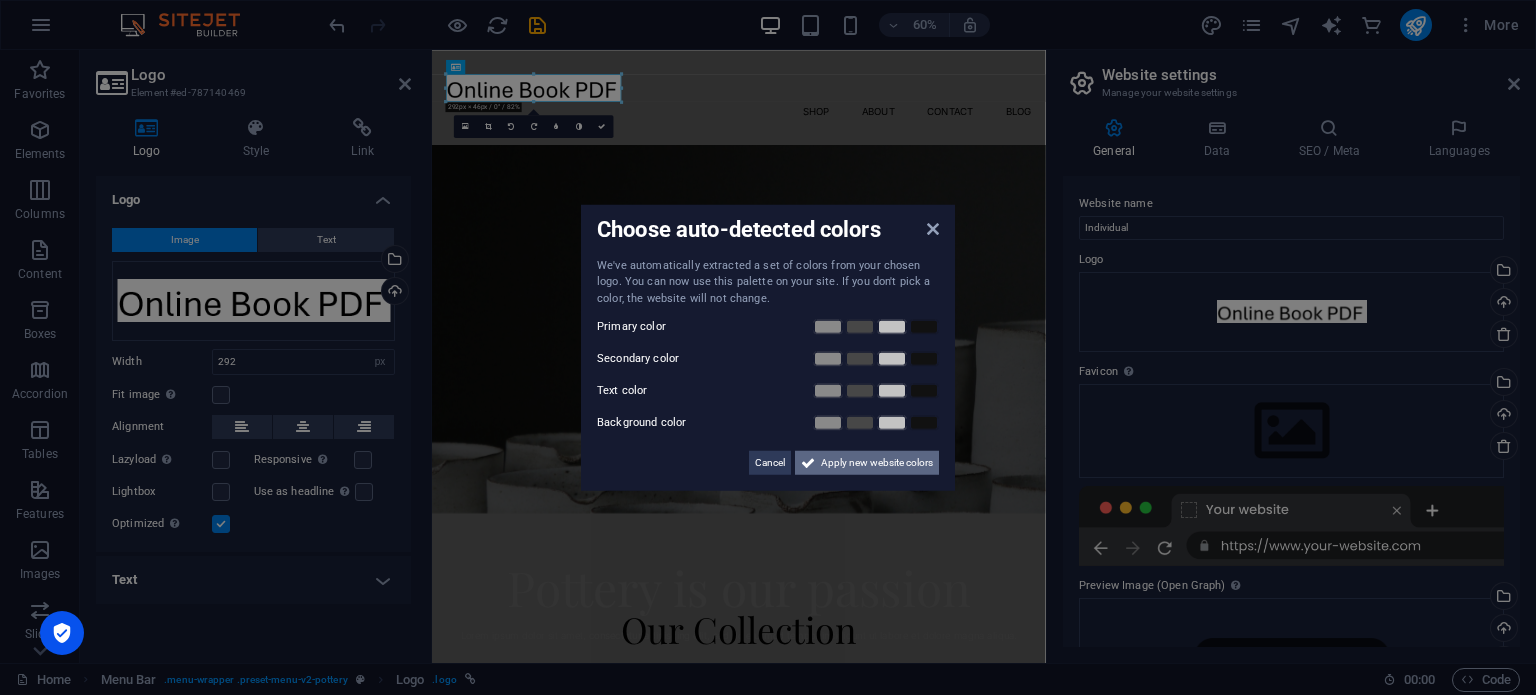 click on "Apply new website colors" at bounding box center (877, 463) 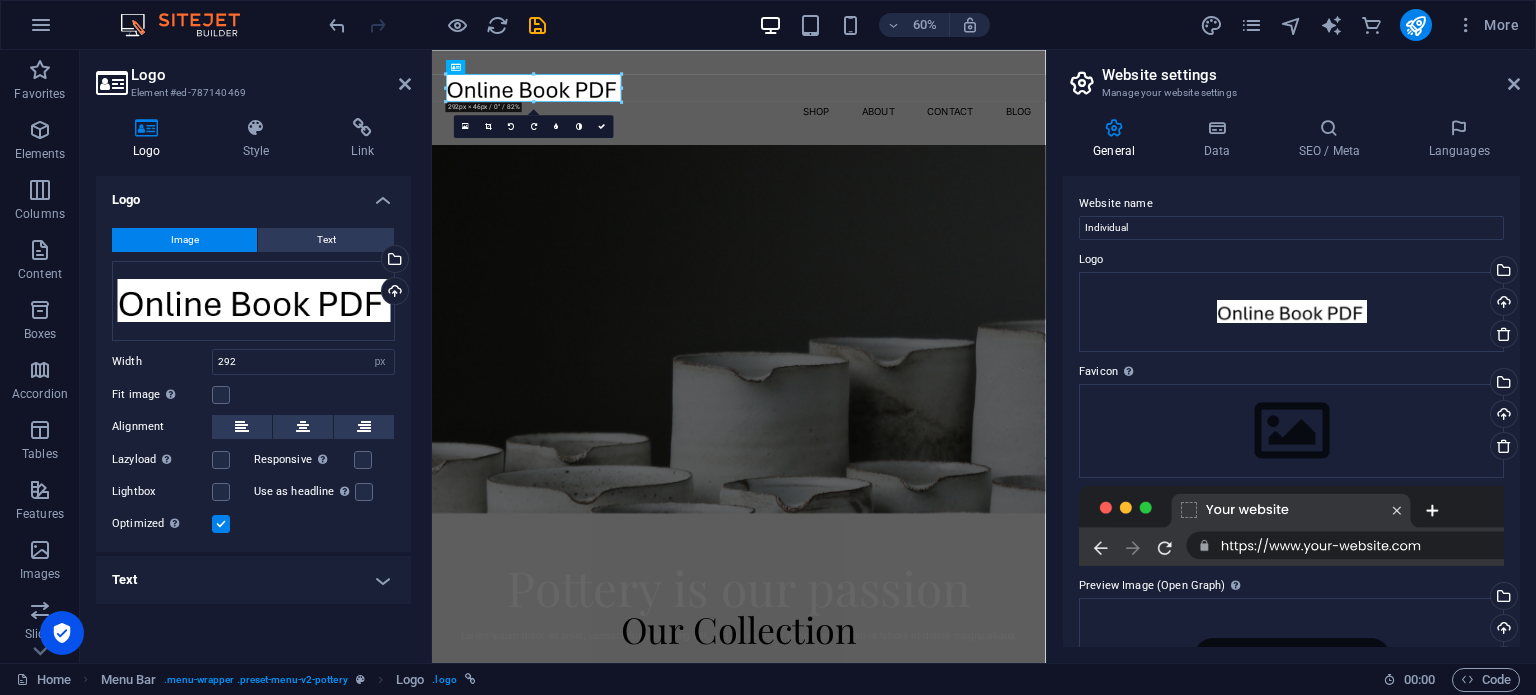 click on "Website settings" at bounding box center [1311, 75] 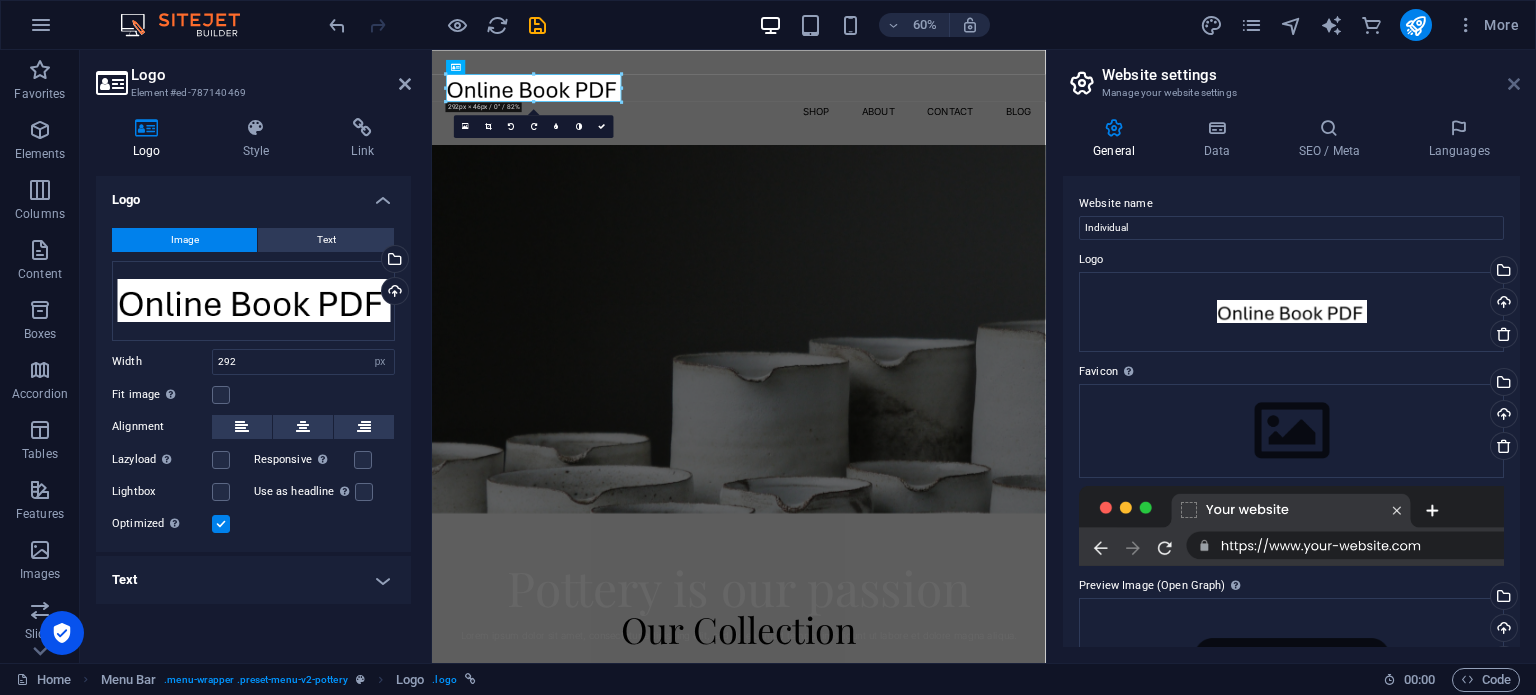 click at bounding box center (1514, 84) 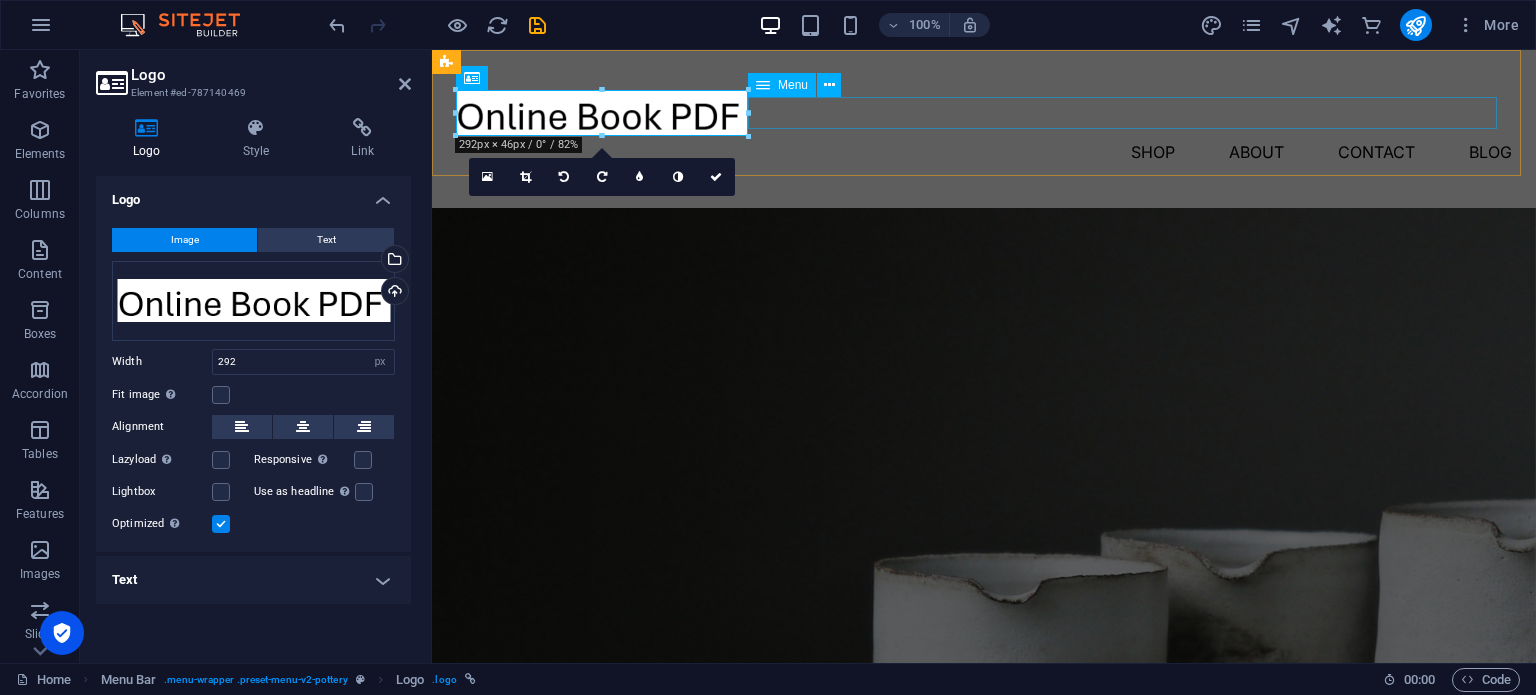 click on "Shop About Contact Blog" at bounding box center [984, 152] 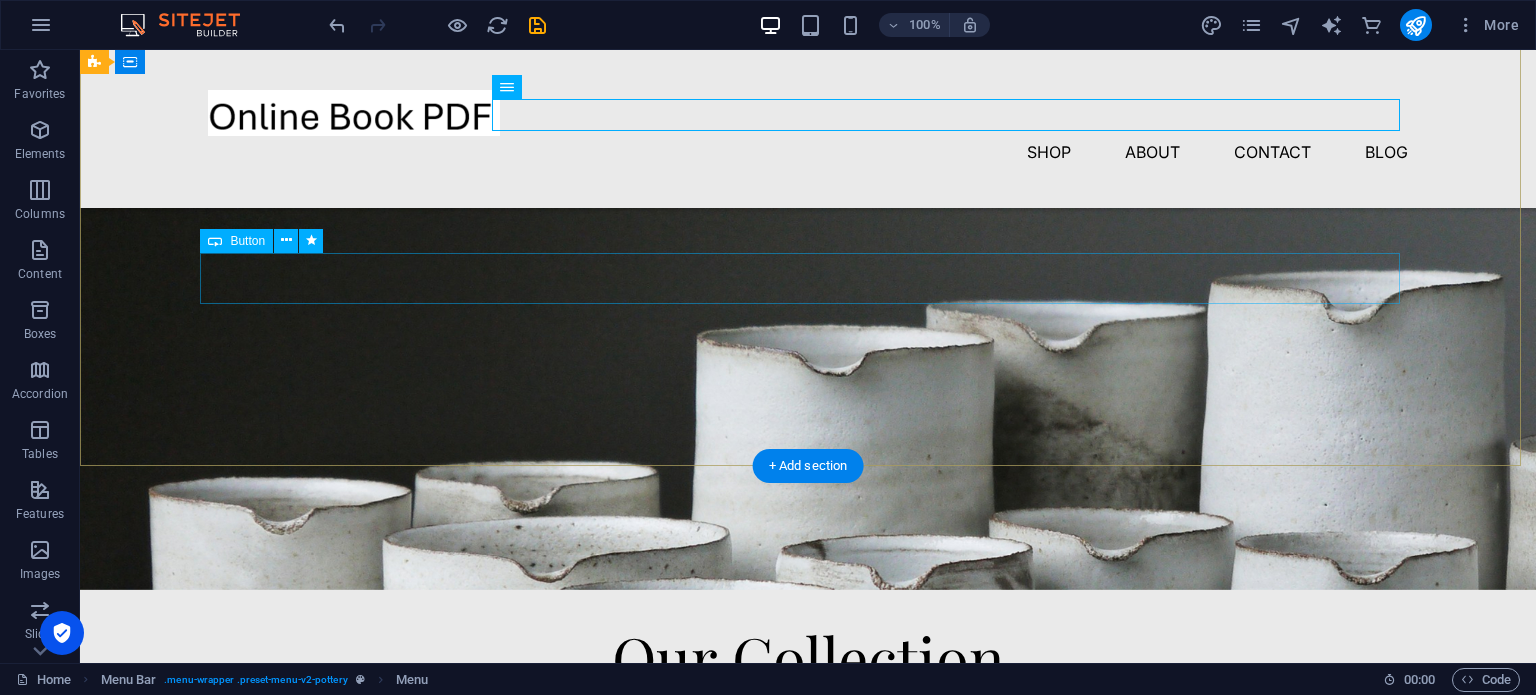 scroll, scrollTop: 0, scrollLeft: 0, axis: both 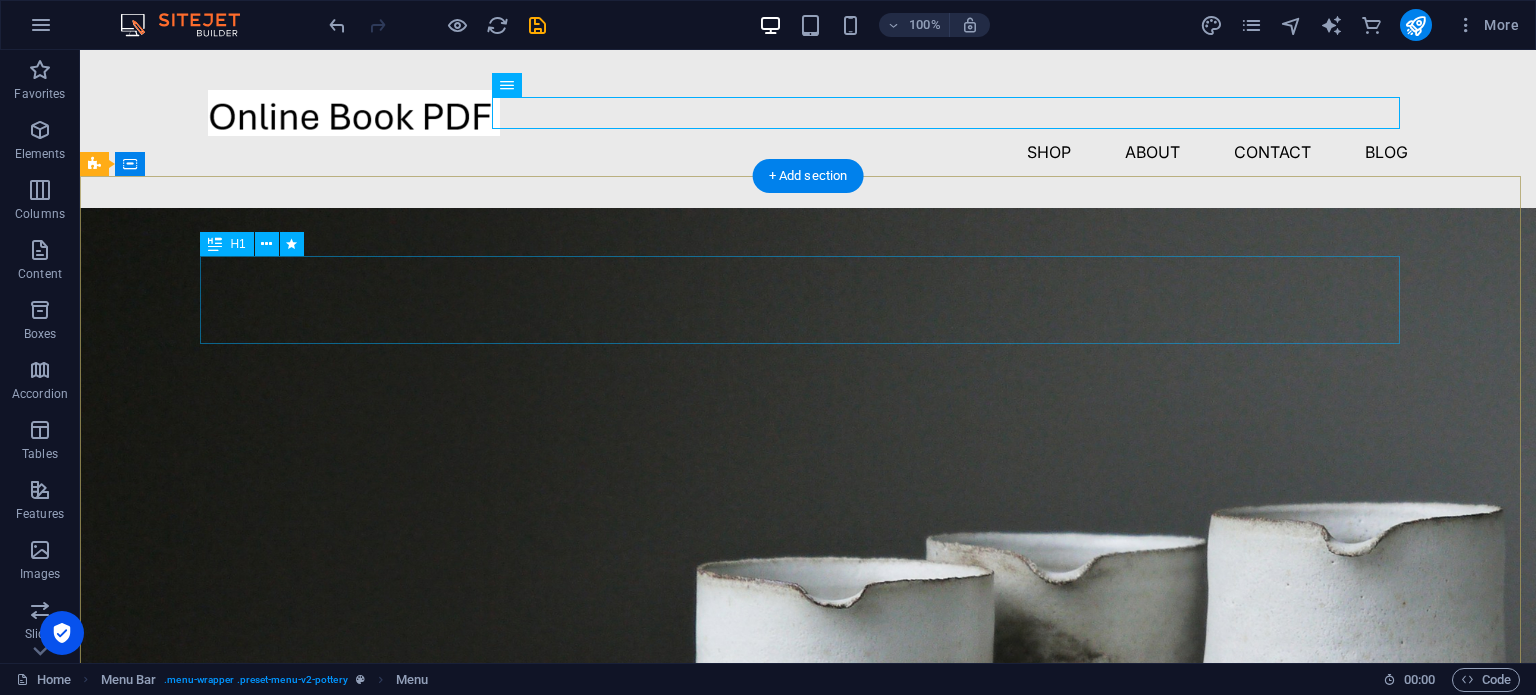 click on "Pottery is our passion" at bounding box center [808, 946] 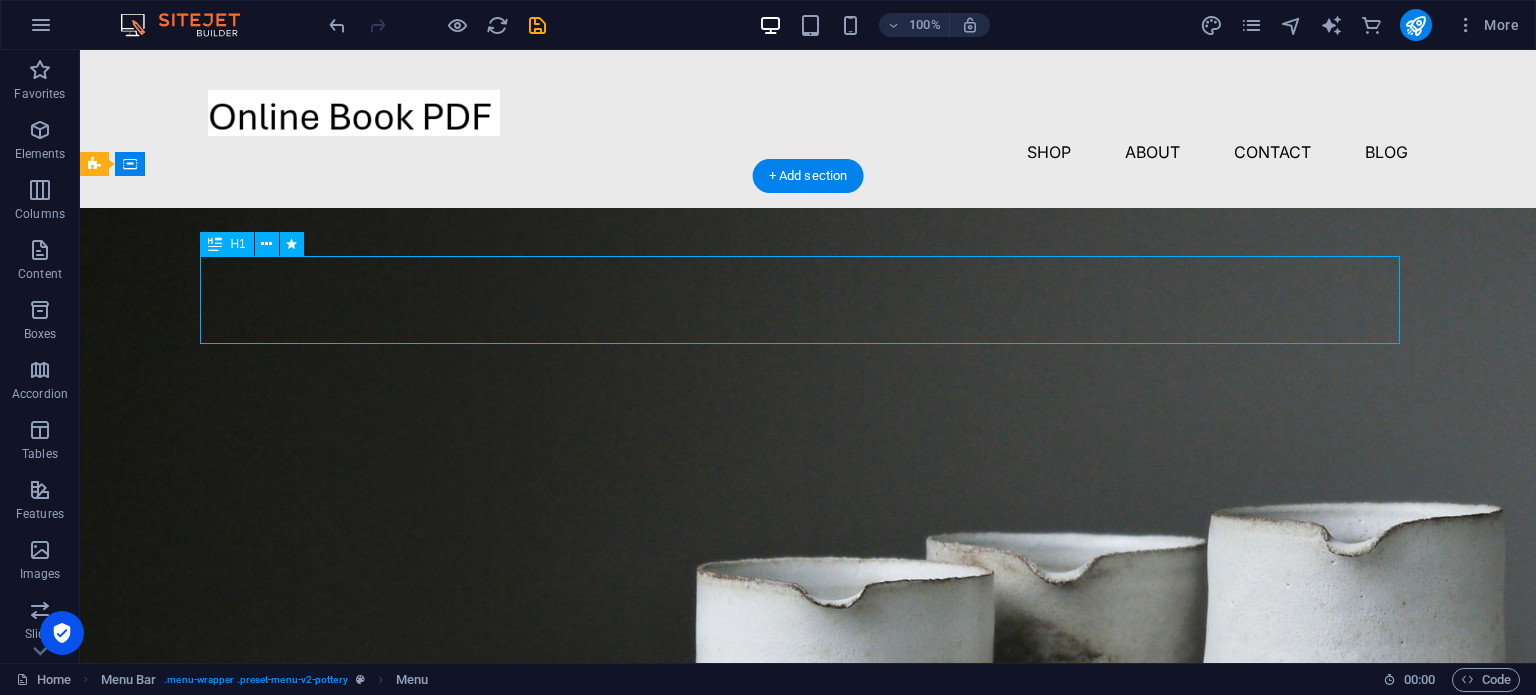 click on "Pottery is our passion" at bounding box center (808, 946) 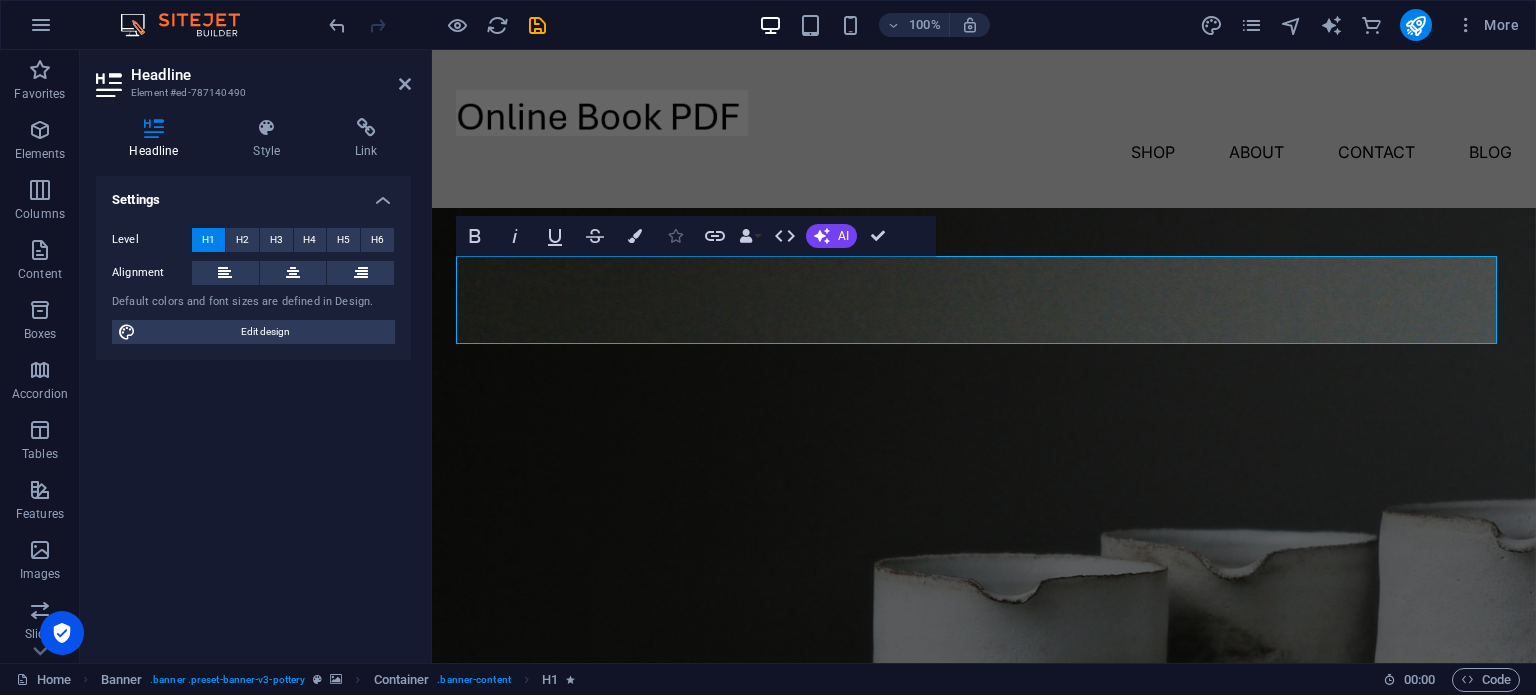 scroll, scrollTop: 0, scrollLeft: 356, axis: horizontal 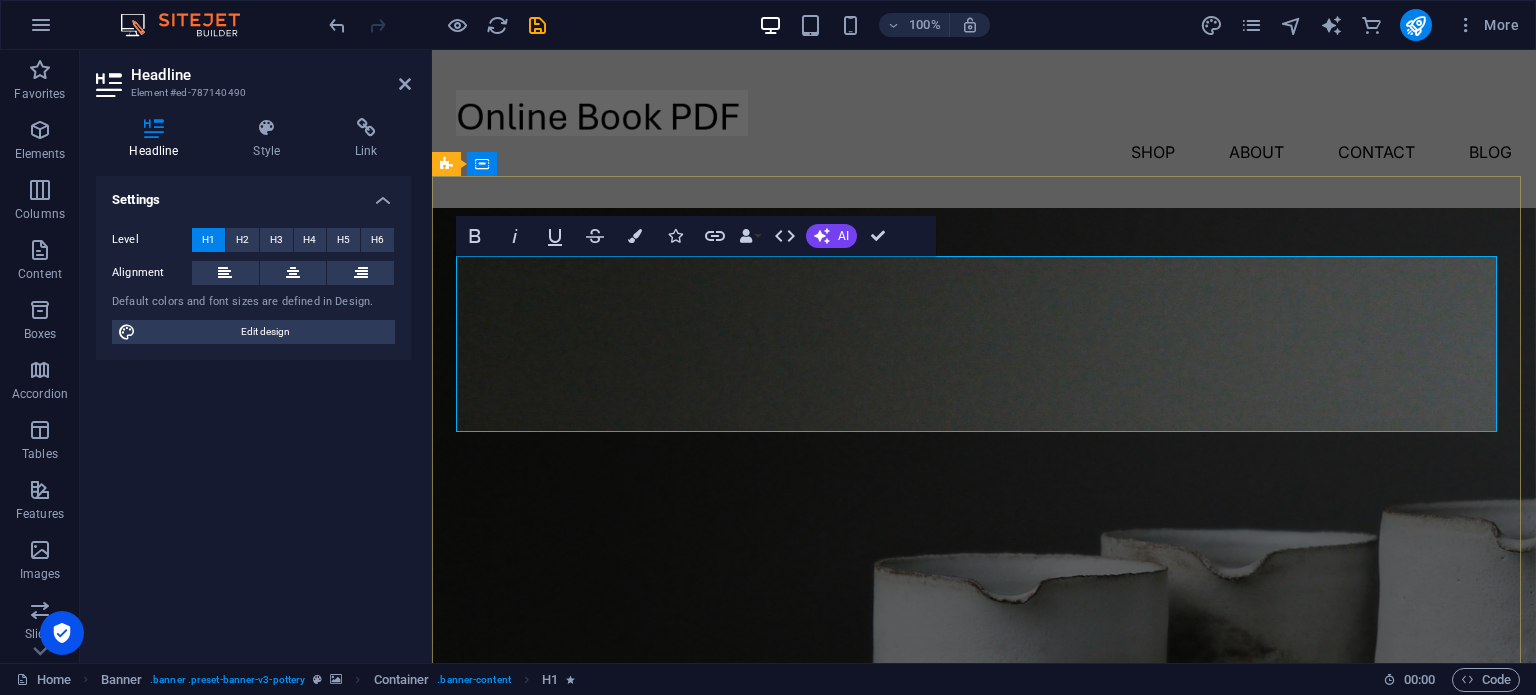 drag, startPoint x: 1159, startPoint y: 418, endPoint x: 563, endPoint y: 335, distance: 601.7516 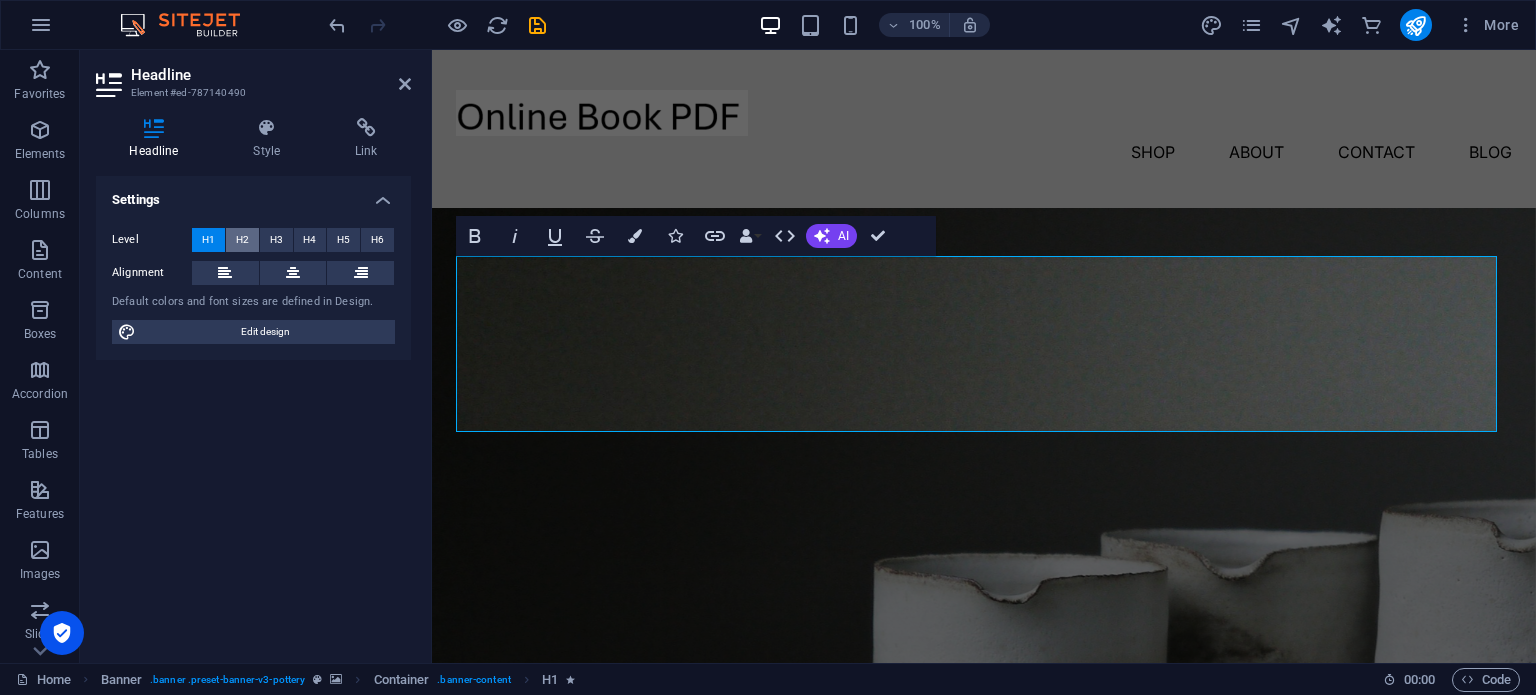 click on "H2" at bounding box center [242, 240] 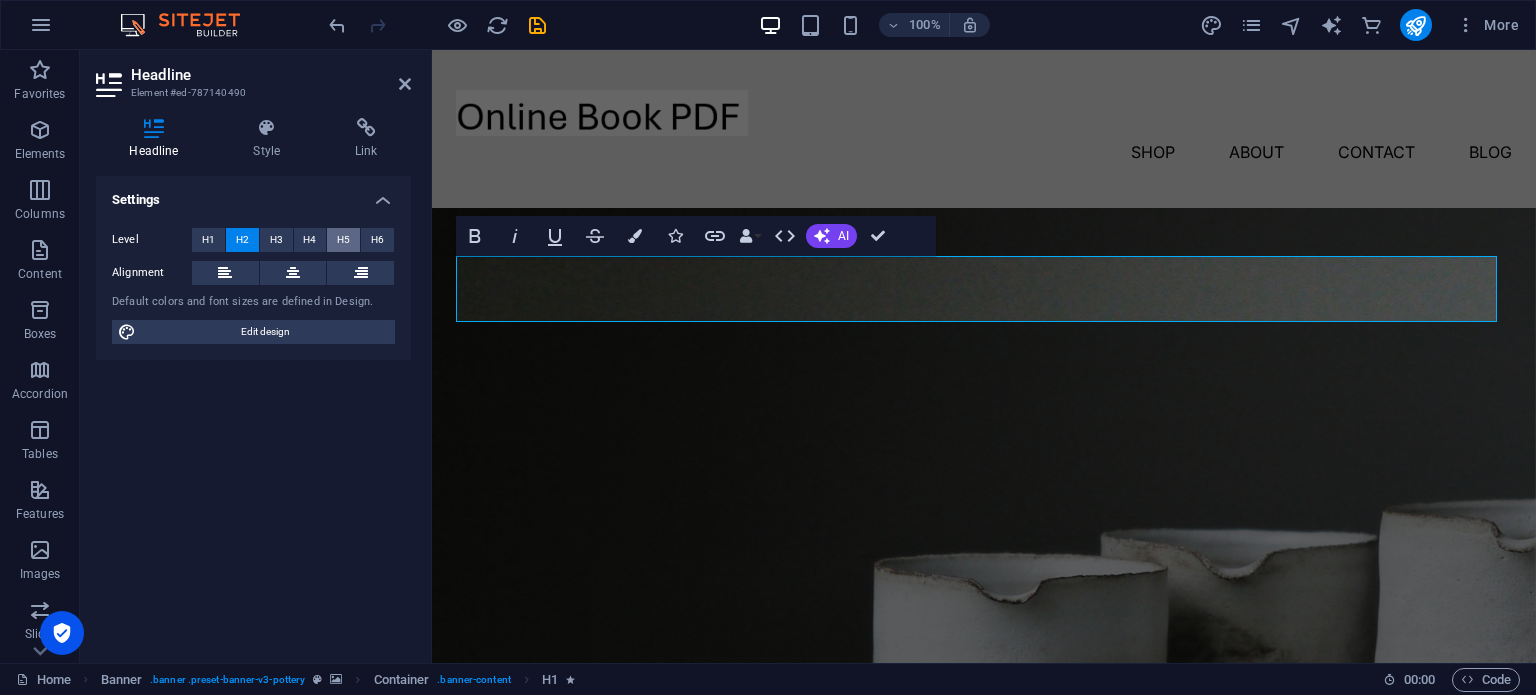 click on "H5" at bounding box center (343, 240) 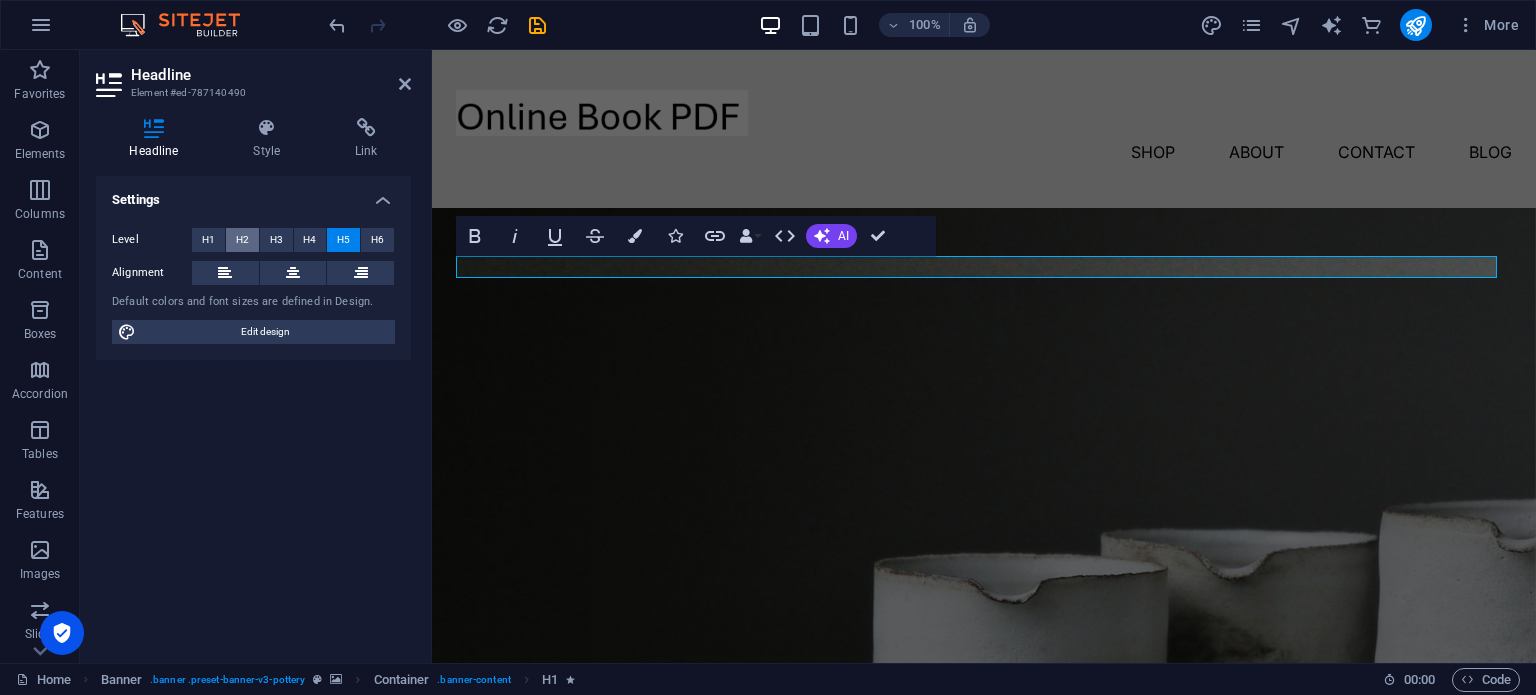 click on "H2" at bounding box center (242, 240) 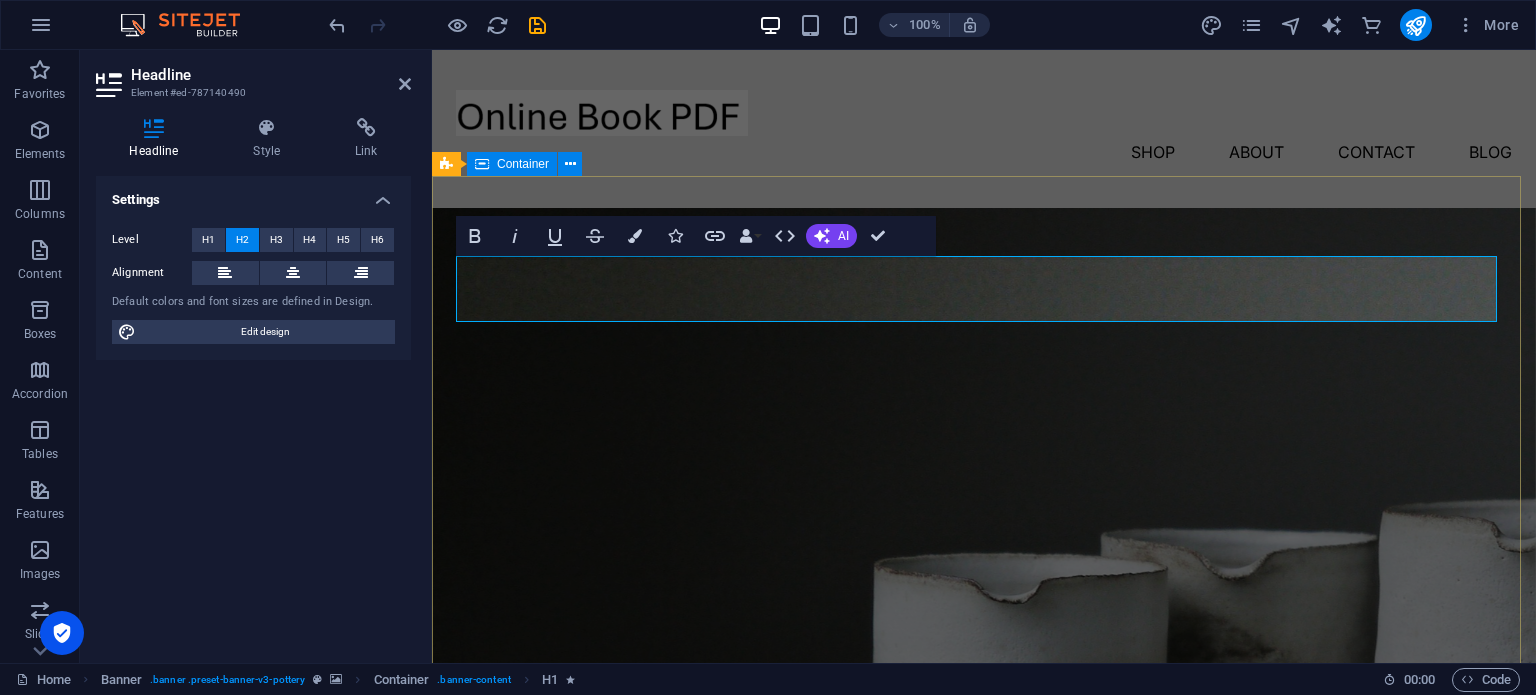 click on "welcome to online book store welcome to online book store Lorem ipsum dolor sit amet, consectetur adipiscing elit, sed do eiusmod tempor incididunt ut labore et dolore magna aliqua. Explore" at bounding box center (984, 1002) 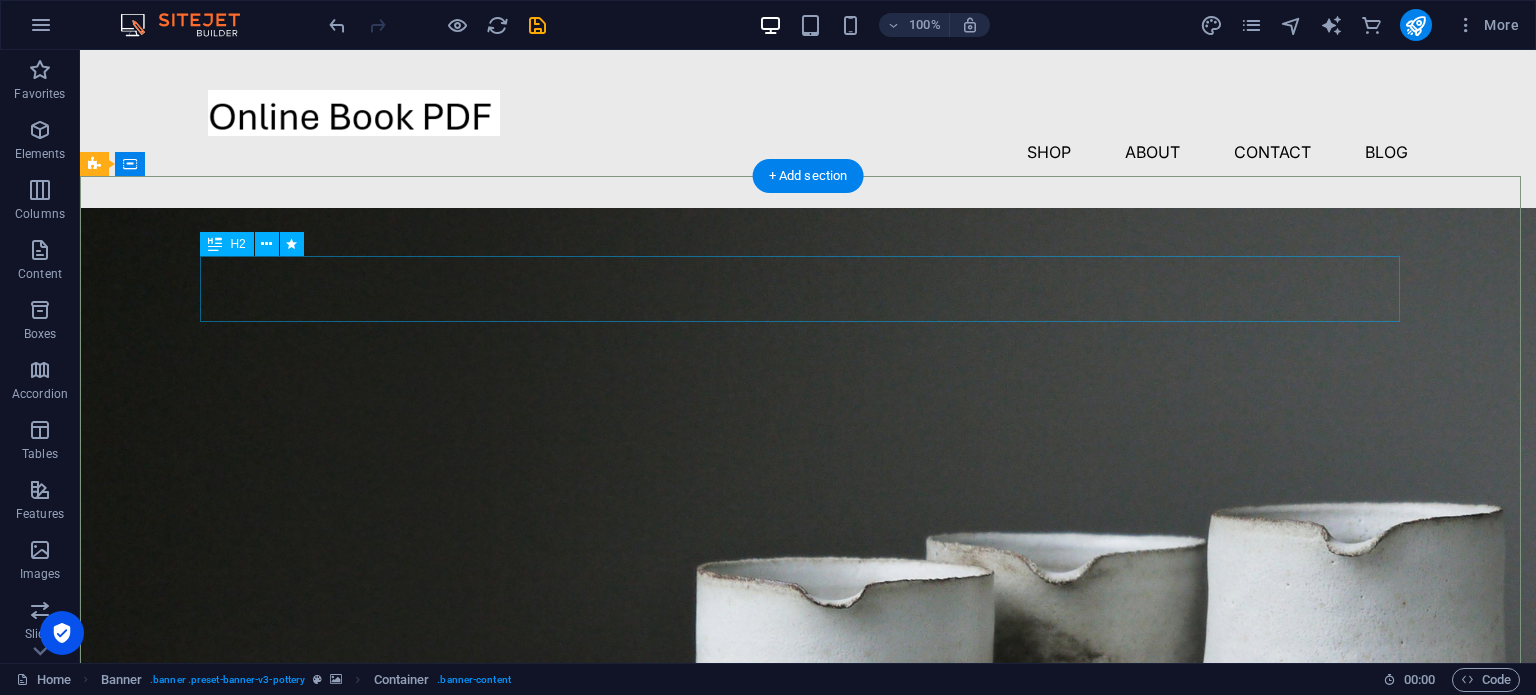 click on "welcome to online book store" at bounding box center [808, 935] 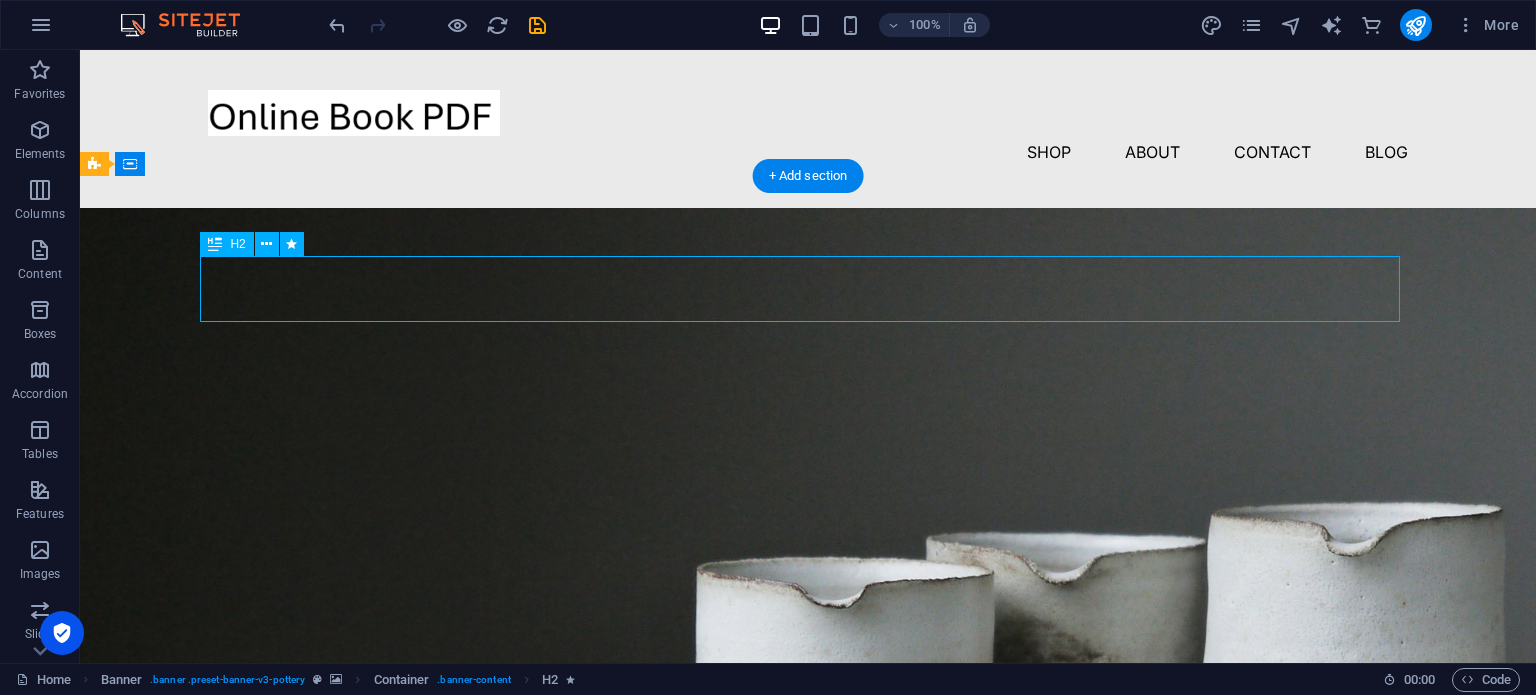 click on "welcome to online book store" at bounding box center (808, 935) 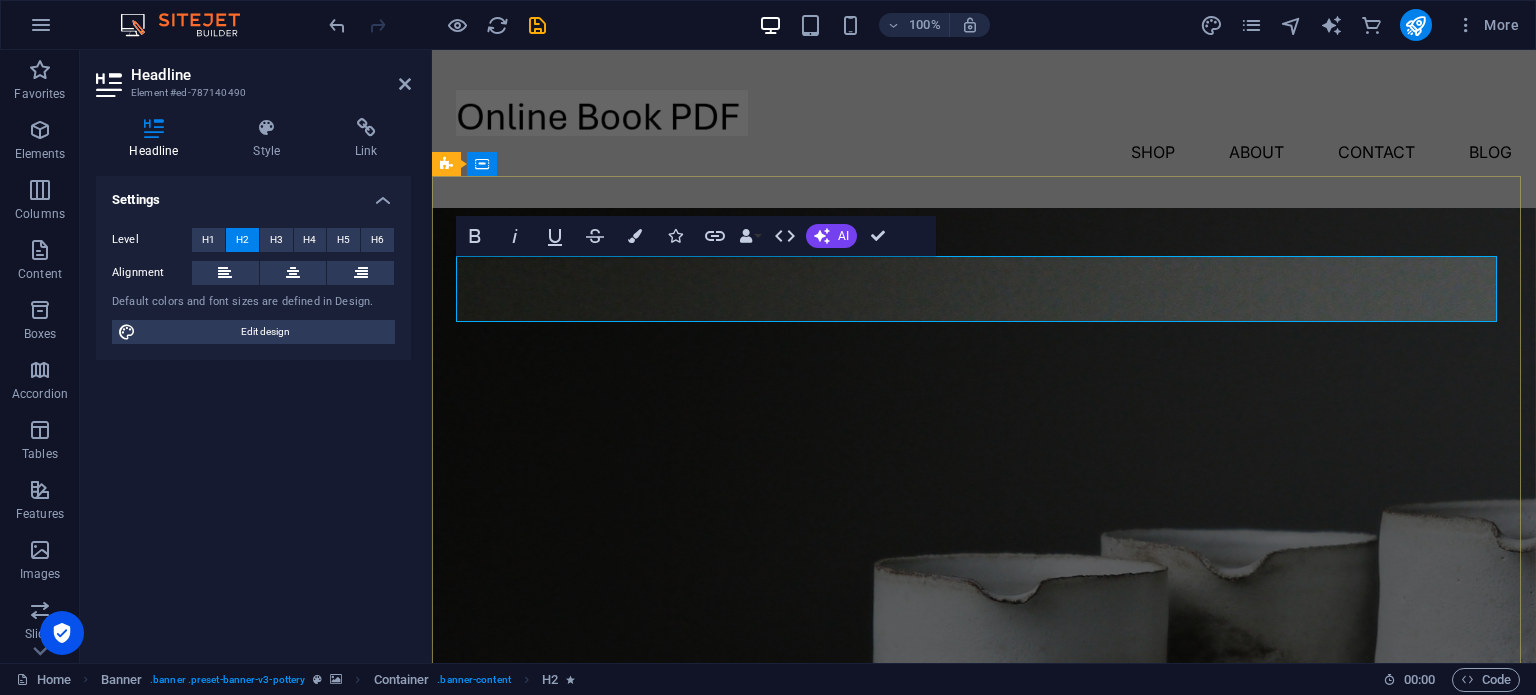 click on "welcome to online book store" at bounding box center [984, 935] 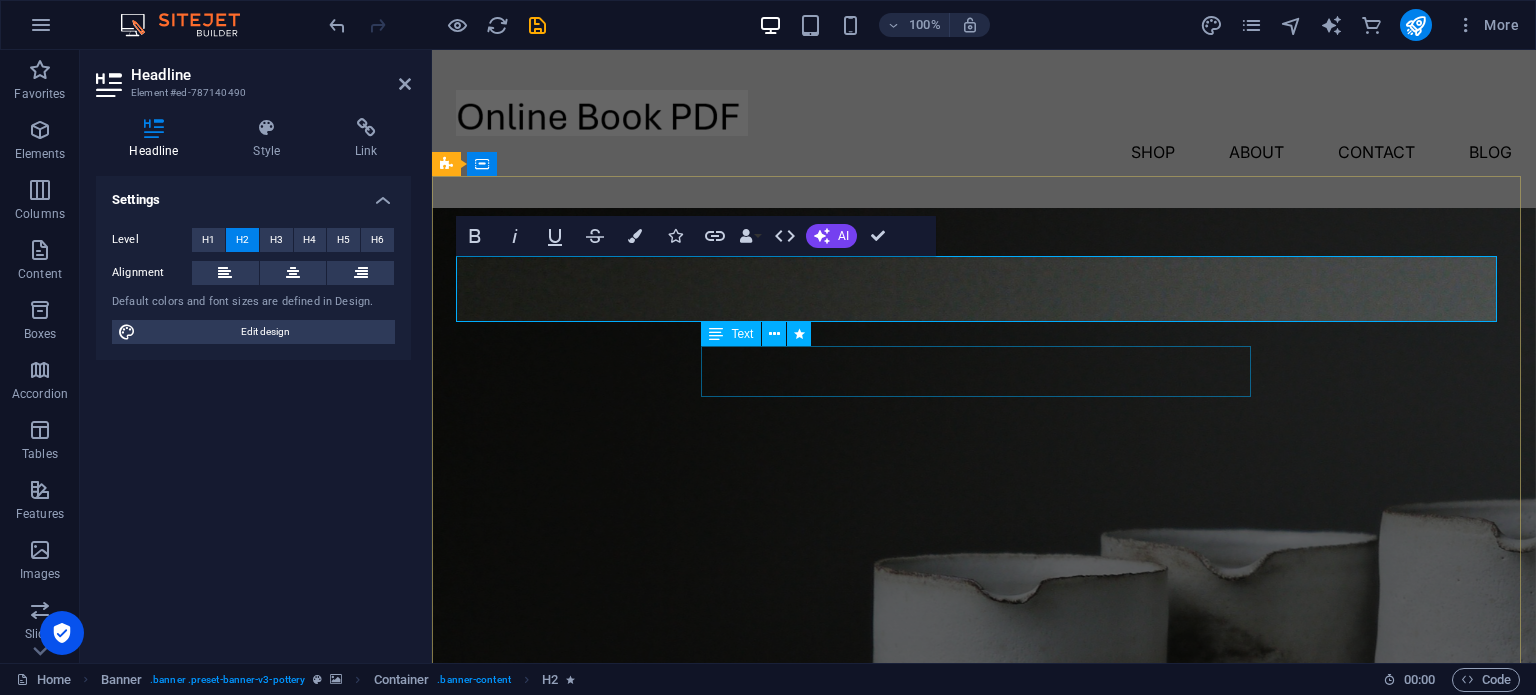 type 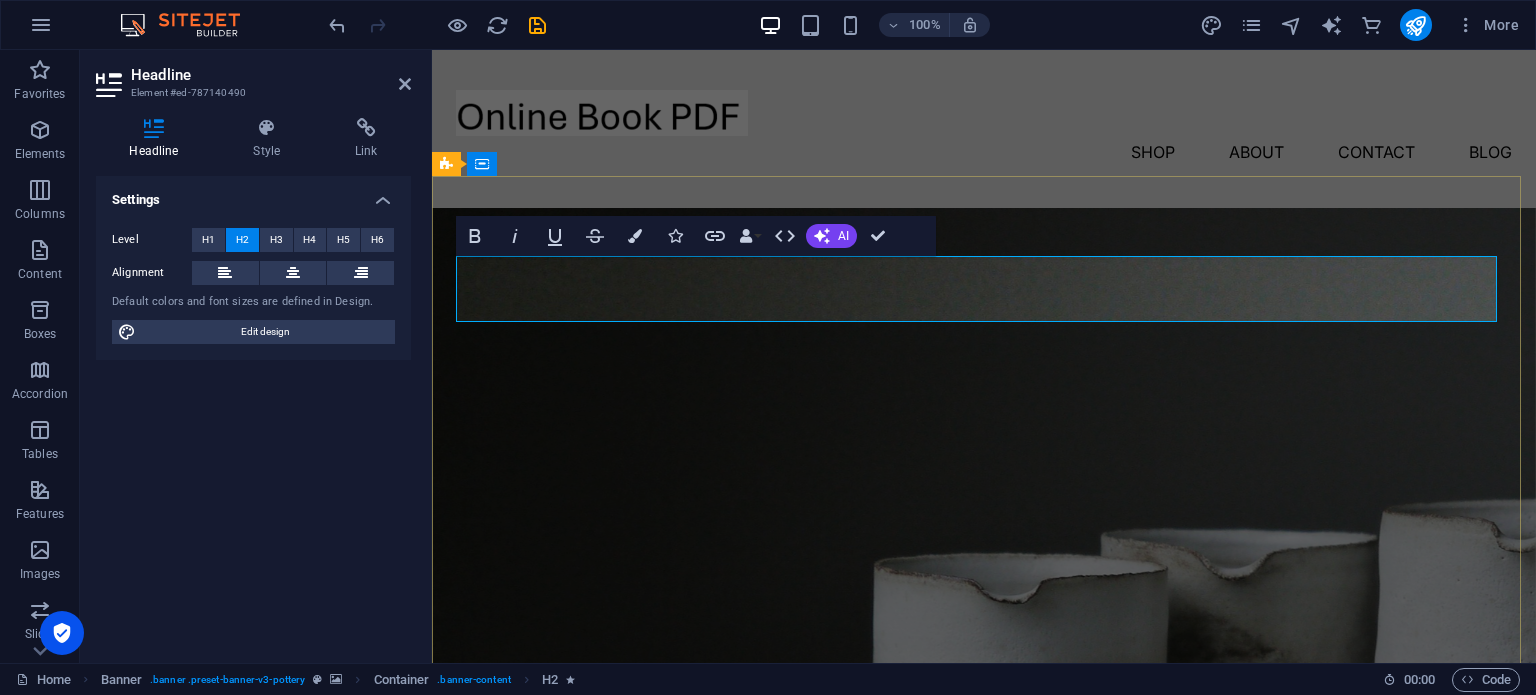 click on "Welcome to online book store" at bounding box center (984, 935) 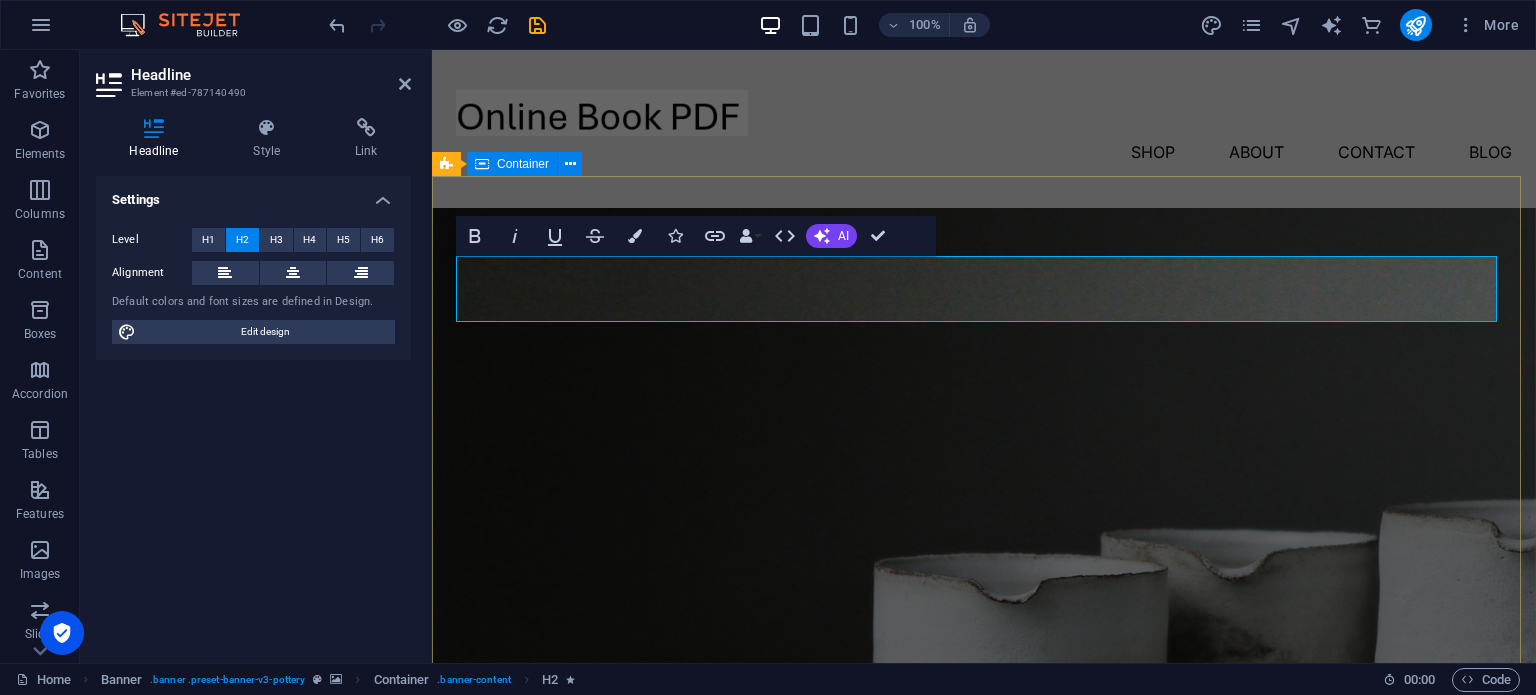 click on "Welcome to Online Book Store Lorem ipsum dolor sit amet, consectetur adipiscing elit, sed do eiusmod tempor incididunt ut labore et dolore magna aliqua. Explore" at bounding box center [984, 1002] 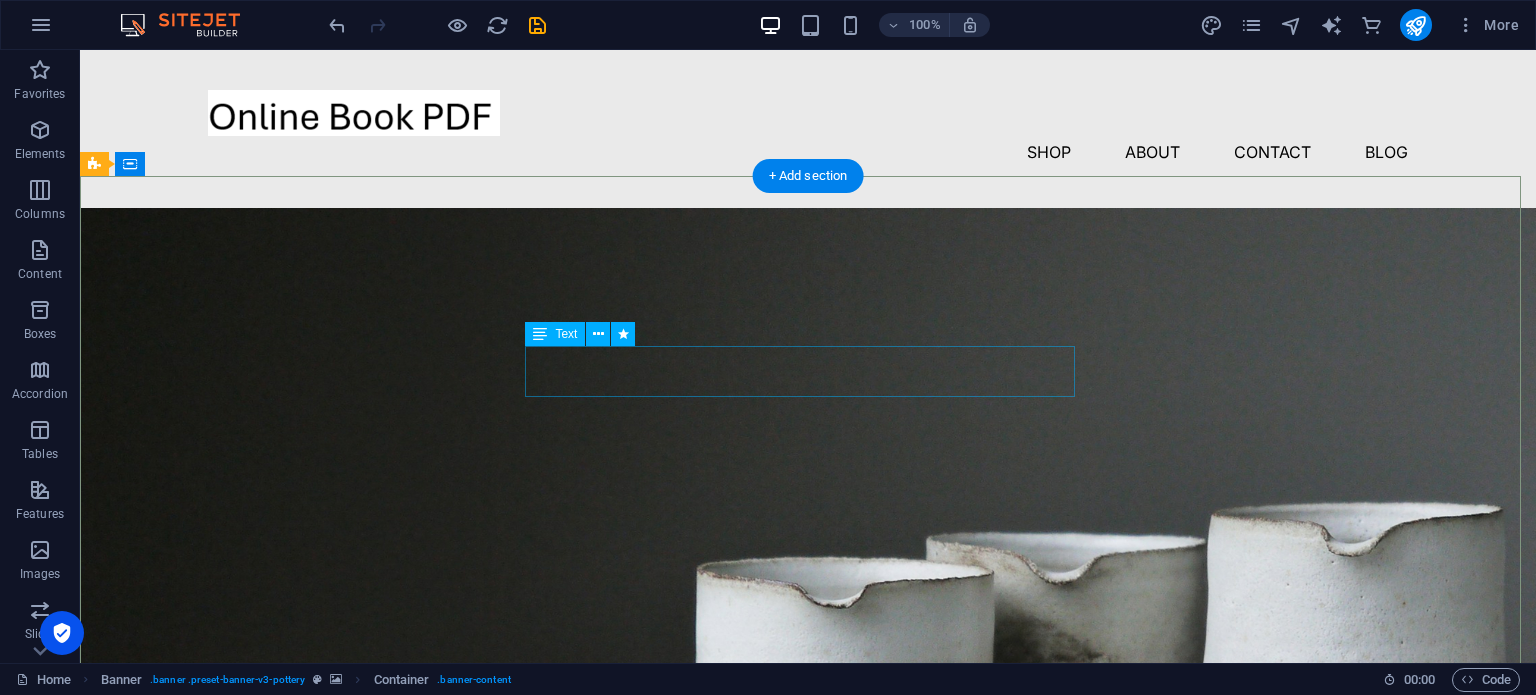 click on "Lorem ipsum dolor sit amet, consectetur adipiscing elit, sed do eiusmod tempor incididunt ut labore et dolore magna aliqua." at bounding box center (808, 1005) 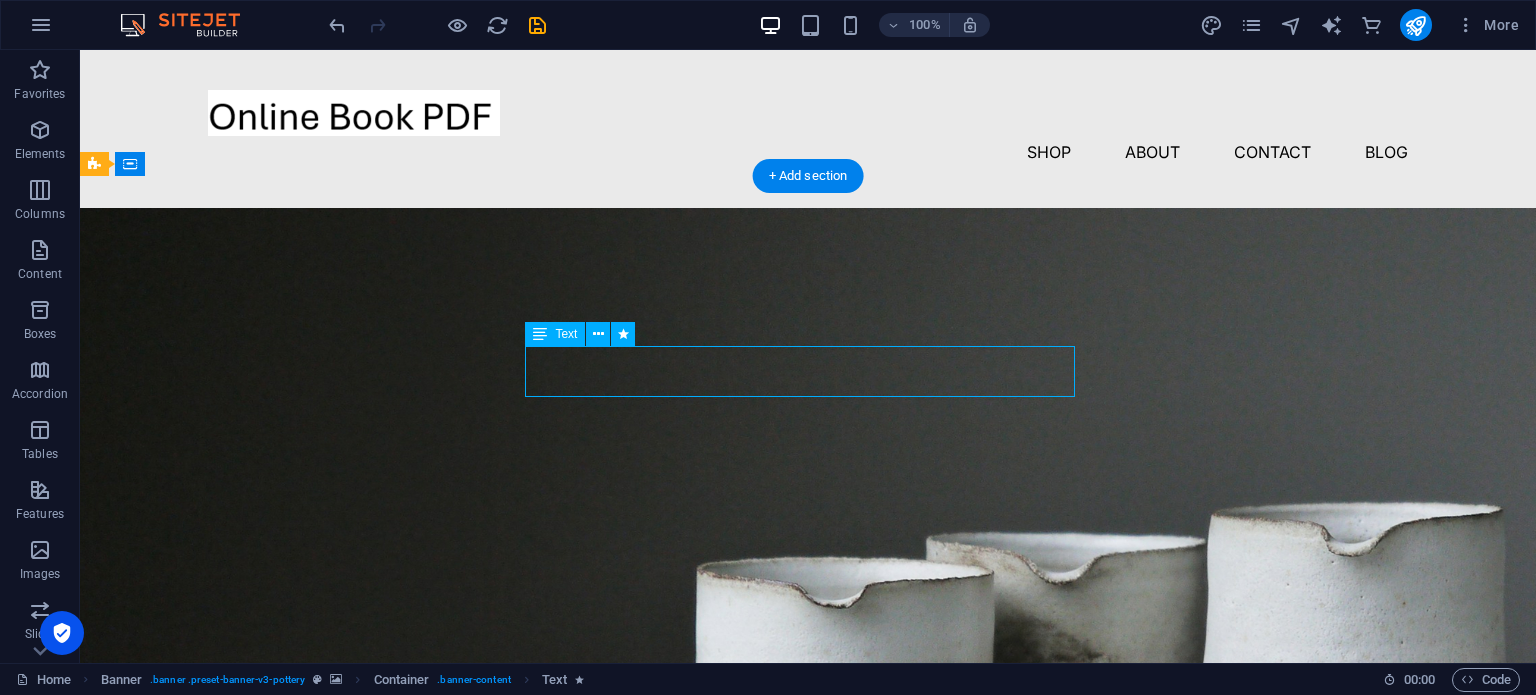 click on "Lorem ipsum dolor sit amet, consectetur adipiscing elit, sed do eiusmod tempor incididunt ut labore et dolore magna aliqua." at bounding box center (808, 1005) 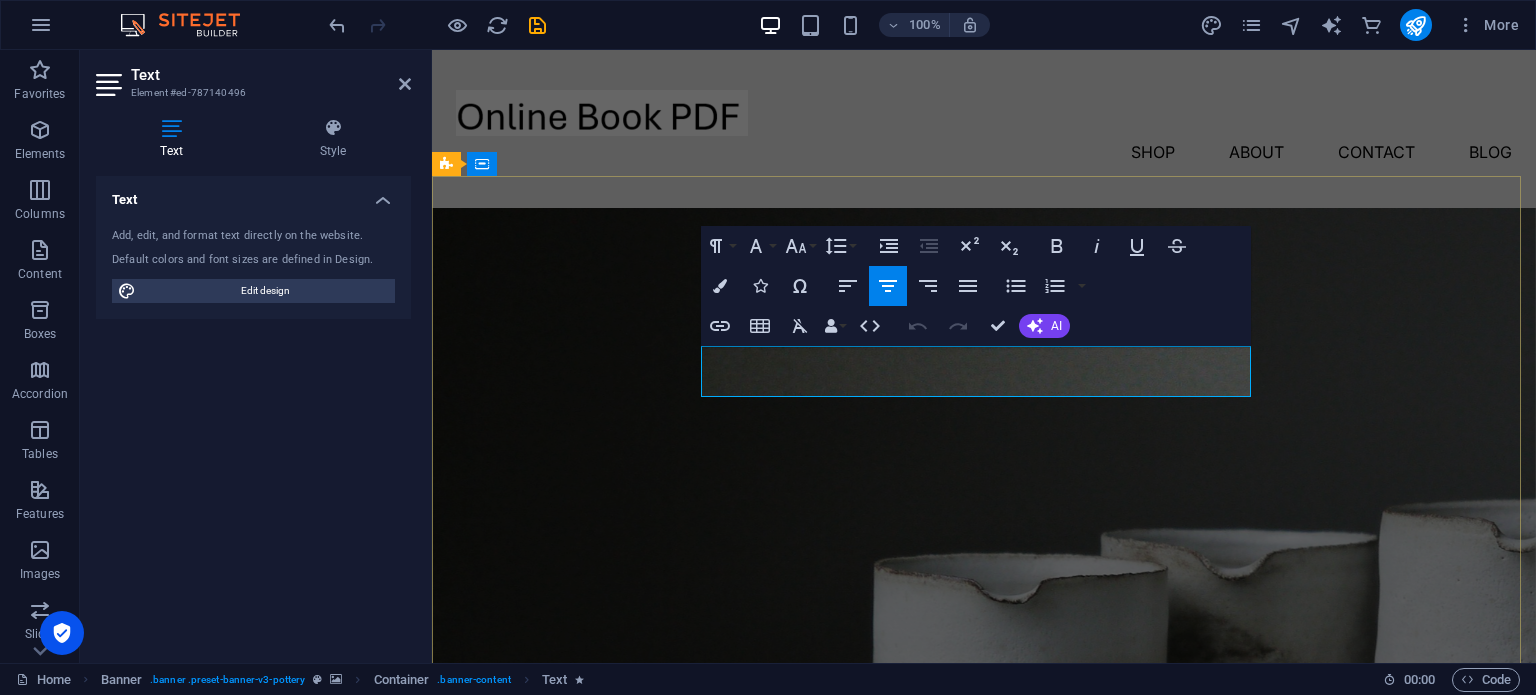 click on "Lorem ipsum dolor sit amet, consectetur adipiscing elit, sed do eiusmod tempor incididunt ut labore et dolore magna aliqua." at bounding box center [984, 1005] 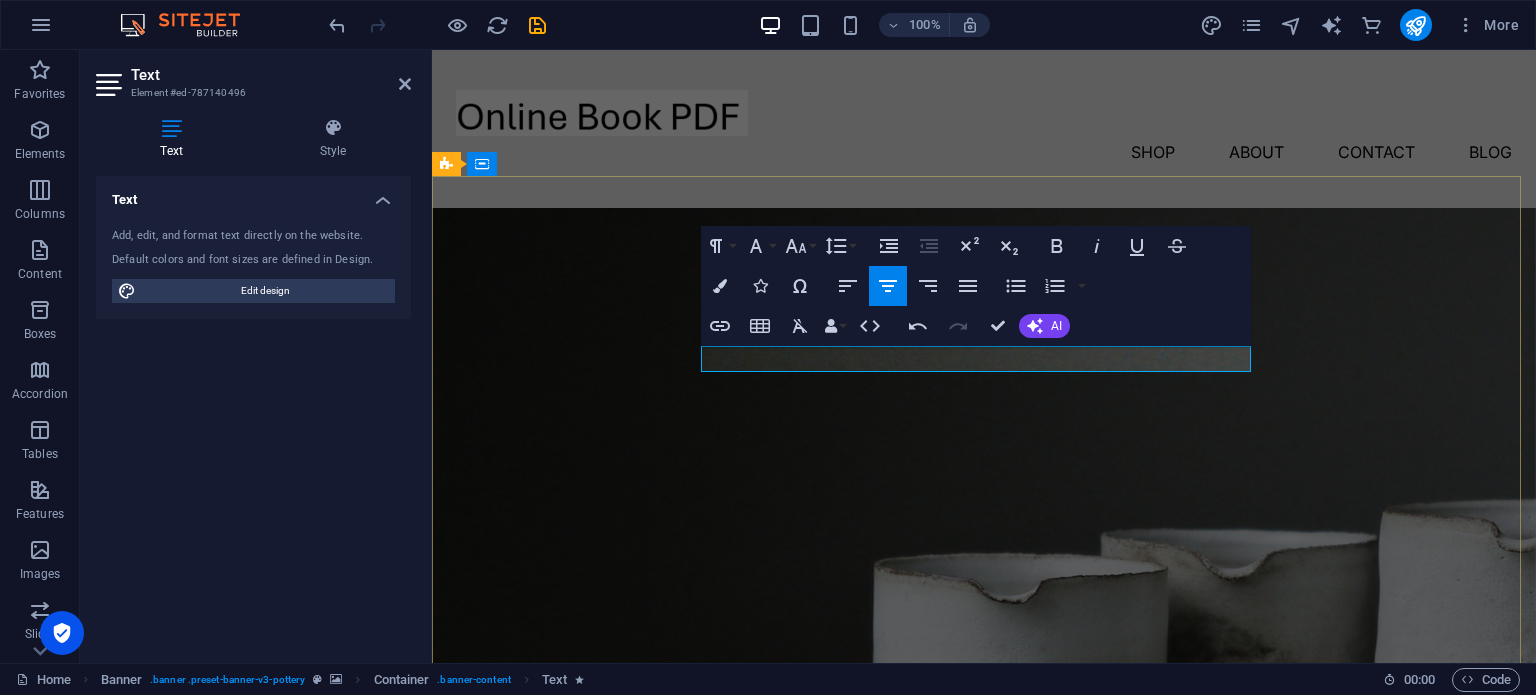 scroll, scrollTop: 101, scrollLeft: 14, axis: both 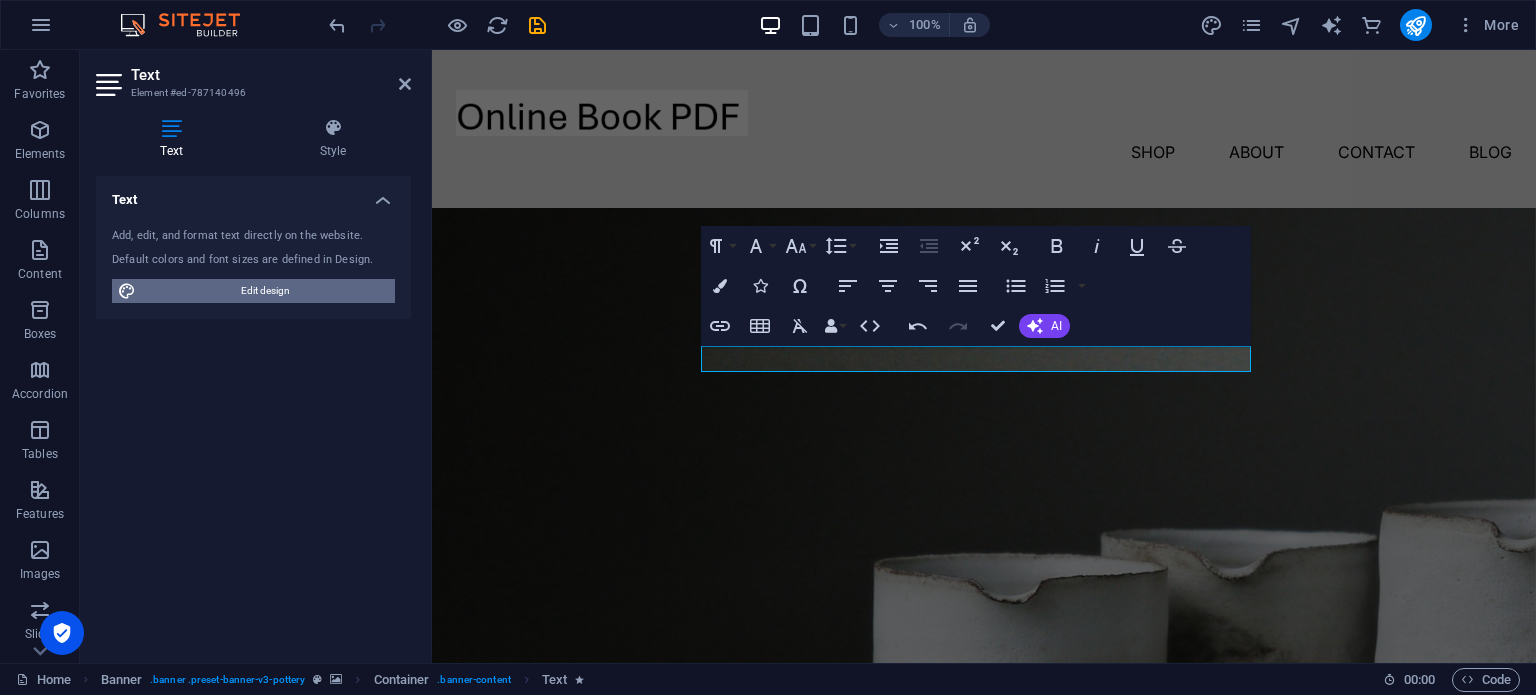 drag, startPoint x: 304, startPoint y: 287, endPoint x: 497, endPoint y: 304, distance: 193.74725 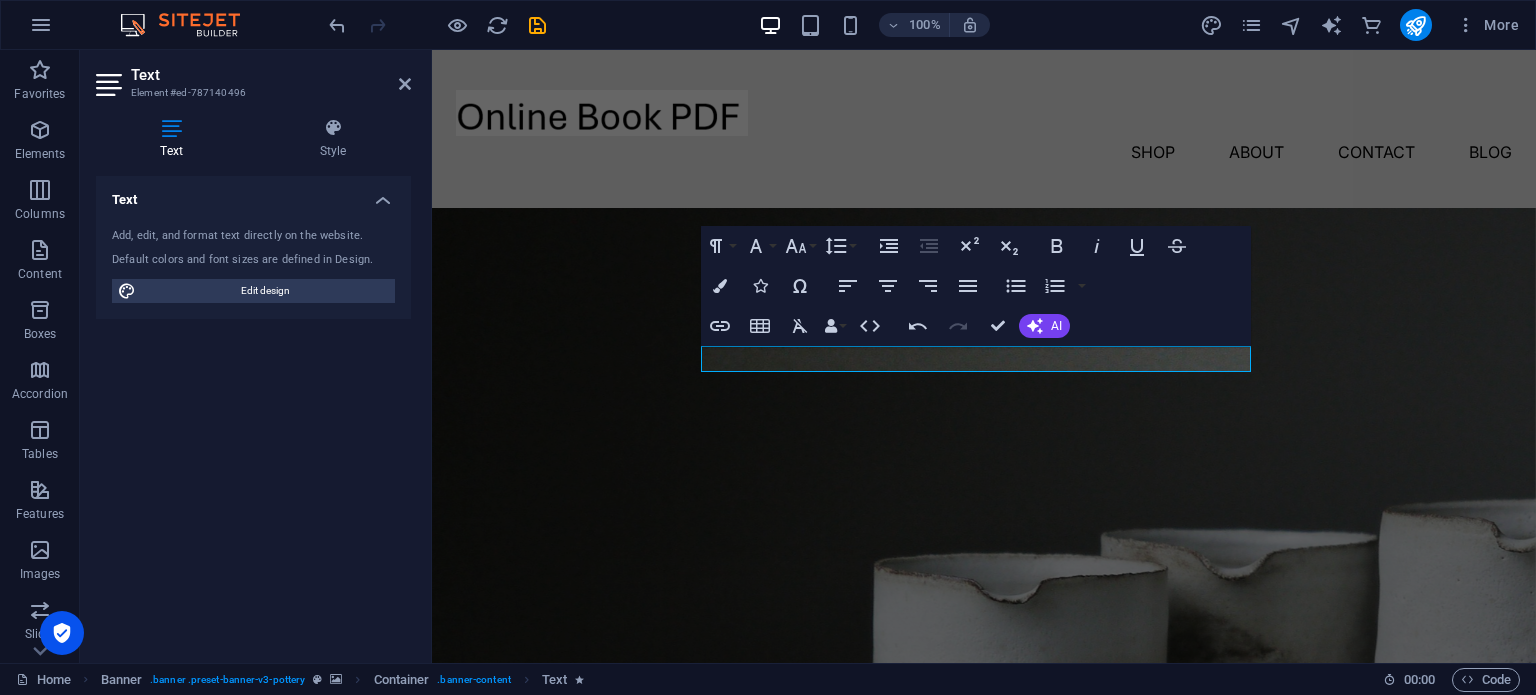 select on "px" 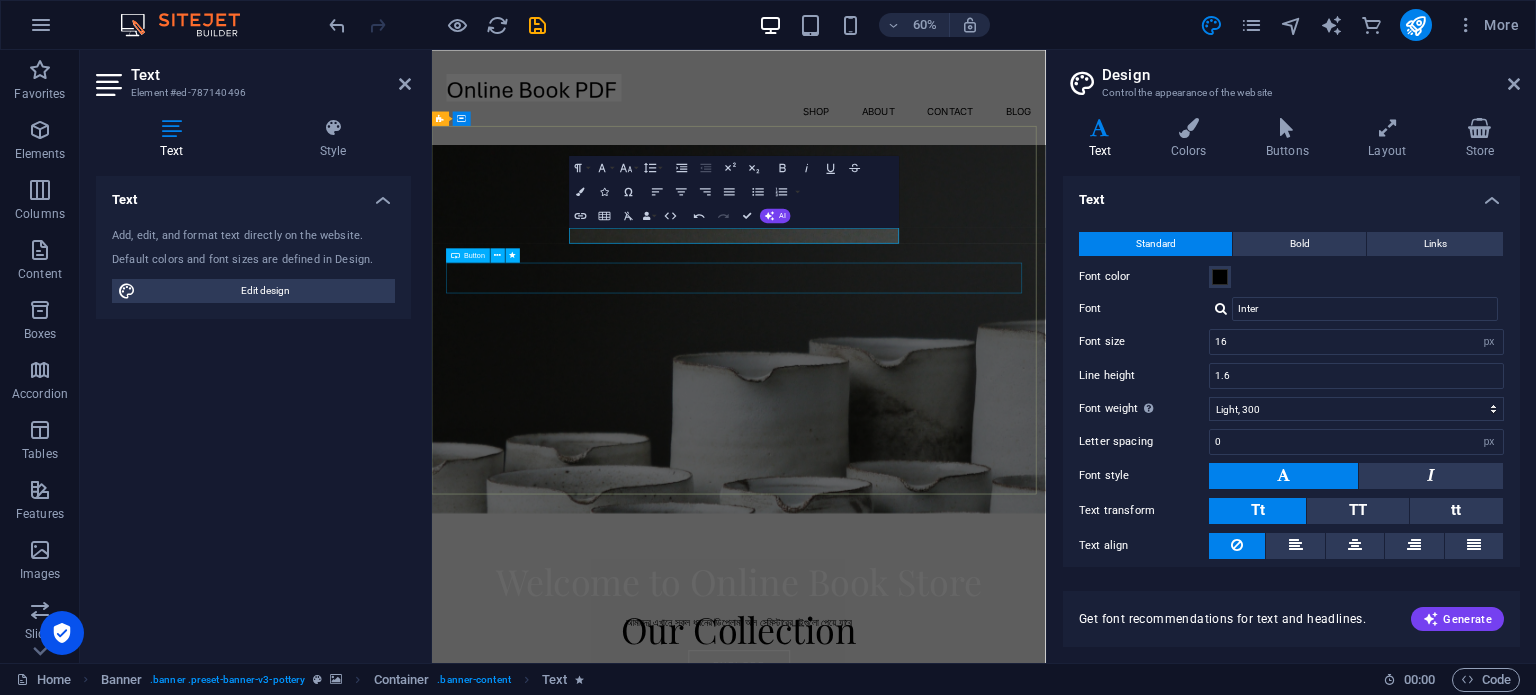 scroll, scrollTop: 0, scrollLeft: 14, axis: horizontal 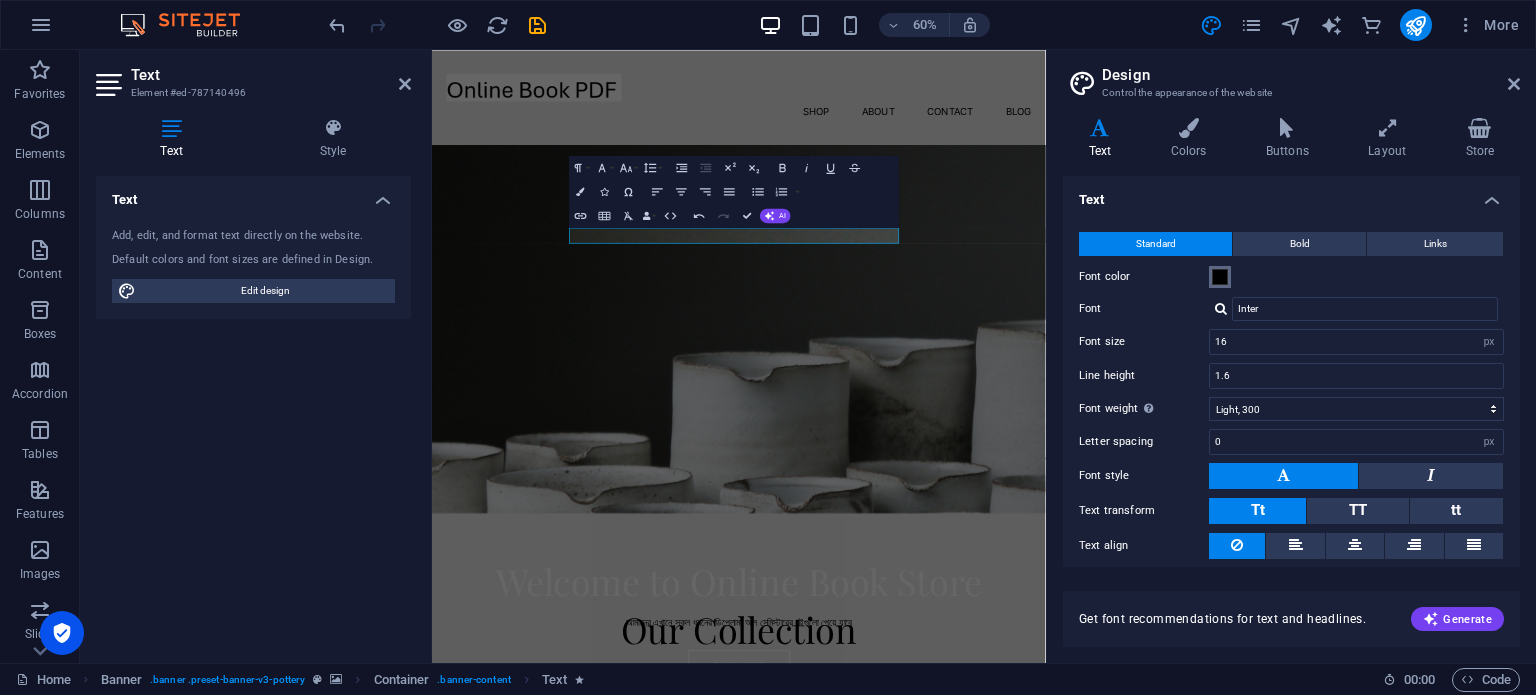 click at bounding box center [1220, 277] 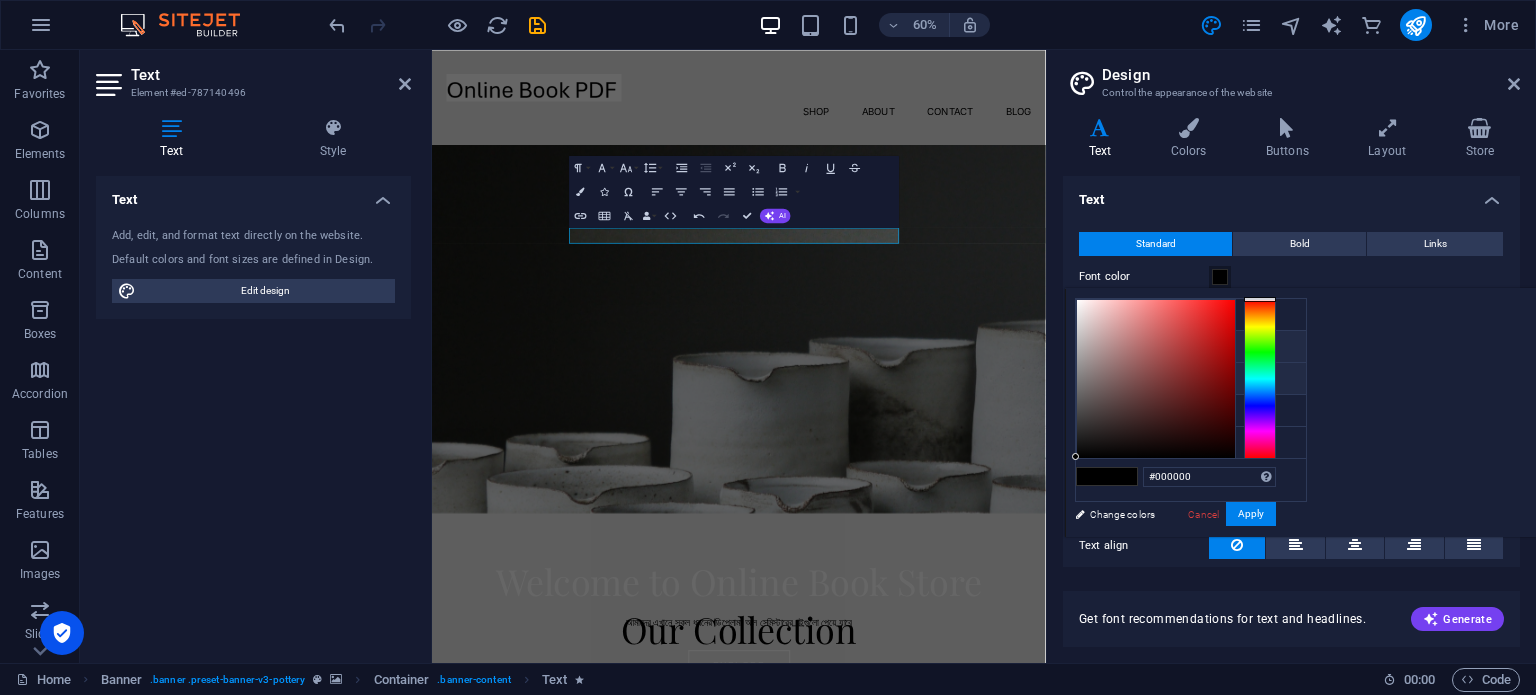 click on "Secondary color
#ffffff" at bounding box center [1191, 379] 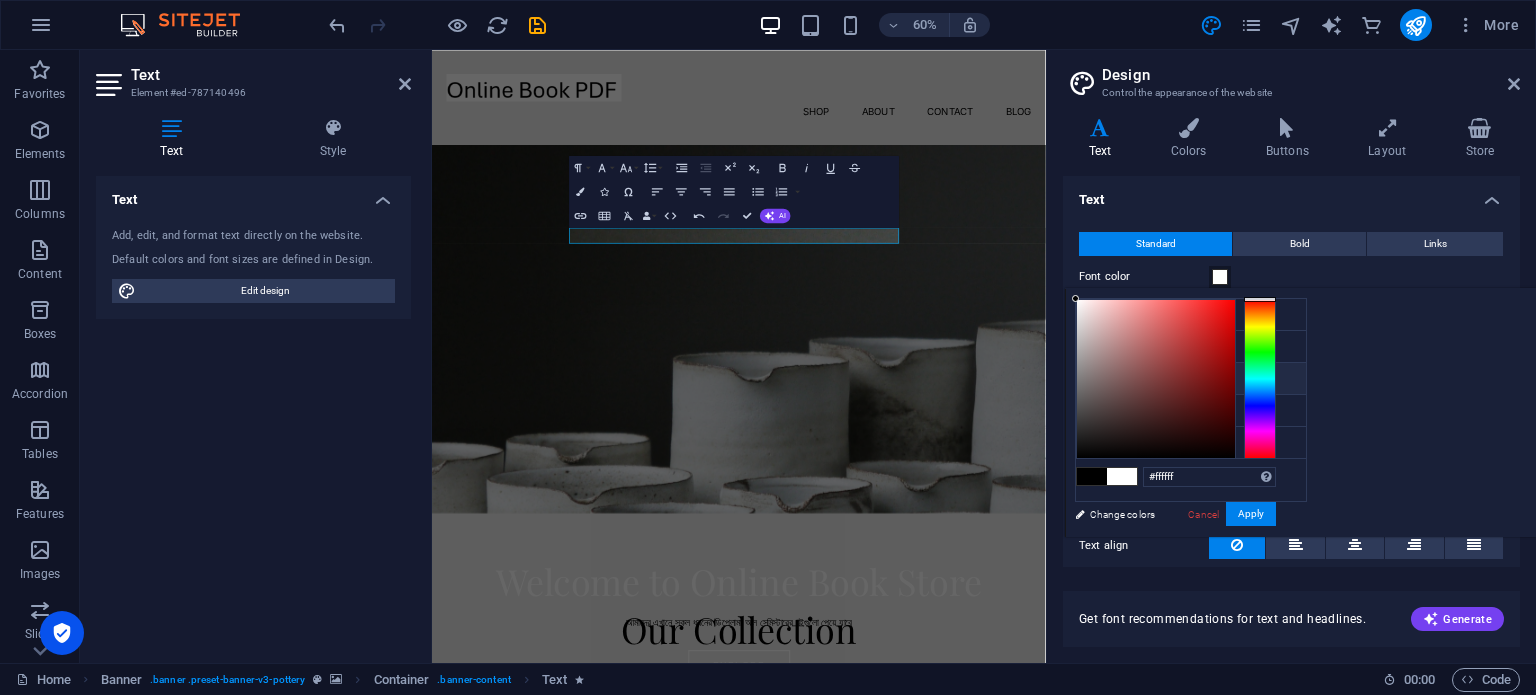 click at bounding box center (1092, 378) 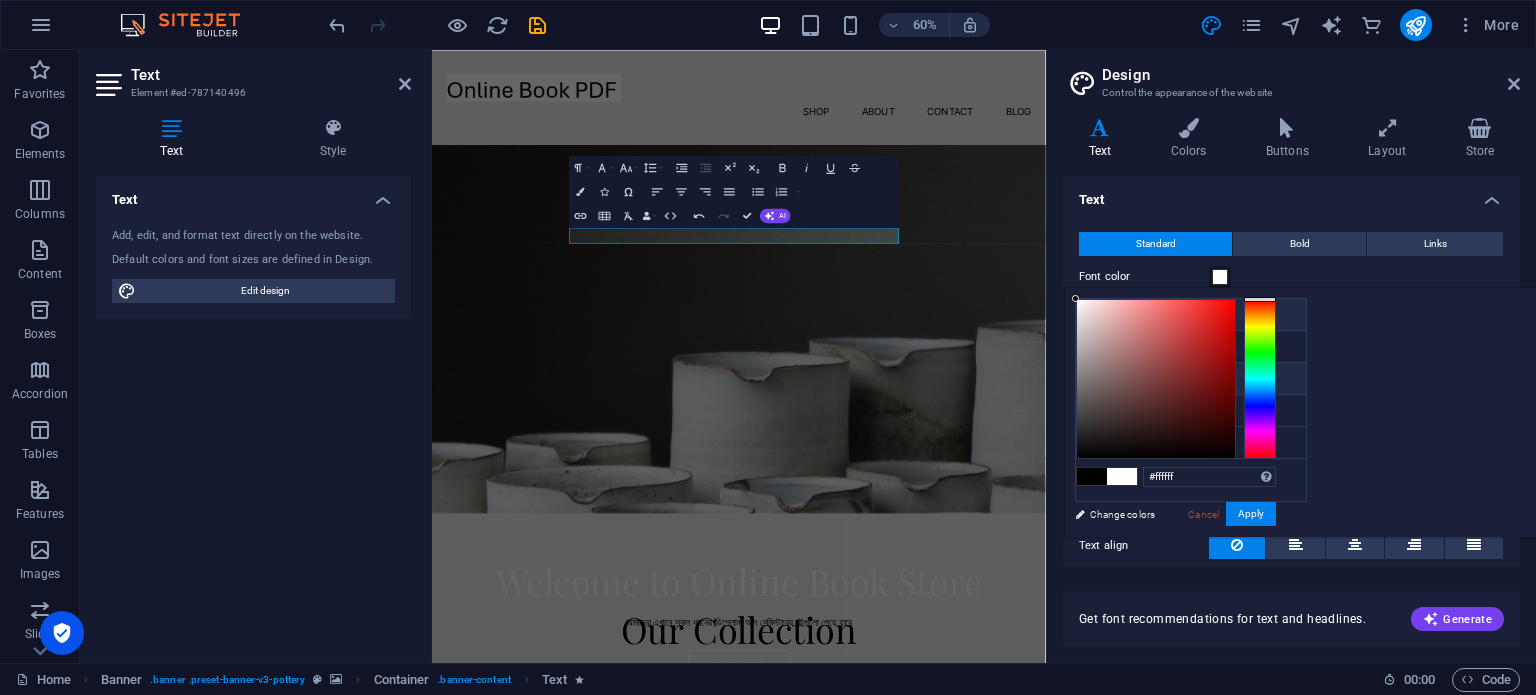 click at bounding box center [1092, 314] 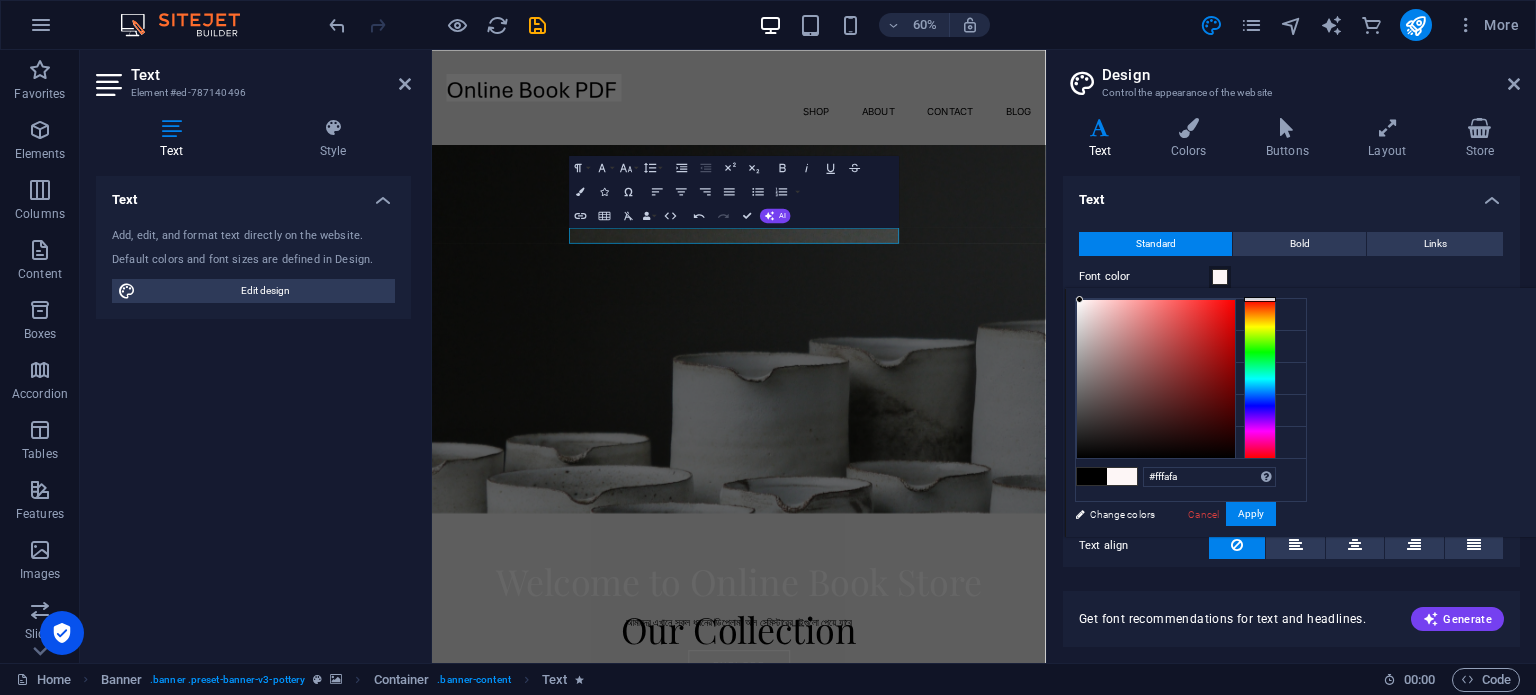 type on "#fffcfc" 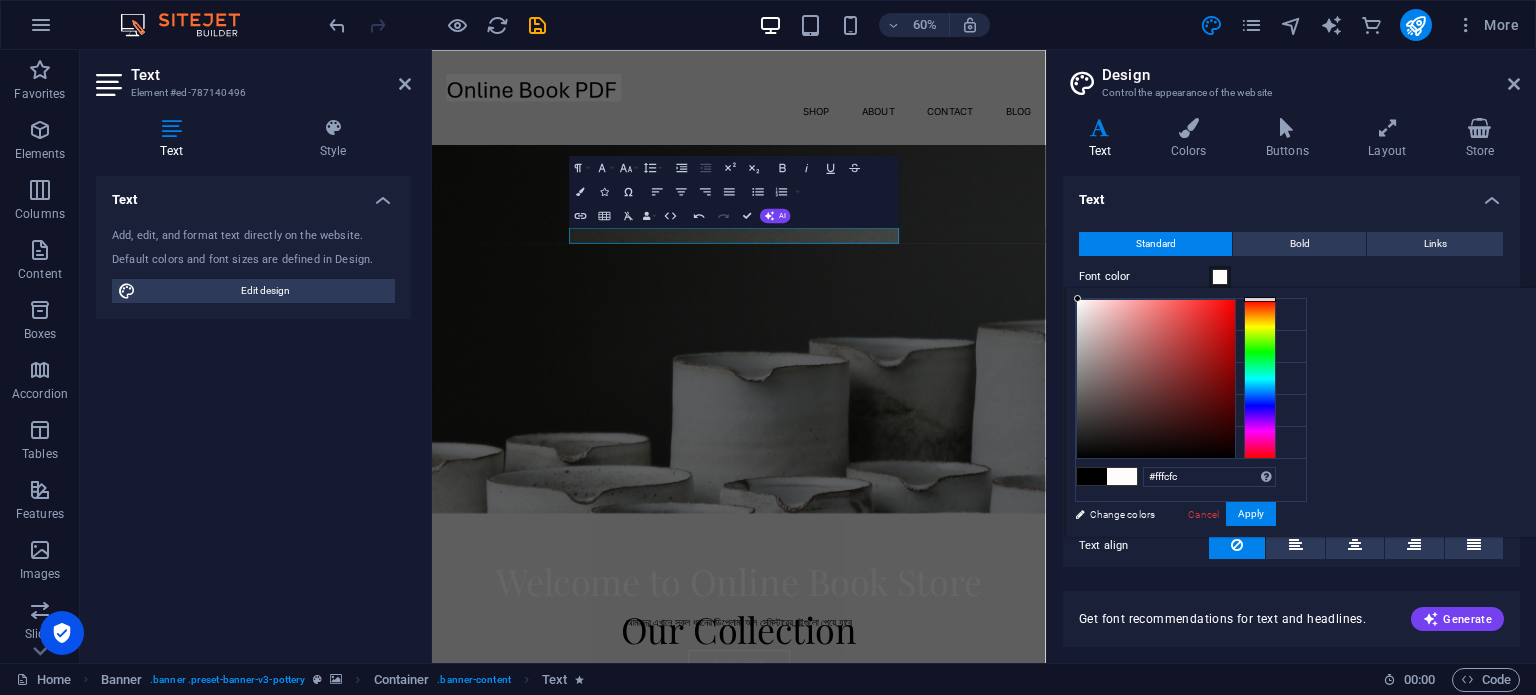 drag, startPoint x: 1344, startPoint y: 320, endPoint x: 1328, endPoint y: 297, distance: 28.01785 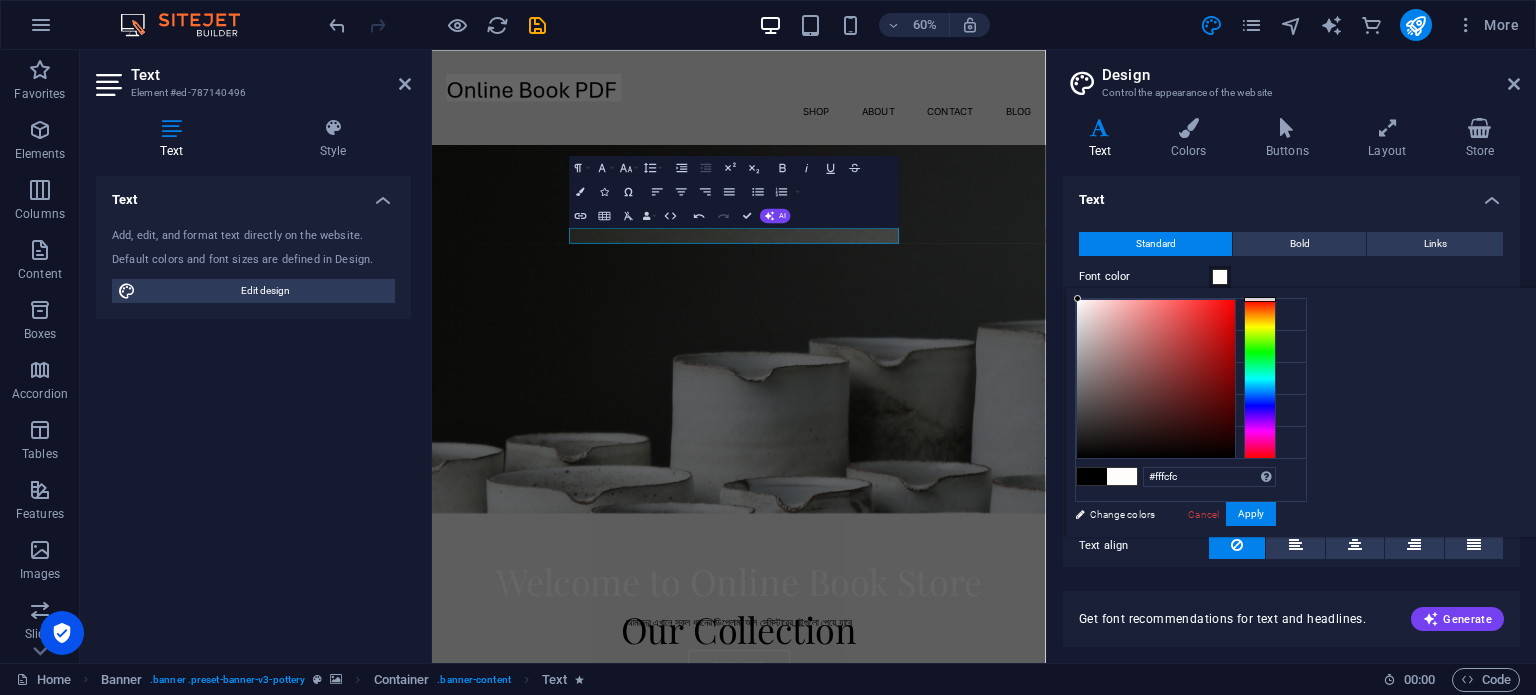click at bounding box center (1156, 379) 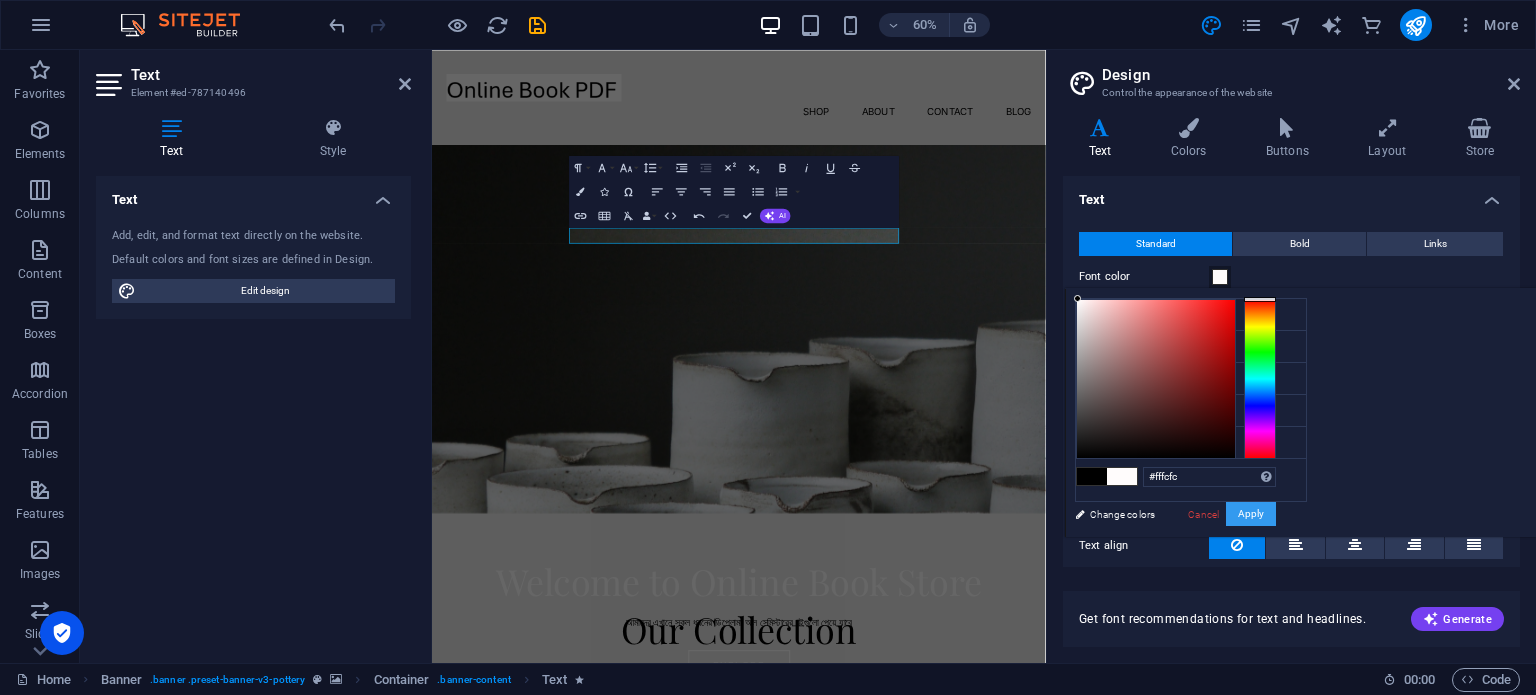 click on "Apply" at bounding box center [1251, 514] 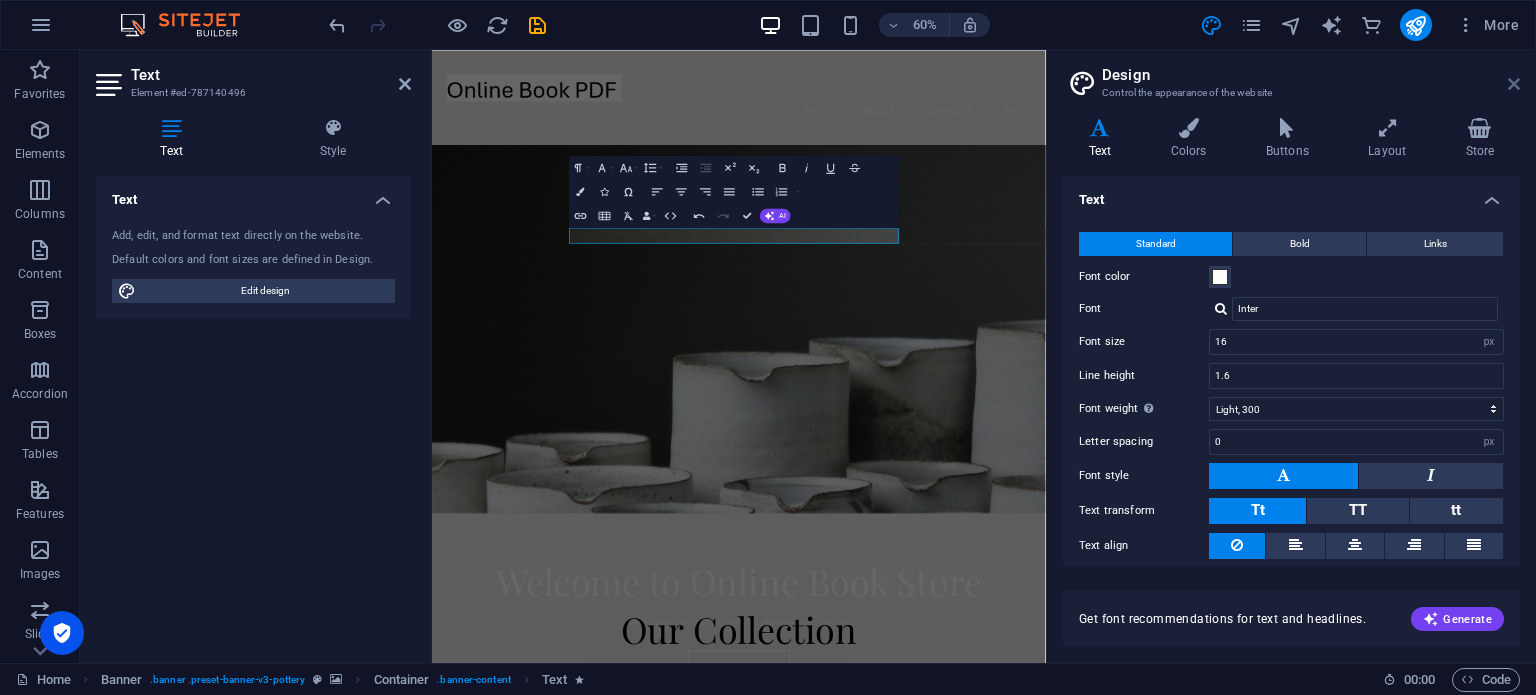 click at bounding box center (1514, 84) 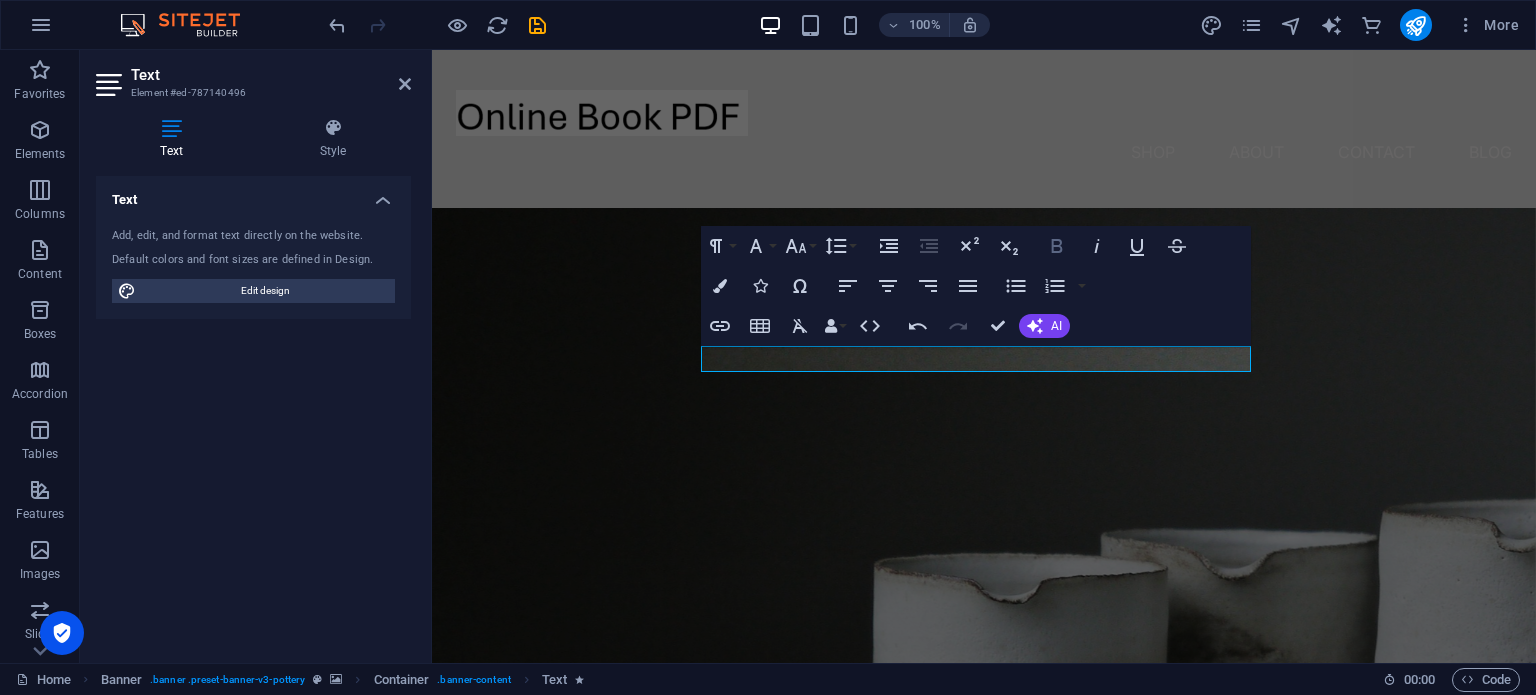 click 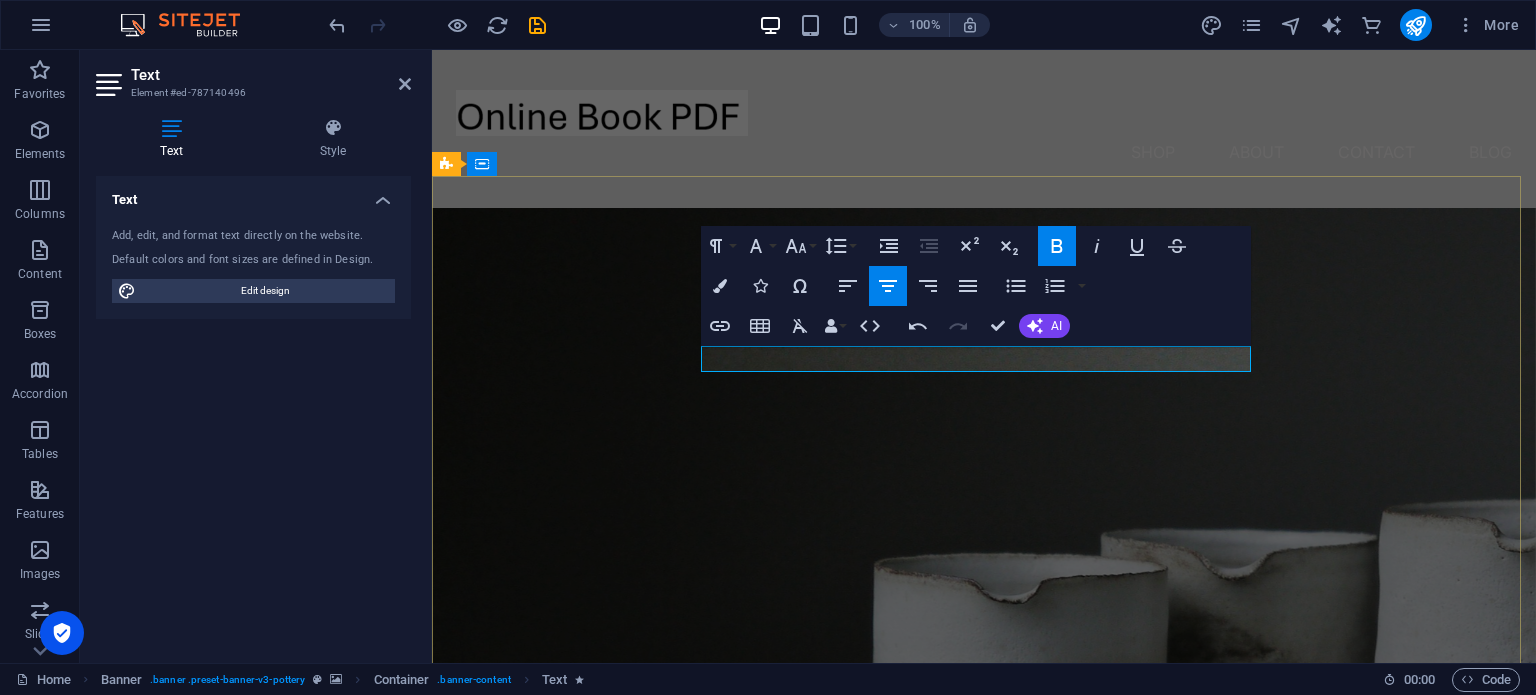 click on "আমাদের এখানে সকল ধরনের ডিপ্লোমা অল সেমিস্টারের বইগুলো পেয়ে যাবে ​" at bounding box center [984, 1005] 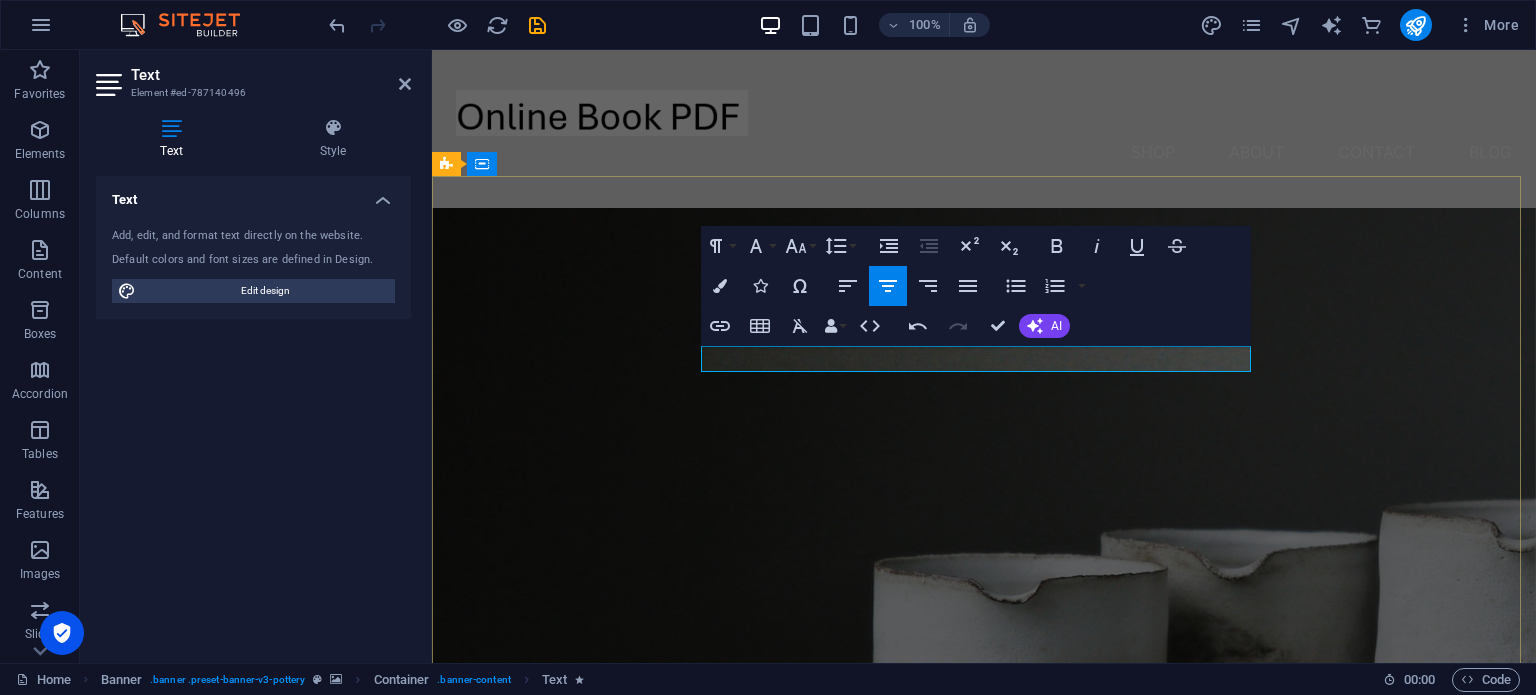 click on "আমাদের এখানে সকল ধরনের ডিপ্লোমা অল সেমিস্টারের বইগুলো পেয়ে যাবে ​" at bounding box center [984, 1005] 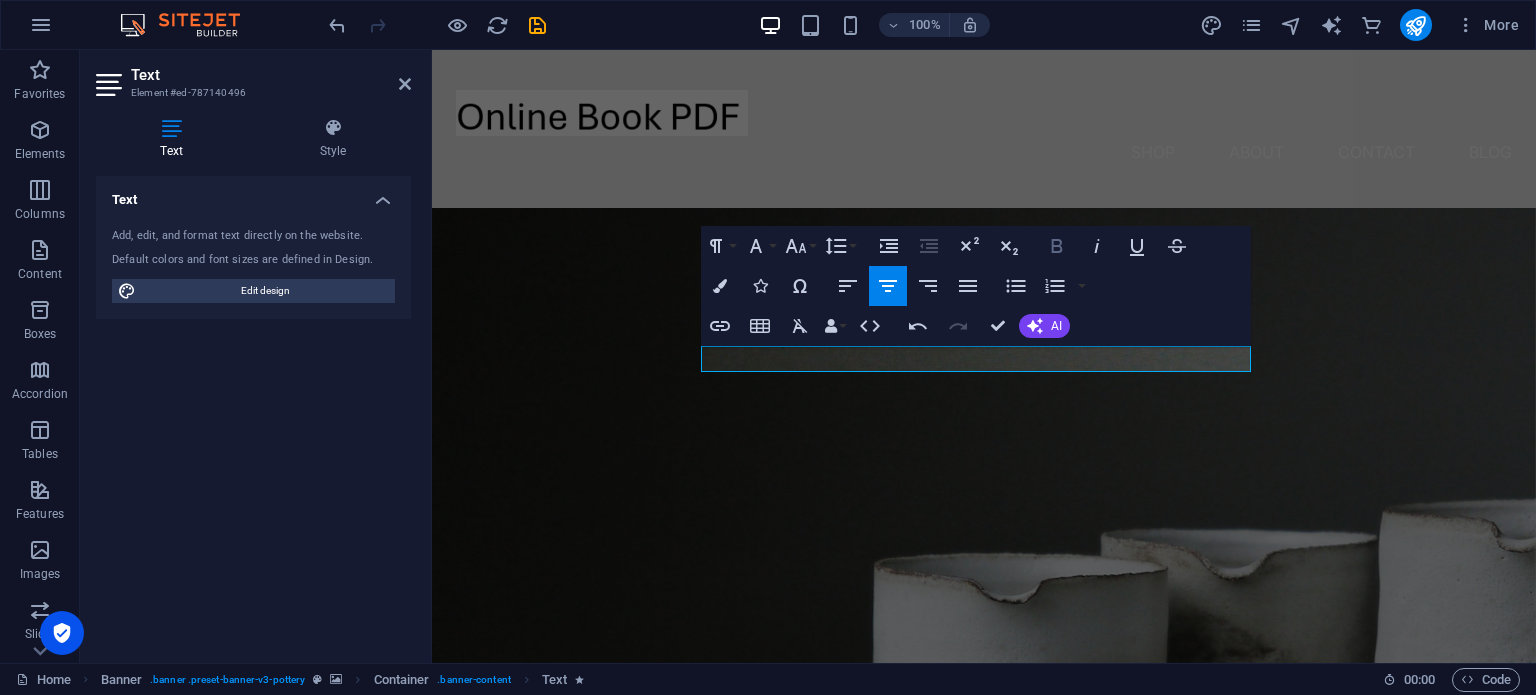 click 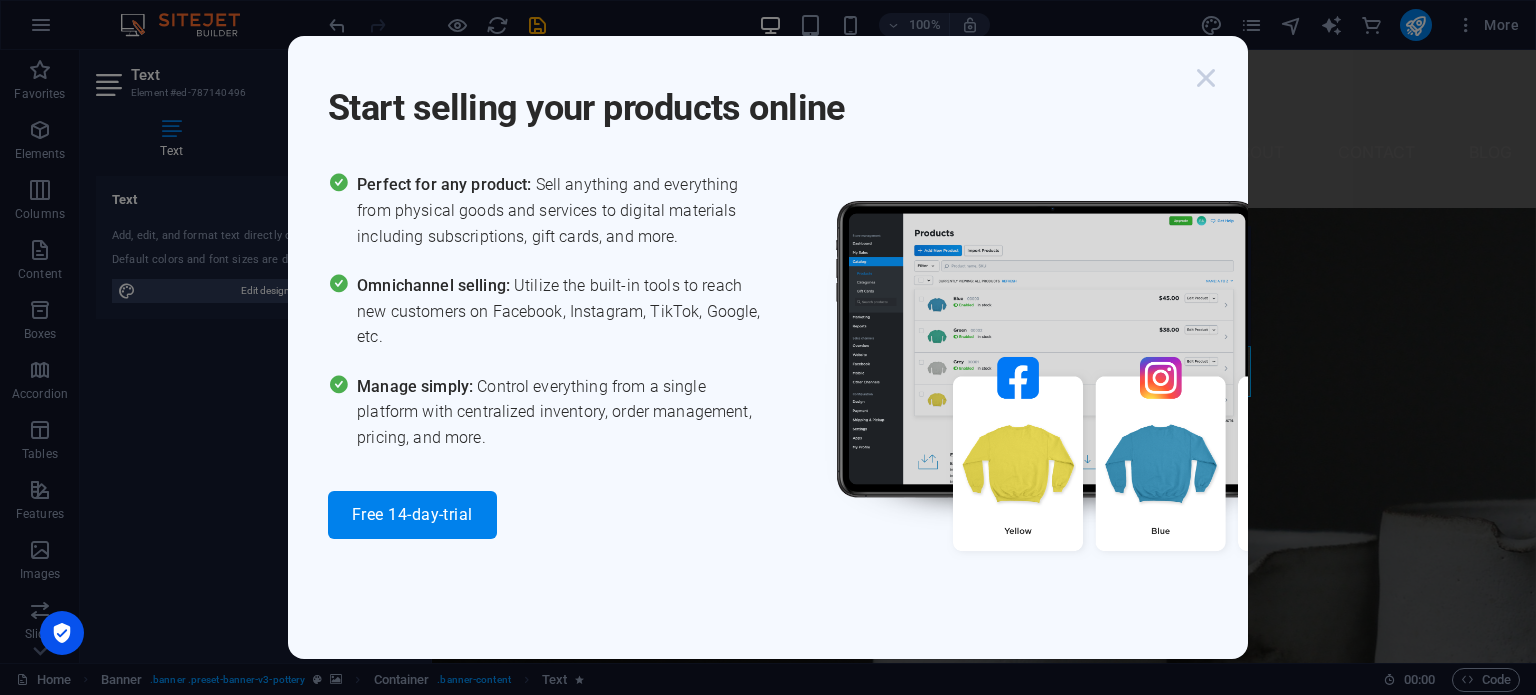 click at bounding box center [1206, 78] 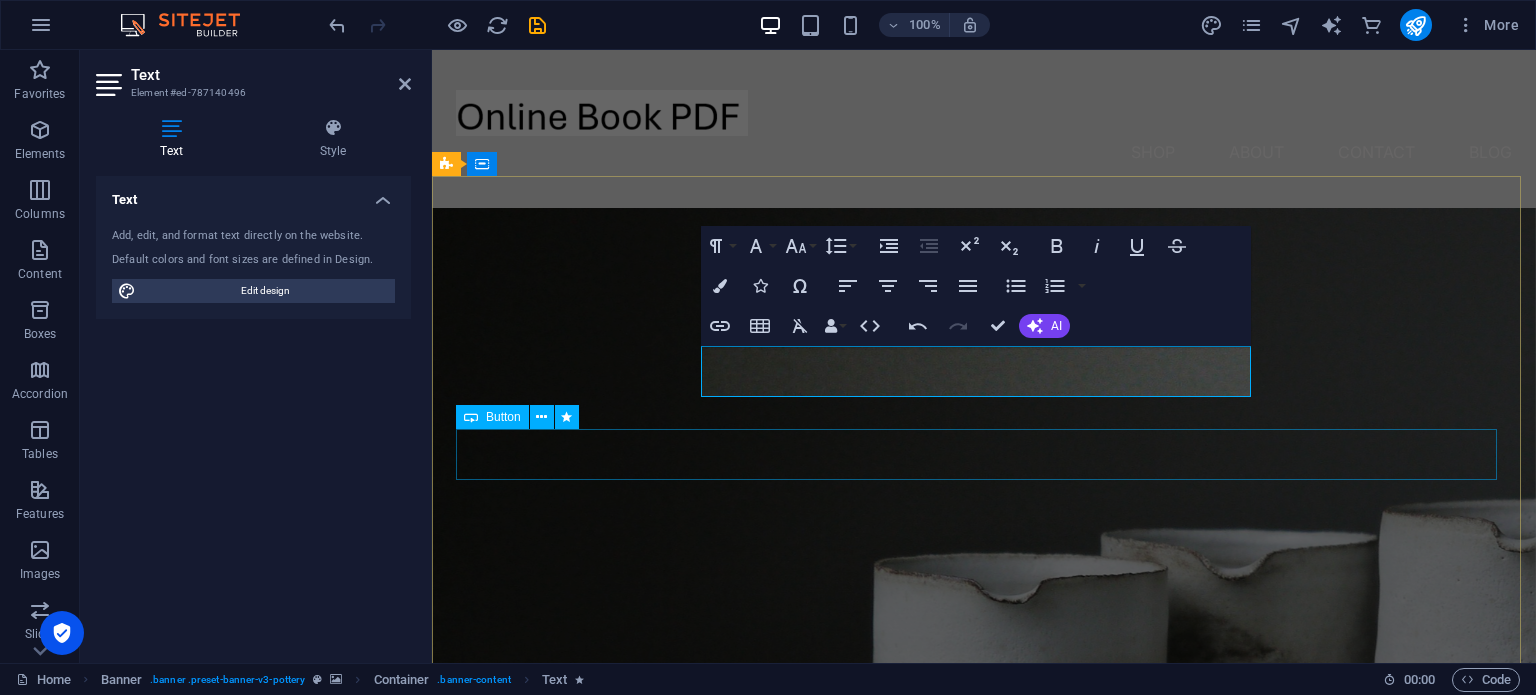click on "Explore" at bounding box center [984, 1076] 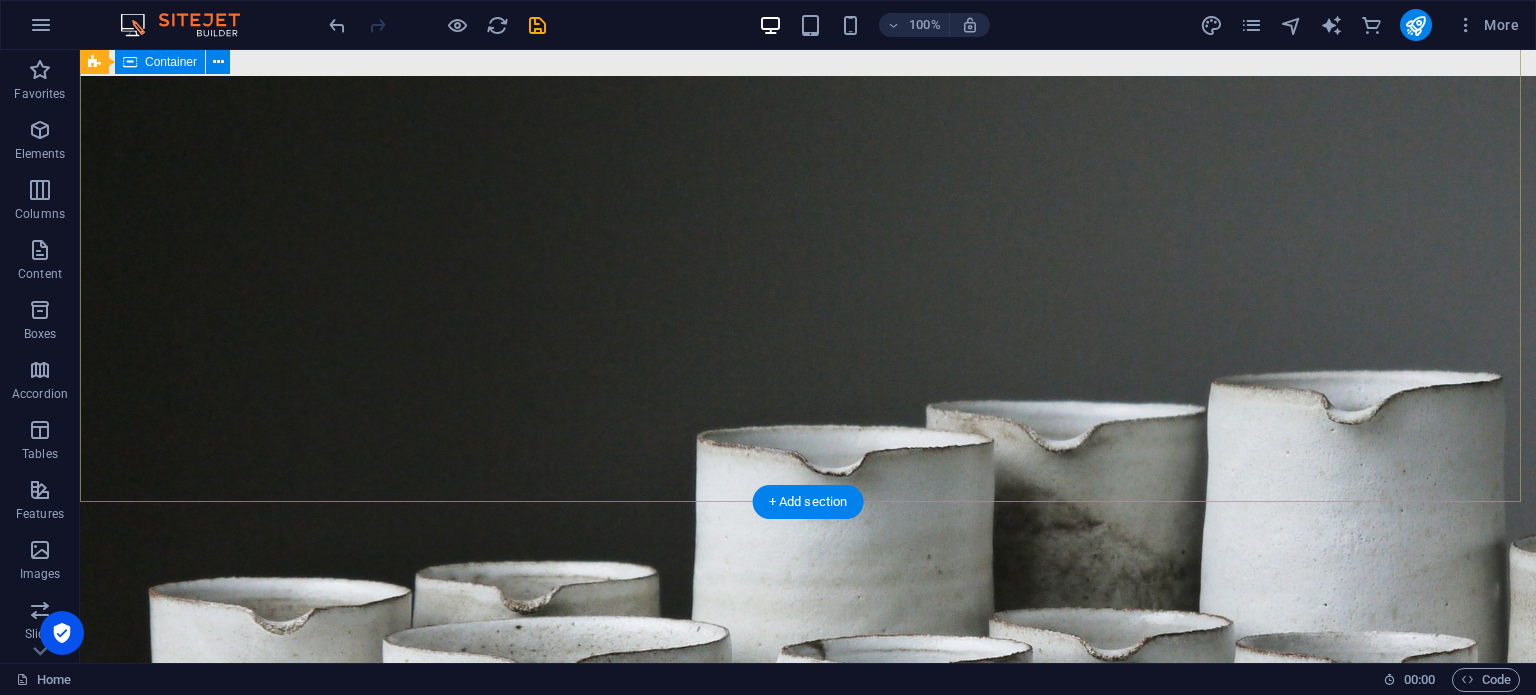 scroll, scrollTop: 100, scrollLeft: 0, axis: vertical 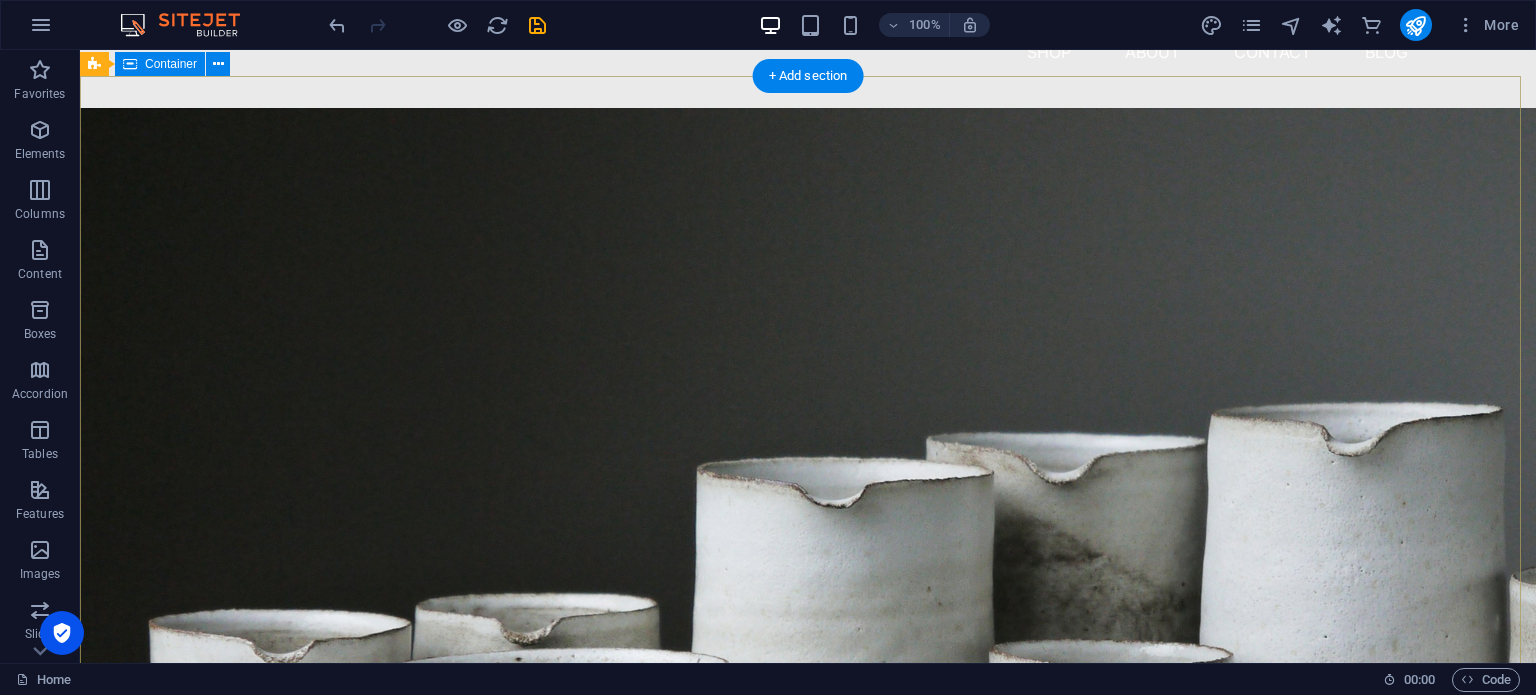 click on "Welcome to Online Book Store আমাদের এখানে সকল ধরনের ডিপ্লোমা অল সেমিস্টারের বইগুলো পেয়ে যাবে Explore" at bounding box center [808, 902] 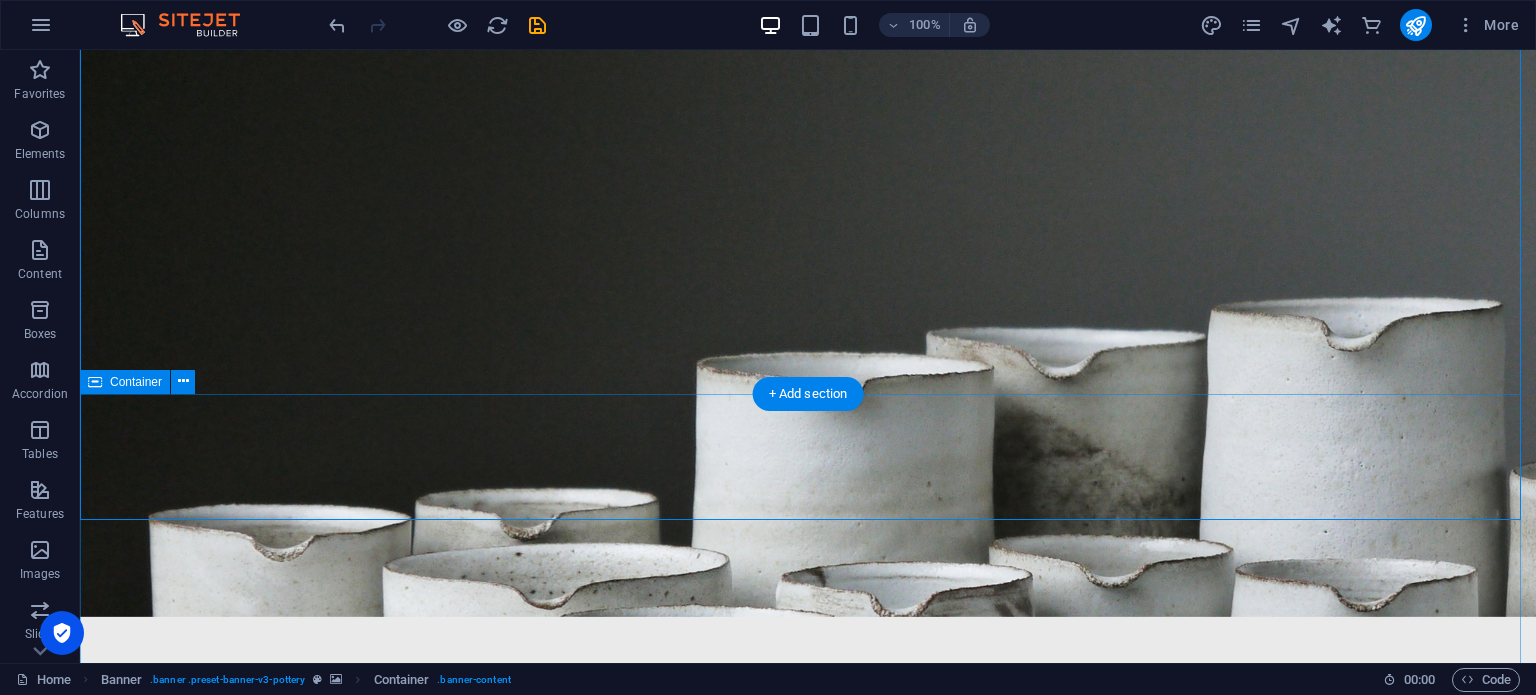 scroll, scrollTop: 300, scrollLeft: 0, axis: vertical 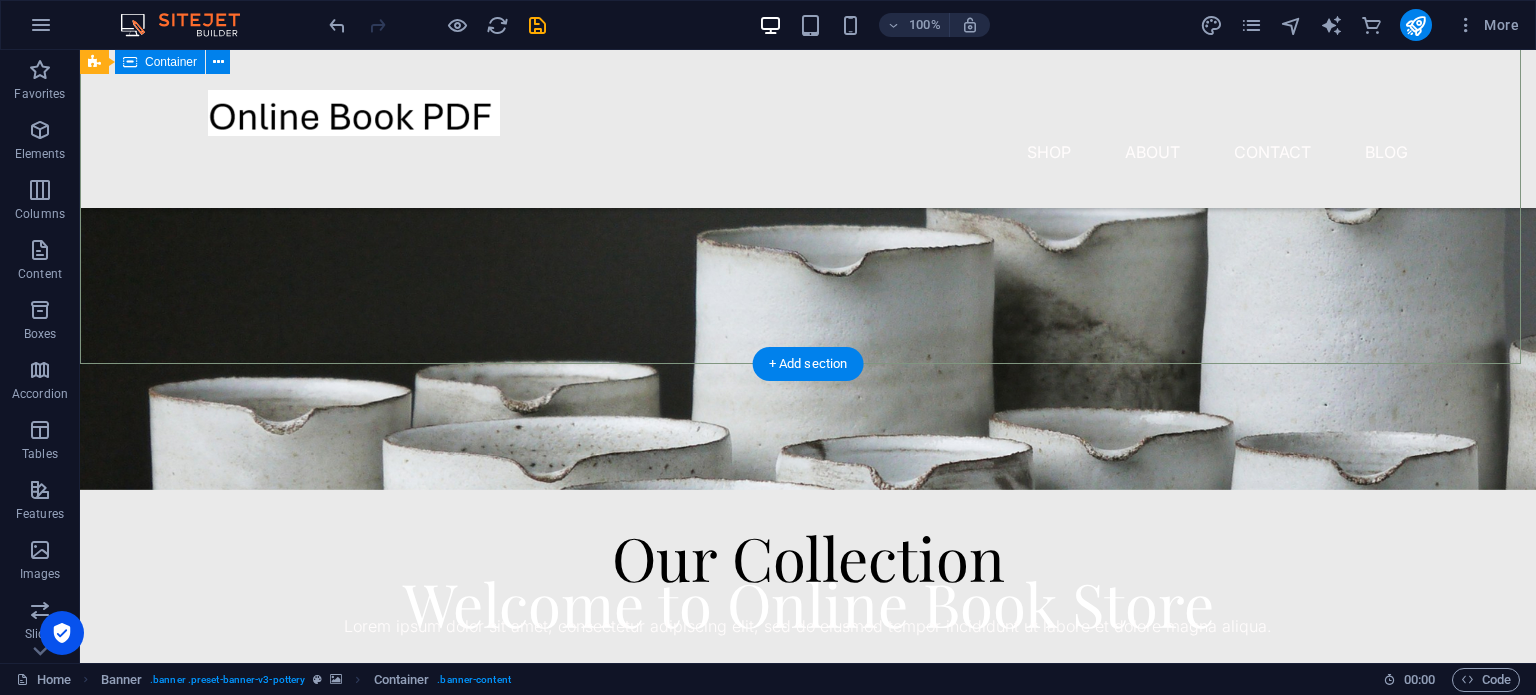 click on "Welcome to Online Book Store আমাদের এখানে সকল ধরনের ডিপ্লোমা অল সেমিস্টারের বইগুলো পেয়ে যাবে Explore" at bounding box center (808, 670) 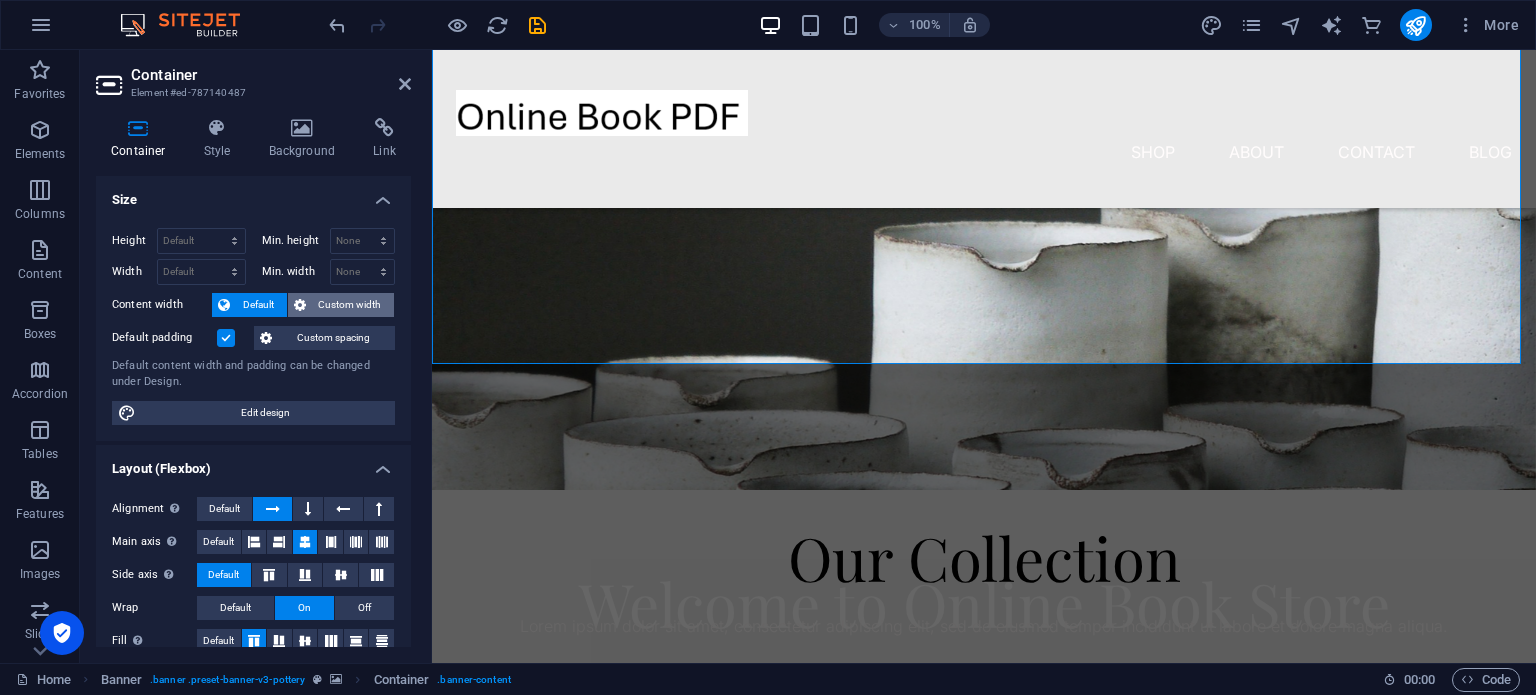 click on "Custom width" at bounding box center (350, 305) 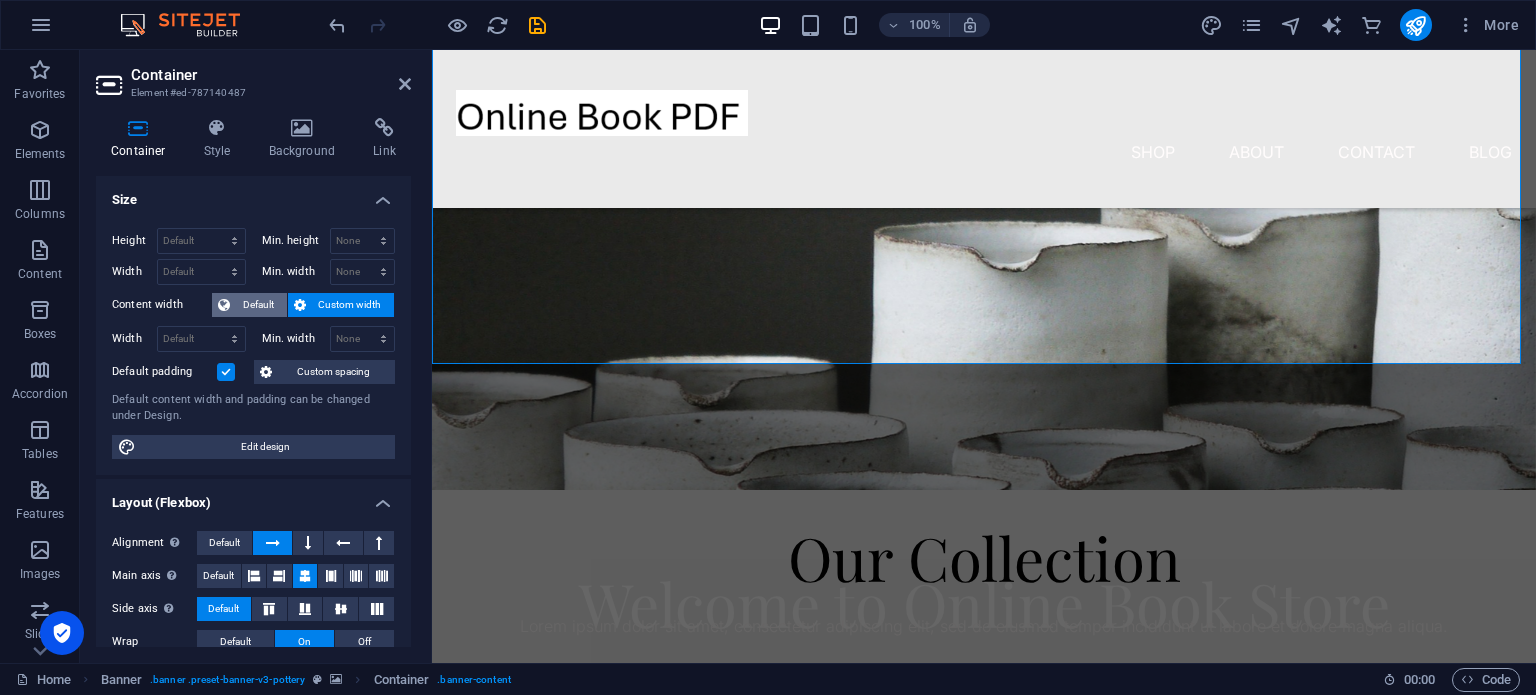 click on "Default" at bounding box center (258, 305) 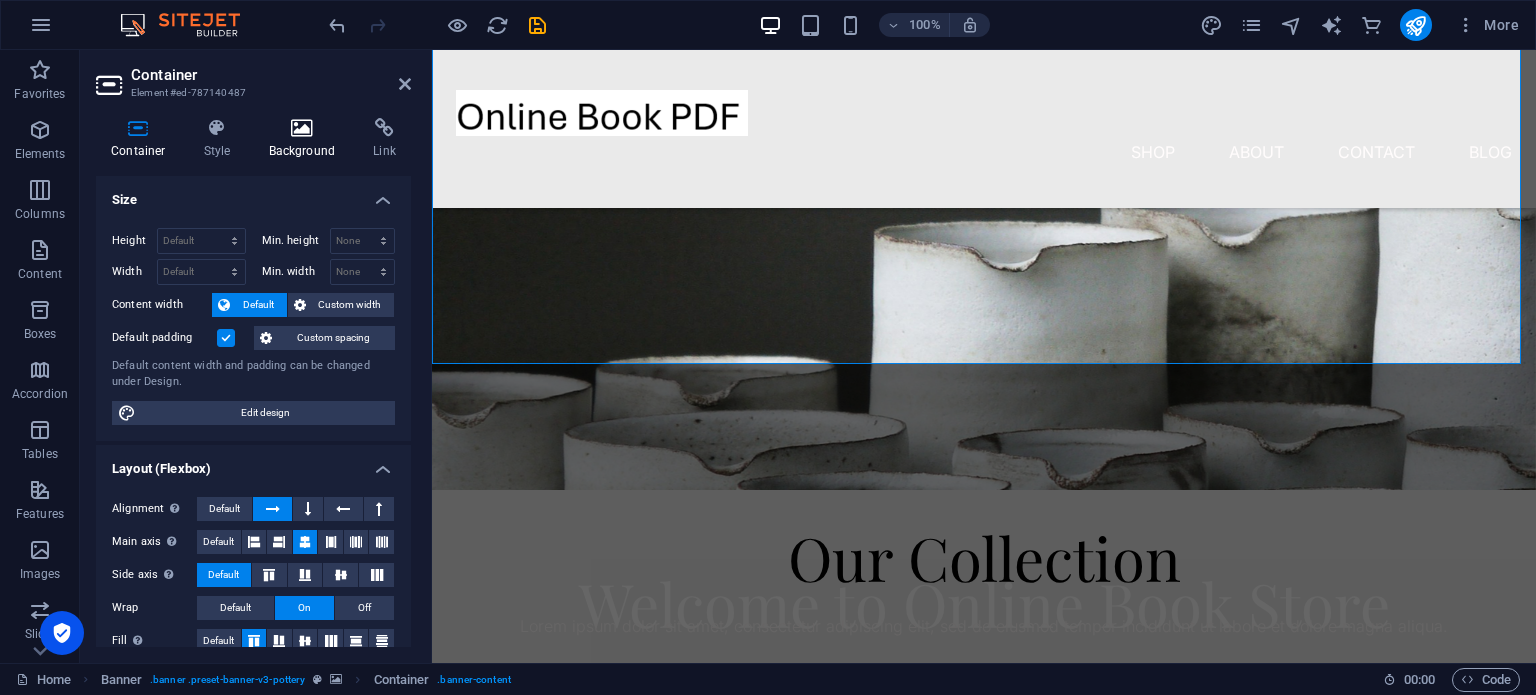 click at bounding box center [302, 128] 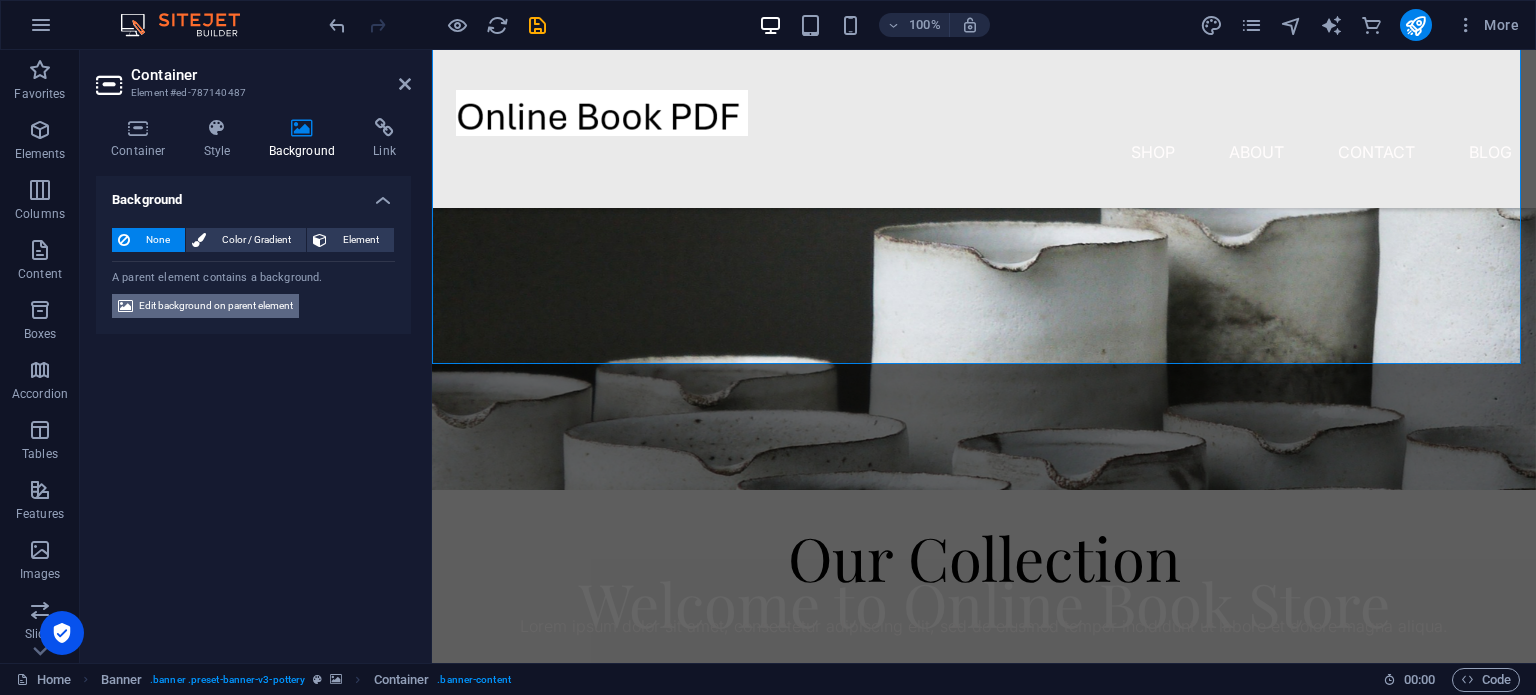 click on "Edit background on parent element" at bounding box center (216, 306) 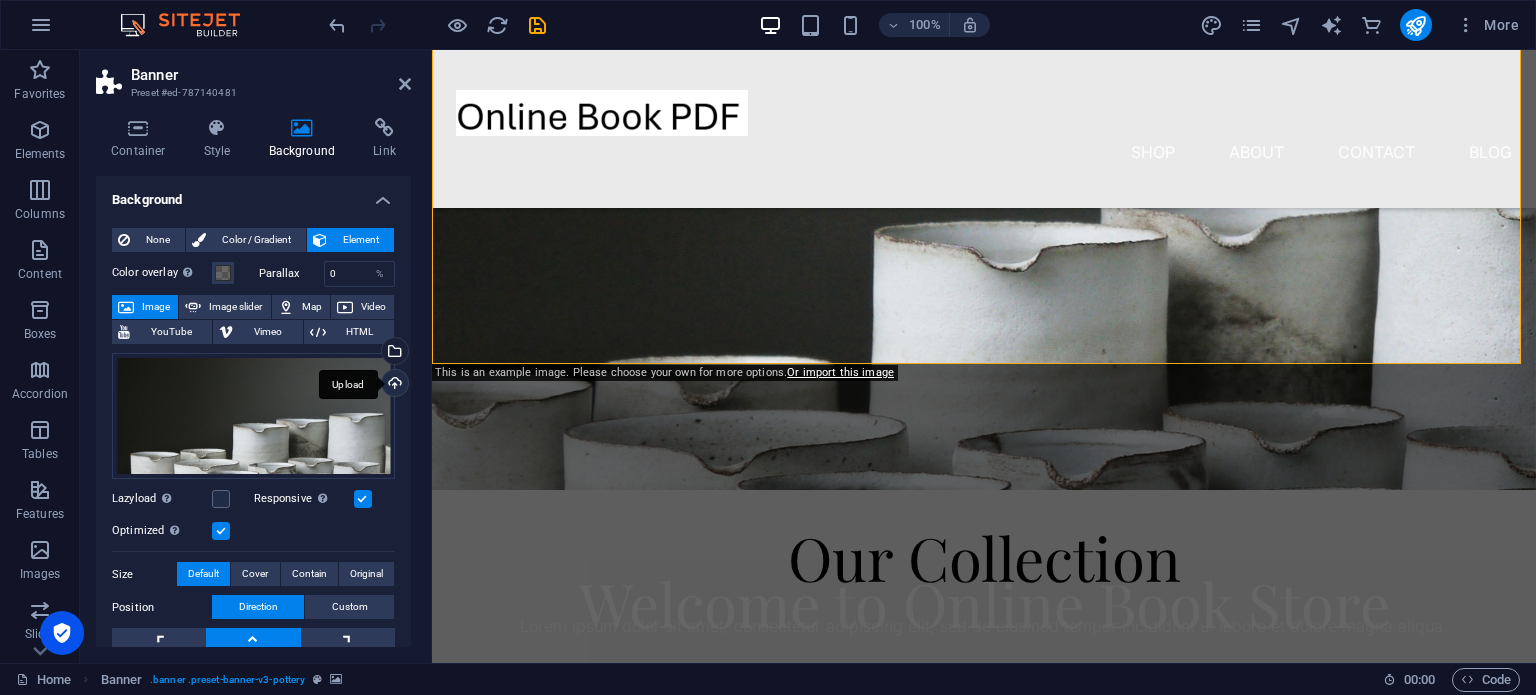 click on "Upload" at bounding box center [393, 385] 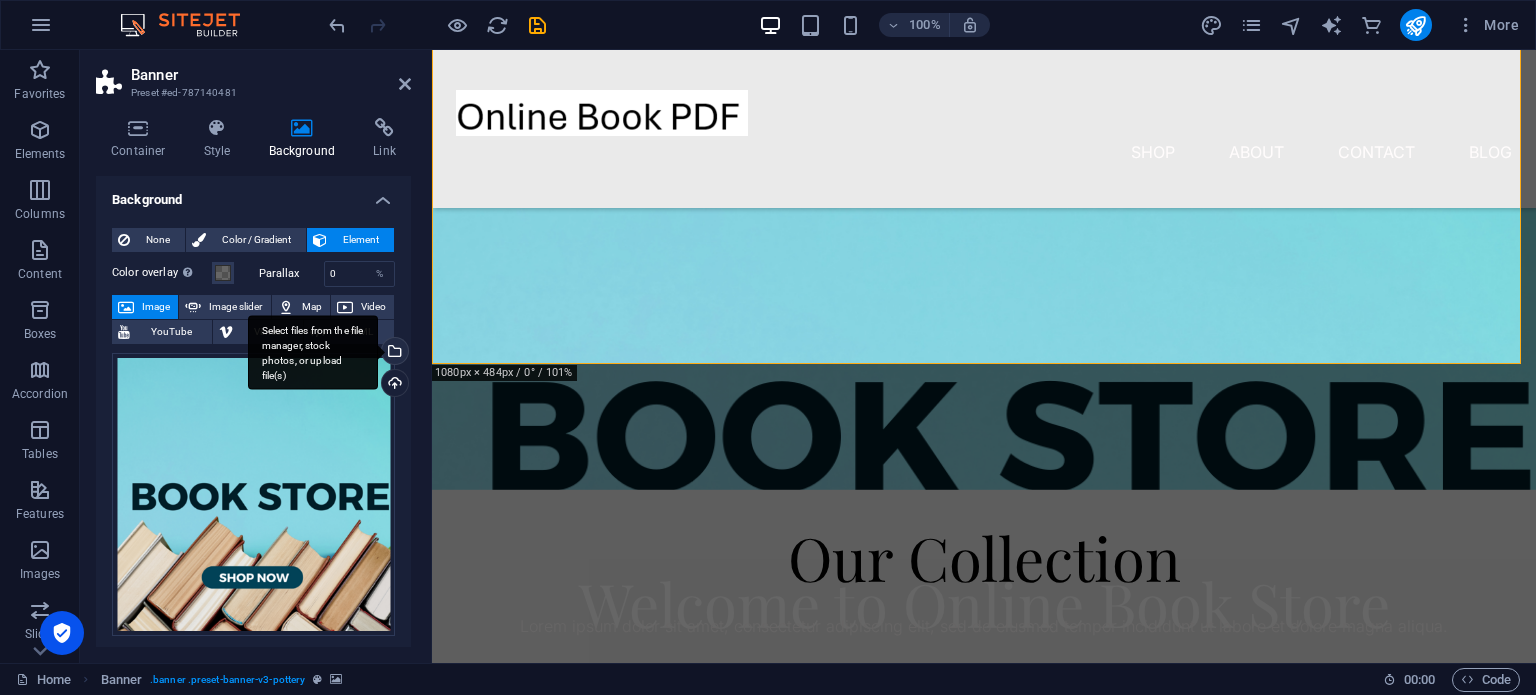 click on "Select files from the file manager, stock photos, or upload file(s)" at bounding box center (313, 352) 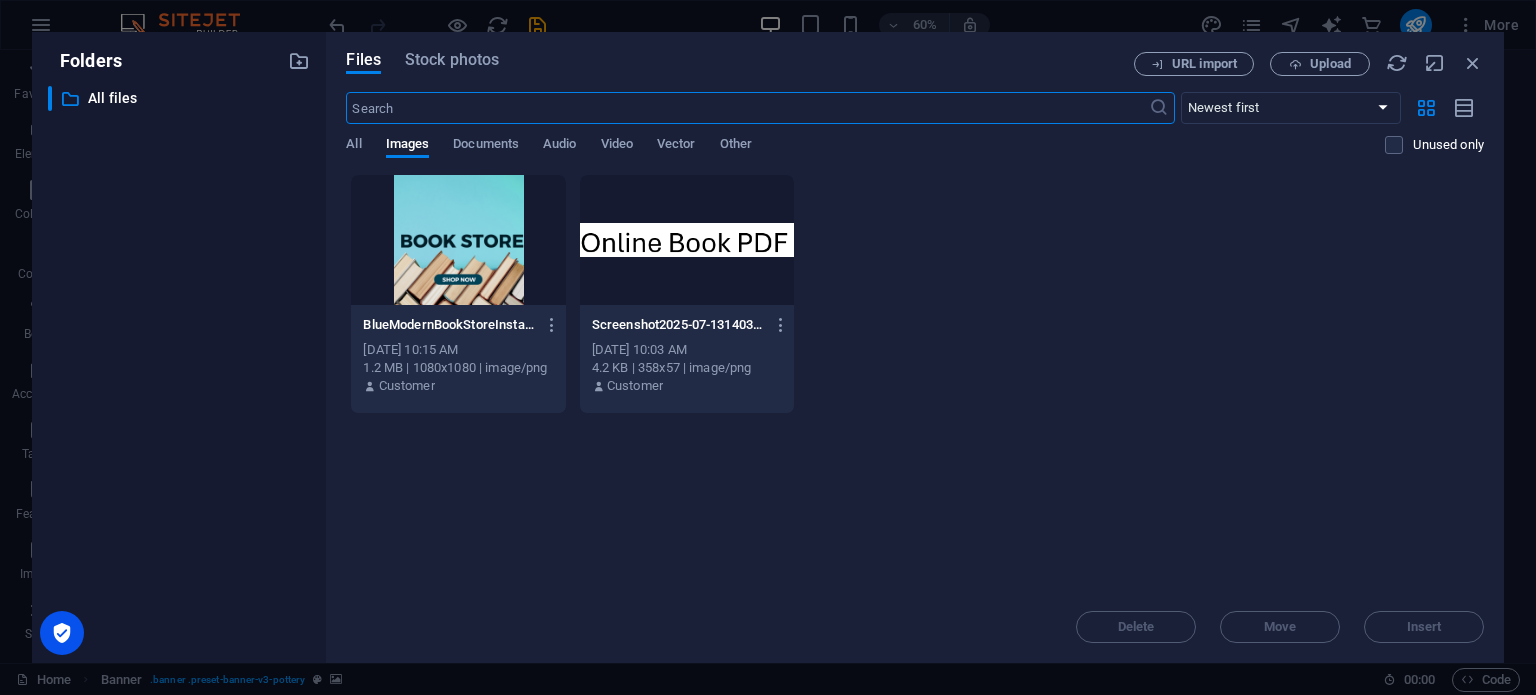 click at bounding box center (458, 240) 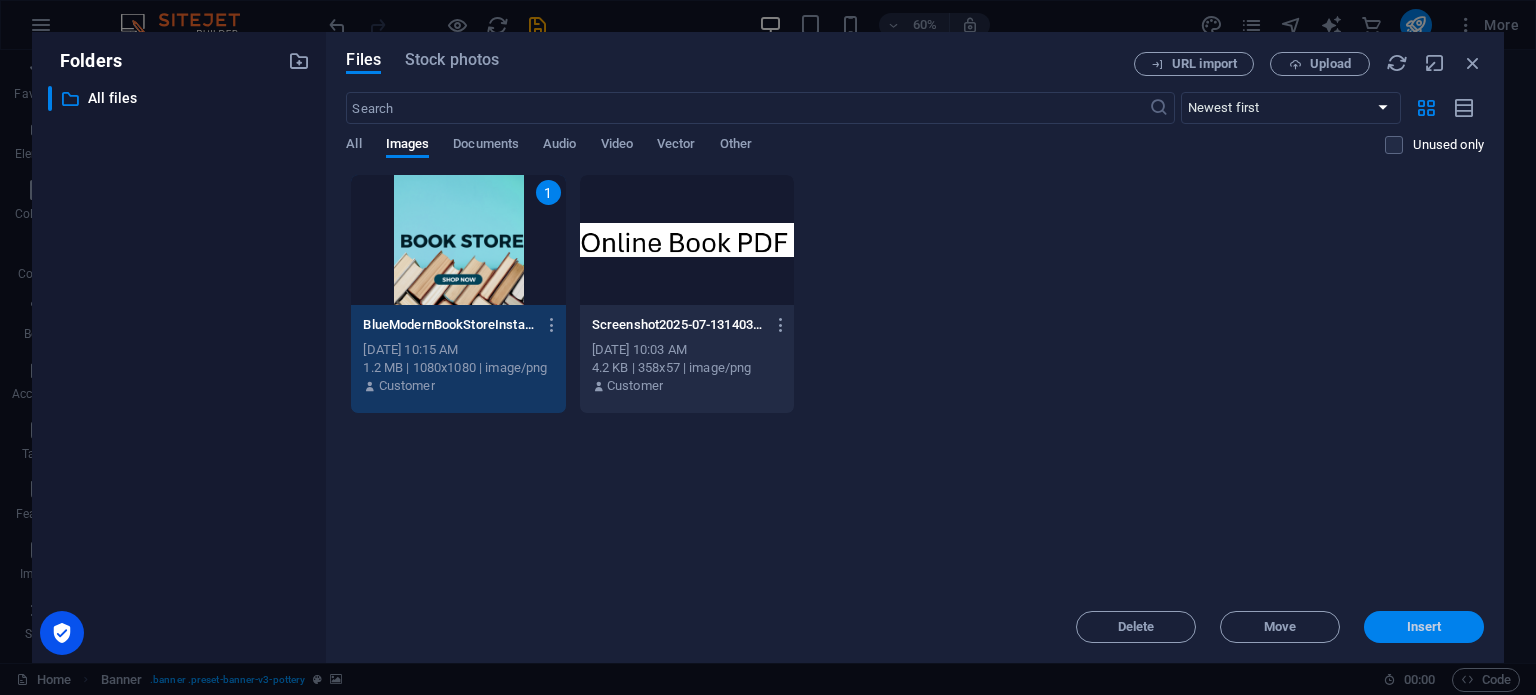 drag, startPoint x: 1409, startPoint y: 622, endPoint x: 975, endPoint y: 572, distance: 436.8707 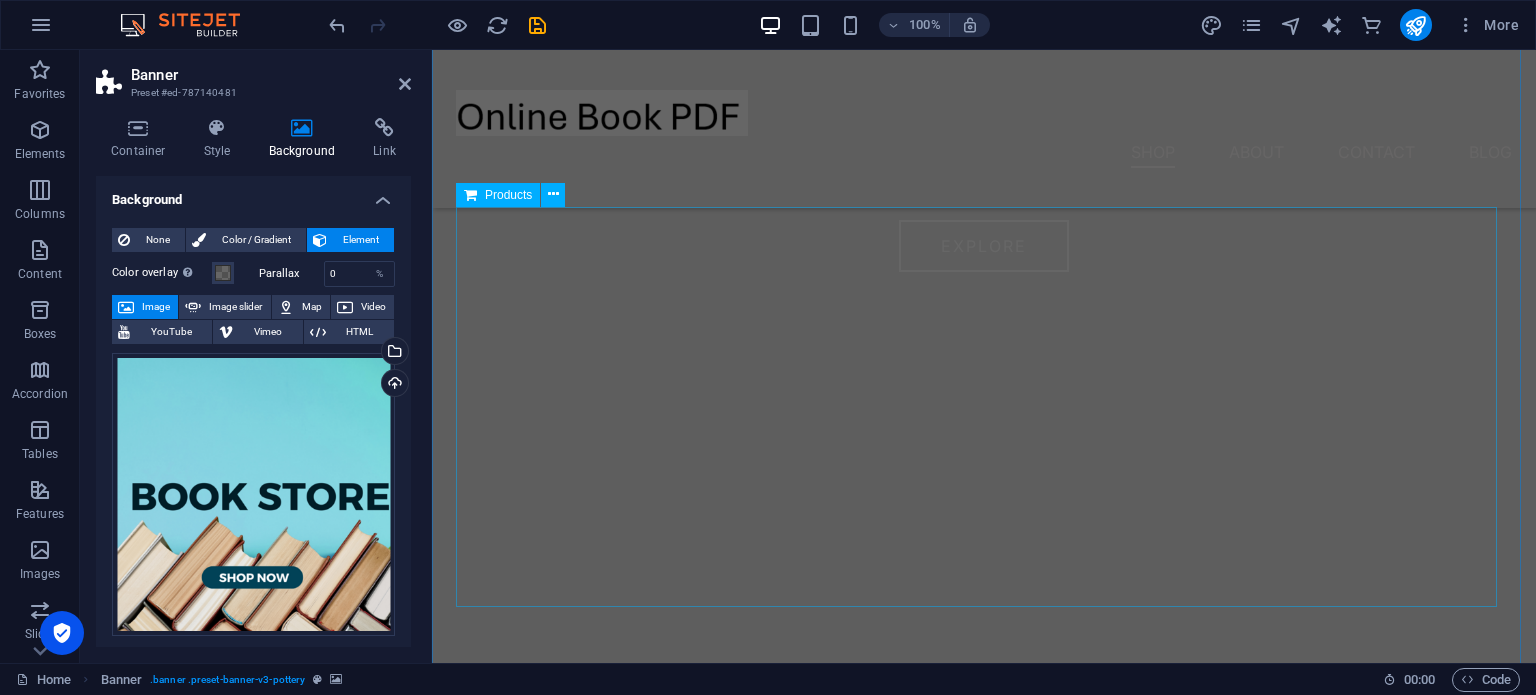 scroll, scrollTop: 800, scrollLeft: 0, axis: vertical 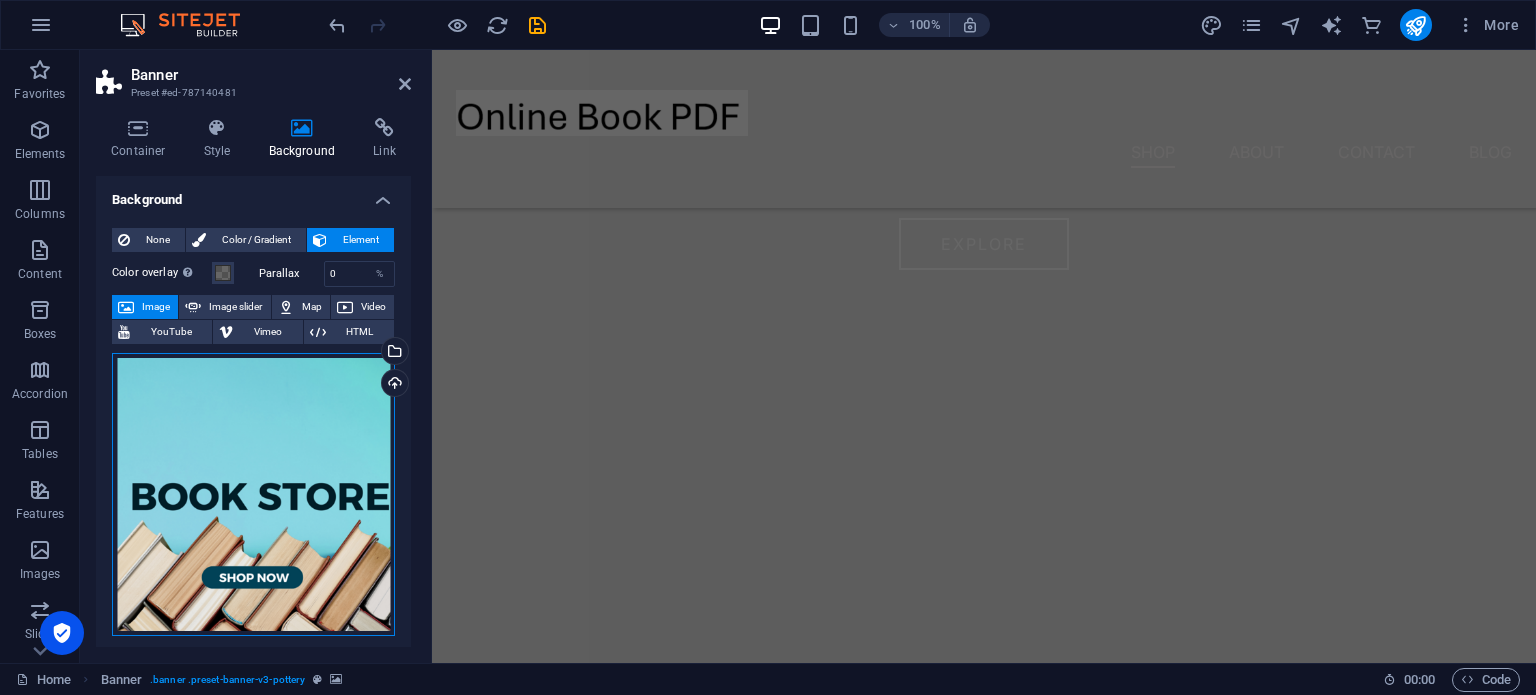 click on "Drag files here, click to choose files or select files from Files or our free stock photos & videos" at bounding box center [253, 494] 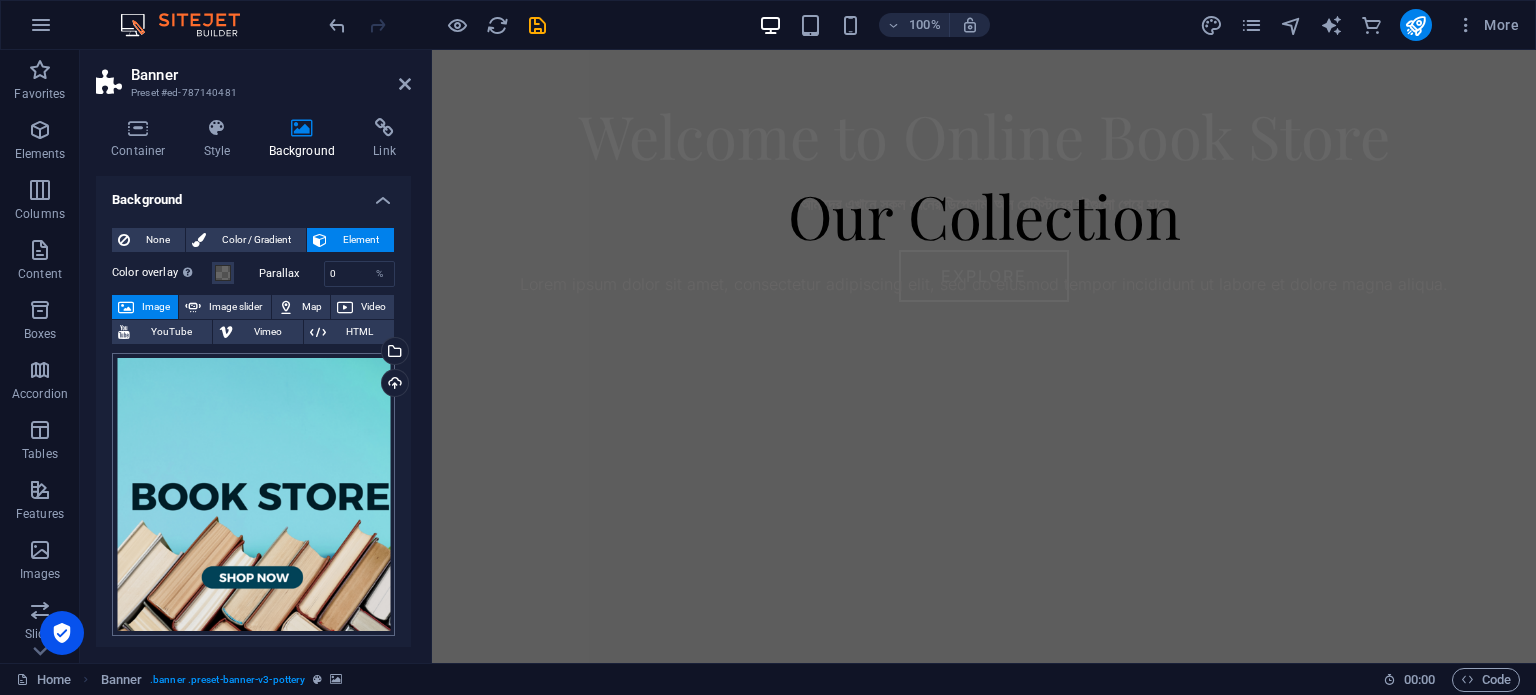 scroll, scrollTop: 0, scrollLeft: 0, axis: both 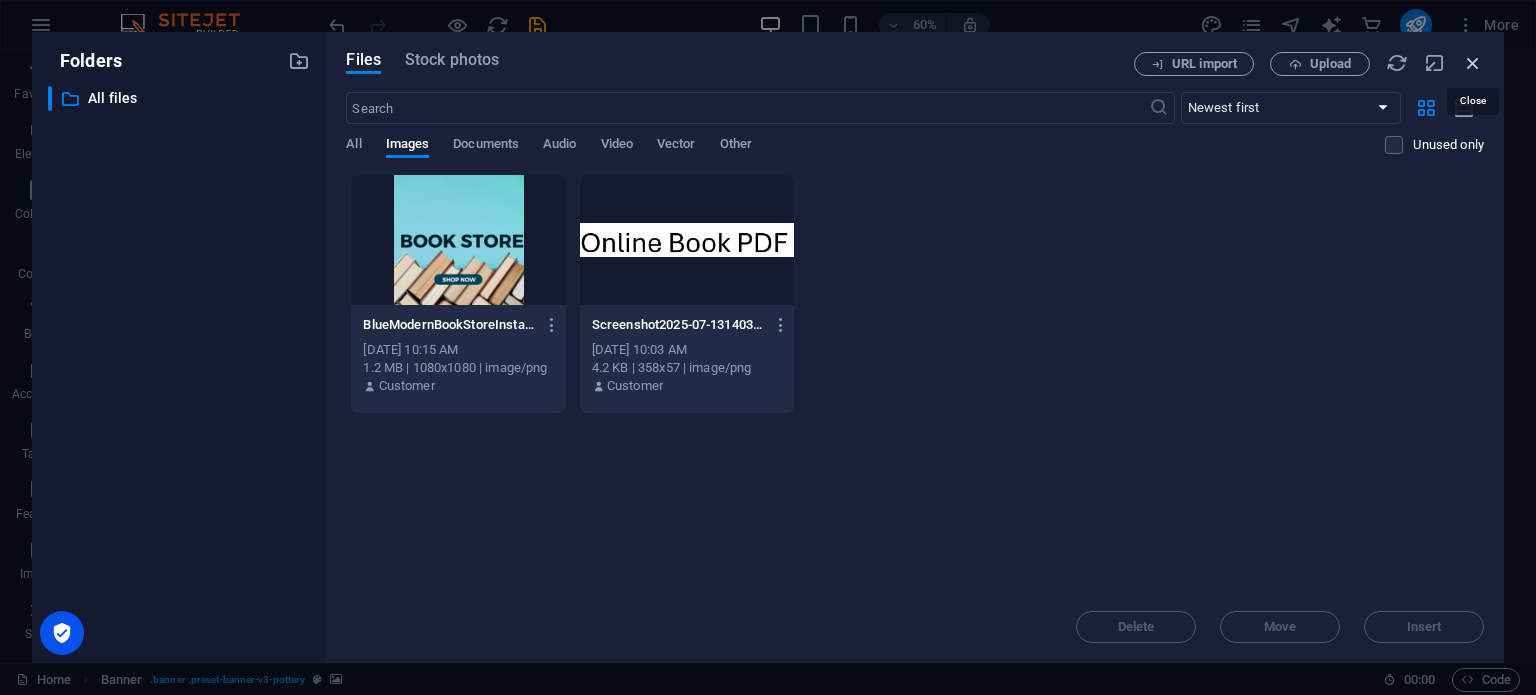 click at bounding box center (1473, 63) 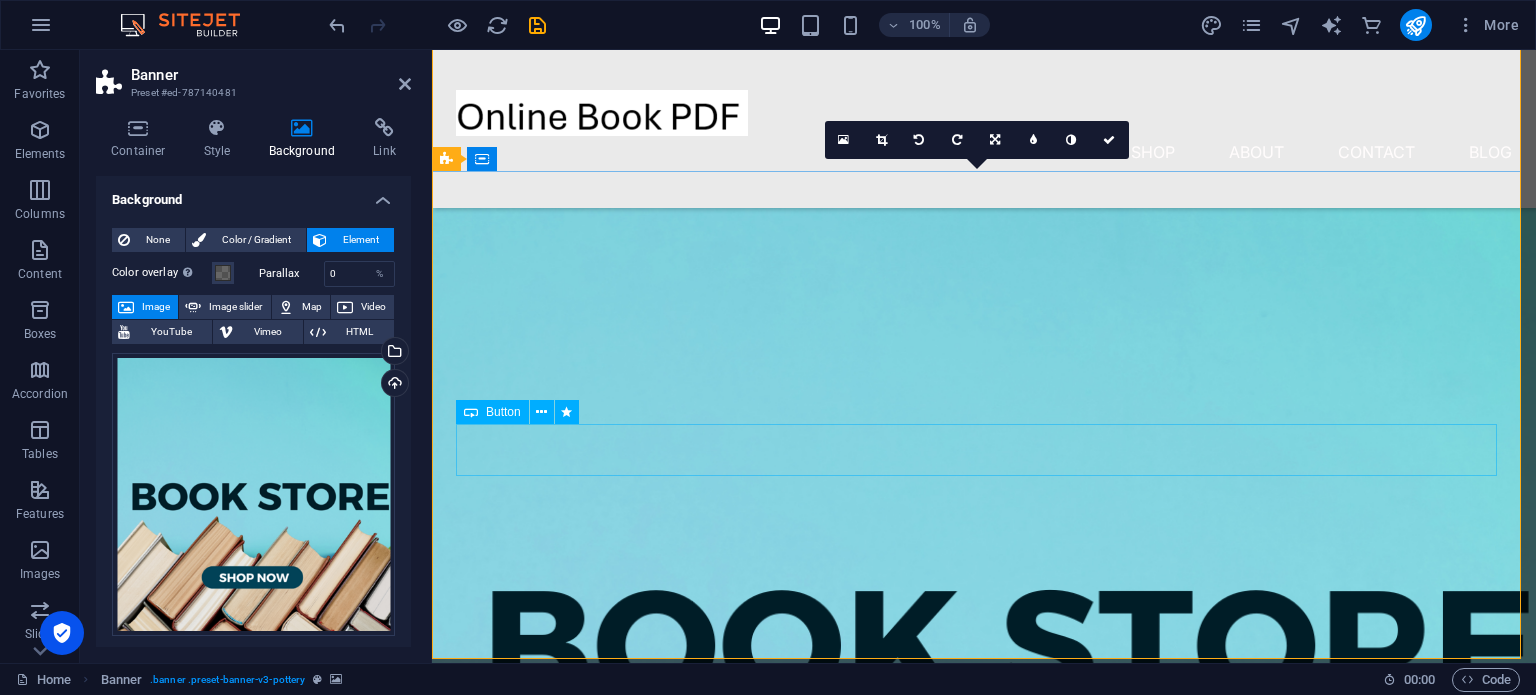 scroll, scrollTop: 0, scrollLeft: 0, axis: both 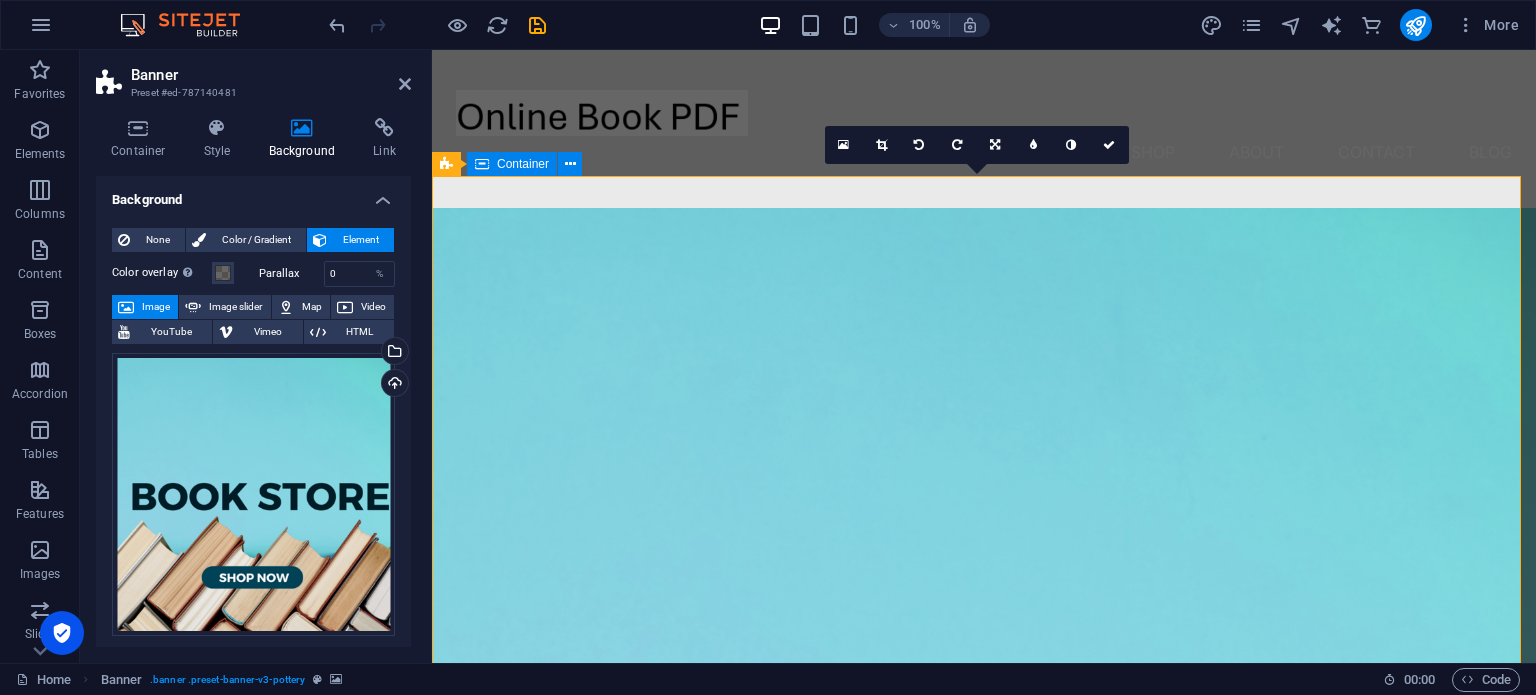 click on "Welcome to Online Book Store আমাদের এখানে সকল ধরনের ডিপ্লোমা অল সেমিস্টারের বইগুলো পেয়ে যাবে Explore" at bounding box center (984, 1002) 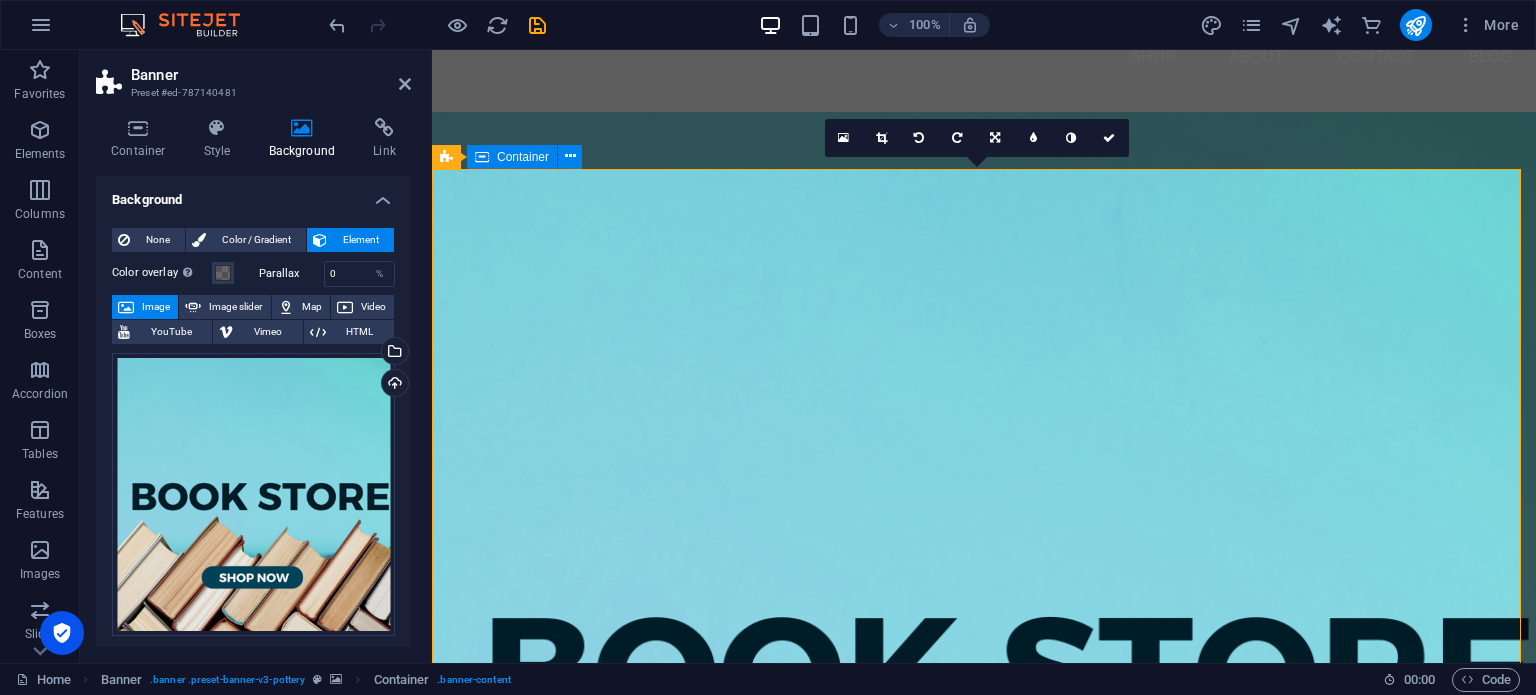 scroll, scrollTop: 200, scrollLeft: 0, axis: vertical 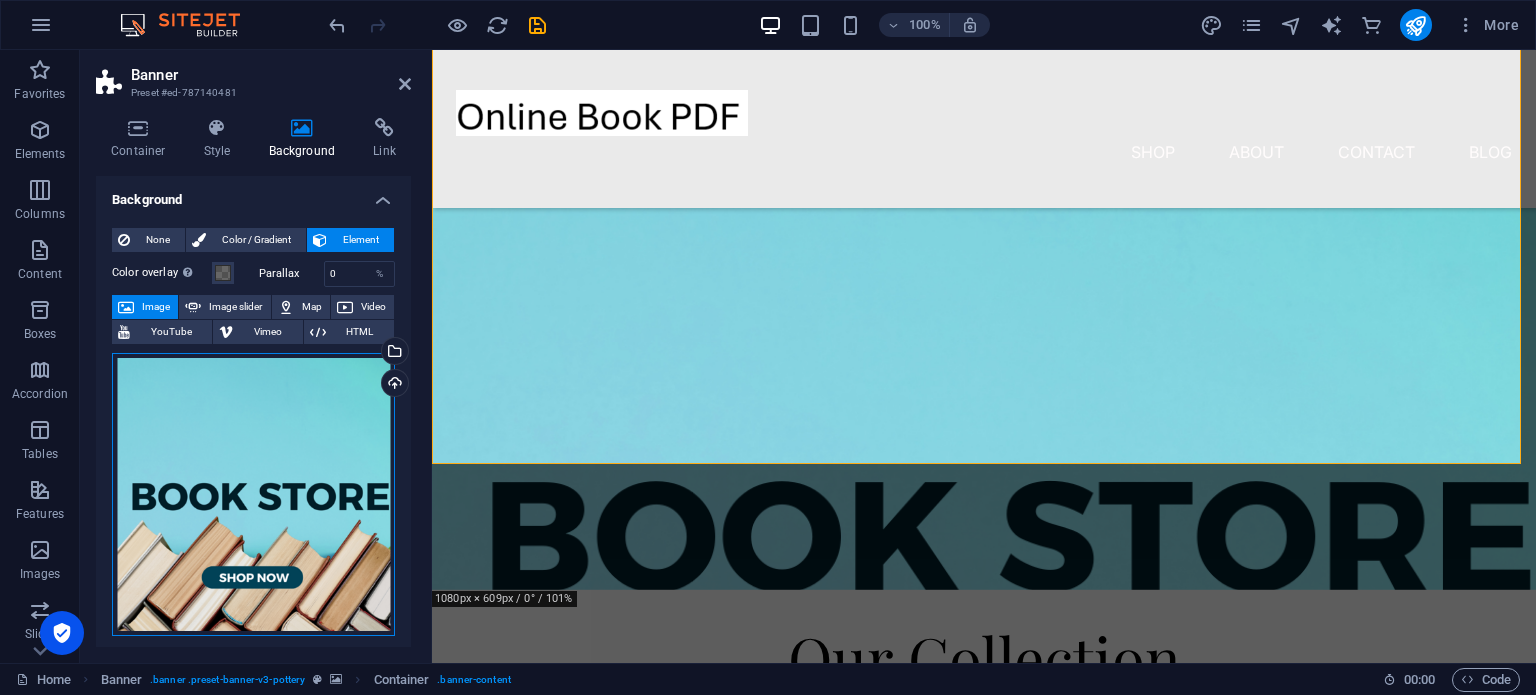 click on "Drag files here, click to choose files or select files from Files or our free stock photos & videos" at bounding box center (253, 494) 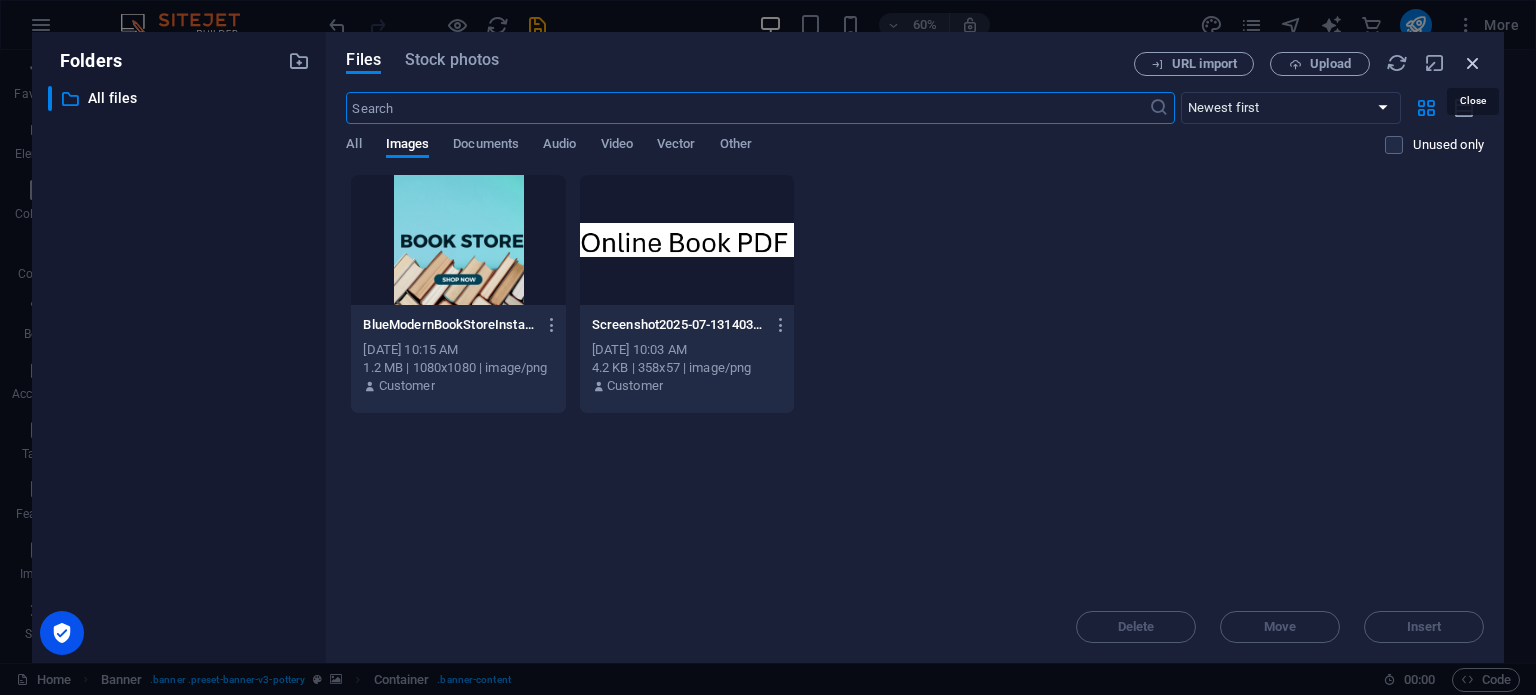 click at bounding box center [1473, 63] 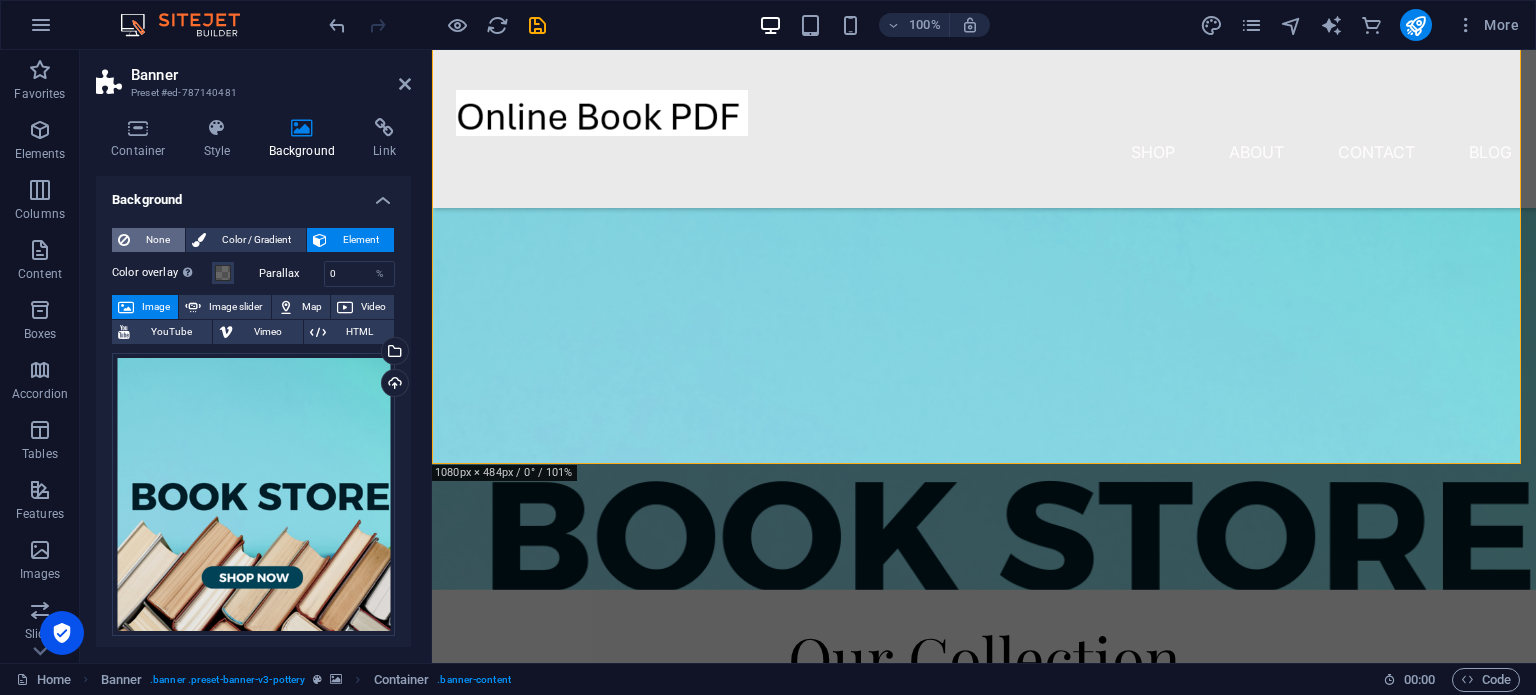 click on "None" at bounding box center [157, 240] 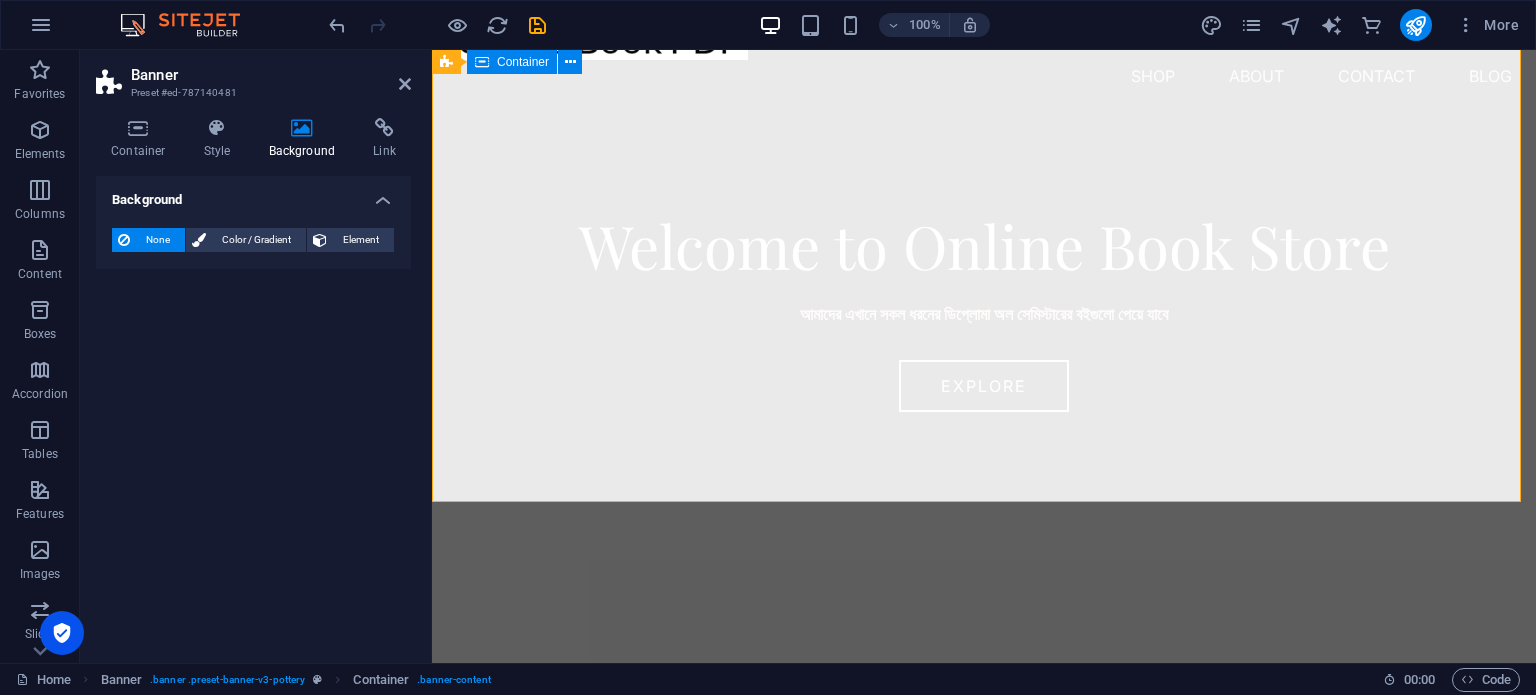 scroll, scrollTop: 0, scrollLeft: 0, axis: both 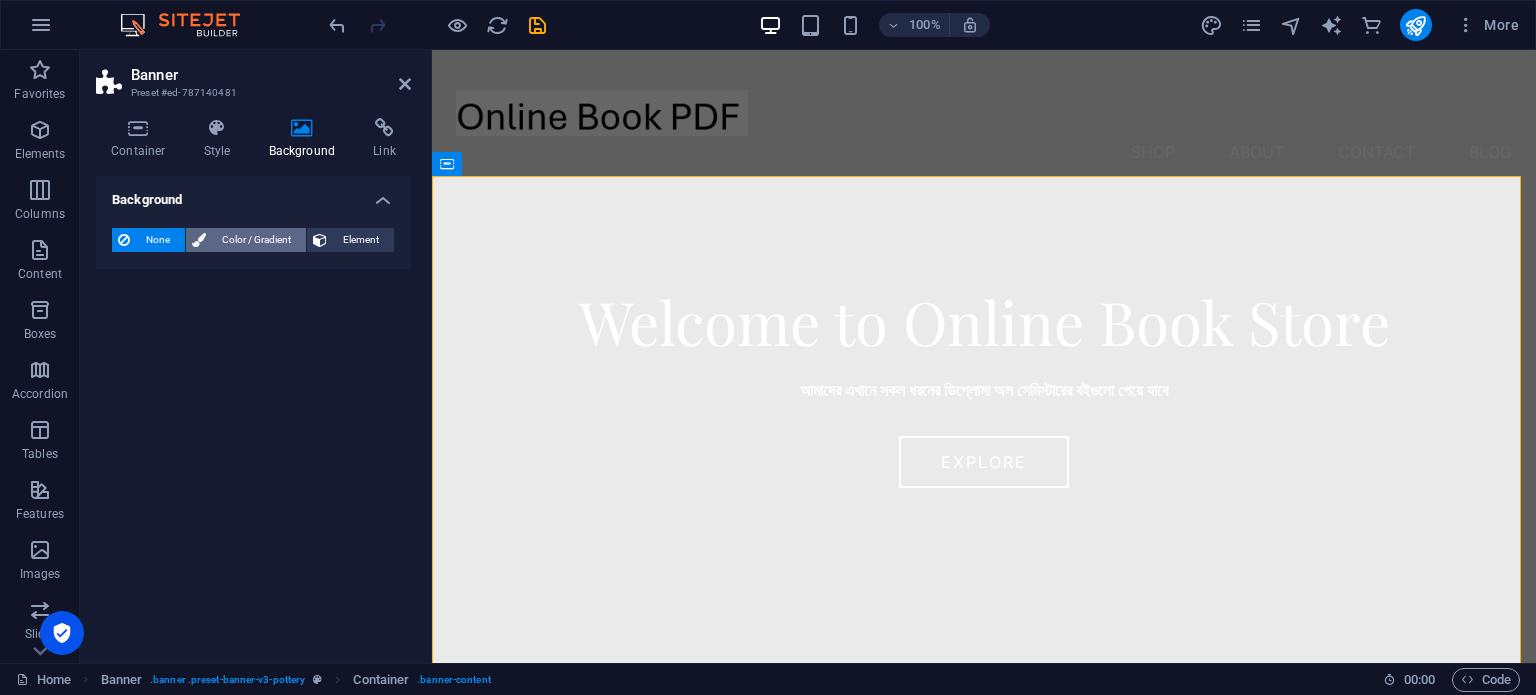 click on "Color / Gradient" at bounding box center [256, 240] 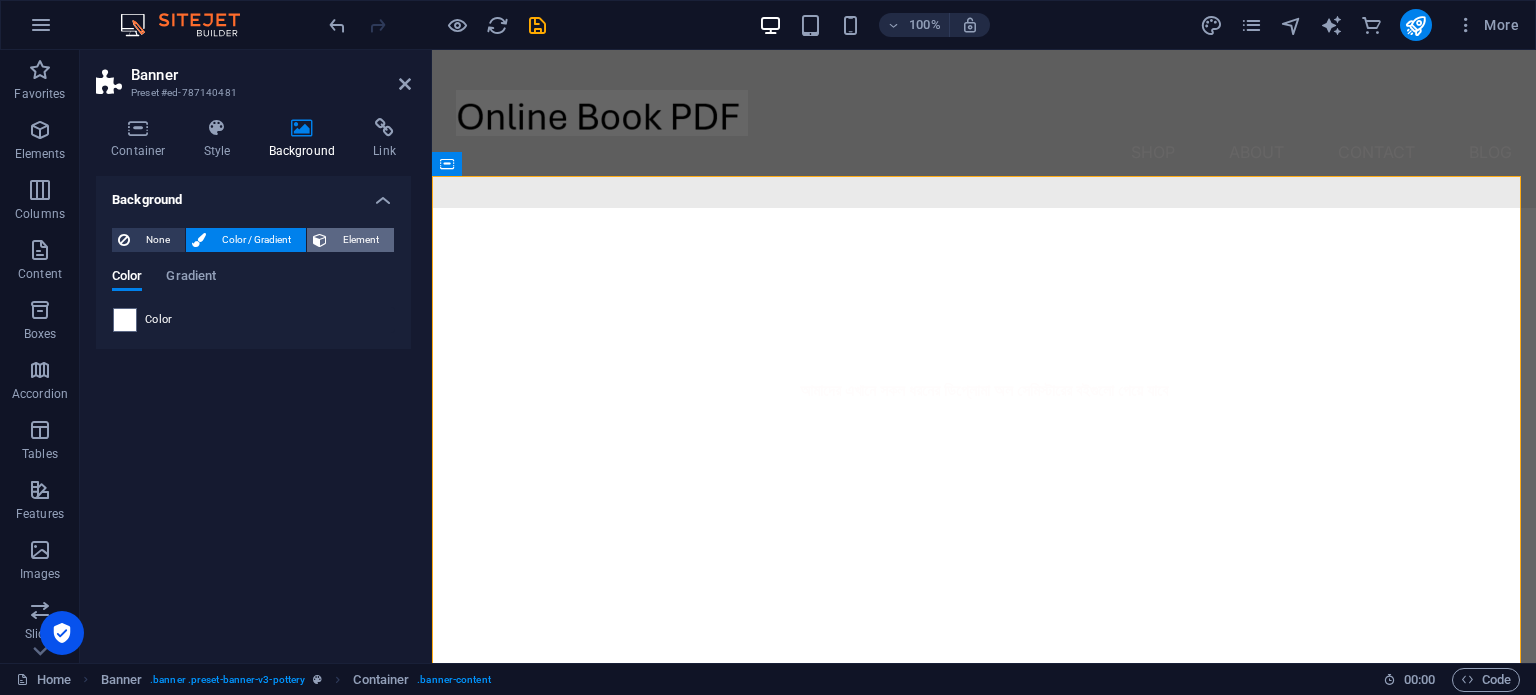 click on "Element" at bounding box center (360, 240) 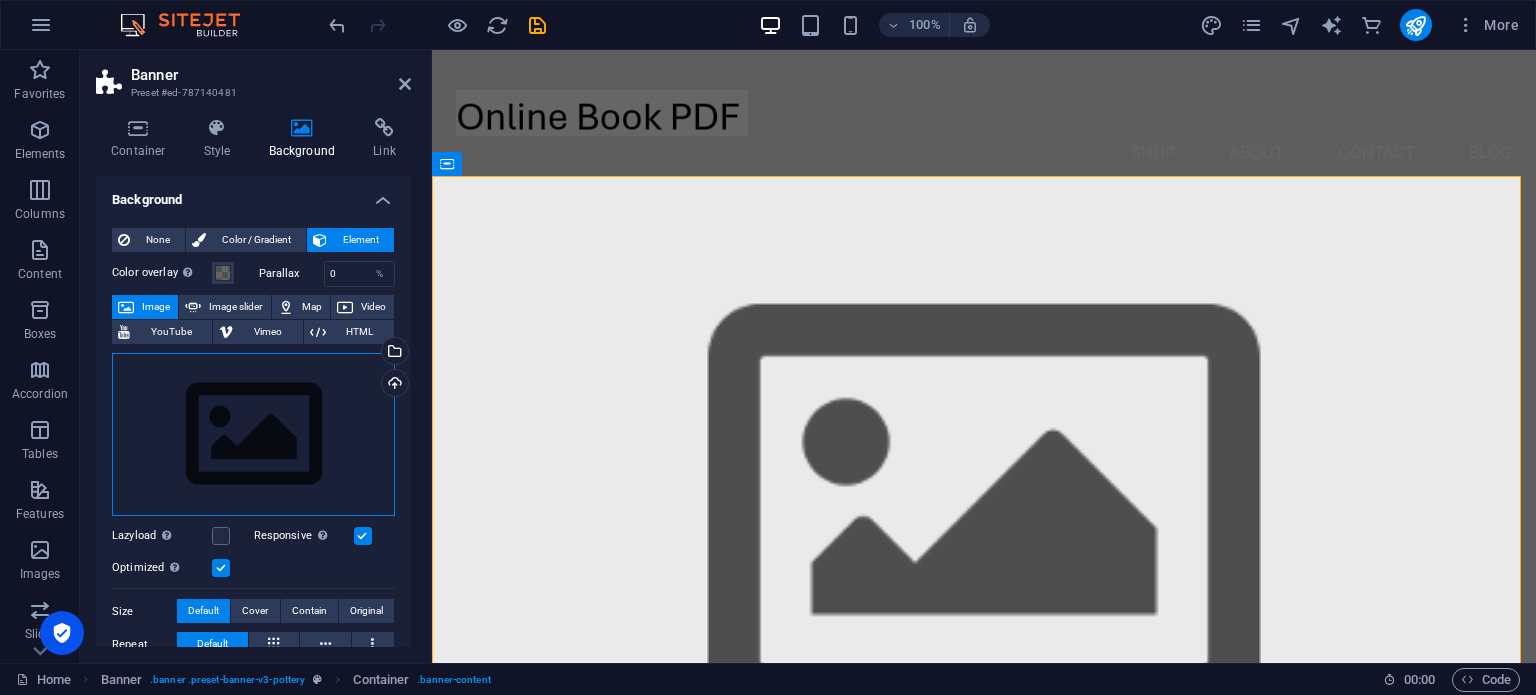 click on "Drag files here, click to choose files or select files from Files or our free stock photos & videos" at bounding box center (253, 435) 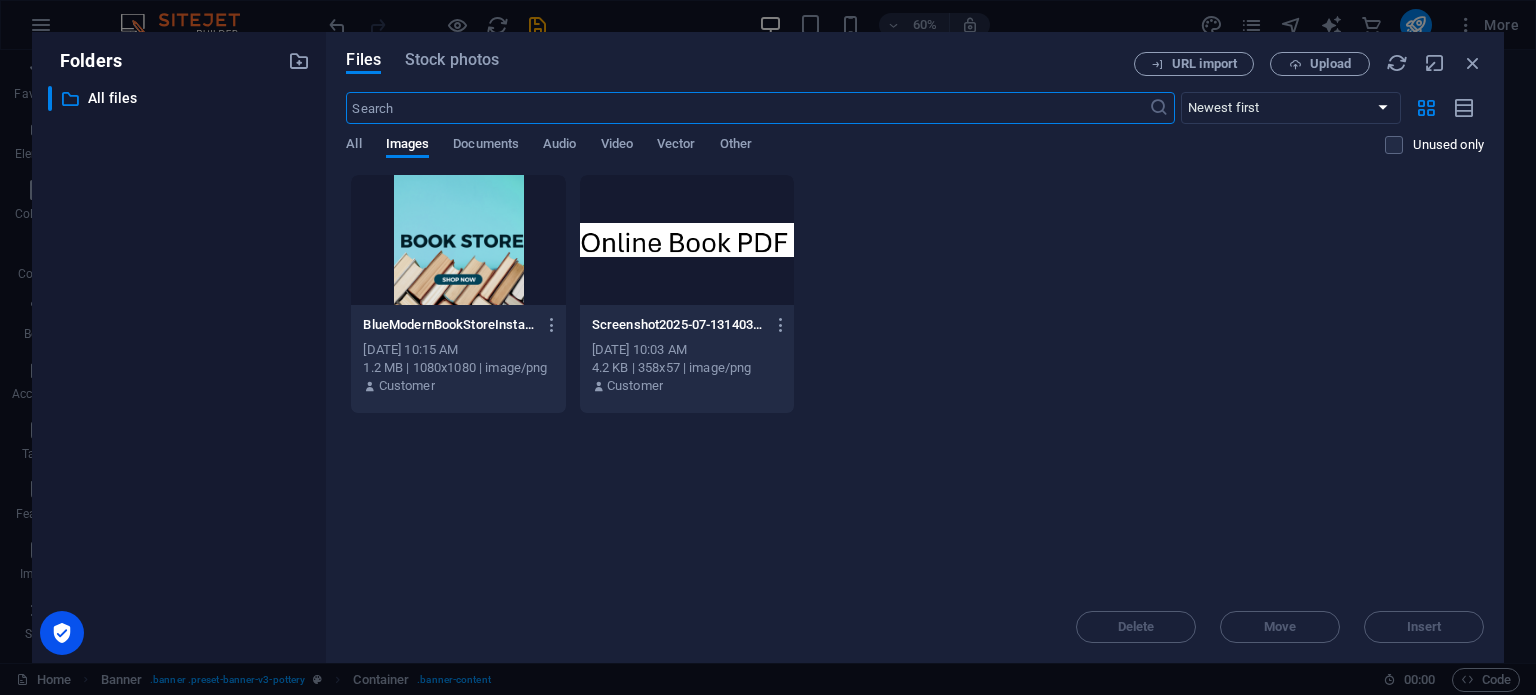 click at bounding box center [458, 240] 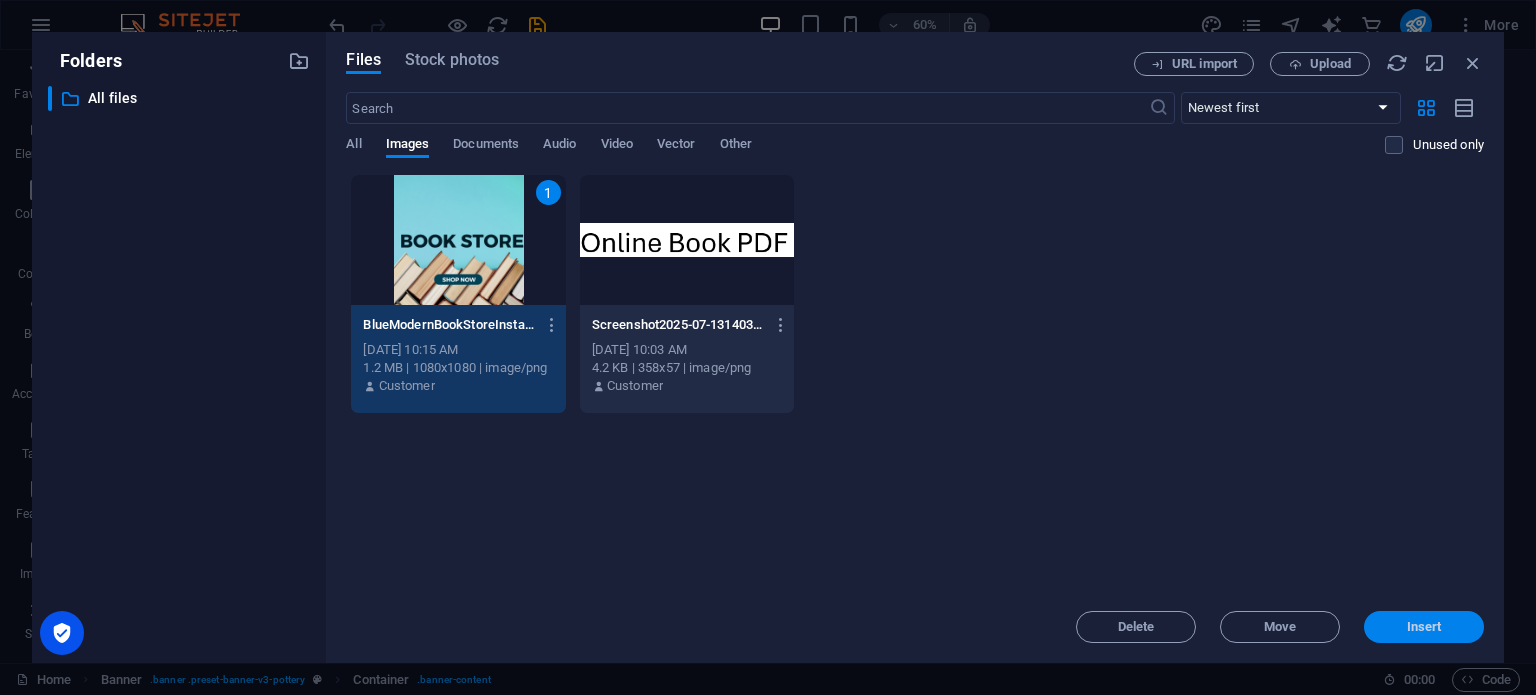 click on "Insert" at bounding box center (1424, 627) 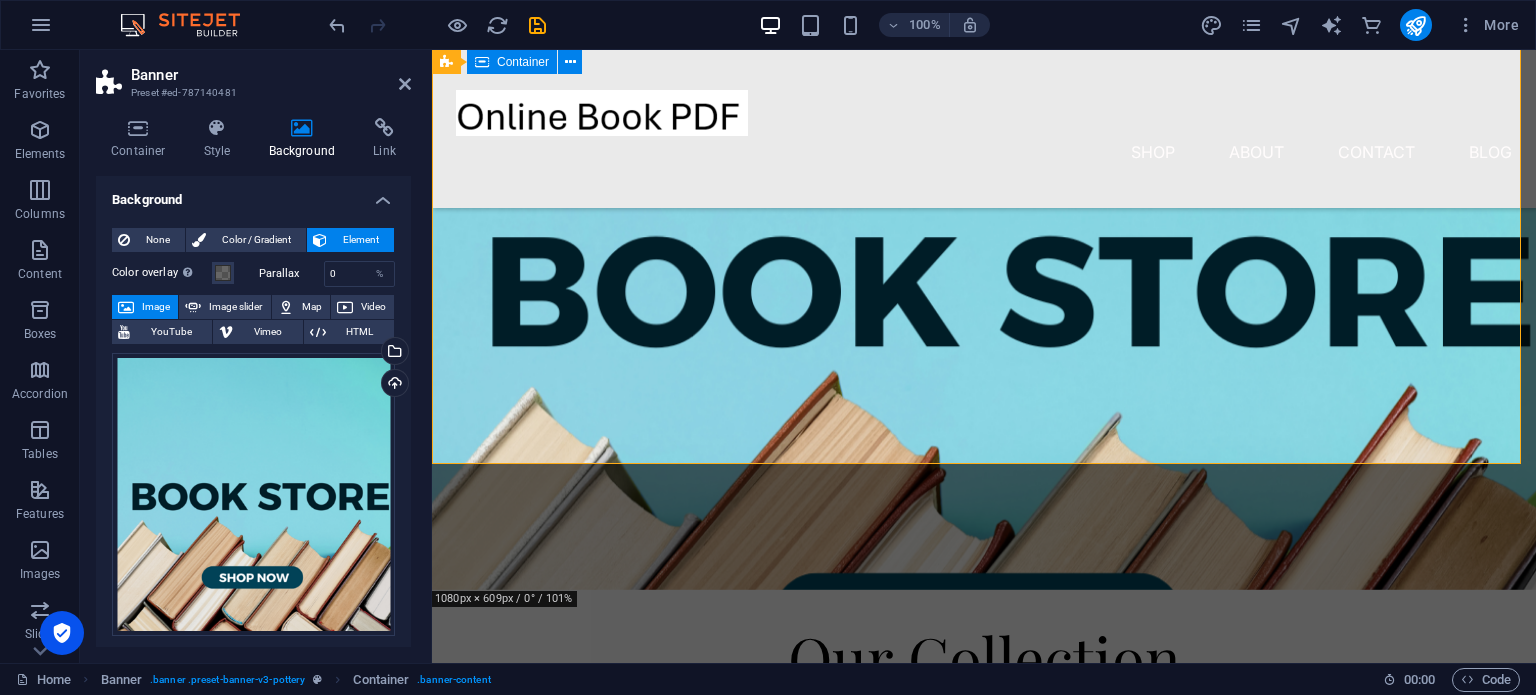 scroll, scrollTop: 100, scrollLeft: 0, axis: vertical 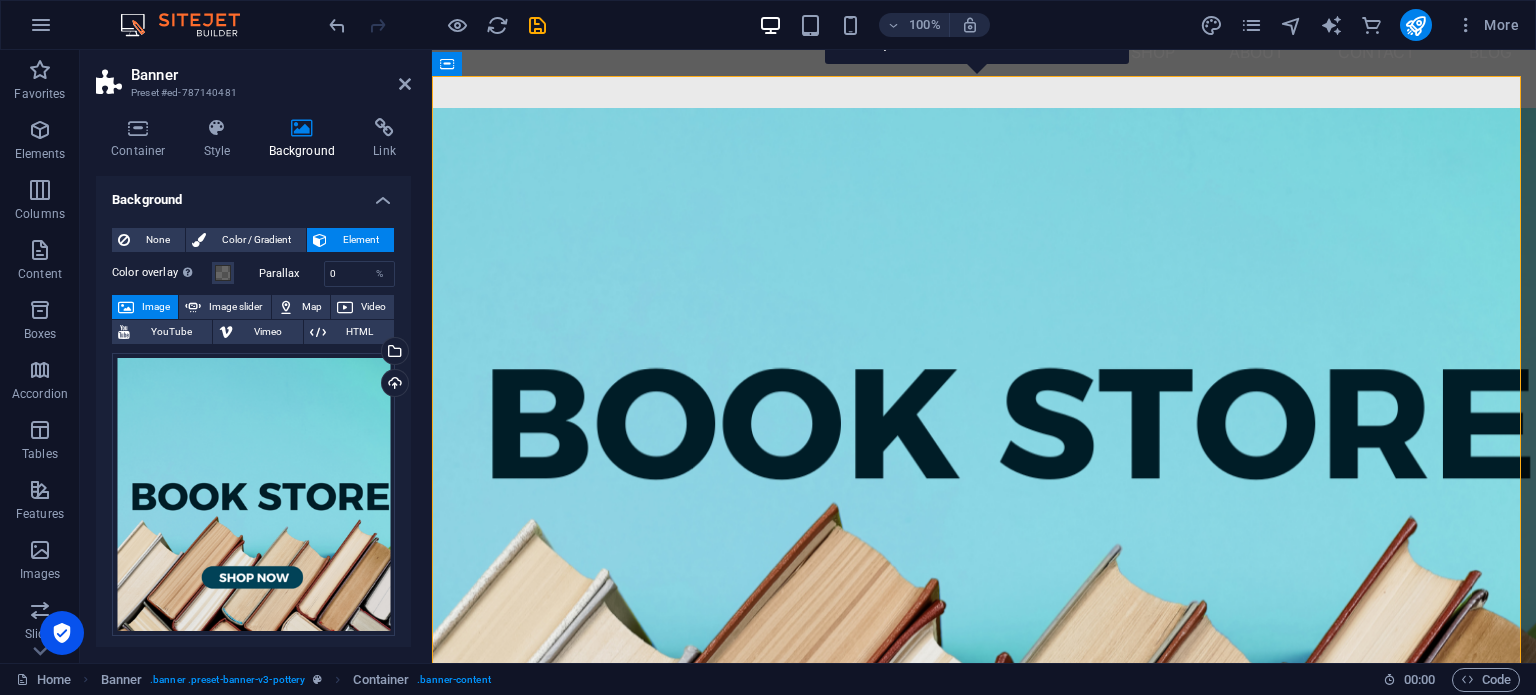 click on "Banner Preset #ed-787140481" at bounding box center [253, 76] 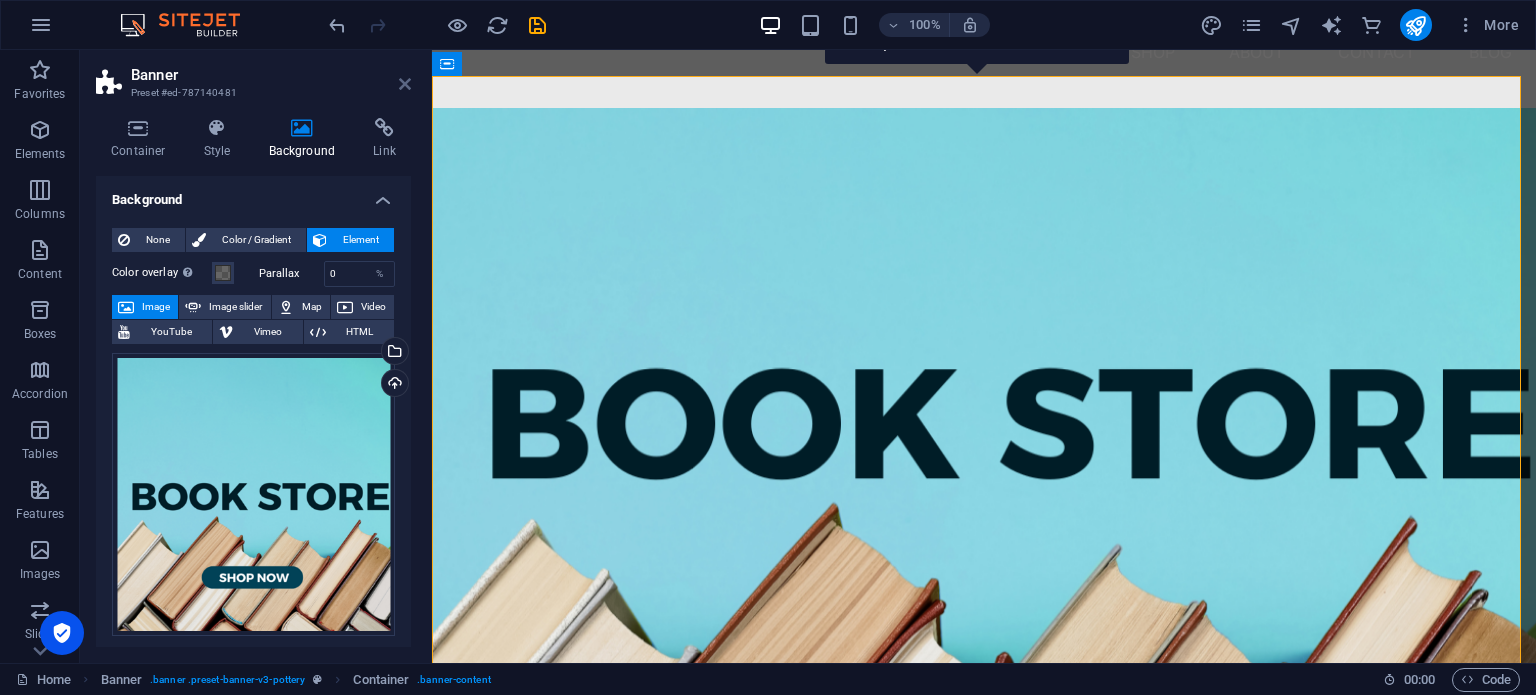 click at bounding box center (405, 84) 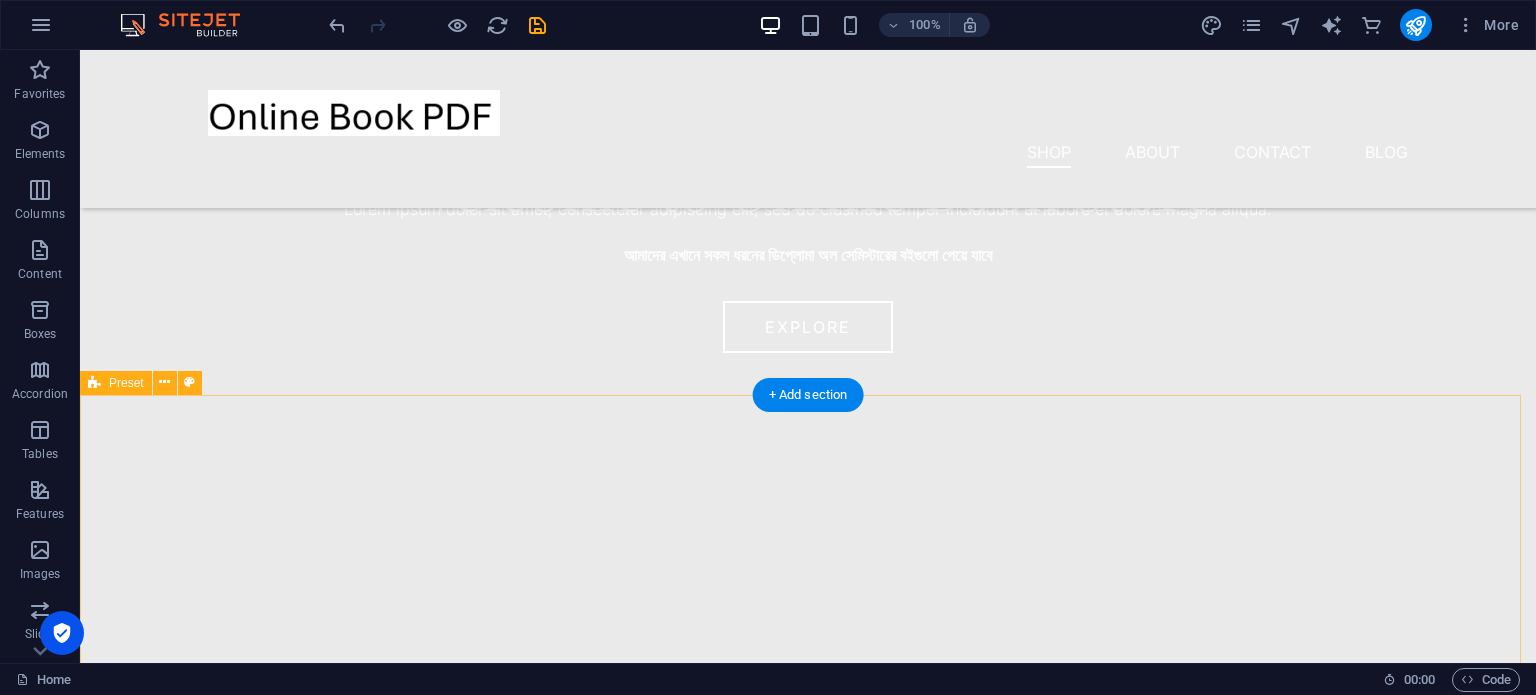 scroll, scrollTop: 600, scrollLeft: 0, axis: vertical 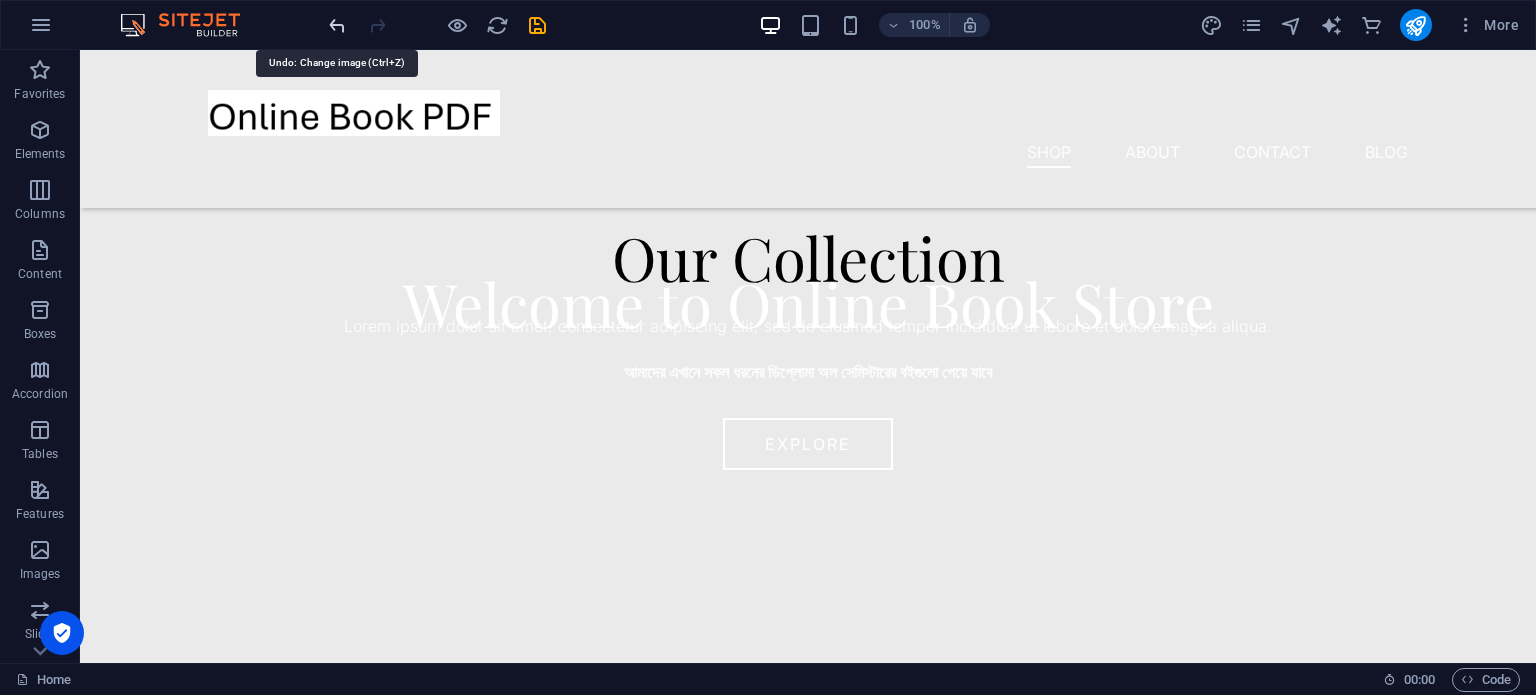 click at bounding box center [337, 25] 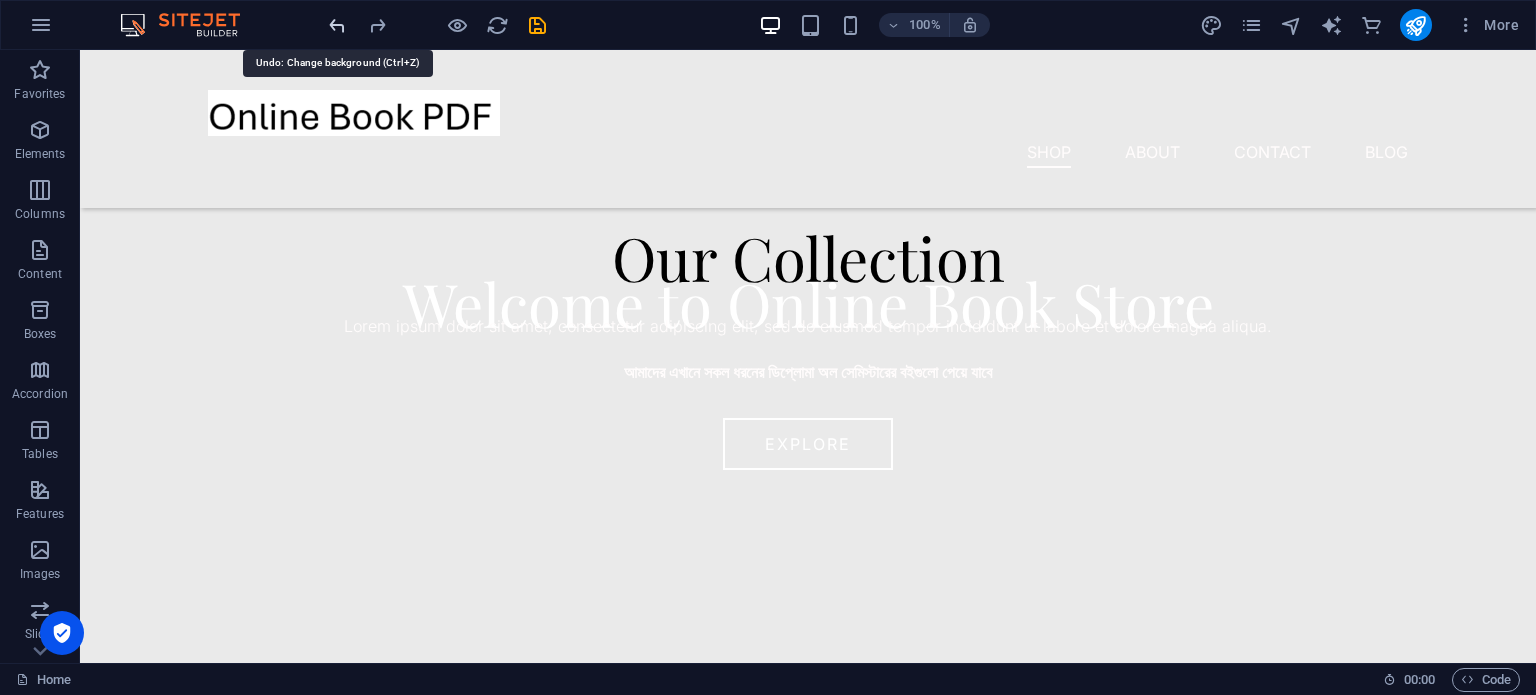 click at bounding box center (337, 25) 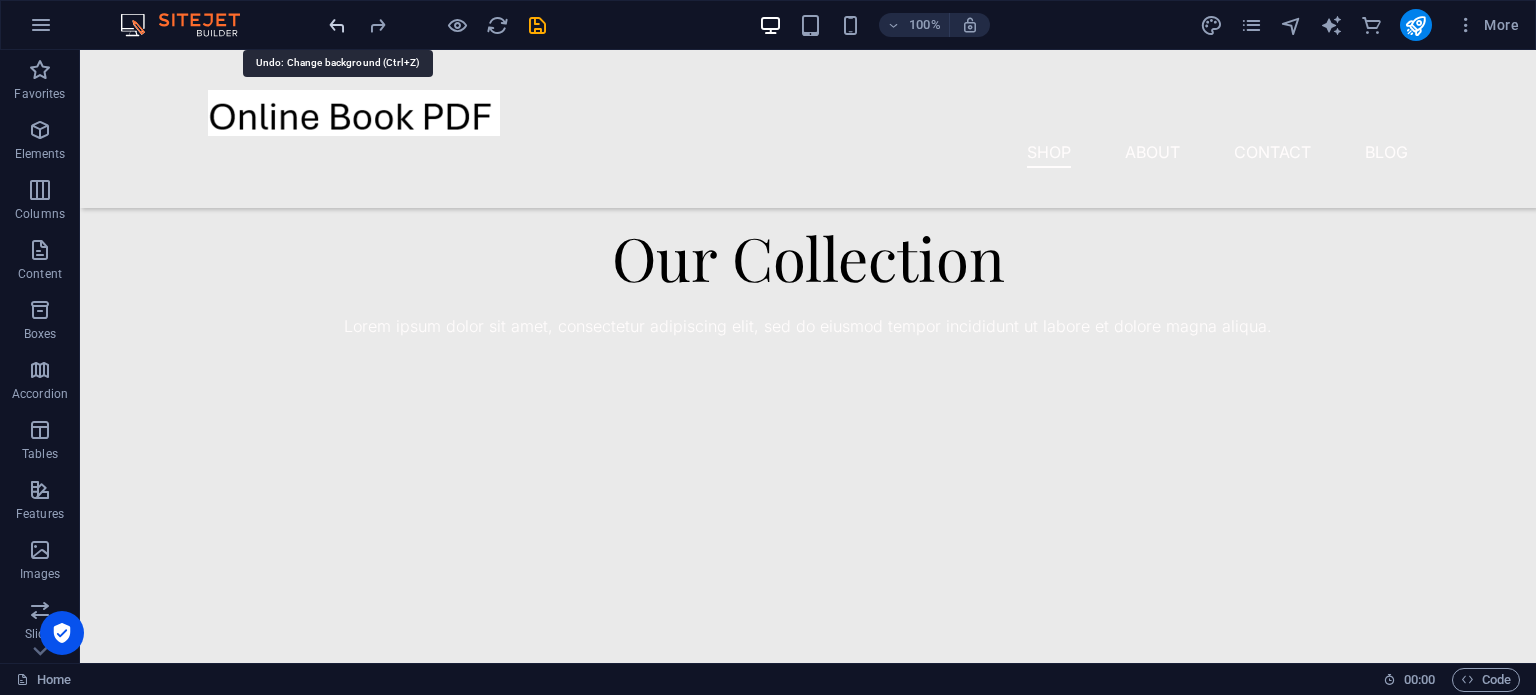 click at bounding box center [337, 25] 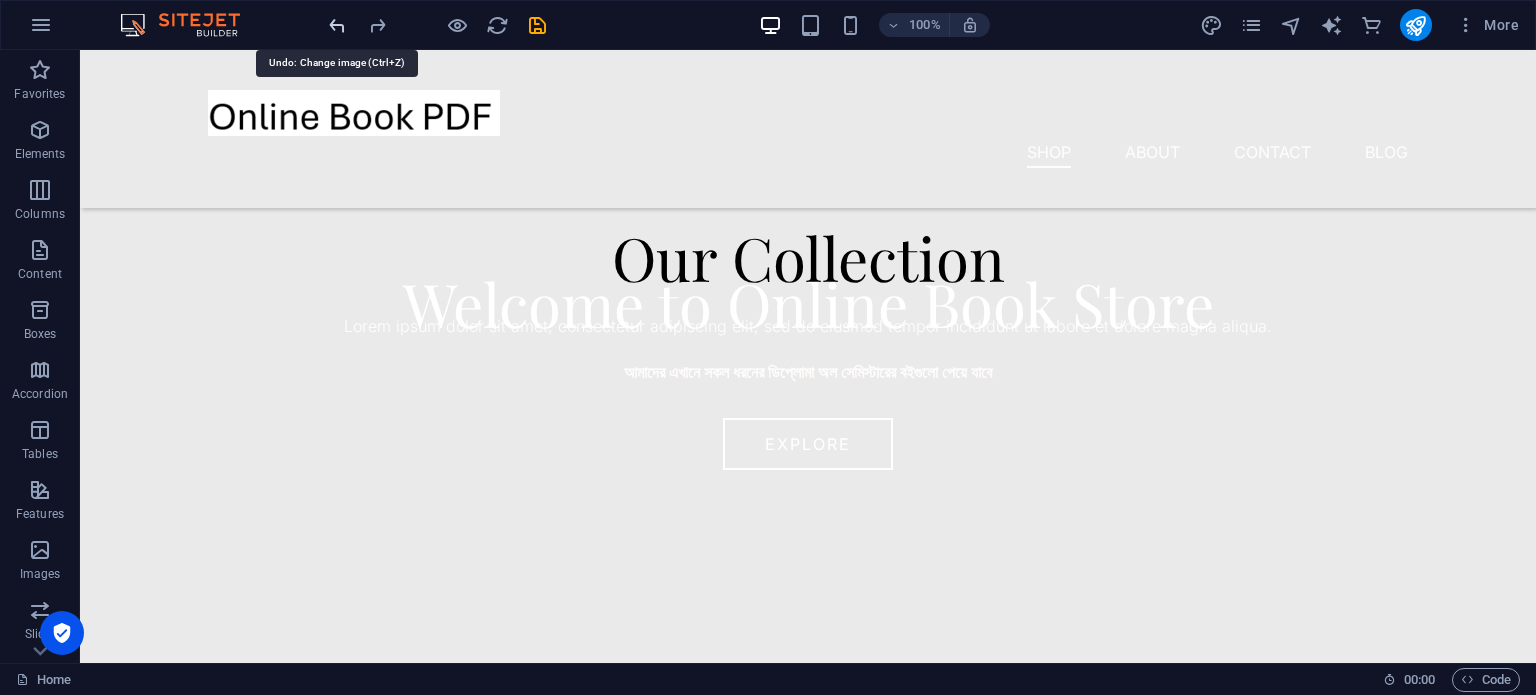 click at bounding box center (337, 25) 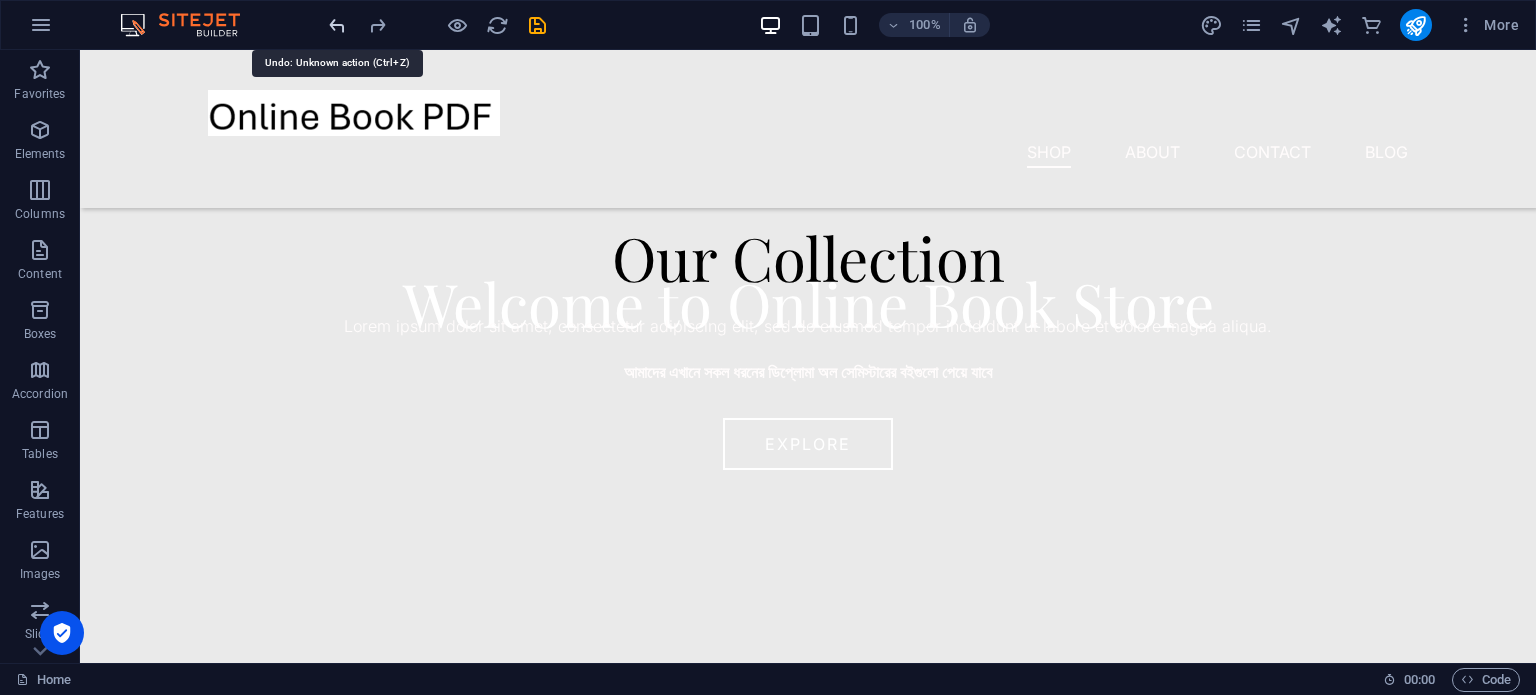 click at bounding box center [337, 25] 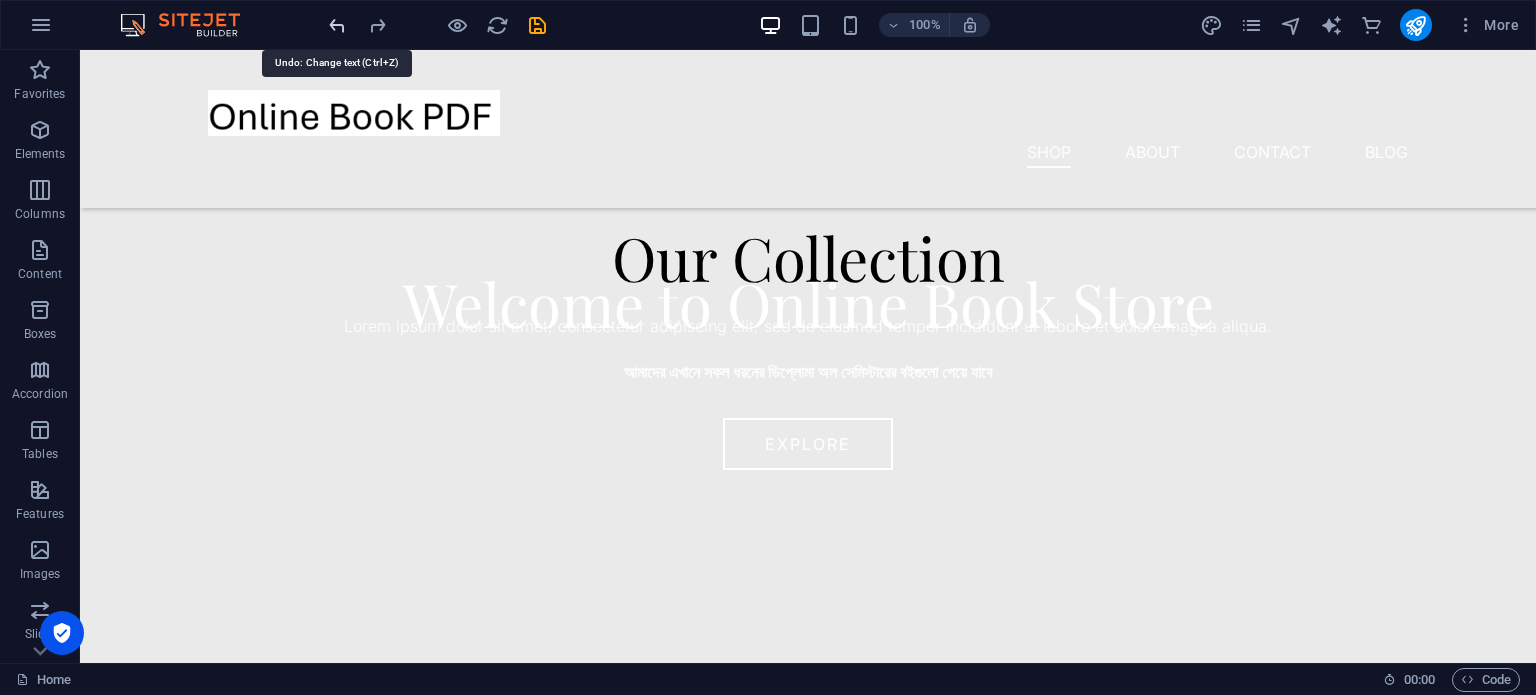click at bounding box center (337, 25) 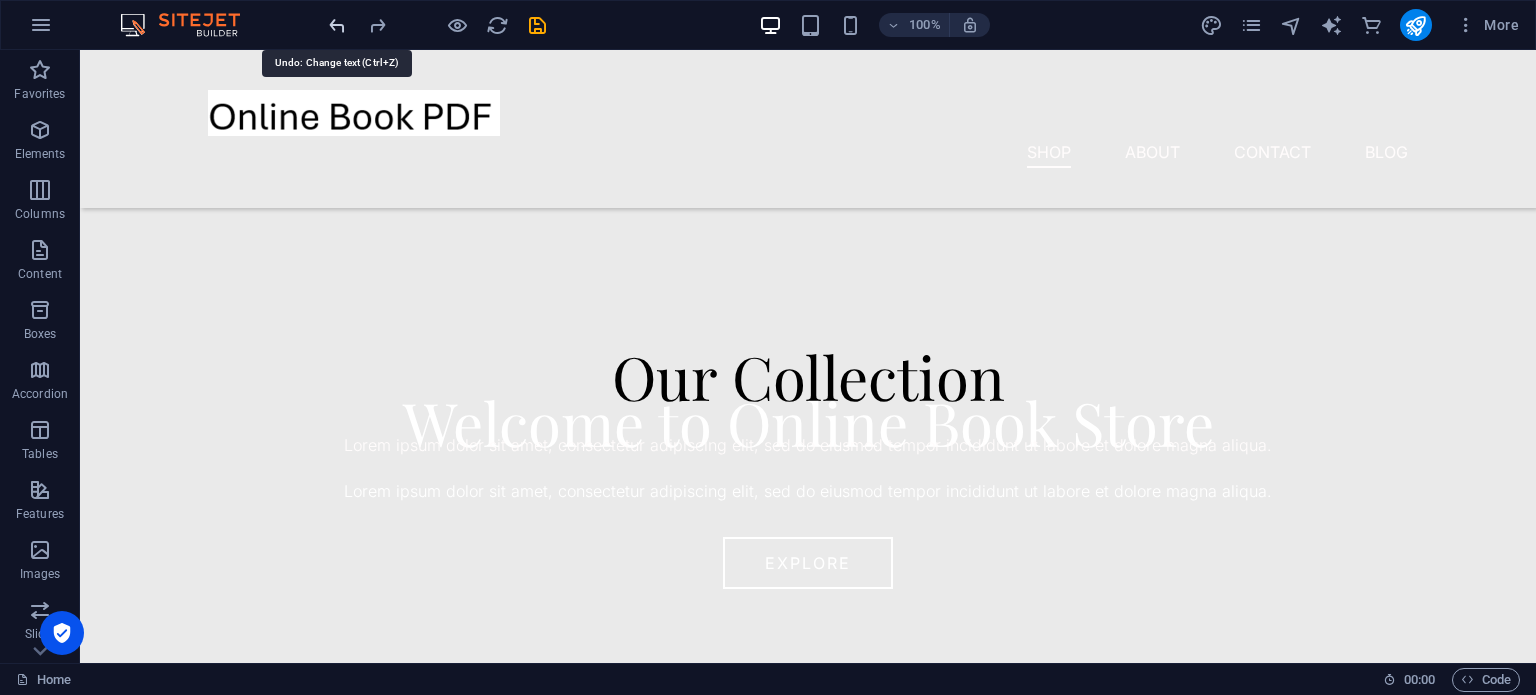 click at bounding box center (337, 25) 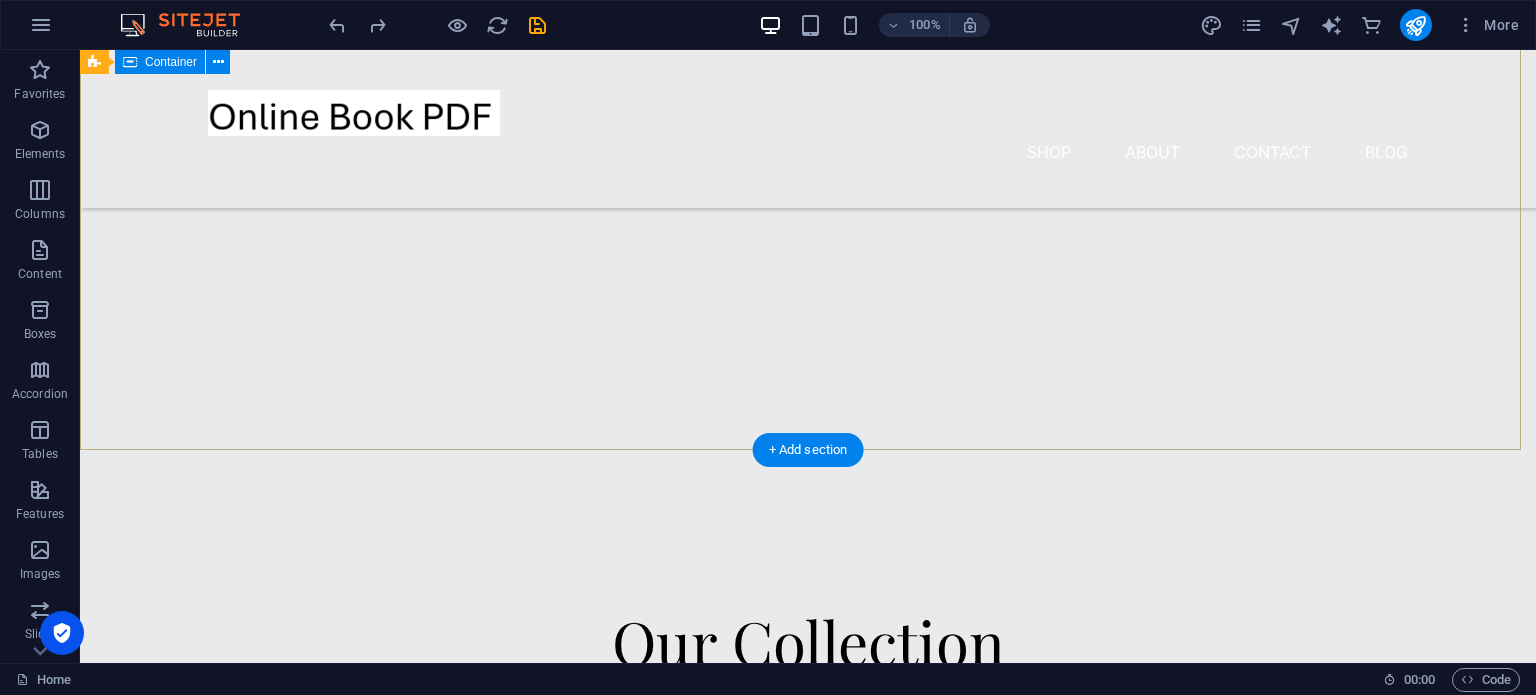 scroll, scrollTop: 214, scrollLeft: 0, axis: vertical 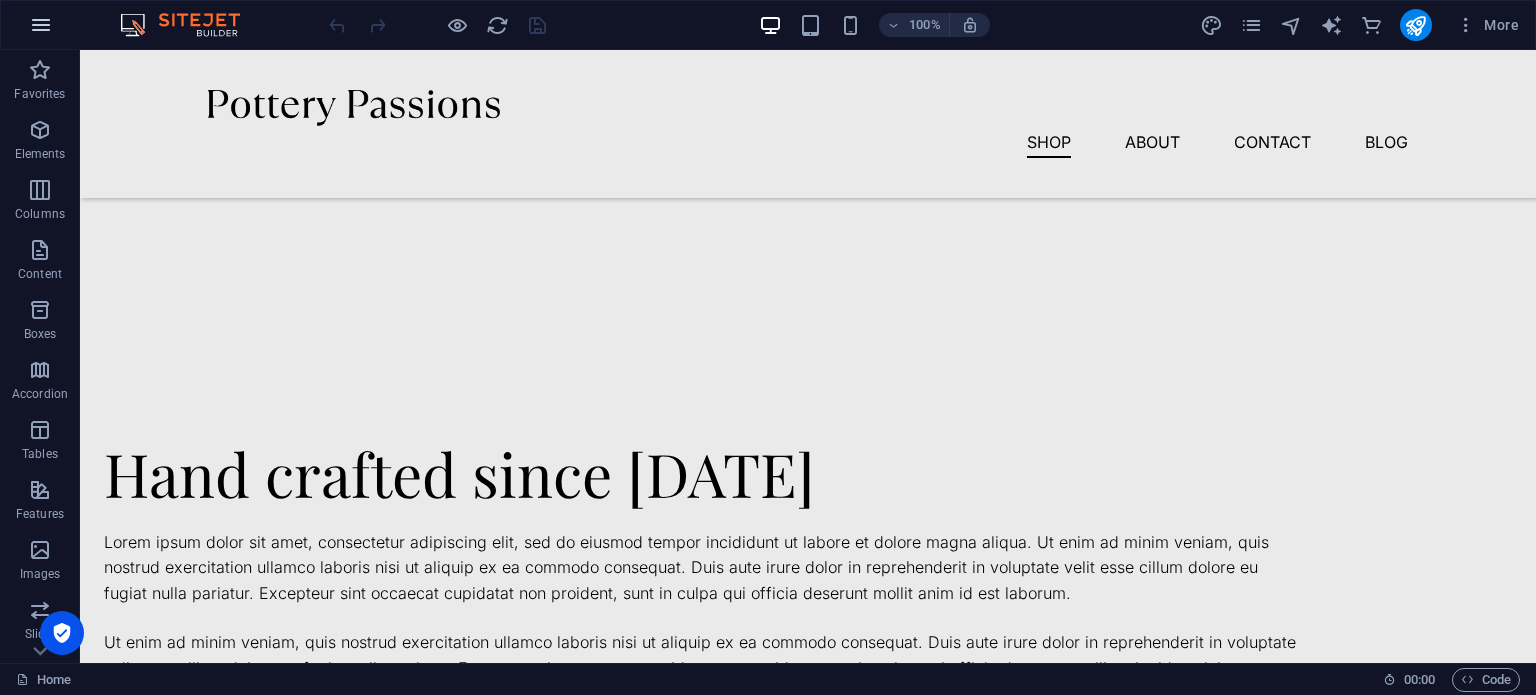 click at bounding box center (41, 25) 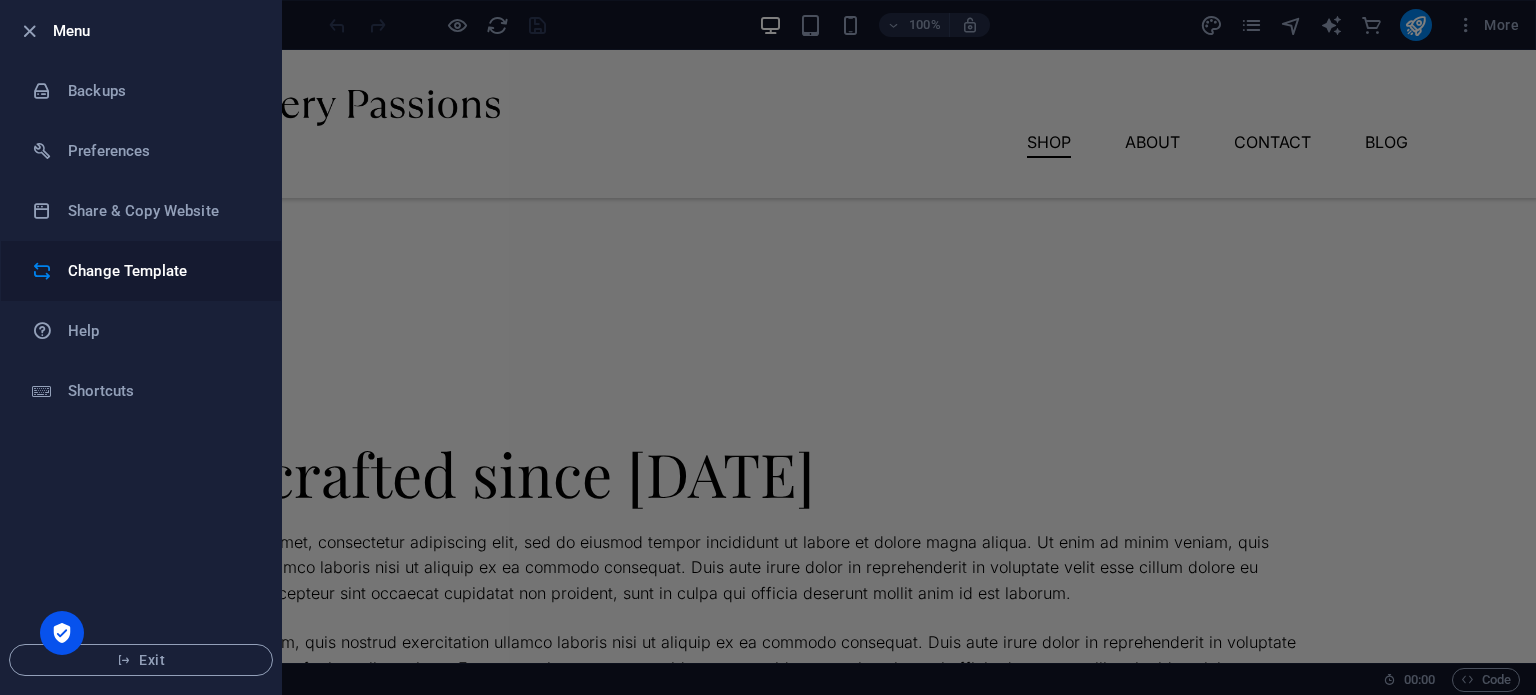 click on "Change Template" at bounding box center (160, 271) 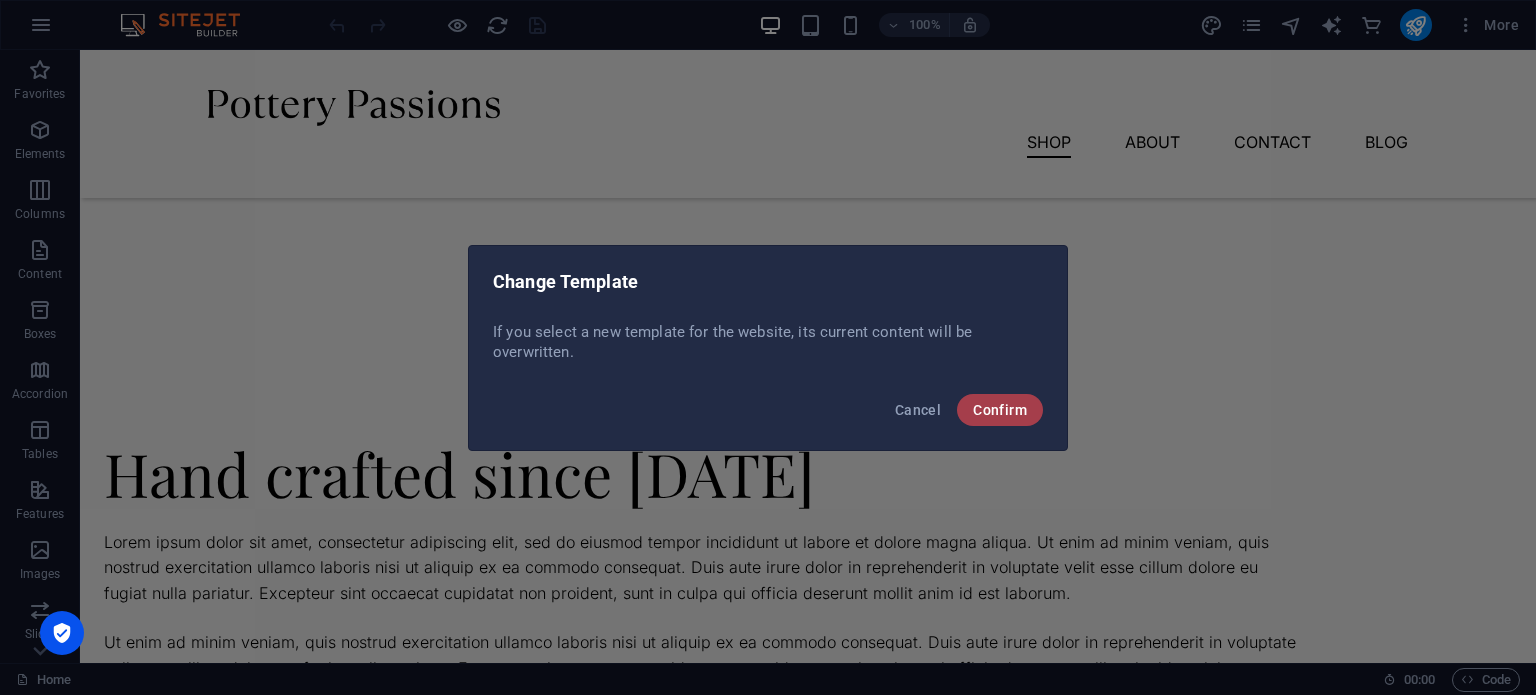 click on "Confirm" at bounding box center [1000, 410] 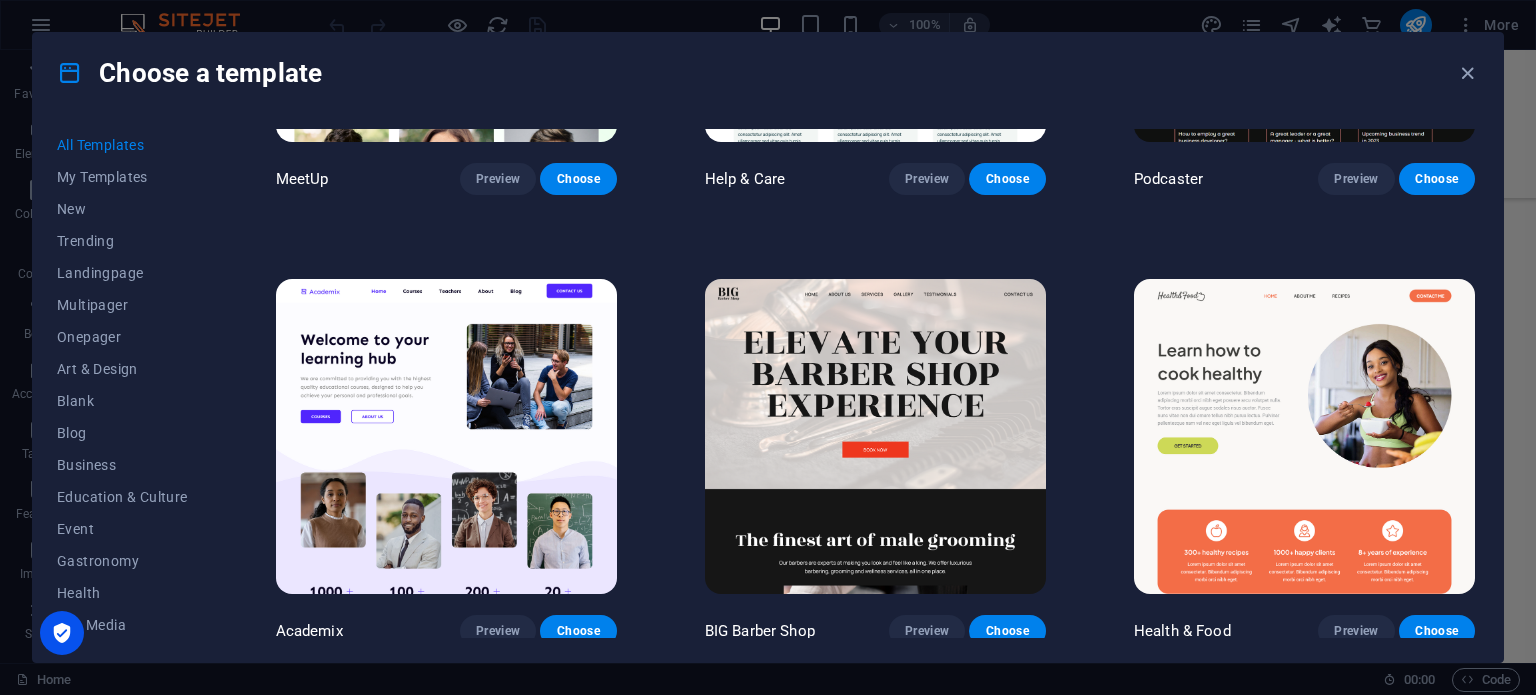 scroll, scrollTop: 2200, scrollLeft: 0, axis: vertical 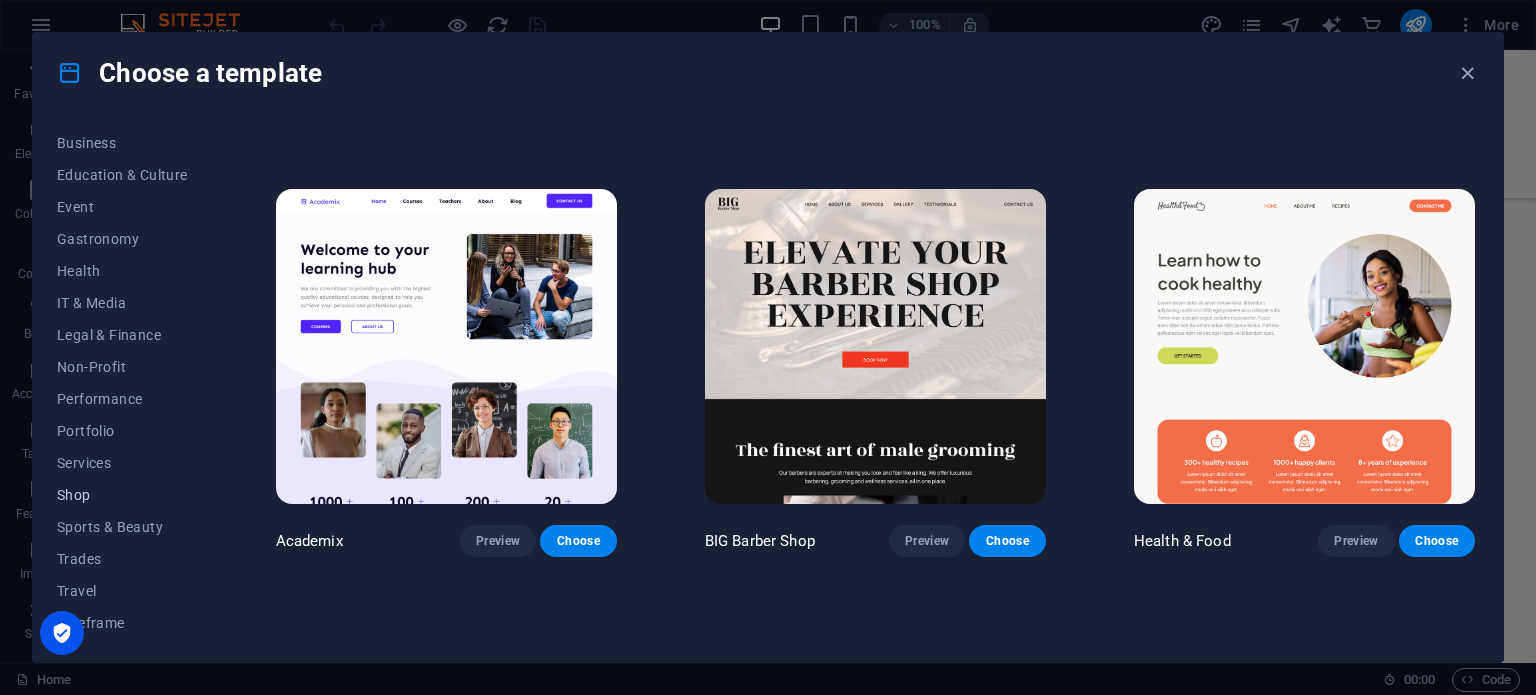 click on "Shop" at bounding box center [122, 495] 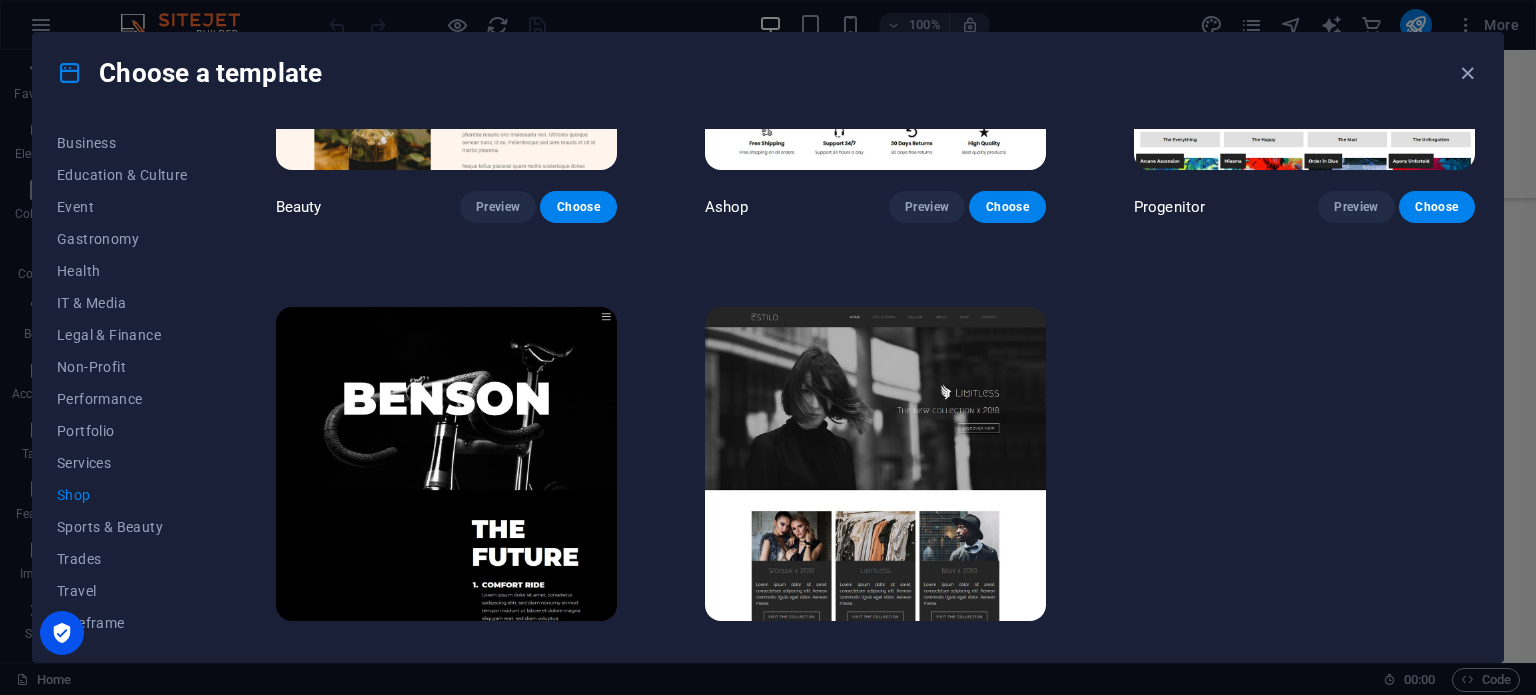 scroll, scrollTop: 1208, scrollLeft: 0, axis: vertical 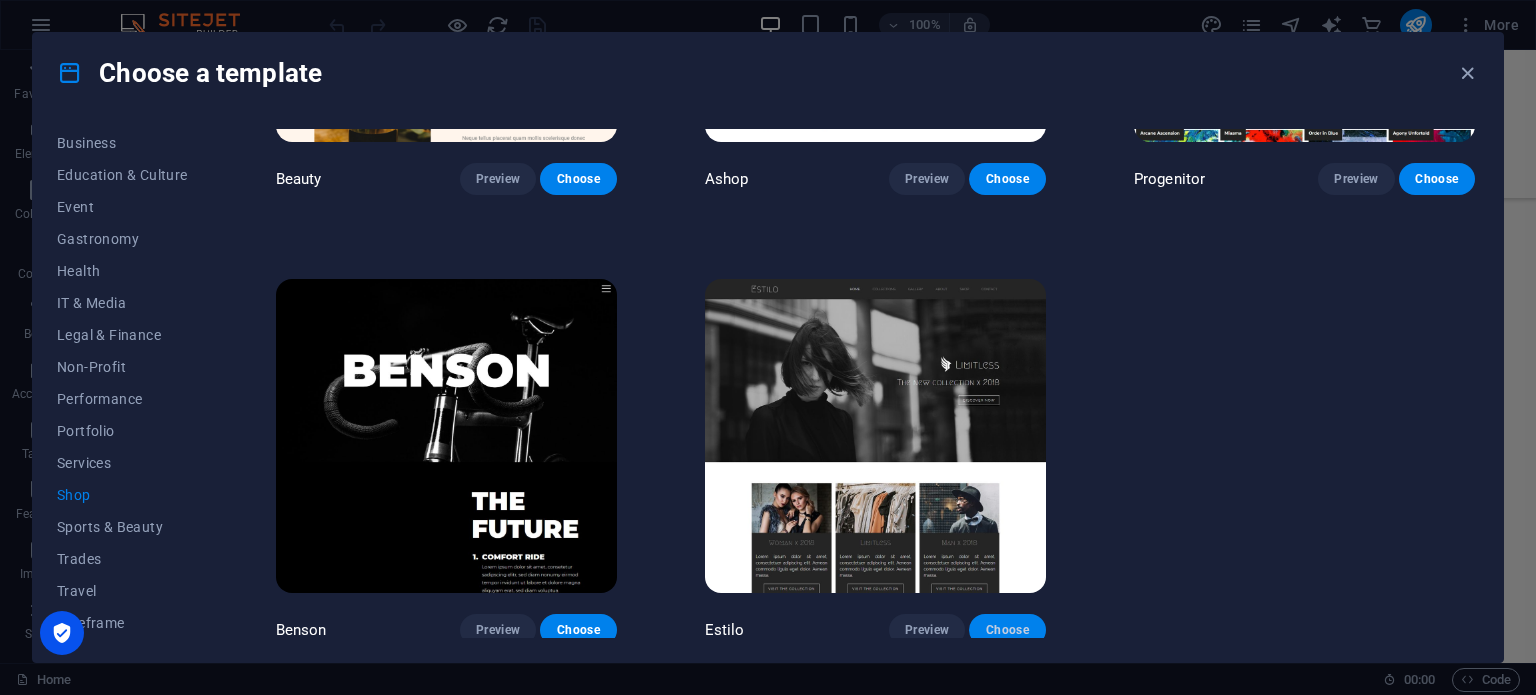 click on "Choose" at bounding box center (1007, 630) 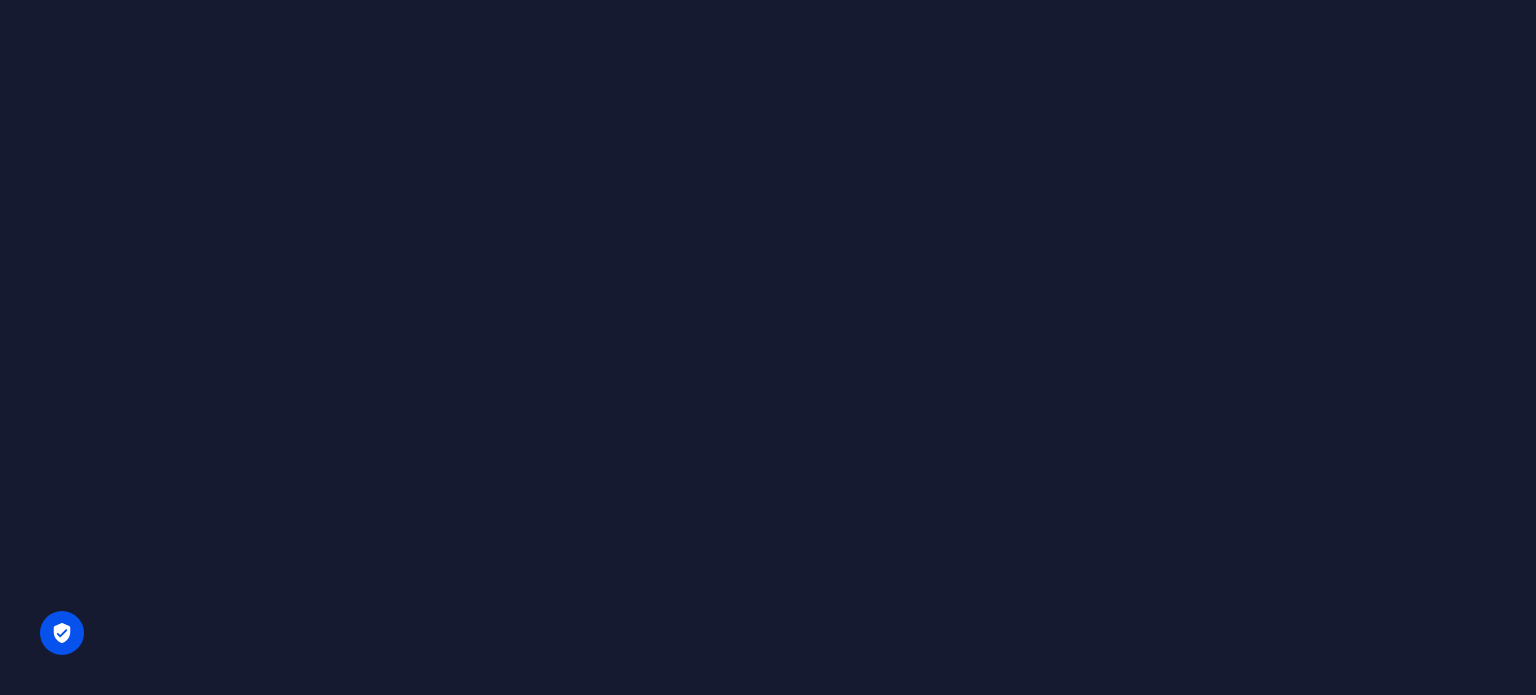 scroll, scrollTop: 0, scrollLeft: 0, axis: both 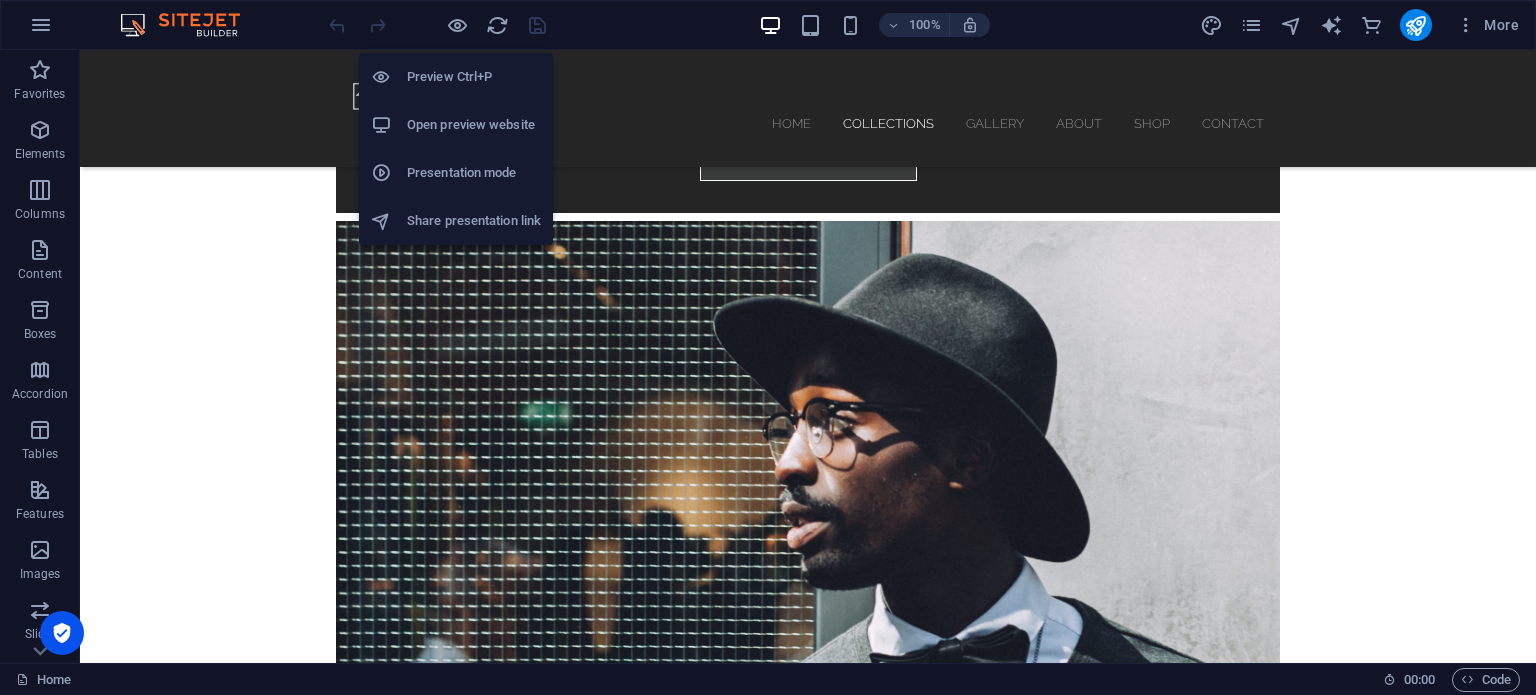 drag, startPoint x: 454, startPoint y: 21, endPoint x: 473, endPoint y: 32, distance: 21.954498 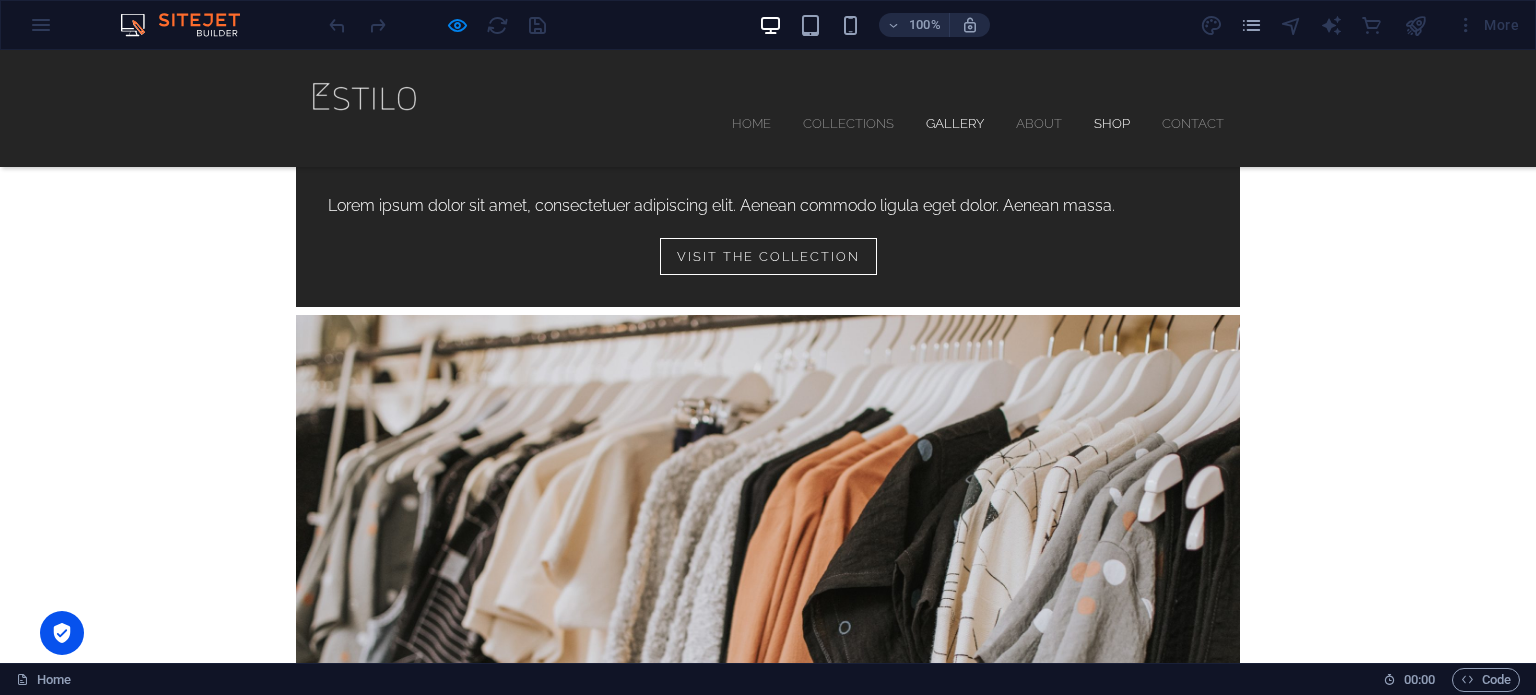 click on "Shop" at bounding box center (1112, 123) 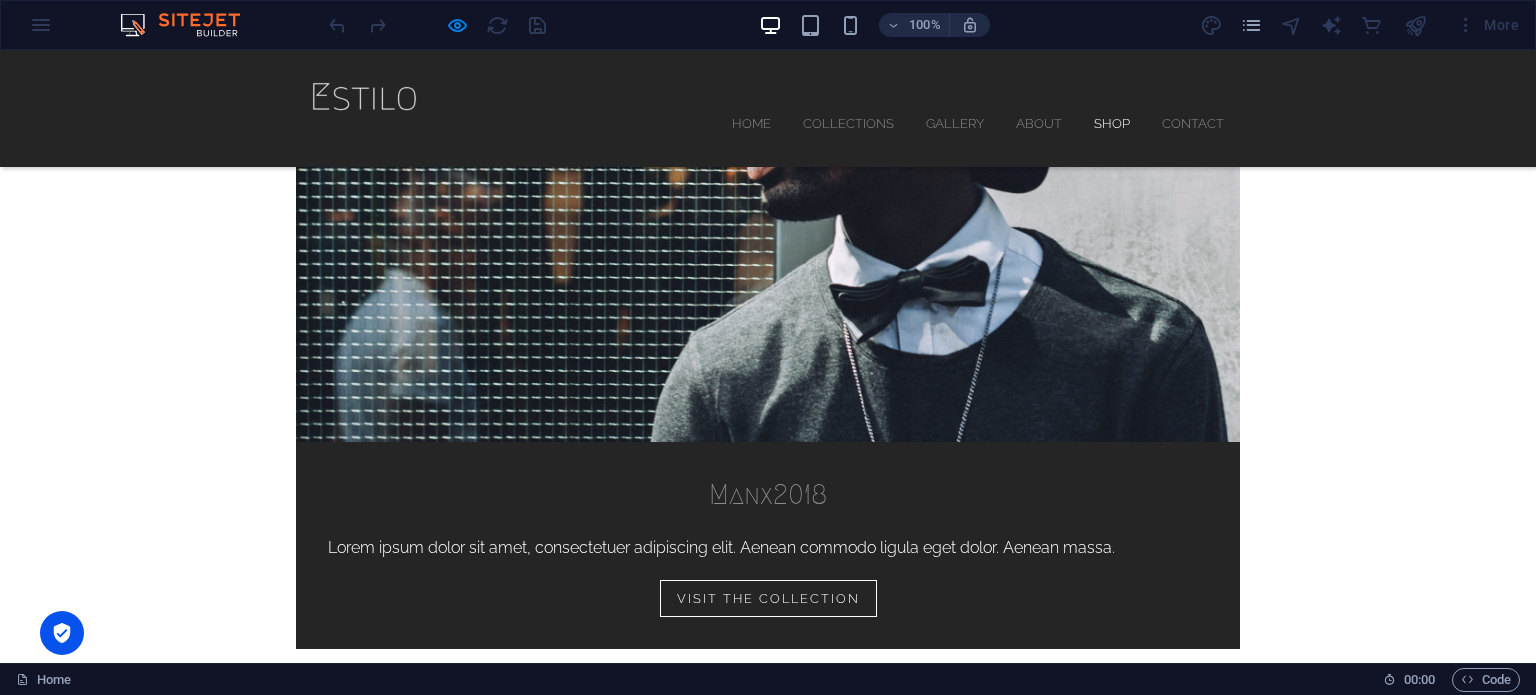 scroll, scrollTop: 2892, scrollLeft: 0, axis: vertical 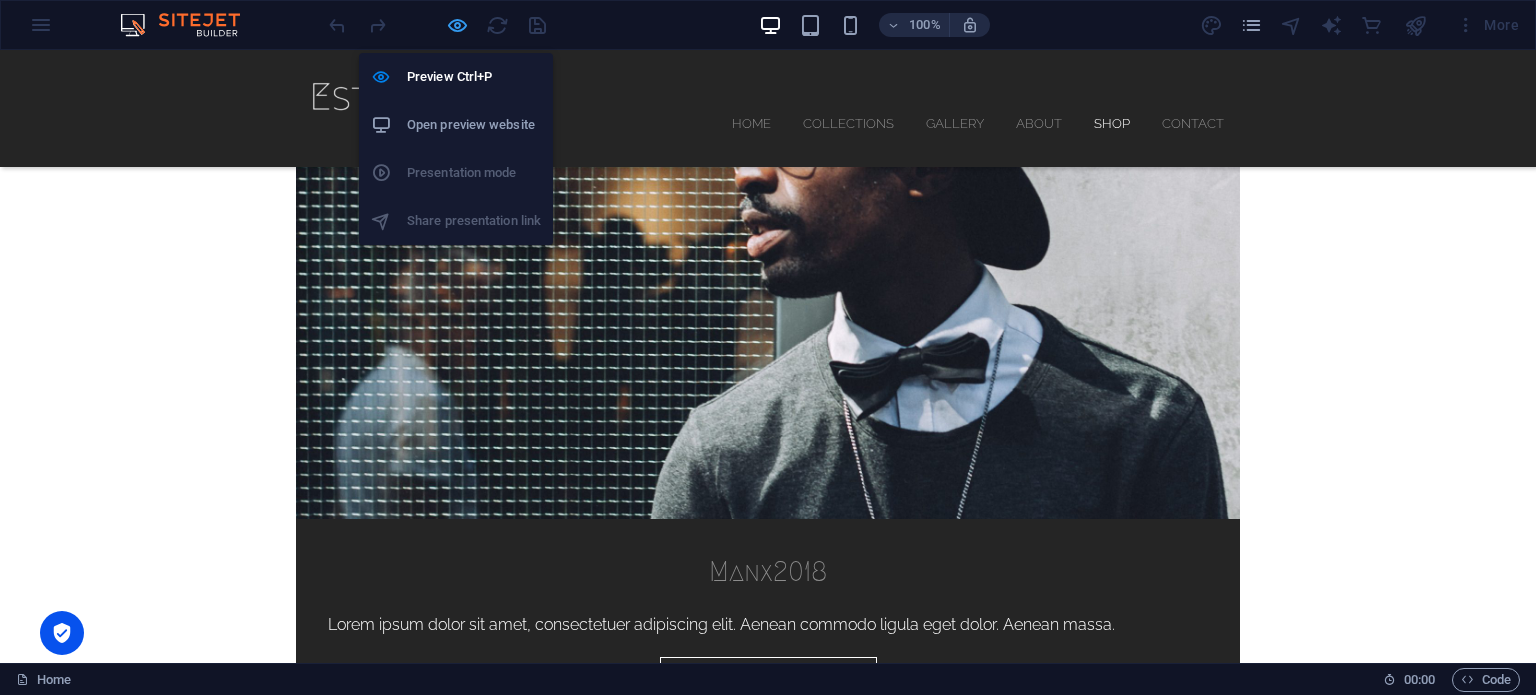 click at bounding box center [457, 25] 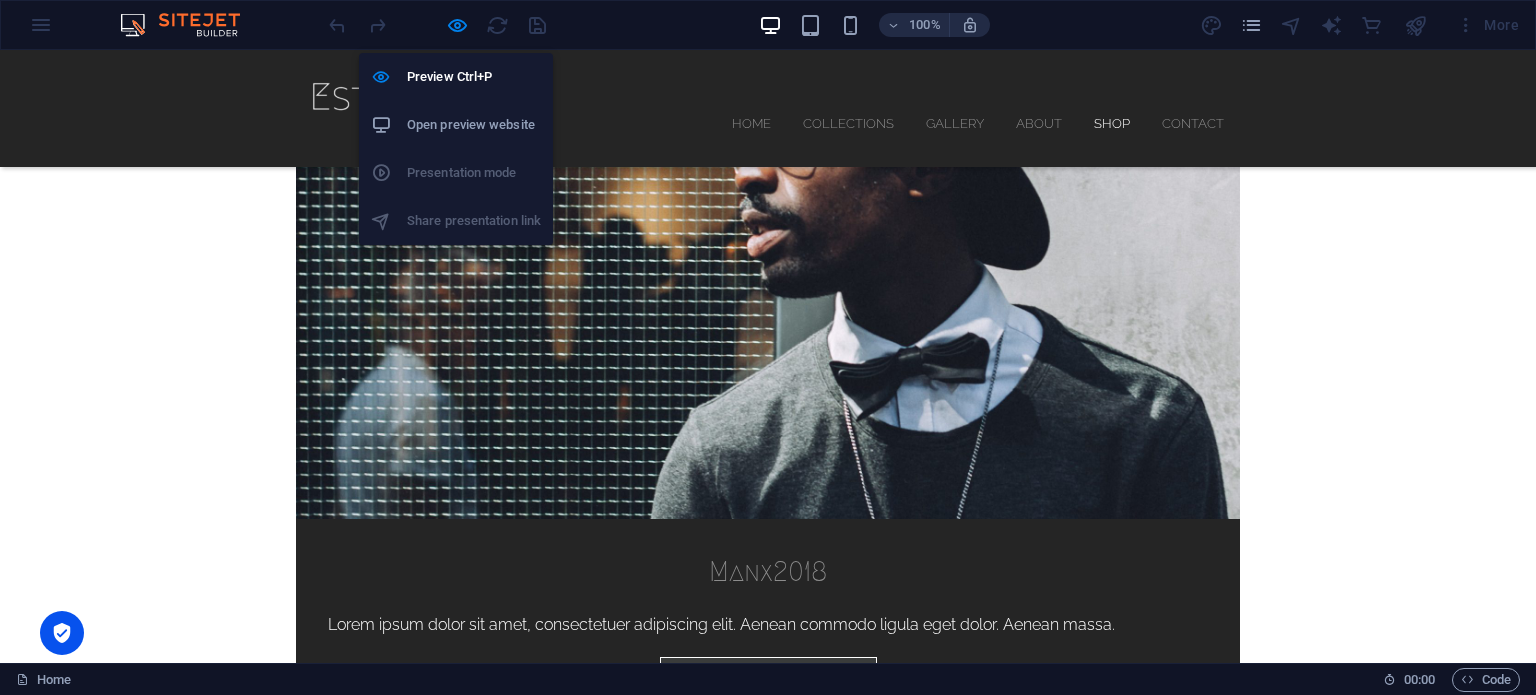 scroll, scrollTop: 5093, scrollLeft: 0, axis: vertical 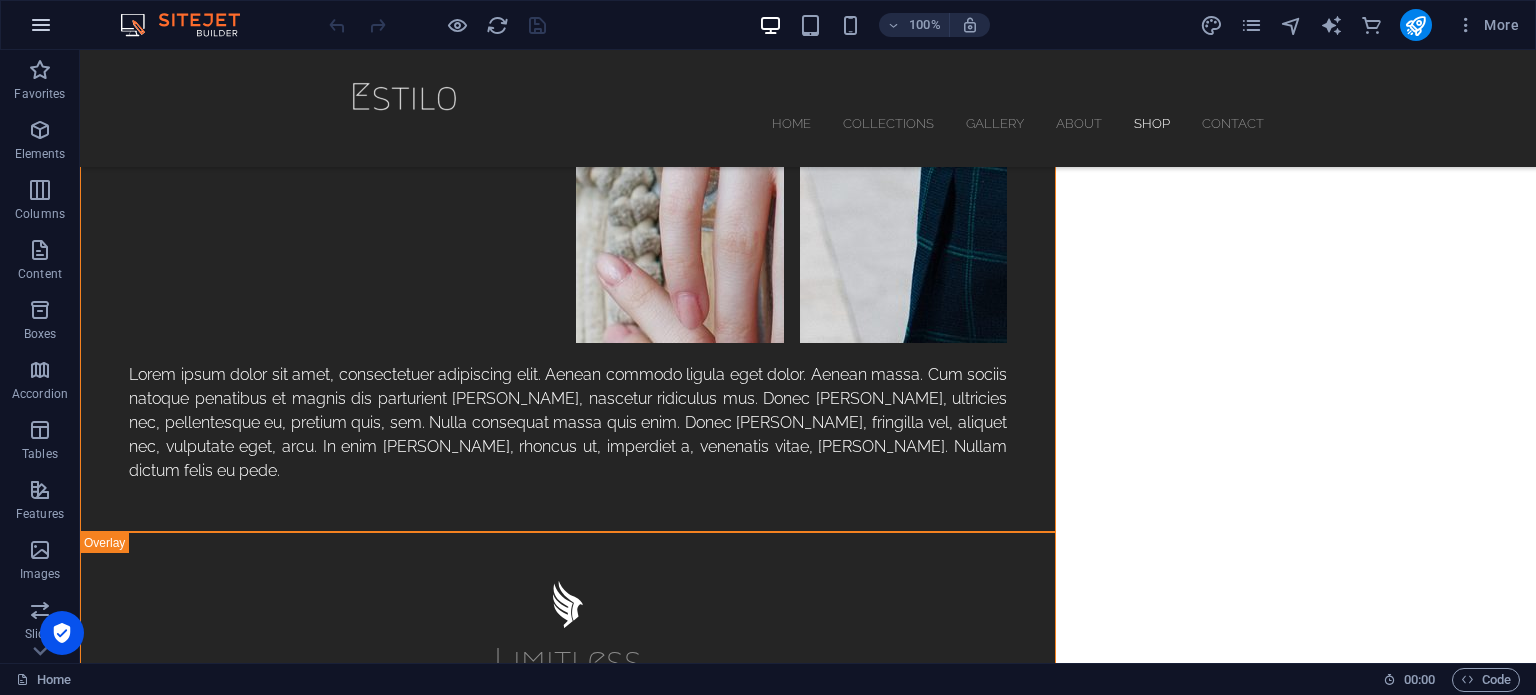 click at bounding box center (41, 25) 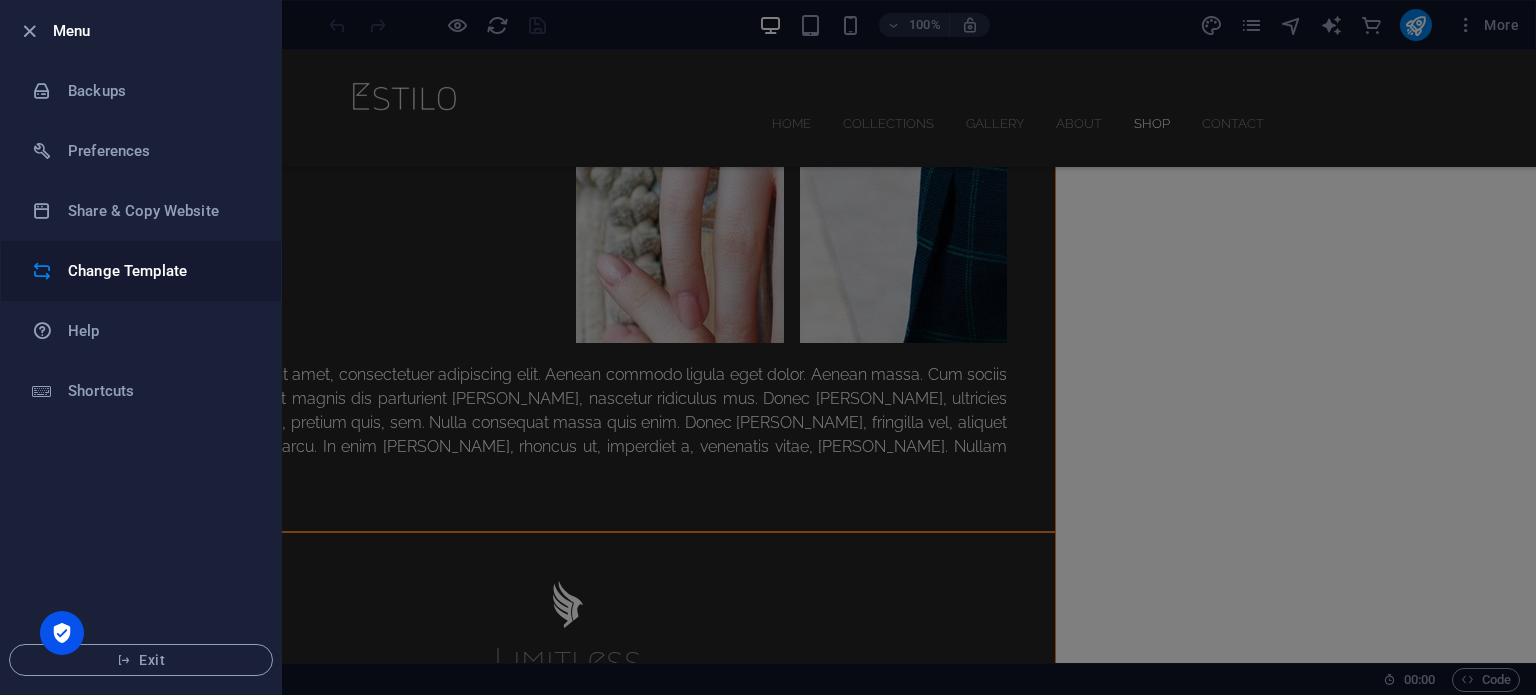 click on "Change Template" at bounding box center (160, 271) 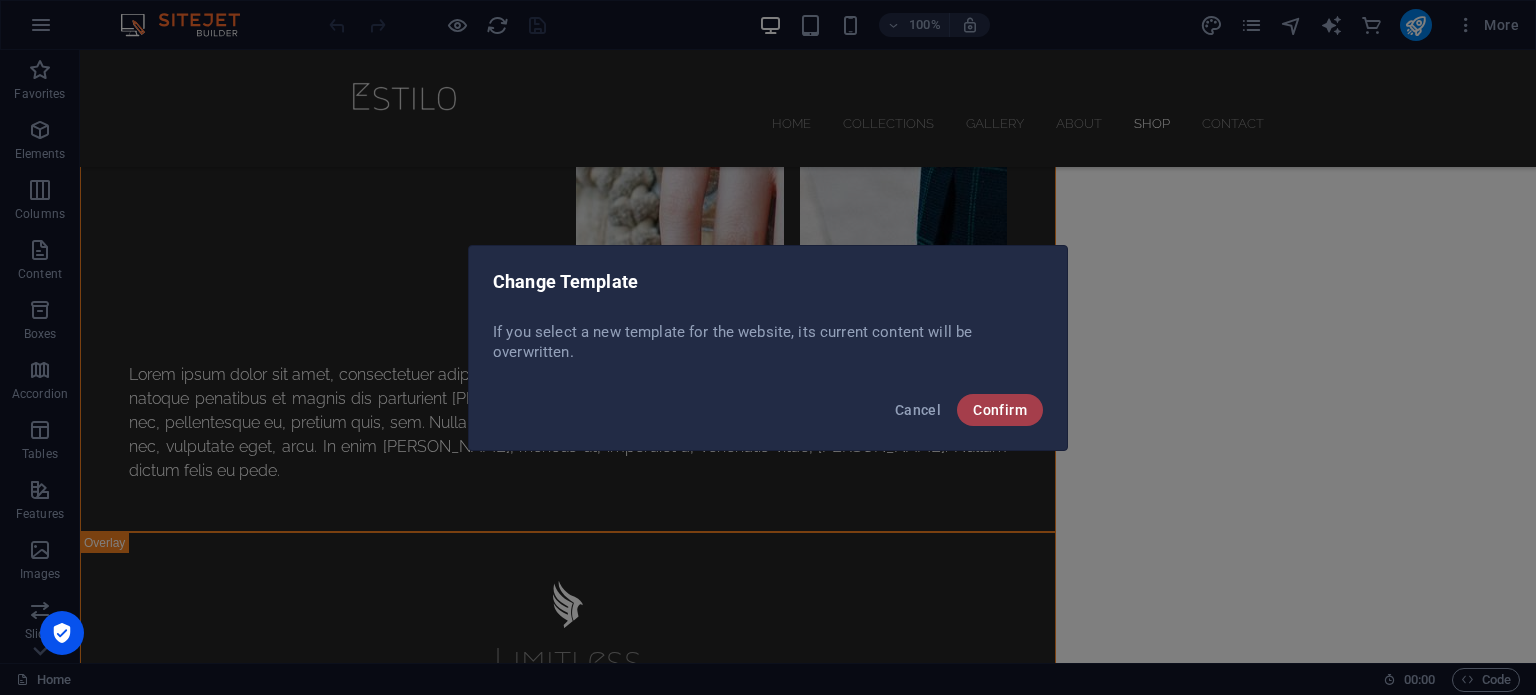 click on "Confirm" at bounding box center (1000, 410) 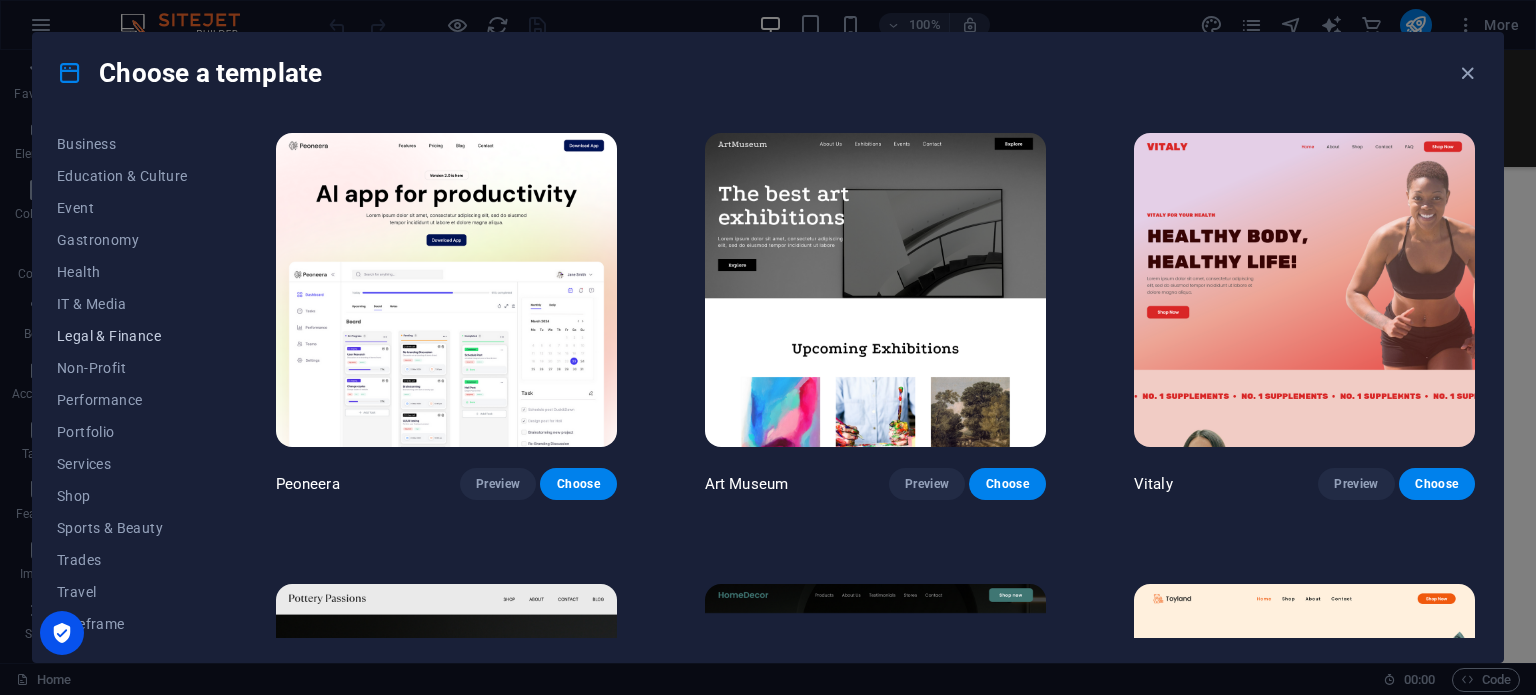 scroll, scrollTop: 322, scrollLeft: 0, axis: vertical 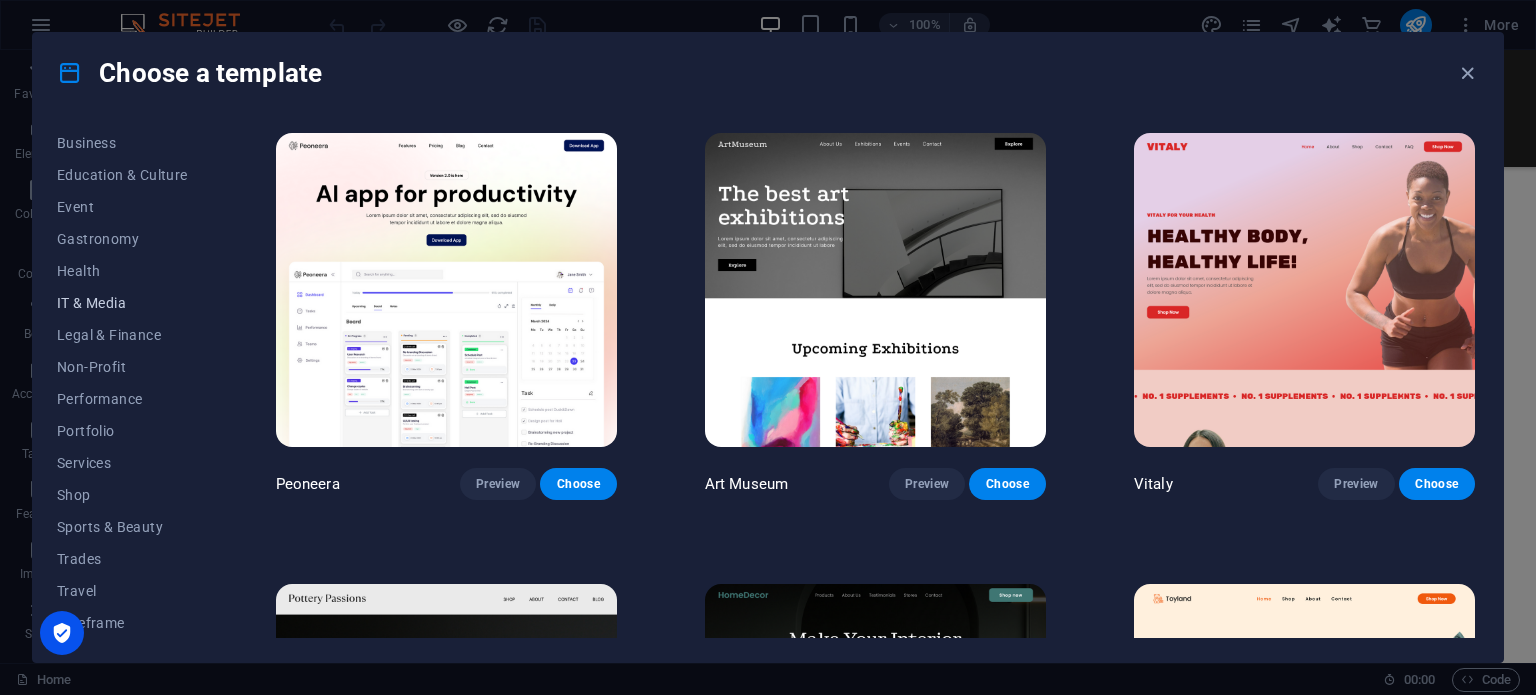 click on "IT & Media" at bounding box center [122, 303] 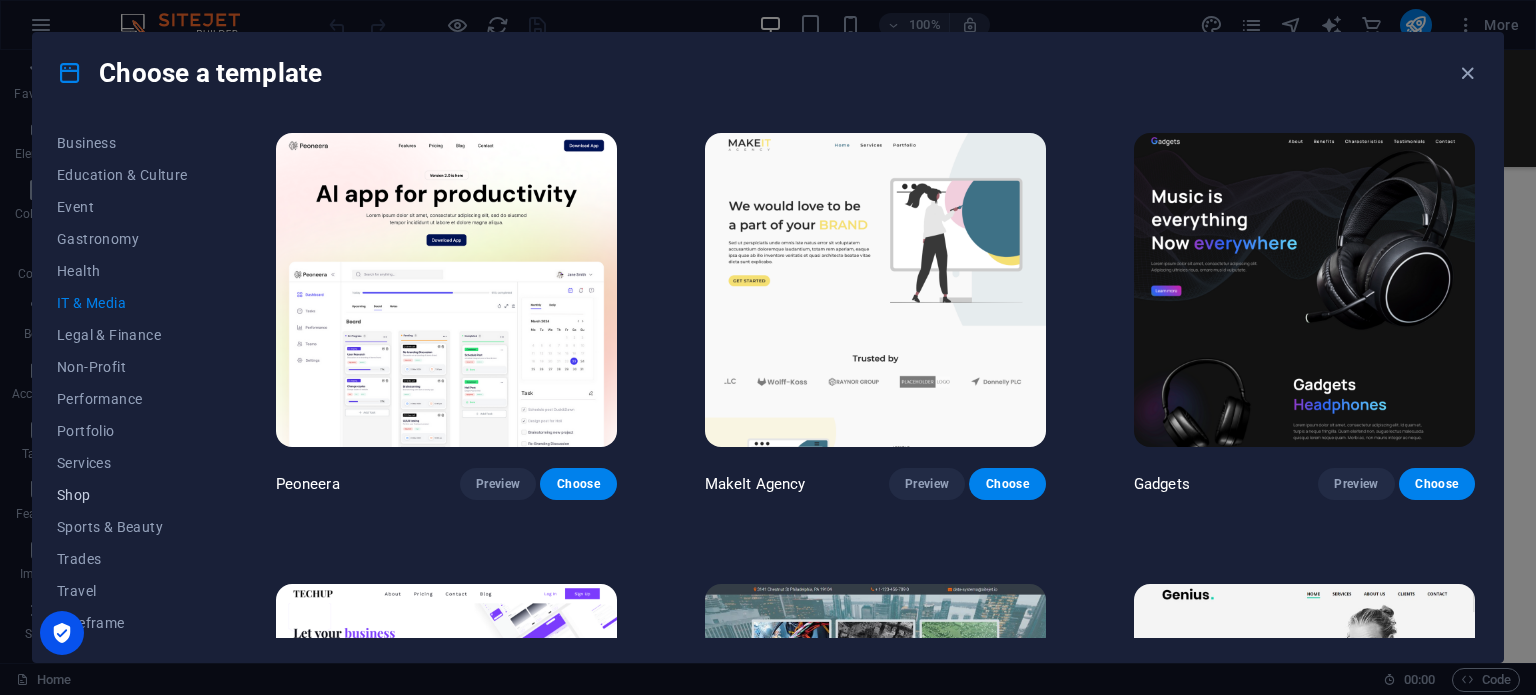click on "Shop" at bounding box center [122, 495] 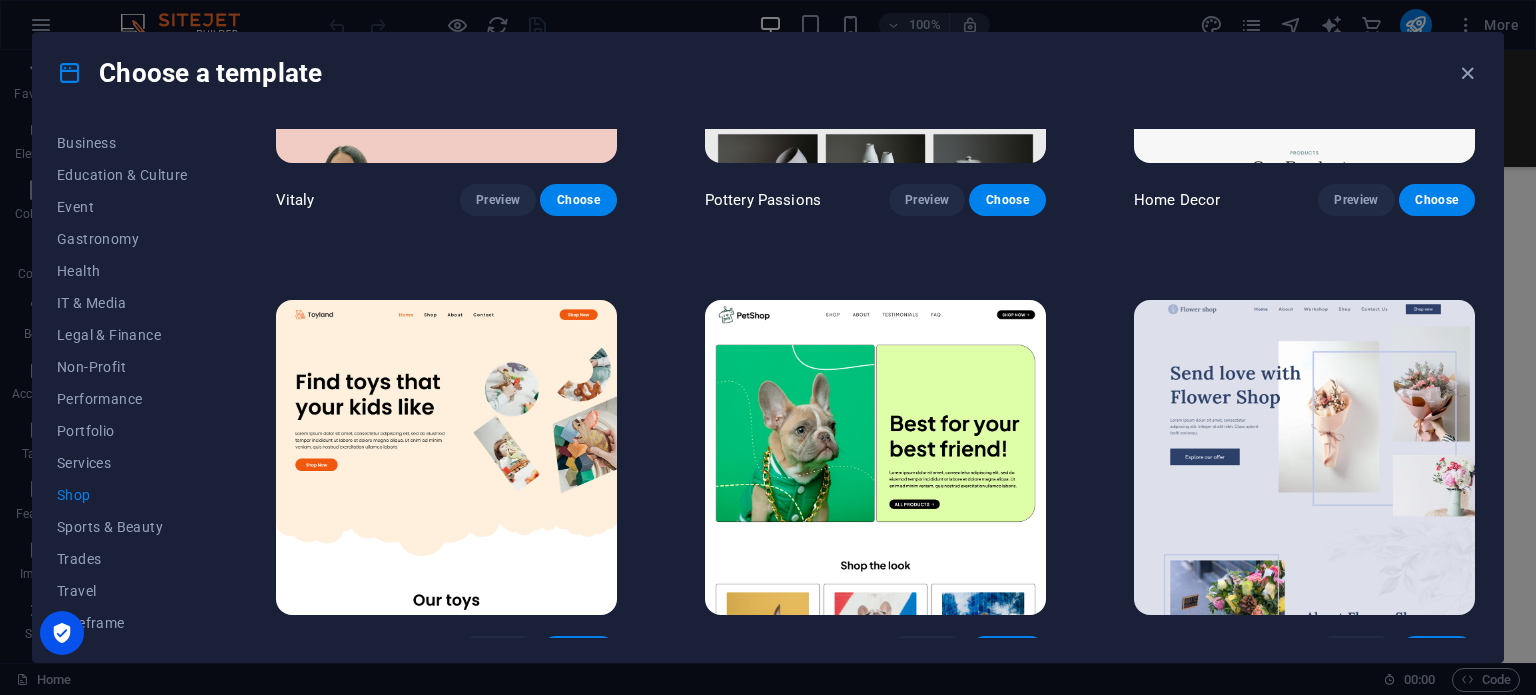 scroll, scrollTop: 400, scrollLeft: 0, axis: vertical 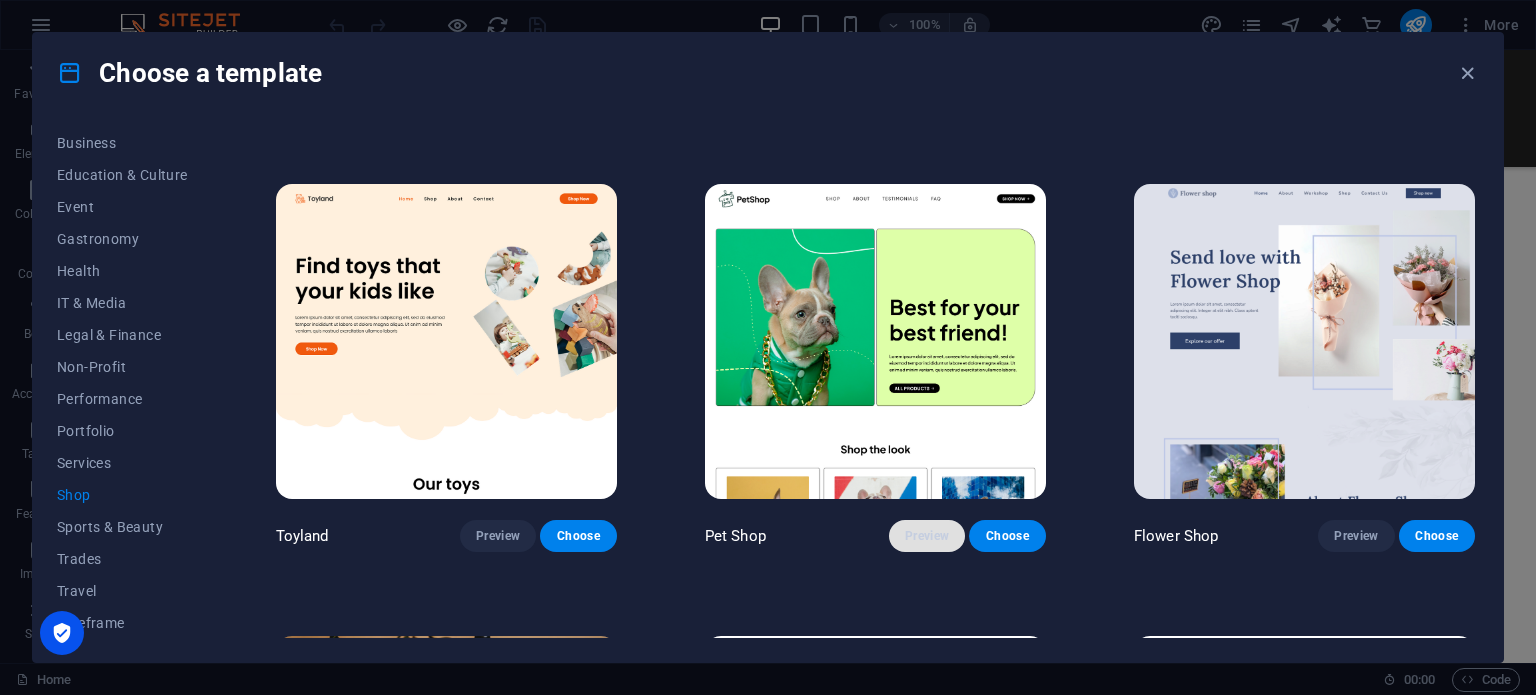click on "Preview" at bounding box center (927, 536) 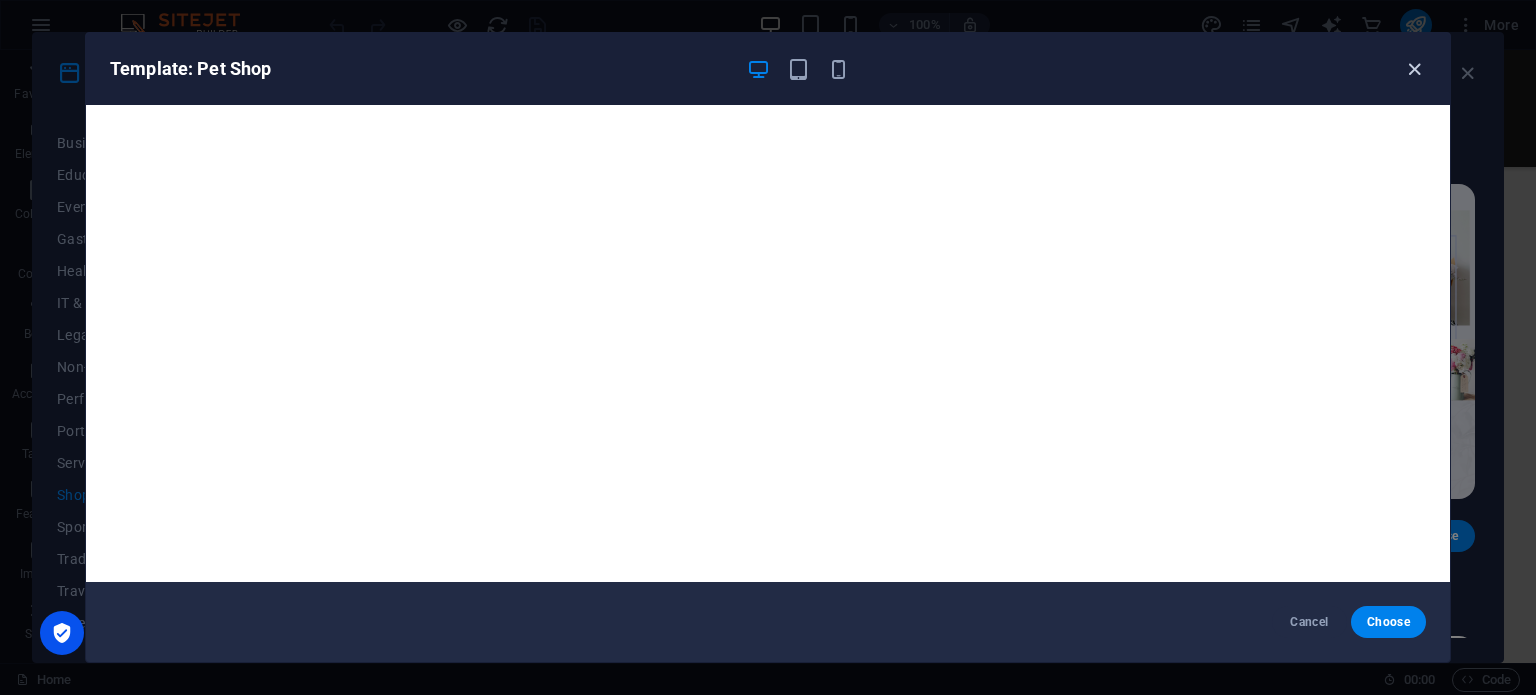 drag, startPoint x: 1411, startPoint y: 62, endPoint x: 1298, endPoint y: 105, distance: 120.90492 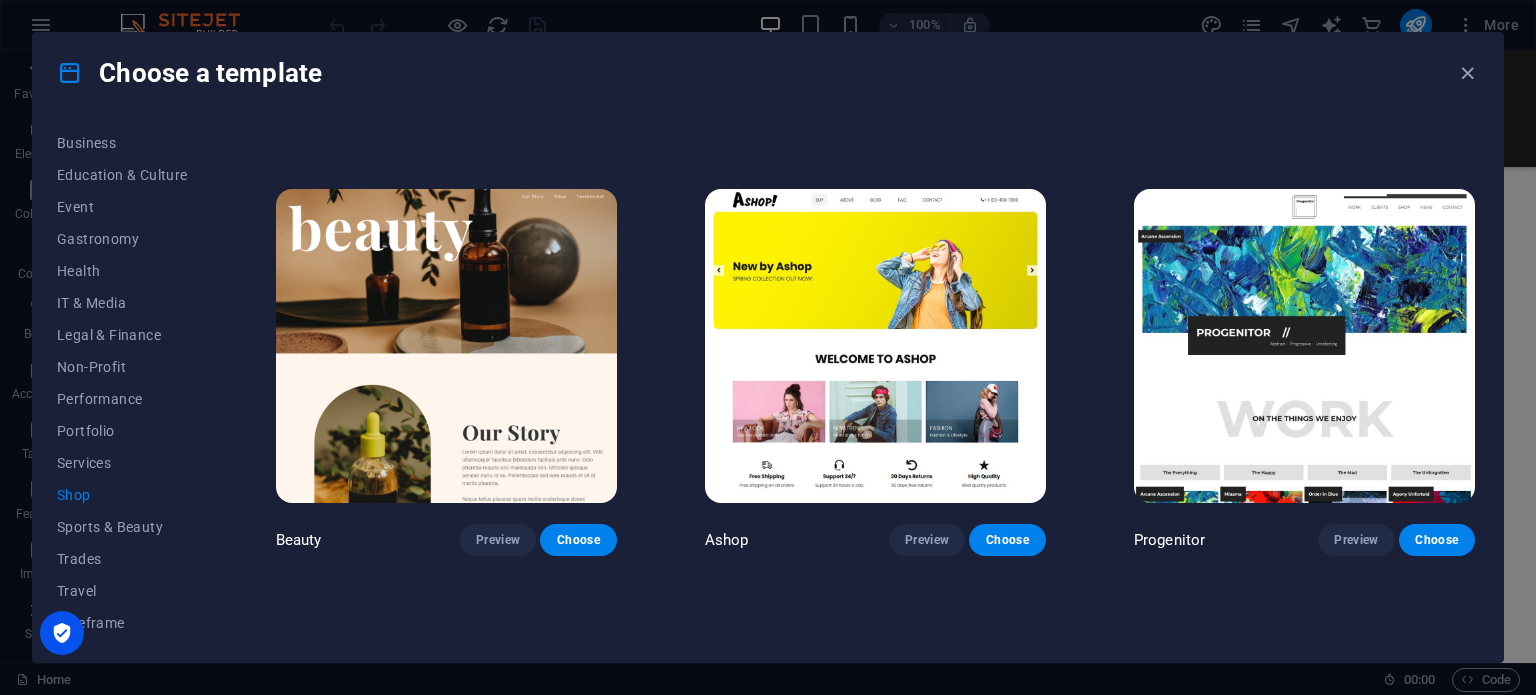 scroll, scrollTop: 808, scrollLeft: 0, axis: vertical 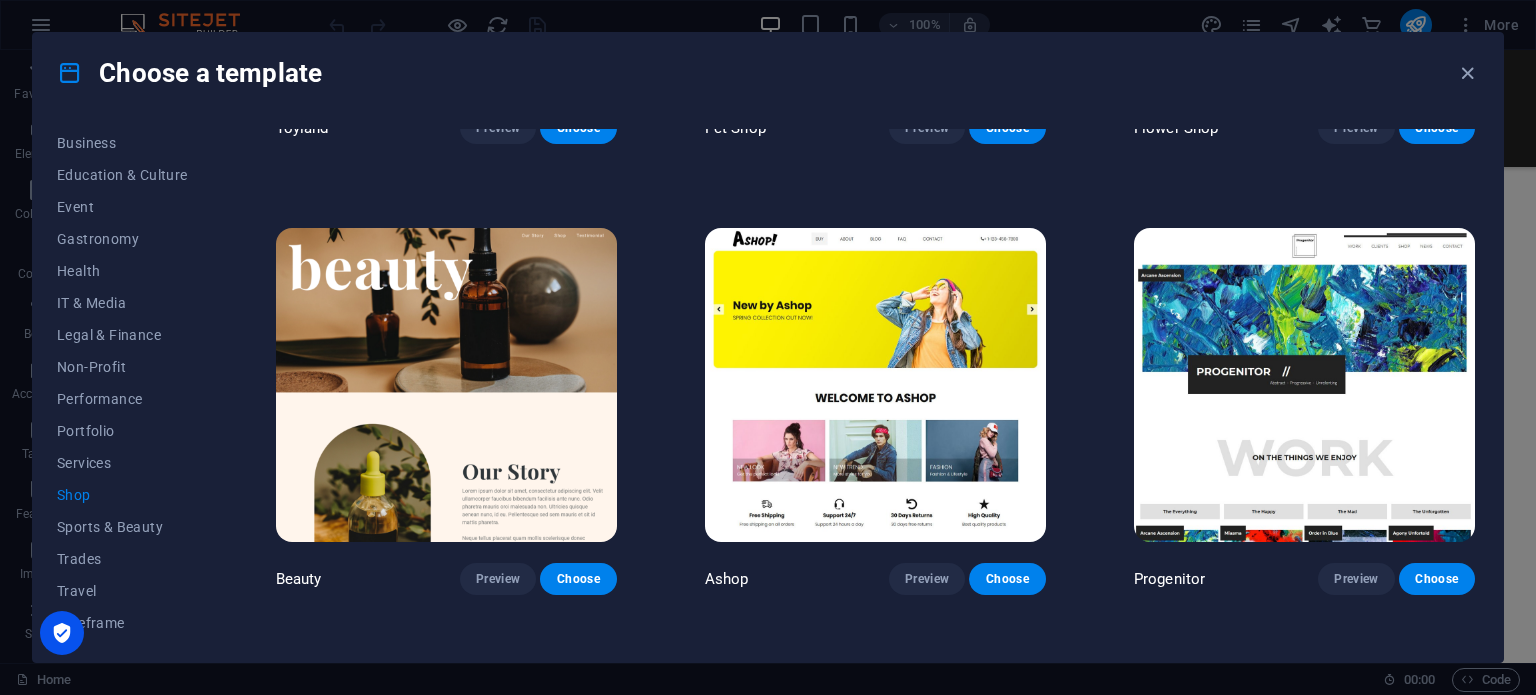click at bounding box center (875, 385) 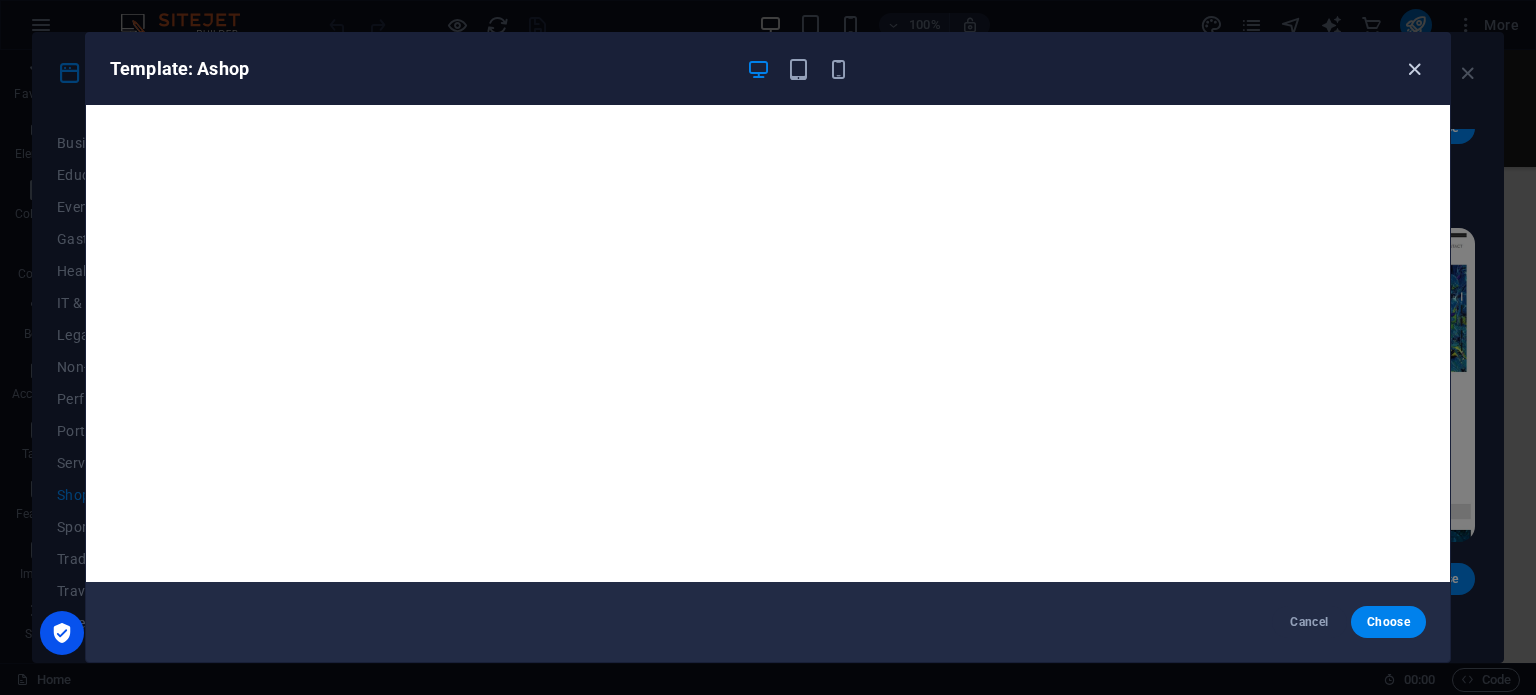 click at bounding box center [1414, 69] 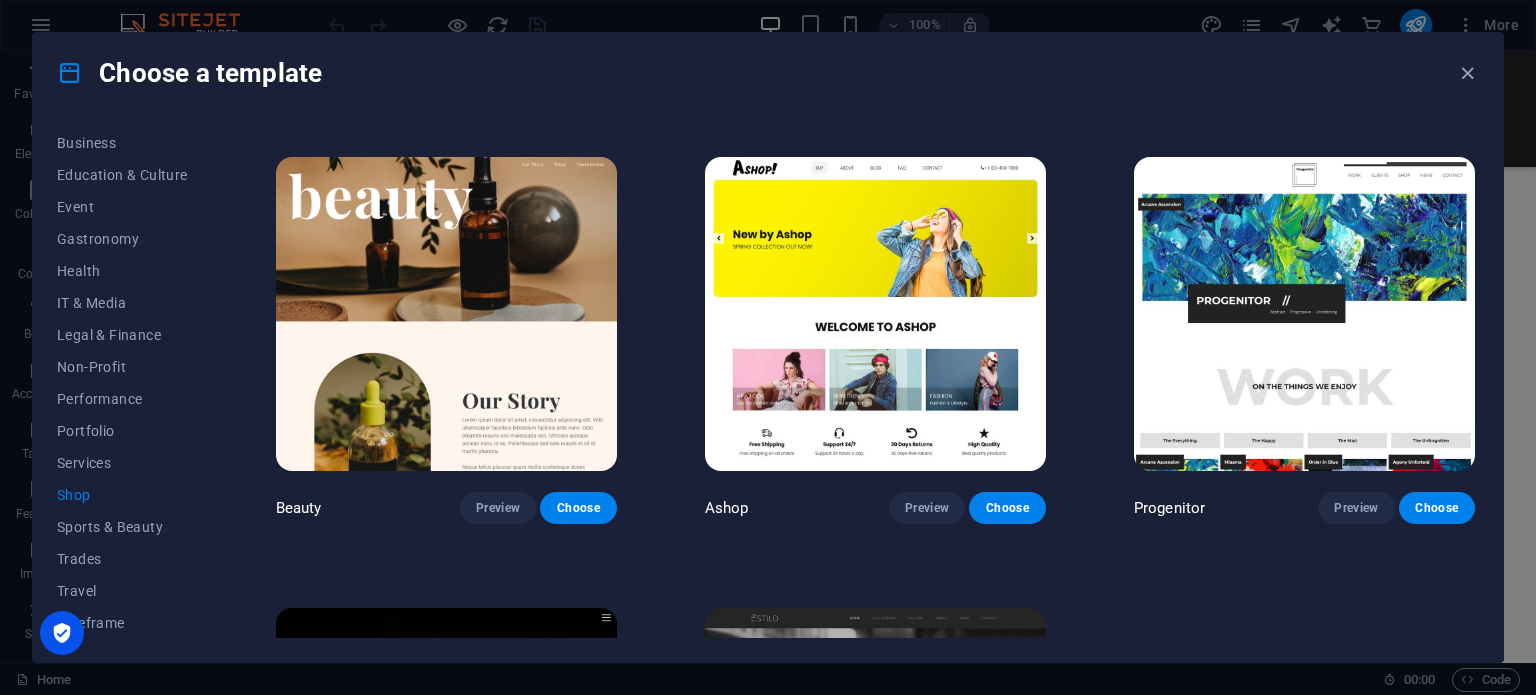 scroll, scrollTop: 908, scrollLeft: 0, axis: vertical 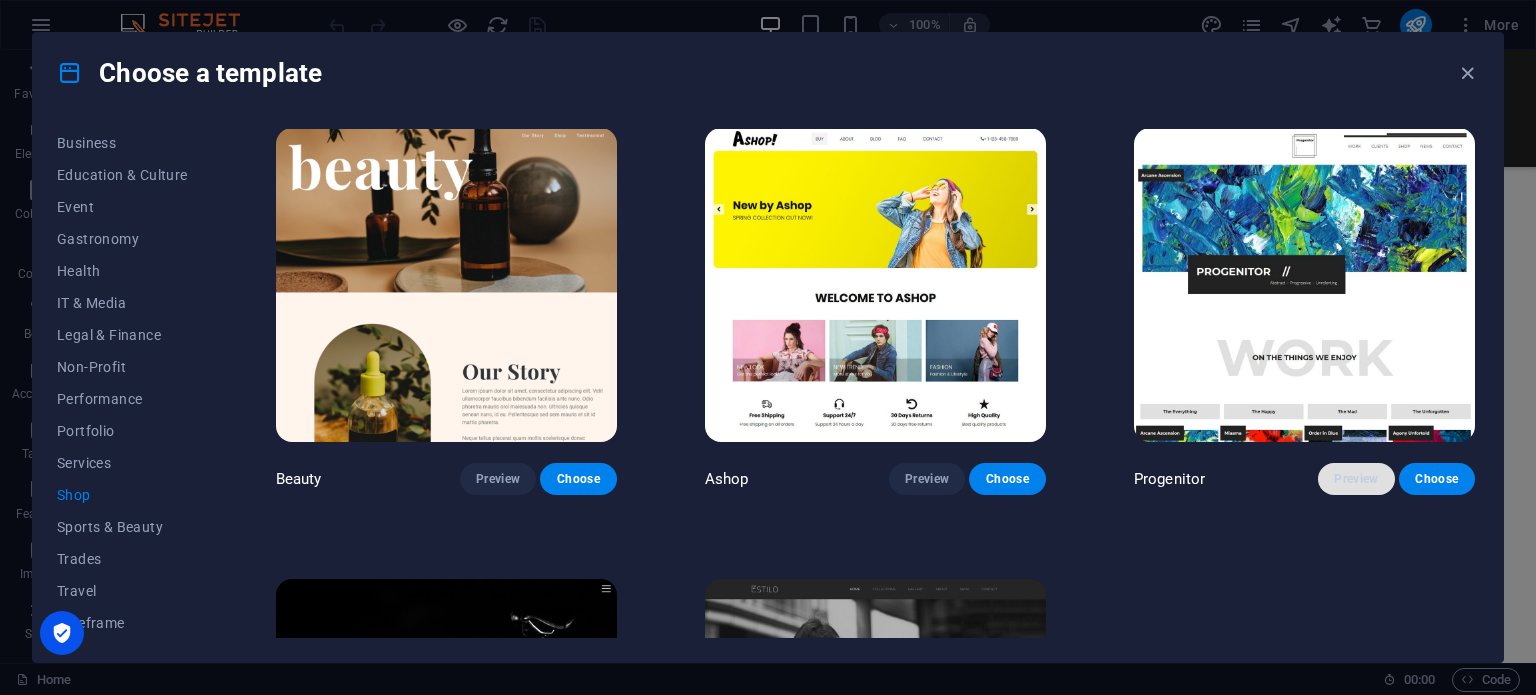 click on "Preview" at bounding box center [1356, 479] 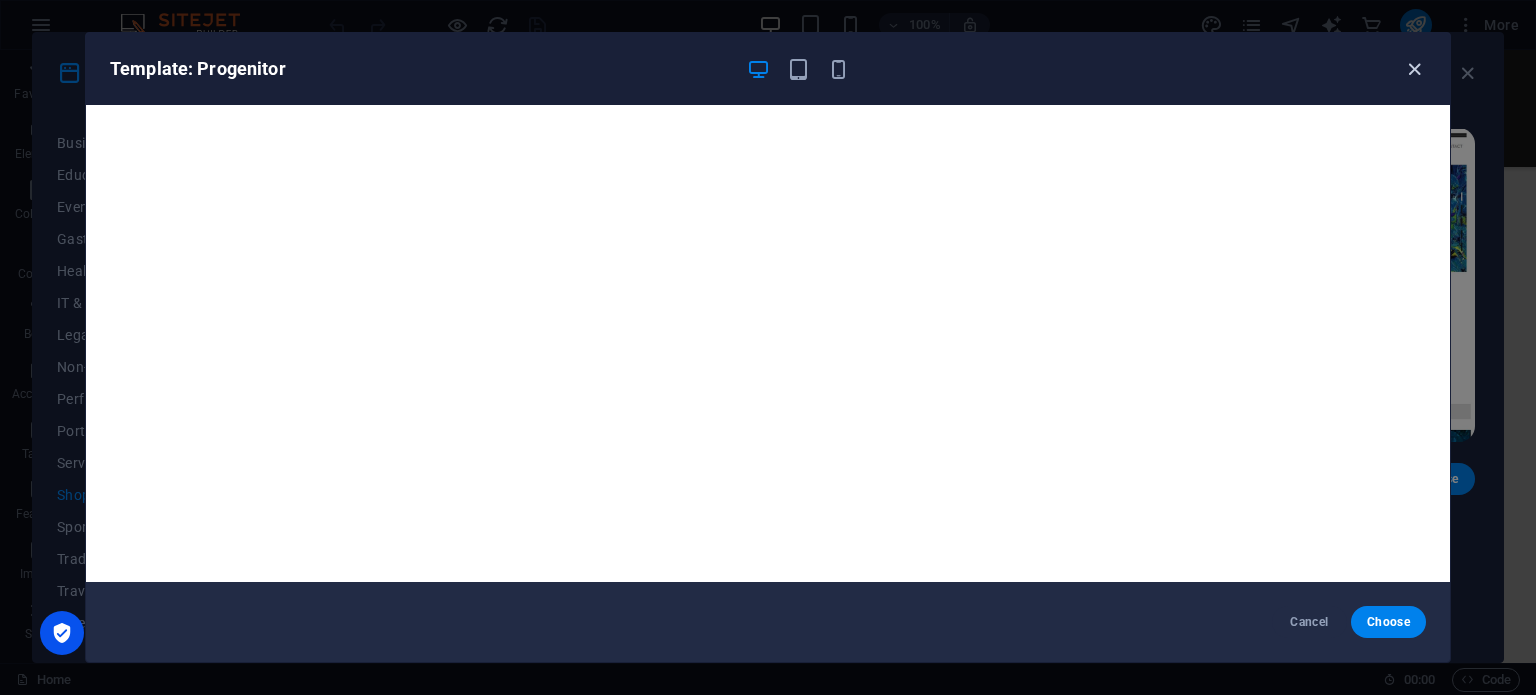 click at bounding box center (1414, 69) 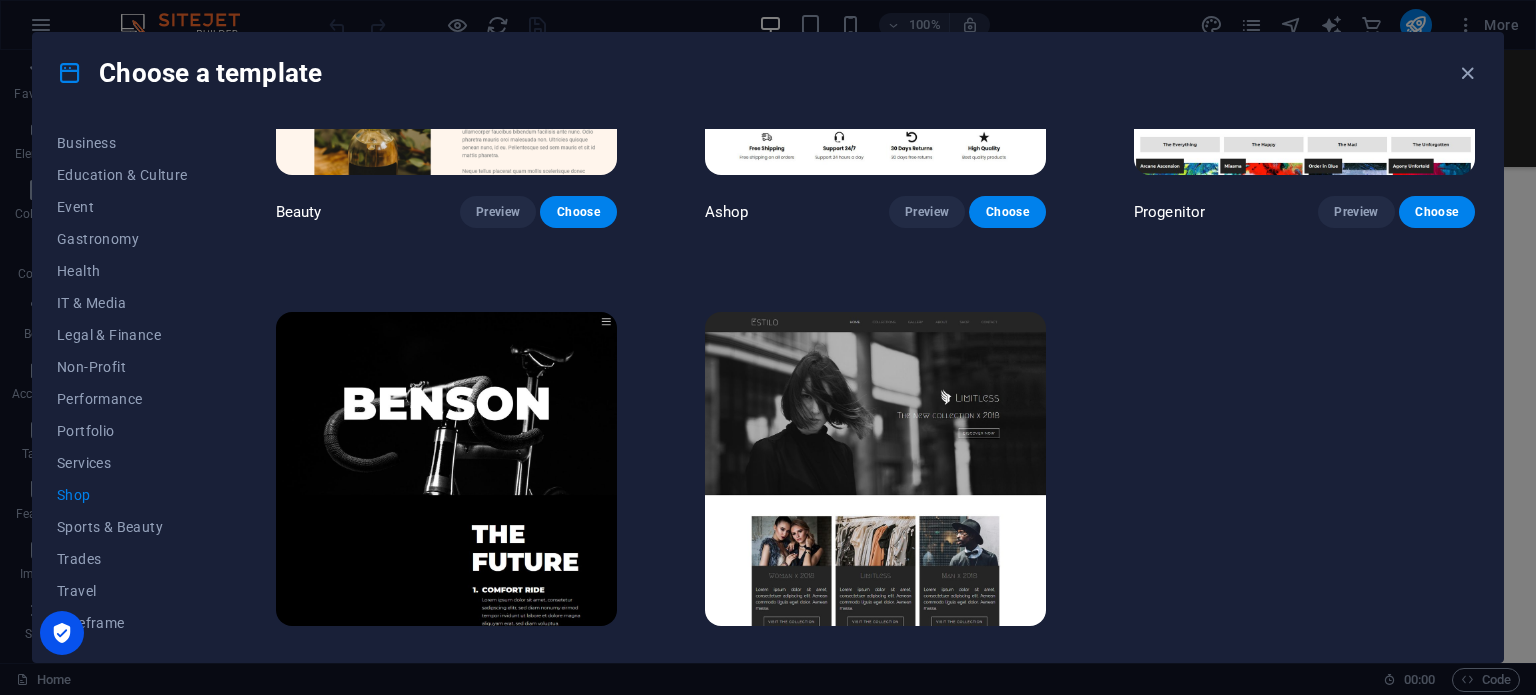 scroll, scrollTop: 1208, scrollLeft: 0, axis: vertical 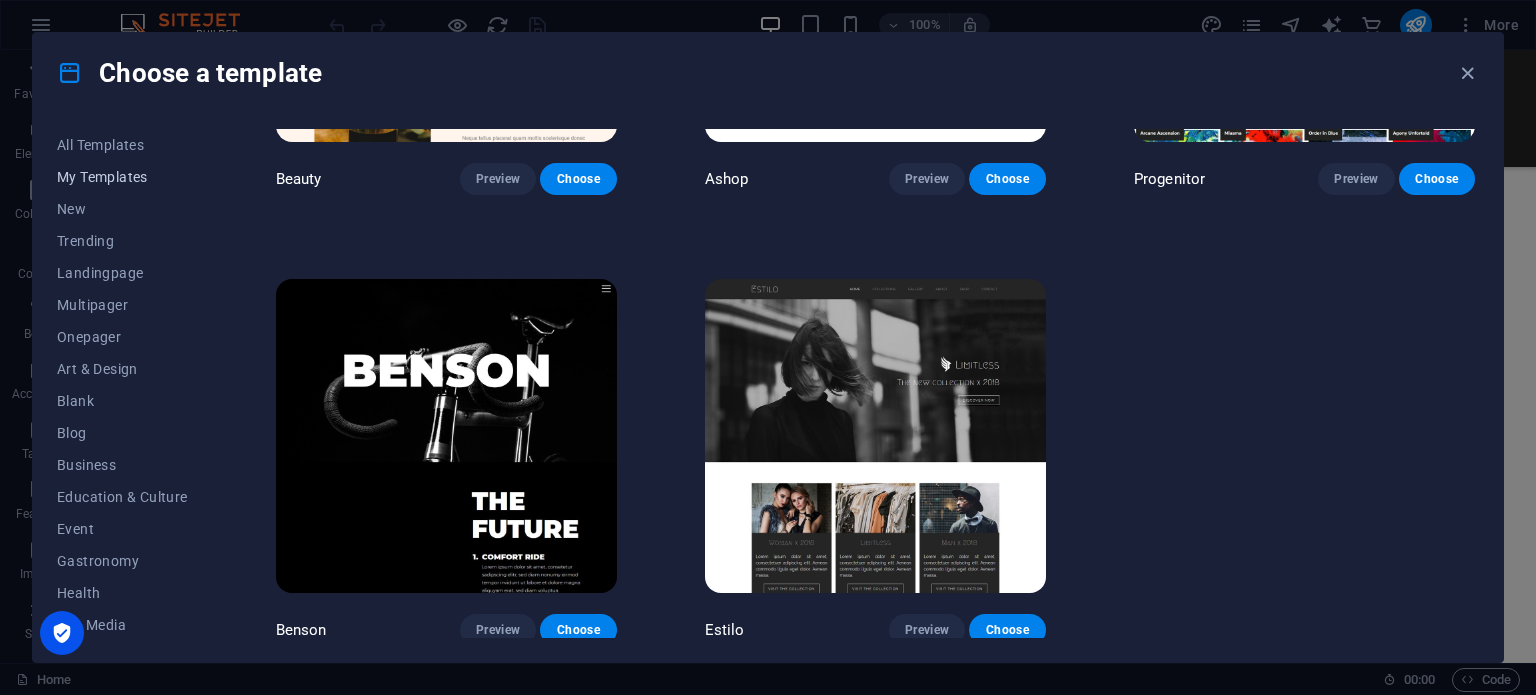 click on "My Templates" at bounding box center [122, 177] 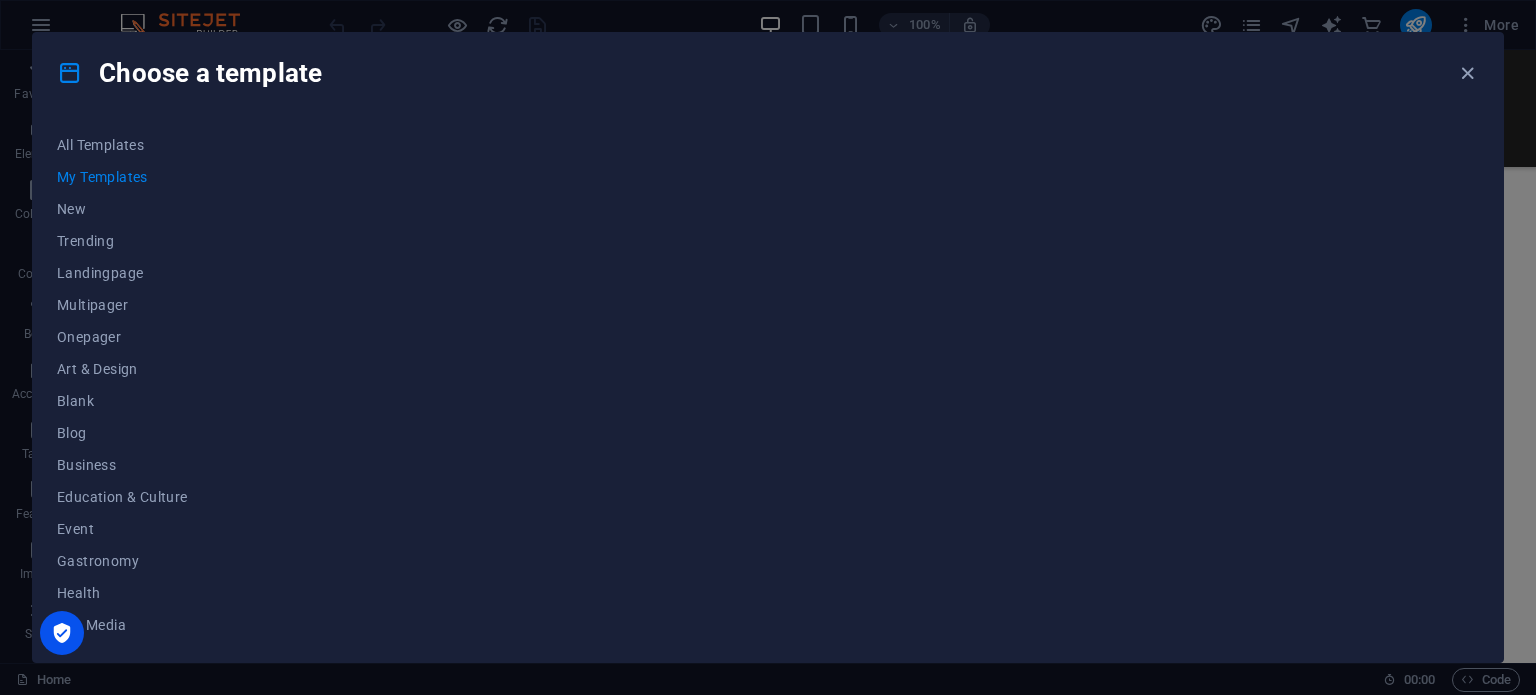 scroll, scrollTop: 0, scrollLeft: 0, axis: both 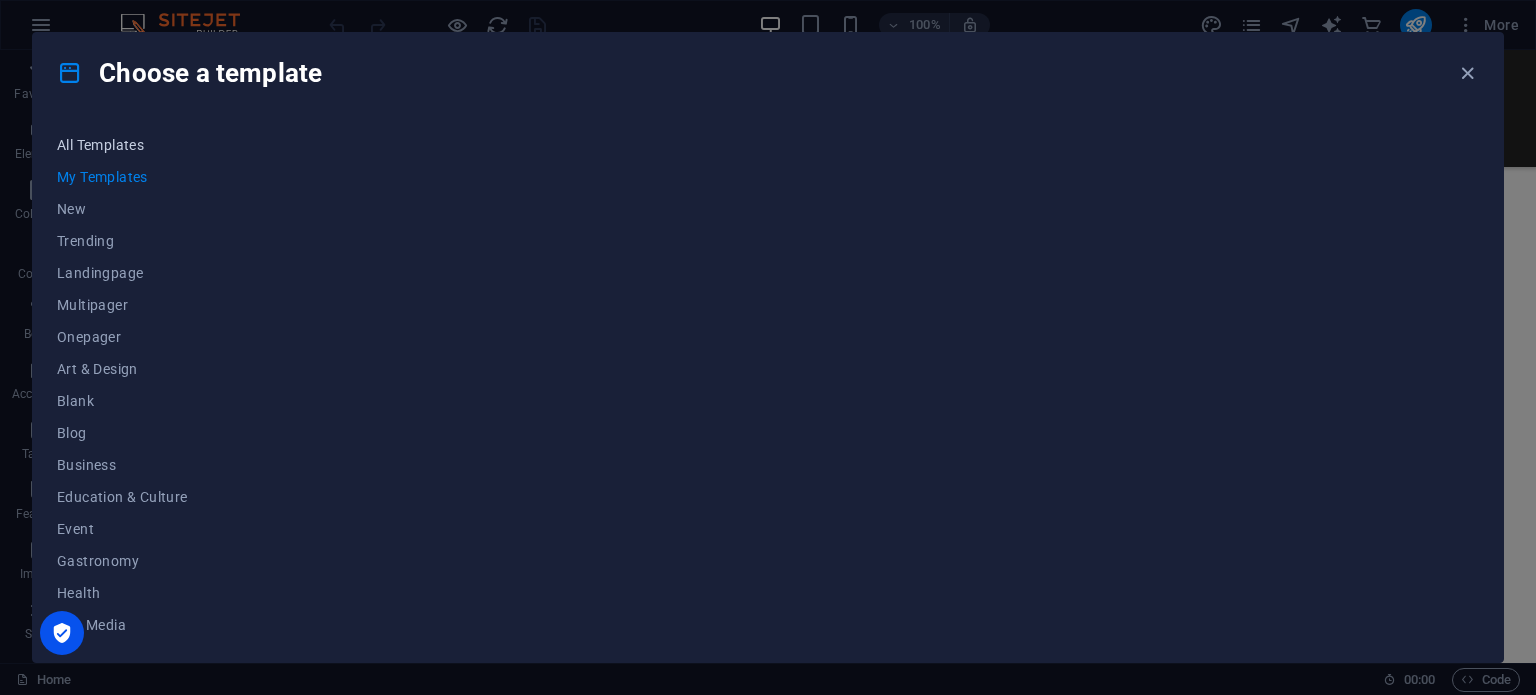 click on "All Templates" at bounding box center (122, 145) 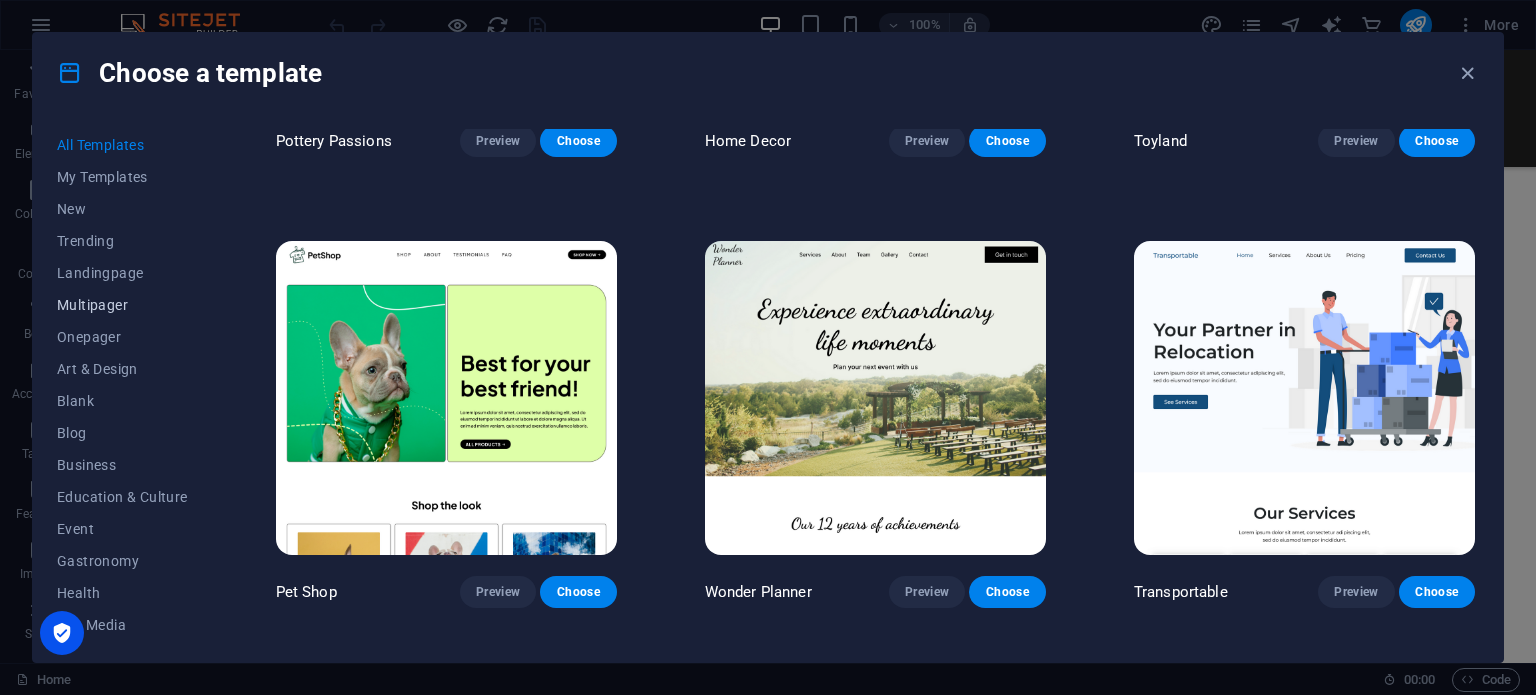 scroll, scrollTop: 800, scrollLeft: 0, axis: vertical 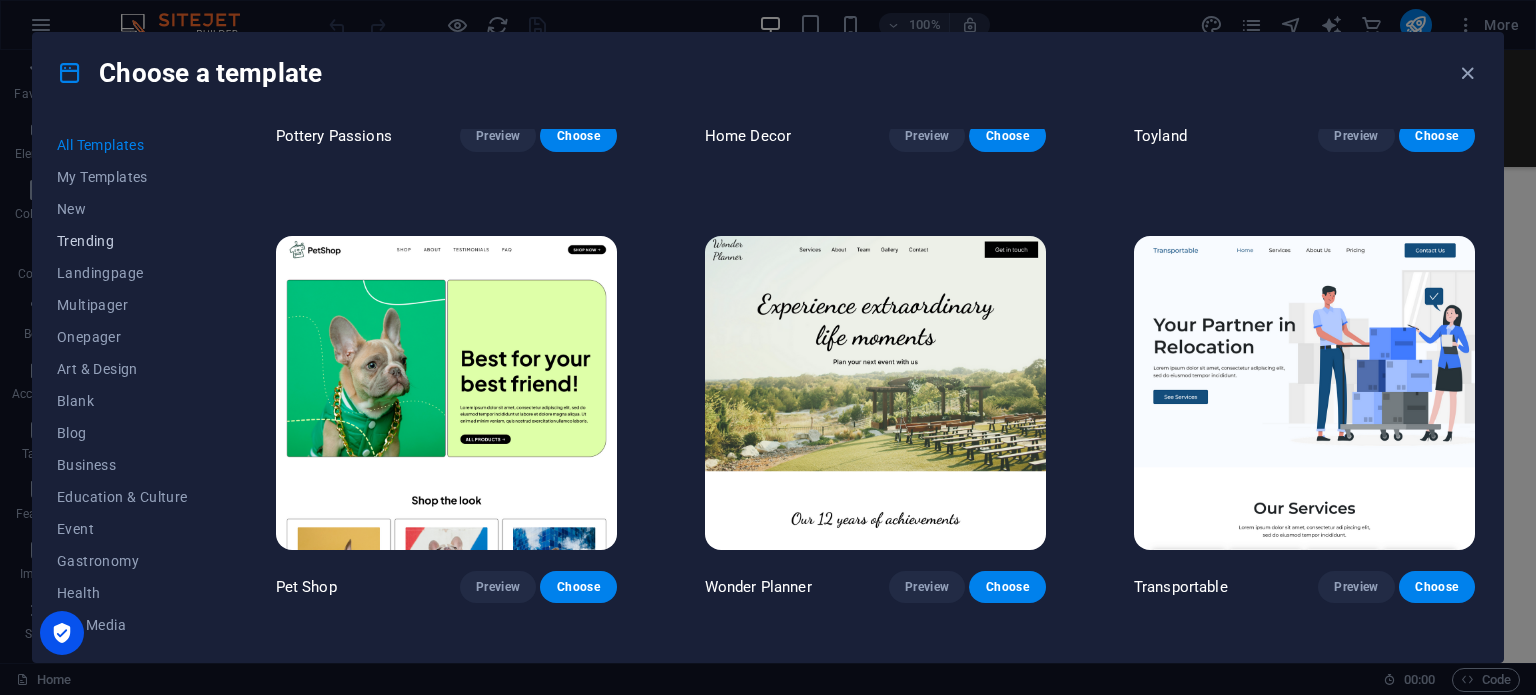 click on "Trending" at bounding box center [122, 241] 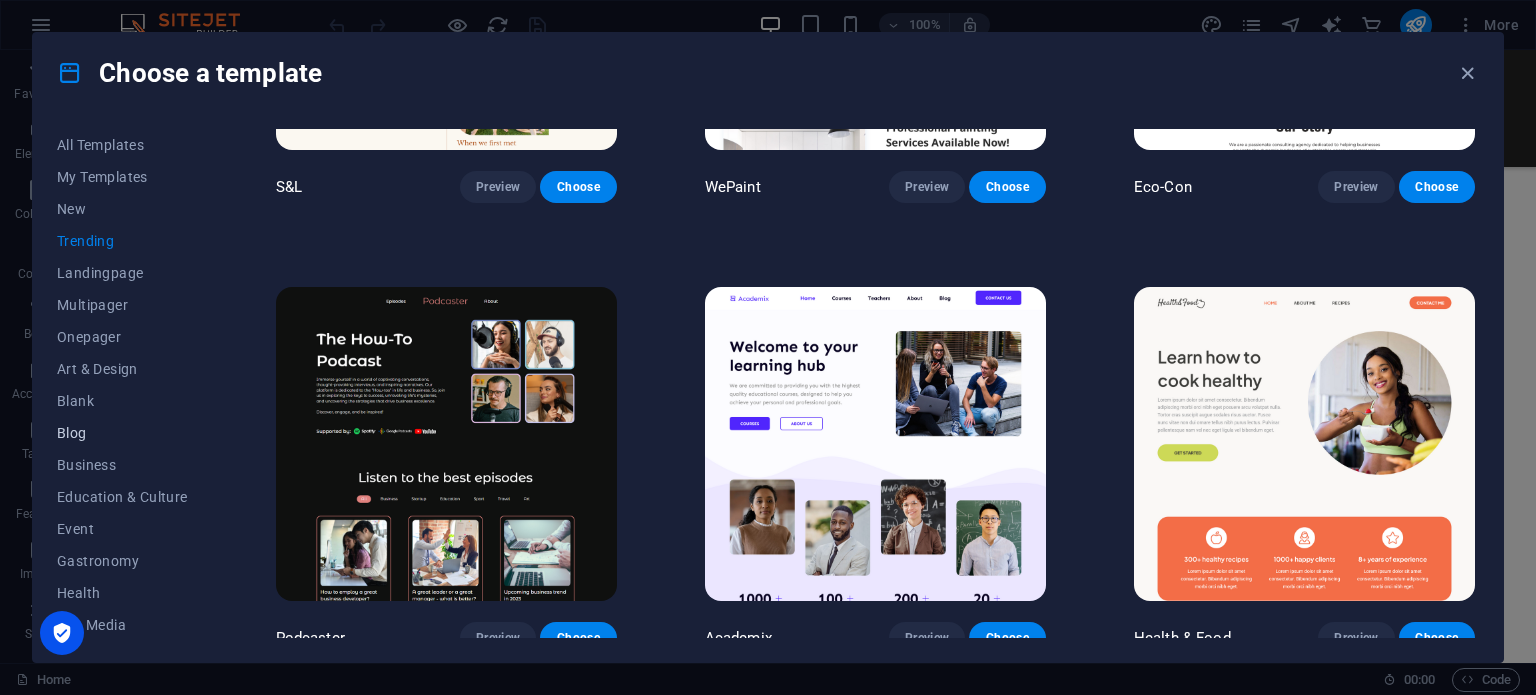 scroll, scrollTop: 750, scrollLeft: 0, axis: vertical 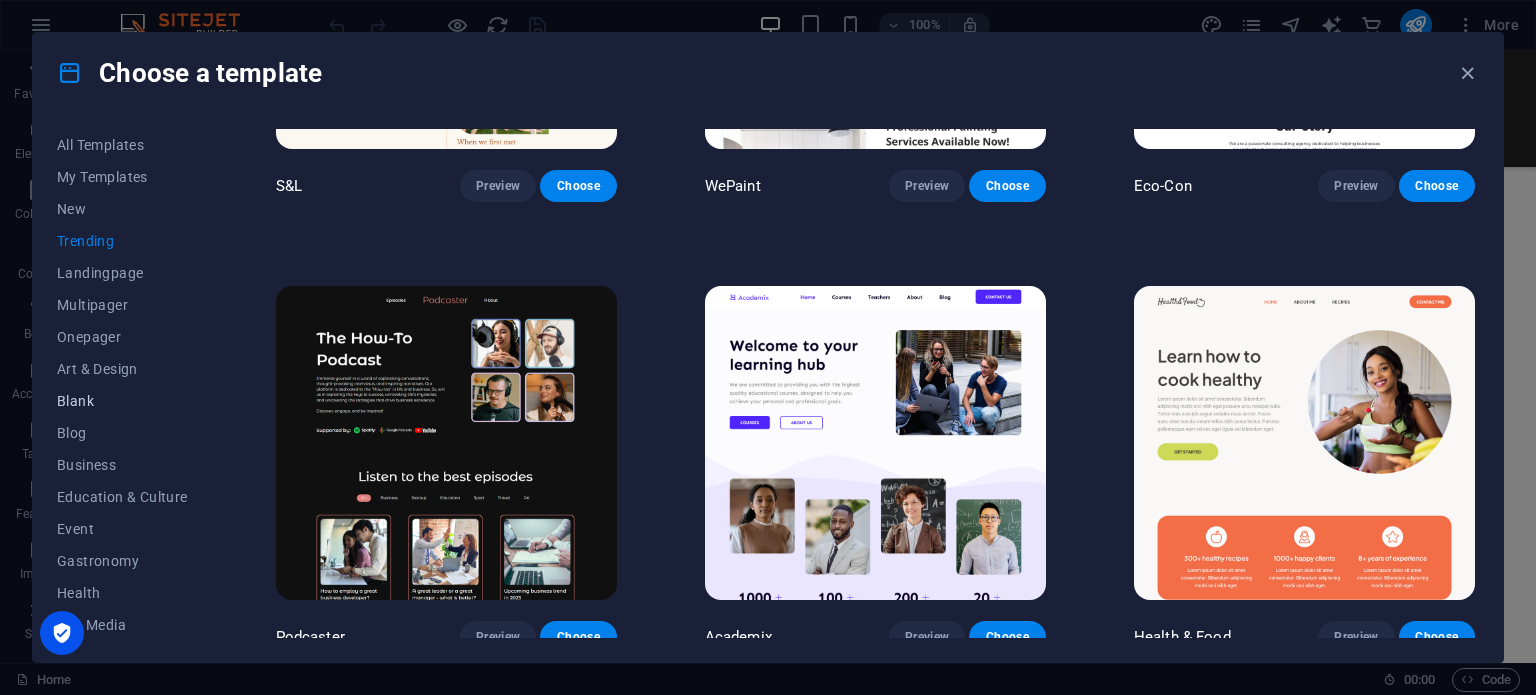 click on "Blank" at bounding box center [122, 401] 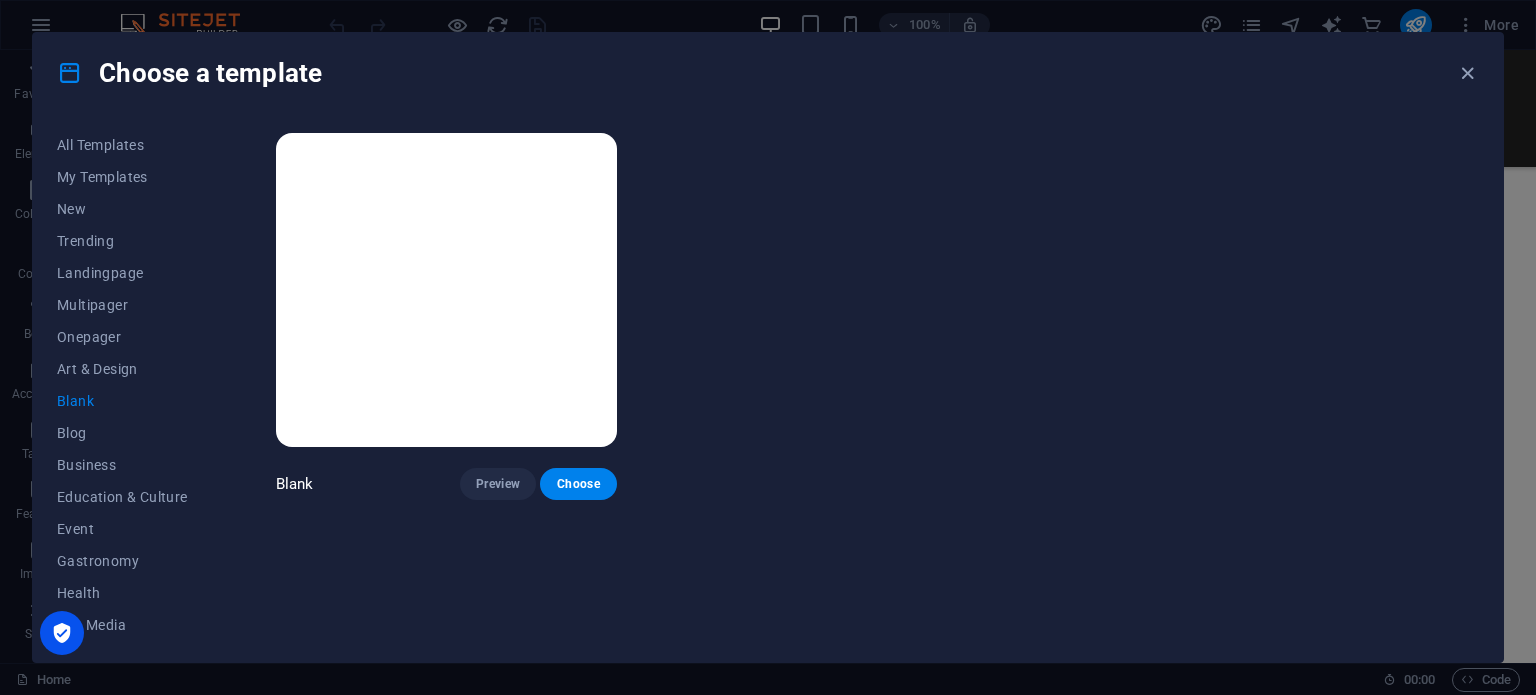 scroll, scrollTop: 0, scrollLeft: 0, axis: both 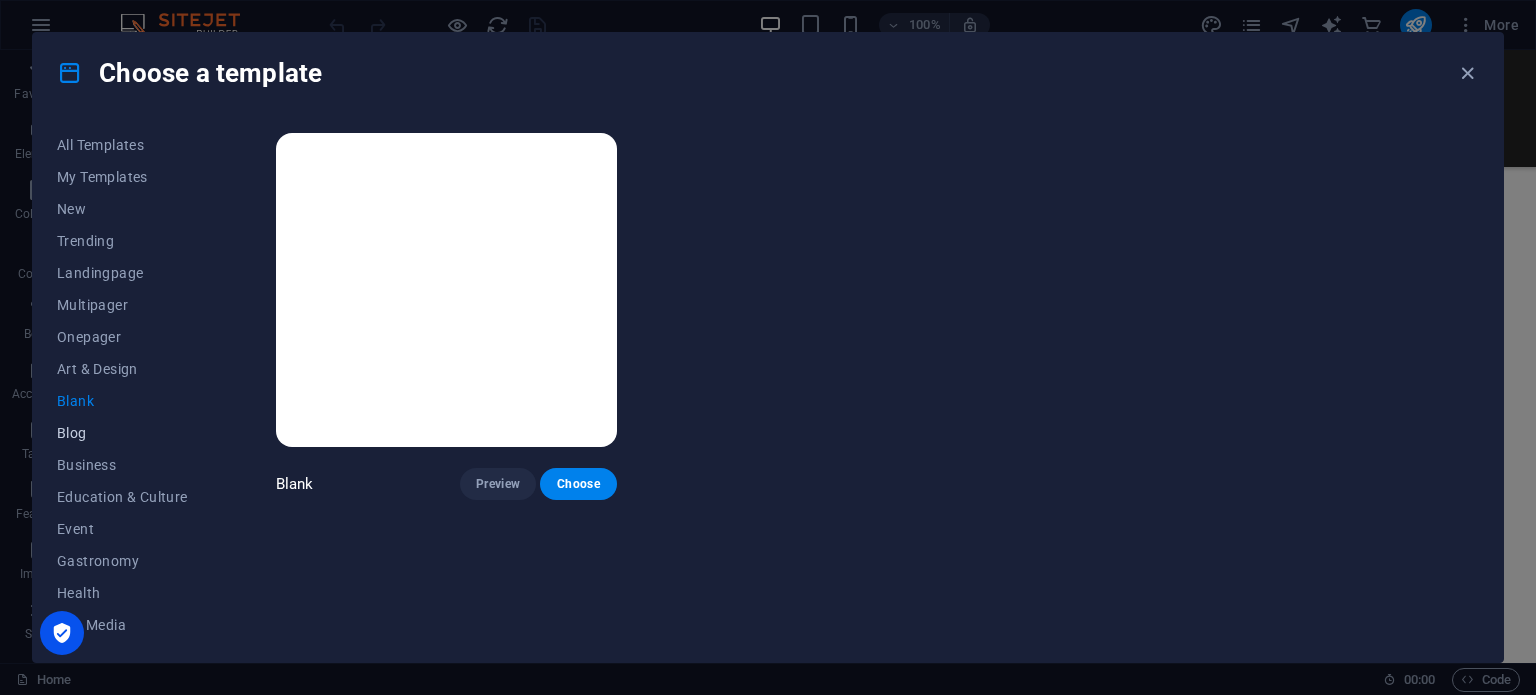 click on "Blog" at bounding box center [122, 433] 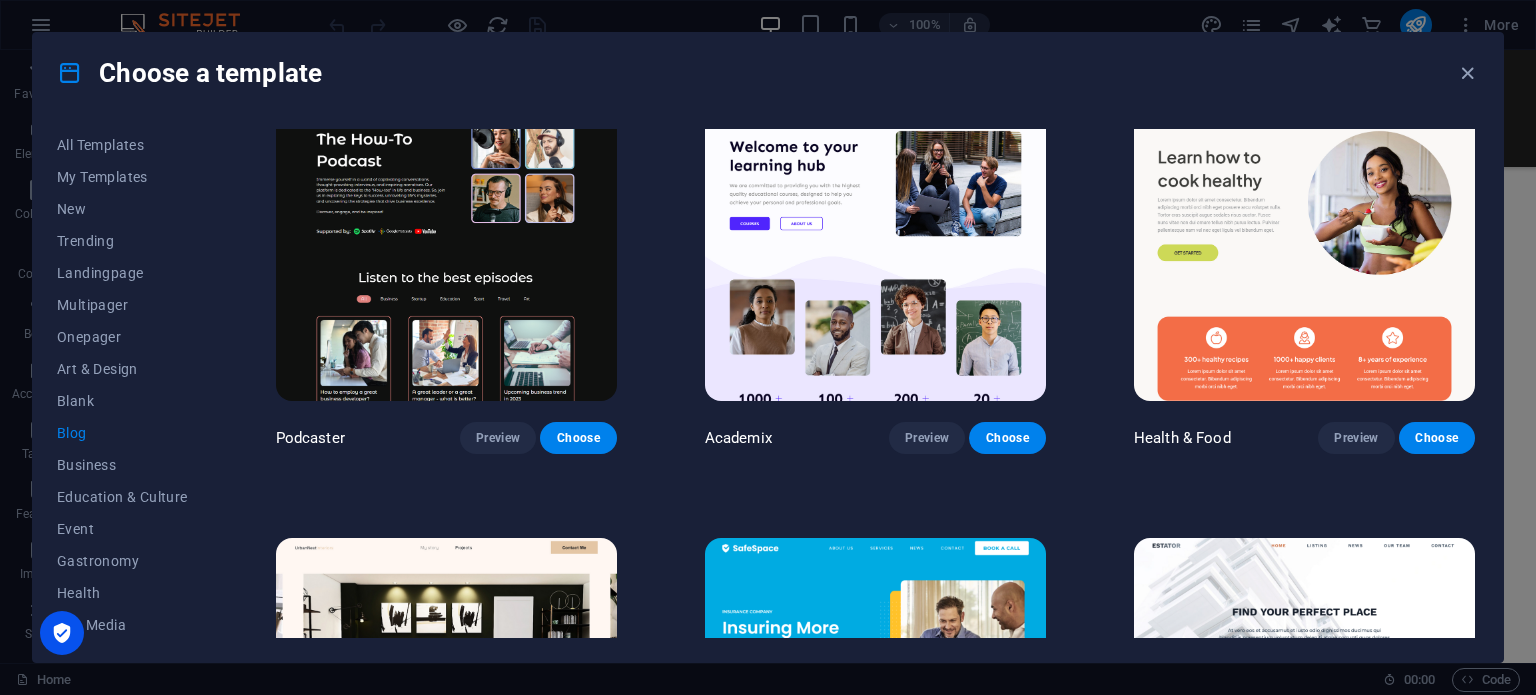 scroll, scrollTop: 500, scrollLeft: 0, axis: vertical 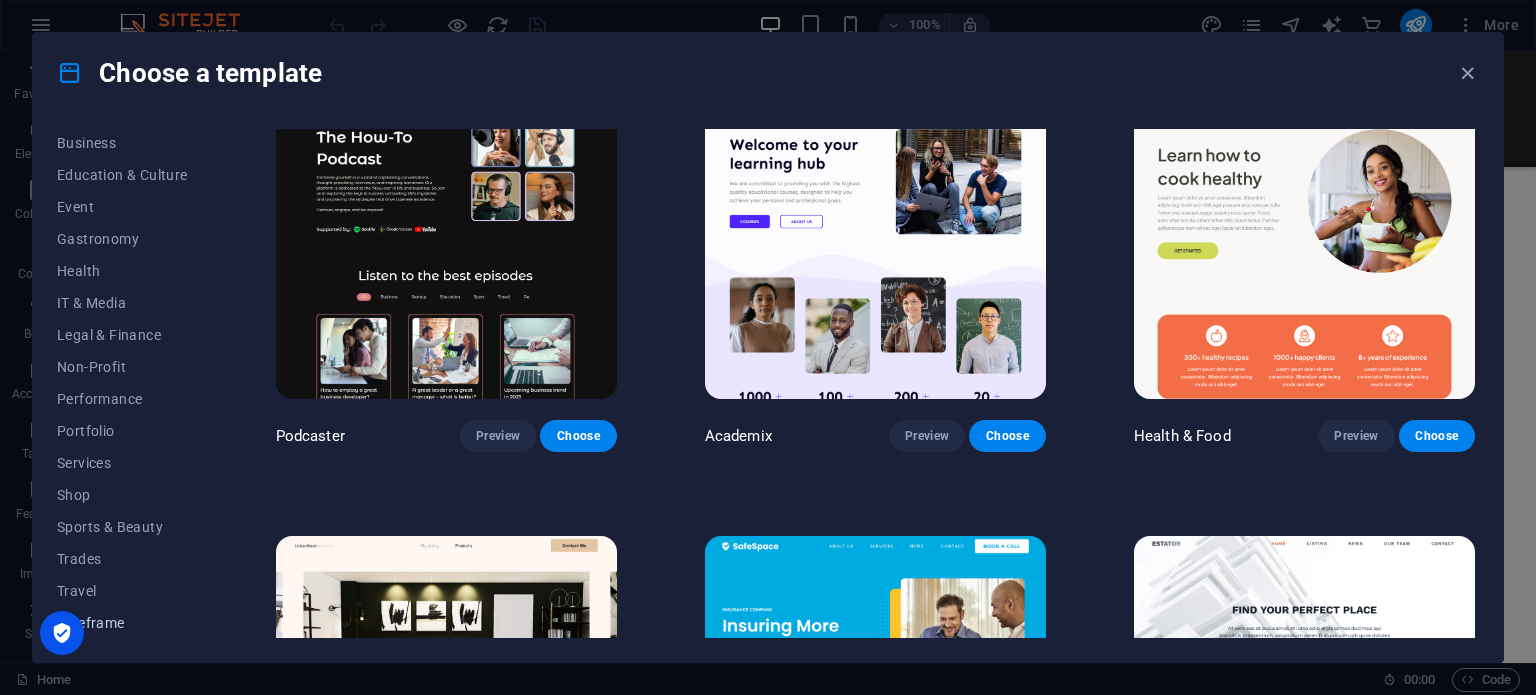 click on "Wireframe" at bounding box center (122, 623) 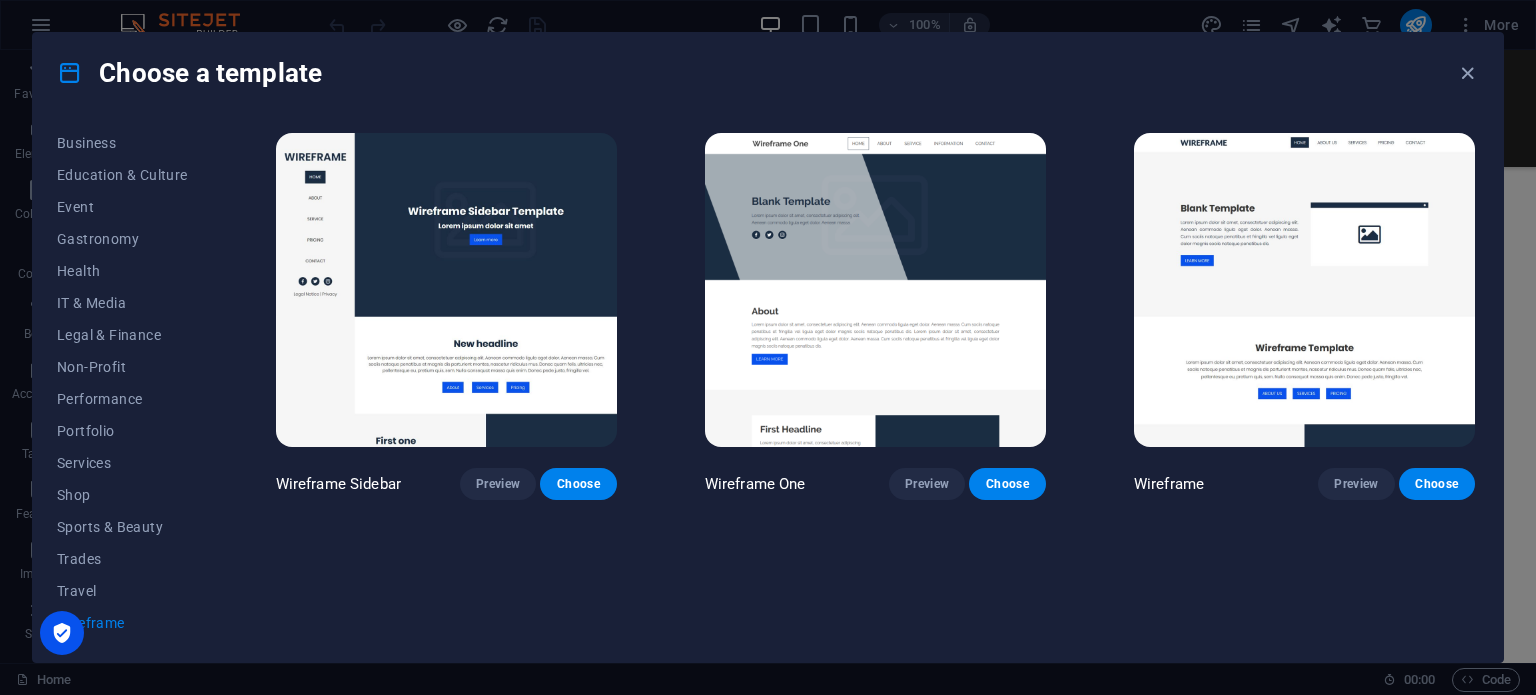 scroll, scrollTop: 0, scrollLeft: 0, axis: both 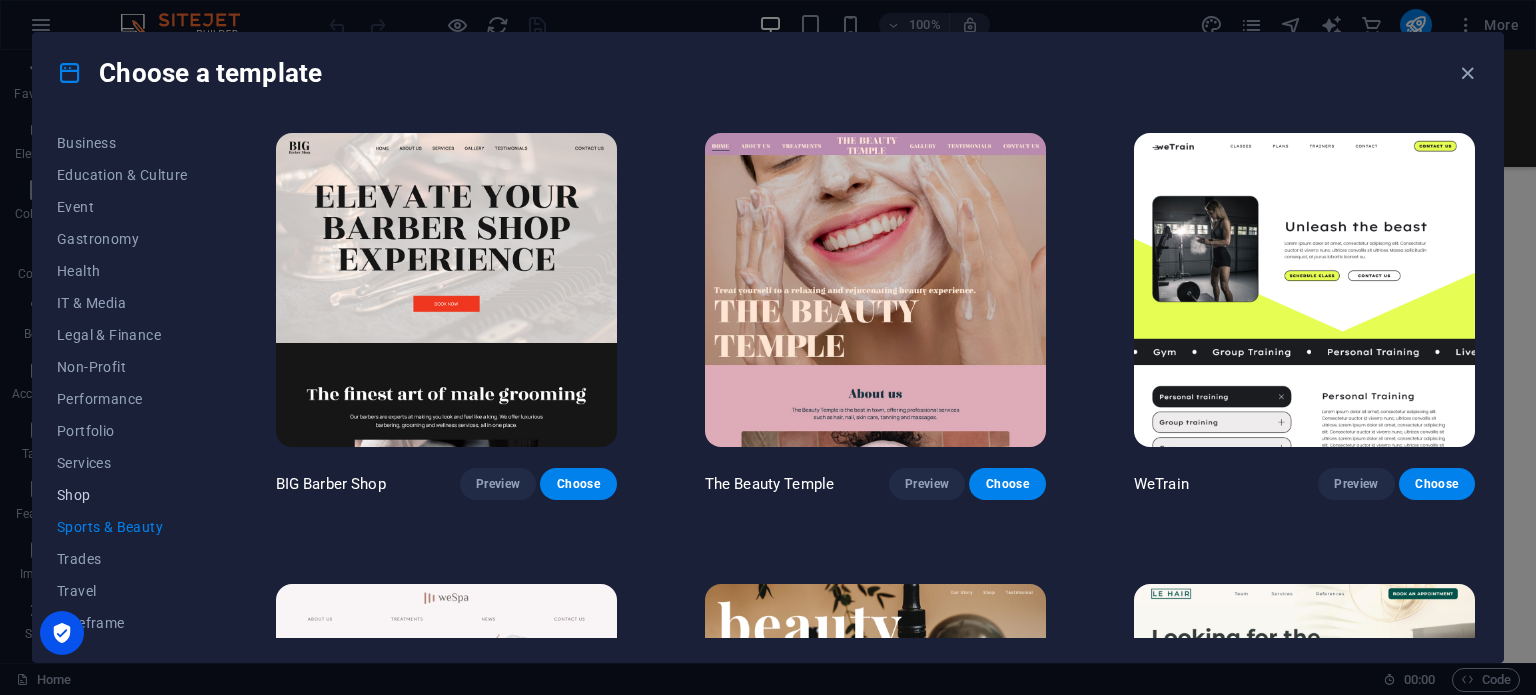 click on "Shop" at bounding box center [122, 495] 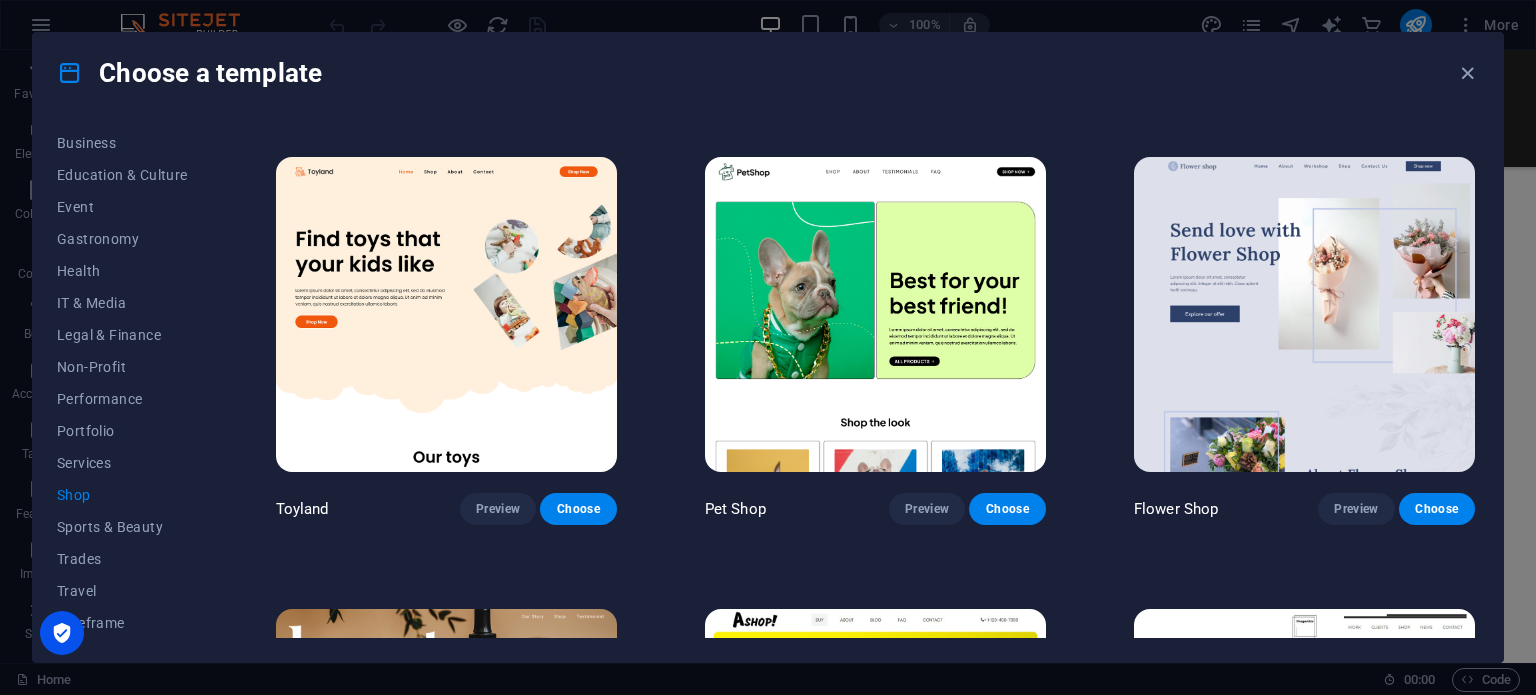 scroll, scrollTop: 400, scrollLeft: 0, axis: vertical 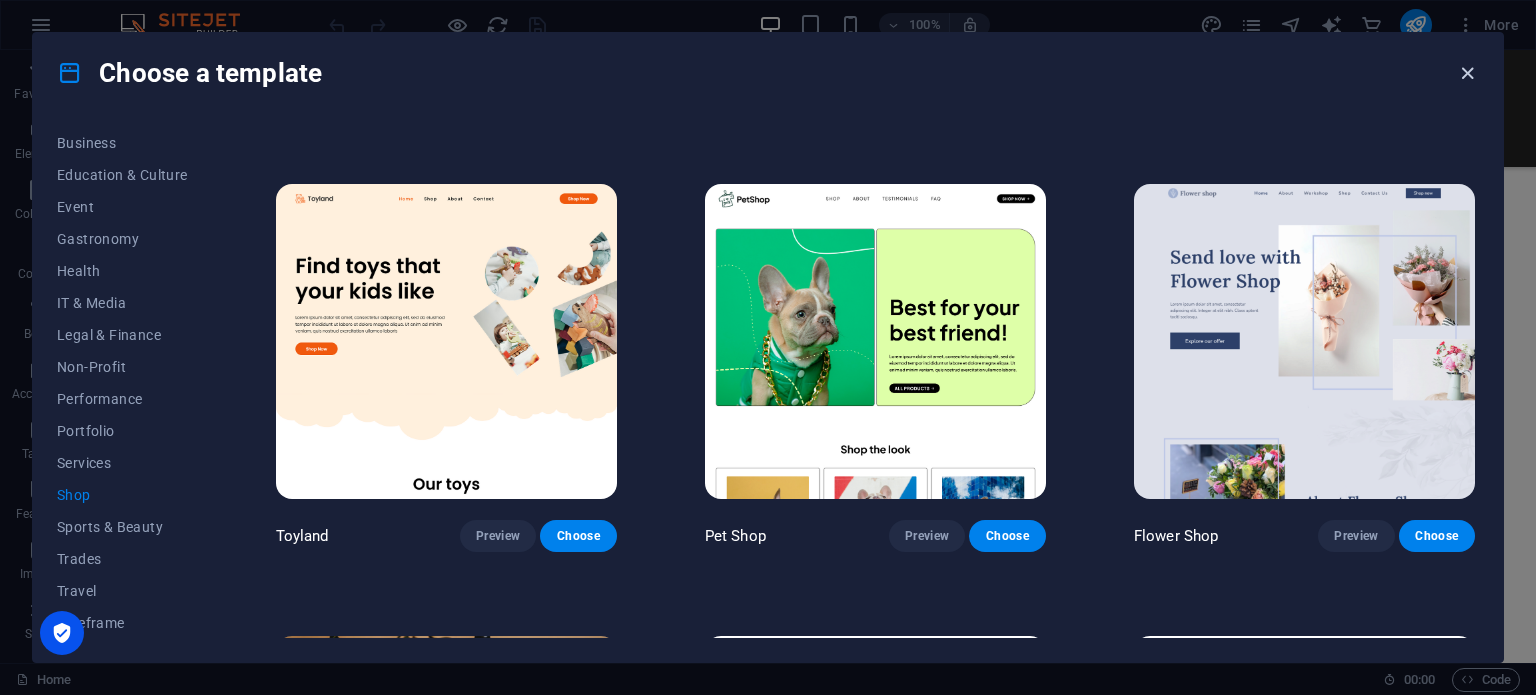 click at bounding box center (1467, 73) 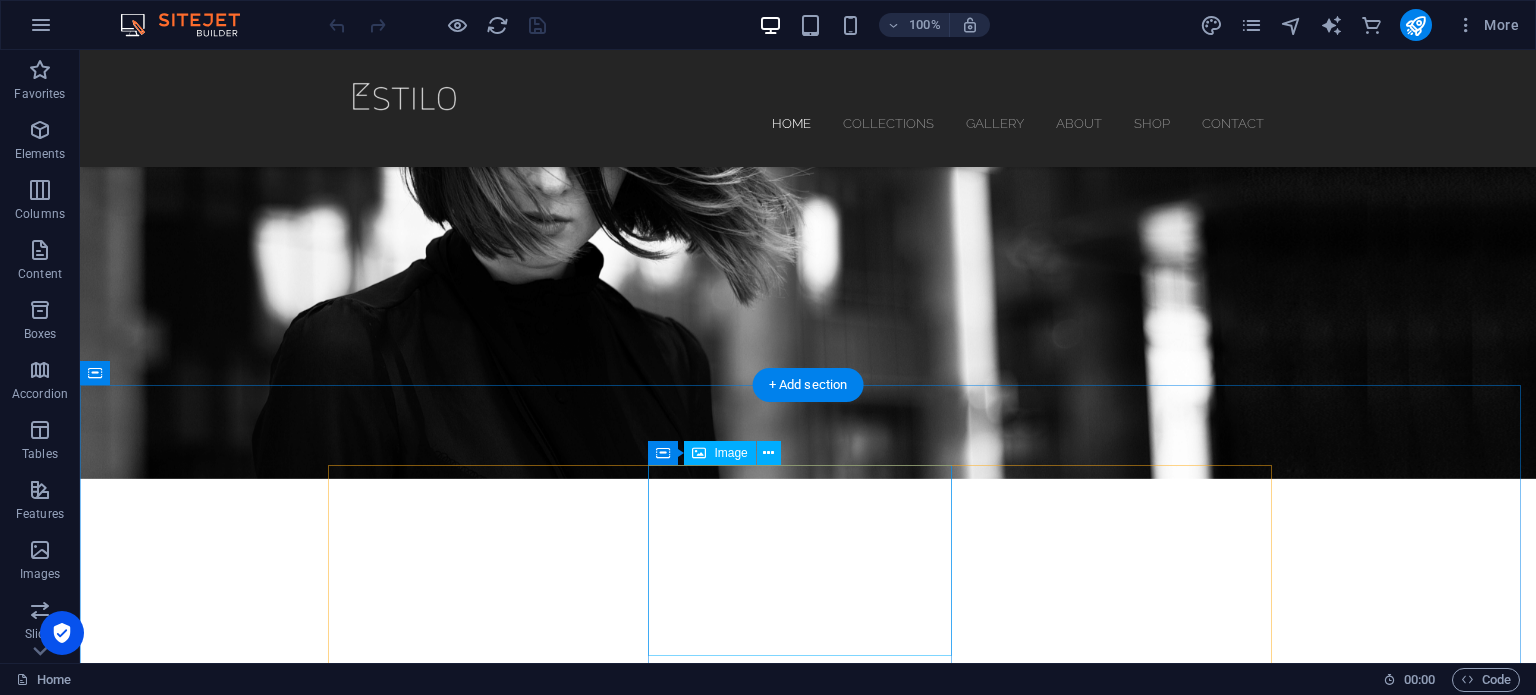 scroll, scrollTop: 0, scrollLeft: 0, axis: both 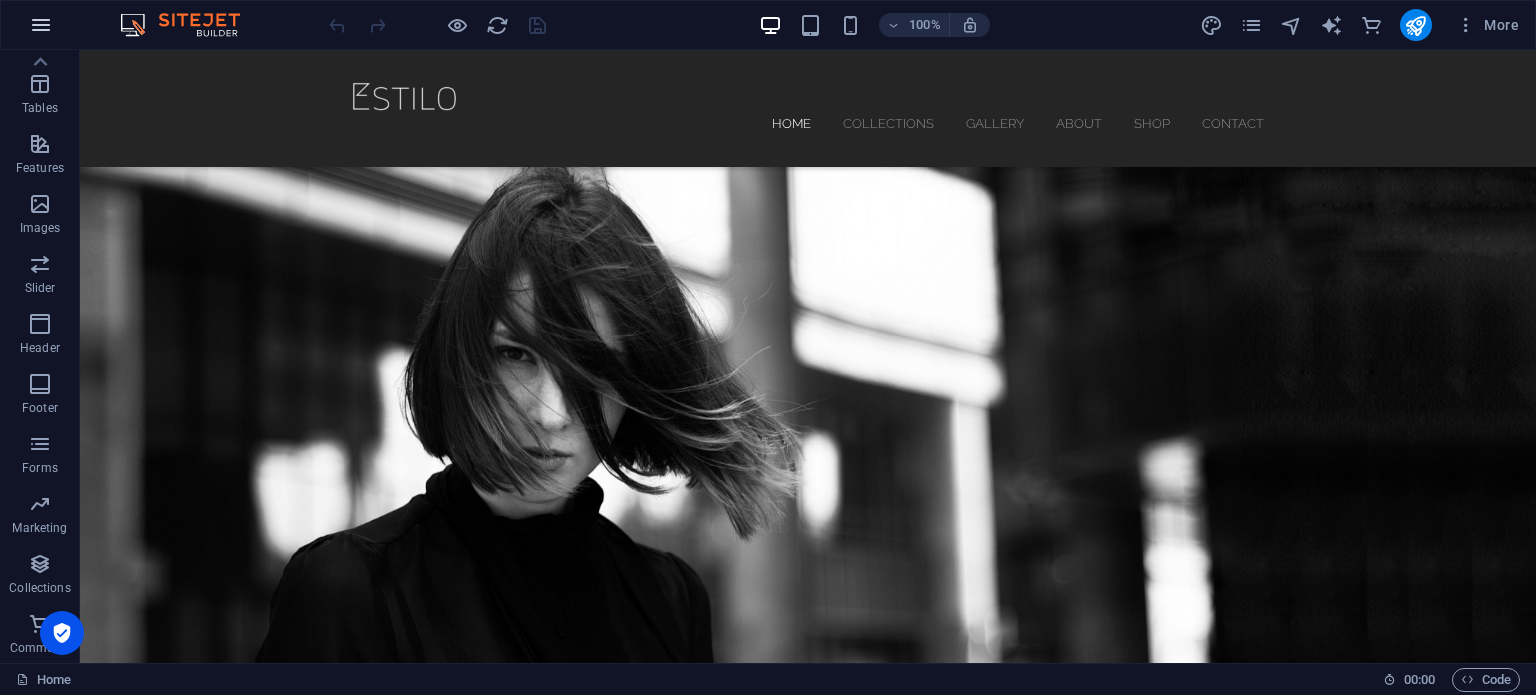 click at bounding box center (41, 25) 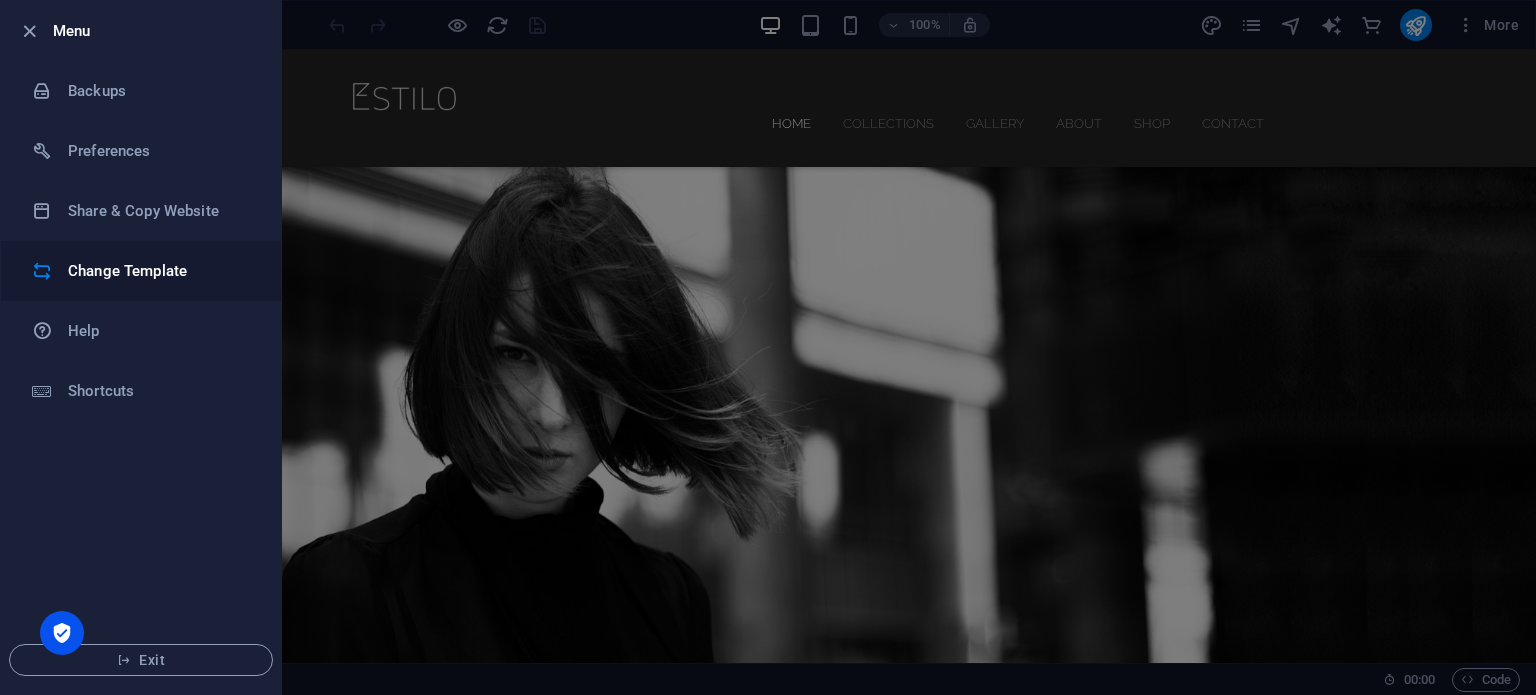 click on "Change Template" at bounding box center (141, 271) 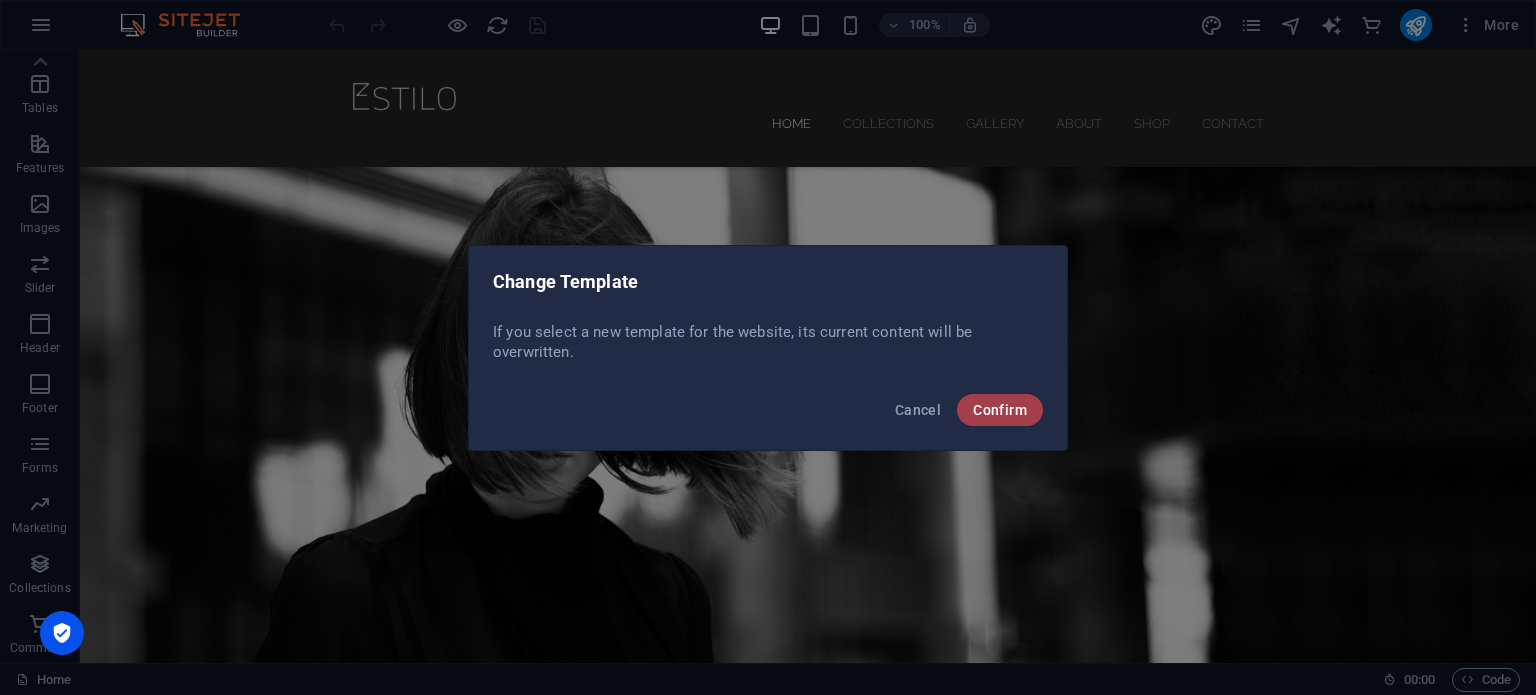 click on "Confirm" at bounding box center (1000, 410) 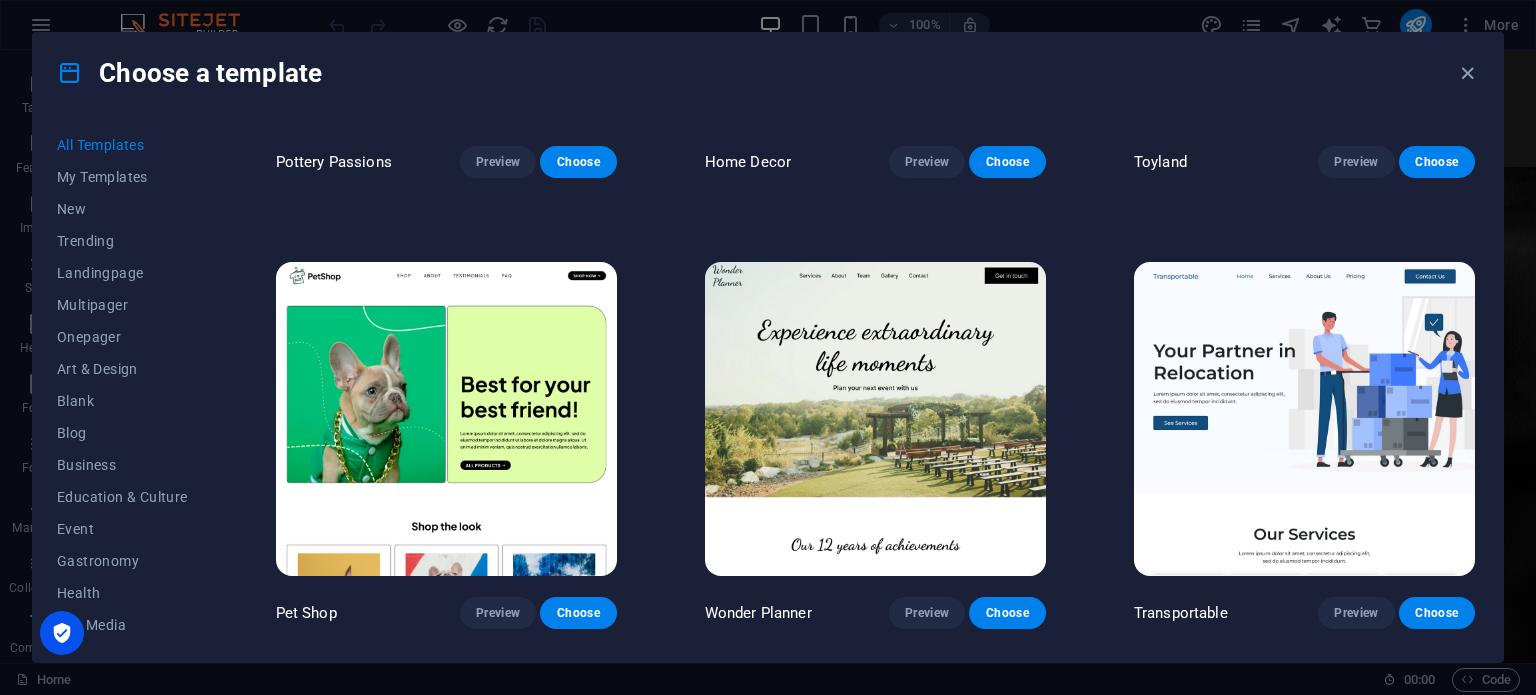 scroll, scrollTop: 800, scrollLeft: 0, axis: vertical 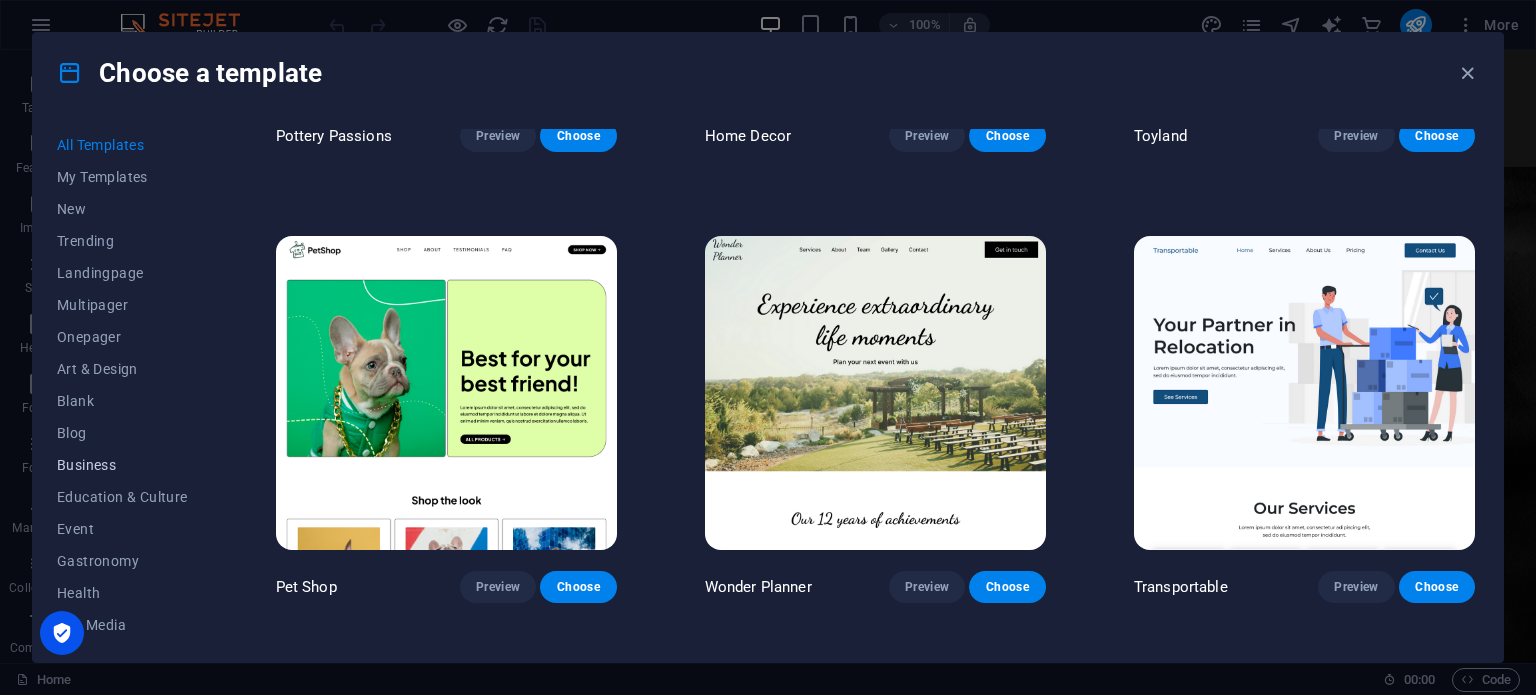 click on "Business" at bounding box center (122, 465) 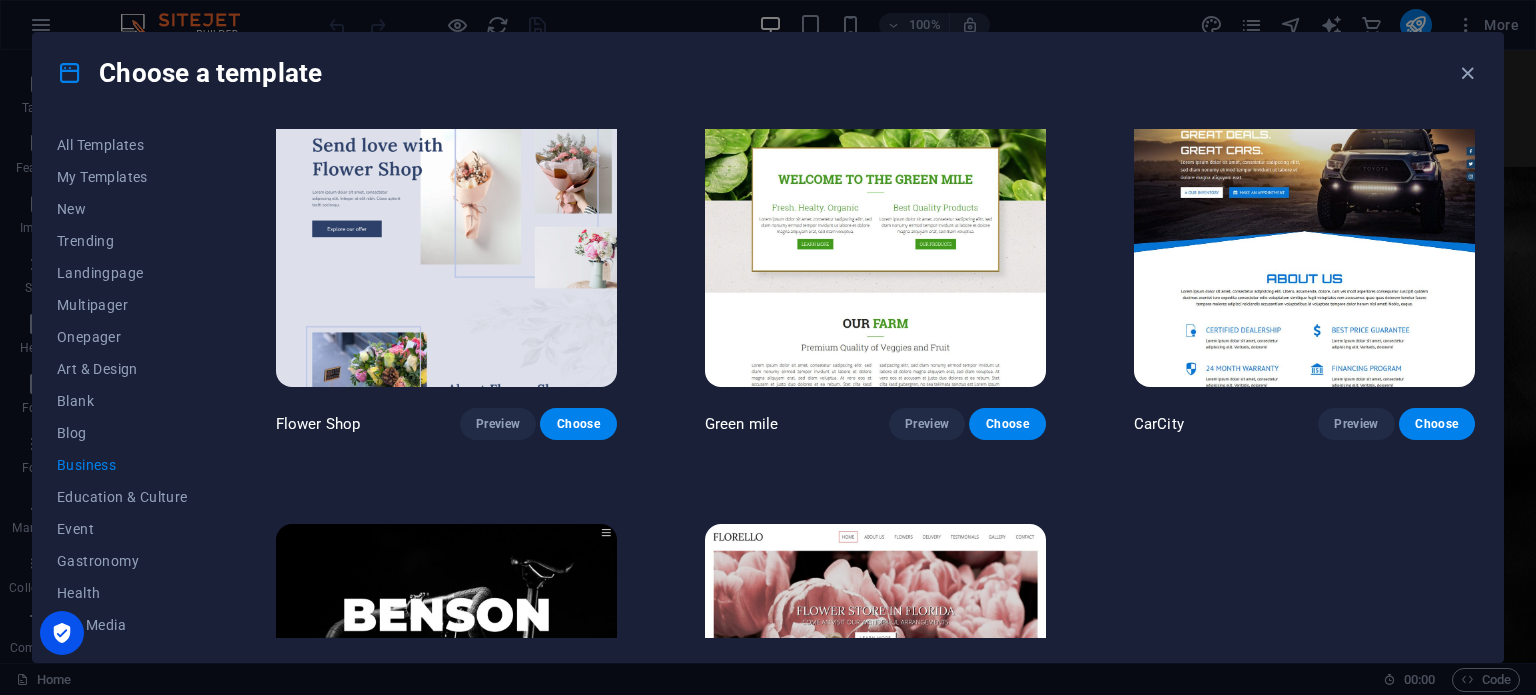 scroll, scrollTop: 758, scrollLeft: 0, axis: vertical 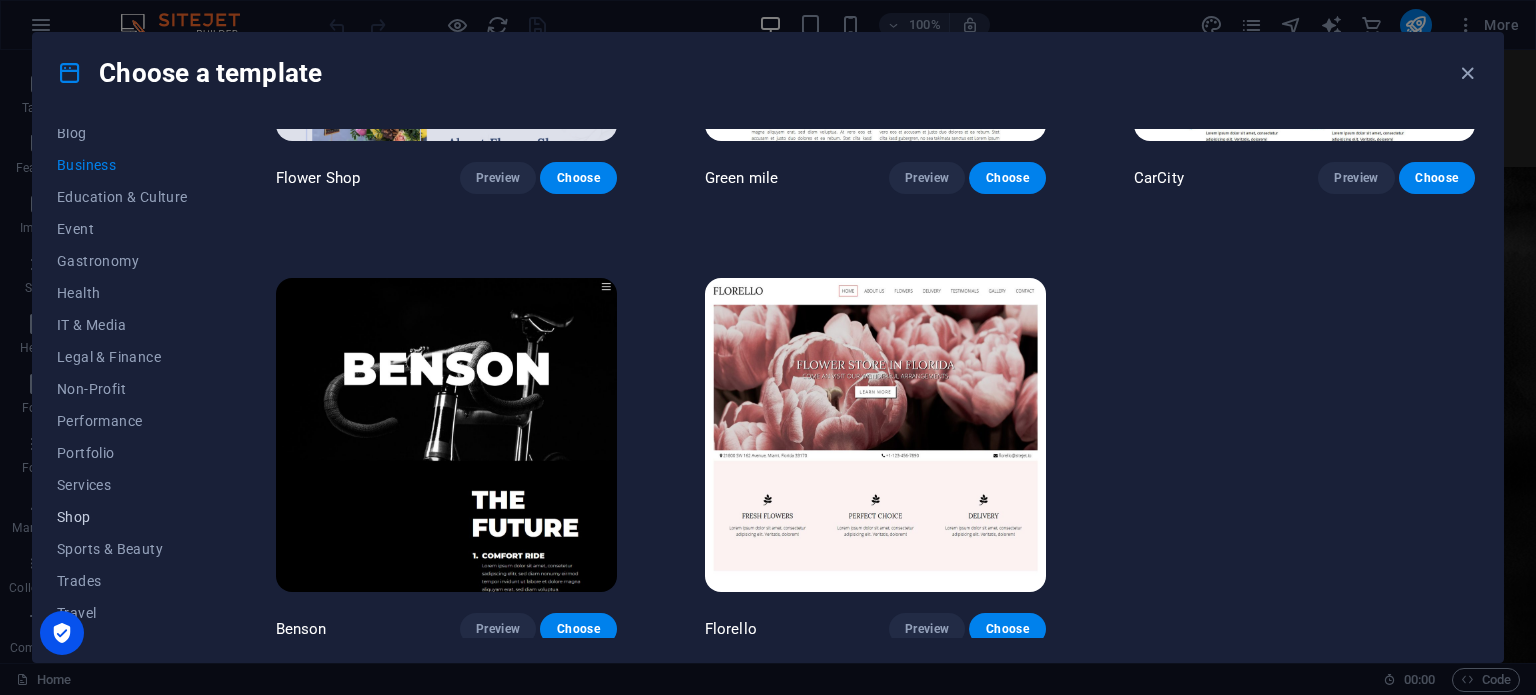 click on "Shop" at bounding box center (122, 517) 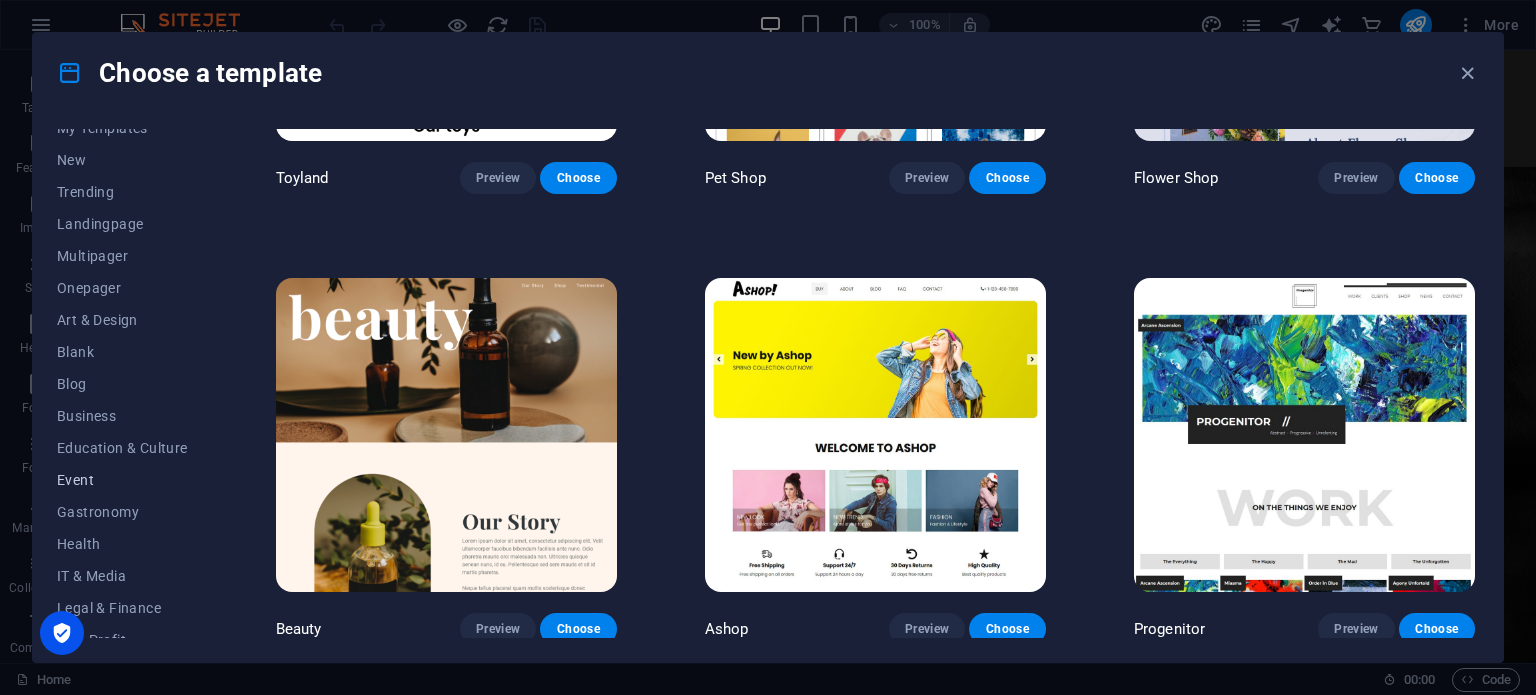 scroll, scrollTop: 22, scrollLeft: 0, axis: vertical 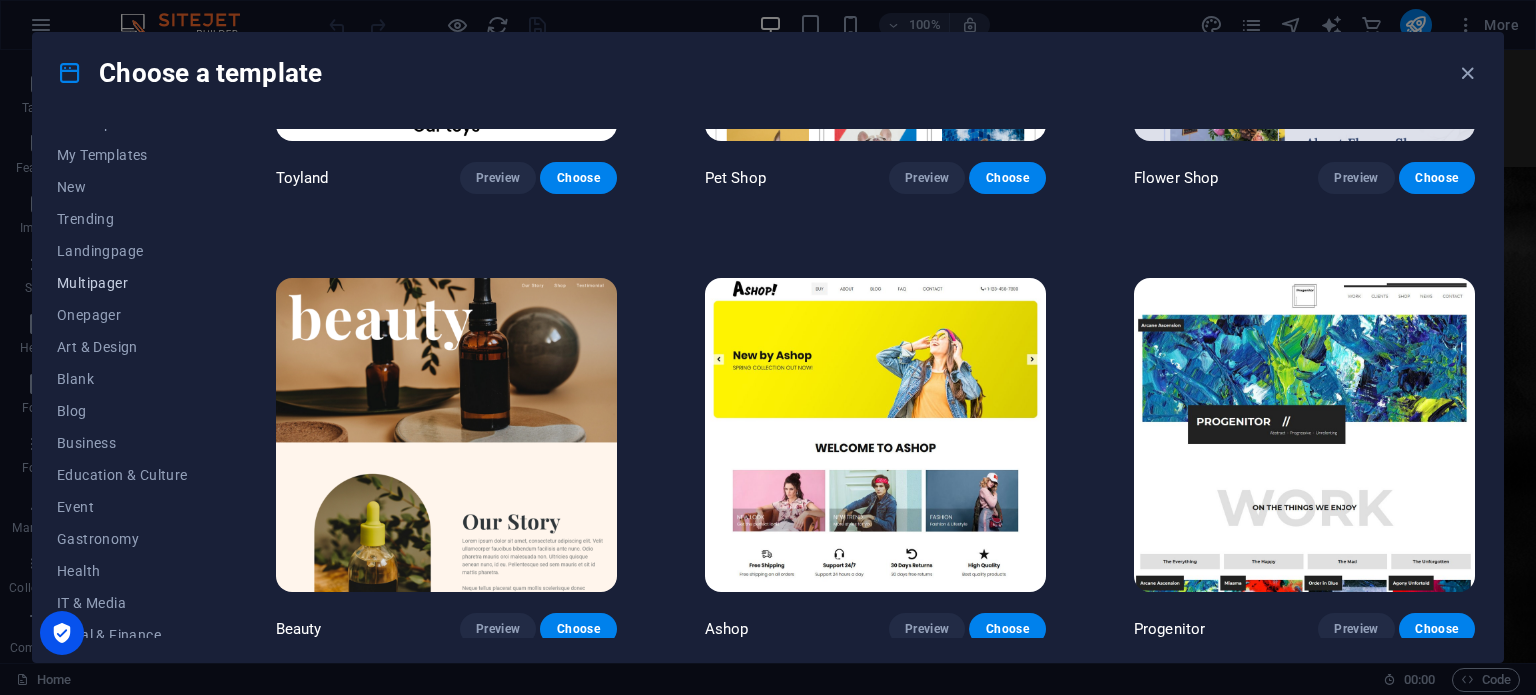 click on "Multipager" at bounding box center [122, 283] 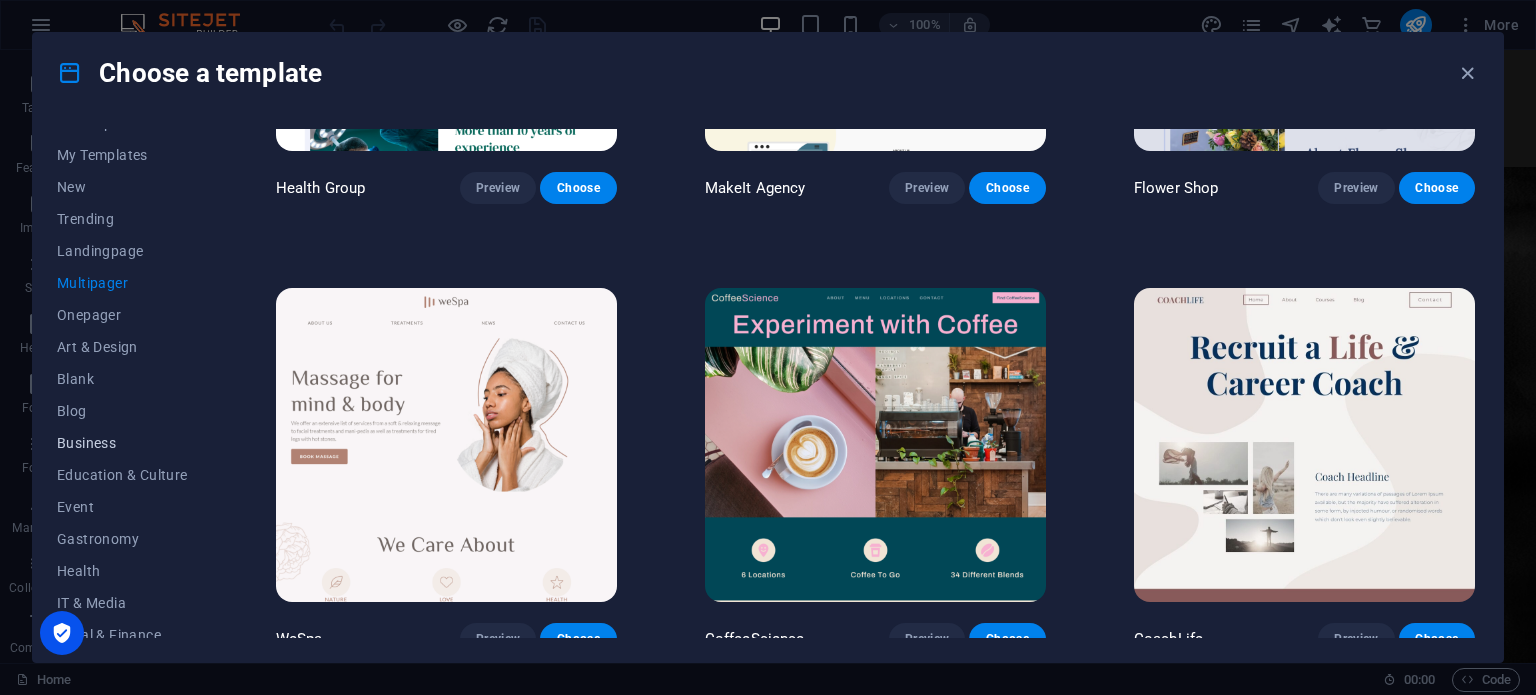 click on "Business" at bounding box center [122, 443] 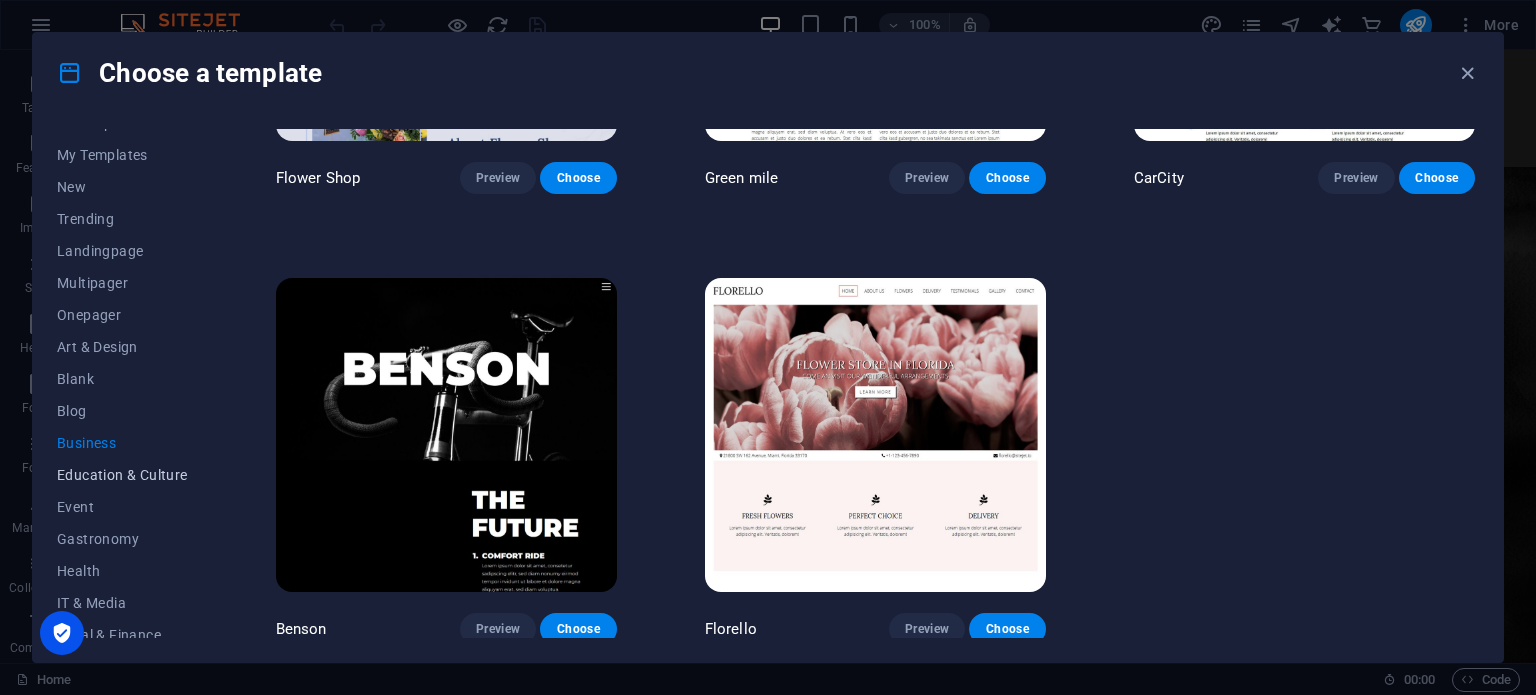 click on "Education & Culture" at bounding box center [122, 475] 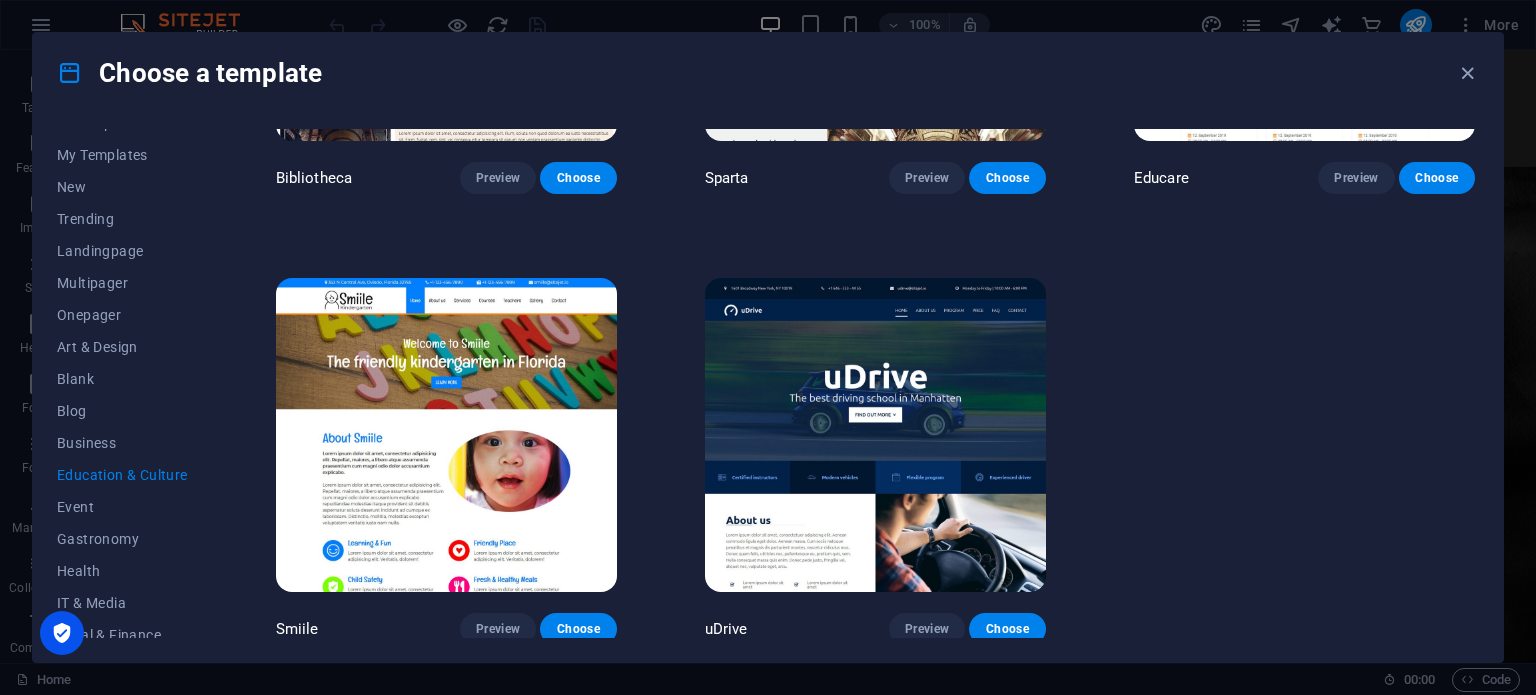 scroll, scrollTop: 758, scrollLeft: 0, axis: vertical 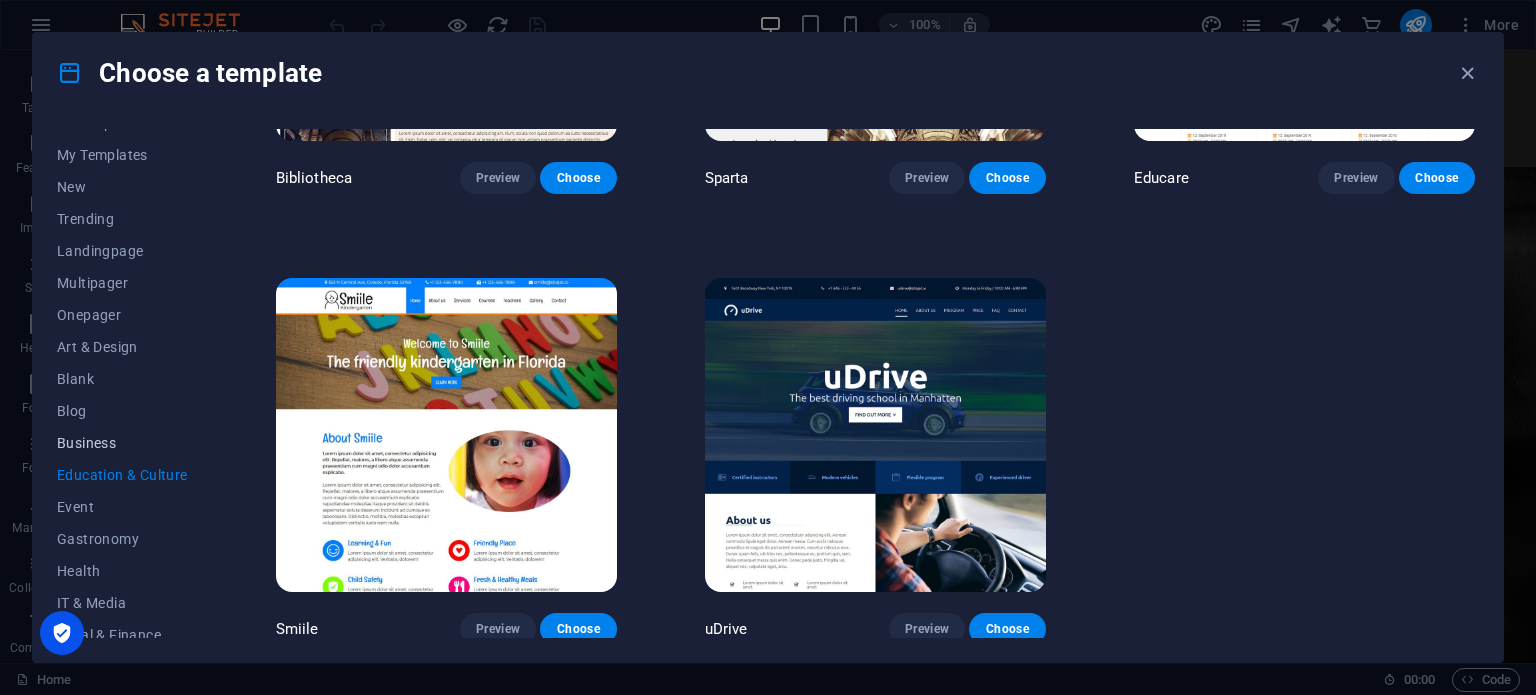 click on "Business" at bounding box center (122, 443) 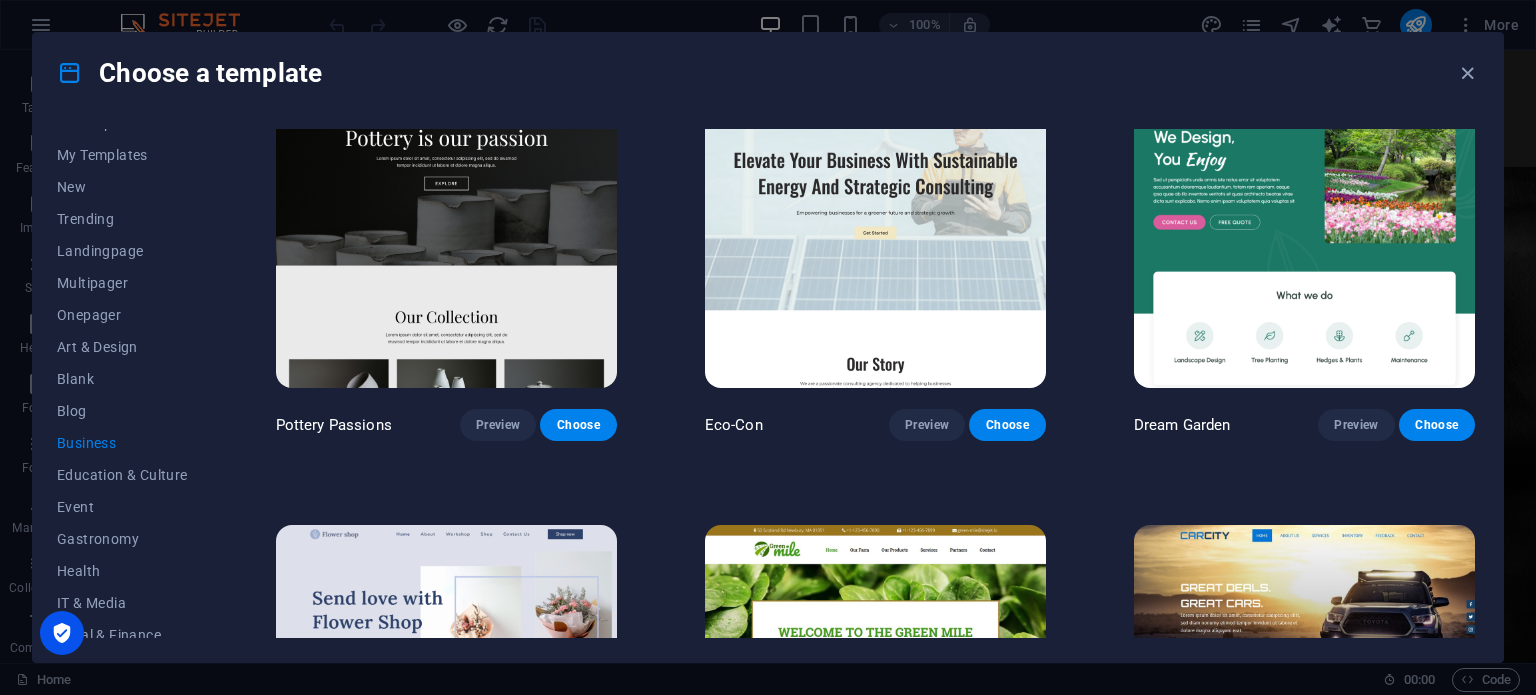 scroll, scrollTop: 0, scrollLeft: 0, axis: both 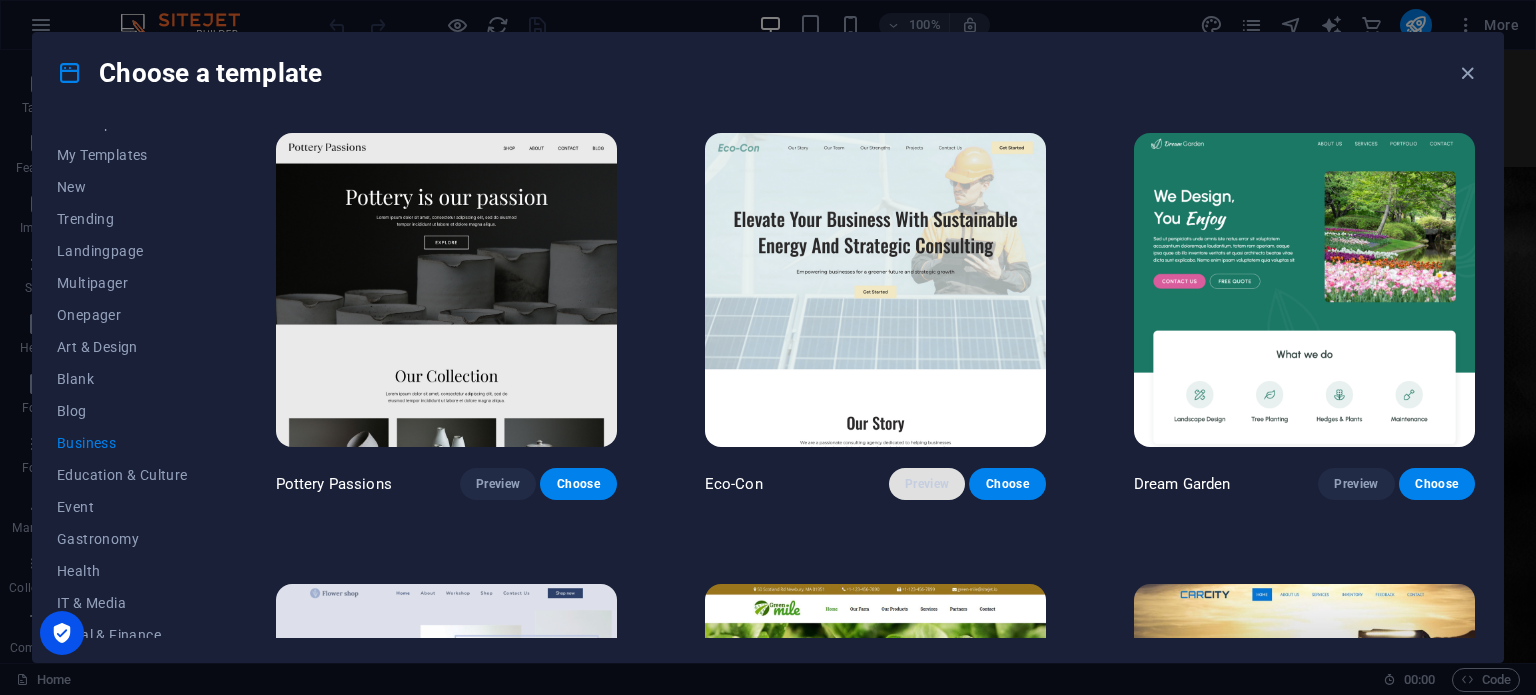 click on "Preview" at bounding box center (927, 484) 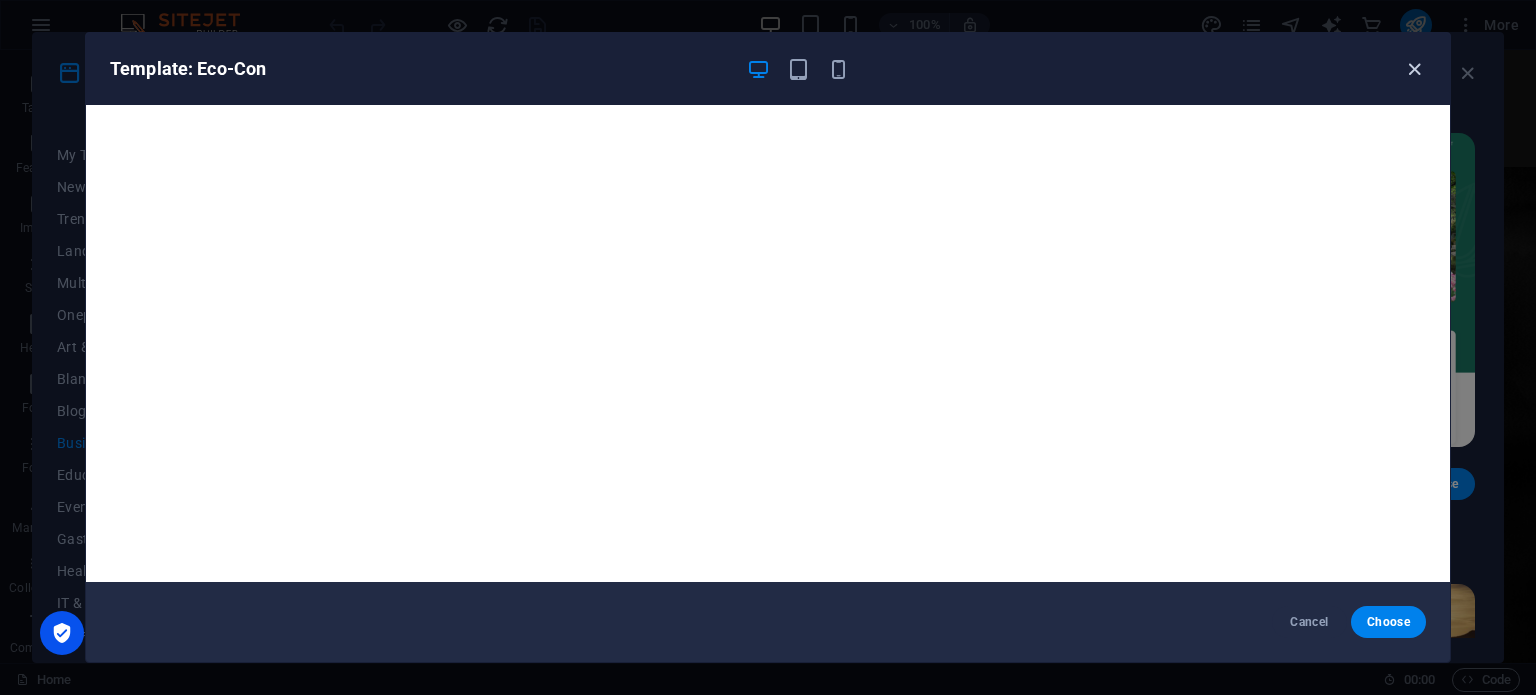 click at bounding box center [1414, 69] 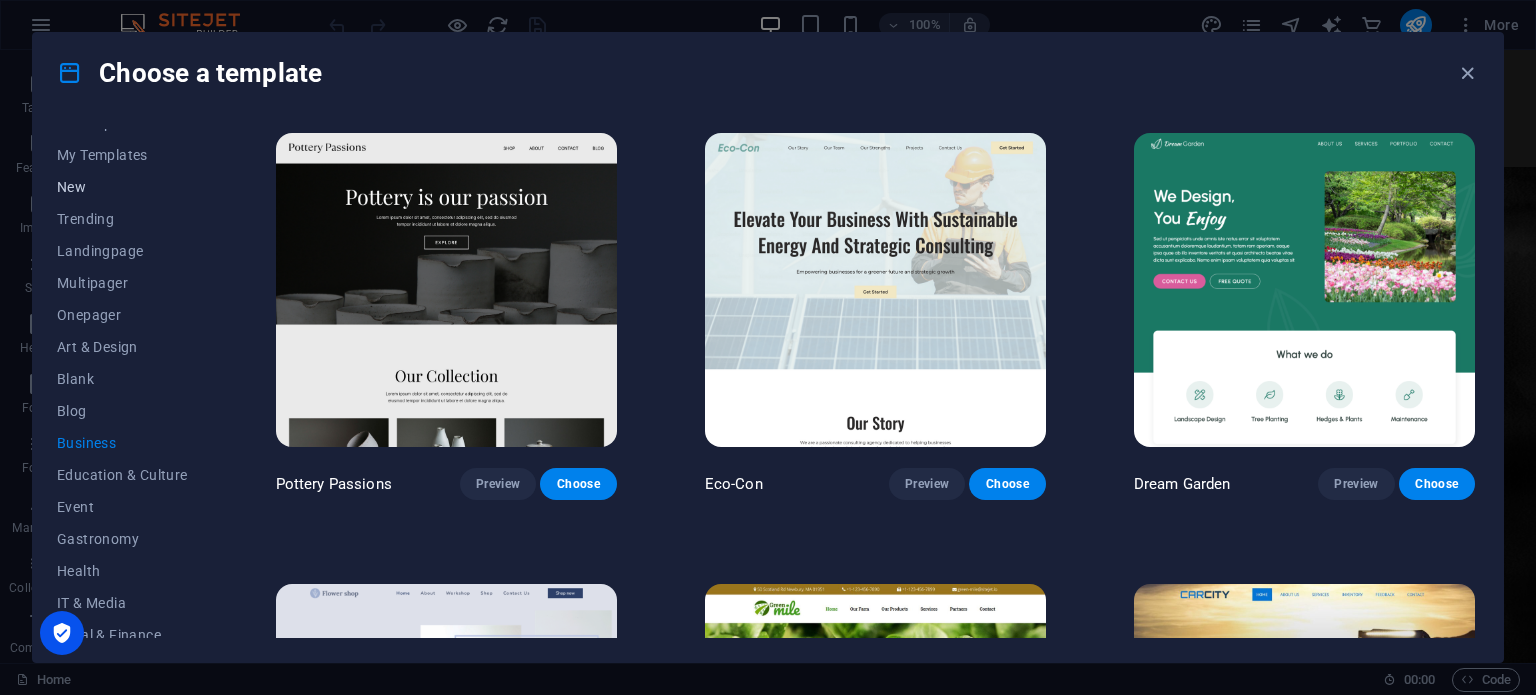 click on "New" at bounding box center [122, 187] 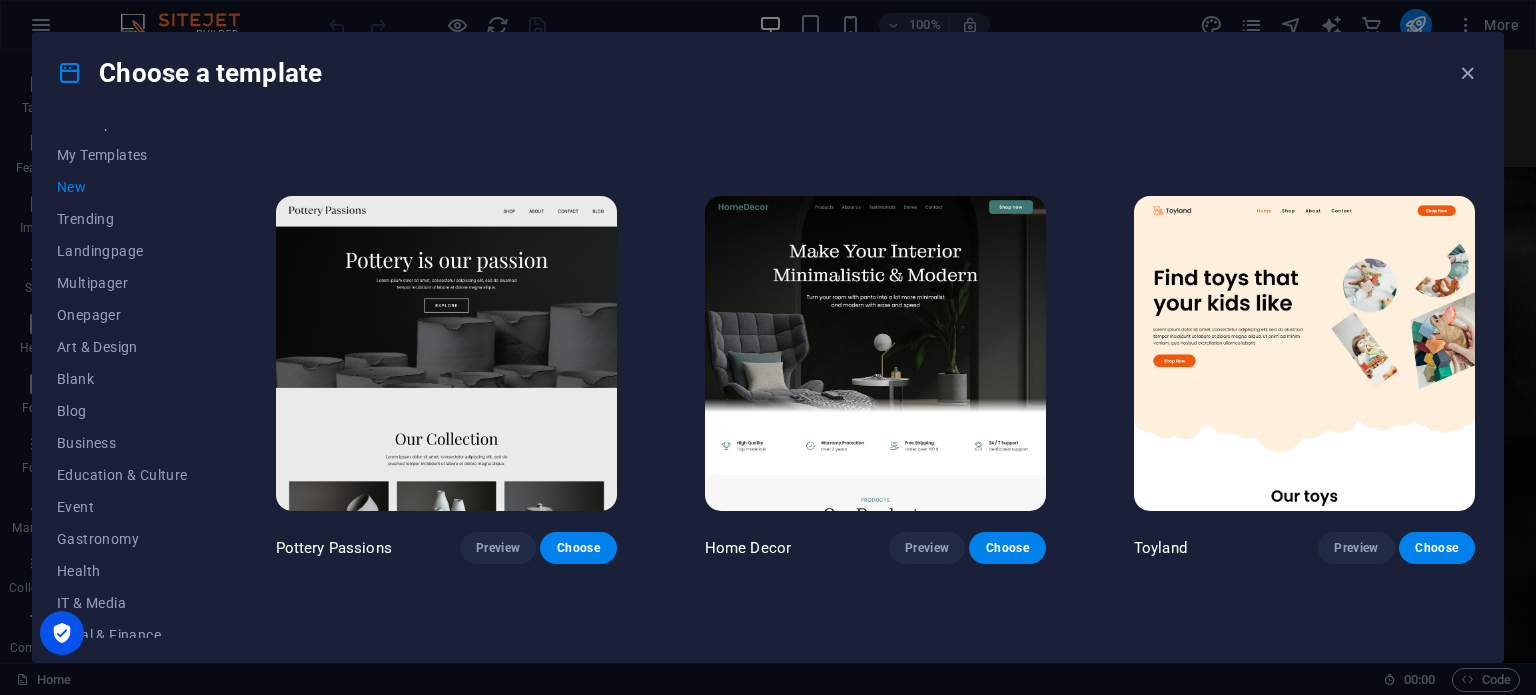 scroll, scrollTop: 400, scrollLeft: 0, axis: vertical 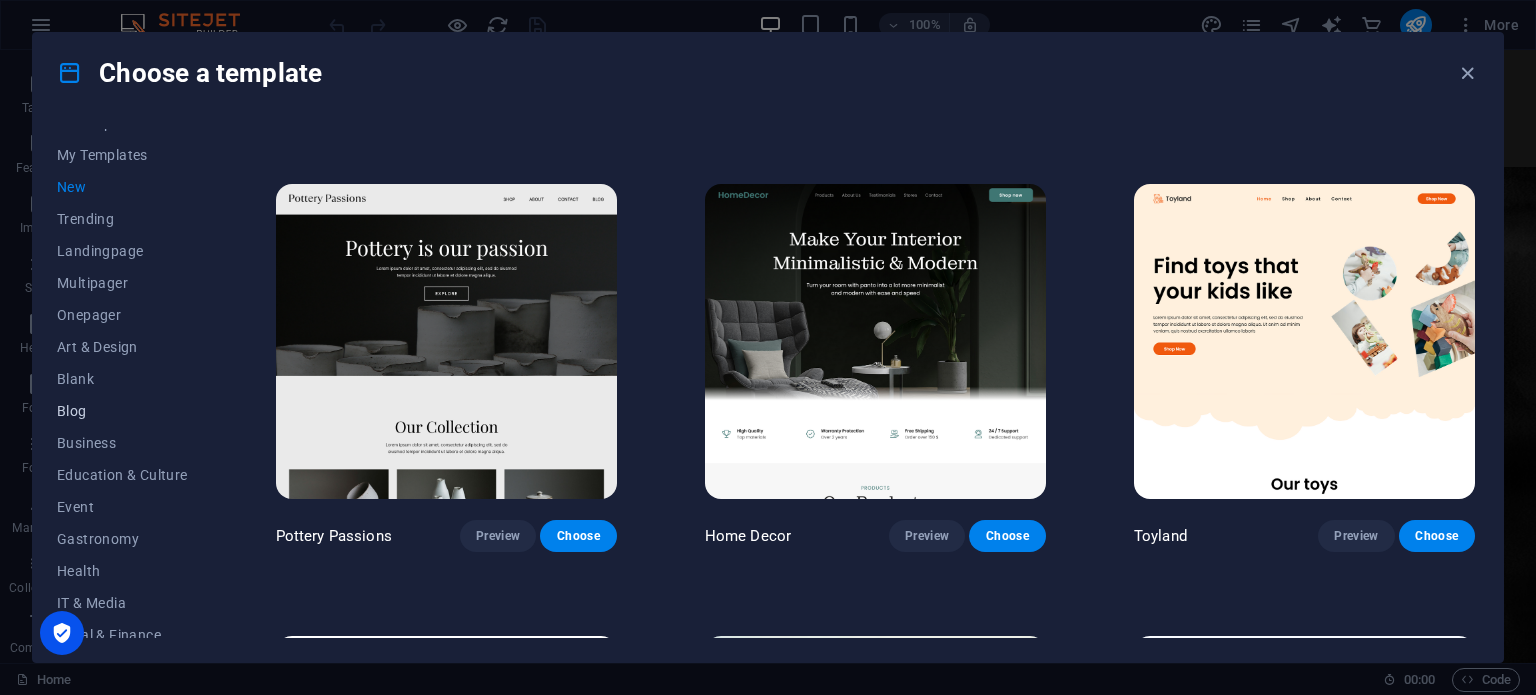 click on "Blog" at bounding box center (122, 411) 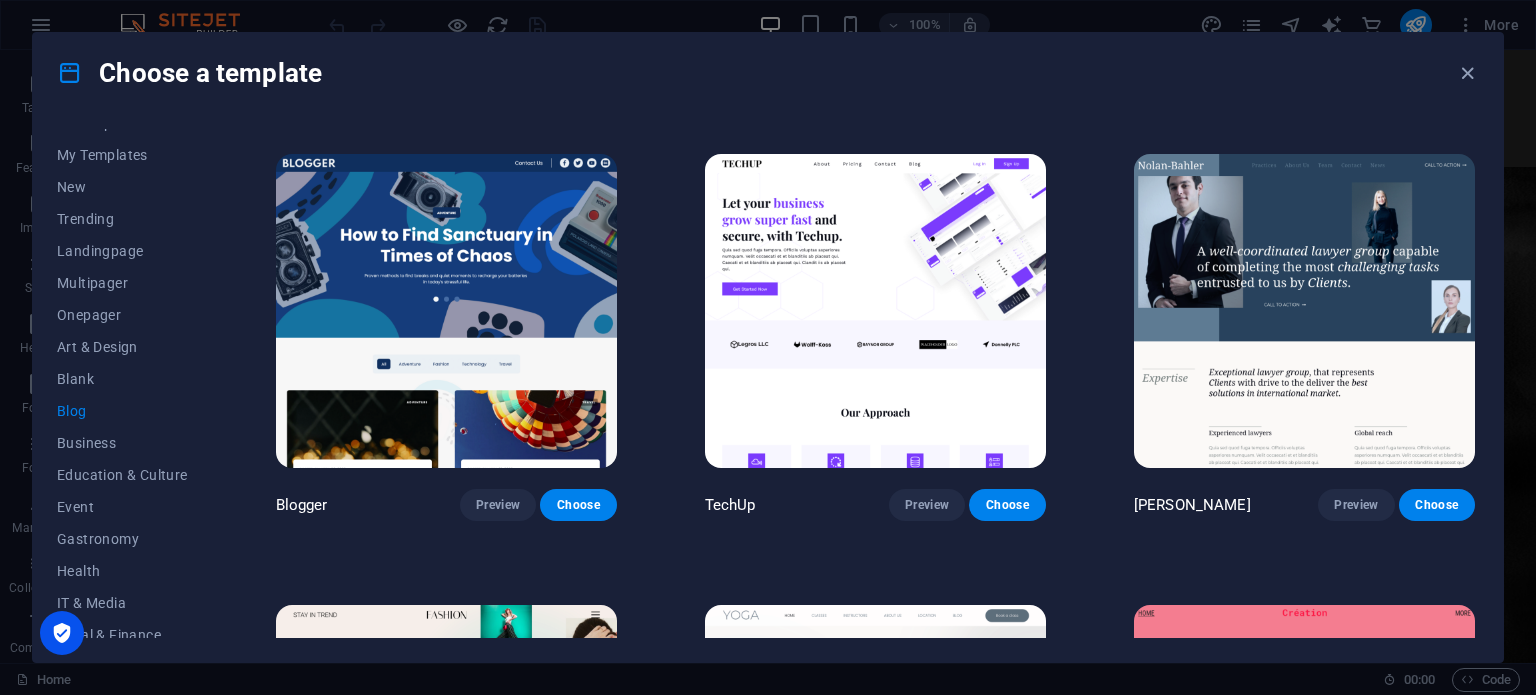 scroll, scrollTop: 1800, scrollLeft: 0, axis: vertical 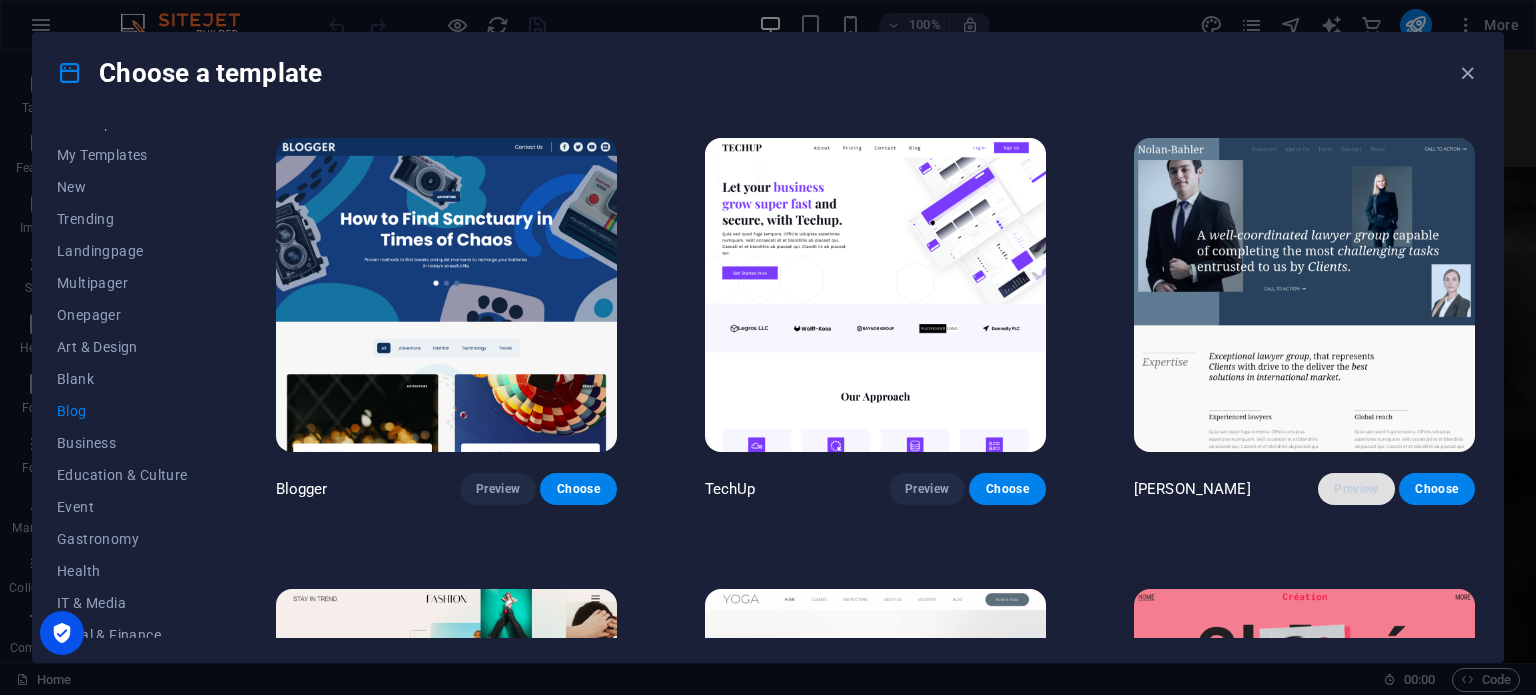 click on "Preview" at bounding box center (1356, 489) 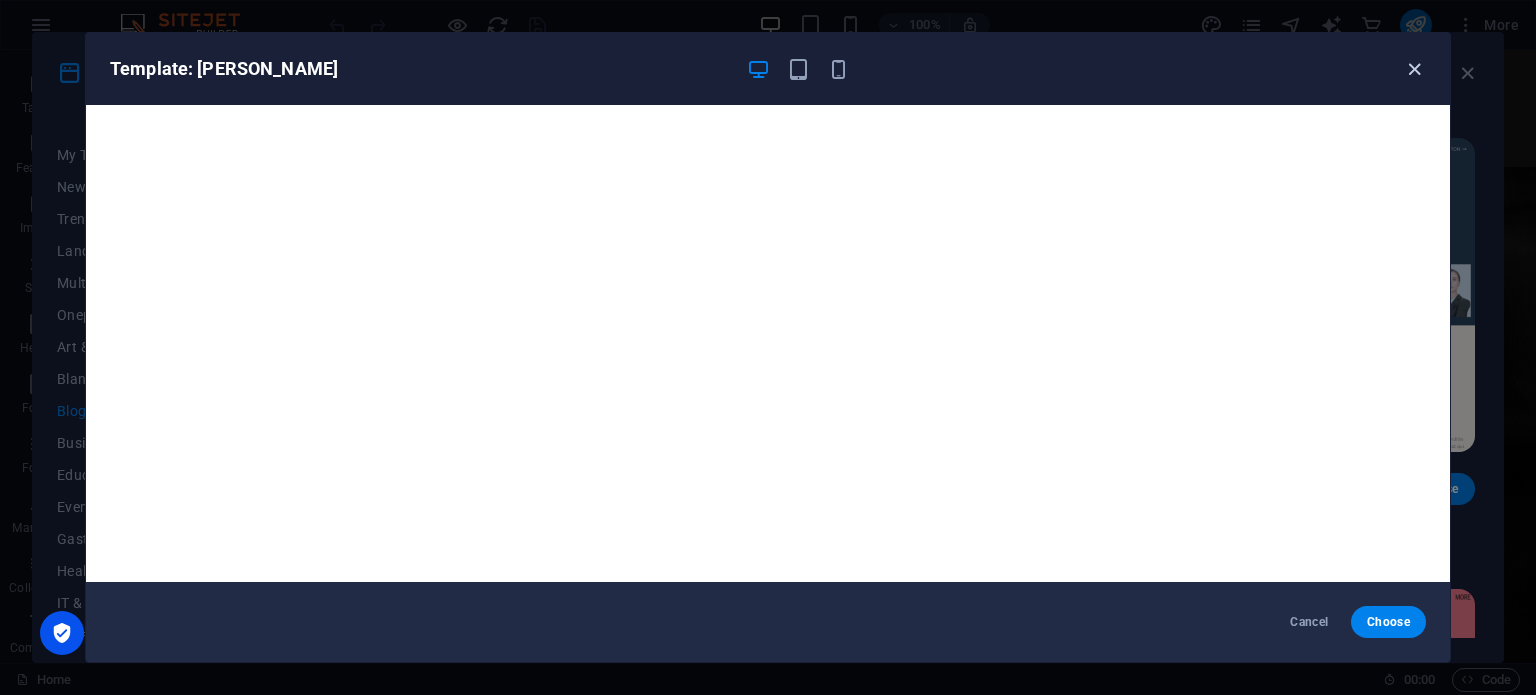click at bounding box center [1414, 69] 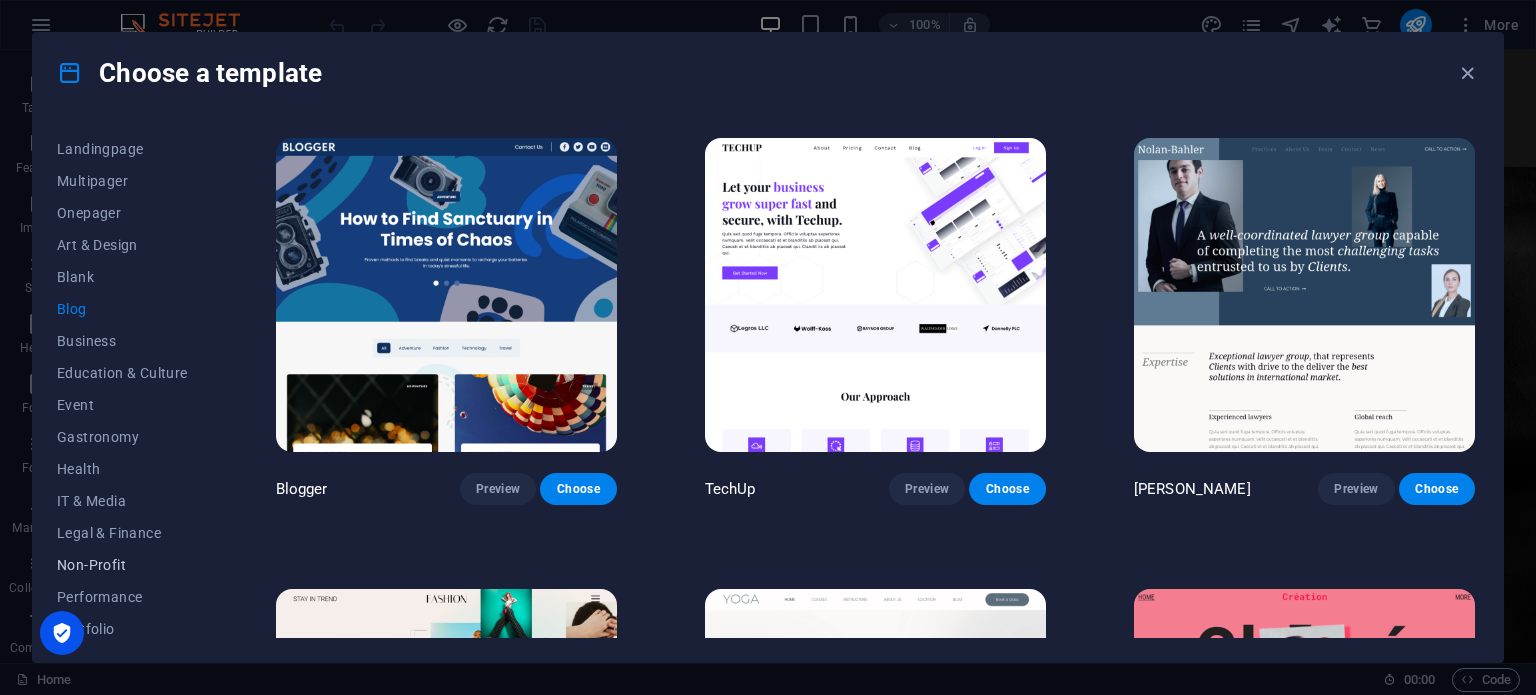 scroll, scrollTop: 322, scrollLeft: 0, axis: vertical 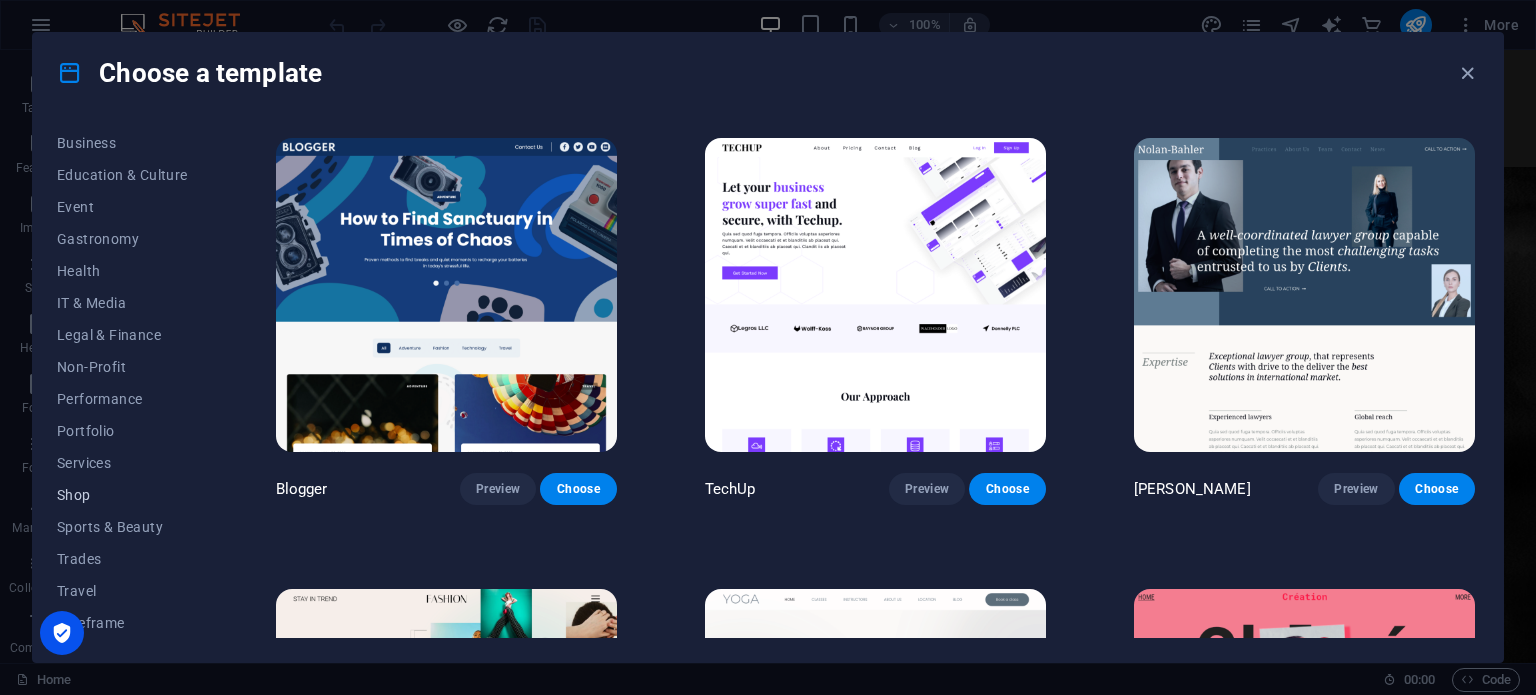 click on "Shop" at bounding box center [122, 495] 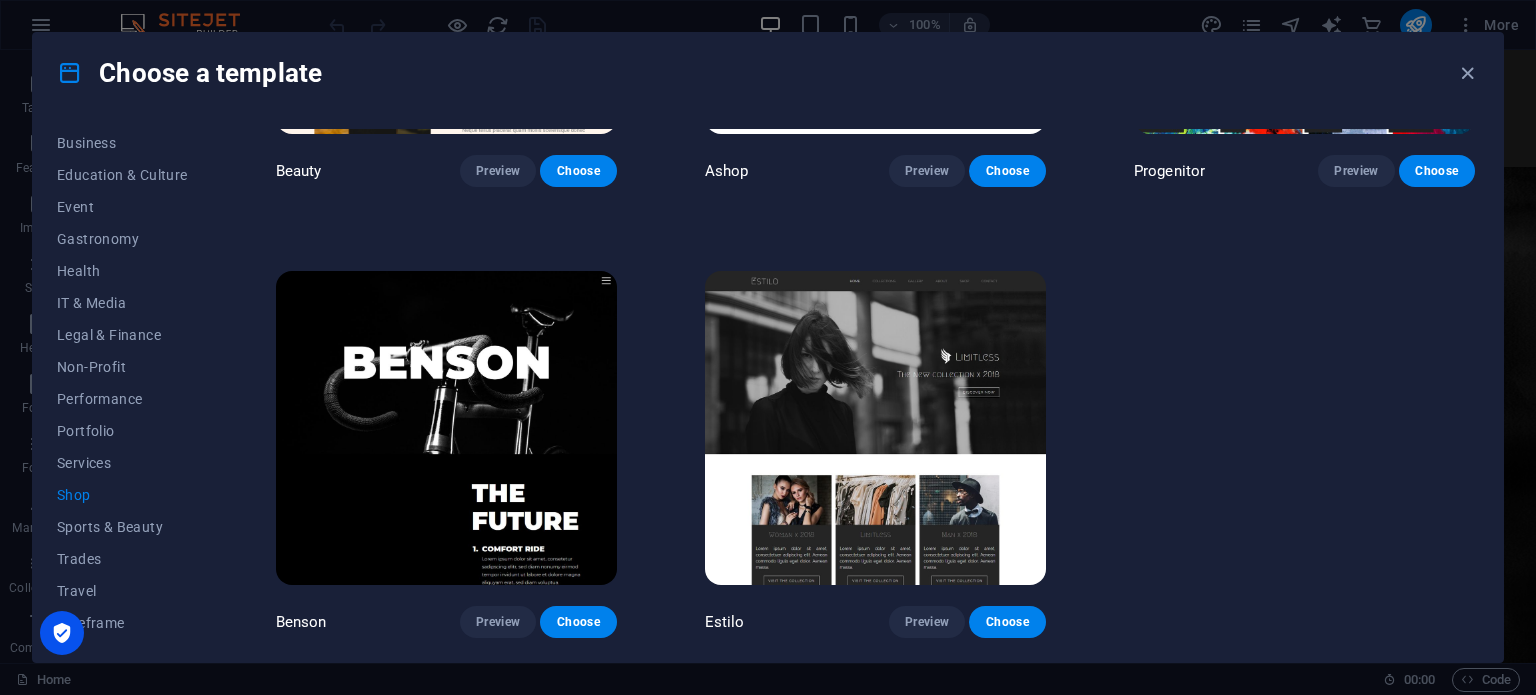 scroll, scrollTop: 1208, scrollLeft: 0, axis: vertical 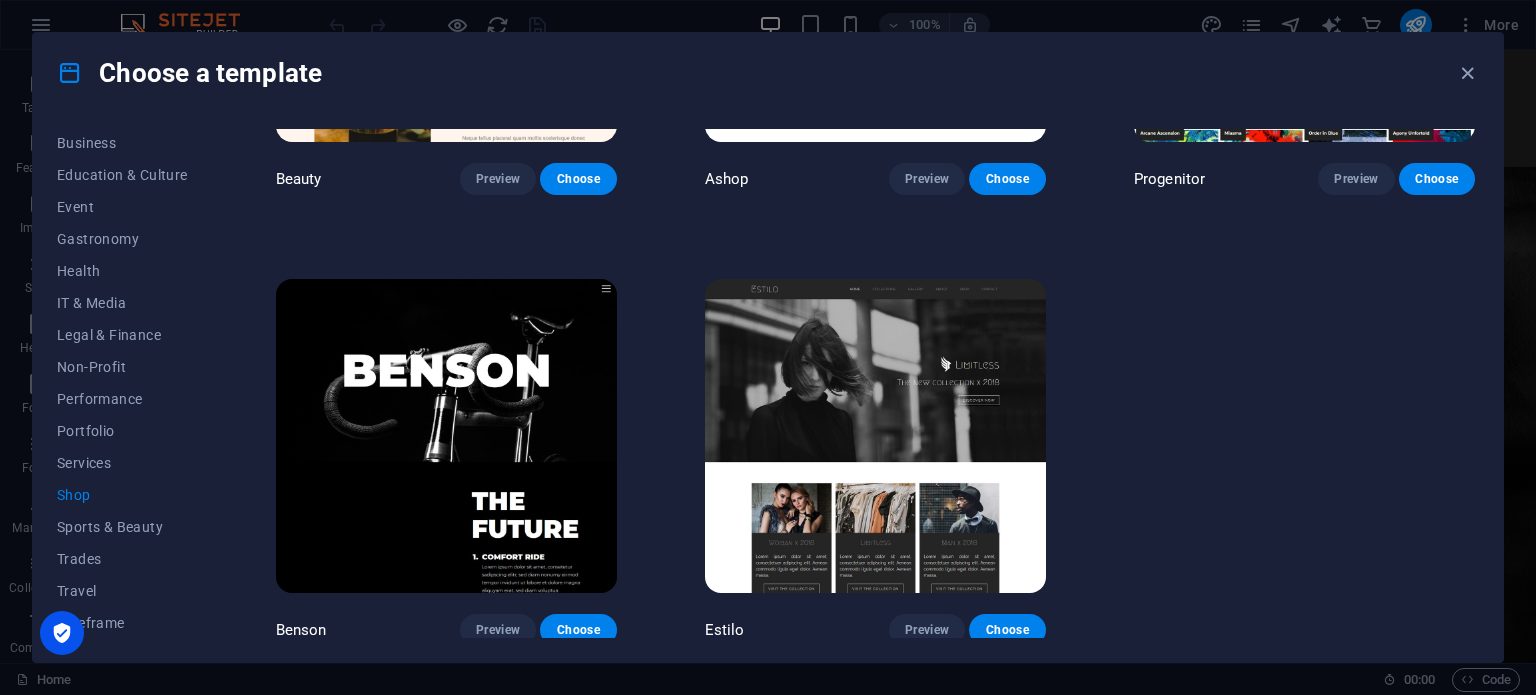 click at bounding box center (446, 436) 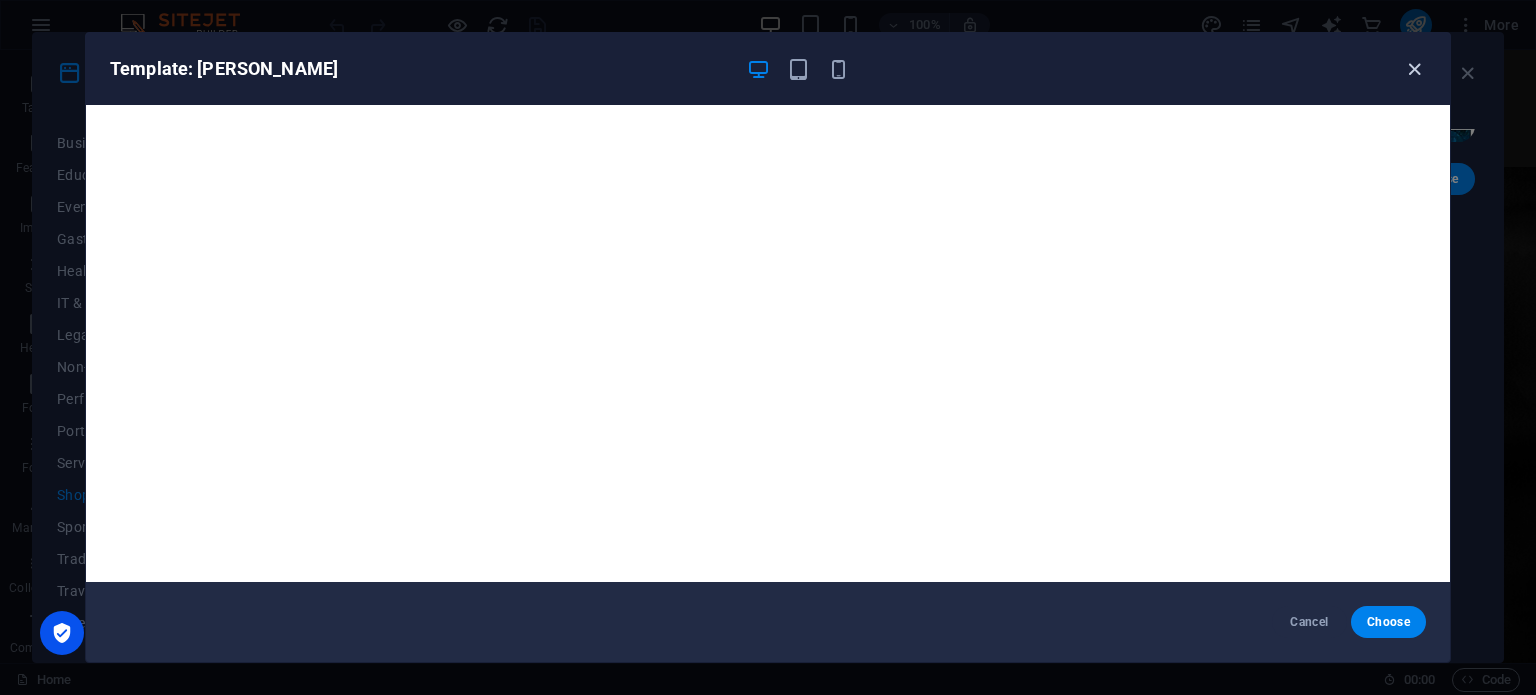 click at bounding box center (1414, 69) 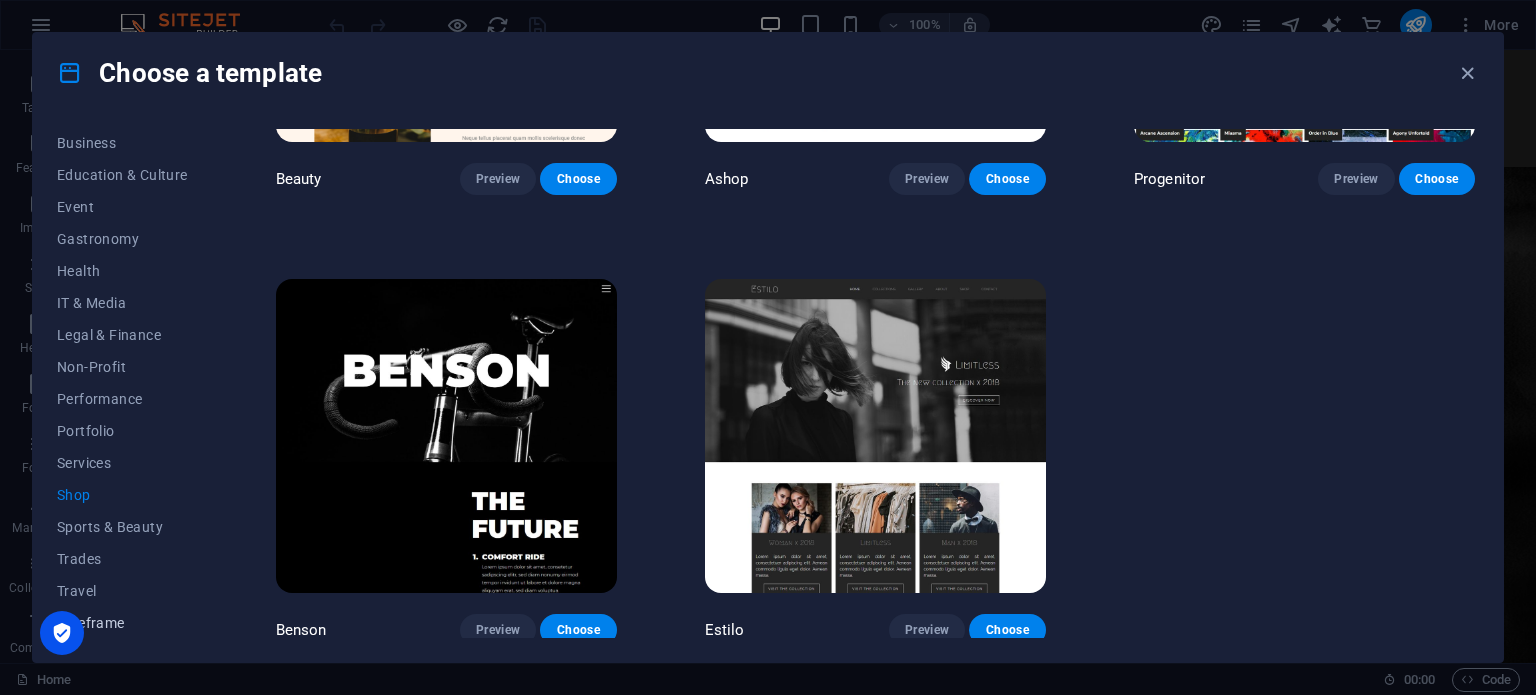 click on "Wireframe" at bounding box center [122, 623] 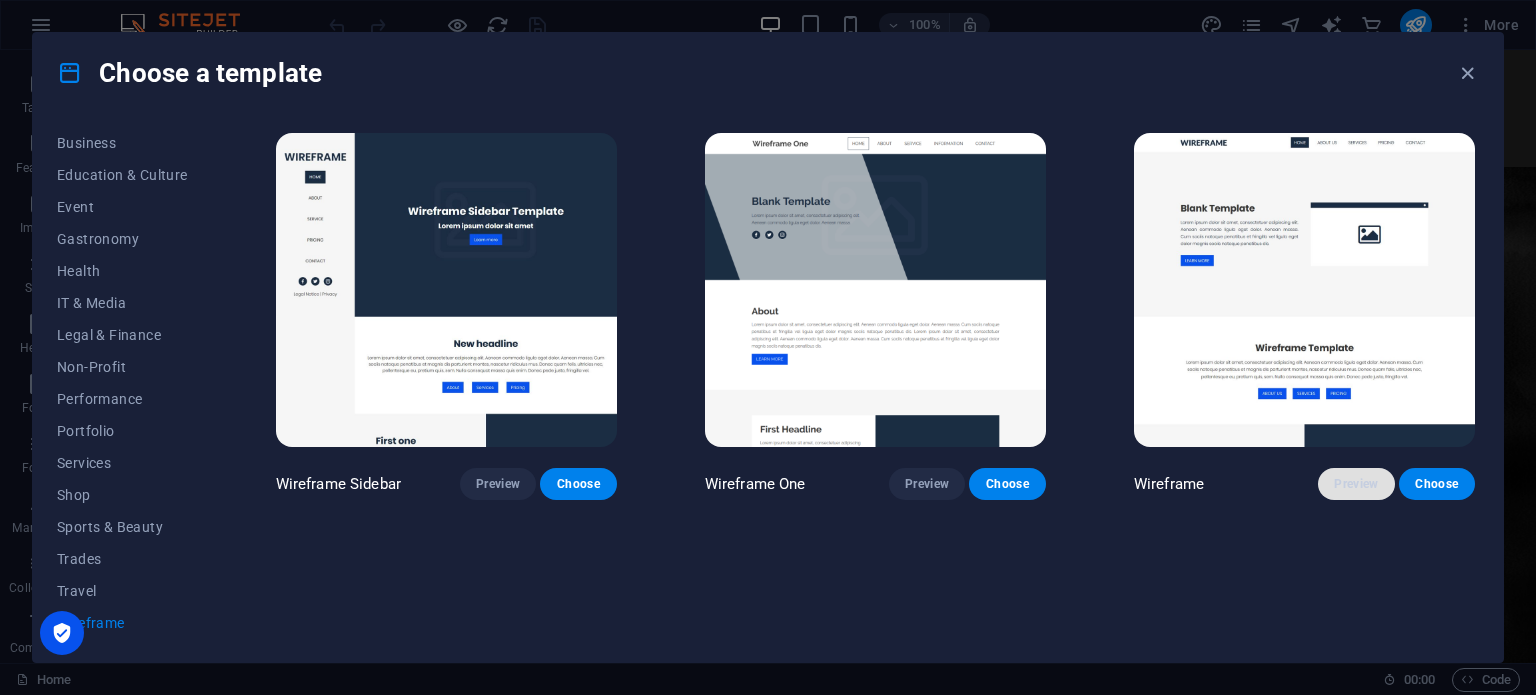 click on "Preview" at bounding box center [1356, 484] 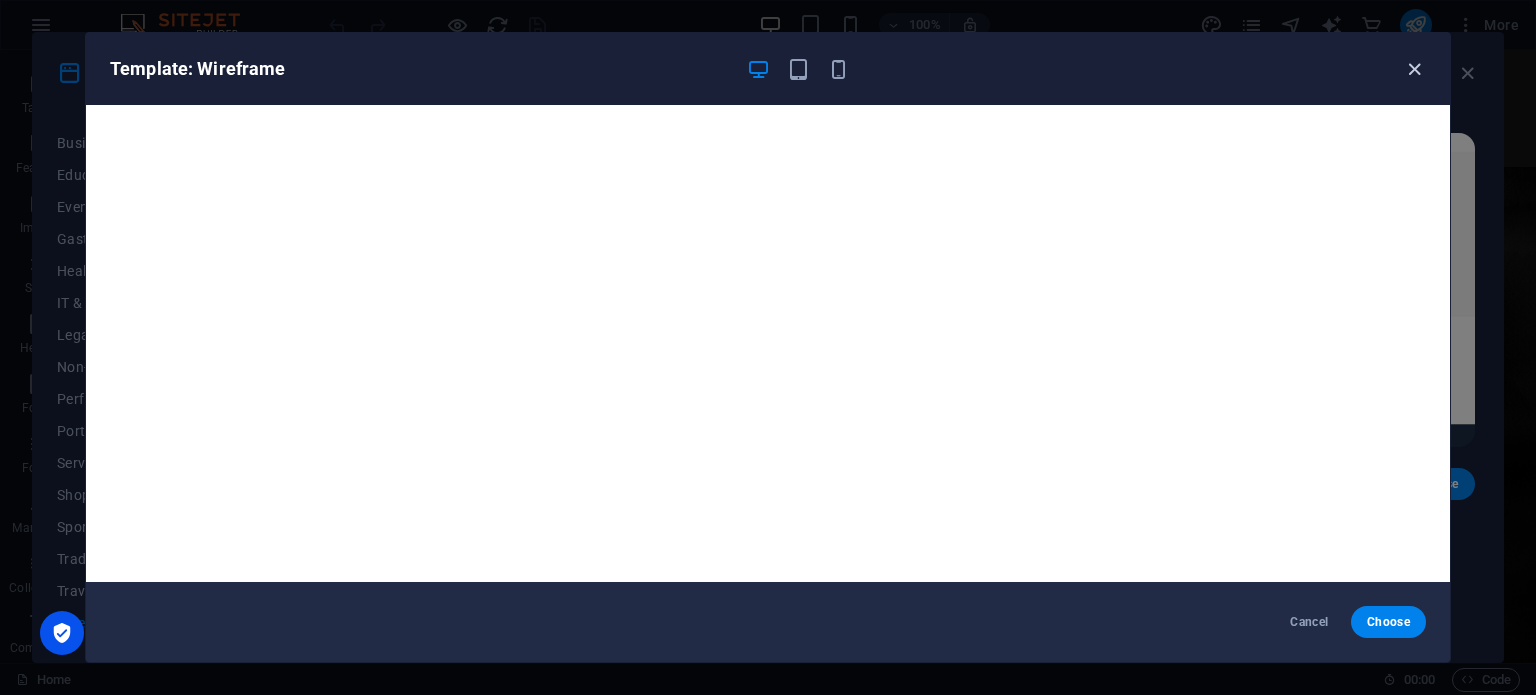 click at bounding box center [1414, 69] 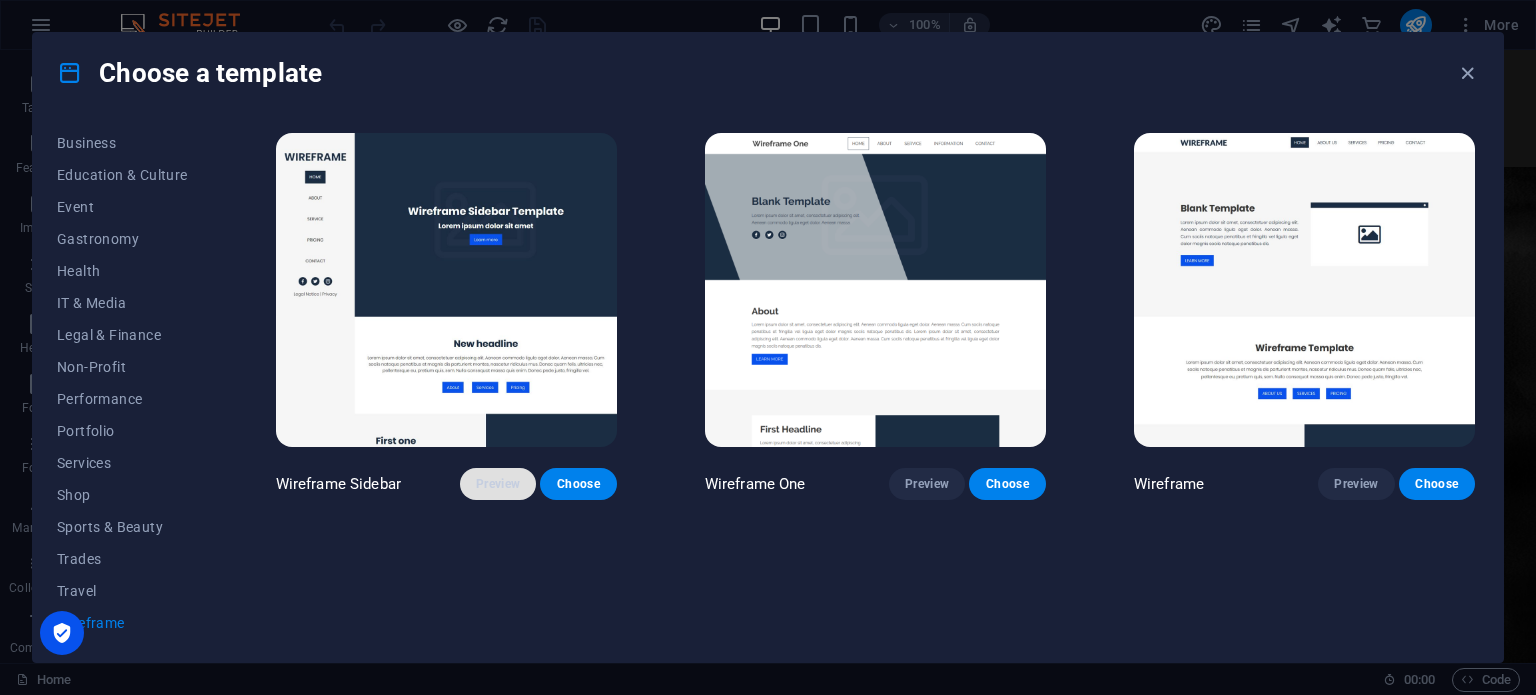 click on "Preview" at bounding box center (498, 484) 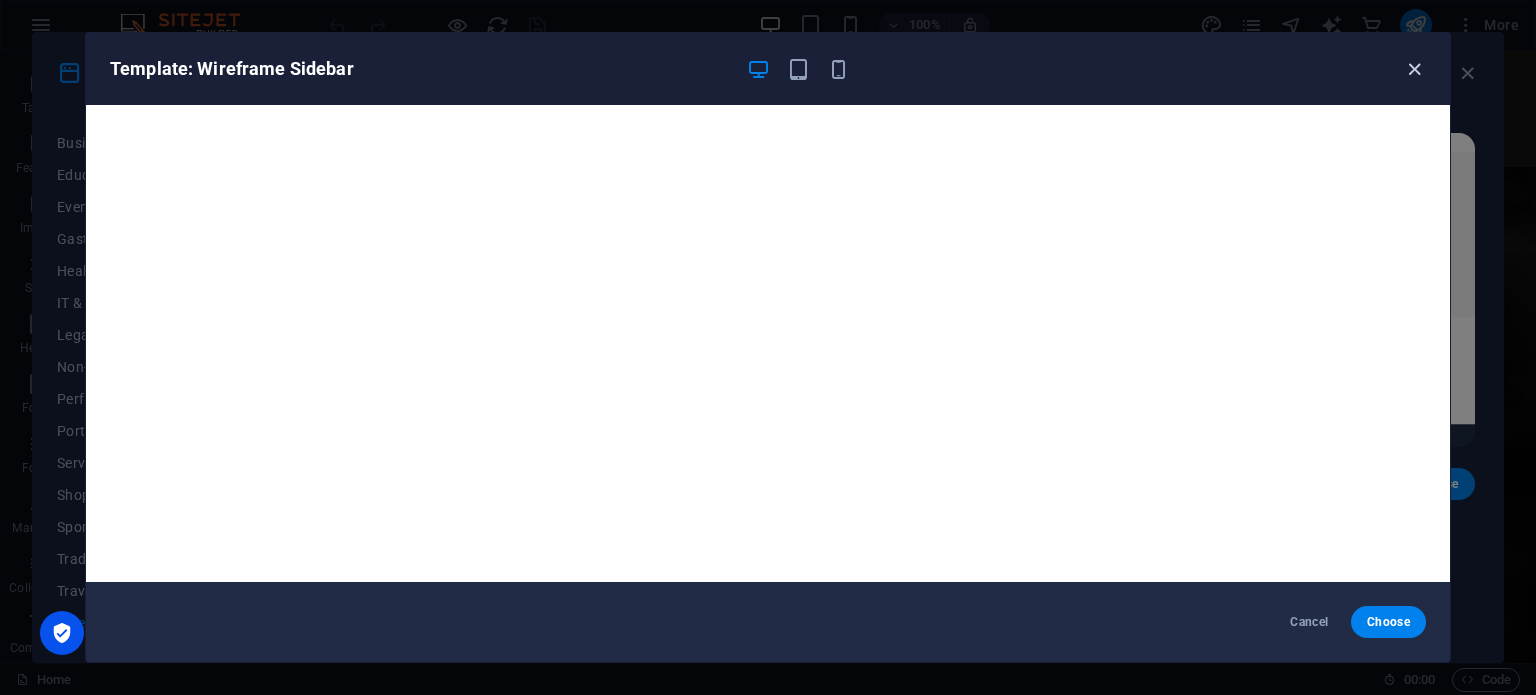 click at bounding box center (1414, 69) 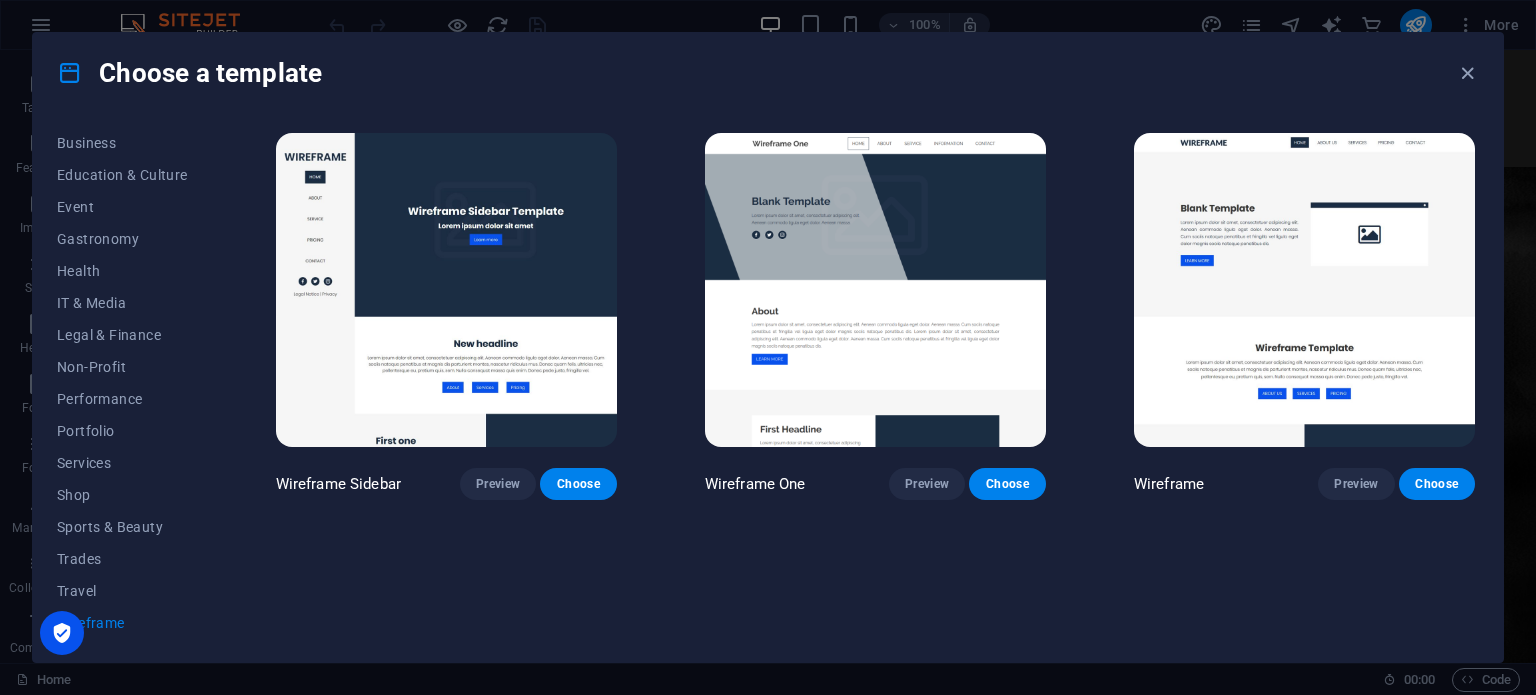 click at bounding box center (1304, 290) 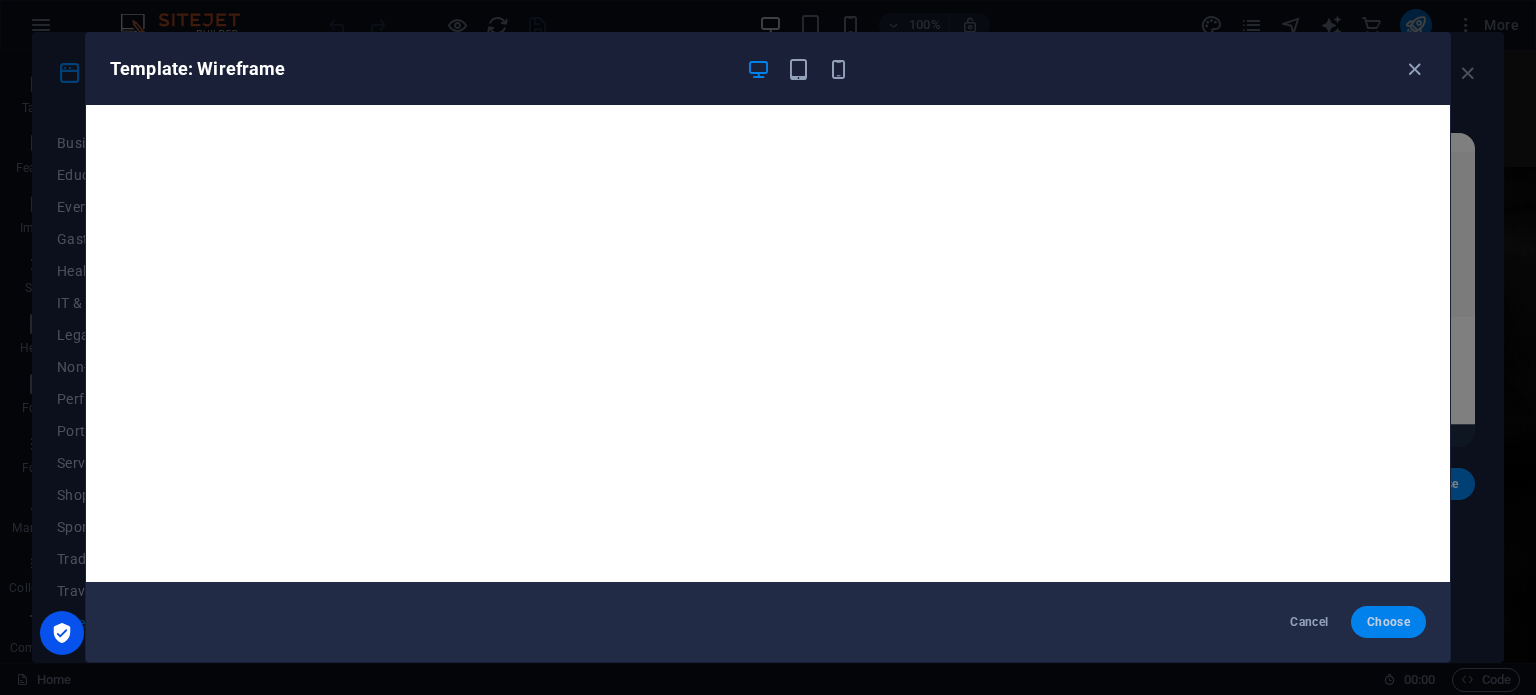 click on "Choose" at bounding box center (1388, 622) 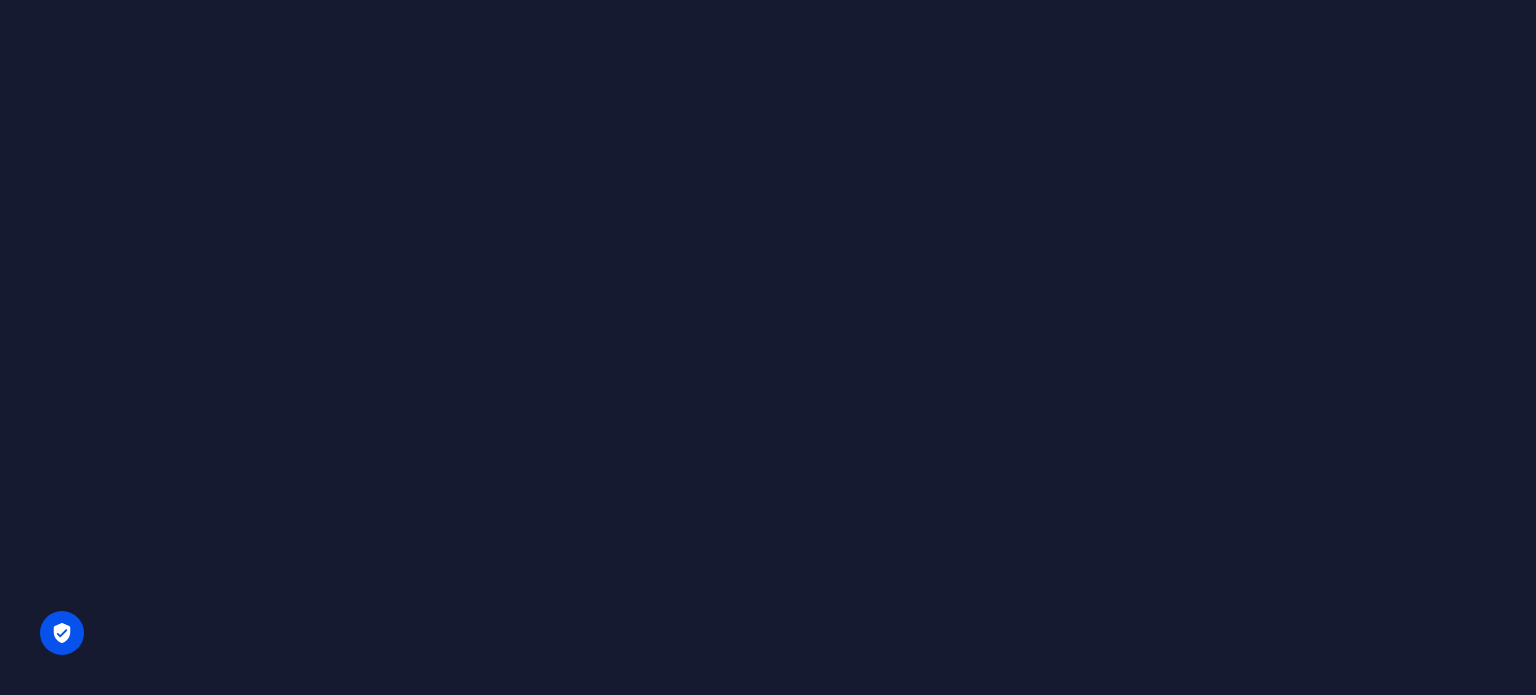 scroll, scrollTop: 0, scrollLeft: 0, axis: both 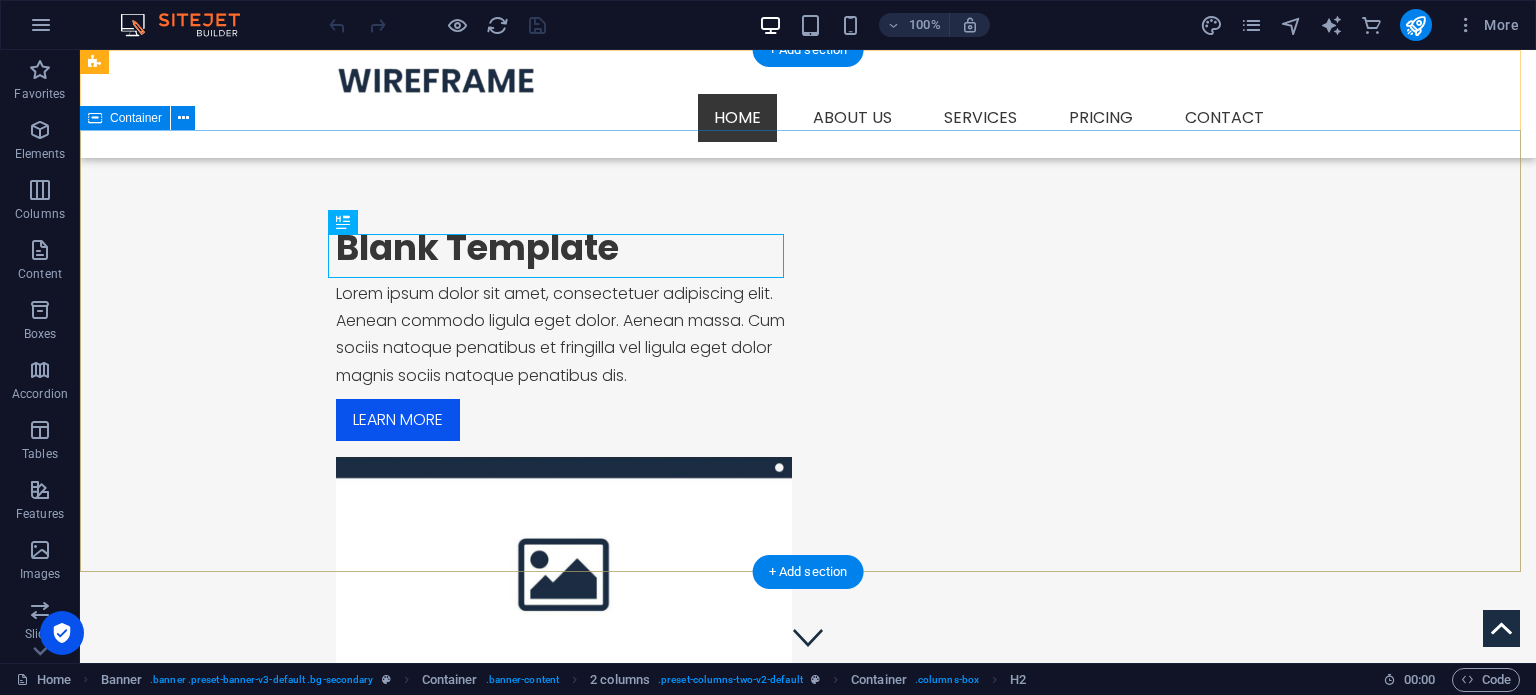 click on "Blank Template Lorem ipsum dolor sit amet, consectetuer adipiscing elit. Aenean commodo ligula eget dolor. Aenean massa. Cum sociis natoque penatibus et fringilla vel ligula eget dolor magnis sociis natoque penatibus dis. Learn more" at bounding box center (808, 458) 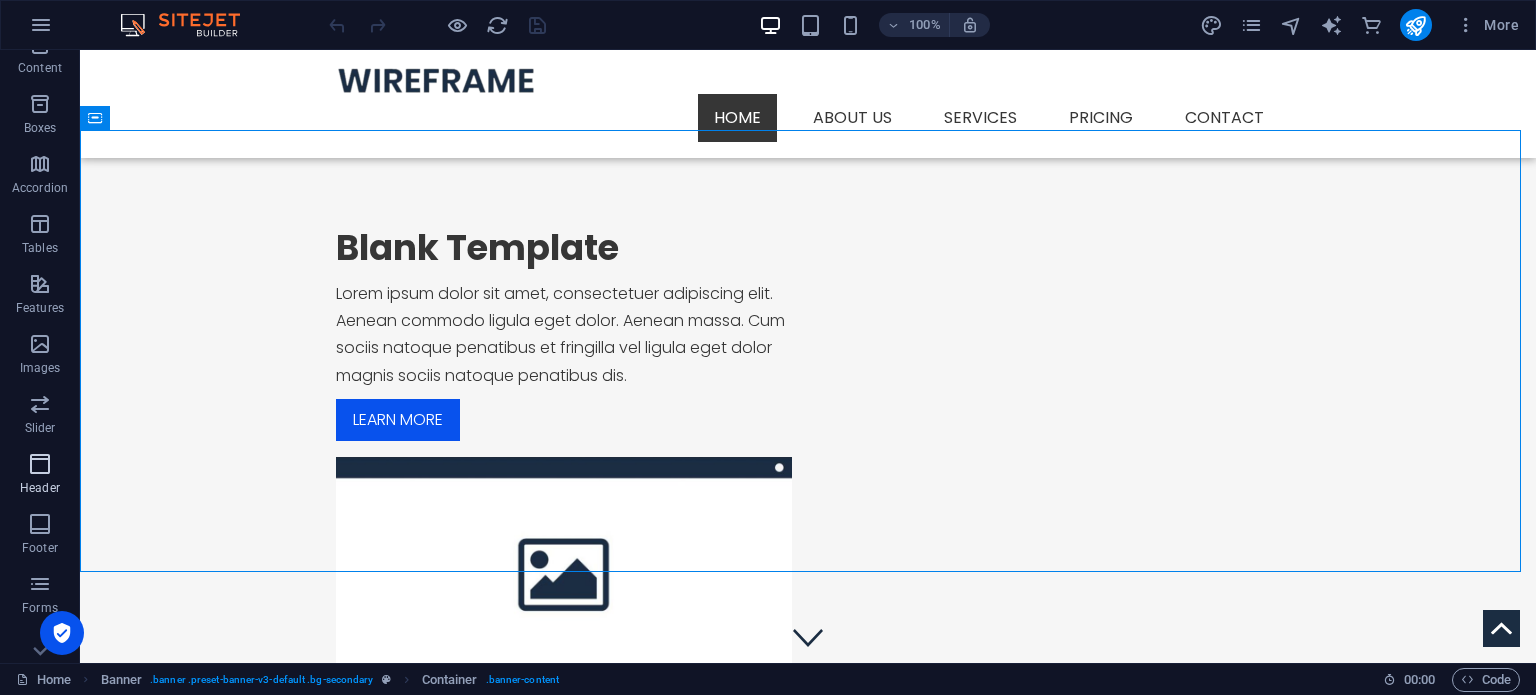scroll, scrollTop: 300, scrollLeft: 0, axis: vertical 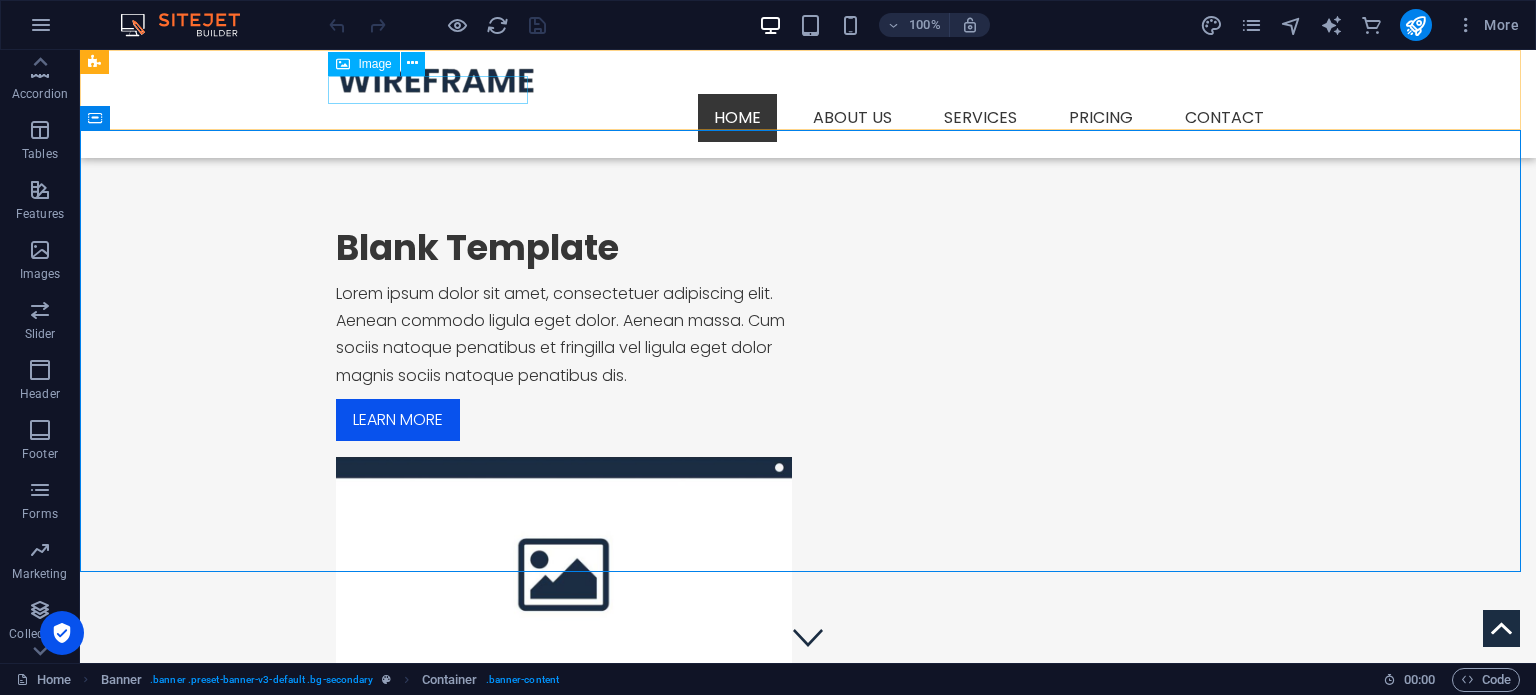 click at bounding box center (808, 80) 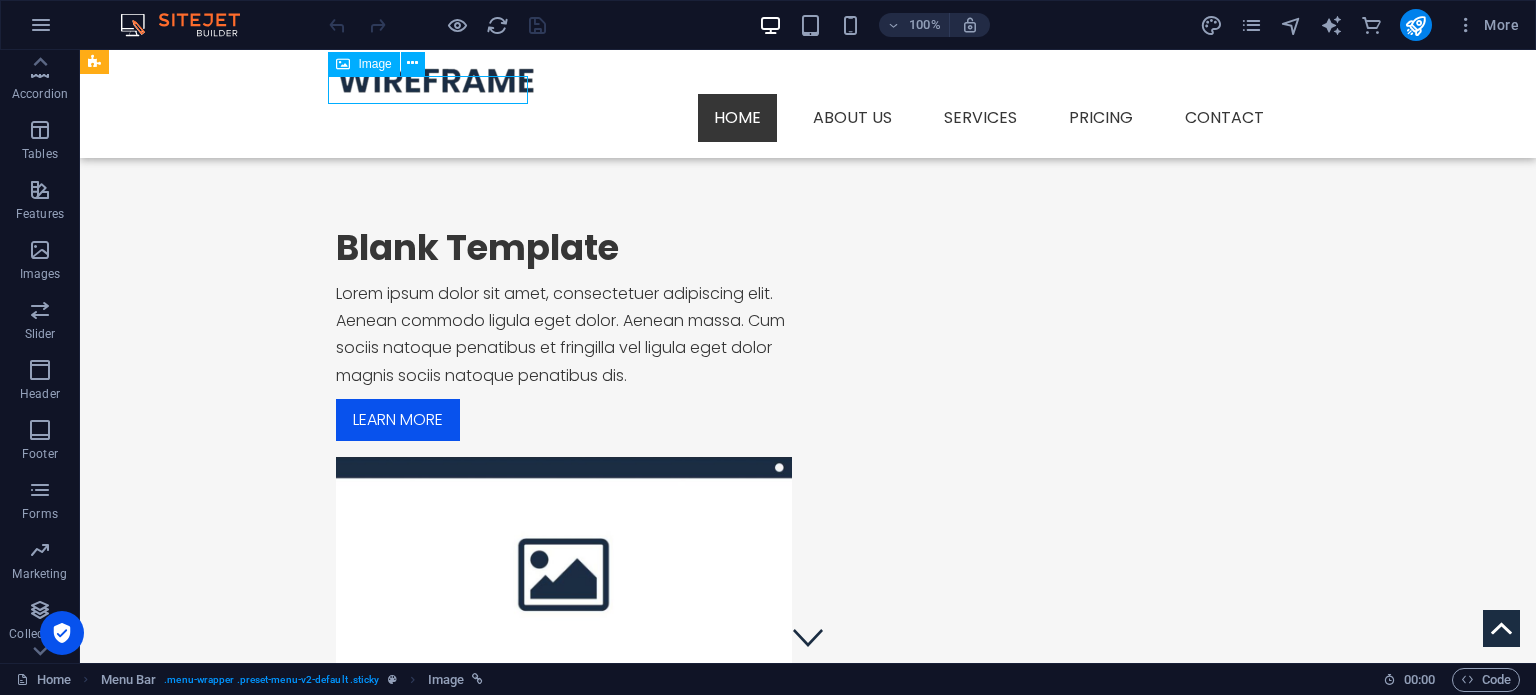 click at bounding box center (808, 80) 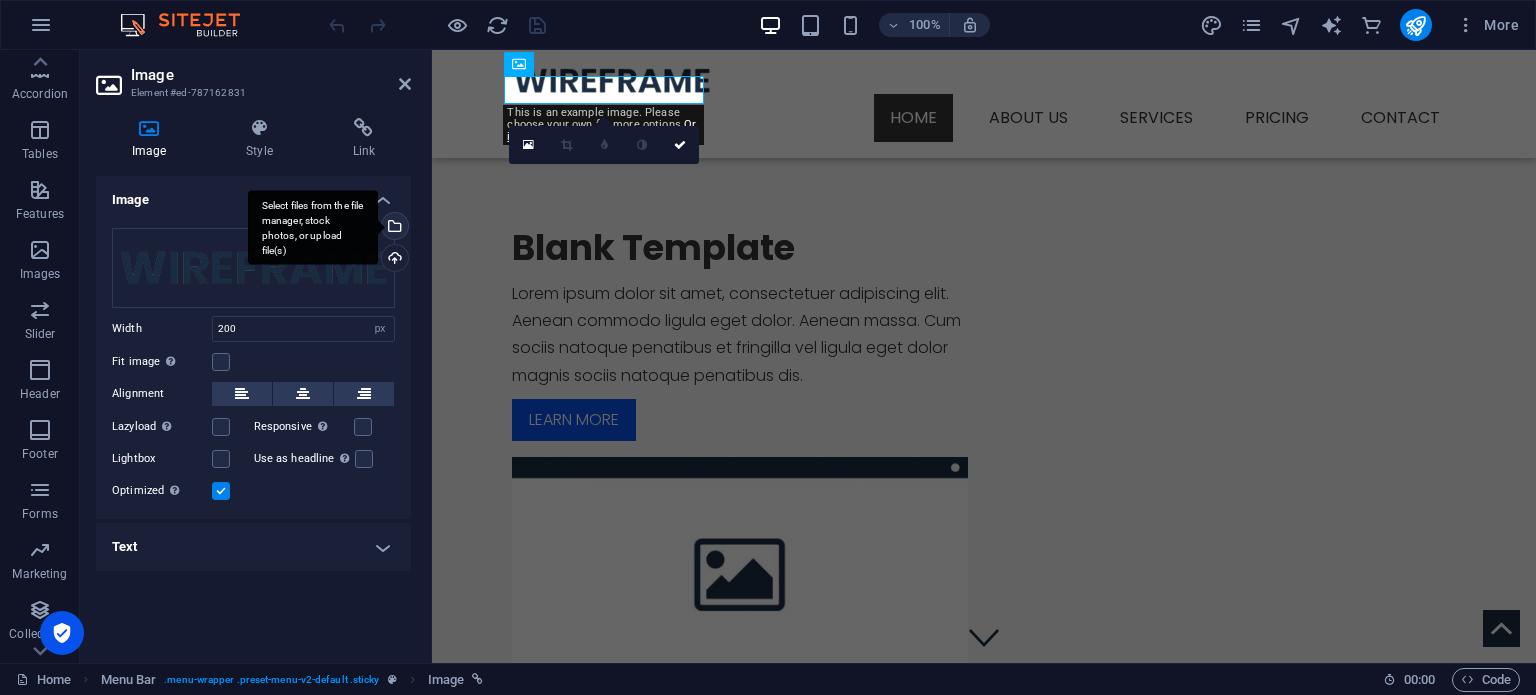 click on "Select files from the file manager, stock photos, or upload file(s)" at bounding box center (313, 227) 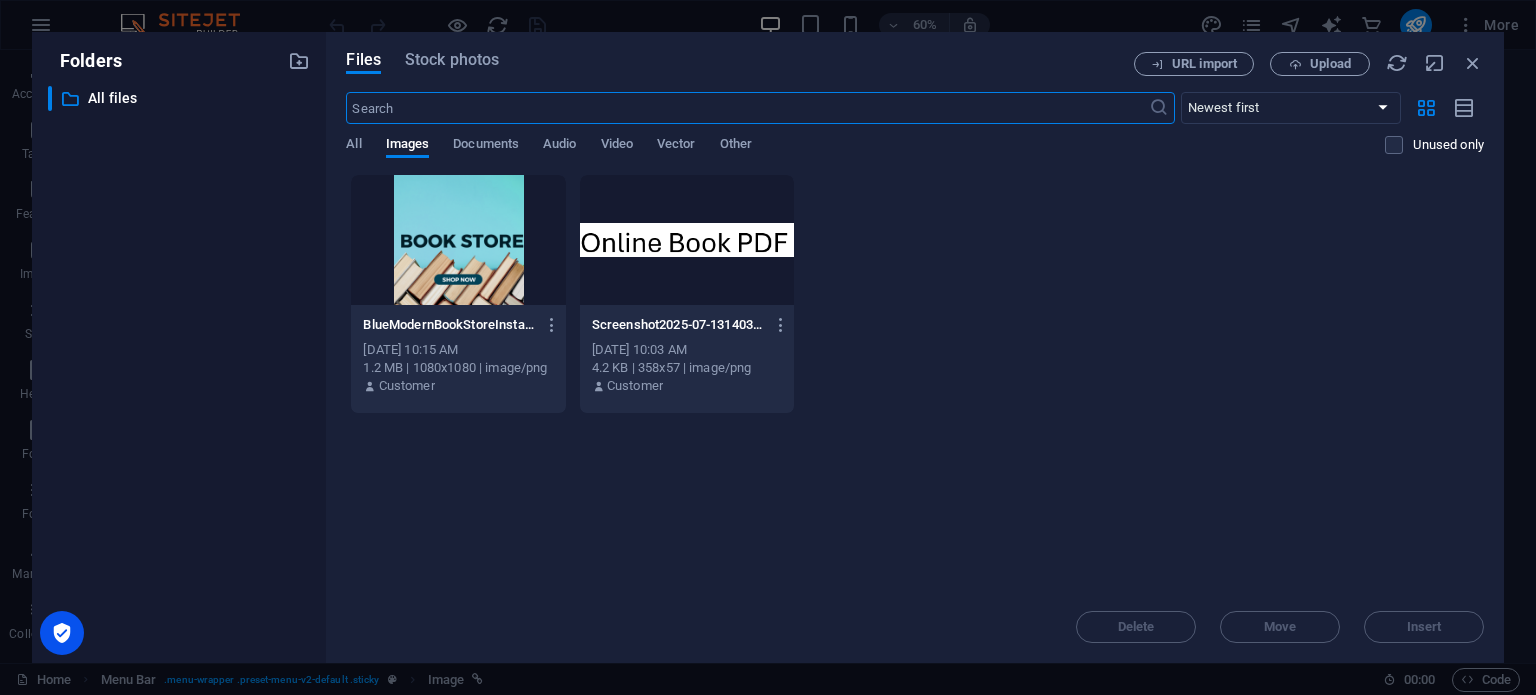 click at bounding box center (687, 240) 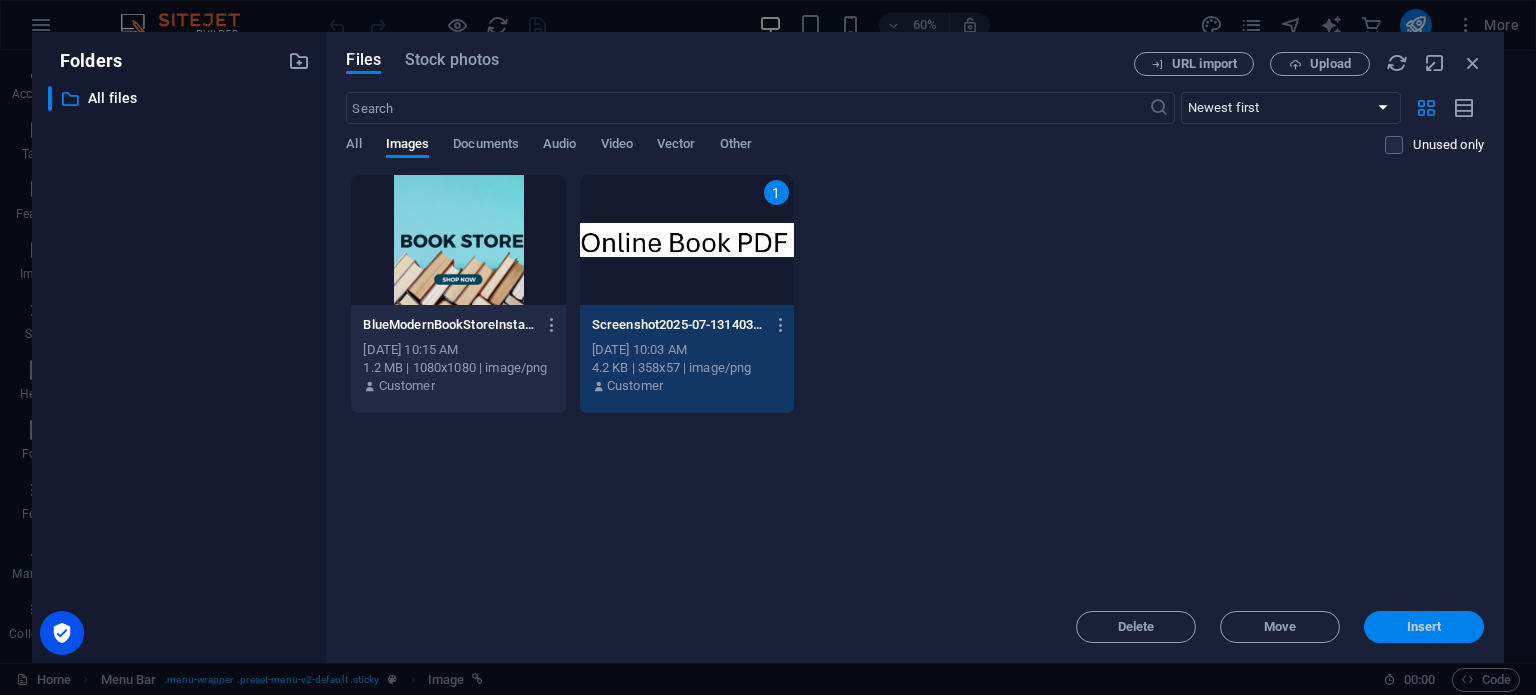 drag, startPoint x: 1438, startPoint y: 619, endPoint x: 1000, endPoint y: 567, distance: 441.07596 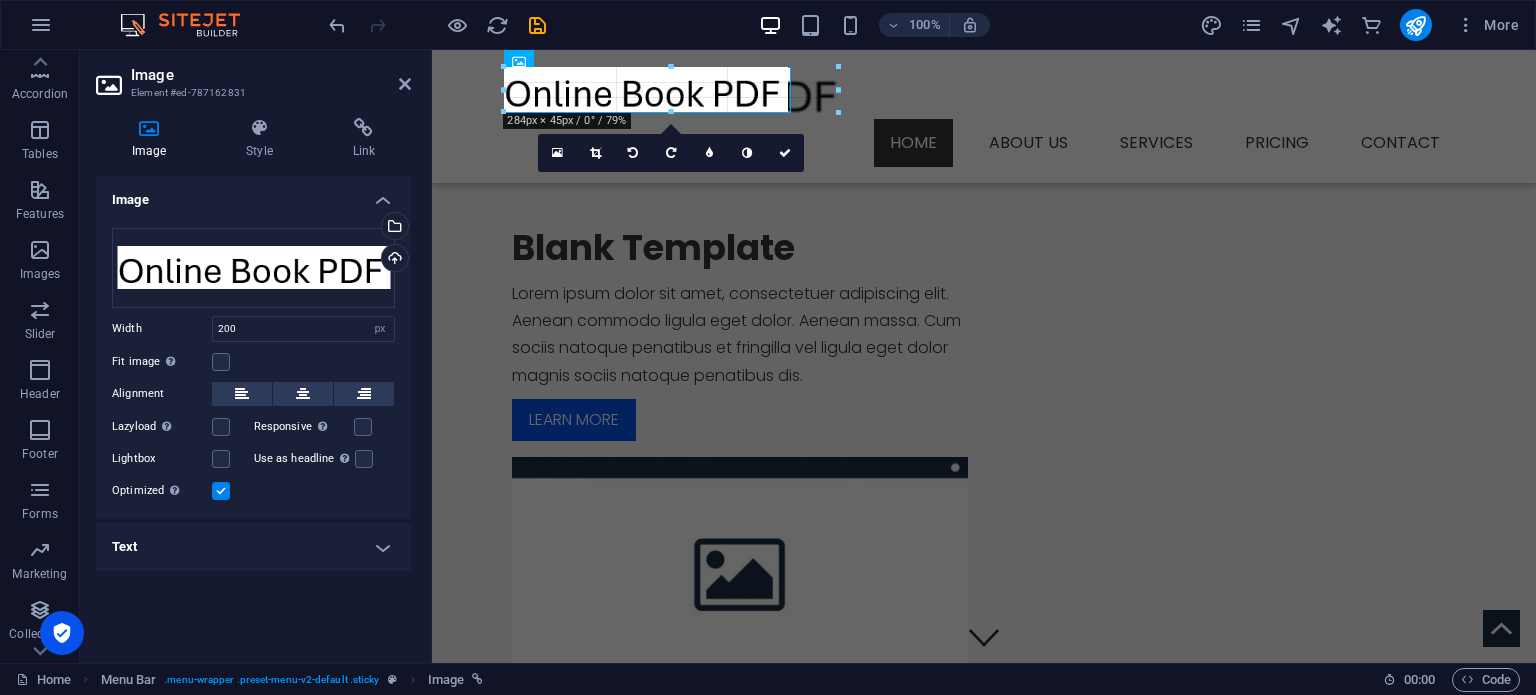 drag, startPoint x: 705, startPoint y: 111, endPoint x: 289, endPoint y: 86, distance: 416.75052 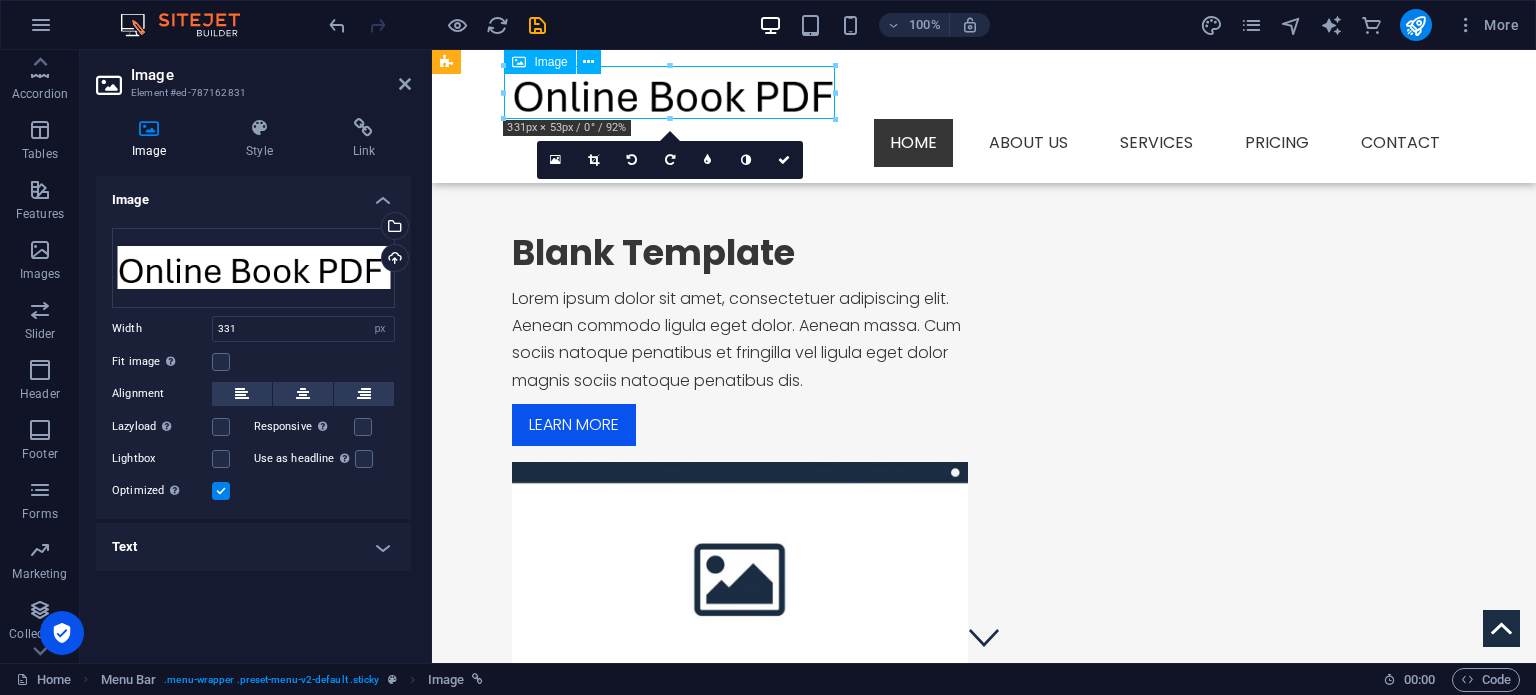 drag, startPoint x: 696, startPoint y: 87, endPoint x: 645, endPoint y: 97, distance: 51.971146 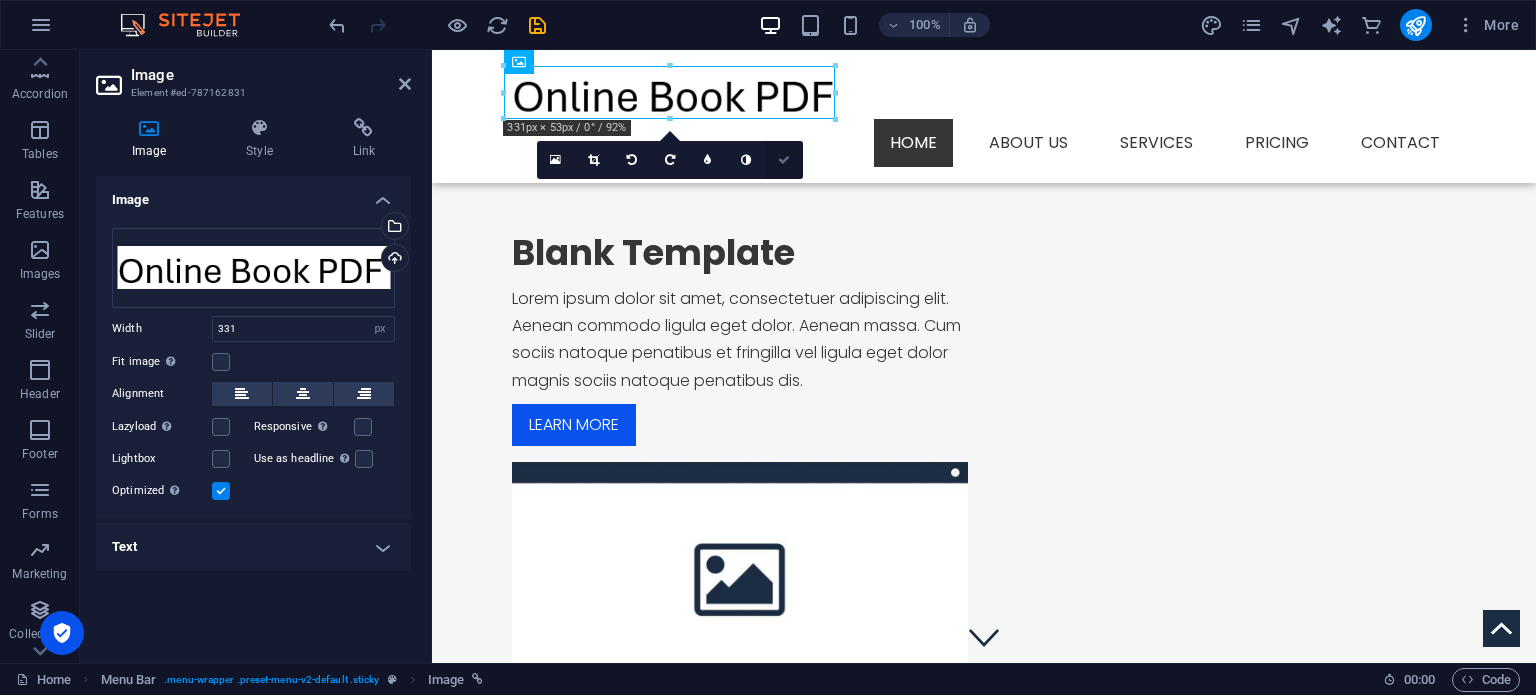 click at bounding box center [784, 160] 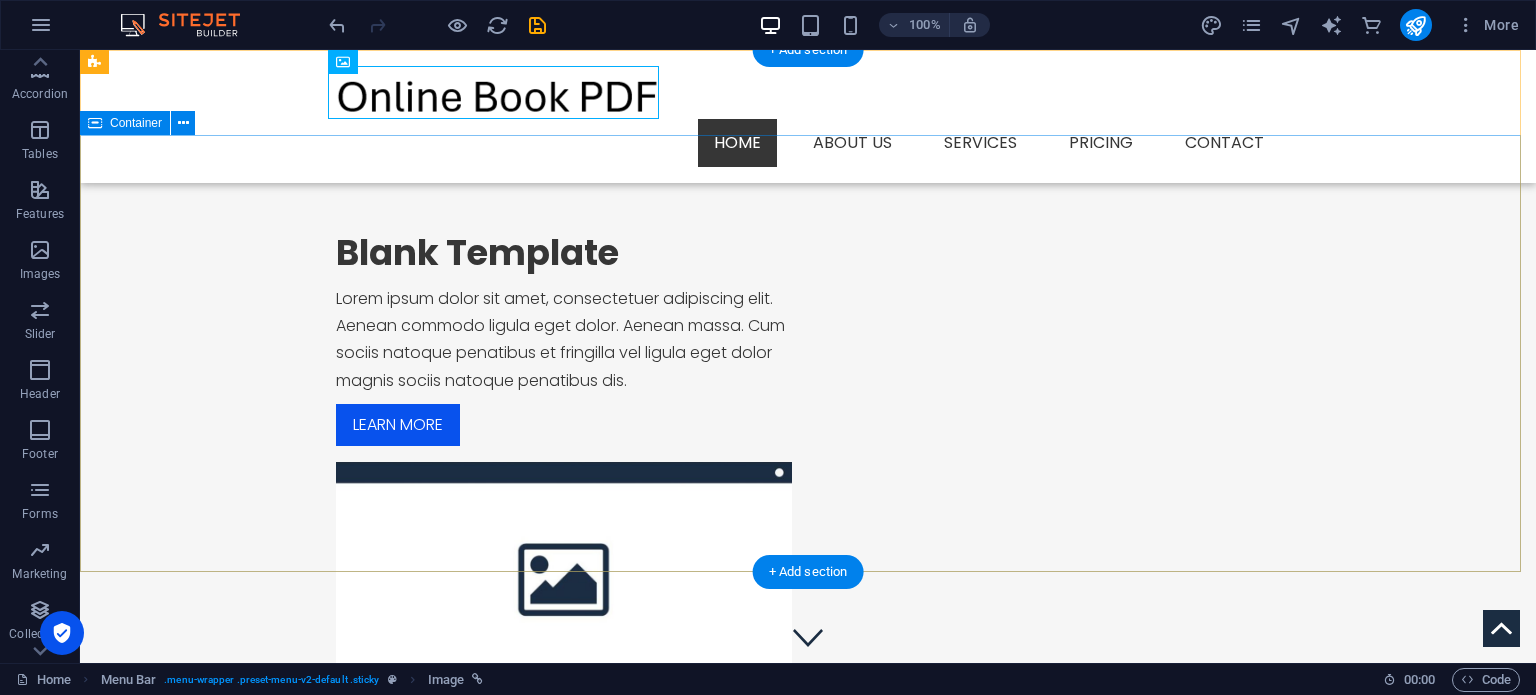click on "Blank Template Lorem ipsum dolor sit amet, consectetuer adipiscing elit. Aenean commodo ligula eget dolor. Aenean massa. Cum sociis natoque penatibus et fringilla vel ligula eget dolor magnis sociis natoque penatibus dis. Learn more" at bounding box center (808, 463) 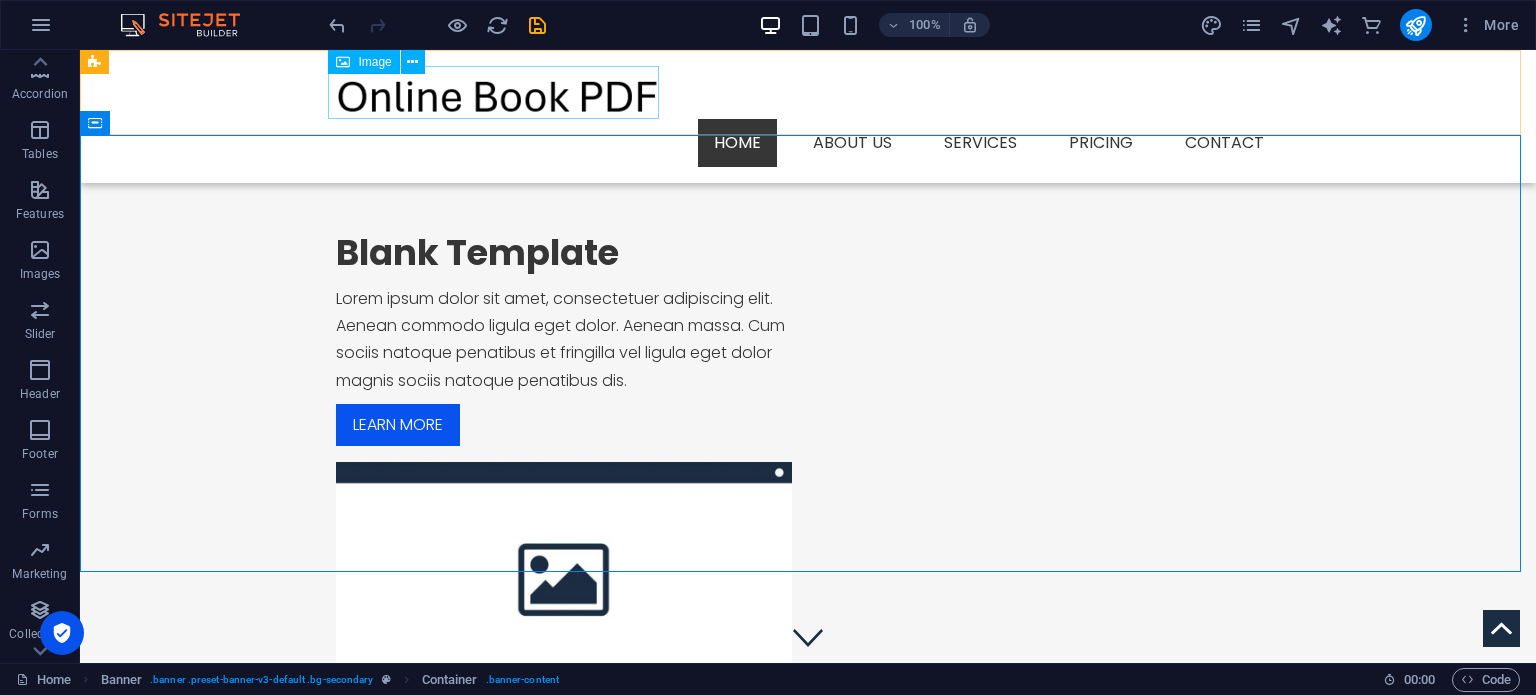 click at bounding box center [808, 92] 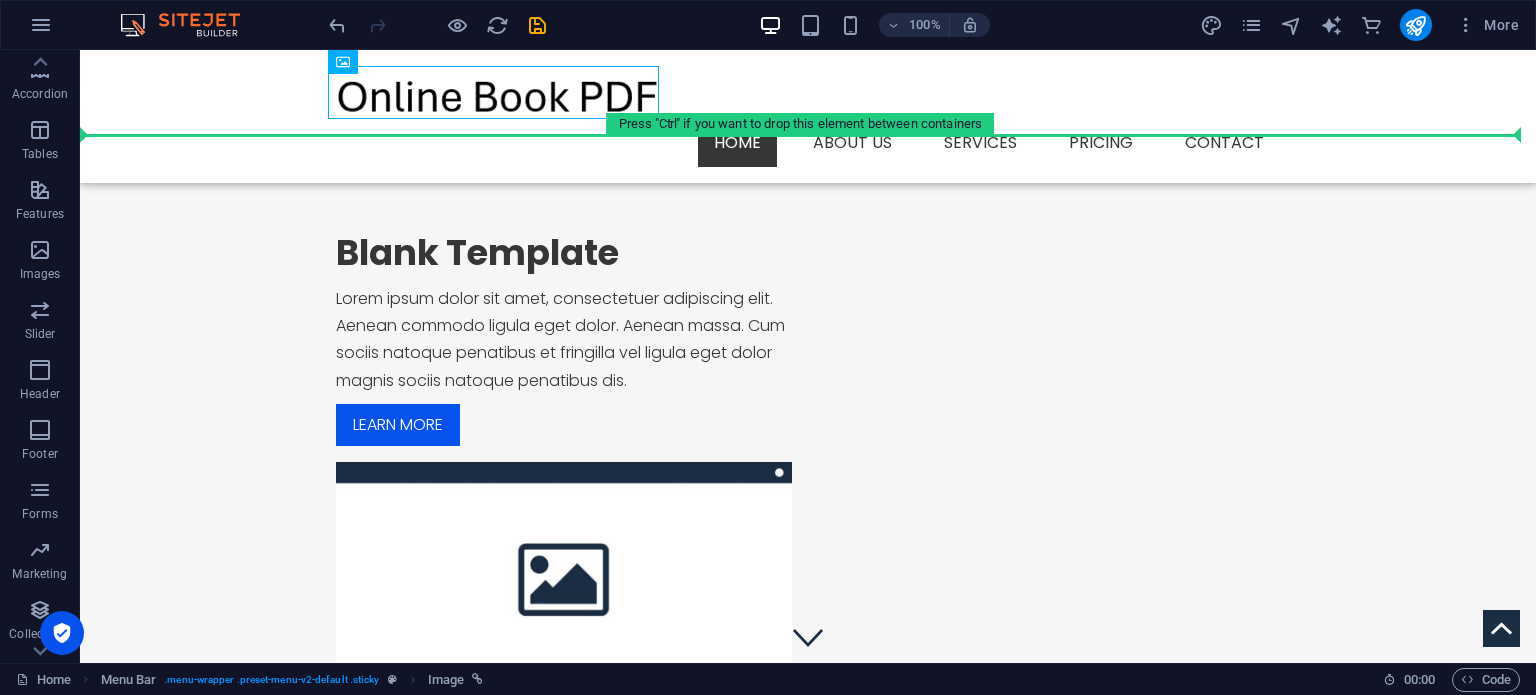 drag, startPoint x: 517, startPoint y: 95, endPoint x: 312, endPoint y: 103, distance: 205.15604 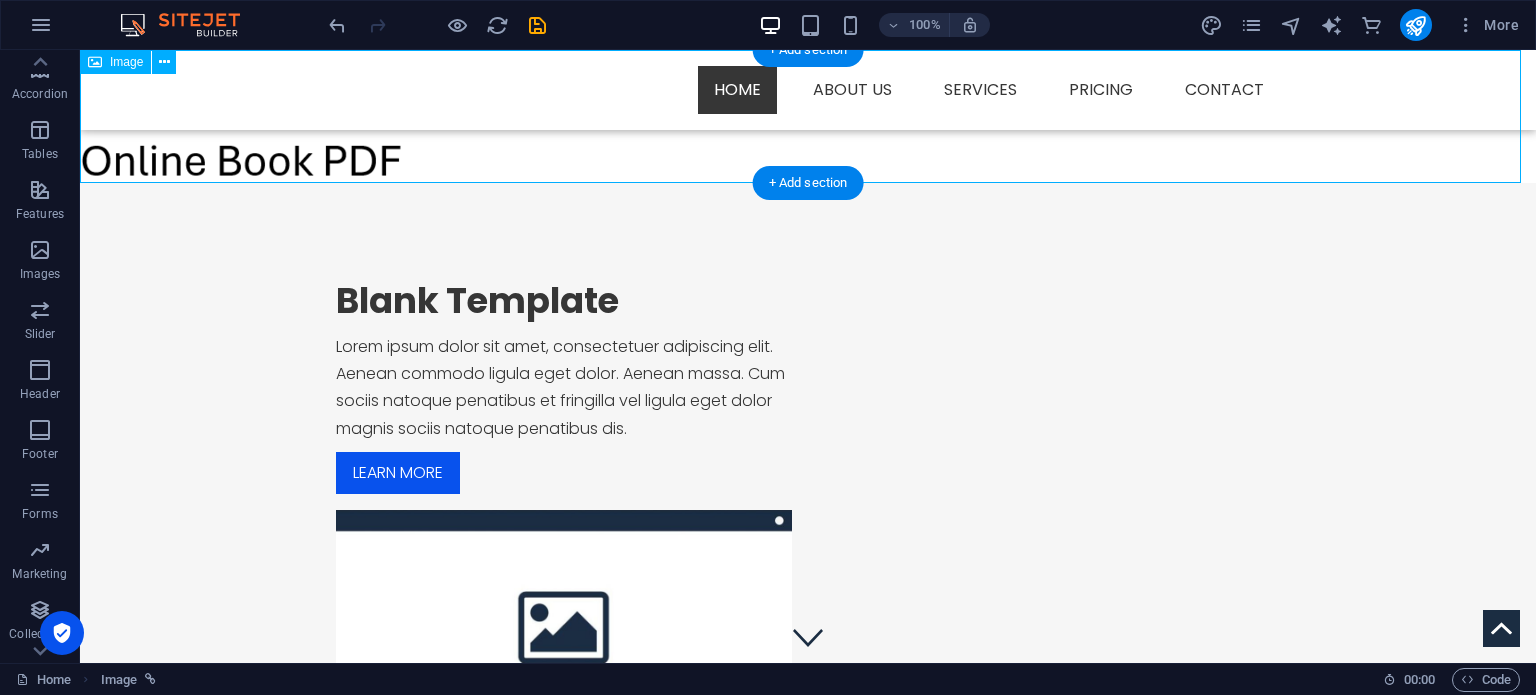 click at bounding box center (808, 116) 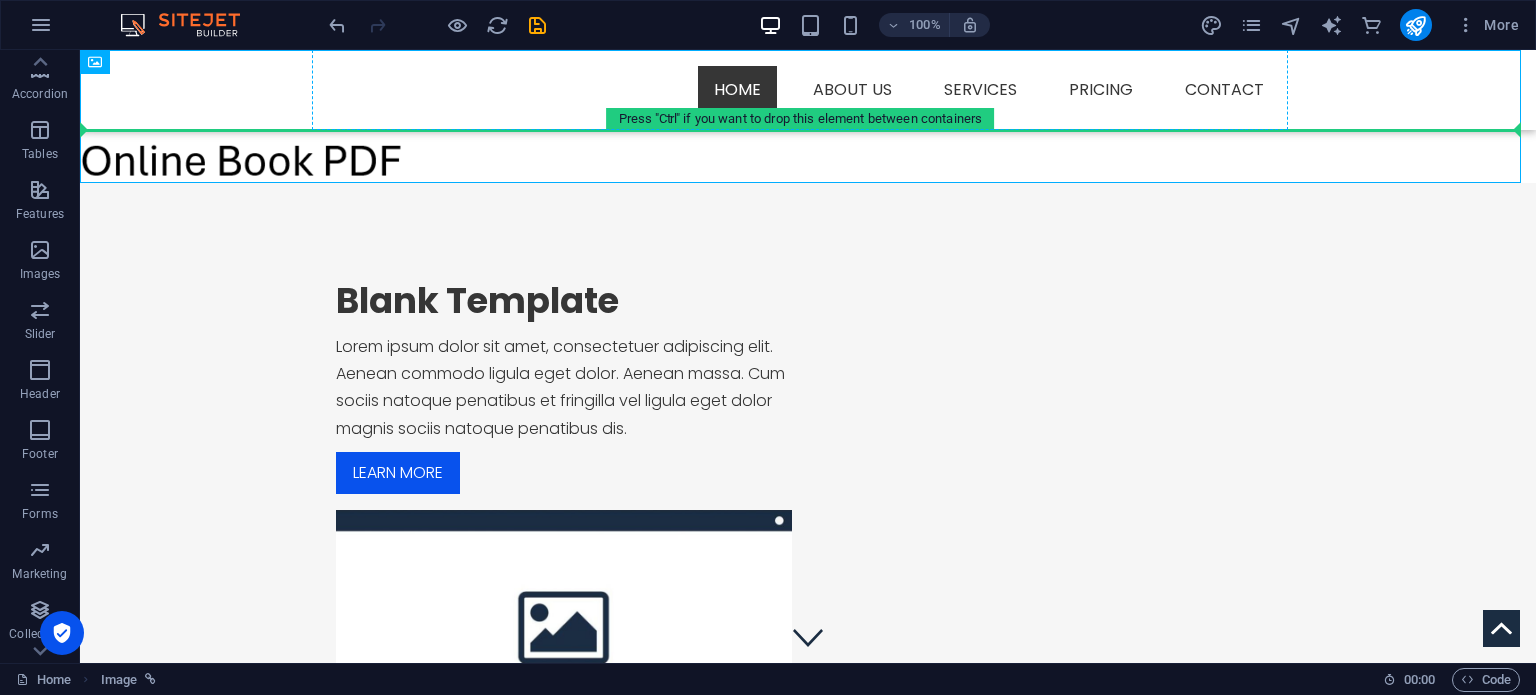 drag, startPoint x: 282, startPoint y: 166, endPoint x: 344, endPoint y: 110, distance: 83.546394 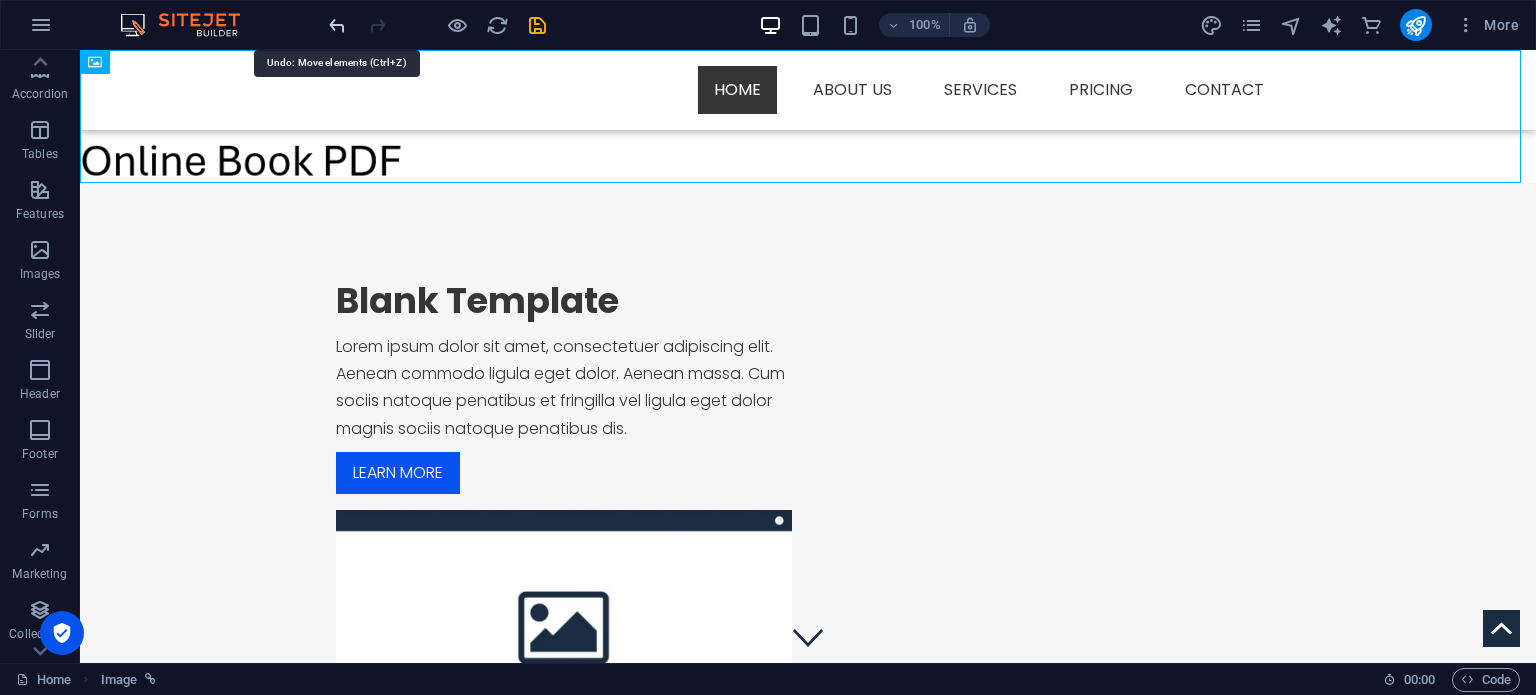 click at bounding box center (337, 25) 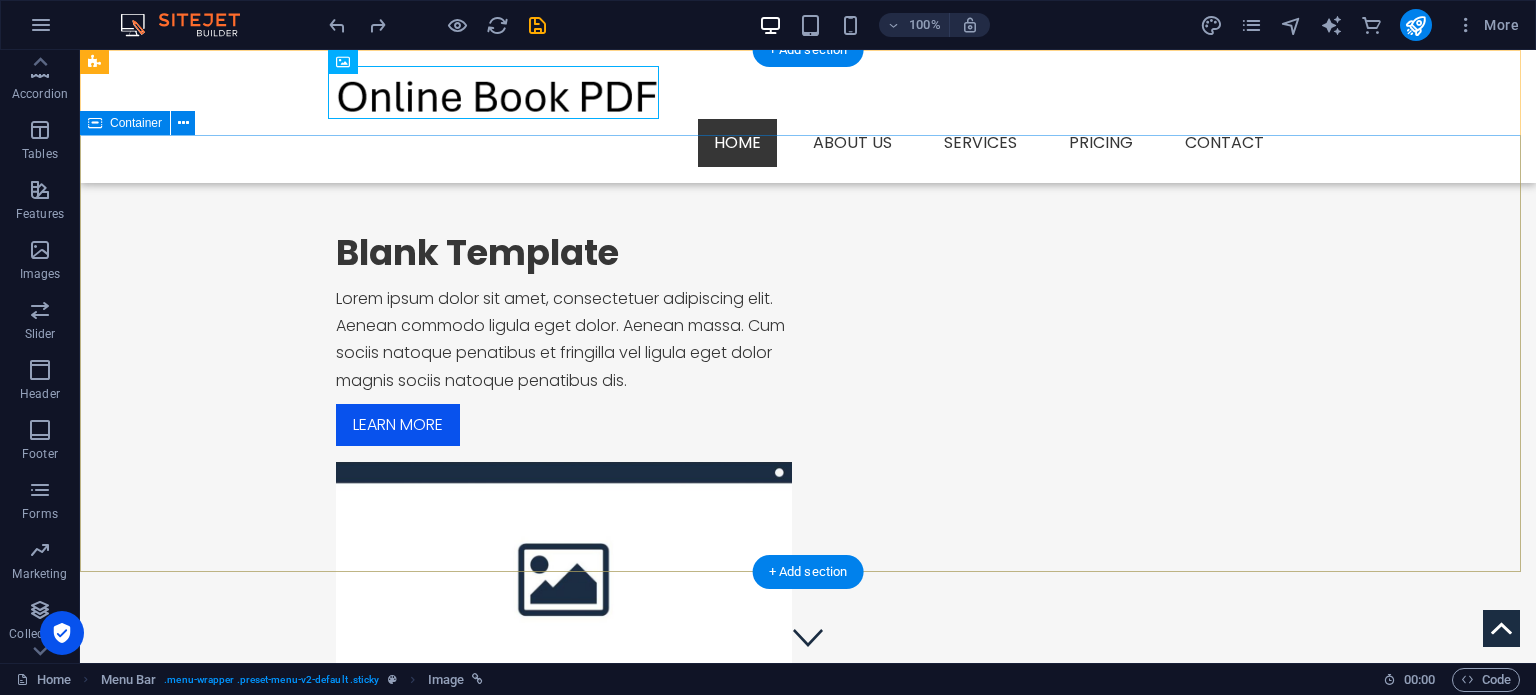click on "Blank Template Lorem ipsum dolor sit amet, consectetuer adipiscing elit. Aenean commodo ligula eget dolor. Aenean massa. Cum sociis natoque penatibus et fringilla vel ligula eget dolor magnis sociis natoque penatibus dis. Learn more" at bounding box center [808, 463] 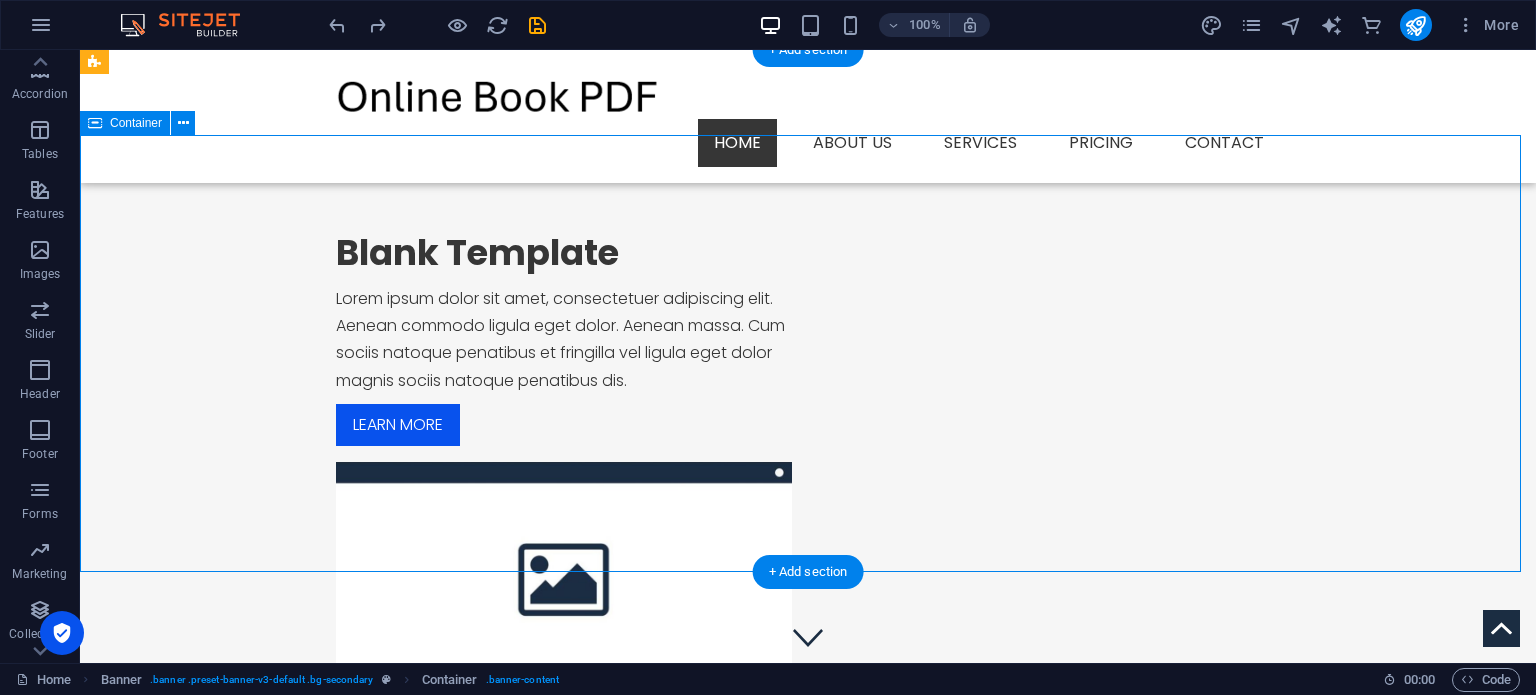click on "Blank Template Lorem ipsum dolor sit amet, consectetuer adipiscing elit. Aenean commodo ligula eget dolor. Aenean massa. Cum sociis natoque penatibus et fringilla vel ligula eget dolor magnis sociis natoque penatibus dis. Learn more" at bounding box center (808, 463) 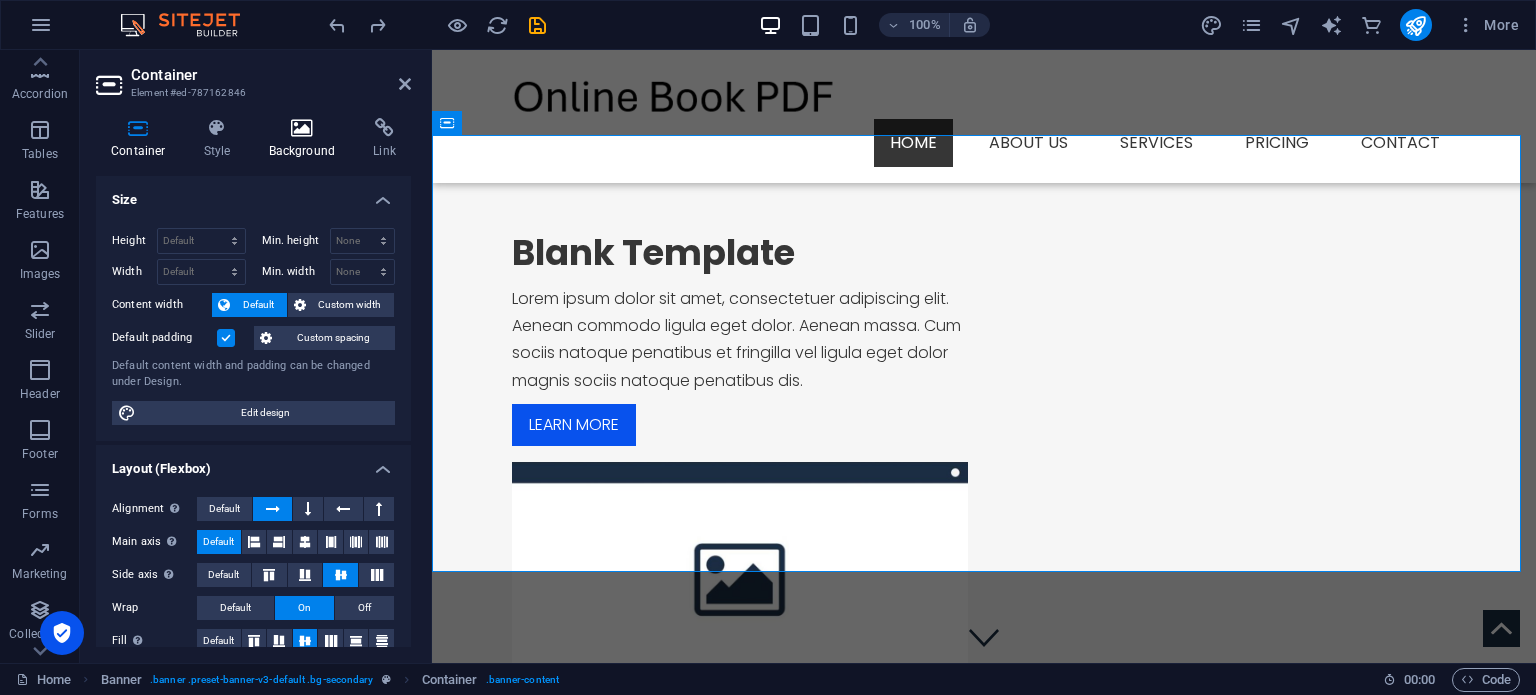 click on "Background" at bounding box center (306, 139) 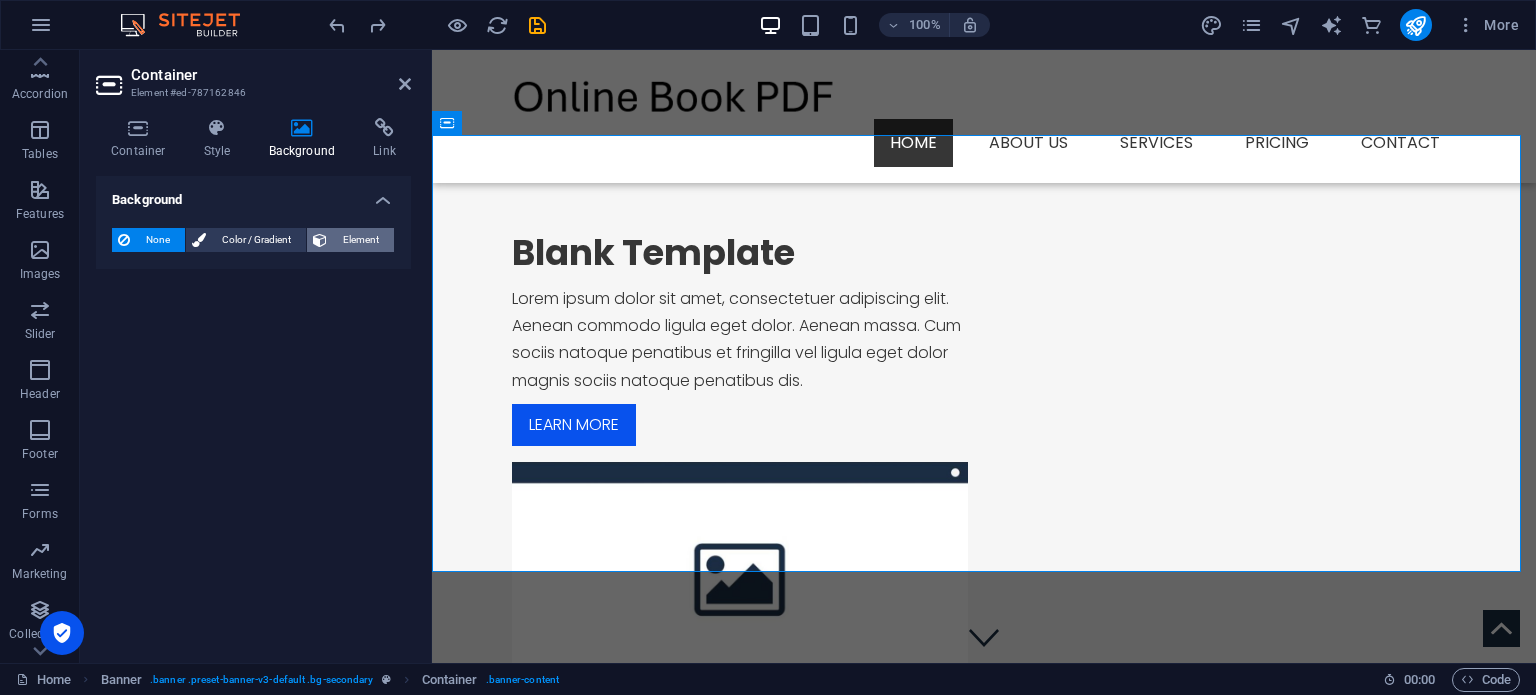 click on "Element" at bounding box center [360, 240] 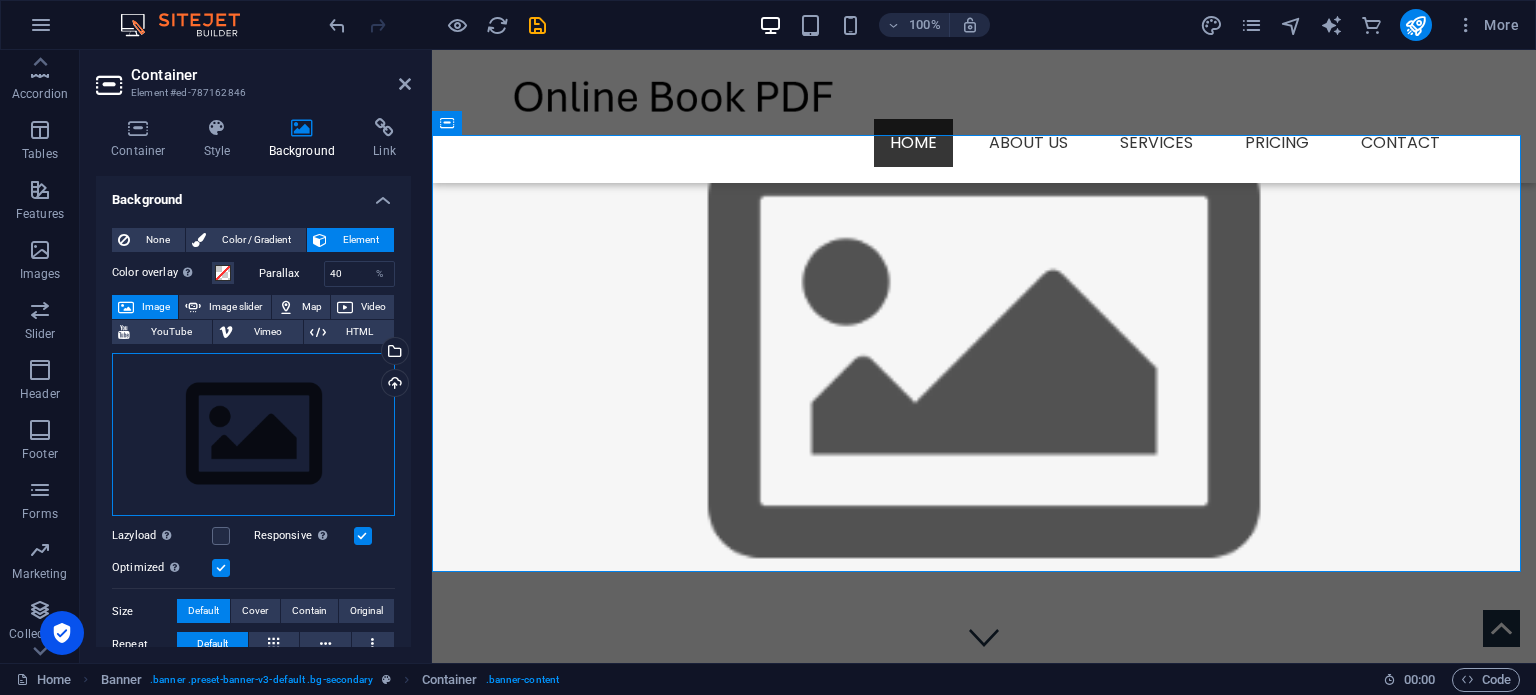 click on "Drag files here, click to choose files or select files from Files or our free stock photos & videos" at bounding box center (253, 435) 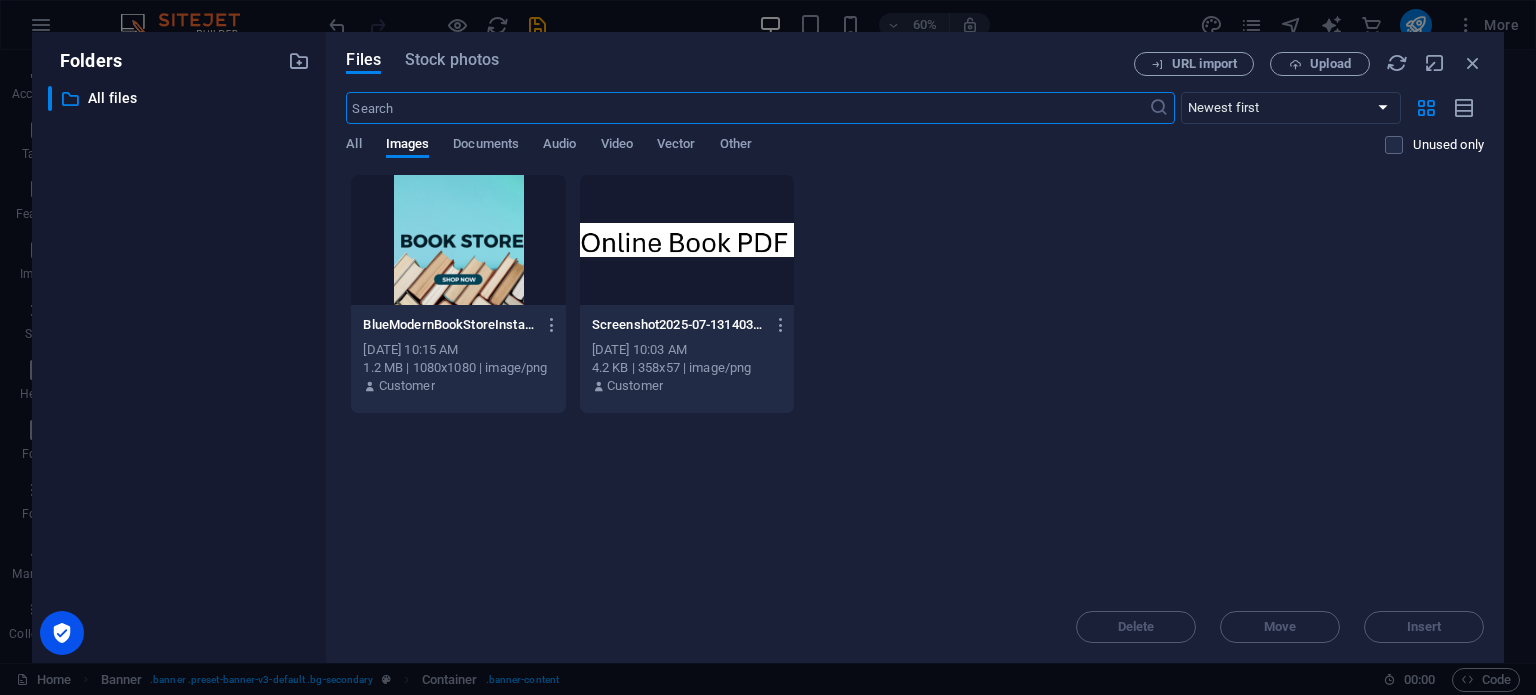 click at bounding box center [458, 240] 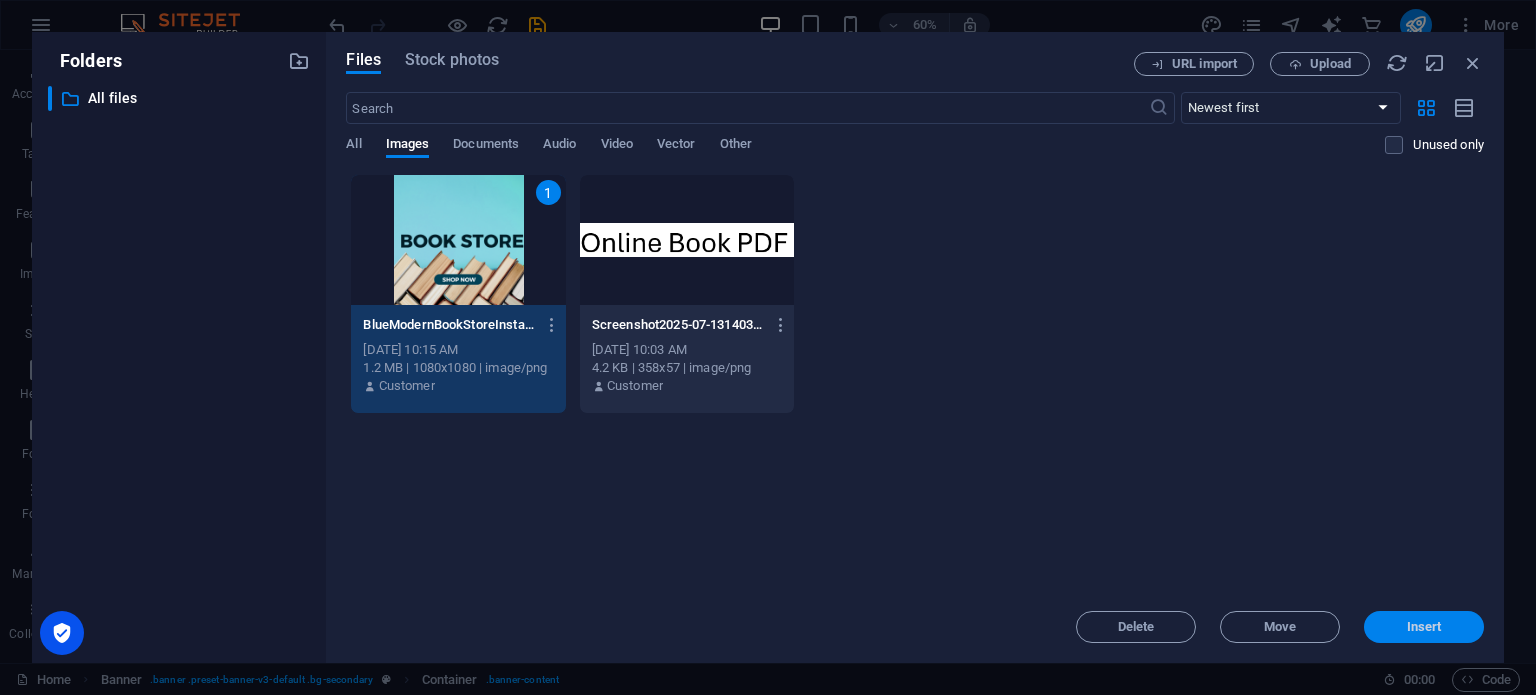 click on "Insert" at bounding box center (1424, 627) 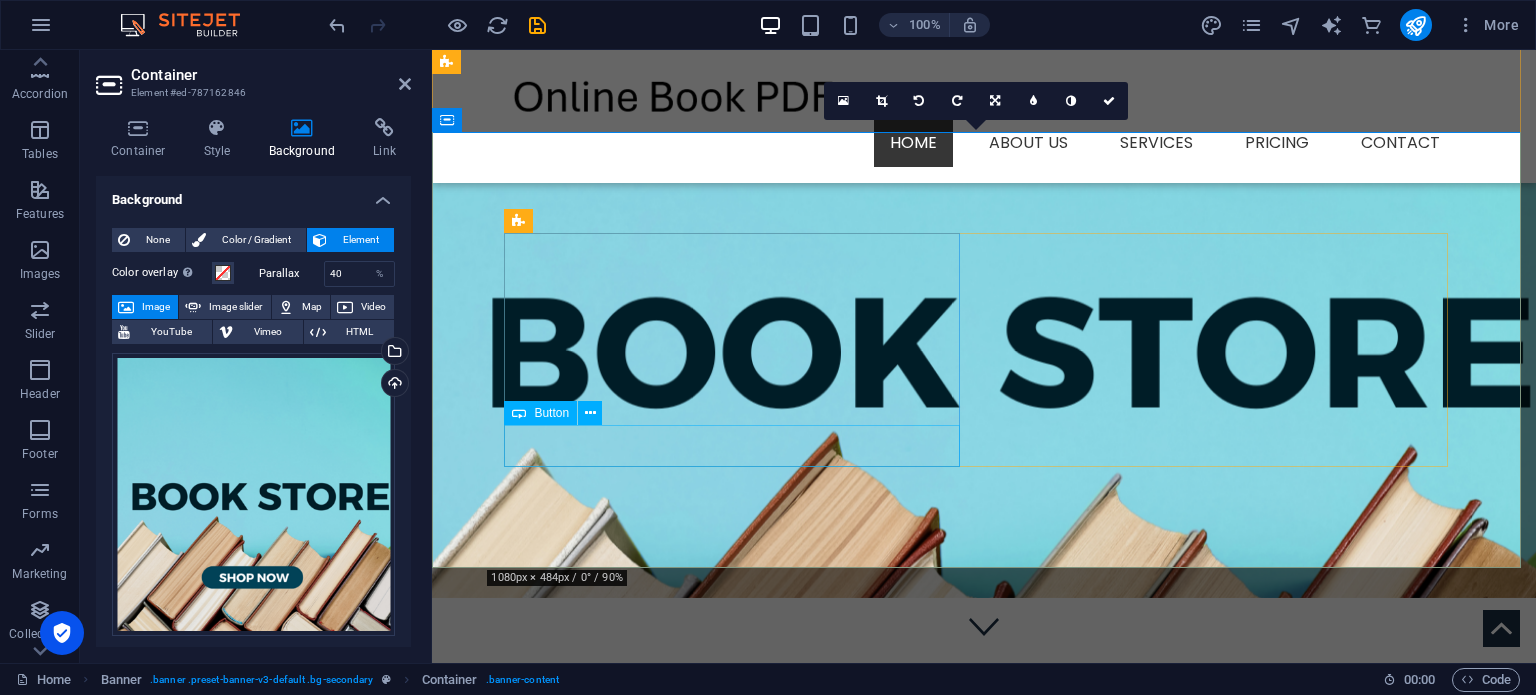 scroll, scrollTop: 0, scrollLeft: 0, axis: both 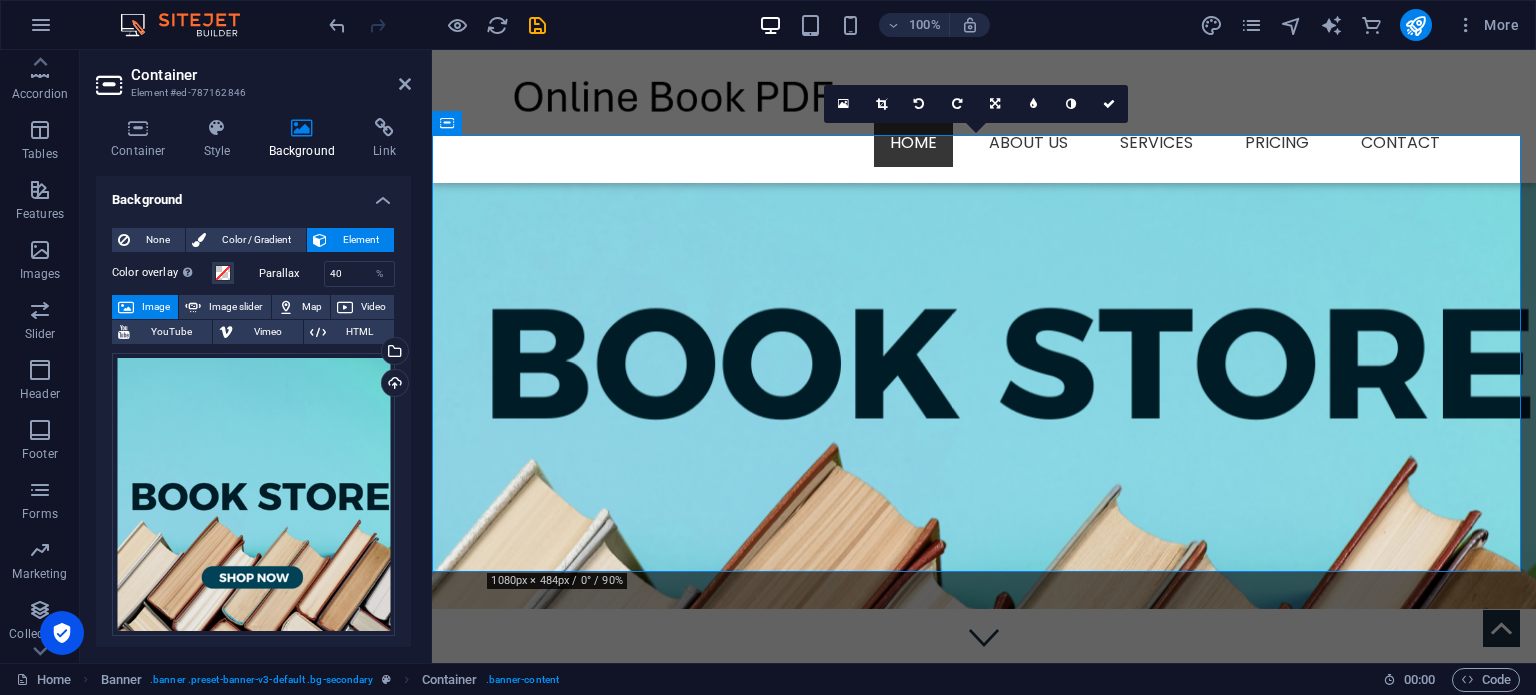 click at bounding box center [984, 355] 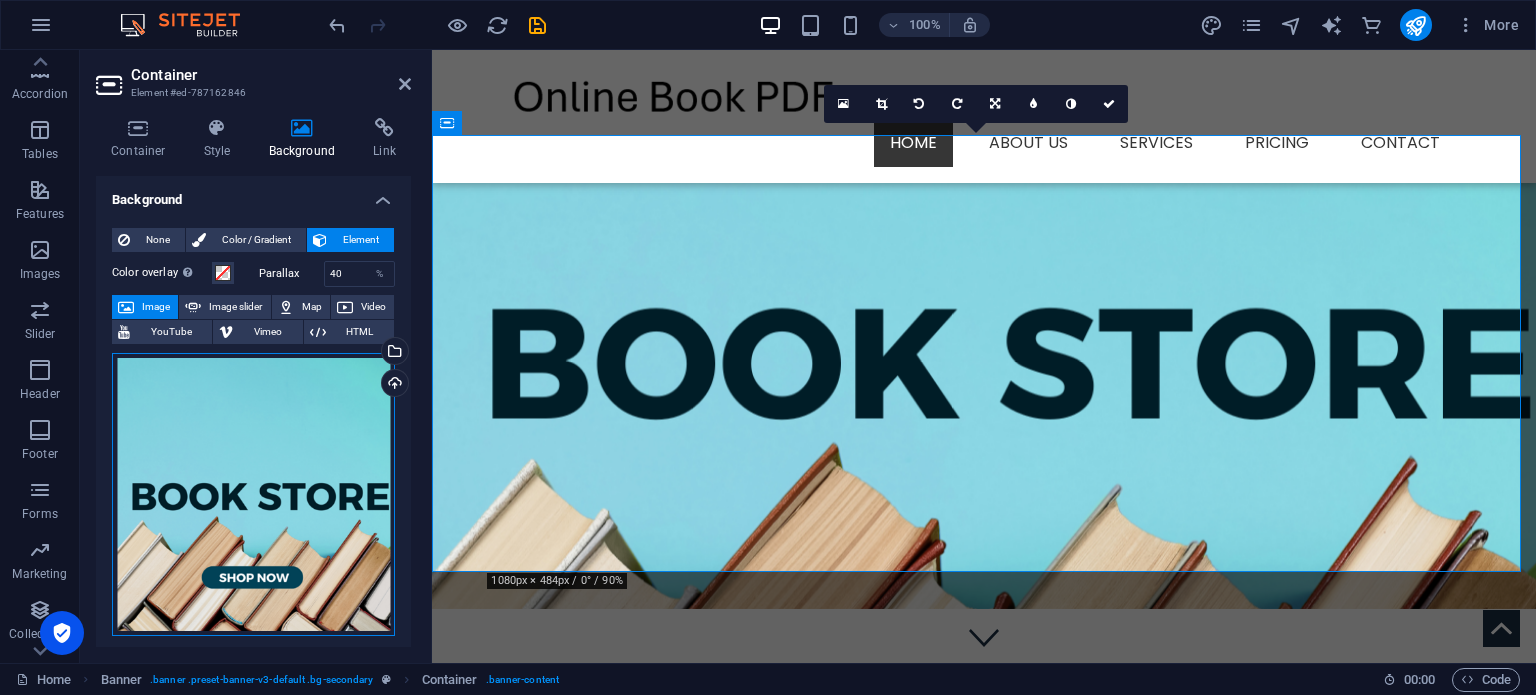 click on "Drag files here, click to choose files or select files from Files or our free stock photos & videos" at bounding box center (253, 494) 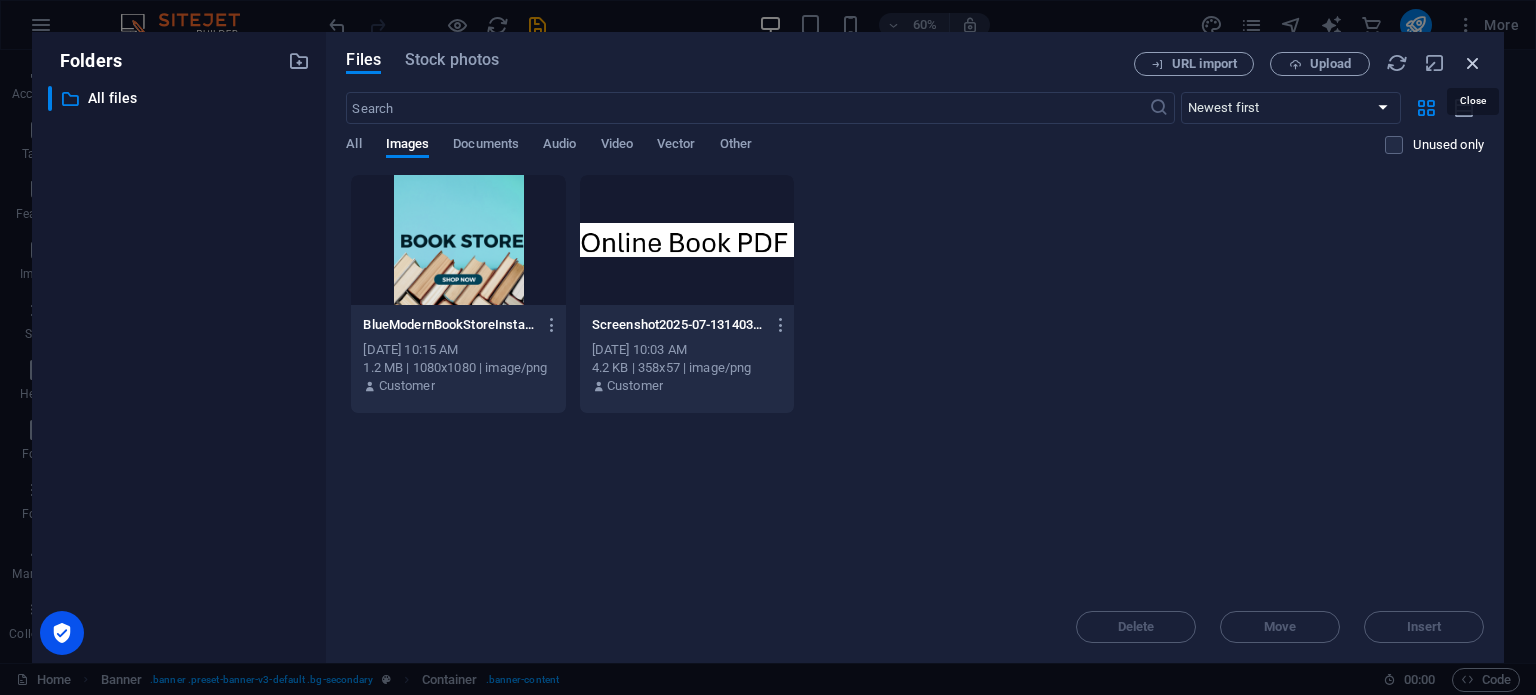 click at bounding box center (1473, 63) 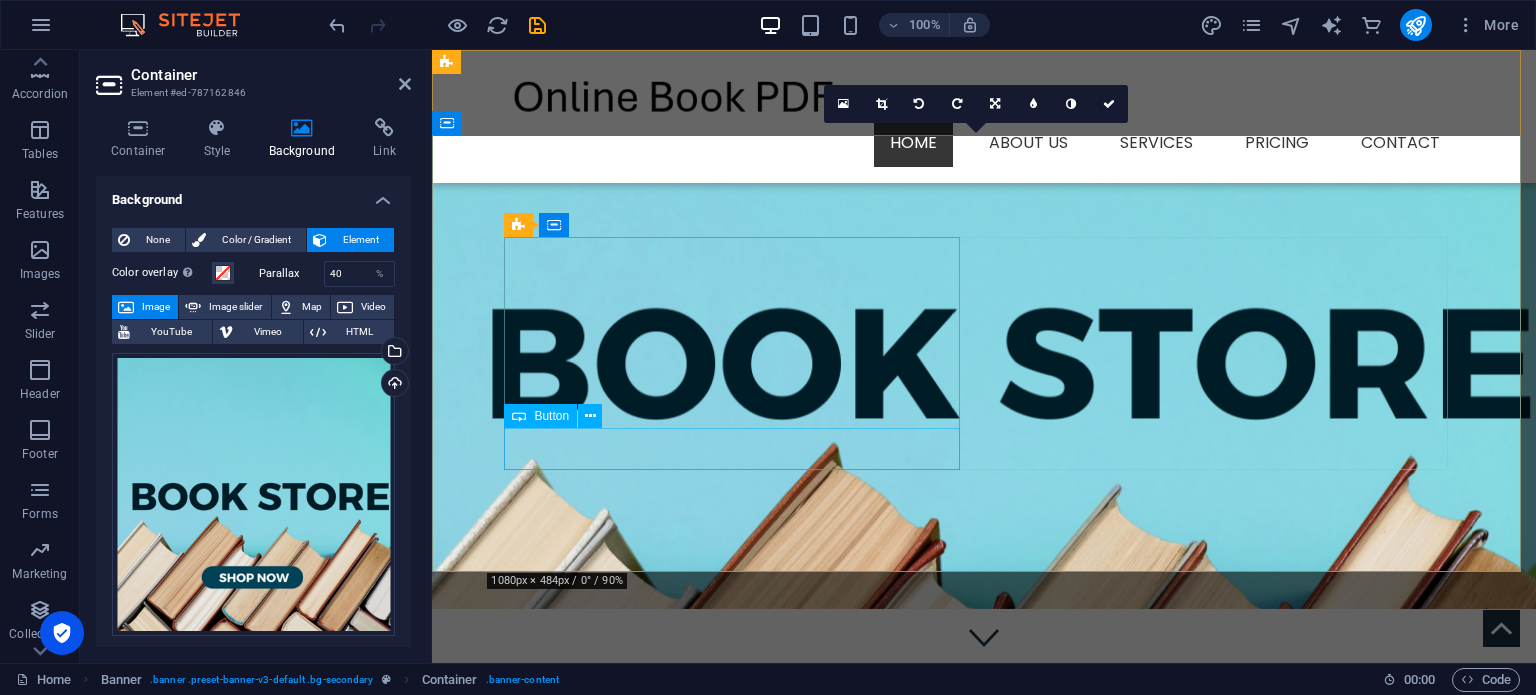 drag, startPoint x: 909, startPoint y: 497, endPoint x: 1272, endPoint y: 443, distance: 366.99454 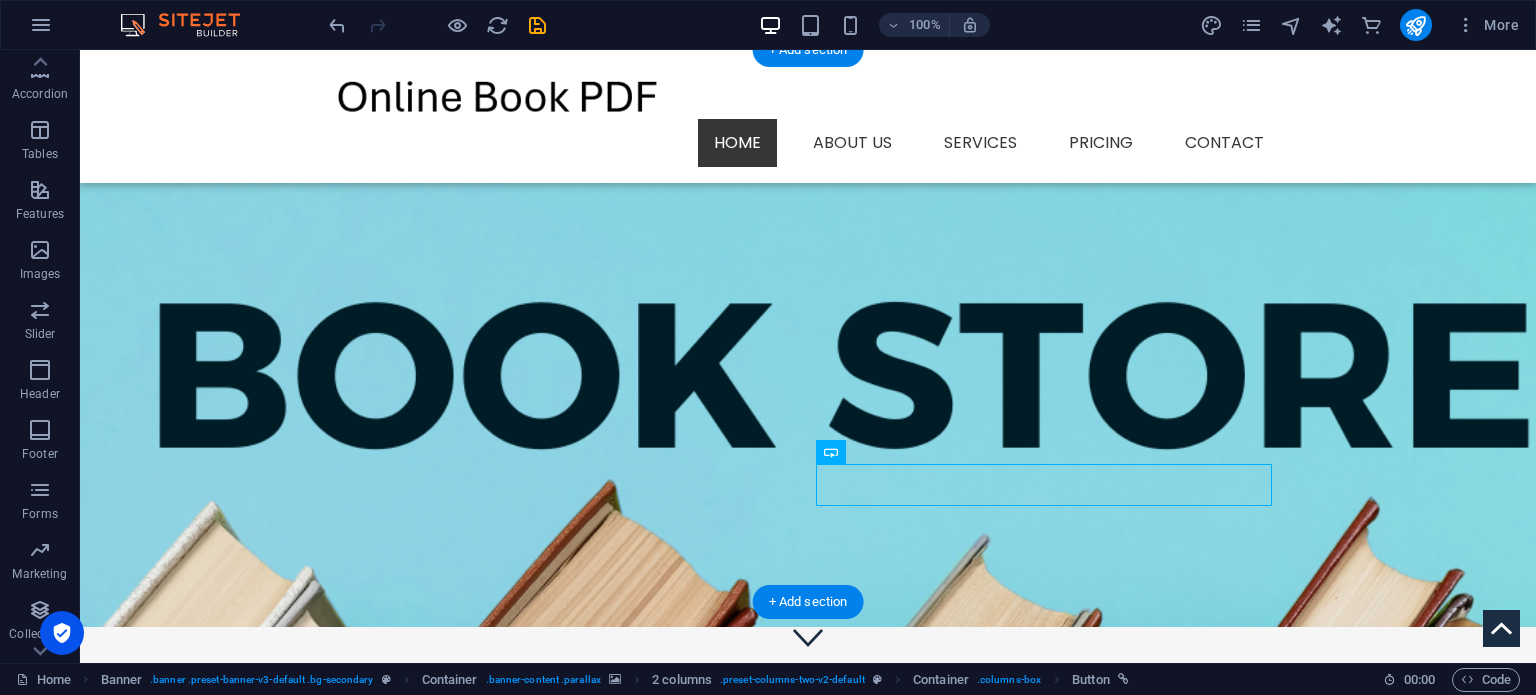 drag, startPoint x: 1398, startPoint y: 400, endPoint x: 1396, endPoint y: 342, distance: 58.034473 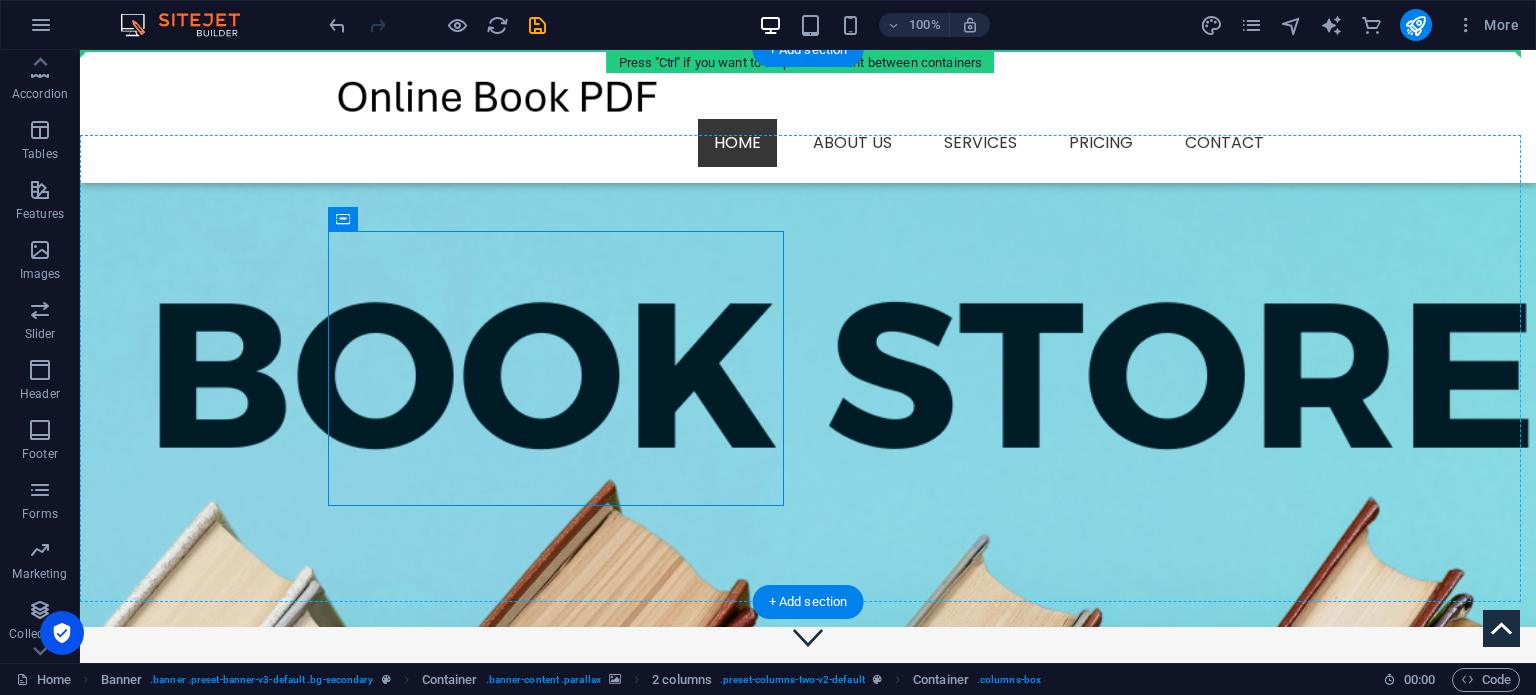drag, startPoint x: 563, startPoint y: 298, endPoint x: 387, endPoint y: 206, distance: 198.59506 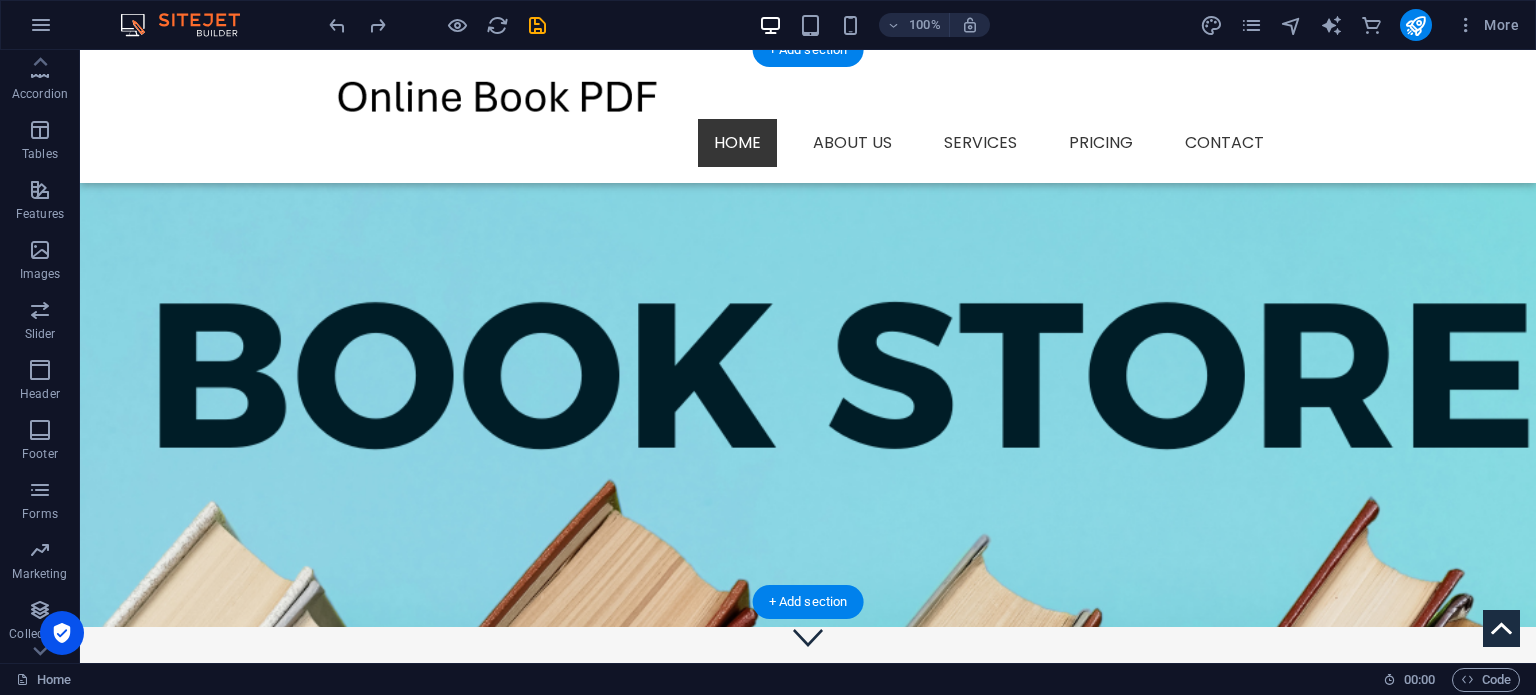 click at bounding box center (808, 364) 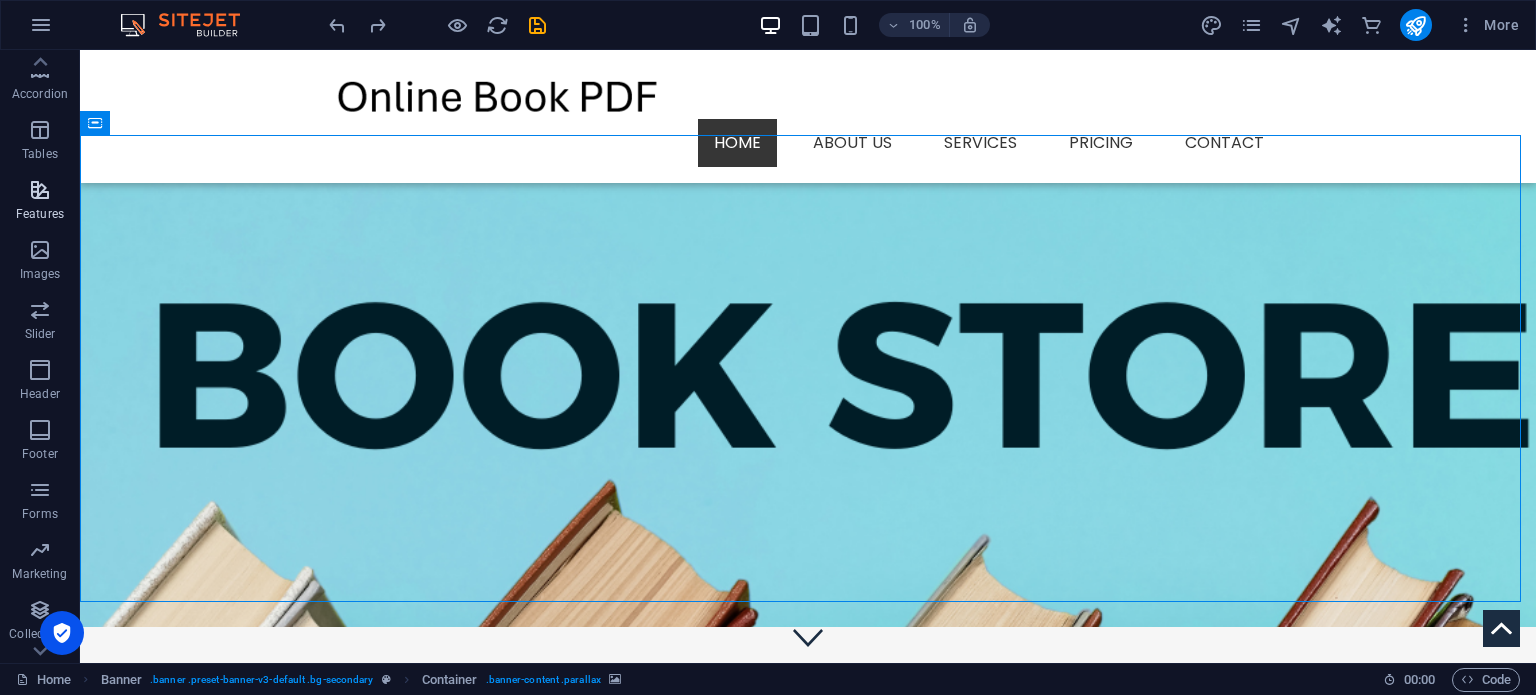 click at bounding box center (40, 190) 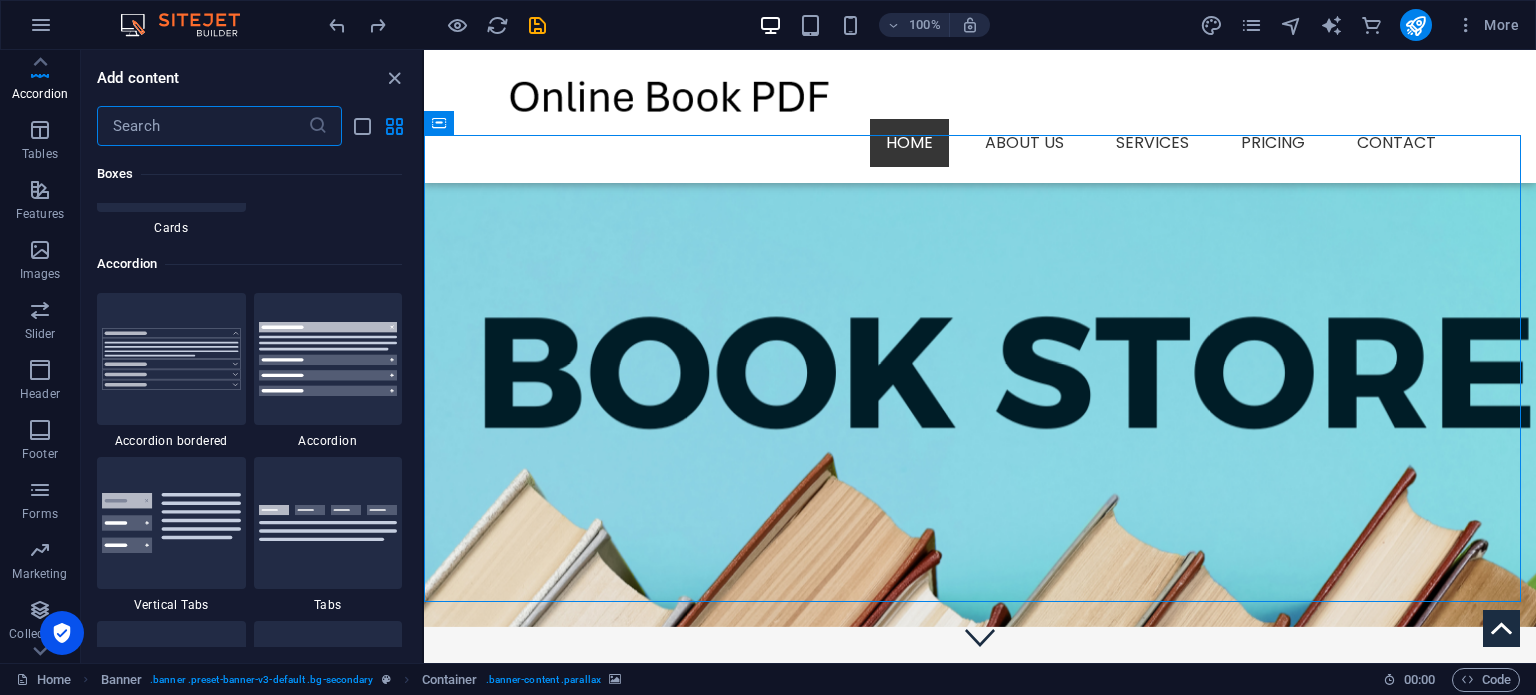 scroll, scrollTop: 6031, scrollLeft: 0, axis: vertical 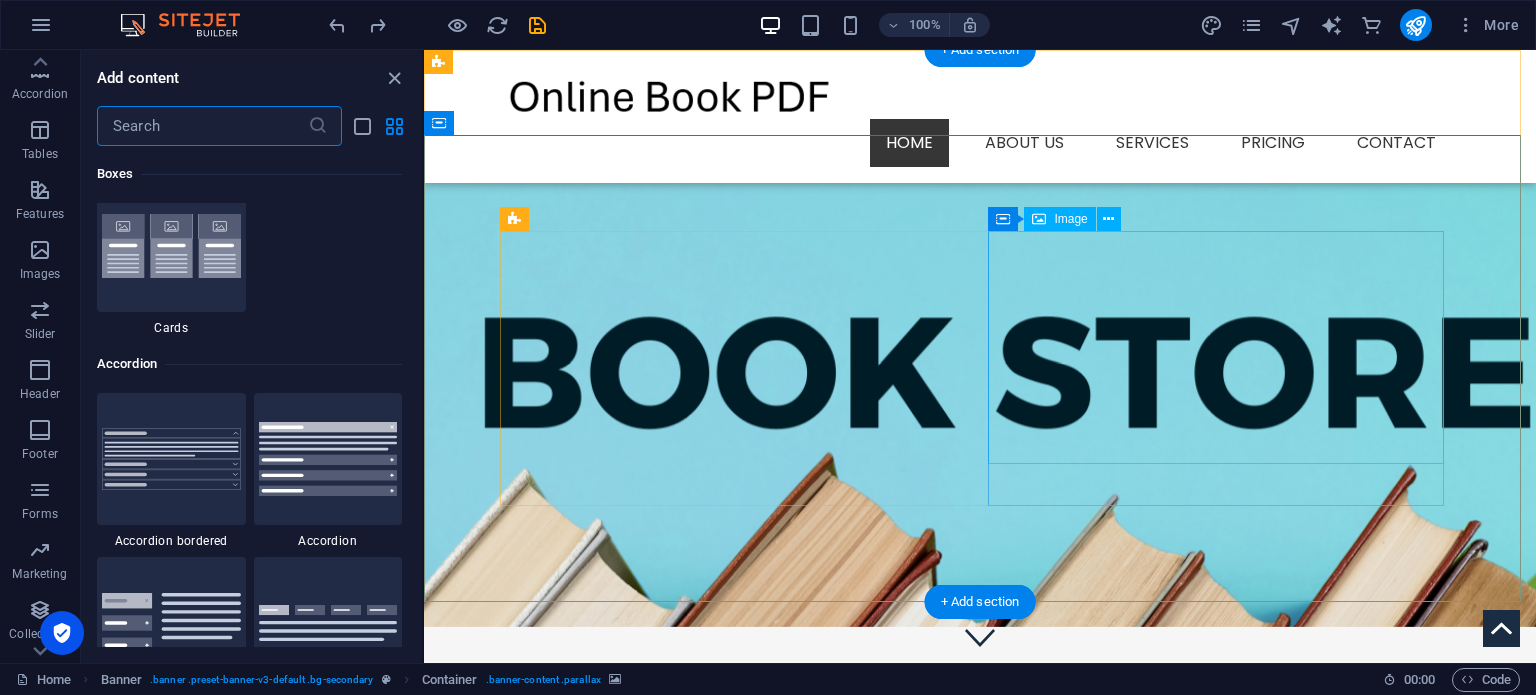 click at bounding box center [736, 1062] 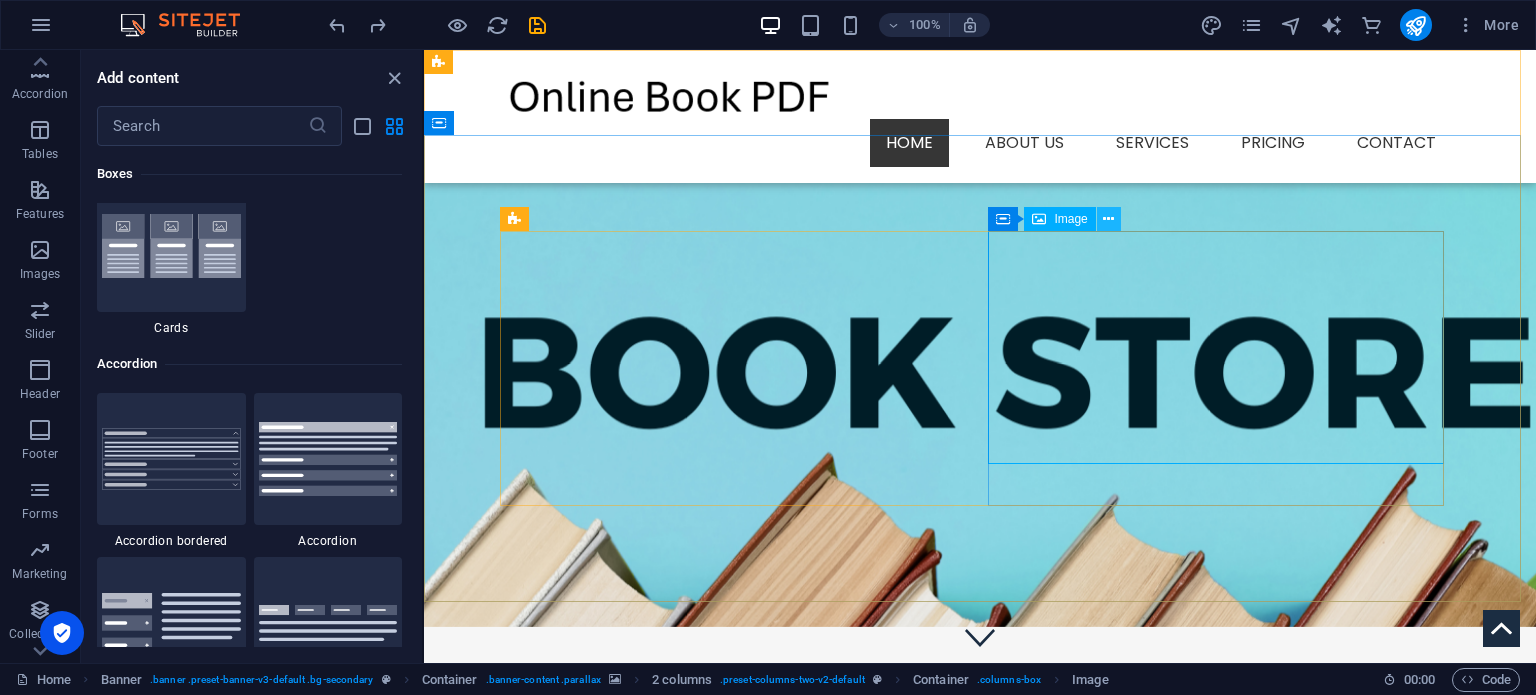 click at bounding box center (1108, 219) 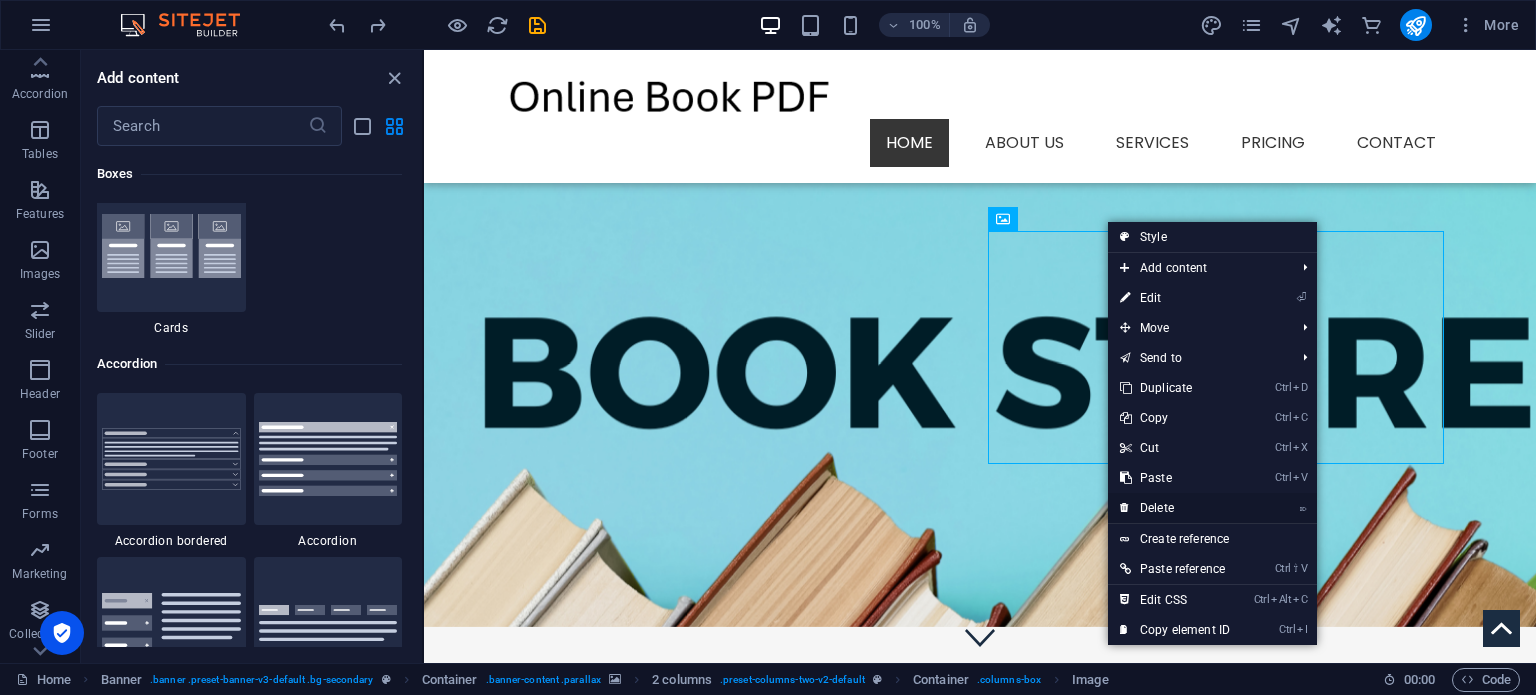 click on "⌦  Delete" at bounding box center (1175, 508) 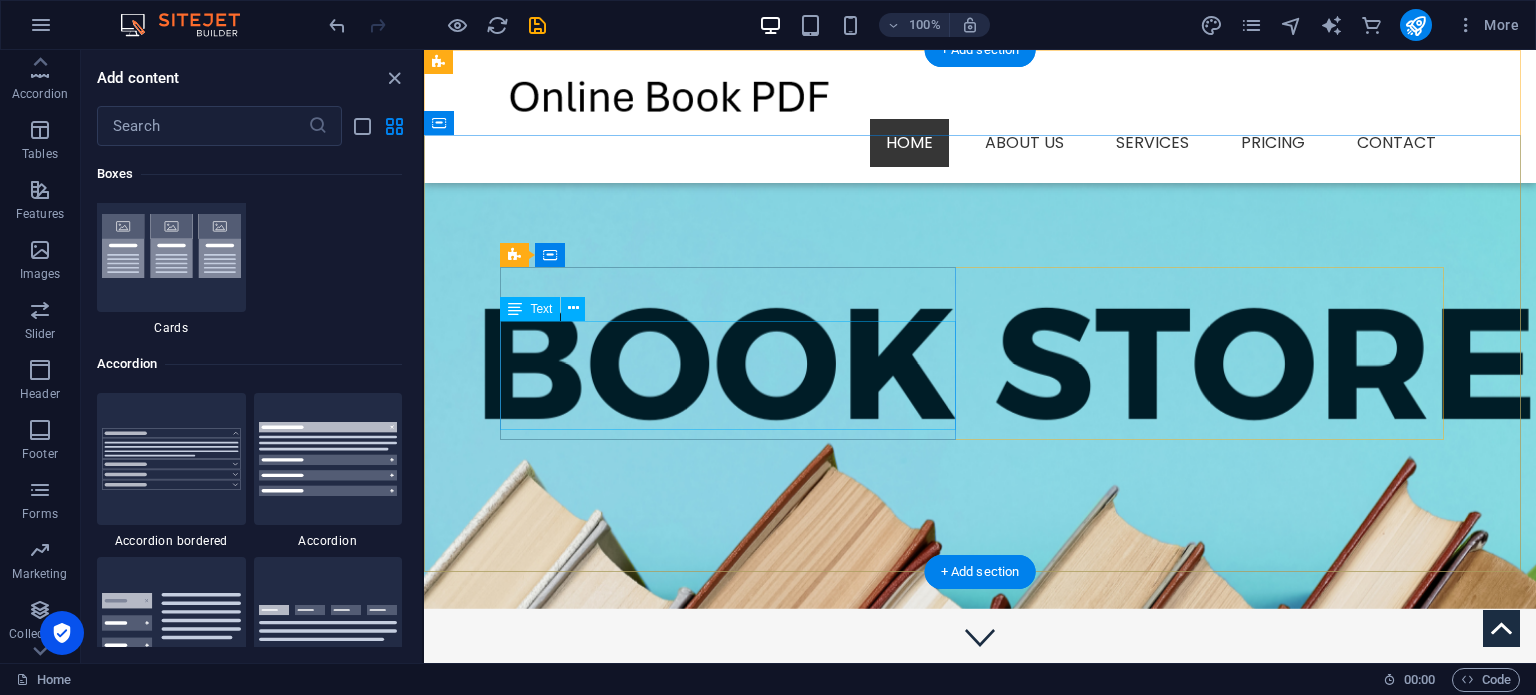 click on "Lorem ipsum dolor sit amet, consectetuer adipiscing elit. Aenean commodo ligula eget dolor. Aenean massa. Cum sociis natoque penatibus et fringilla vel ligula eget dolor magnis sociis natoque penatibus dis." at bounding box center [736, 847] 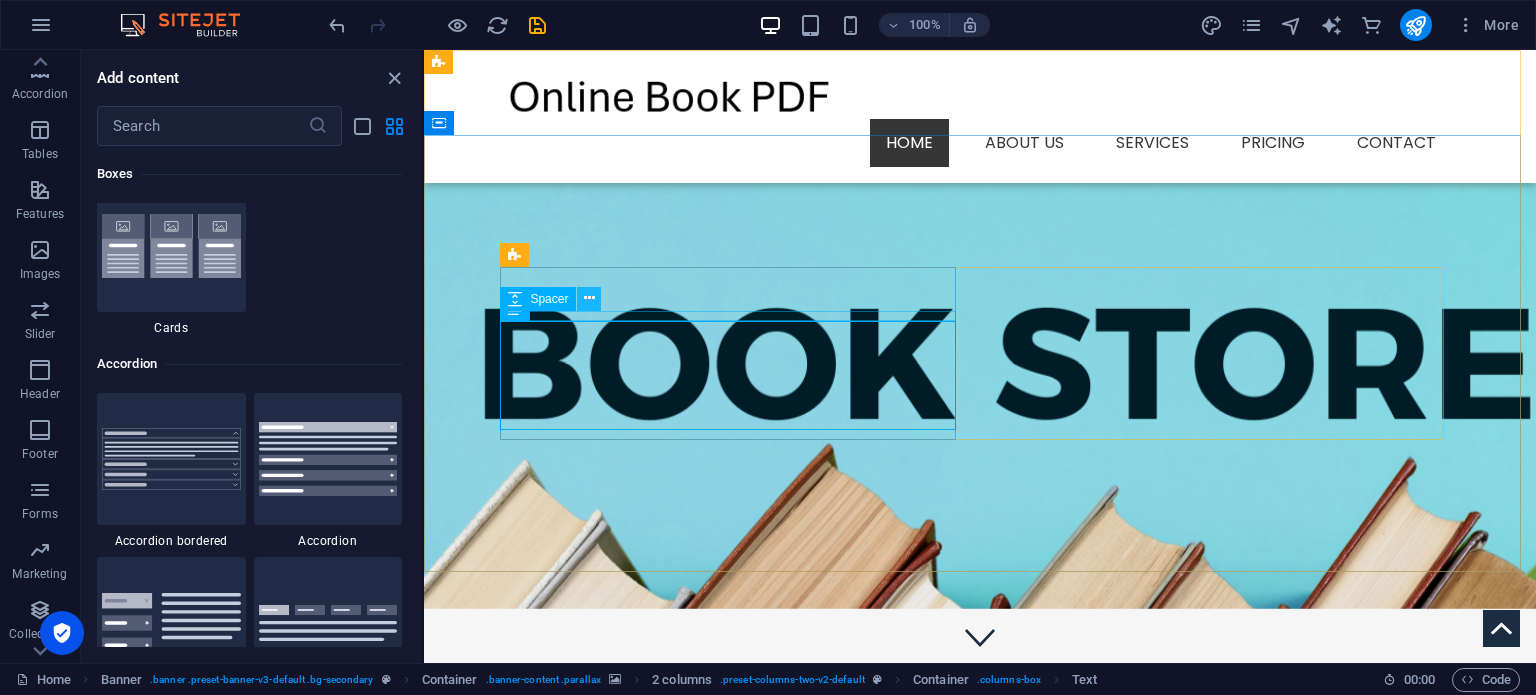click at bounding box center (589, 298) 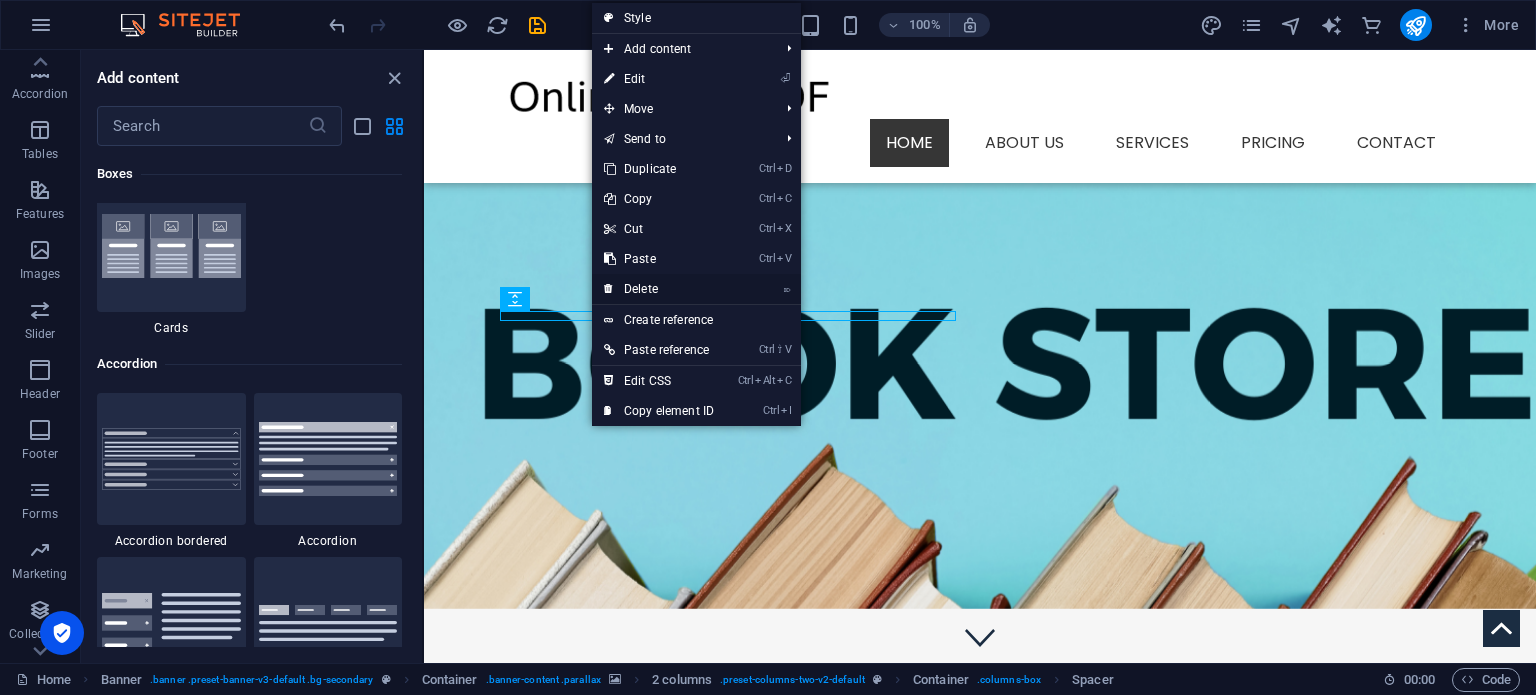 click on "⌦  Delete" at bounding box center (659, 289) 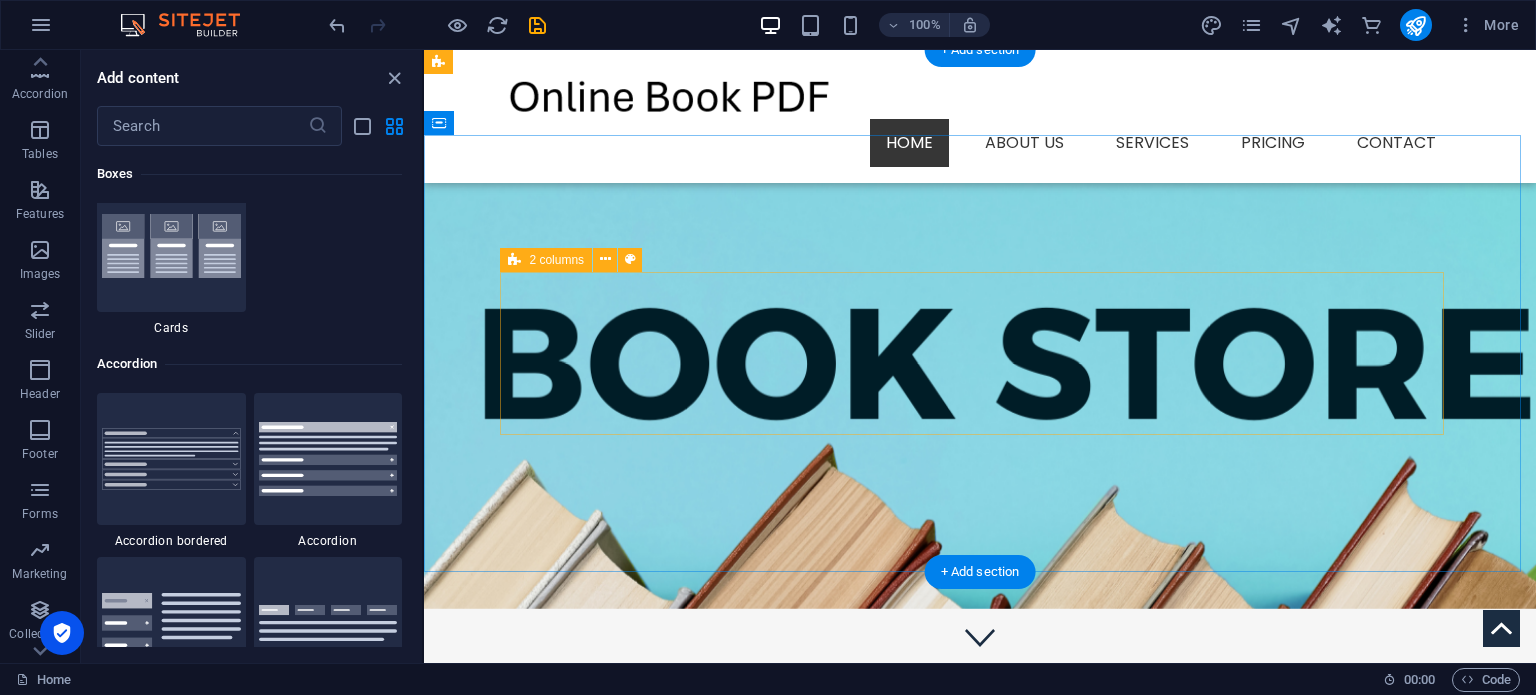click on "Blank Template Lorem ipsum dolor sit amet, consectetuer adipiscing elit. Aenean commodo ligula eget dolor. Aenean massa. Cum sociis natoque penatibus et fringilla vel ligula eget dolor magnis sociis natoque penatibus dis. Learn more" at bounding box center (980, 849) 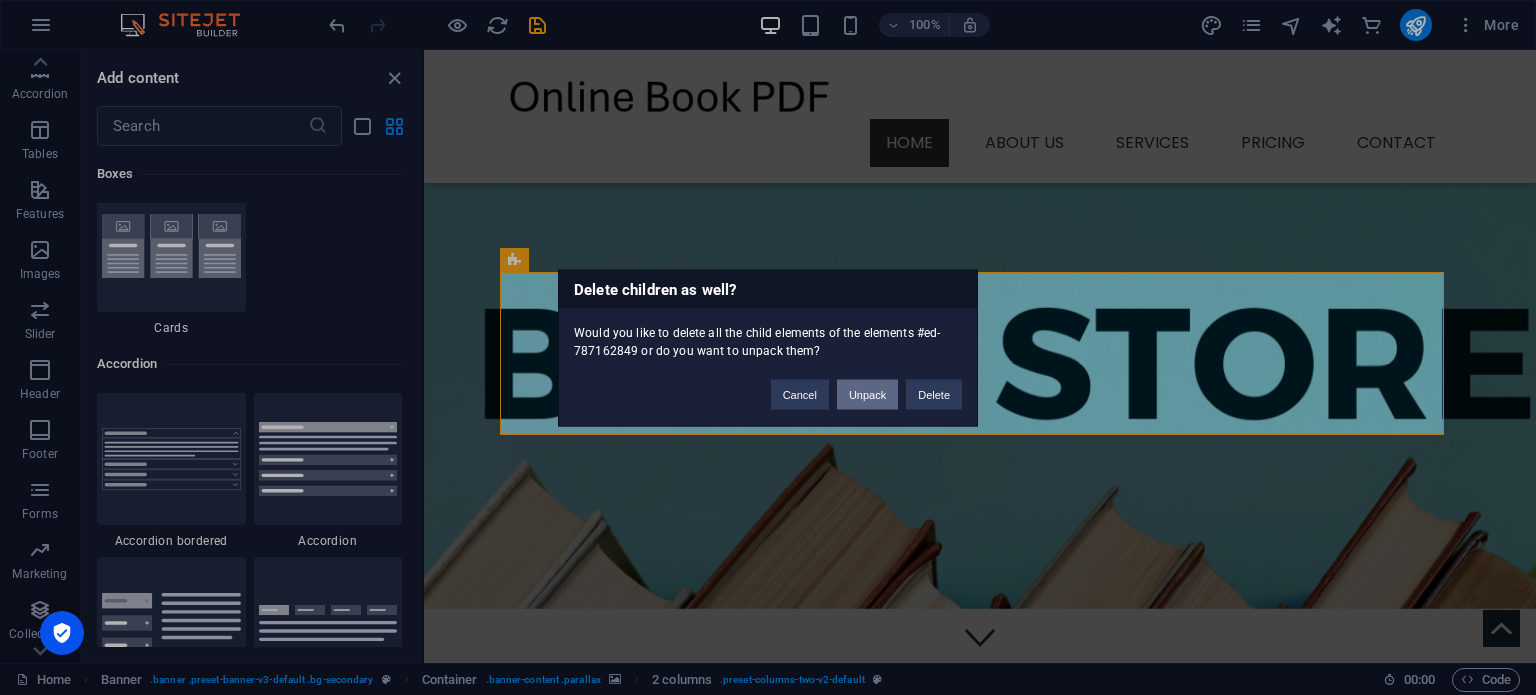 type 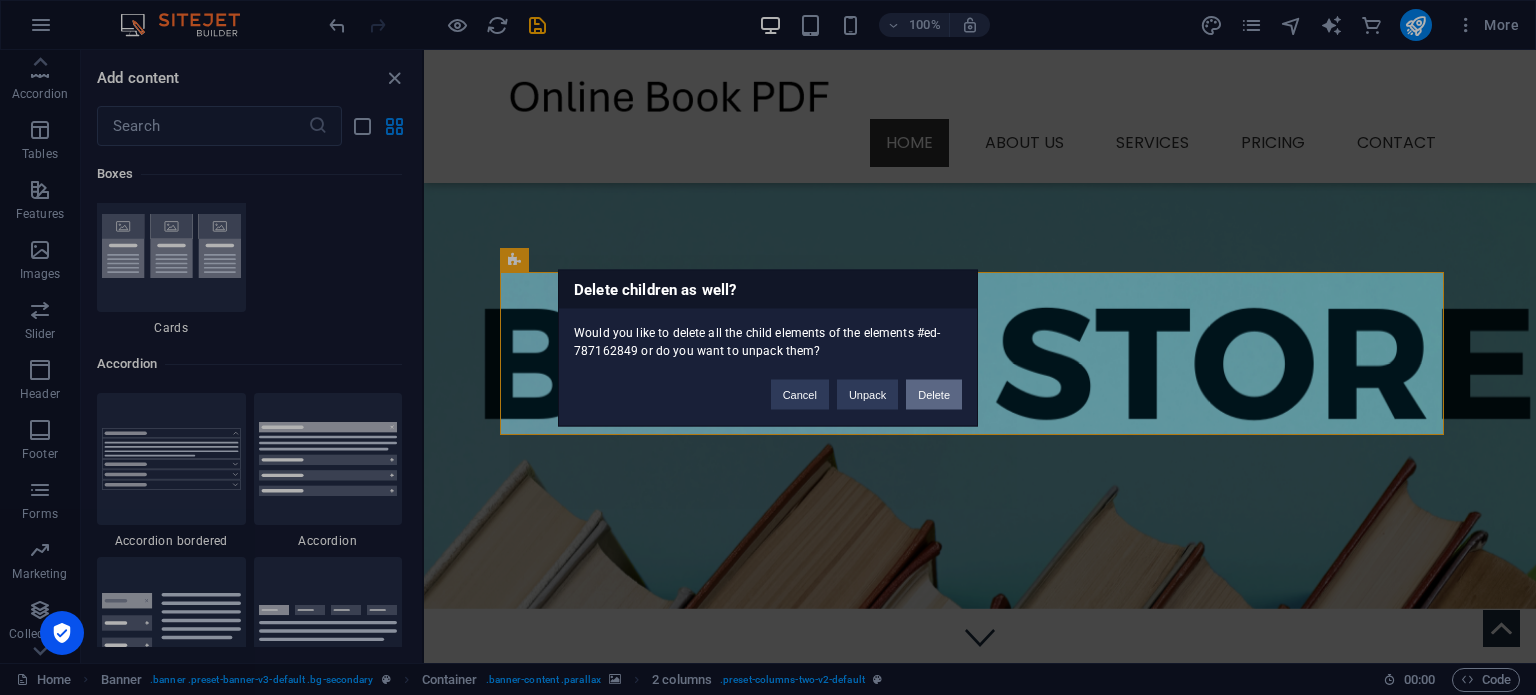 drag, startPoint x: 923, startPoint y: 391, endPoint x: 499, endPoint y: 341, distance: 426.93793 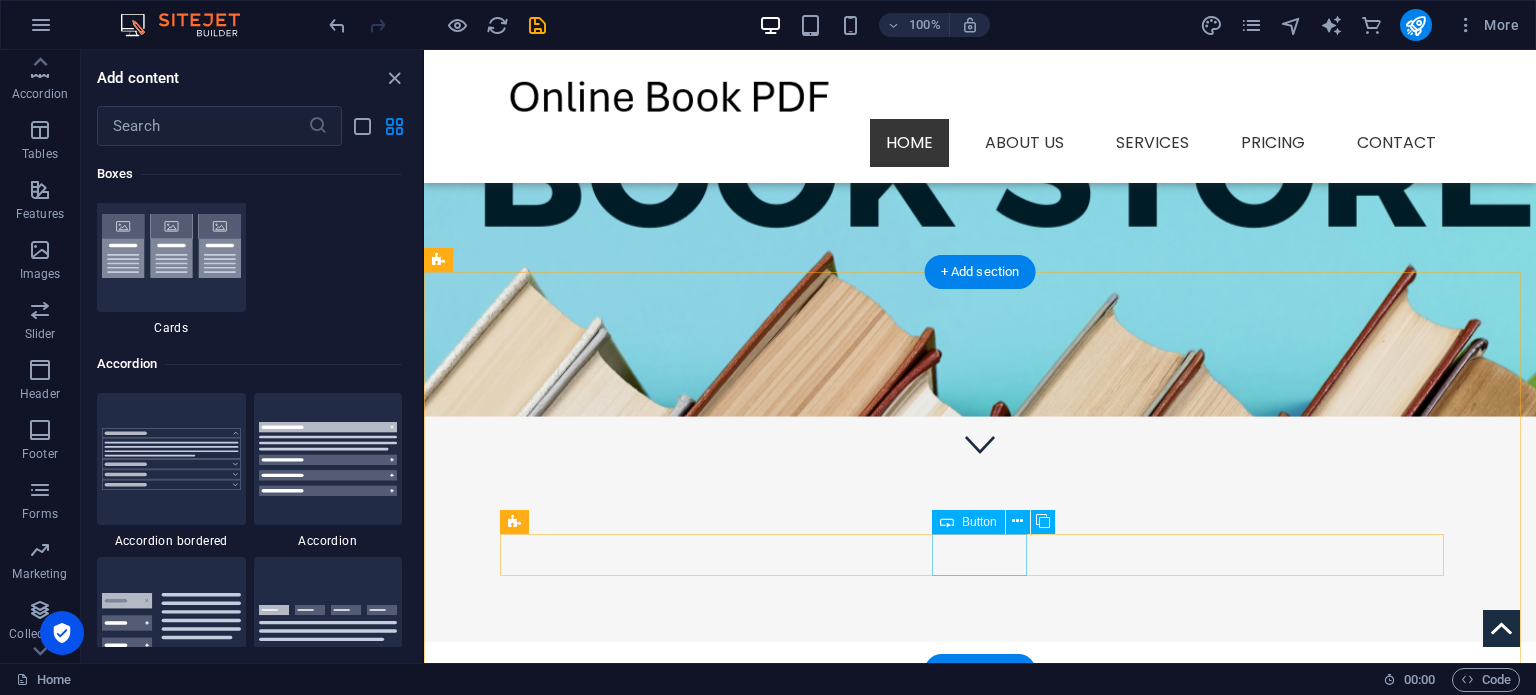 scroll, scrollTop: 300, scrollLeft: 0, axis: vertical 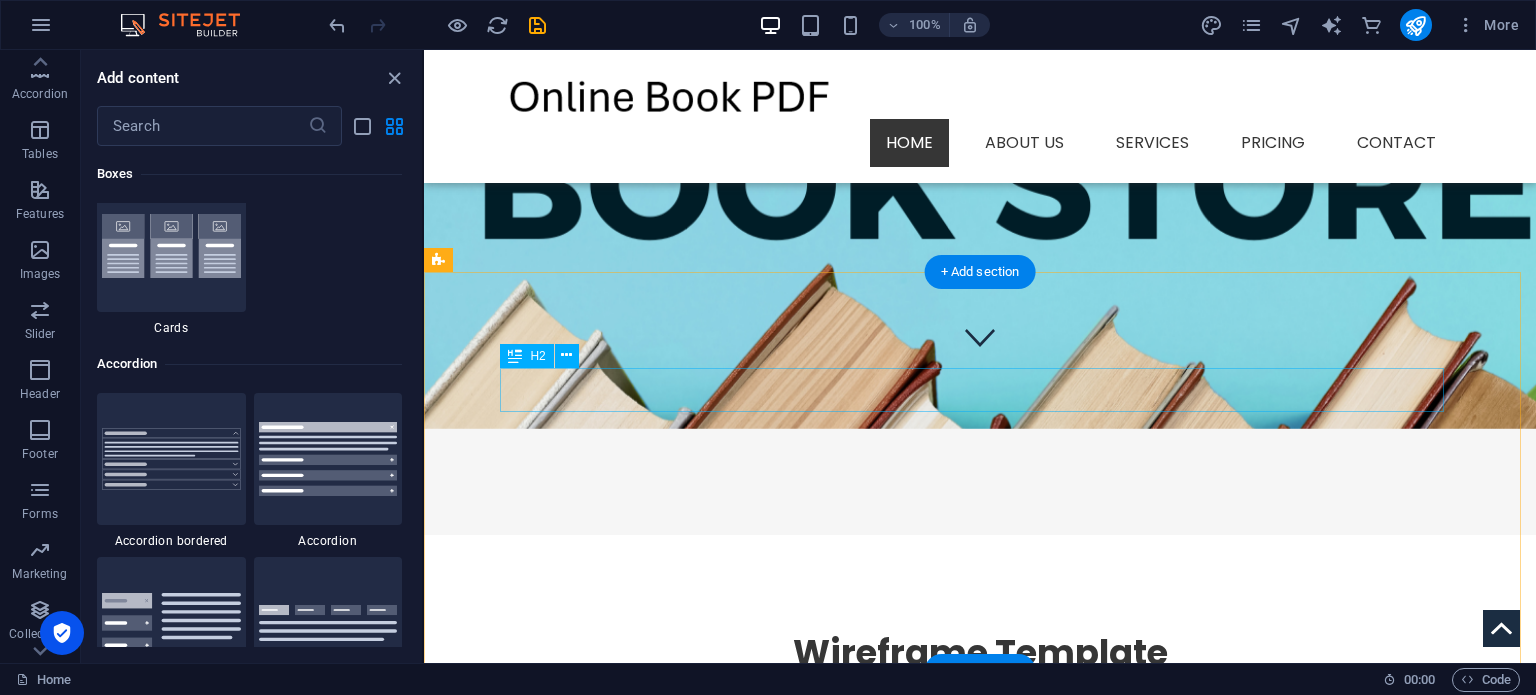 click on "Wireframe Template" at bounding box center [980, 653] 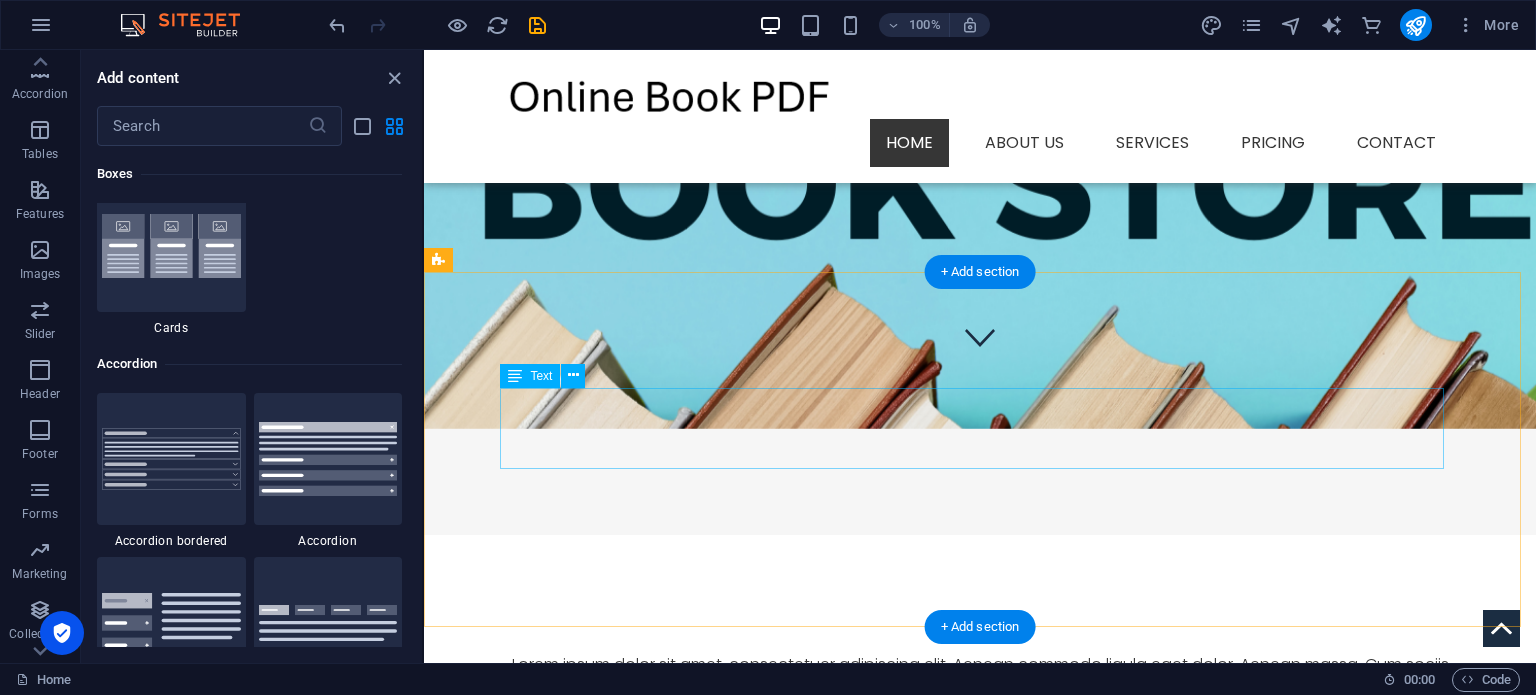 click on "Lorem ipsum dolor sit amet, consectetuer adipiscing elit. Aenean commodo ligula eget dolor. Aenean massa. Cum sociis natoque penatibus et magnis dis parturient montes, nascetur ridiculus mus. Donec quam felis, ultricies nec, pellentesque eu, pretium quis, sem. Nulla consequat massa quis enim. Donec pede justo, fringilla vel." at bounding box center [980, 692] 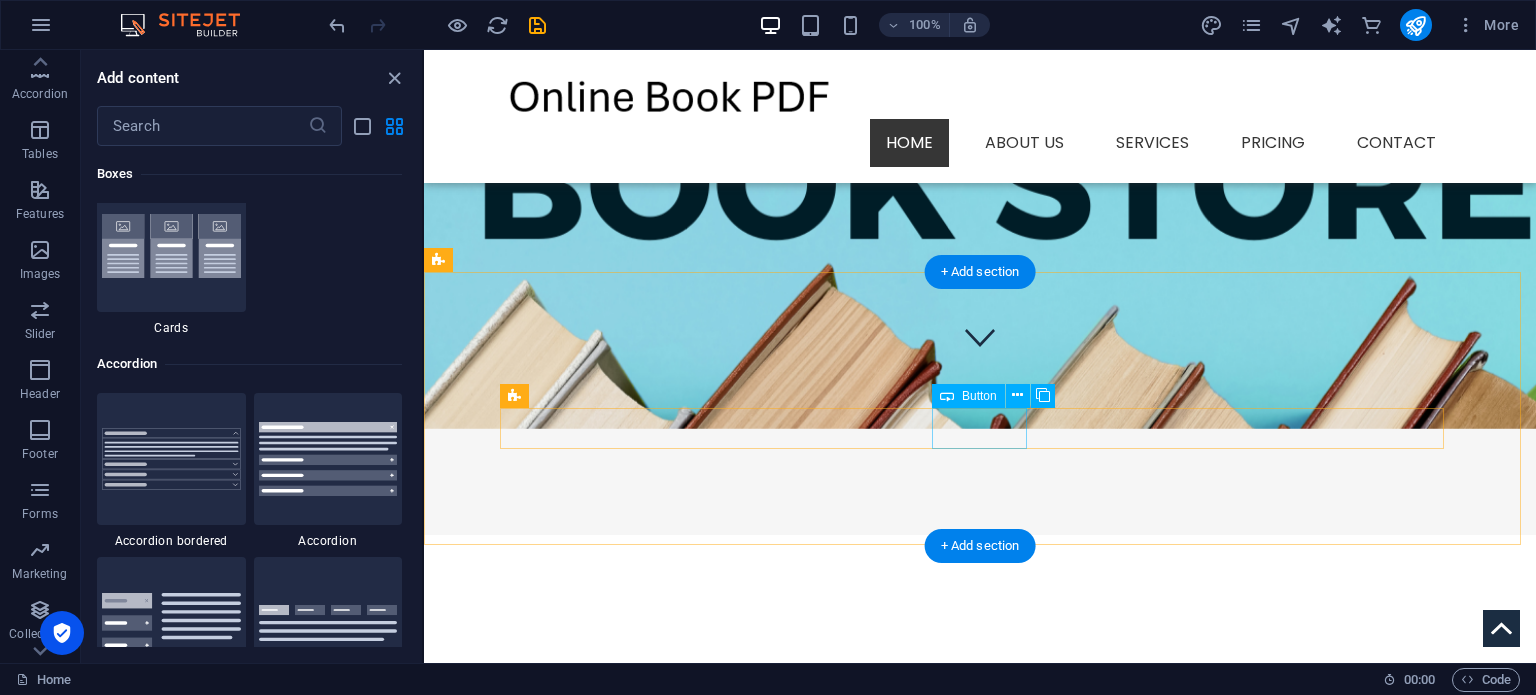 click on "Service" at bounding box center [980, 750] 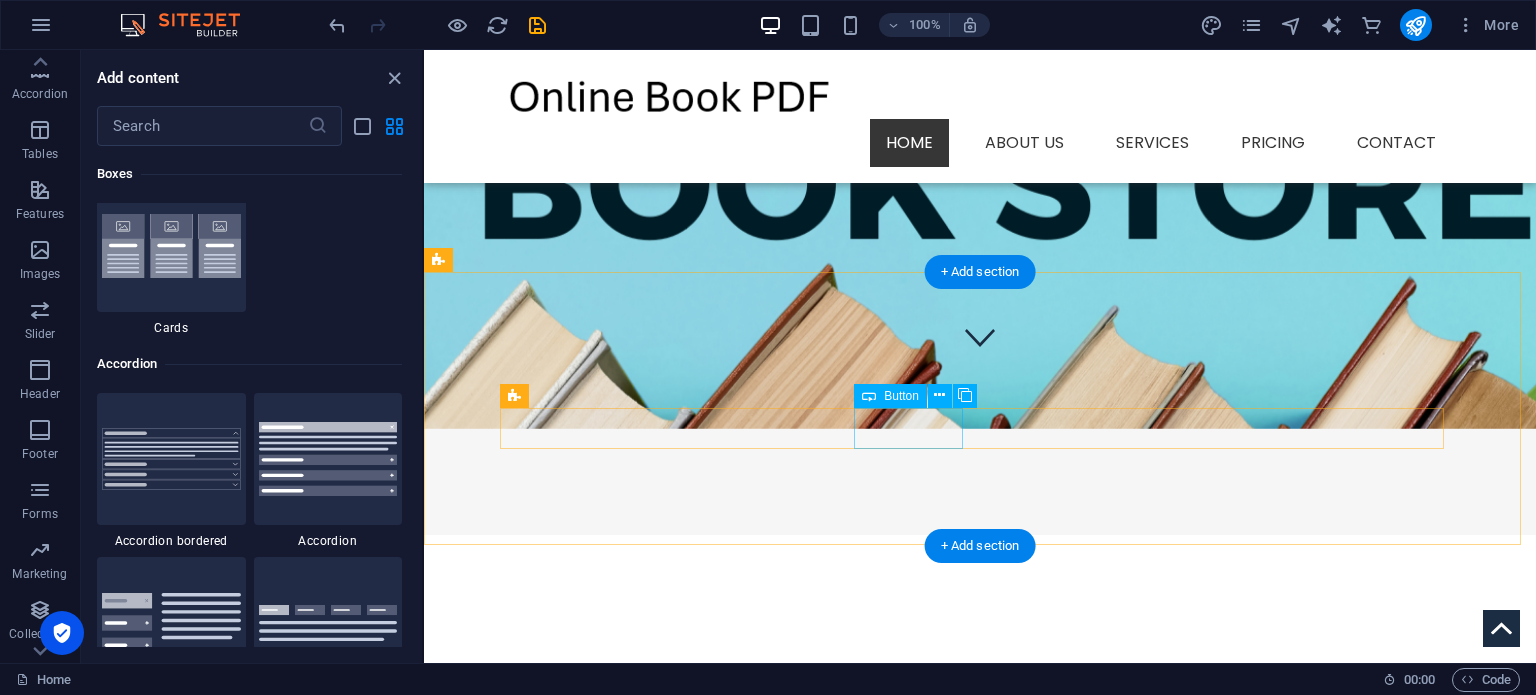click on "About us" at bounding box center [980, 692] 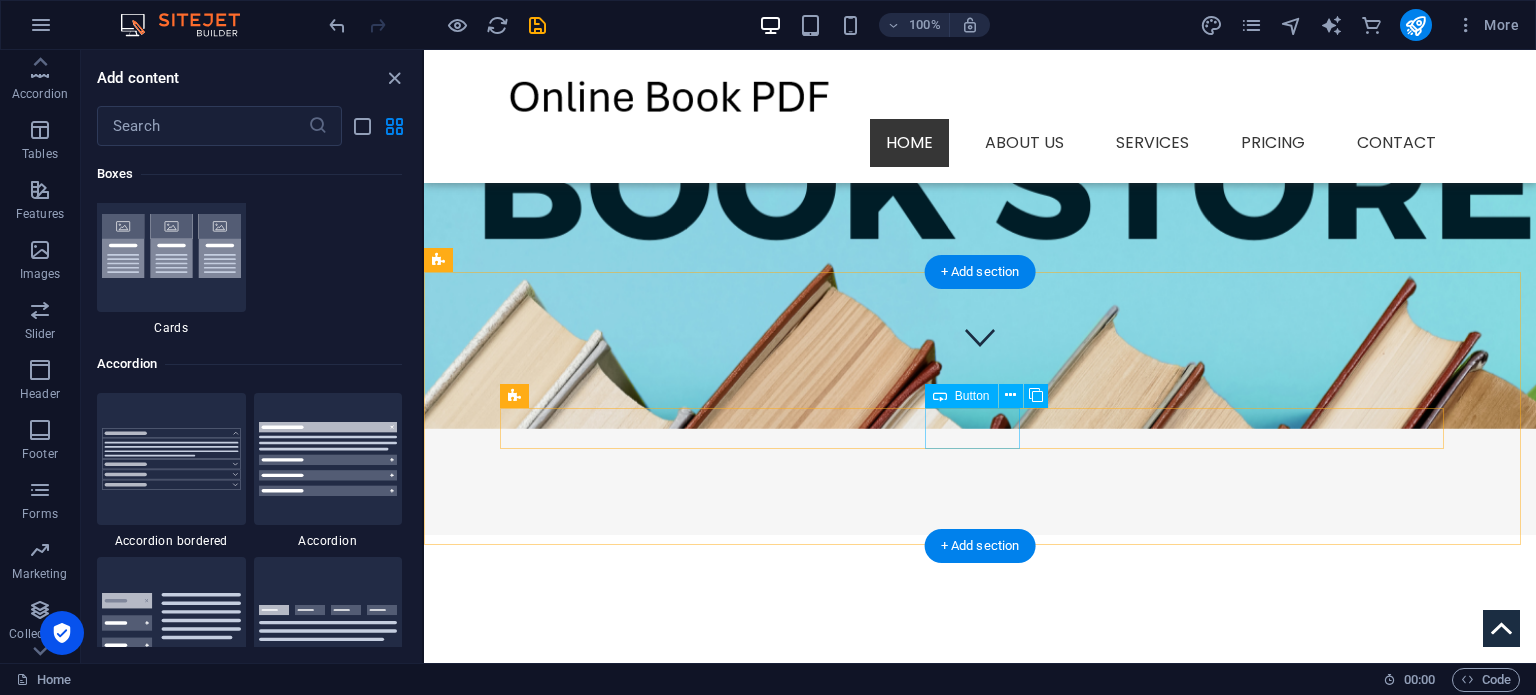 click on "Pricing" at bounding box center (980, 692) 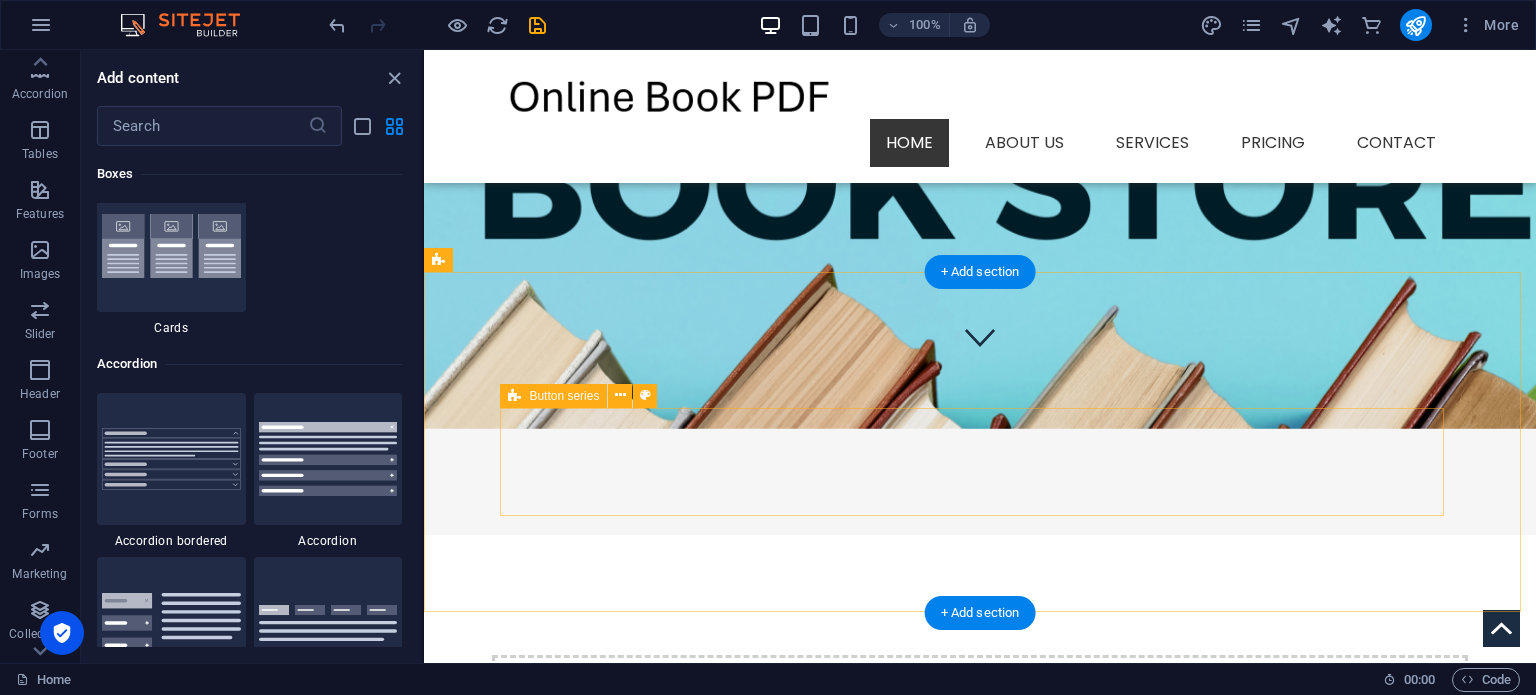 click at bounding box center (987, 756) 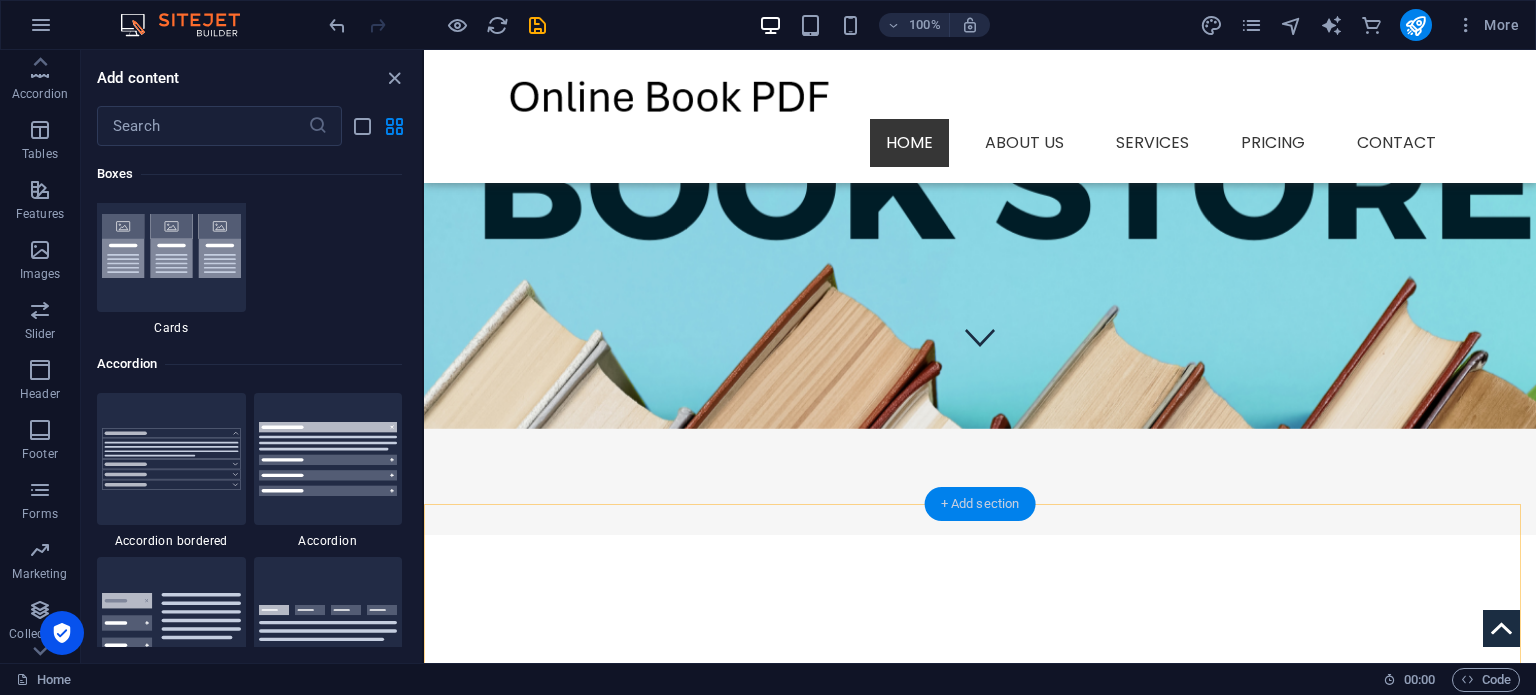 click on "+ Add section" at bounding box center (980, 504) 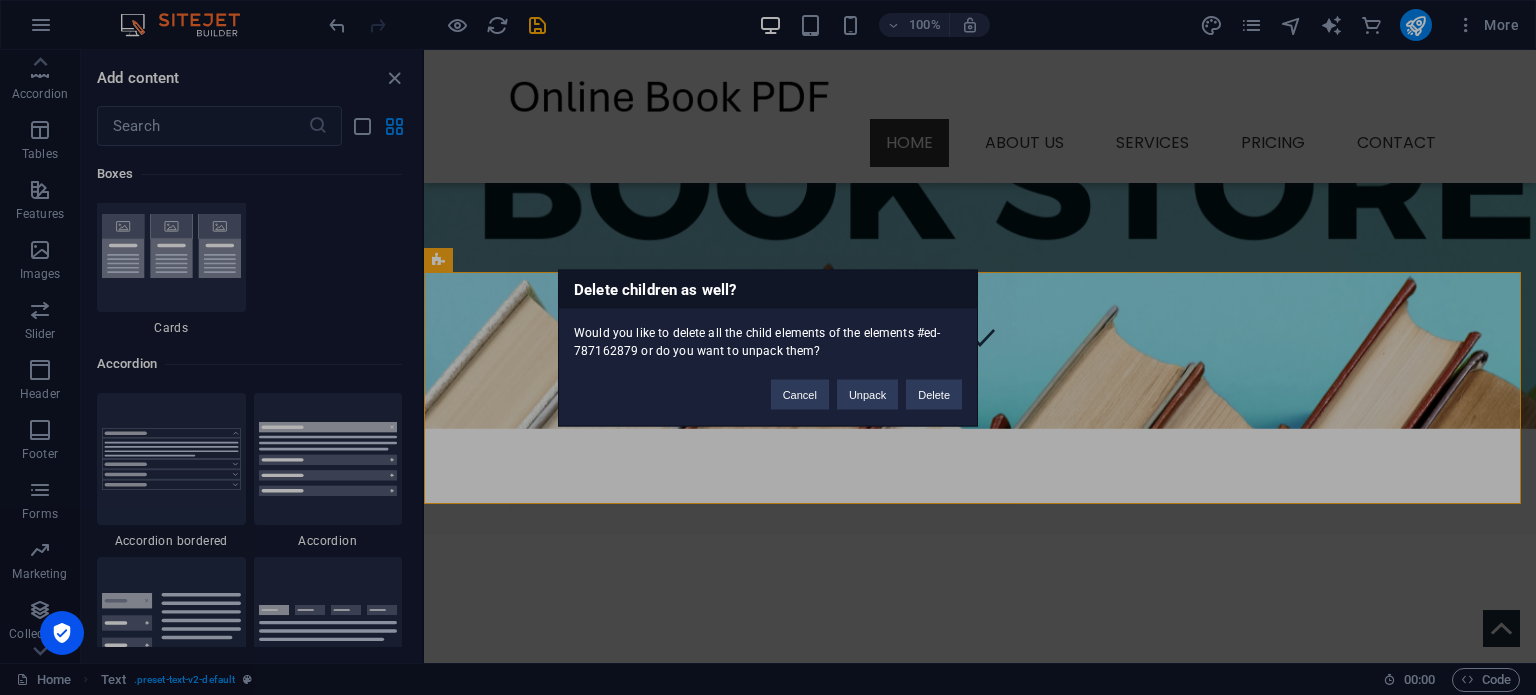 type 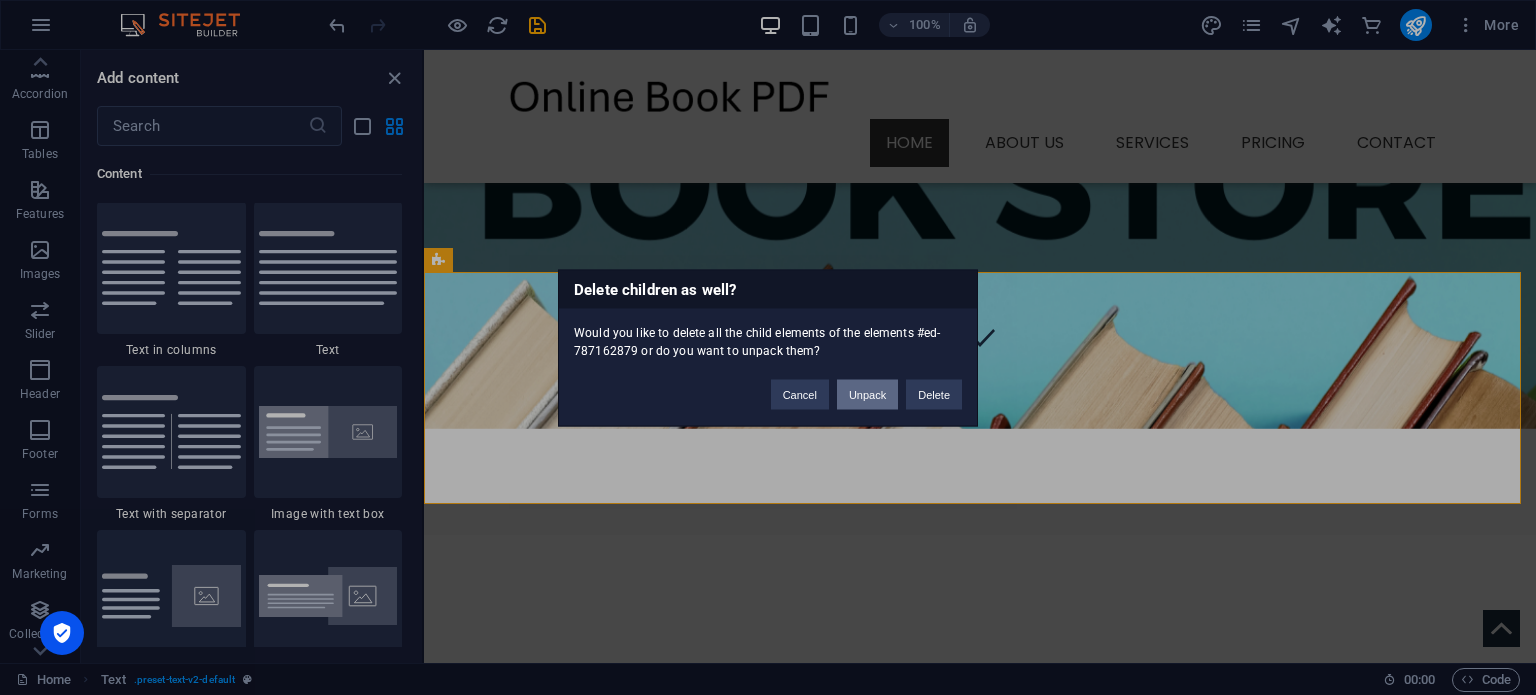 scroll, scrollTop: 3499, scrollLeft: 0, axis: vertical 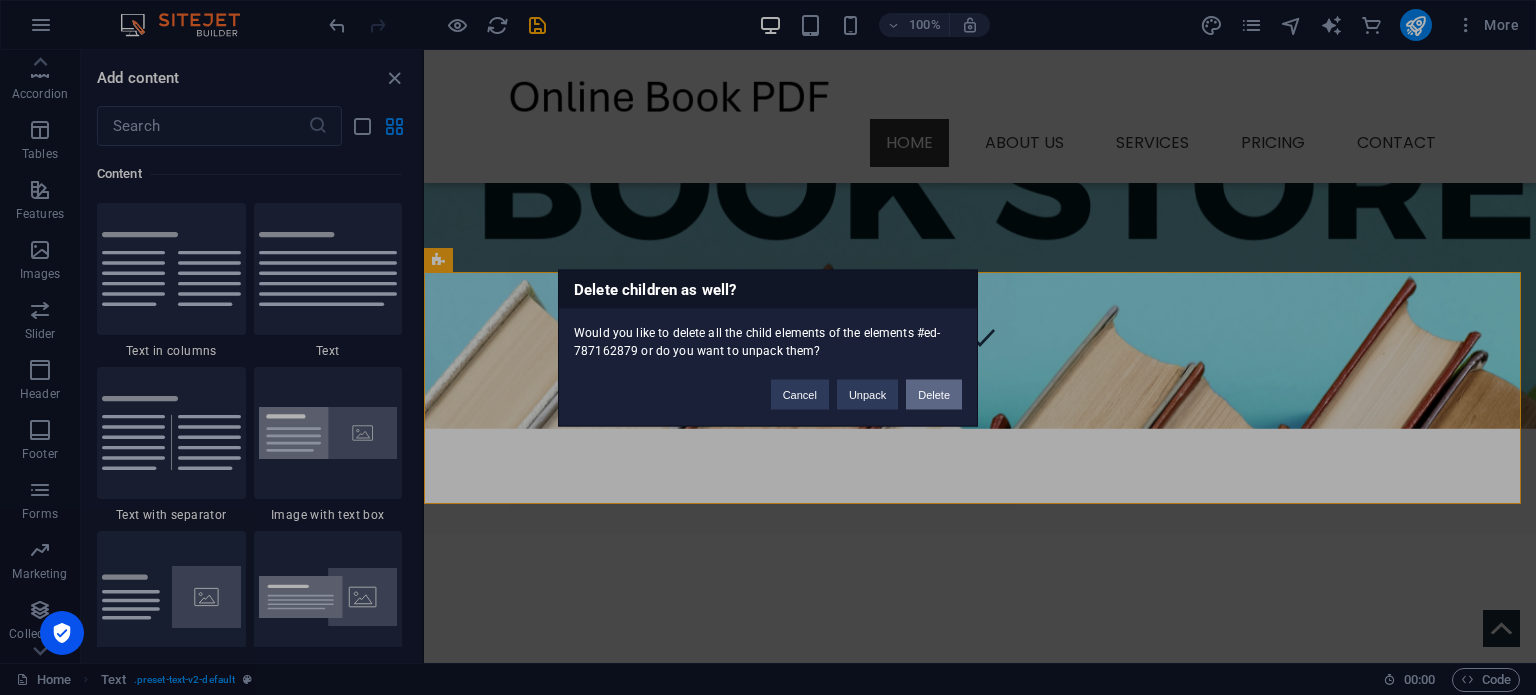 click on "Delete" at bounding box center [934, 394] 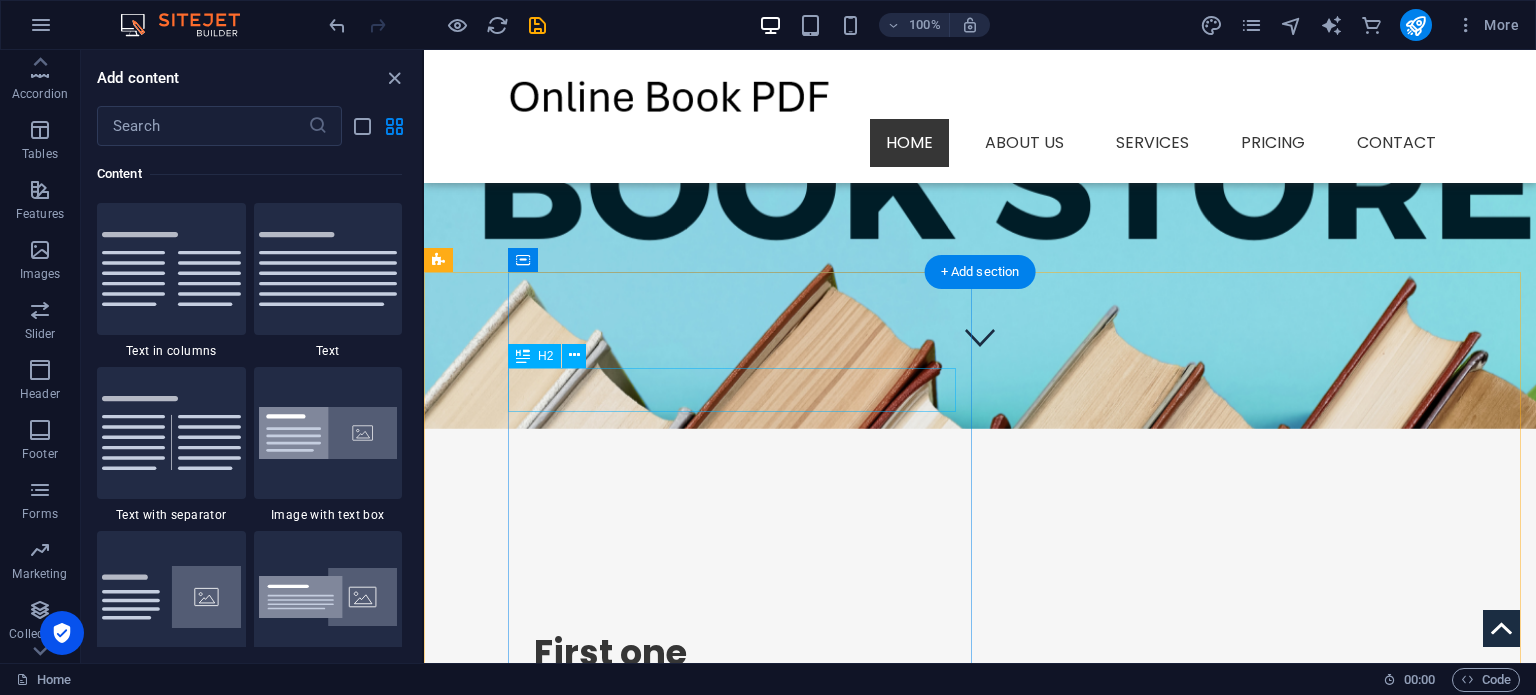 click on "First one" at bounding box center [1014, 653] 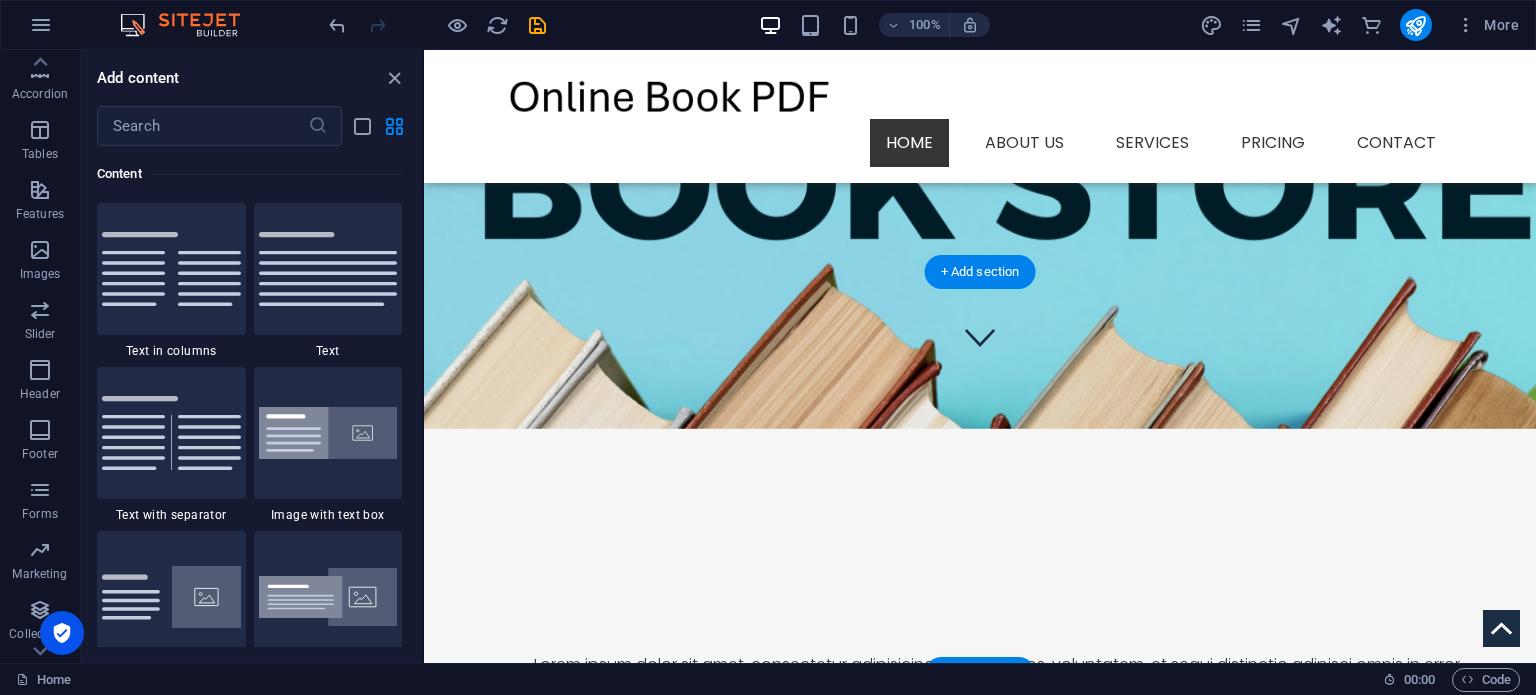 click at bounding box center (980, 1111) 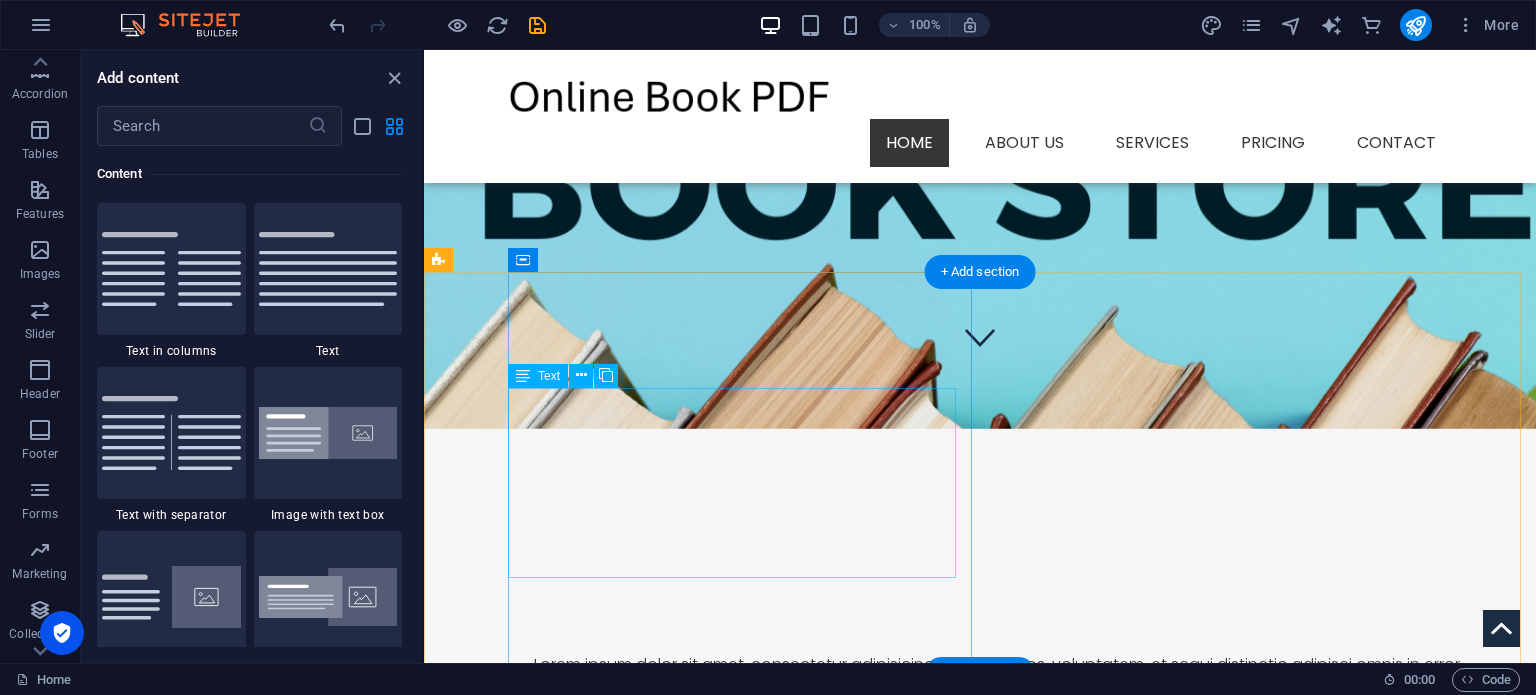 click on "Lorem ipsum dolor sit amet, consectetur adipisicing elit. Vitae, eos, voluptatem, et sequi distinctio adipisci omnis in error quas fuga tempore fugit incidunt quos. Harum libero a voluptatem possimu Culpa nisi eos quas dolore omnis  Debitis consequatur fugiat eaque nostrum" at bounding box center (1014, 732) 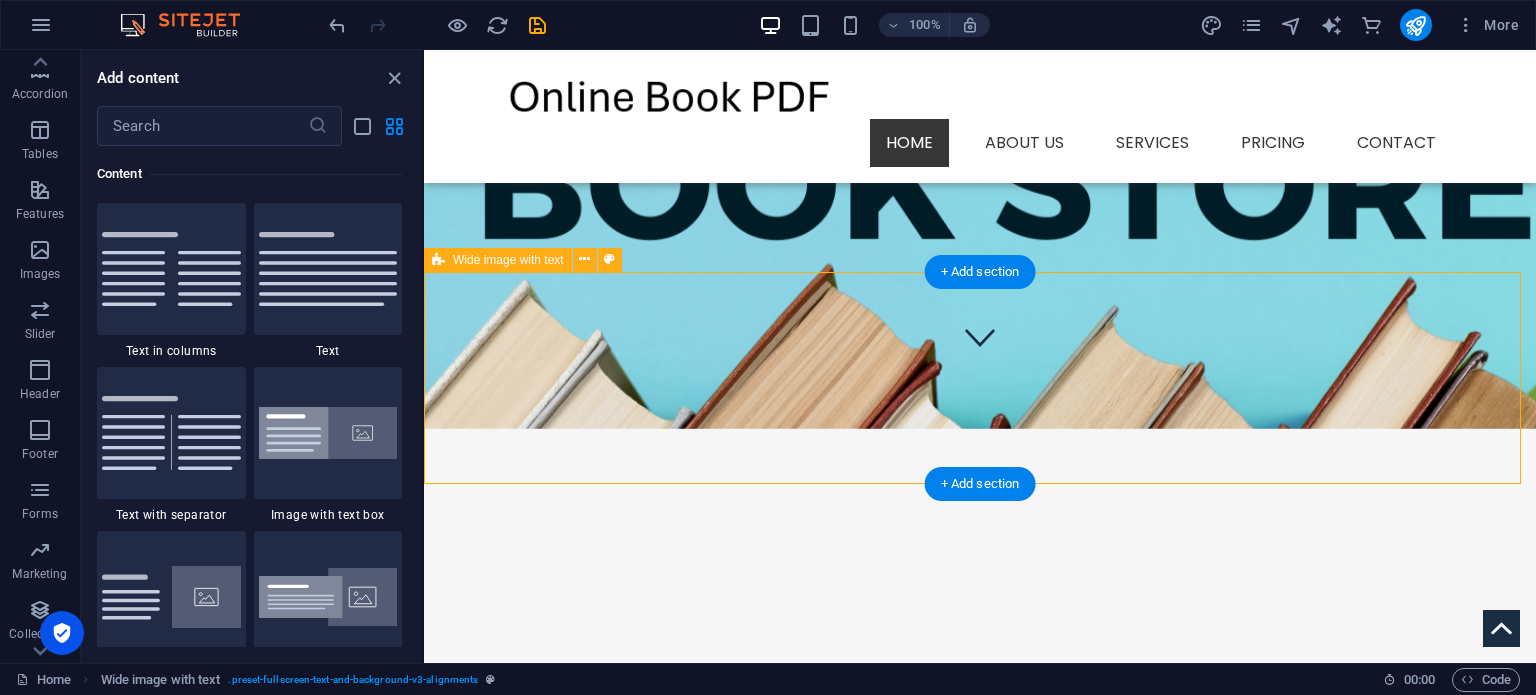 click at bounding box center [980, 641] 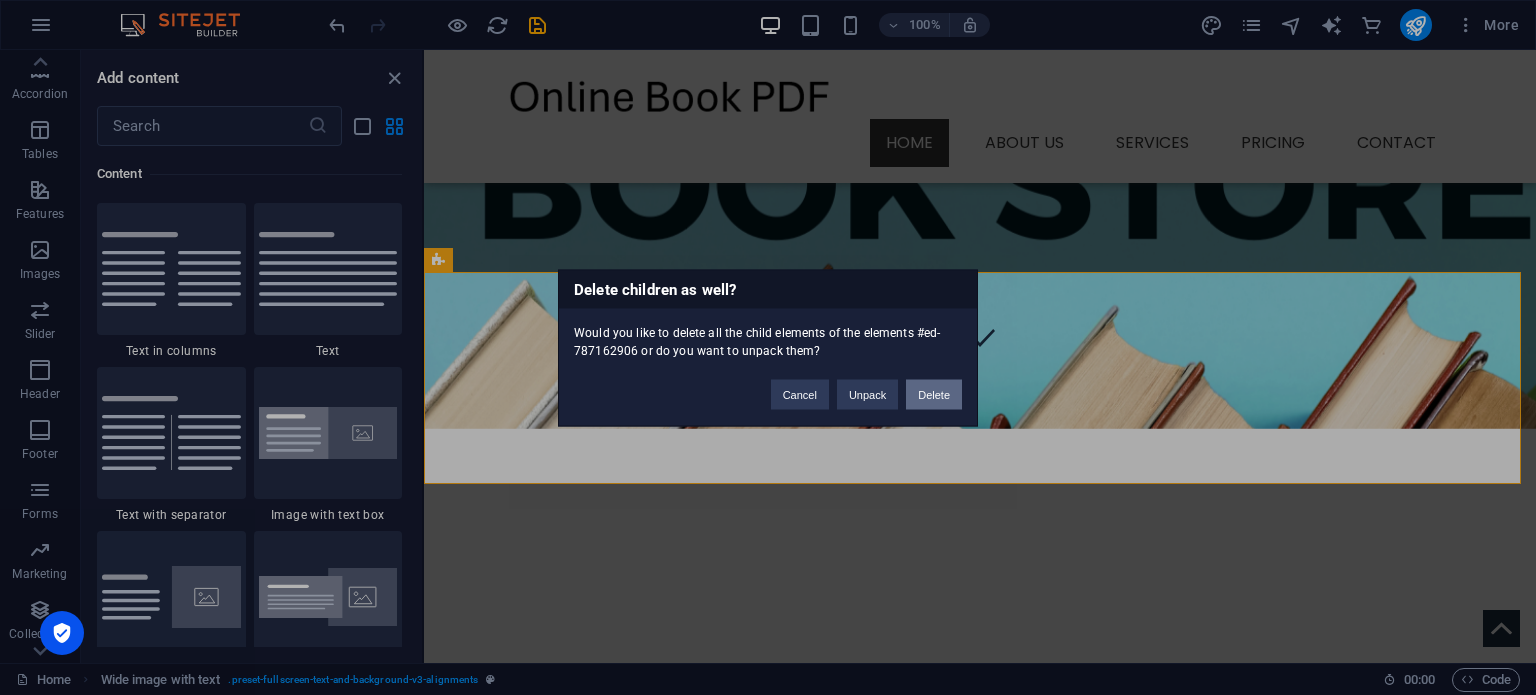 drag, startPoint x: 945, startPoint y: 389, endPoint x: 521, endPoint y: 345, distance: 426.27692 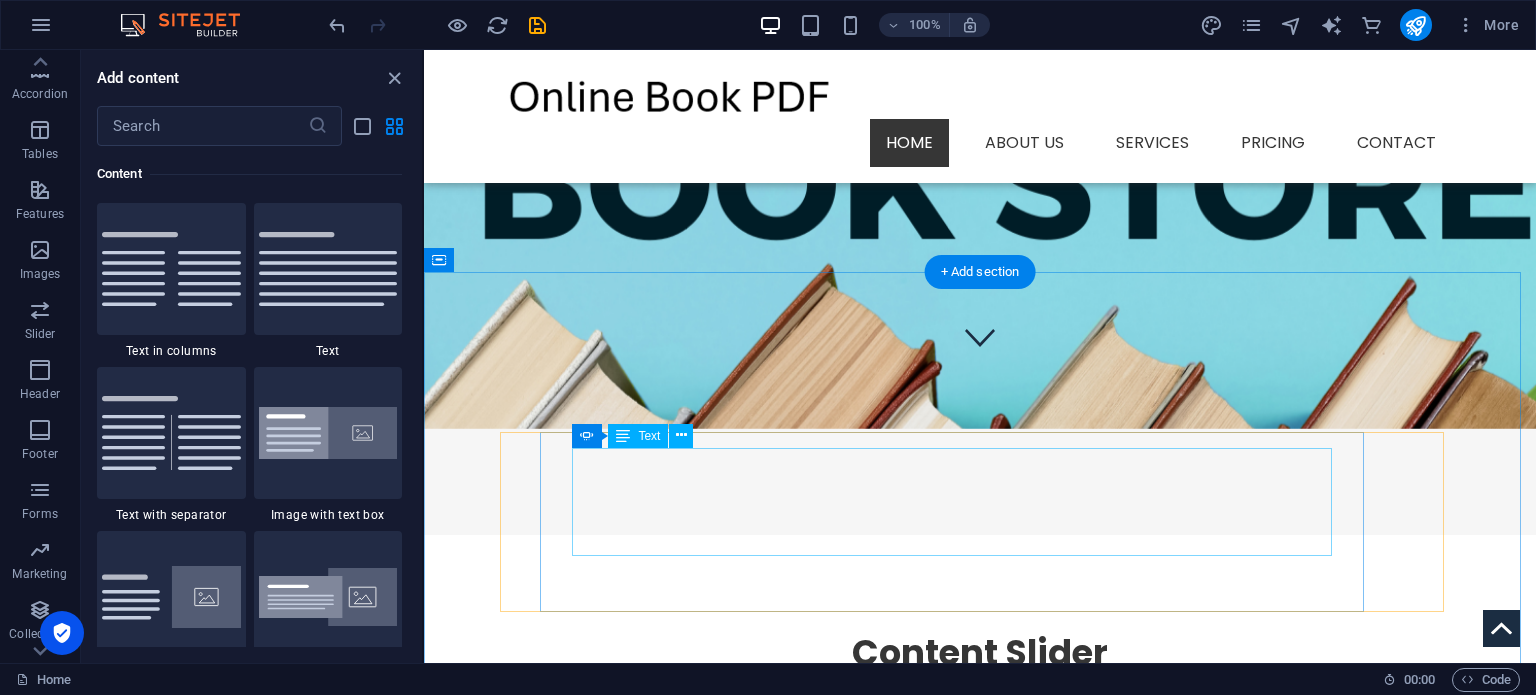 click on "Lorem ipsum dolor sit amet, consectetur adipisicing elit. Id, ipsum, quibusdam, temporibus harum culpa unde voluptatem possimus qui molestiae expedita ad aut necessitatibus vel incidunt placeat velit soluta a consectetur laborum illum nobis distinctio nisi facilis! Officiis, illum, aut, quasi dolorem laudantium fuga porro amet provident voluptatibus dicta mollitia neque!" at bounding box center (-704, 1235) 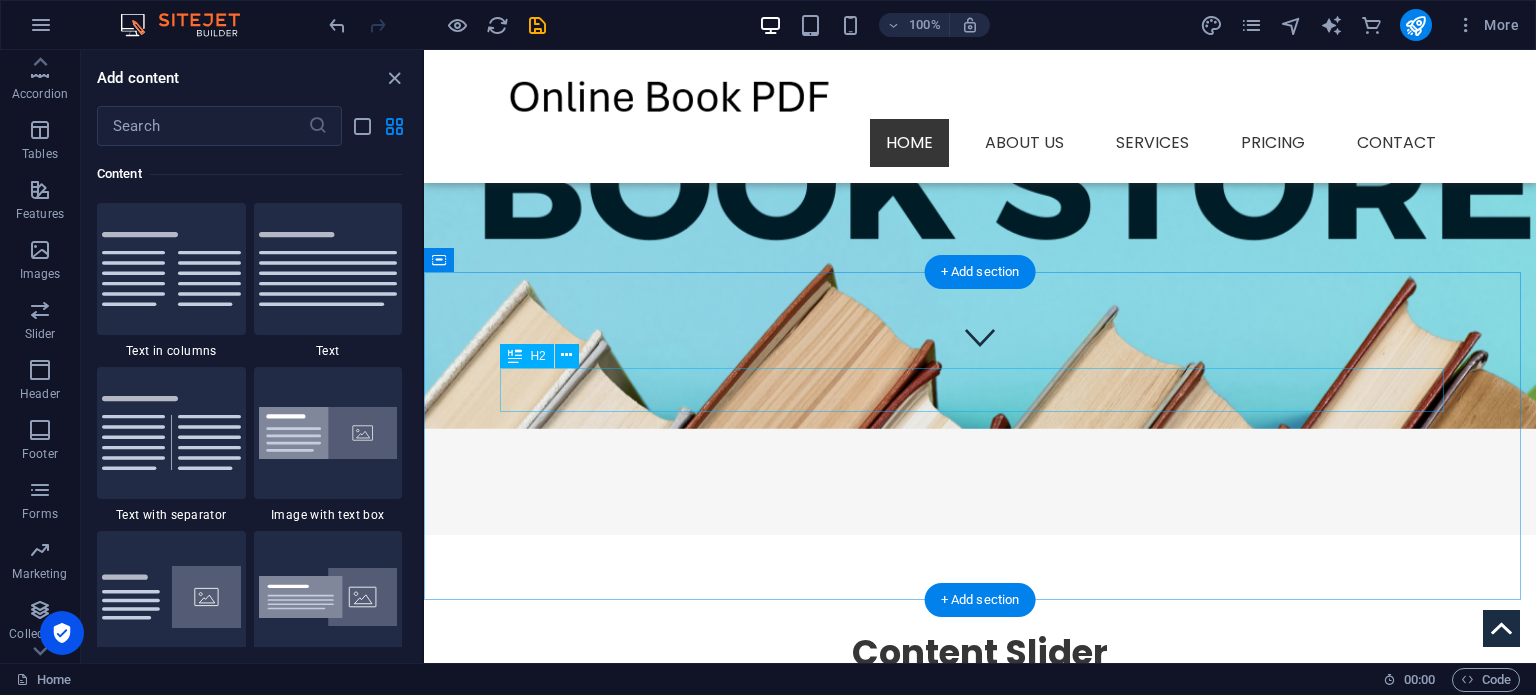 click on "Content Slider" at bounding box center (980, 653) 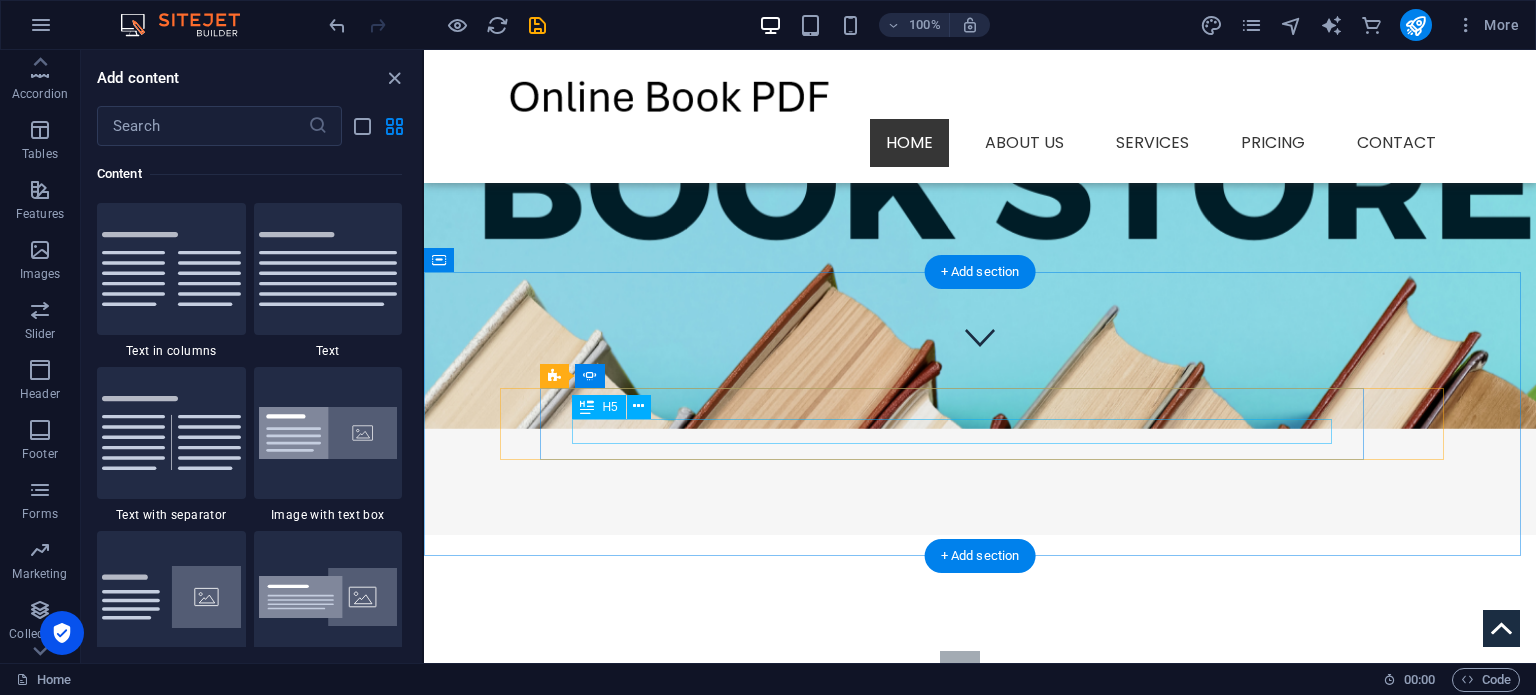 drag, startPoint x: 967, startPoint y: 430, endPoint x: 964, endPoint y: 446, distance: 16.27882 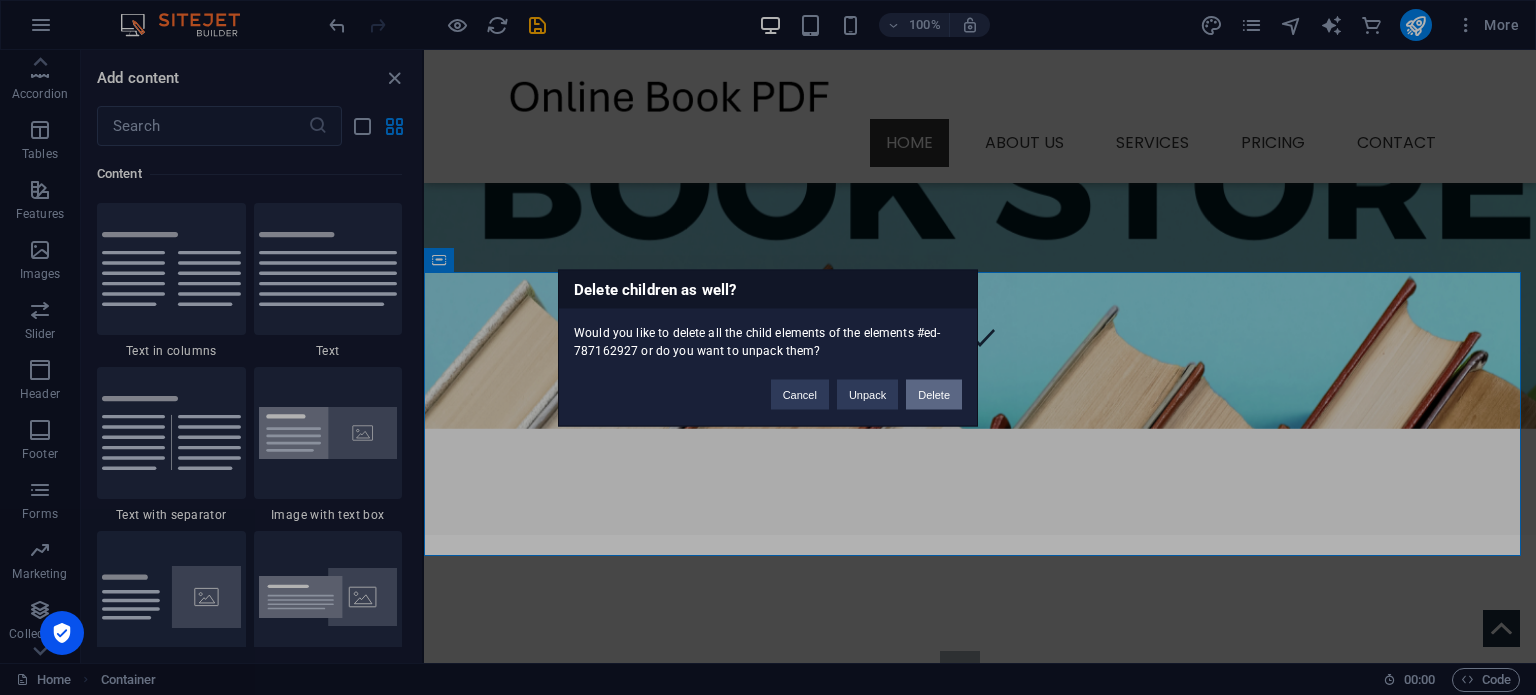 drag, startPoint x: 920, startPoint y: 394, endPoint x: 529, endPoint y: 388, distance: 391.04602 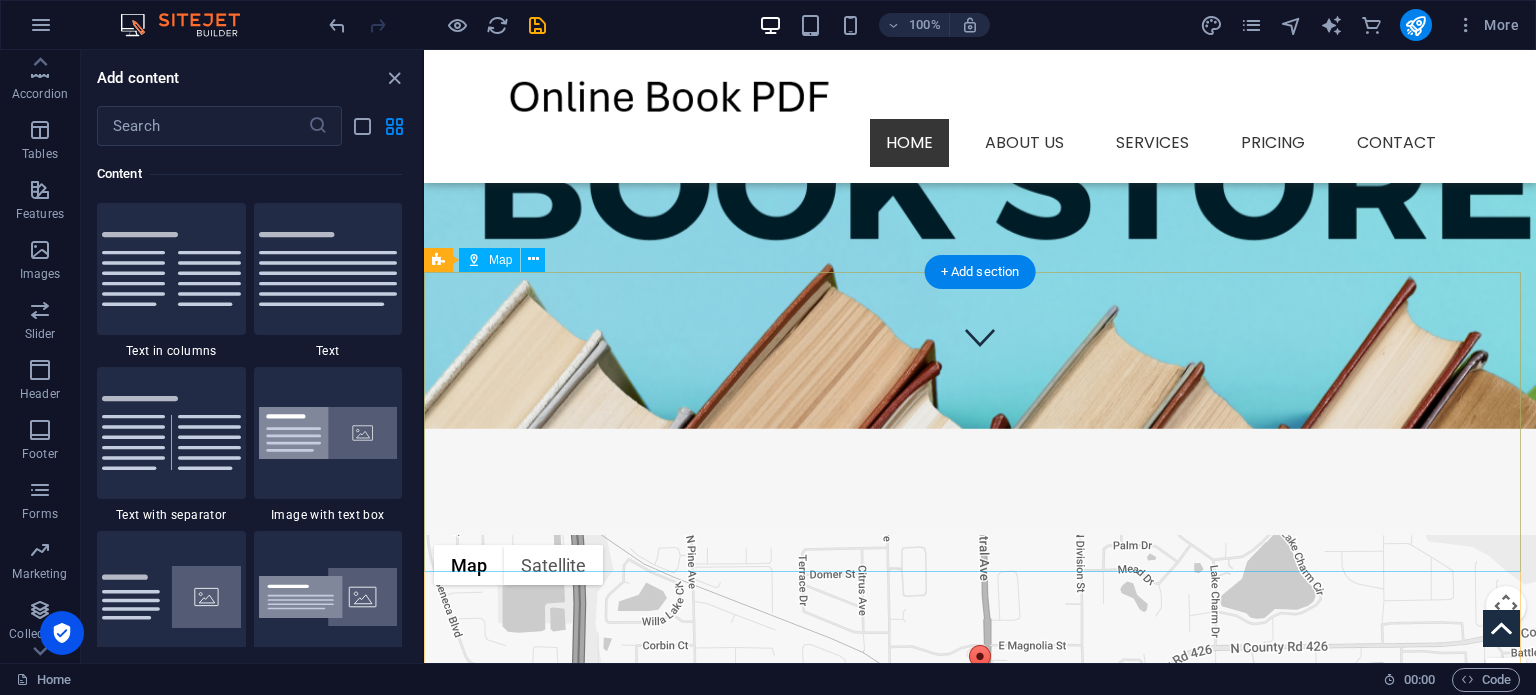 click on "← Move left → Move right ↑ Move up ↓ Move down + Zoom in - Zoom out Home Jump left by 75% End Jump right by 75% Page Up Jump up by 75% Page Down Jump down by 75% Map Terrain Satellite Labels Keyboard shortcuts Map Data Map data ©2025 Google Map data ©2025 Google 200 m  Click to toggle between metric and imperial units Terms Report a map error" at bounding box center (980, 685) 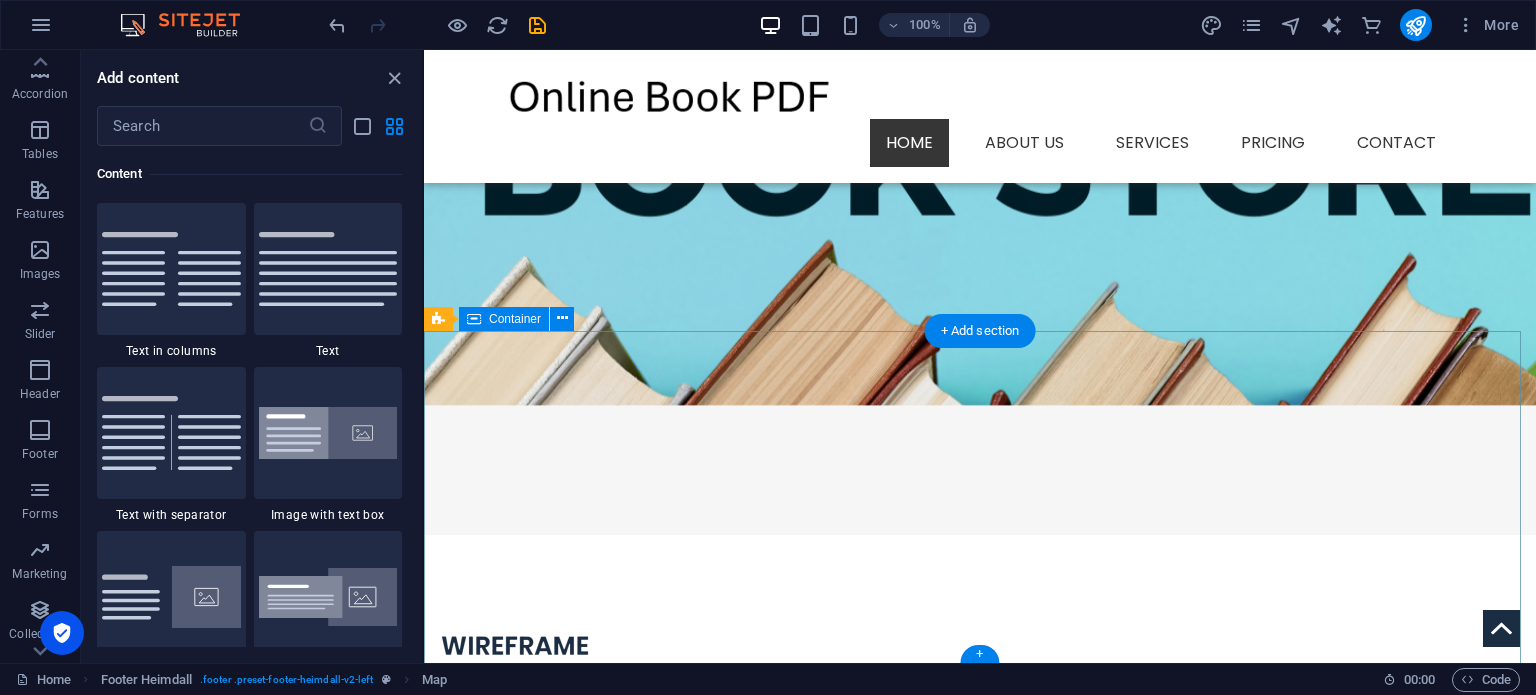 scroll, scrollTop: 240, scrollLeft: 0, axis: vertical 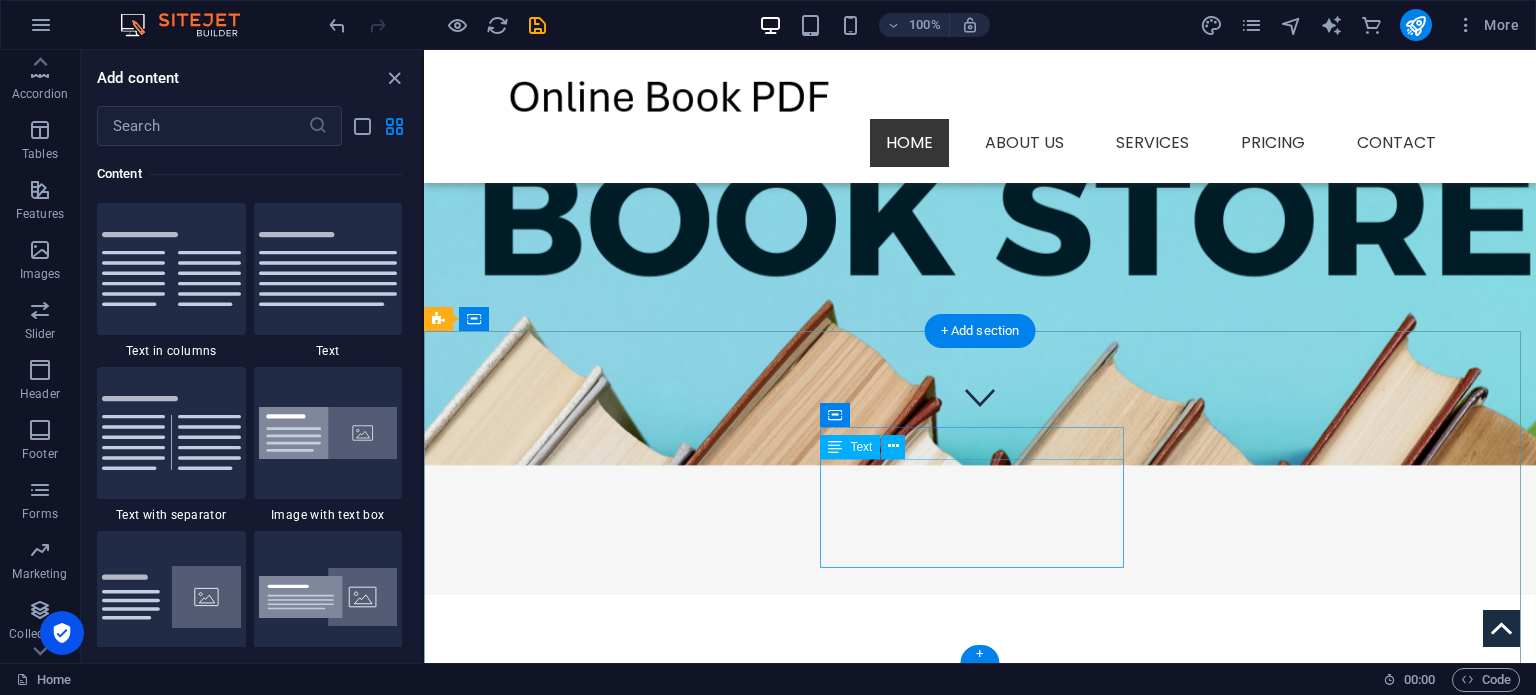 click on "Individual Street [GEOGRAPHIC_DATA]   12345 Legal Notice  |  Privacy" at bounding box center (592, 1027) 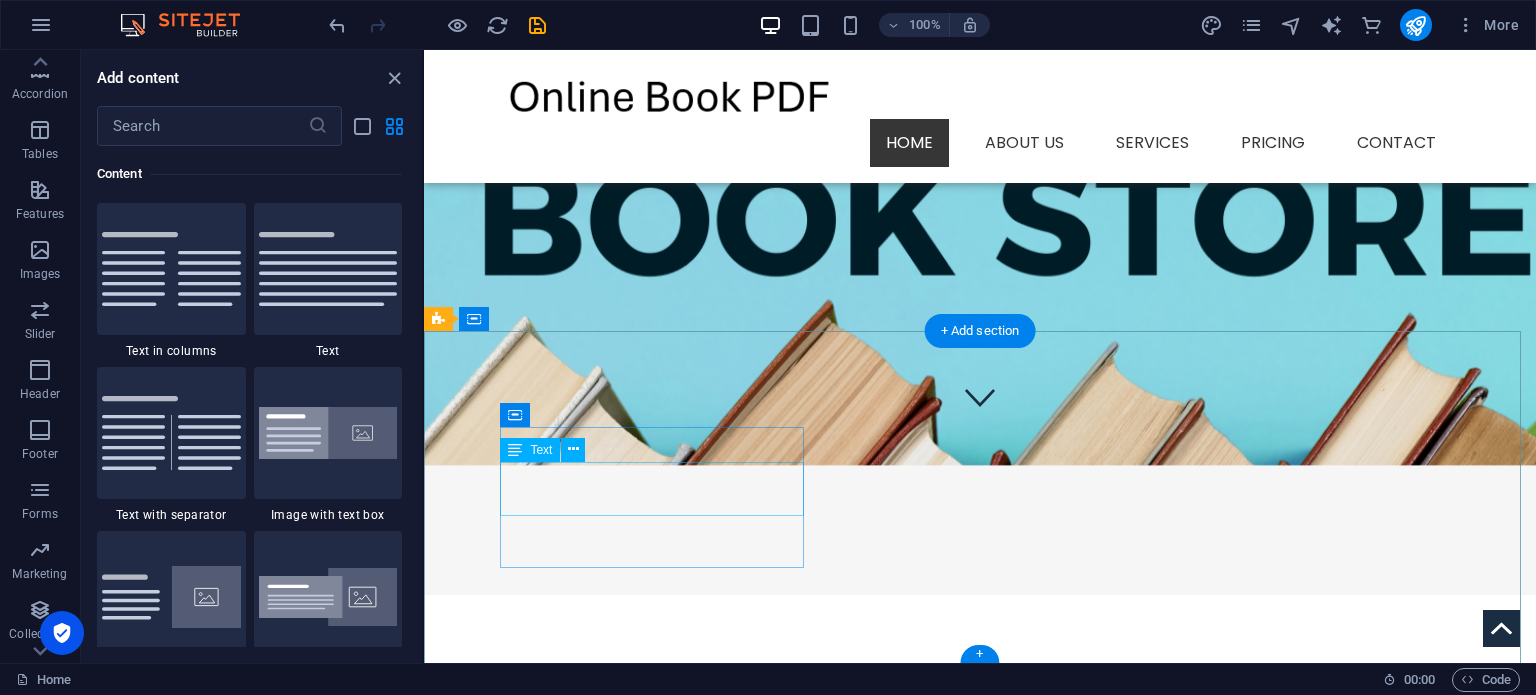 click on "Lorem ipsum dolor sit ligule amet, consectetuer eget adipiscing elit." at bounding box center (592, 753) 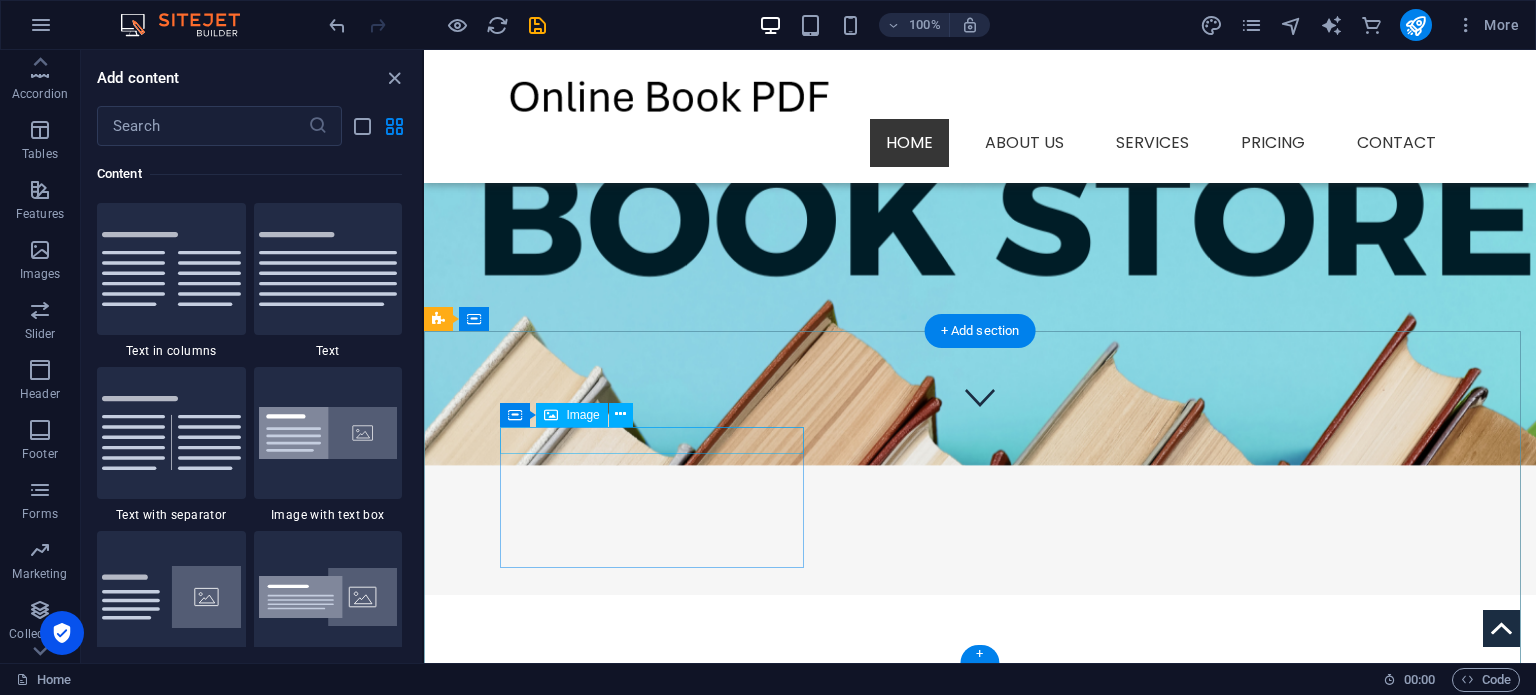 click at bounding box center (592, 704) 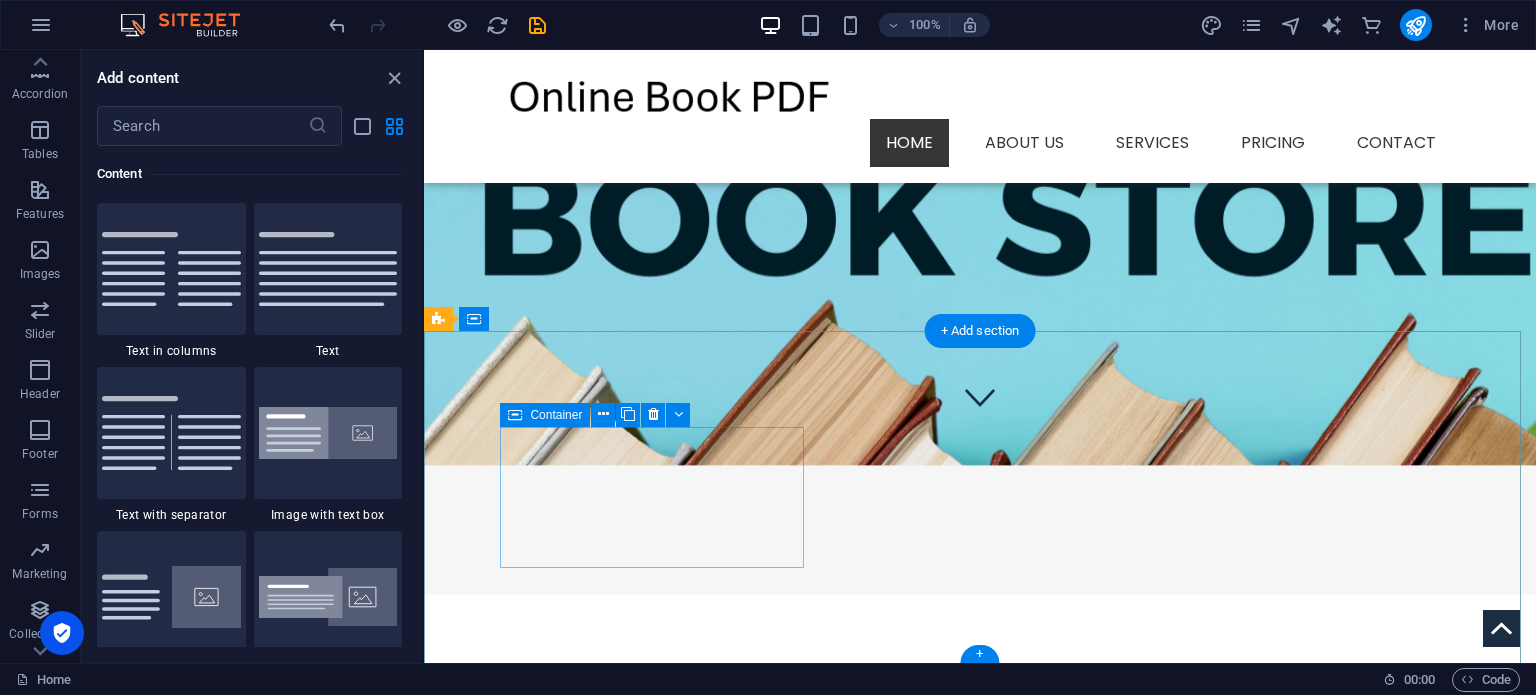 click at bounding box center (592, 755) 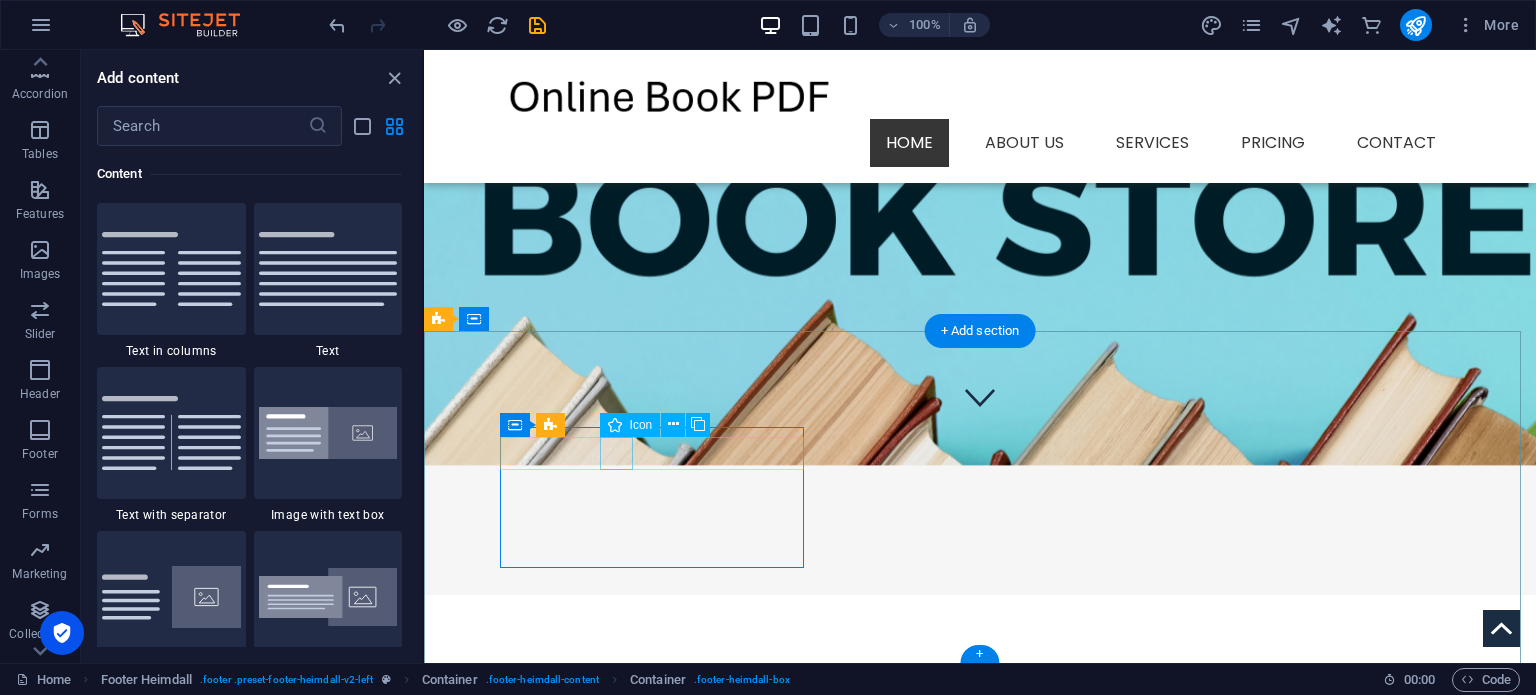 click at bounding box center [592, 802] 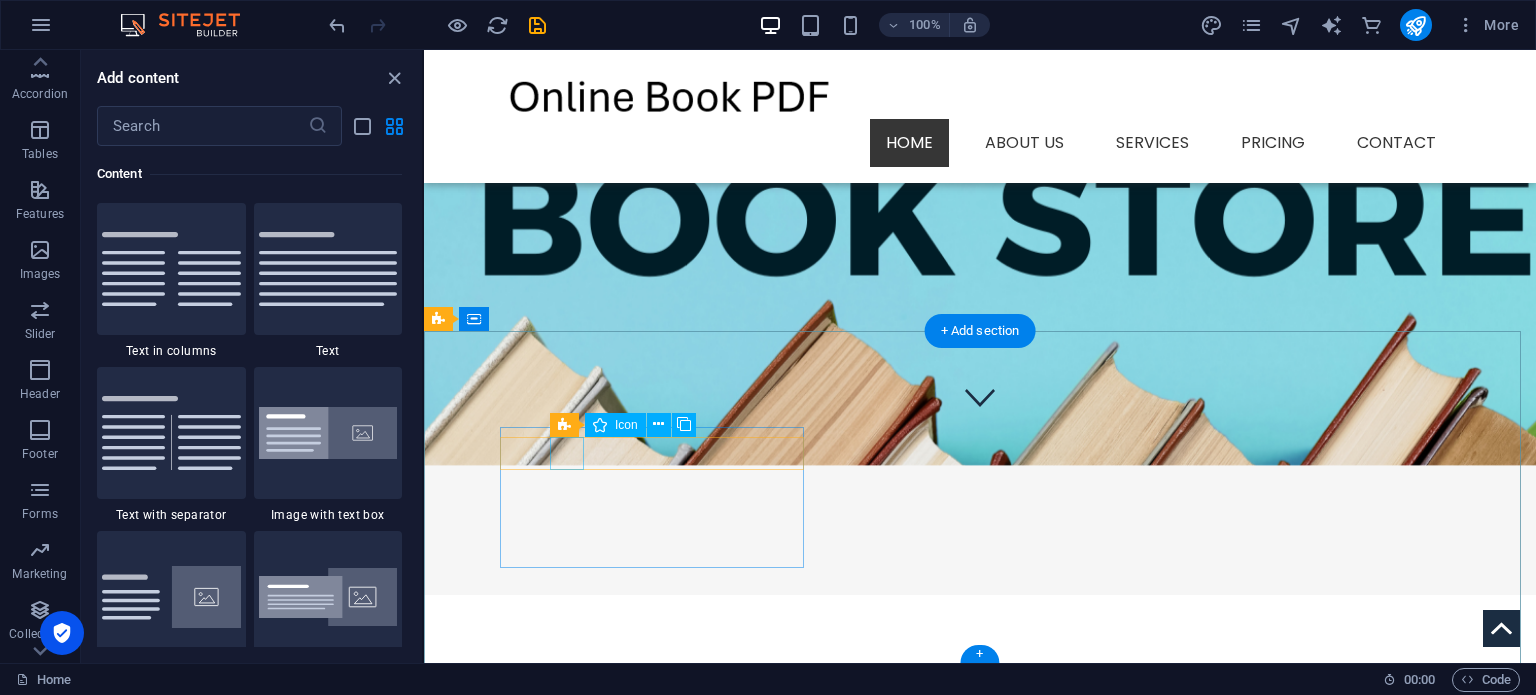 click at bounding box center [592, 760] 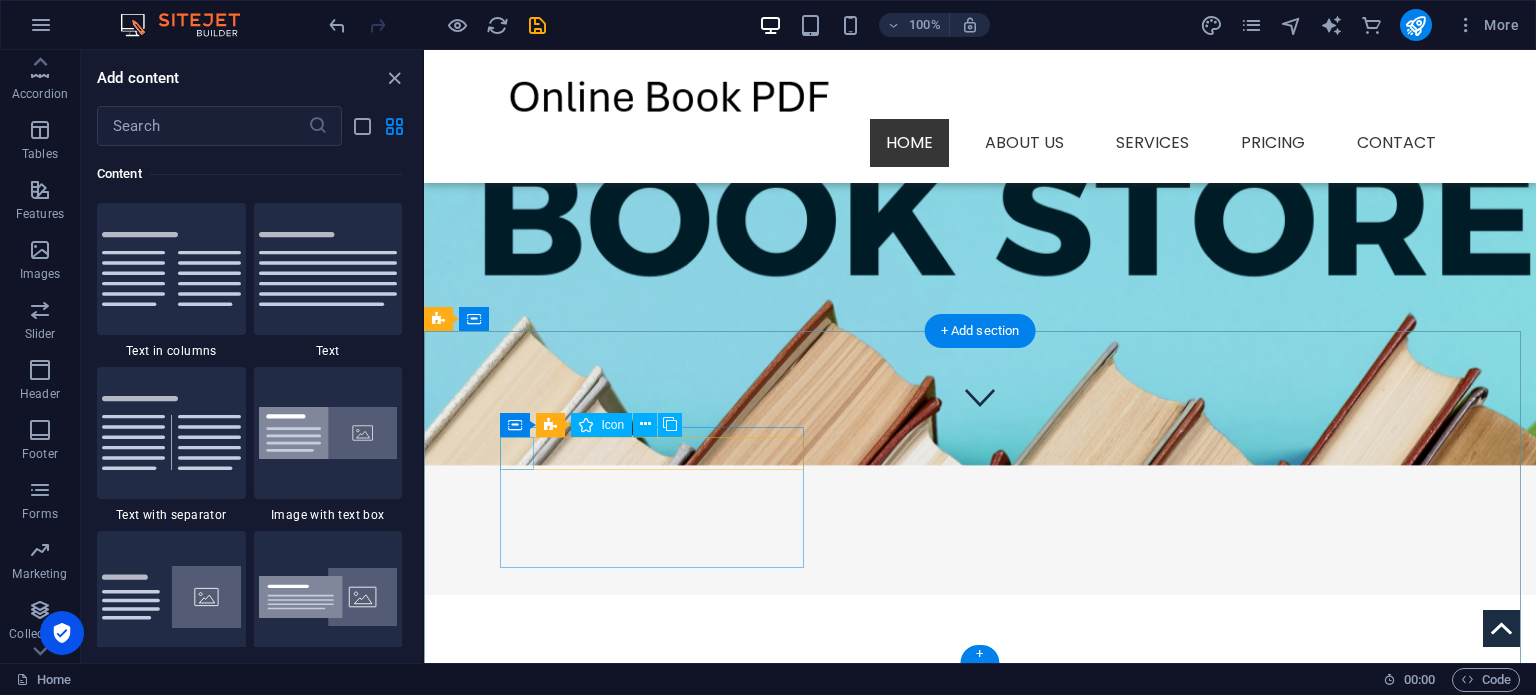 click at bounding box center (592, 718) 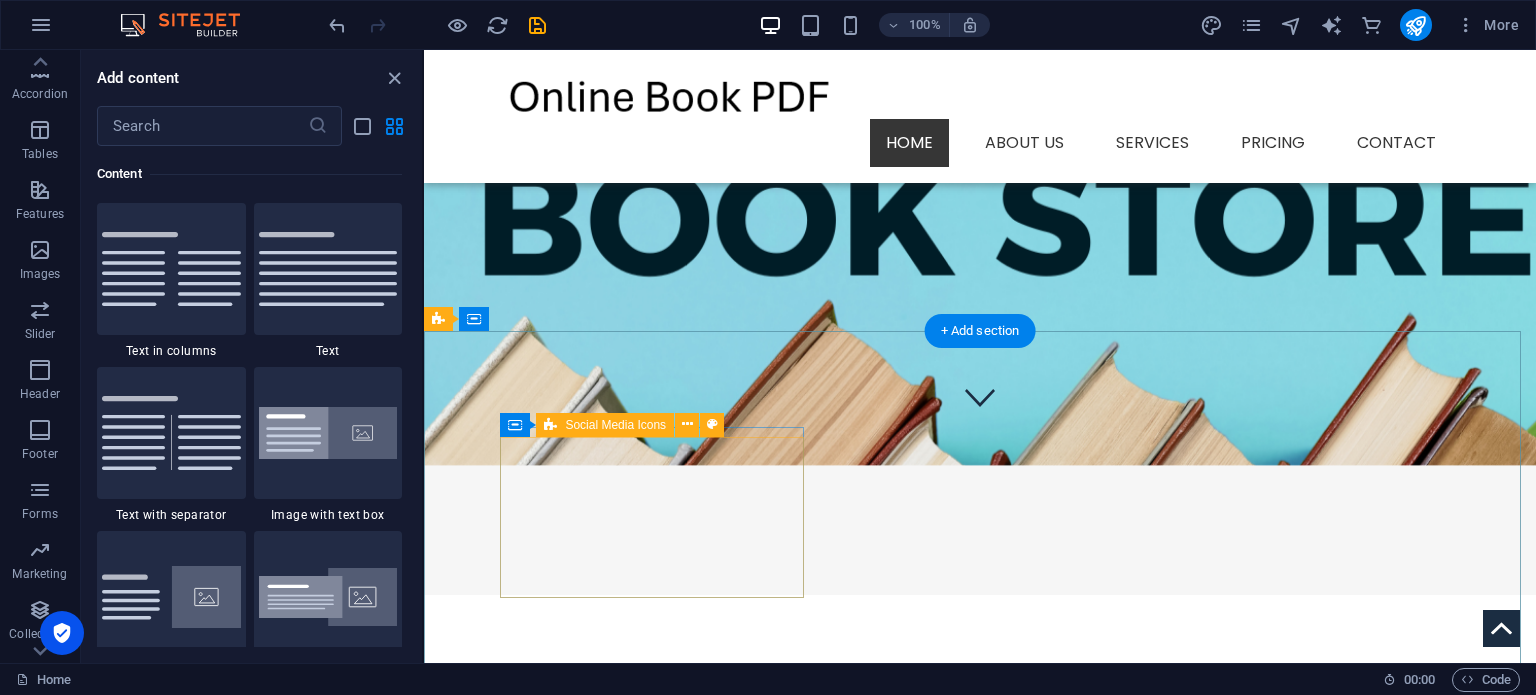click on "Drop content here or  Add elements  Paste clipboard" at bounding box center [592, 764] 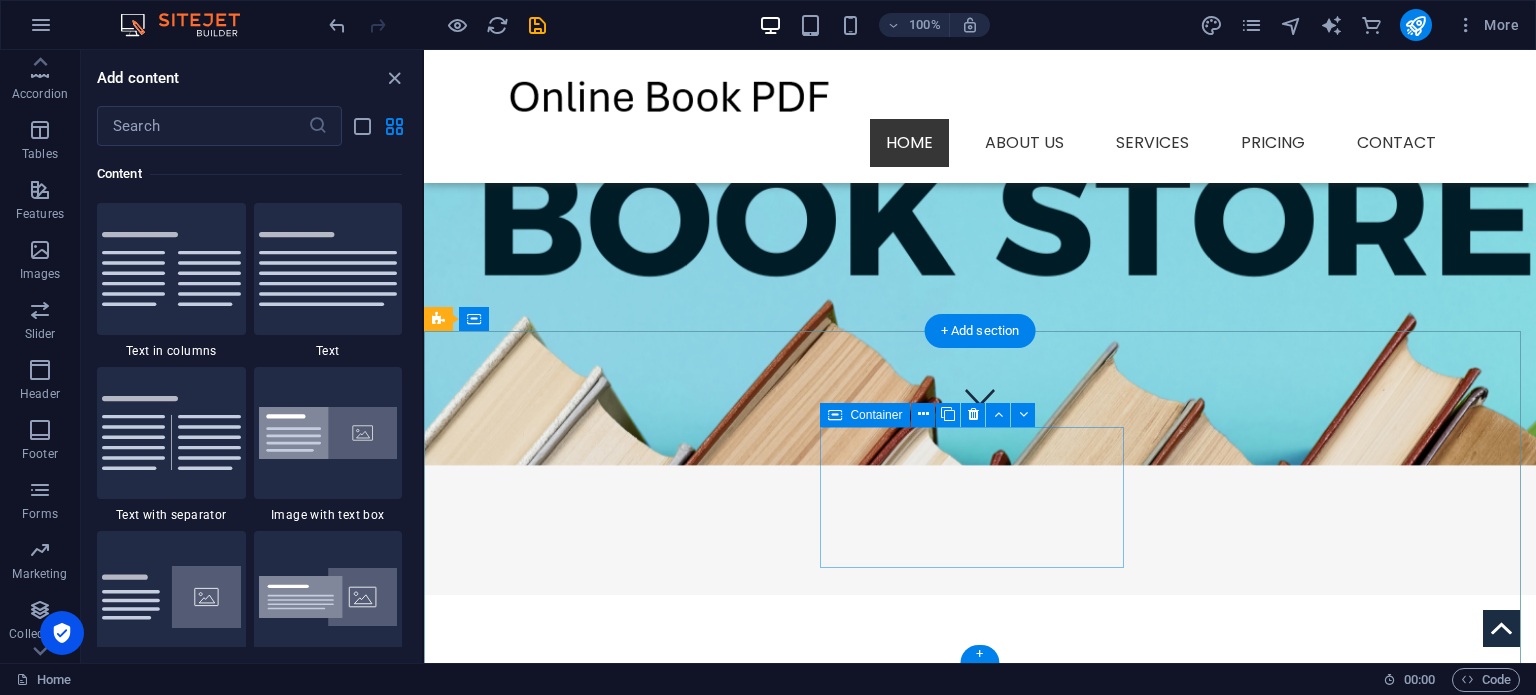 click on "Address" at bounding box center (592, 733) 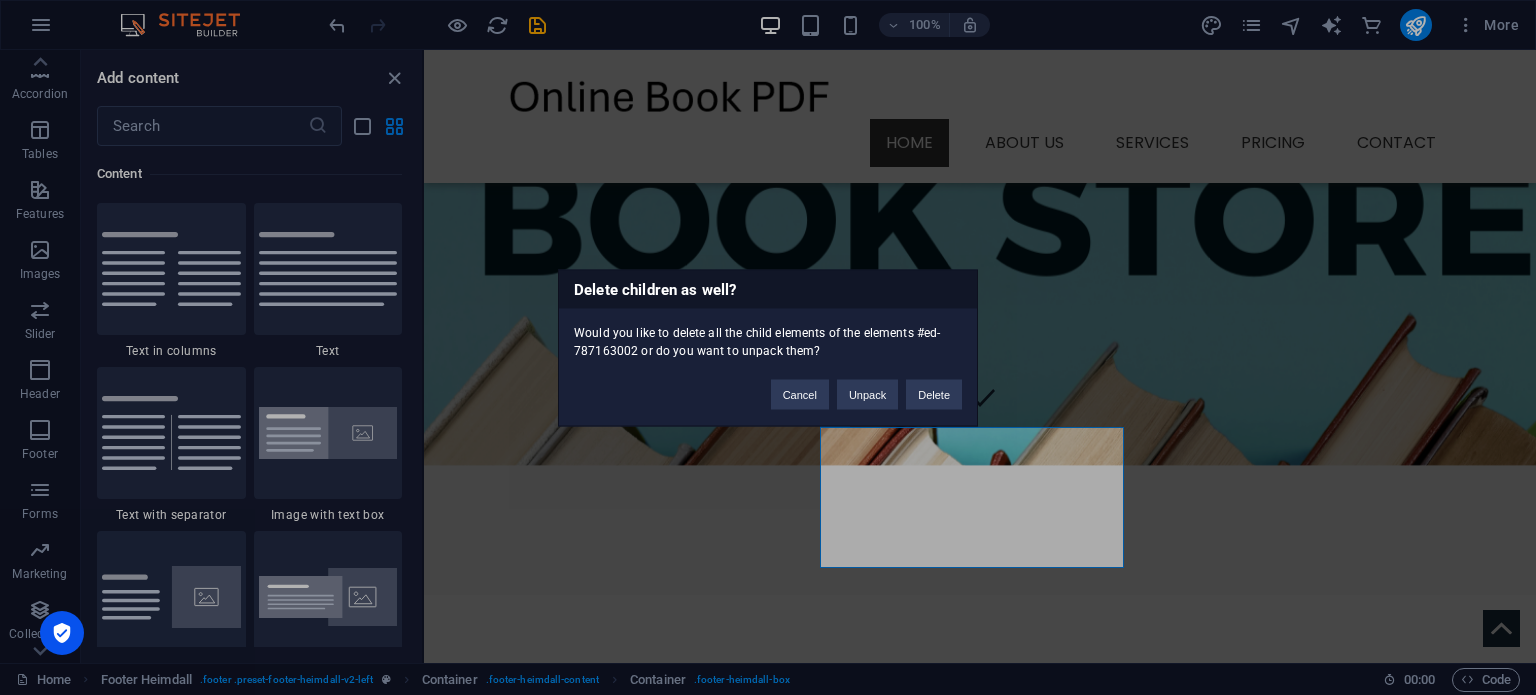 type 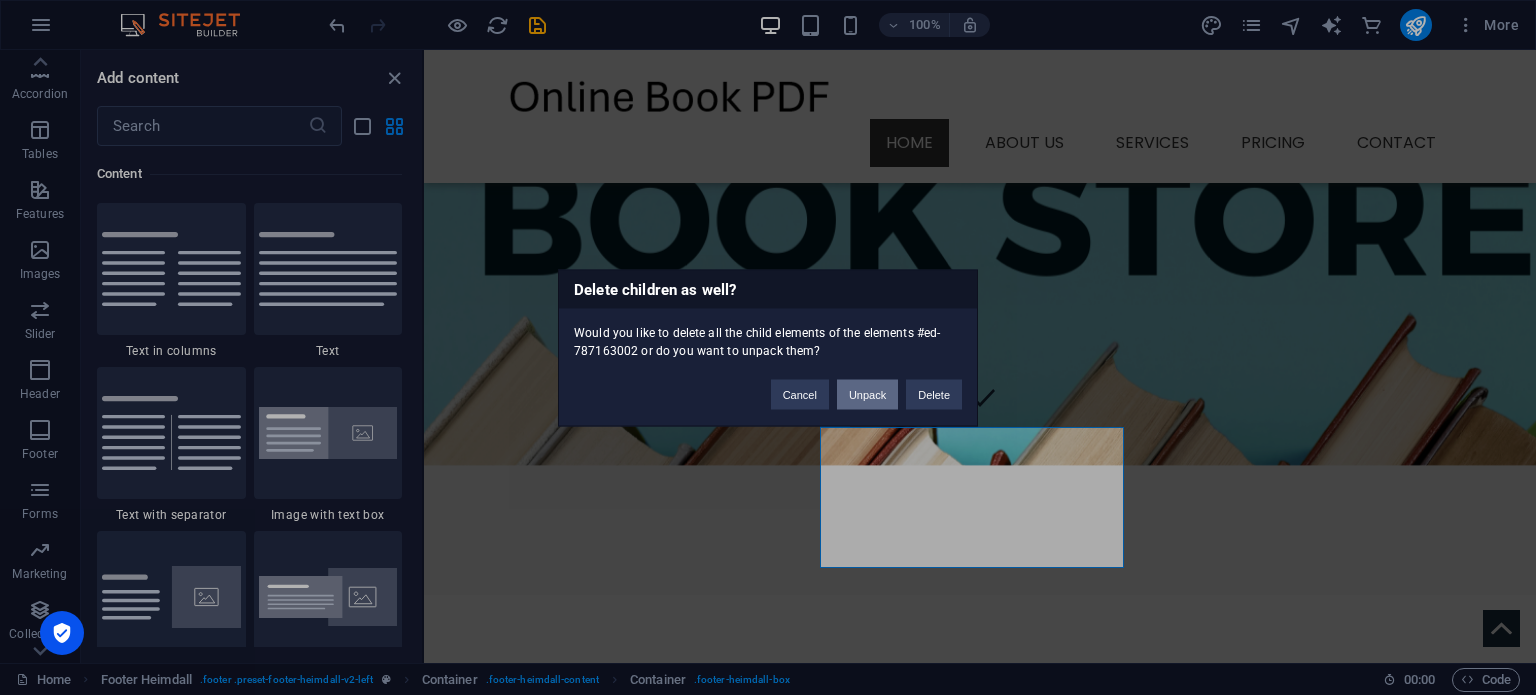 drag, startPoint x: 861, startPoint y: 404, endPoint x: 516, endPoint y: 372, distance: 346.48087 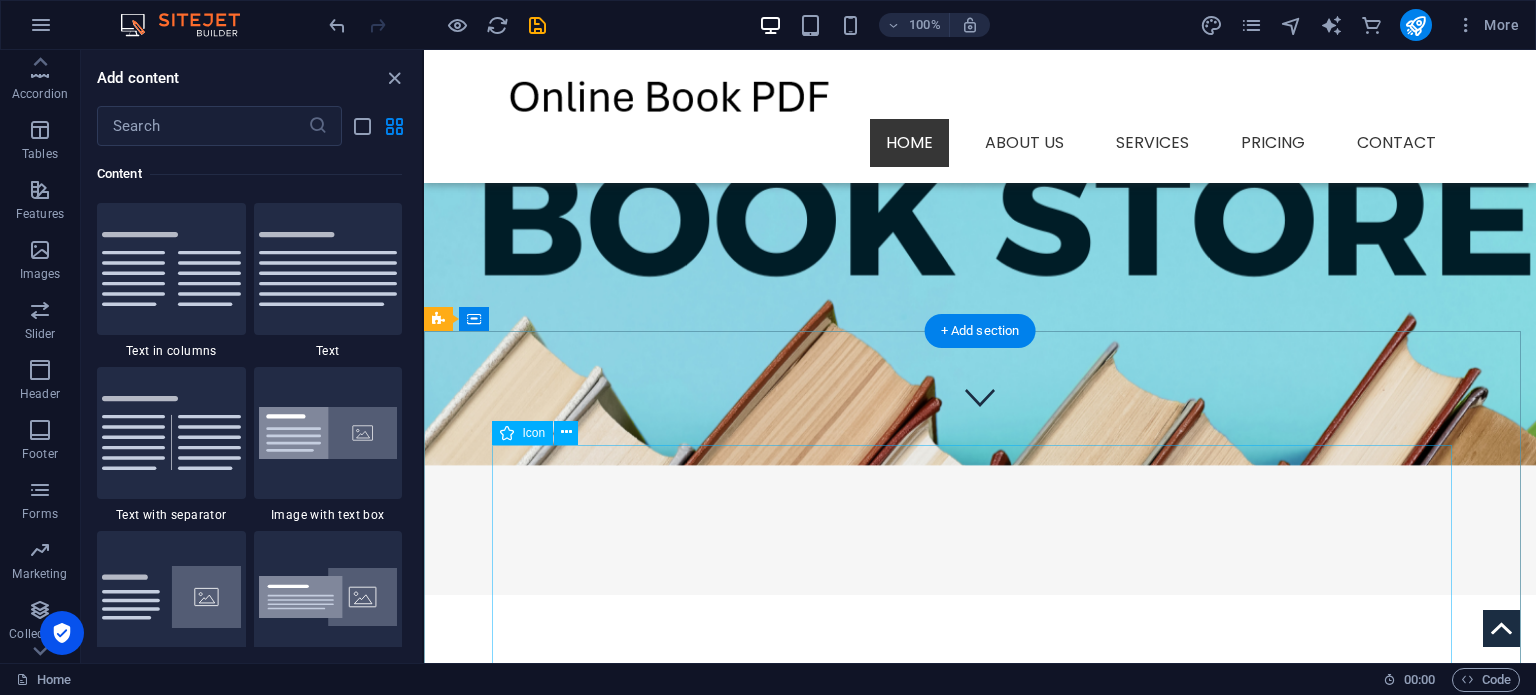 click at bounding box center [912, 1419] 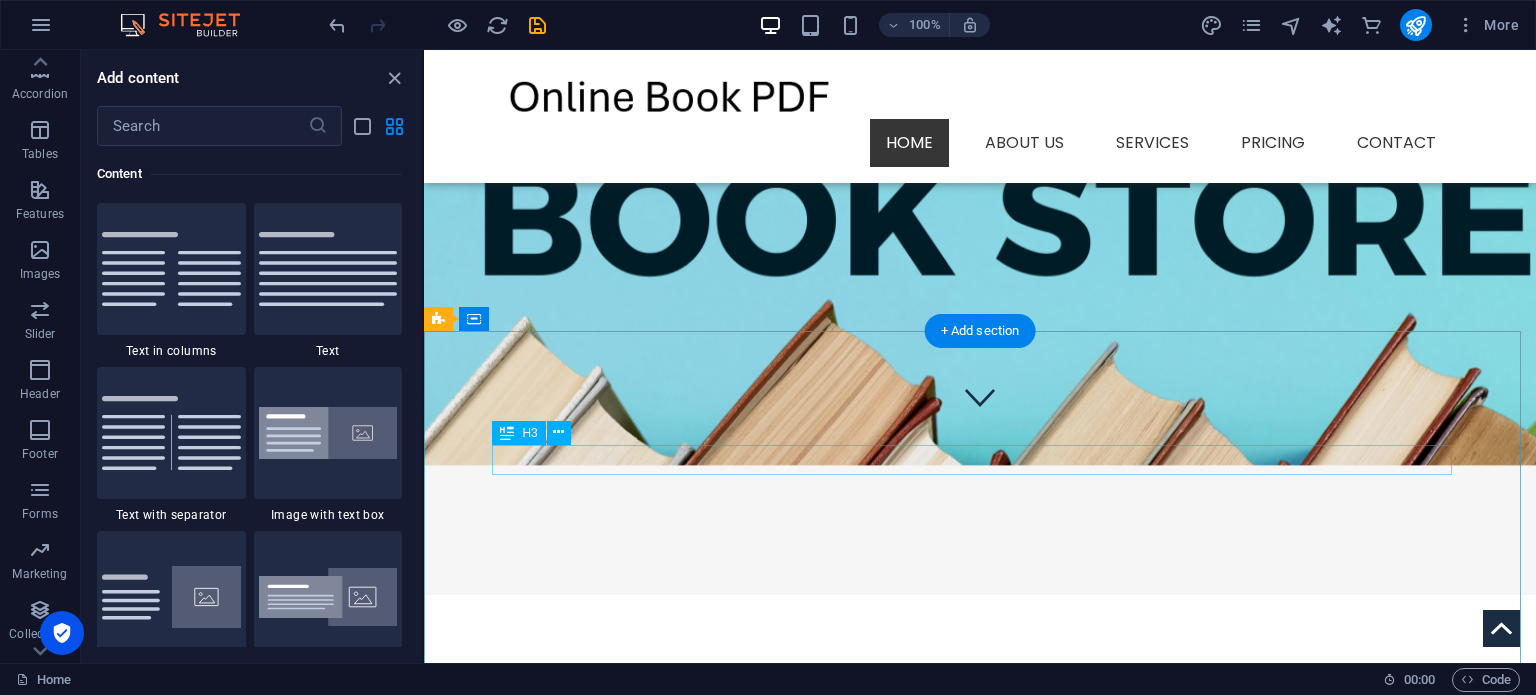click on "Address" at bounding box center [912, 724] 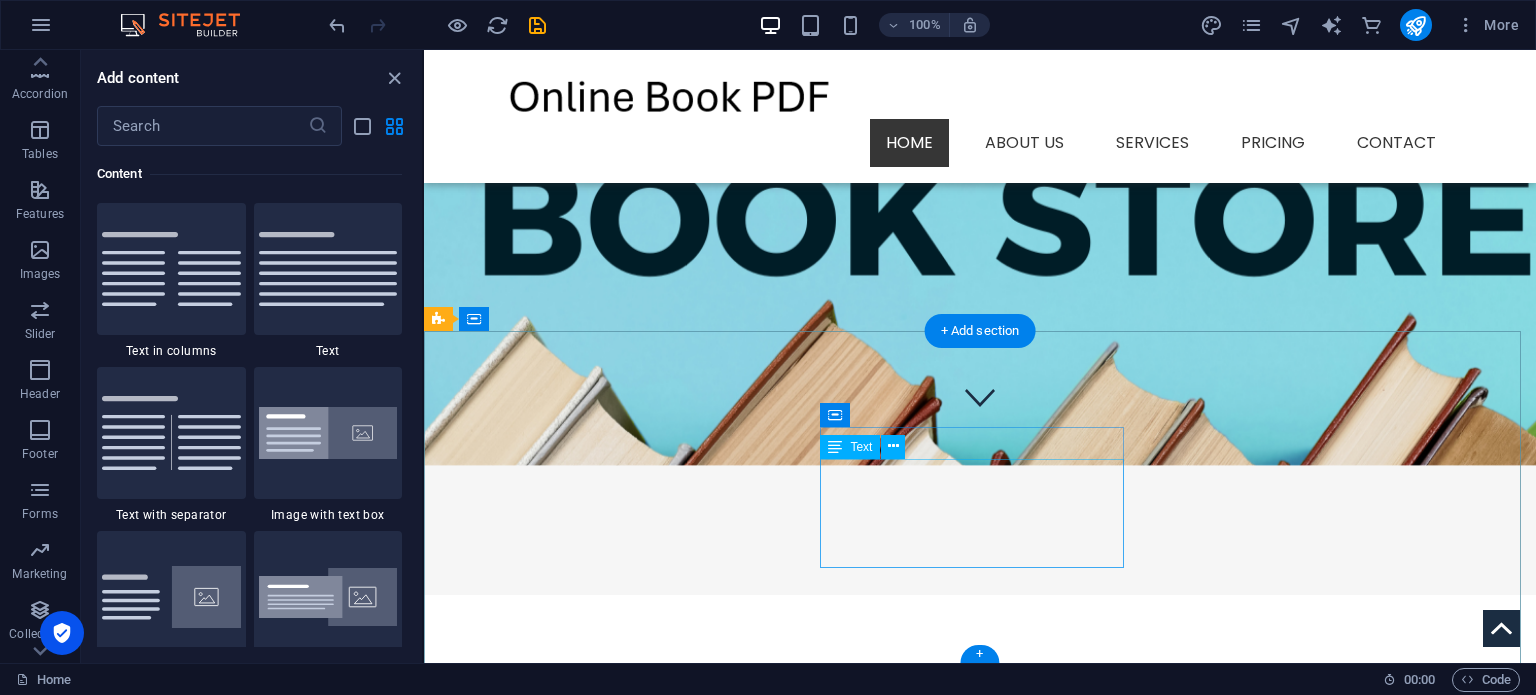 click on "Tel.:  0123 - 456789 Fax:  Mobil:  [EMAIL_ADDRESS]" at bounding box center (592, 819) 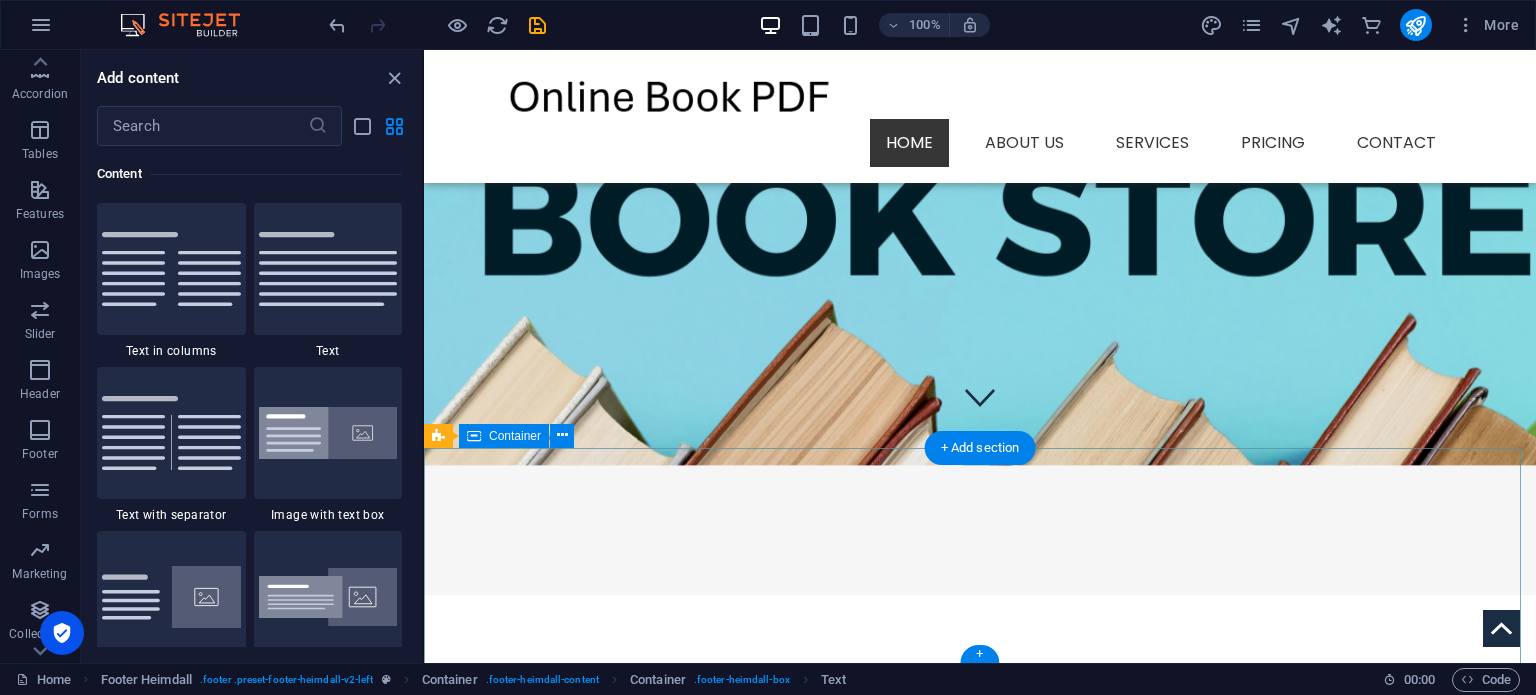 scroll, scrollTop: 124, scrollLeft: 0, axis: vertical 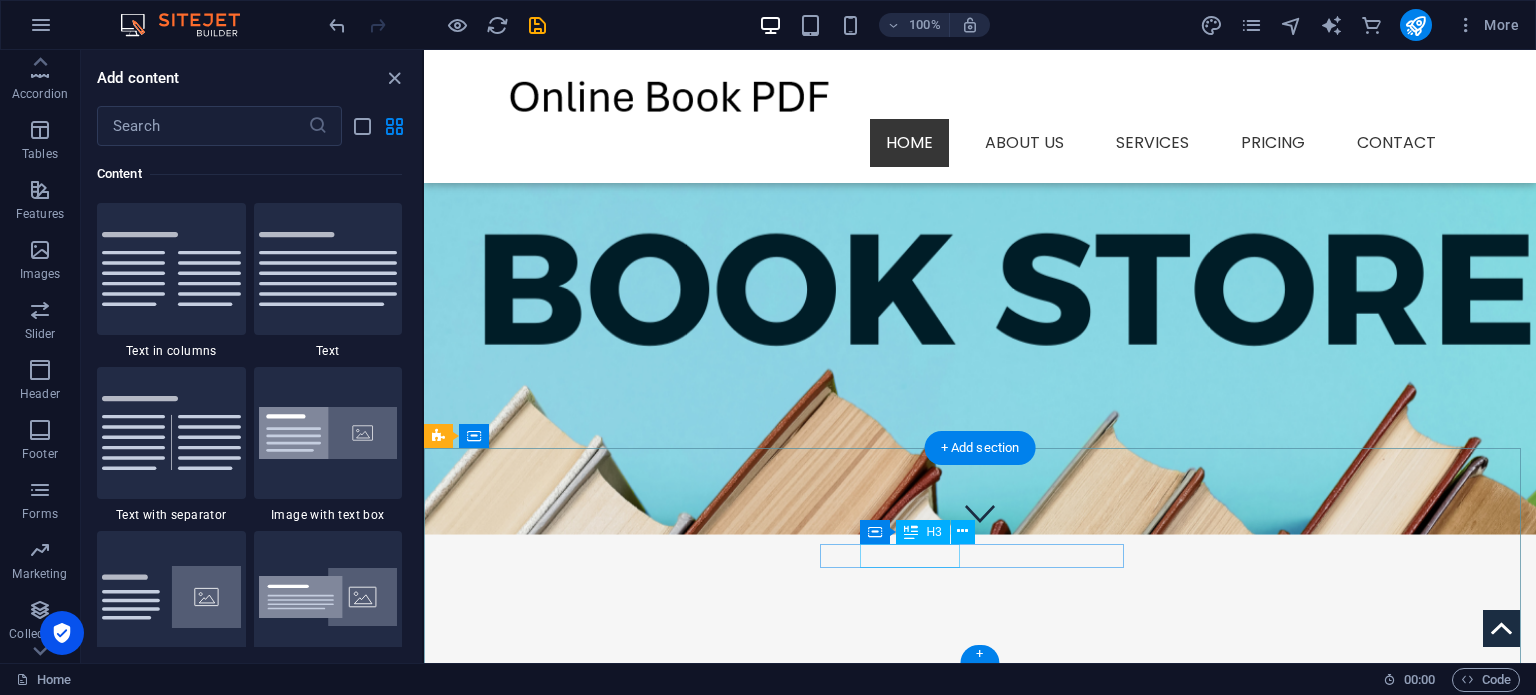 click on "Contact" at bounding box center [592, 861] 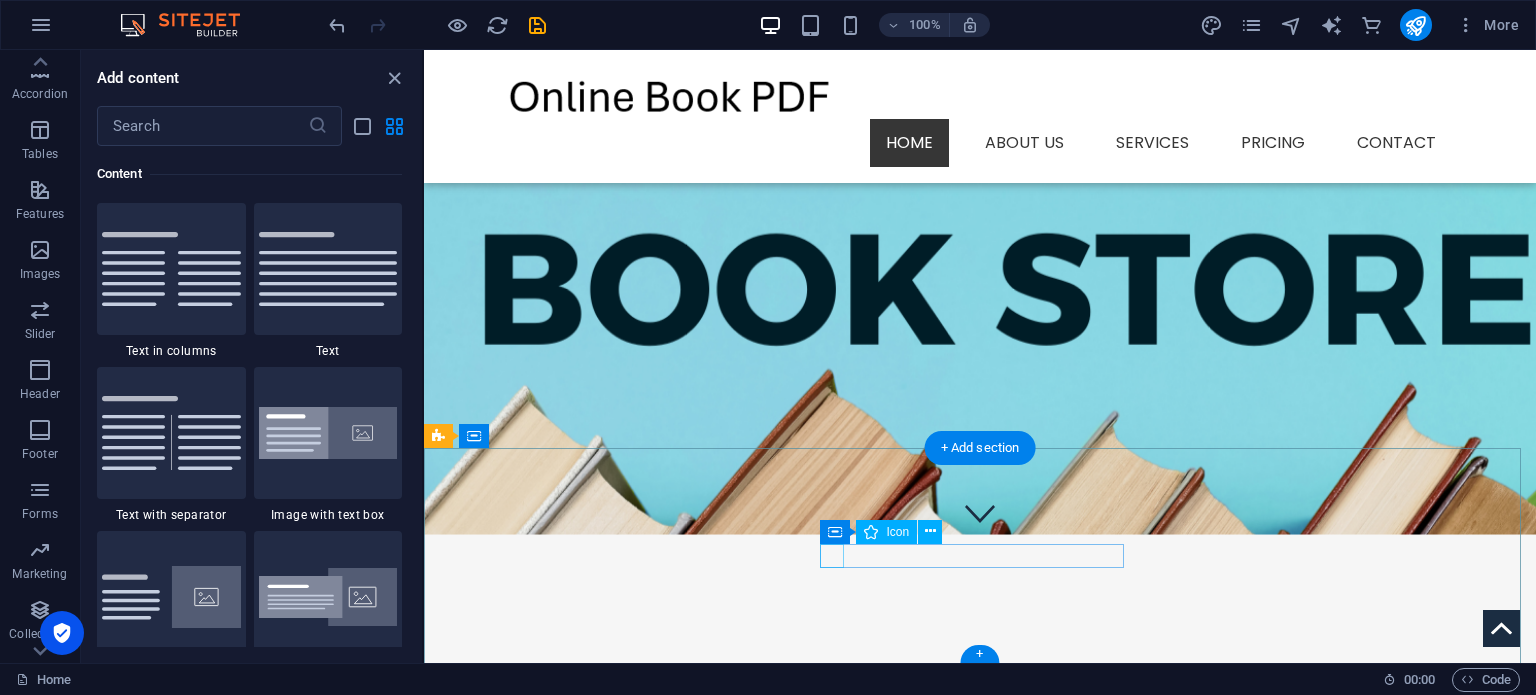 click at bounding box center (584, 837) 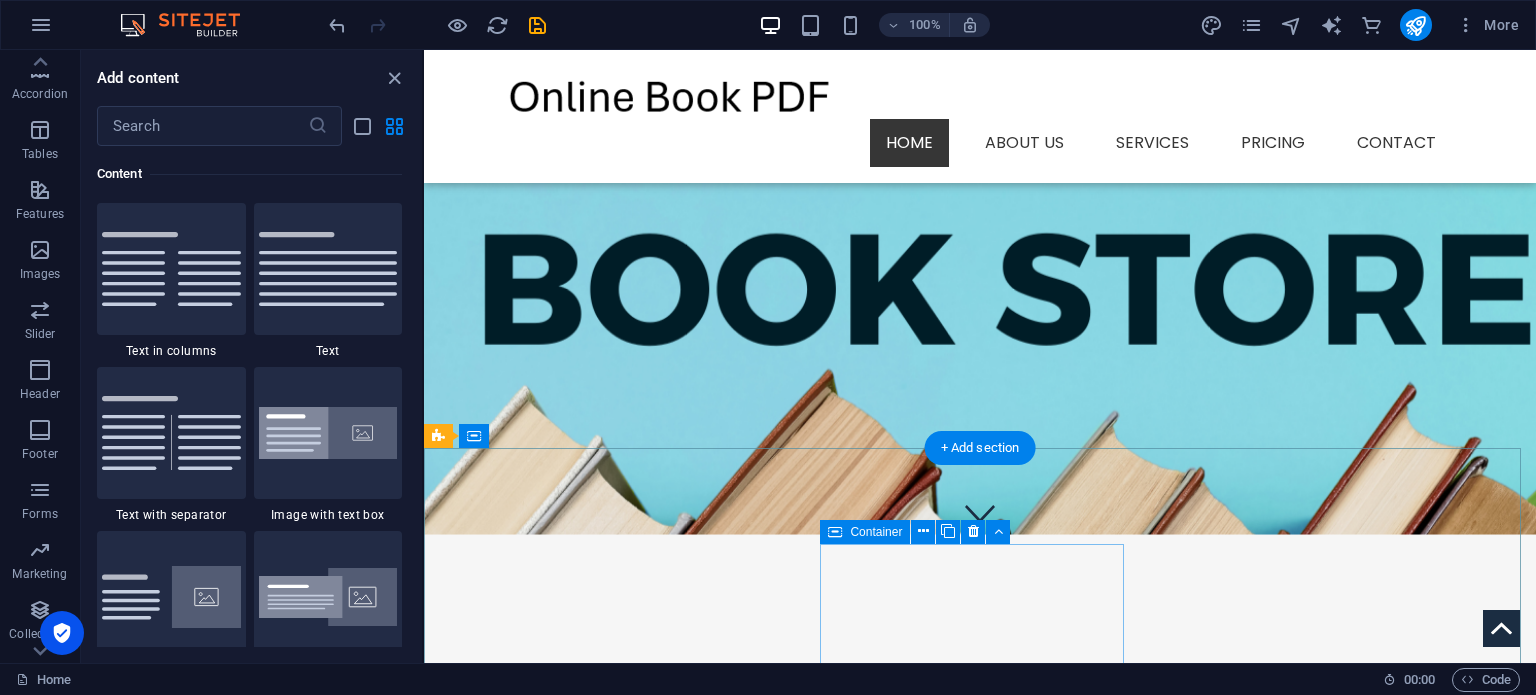 click on "Drop content here or  Add elements  Paste clipboard" at bounding box center (592, 896) 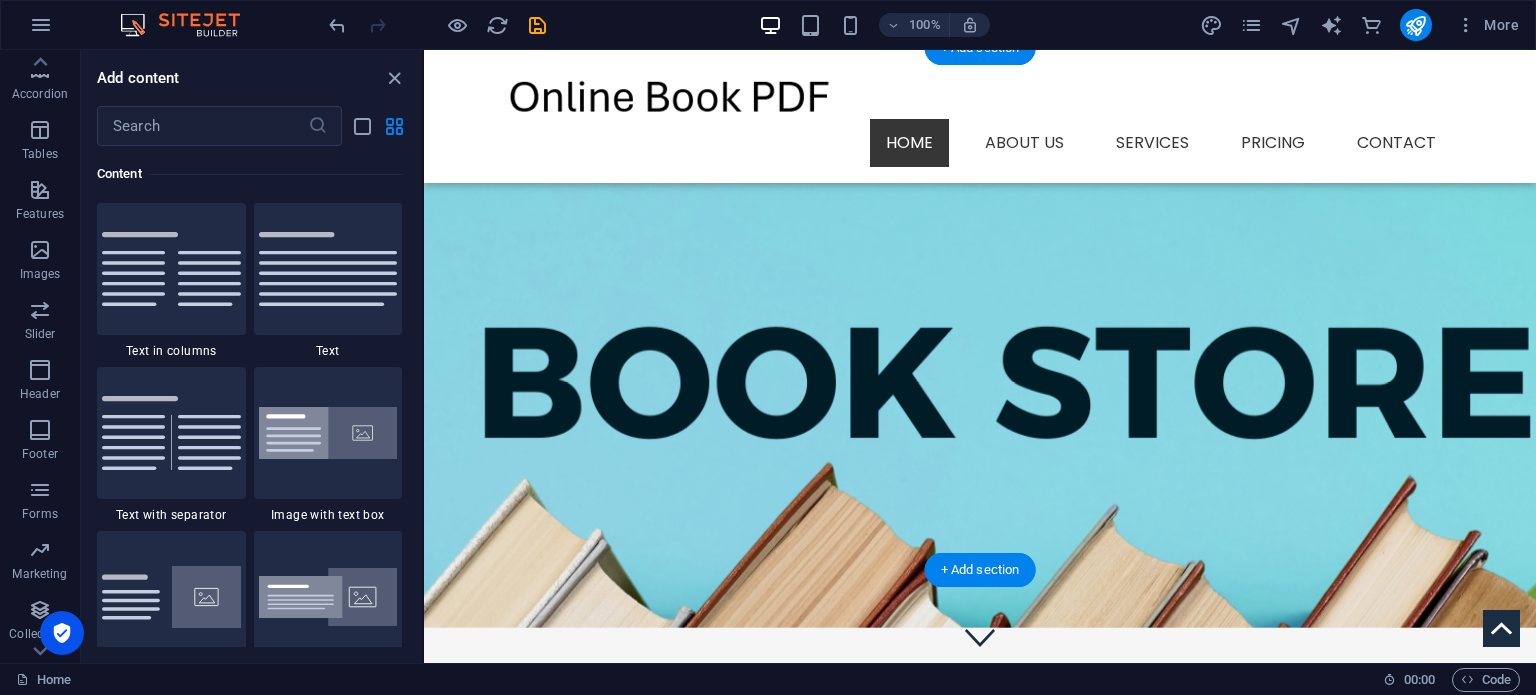 scroll, scrollTop: 109, scrollLeft: 0, axis: vertical 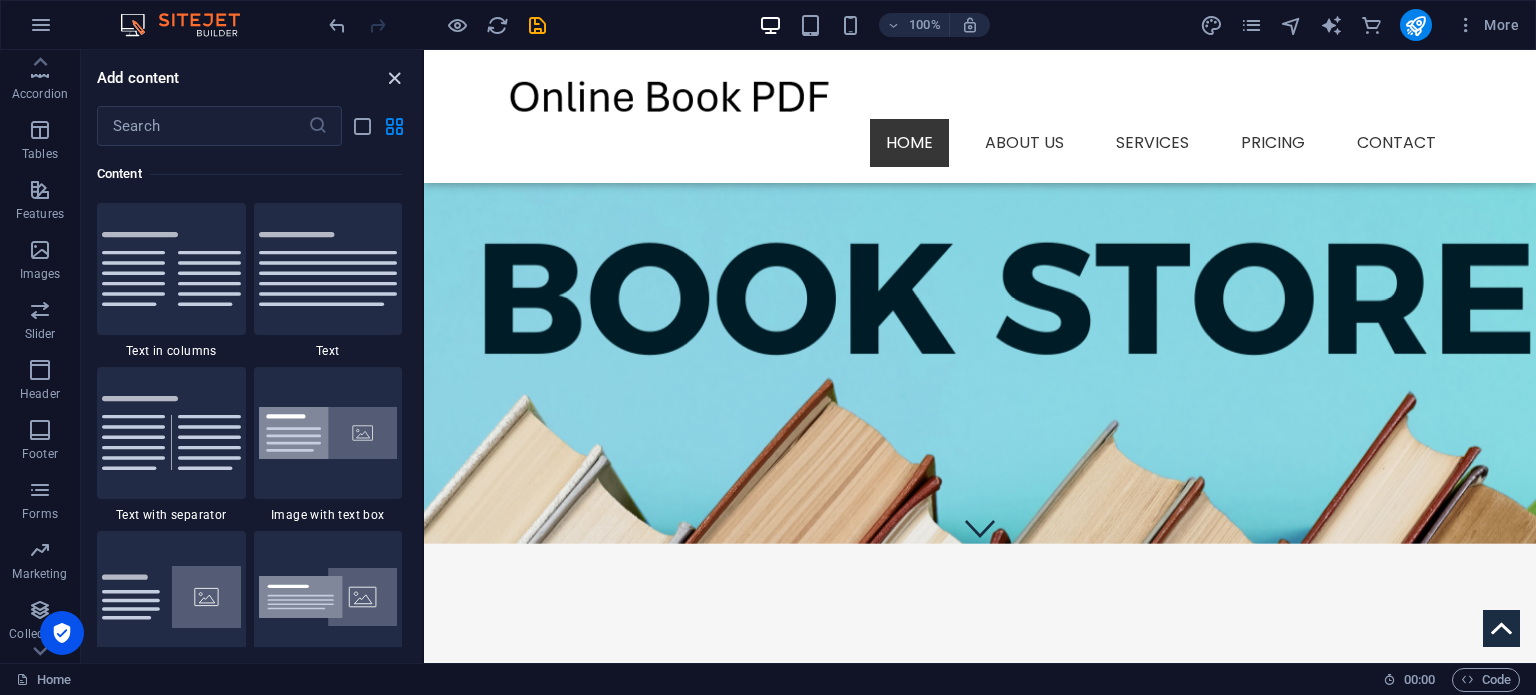 click at bounding box center (394, 78) 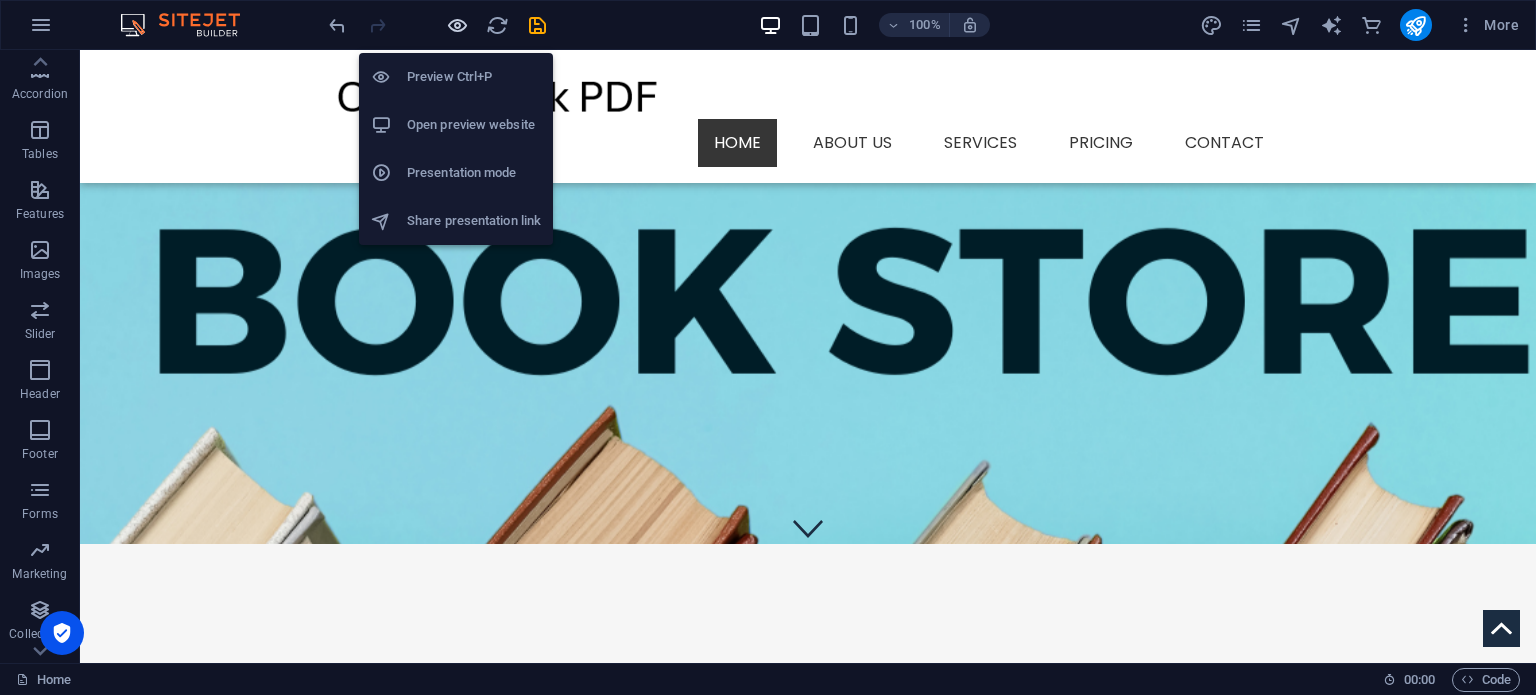 click at bounding box center (457, 25) 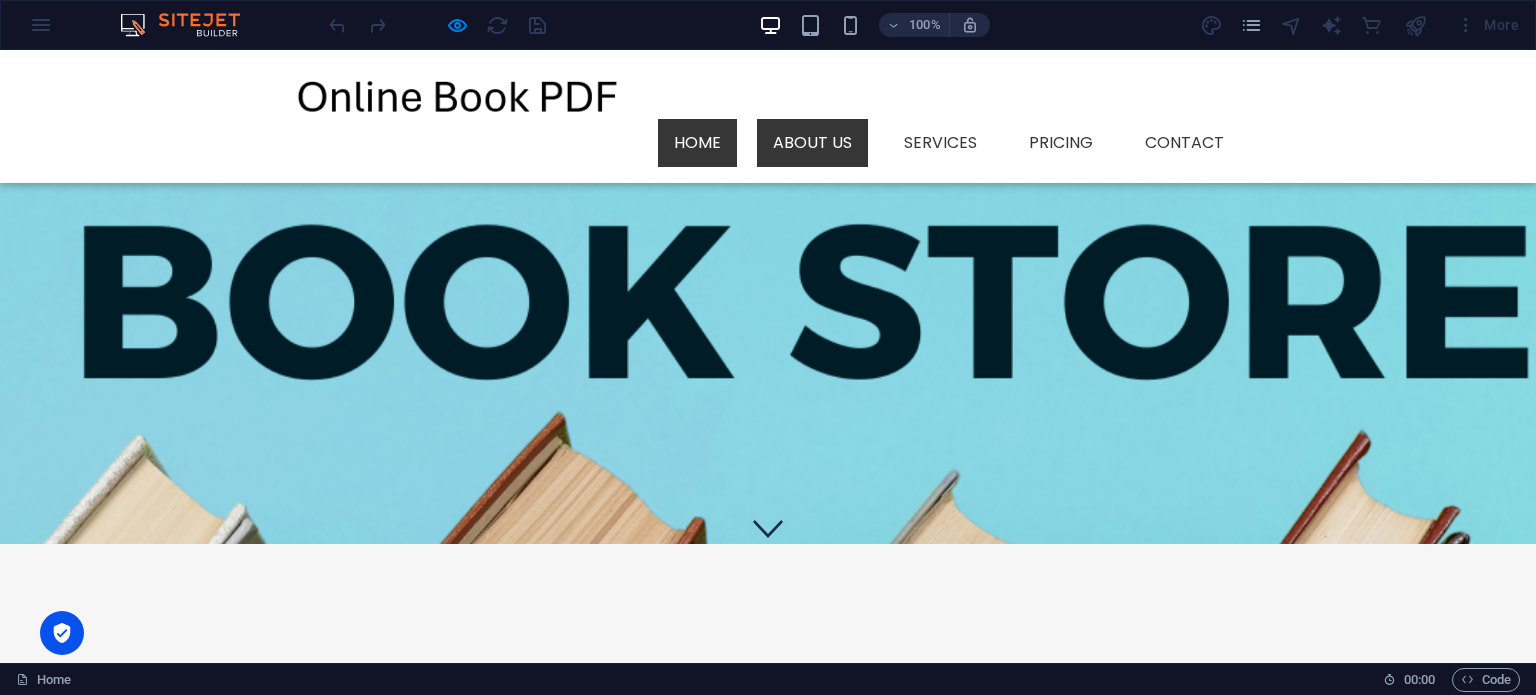 click on "About us" at bounding box center [812, 143] 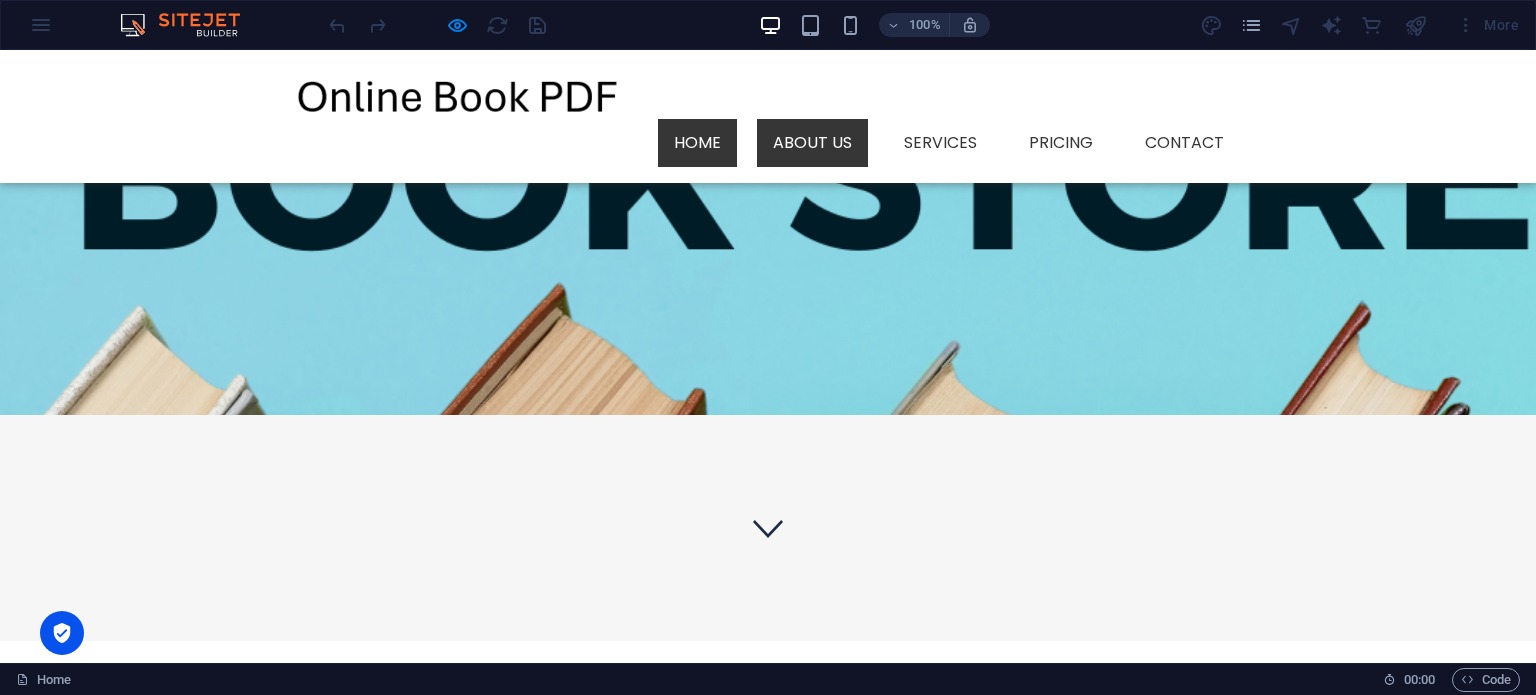 scroll, scrollTop: 0, scrollLeft: 0, axis: both 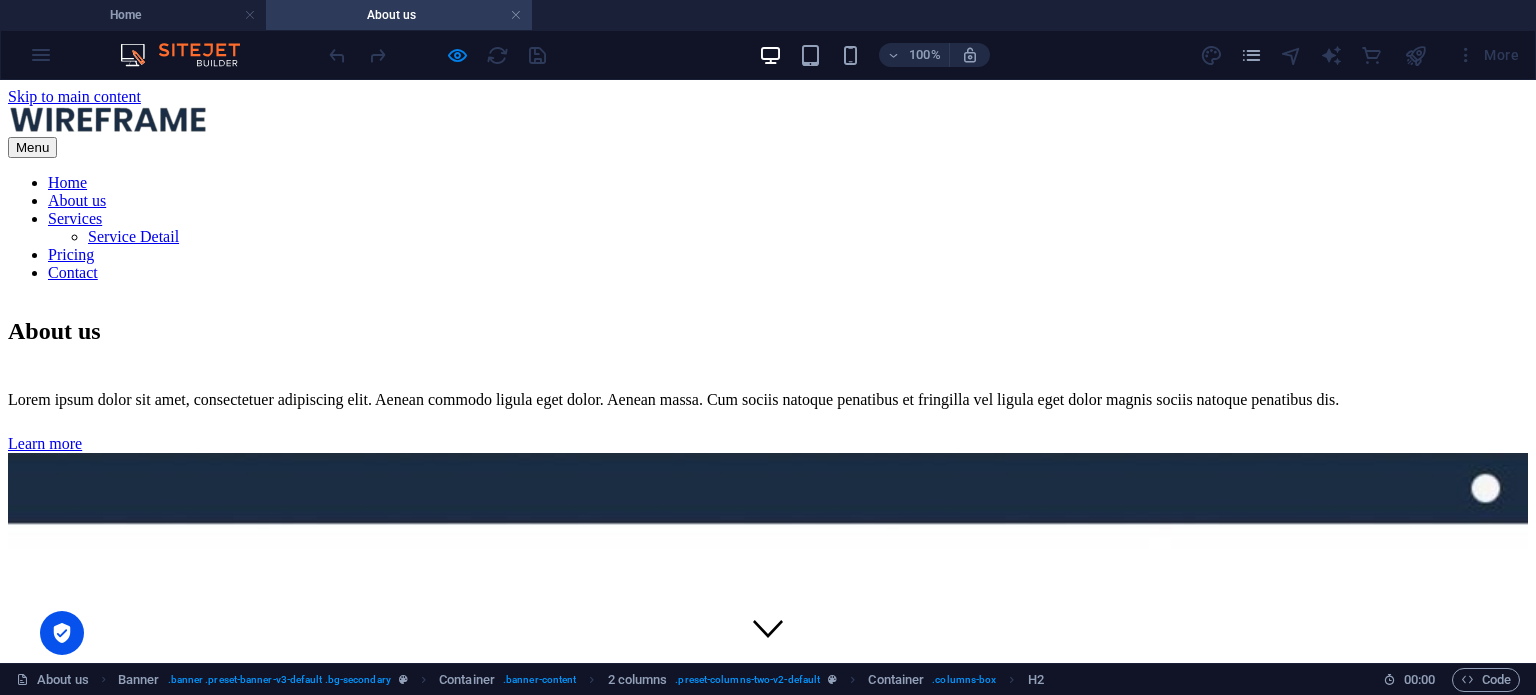 click on "Home About us Services Service Detail Pricing Contact" at bounding box center [768, 228] 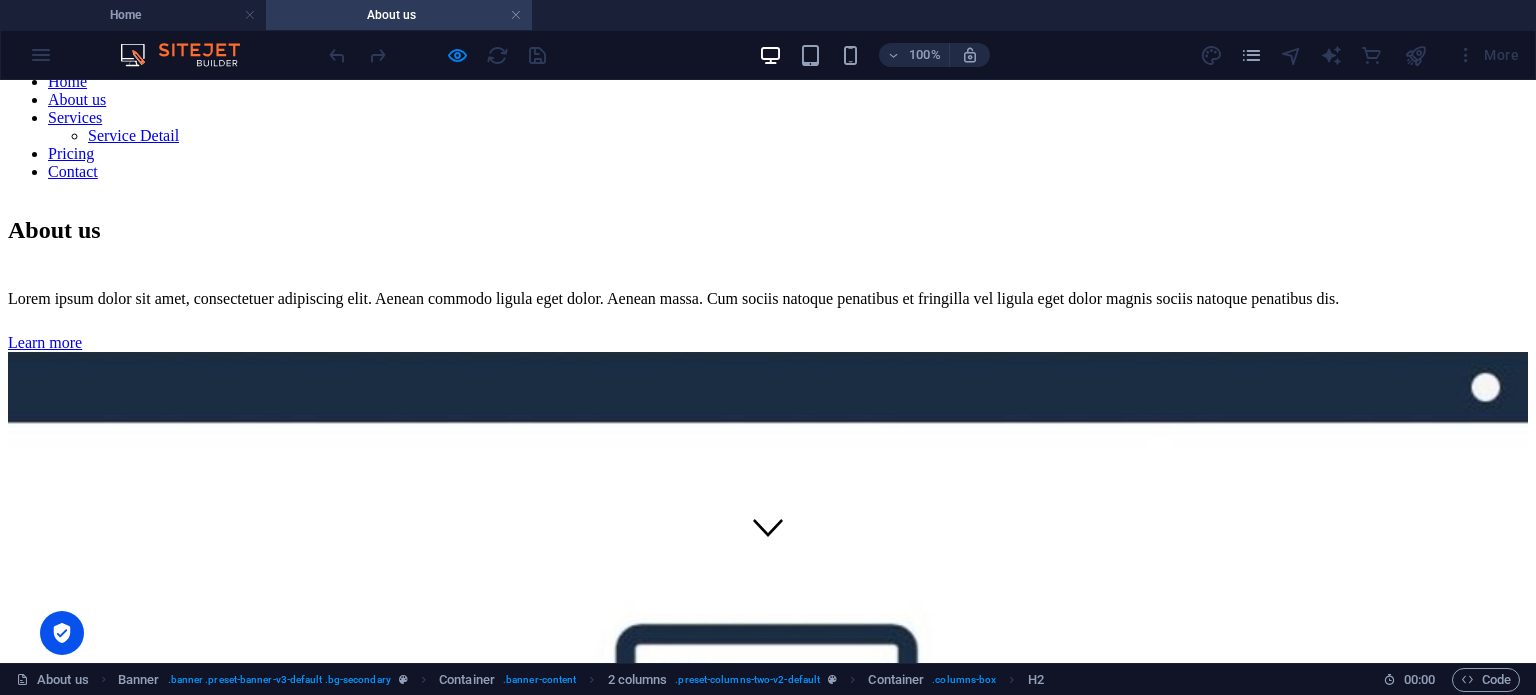scroll, scrollTop: 100, scrollLeft: 0, axis: vertical 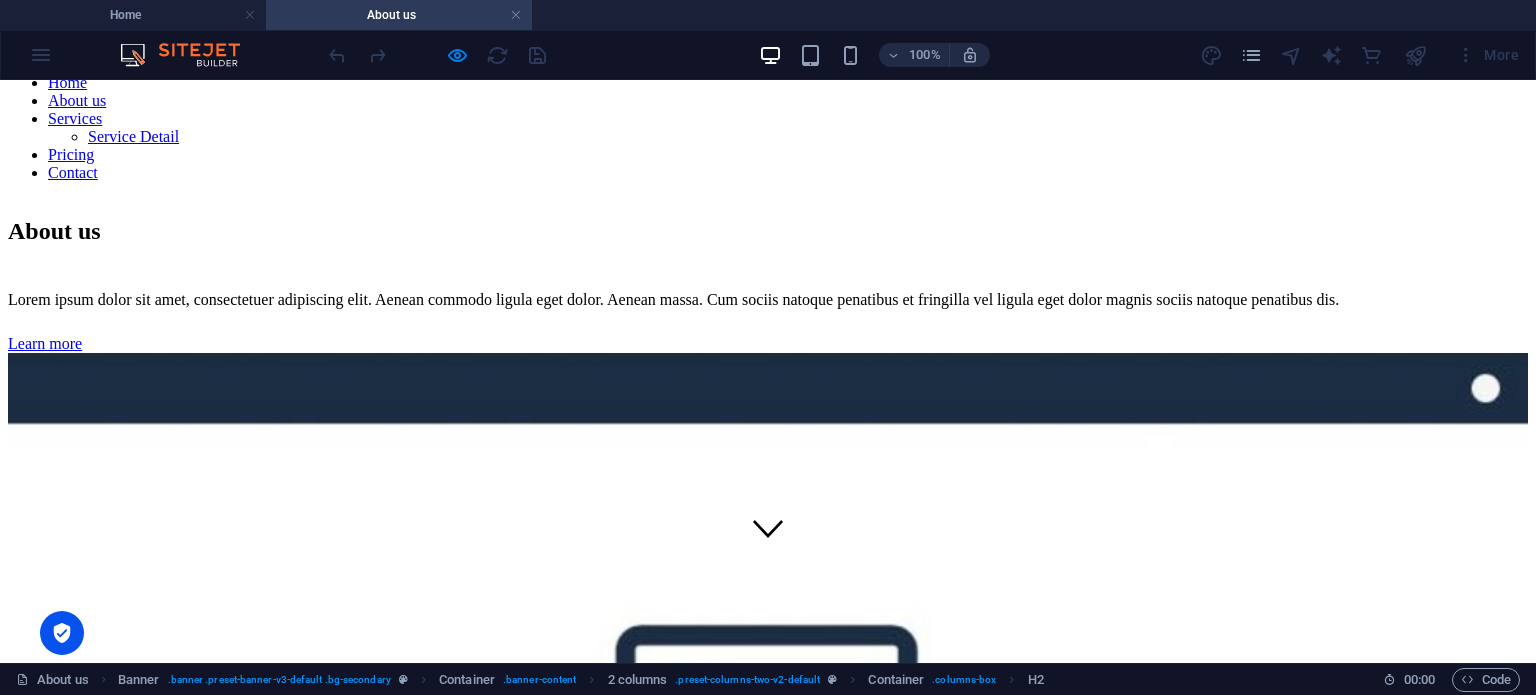 click on "Home About us Services Service Detail Pricing Contact" at bounding box center (768, 128) 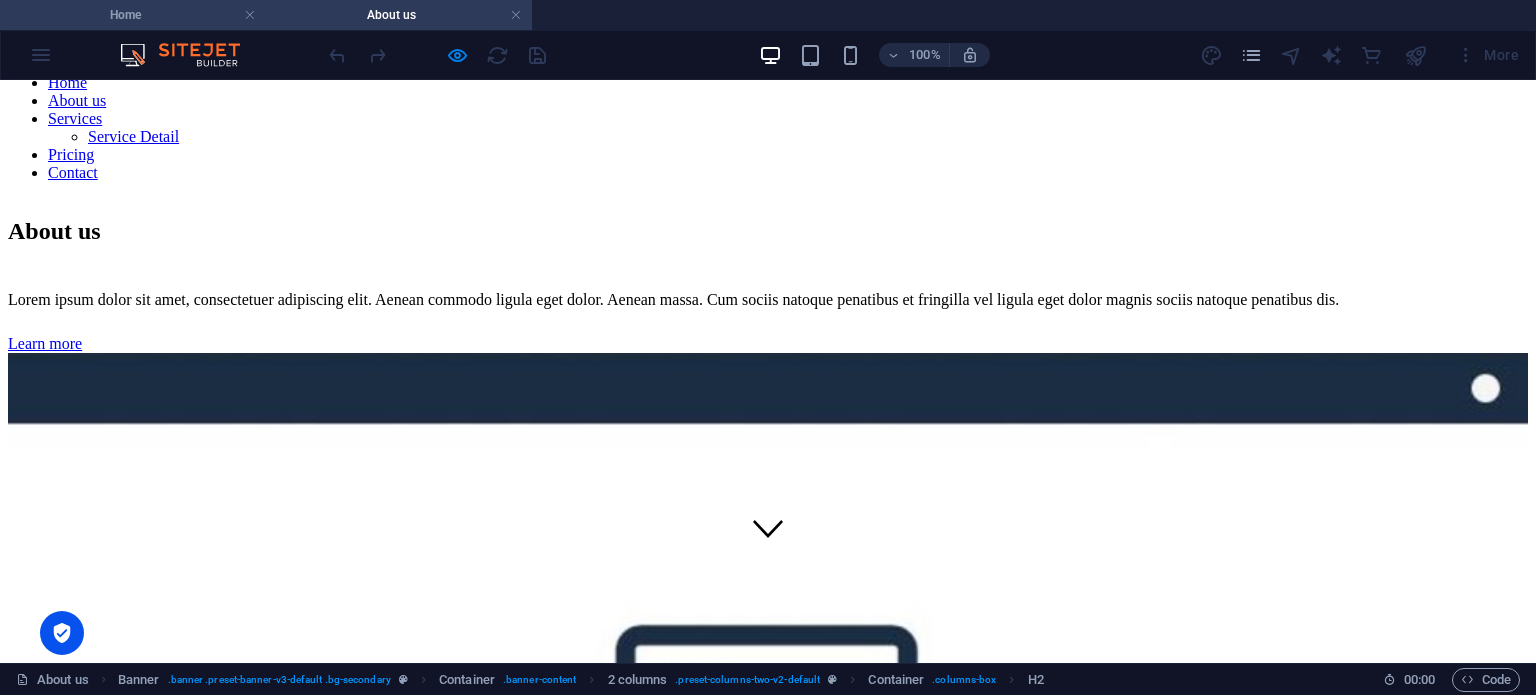 click on "Home" at bounding box center [133, 15] 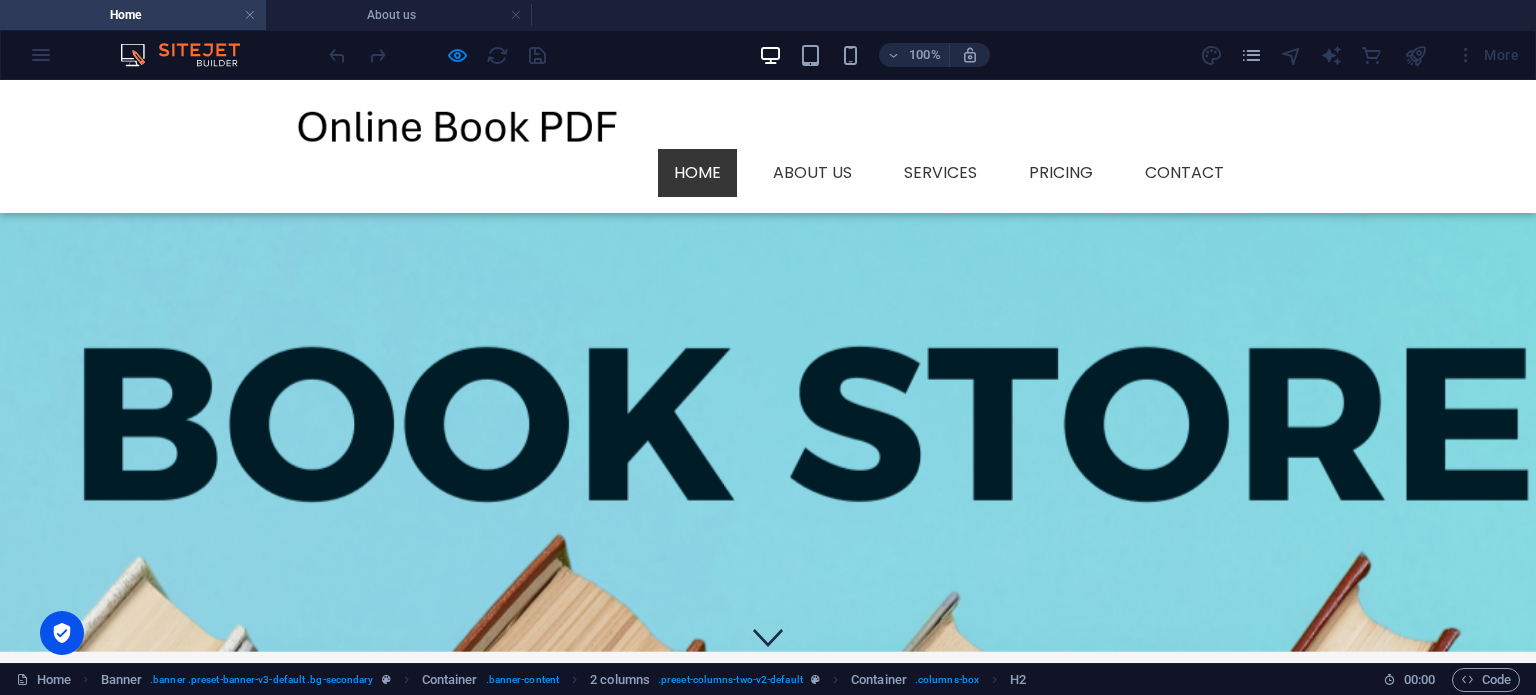 scroll, scrollTop: 102, scrollLeft: 0, axis: vertical 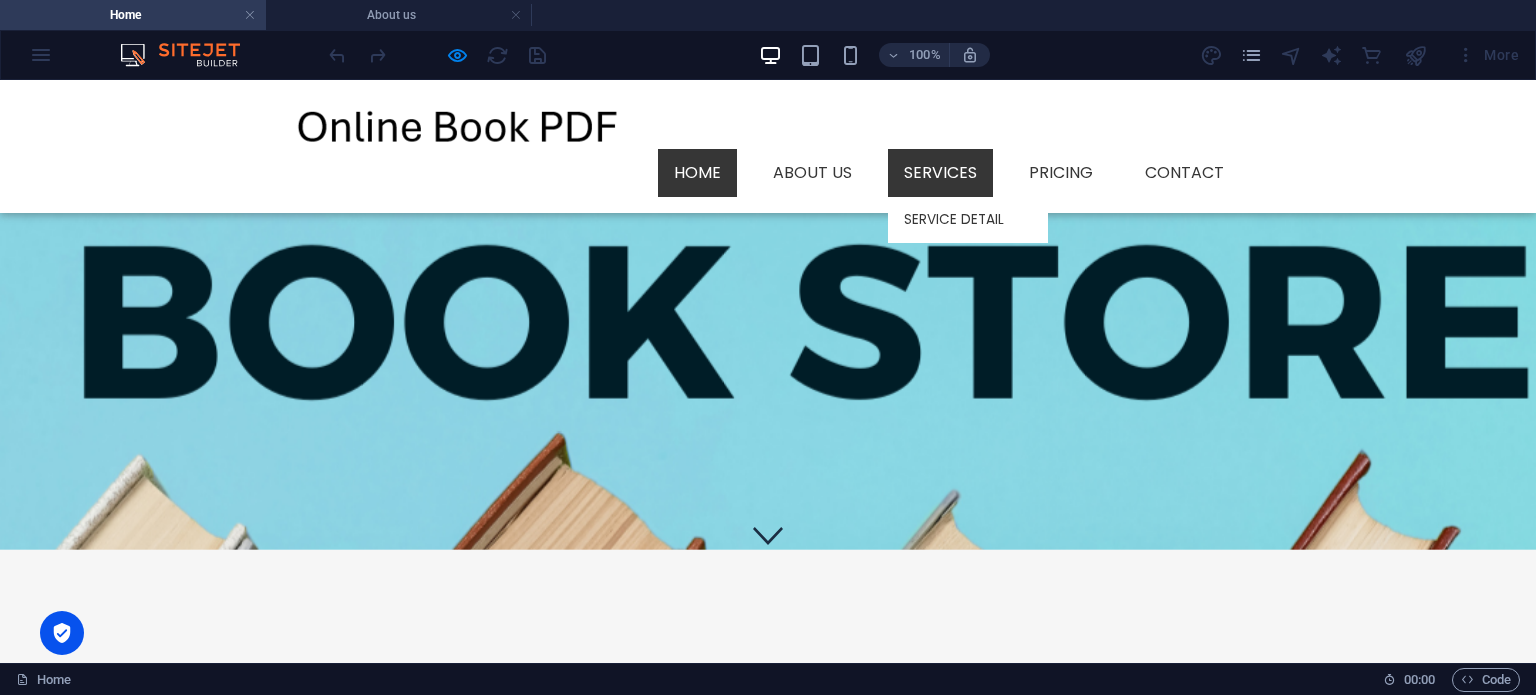 click on "Services" at bounding box center [940, 173] 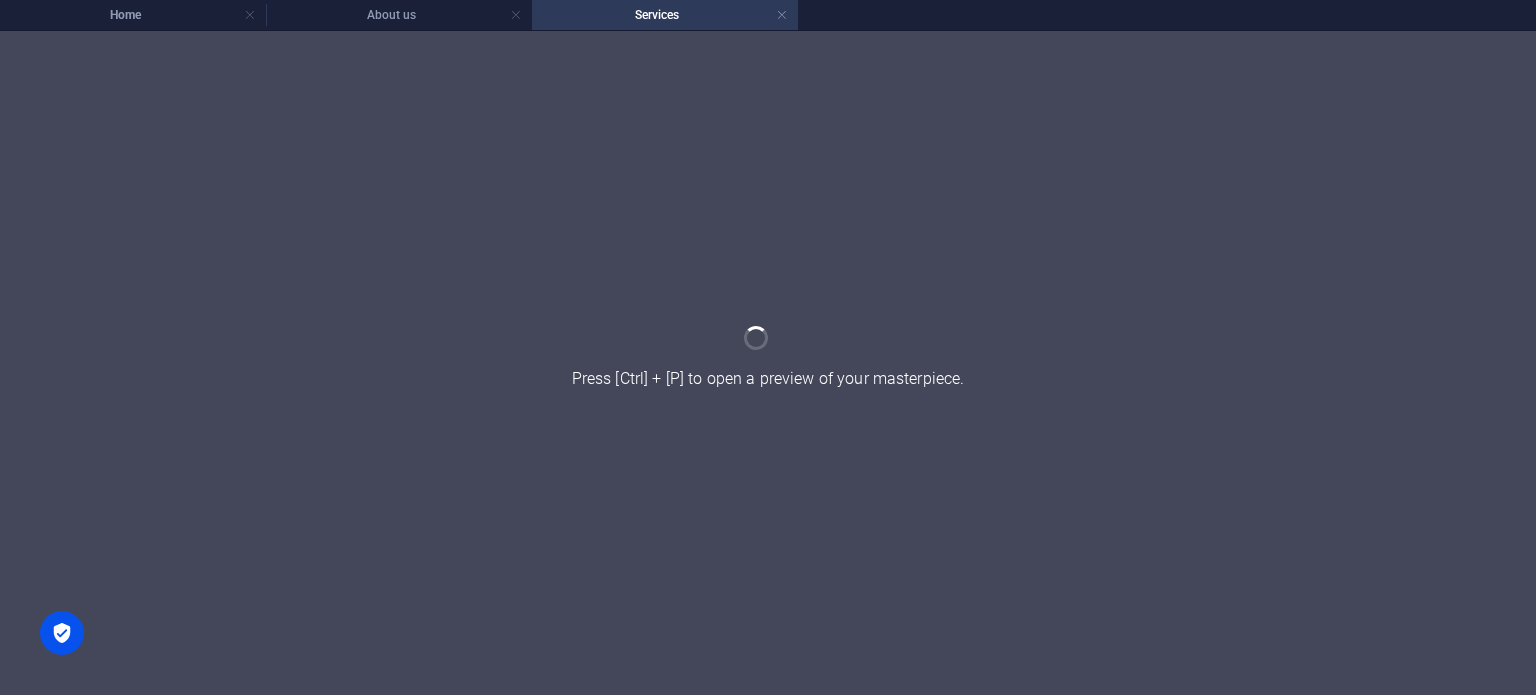 scroll, scrollTop: 0, scrollLeft: 0, axis: both 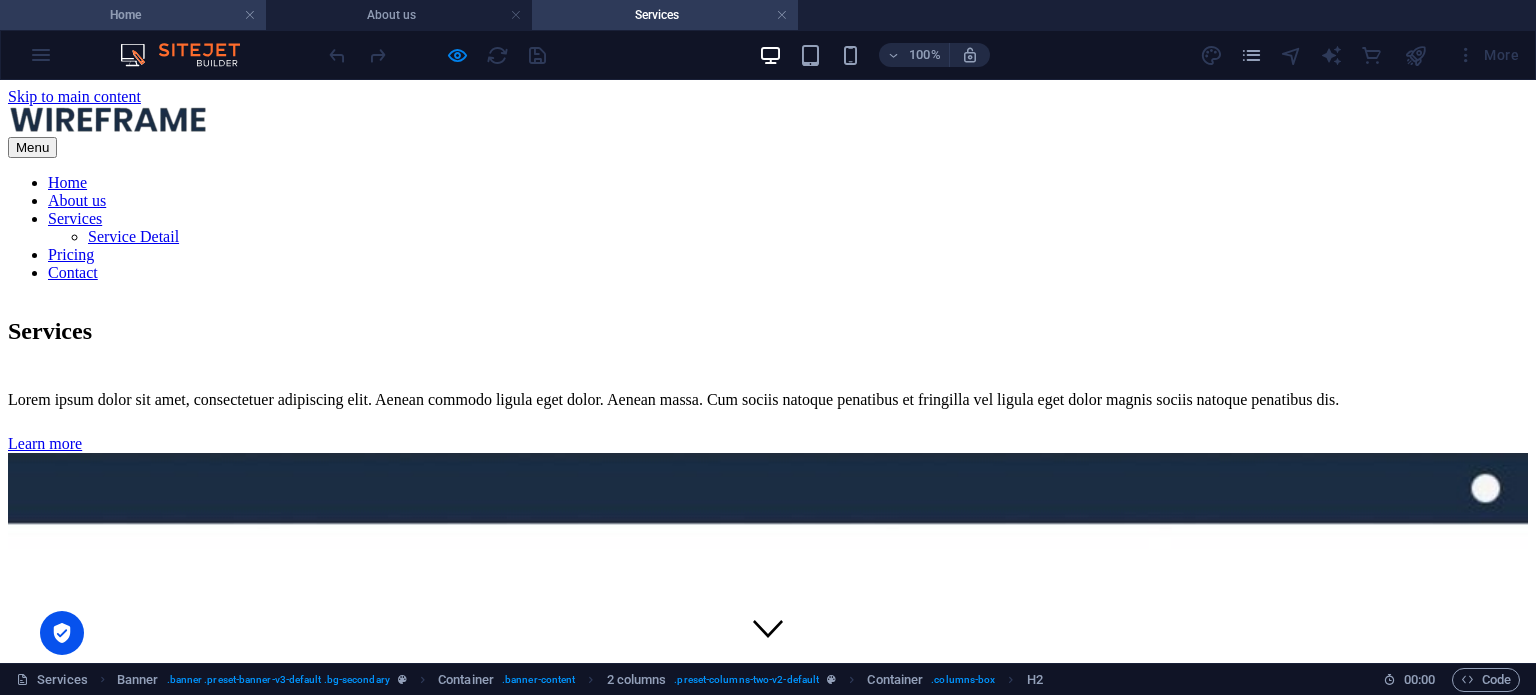 click on "Home" at bounding box center (133, 15) 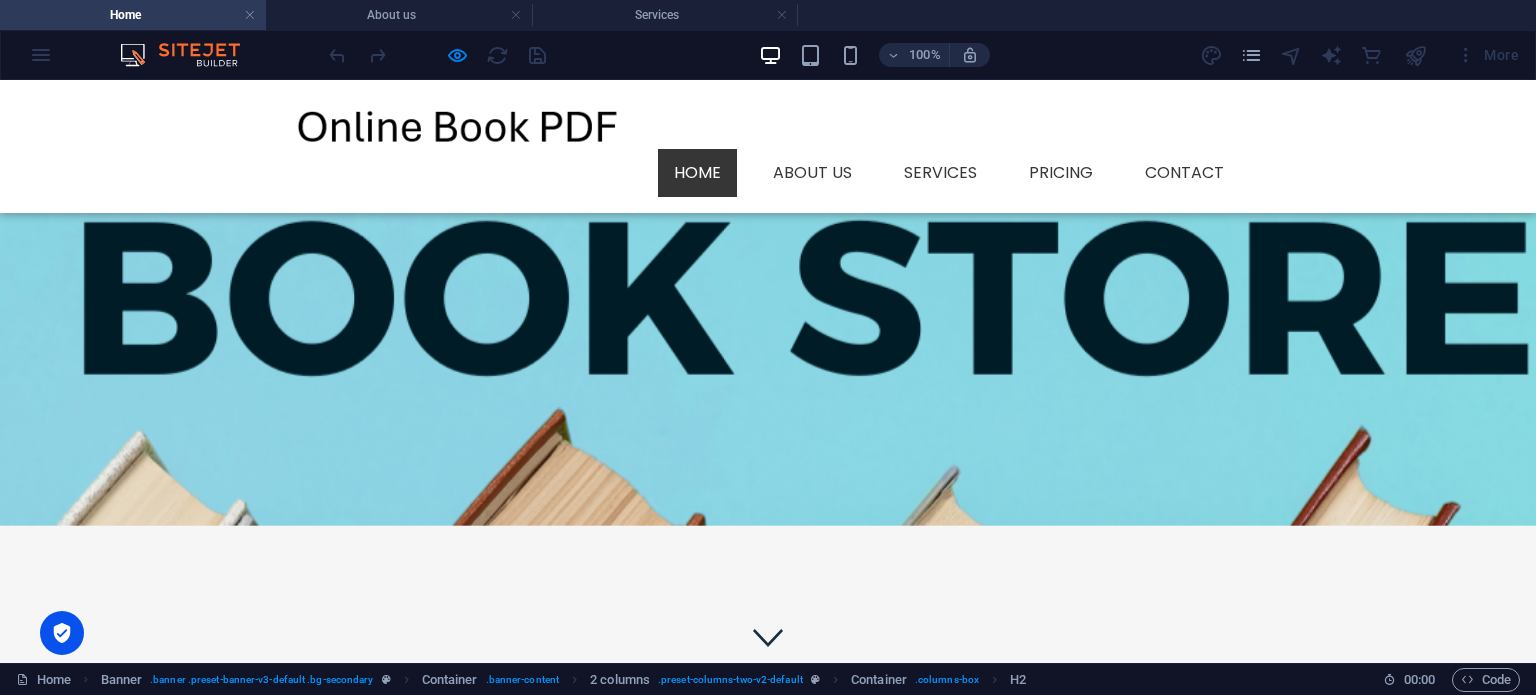 scroll, scrollTop: 102, scrollLeft: 0, axis: vertical 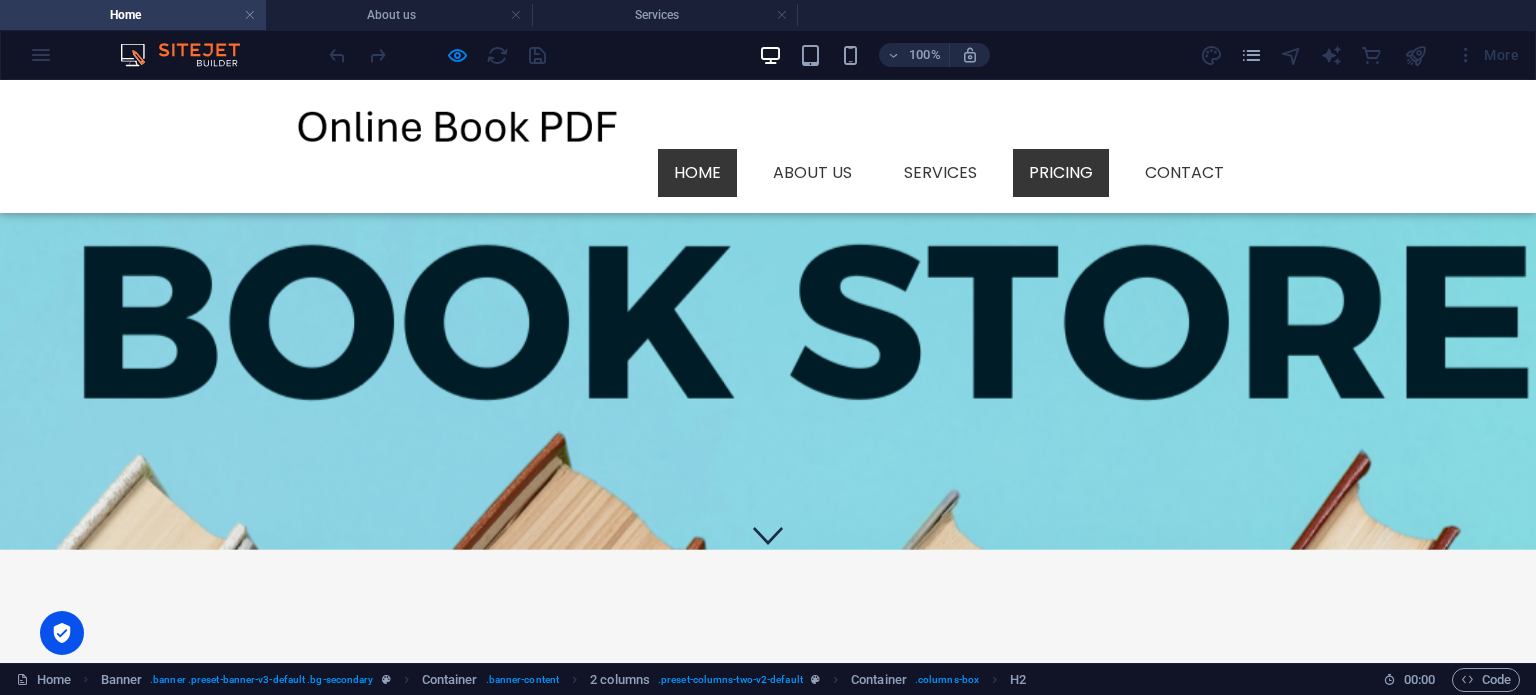 click on "Pricing" at bounding box center [1061, 173] 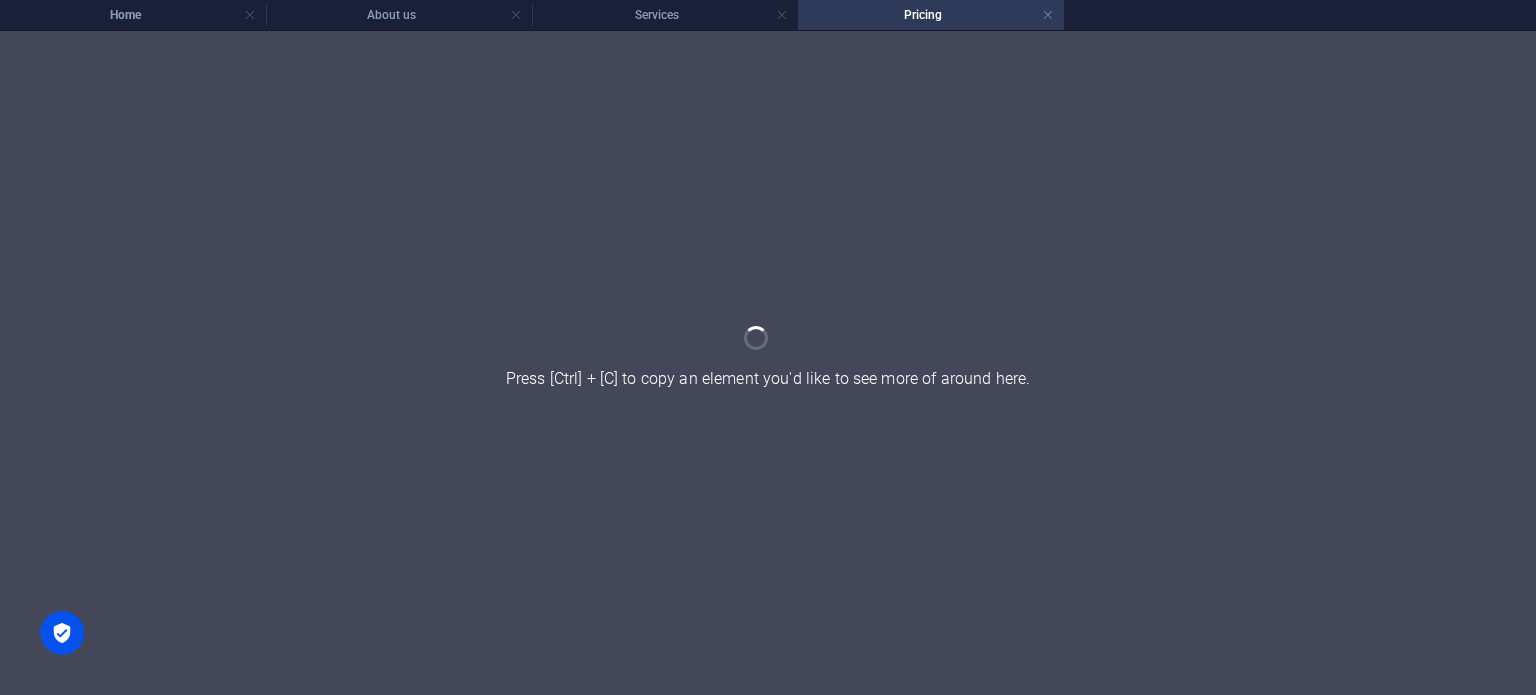 scroll, scrollTop: 0, scrollLeft: 0, axis: both 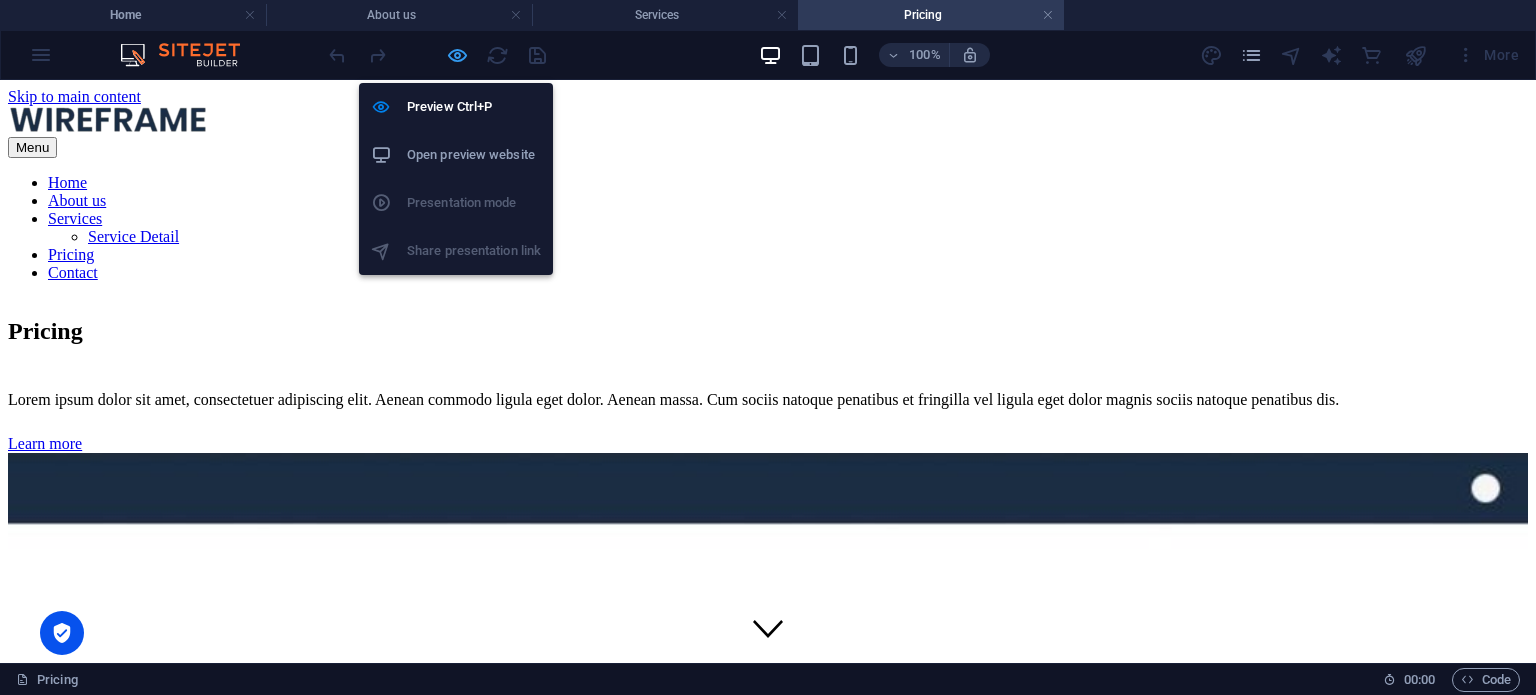 click at bounding box center [457, 55] 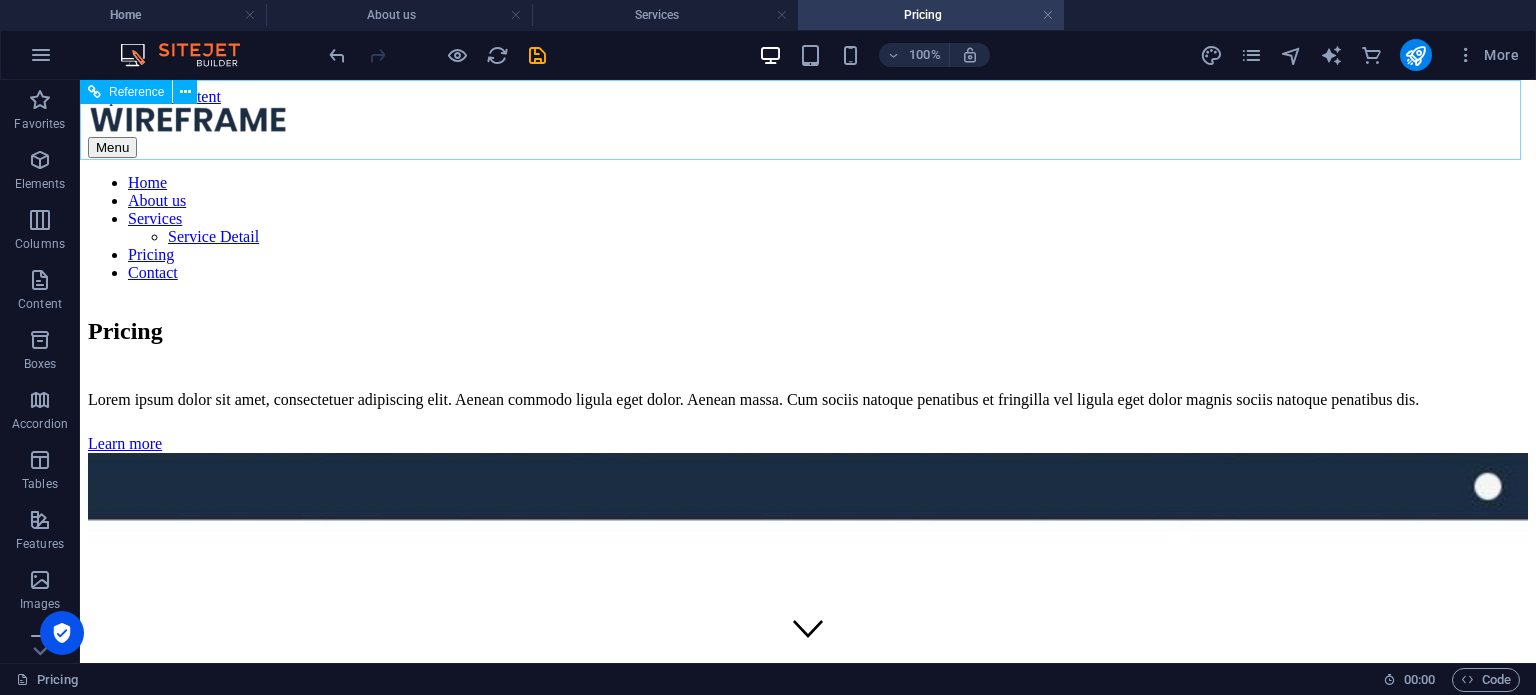 click on "Home About us Services Service Detail Pricing Contact" at bounding box center (808, 228) 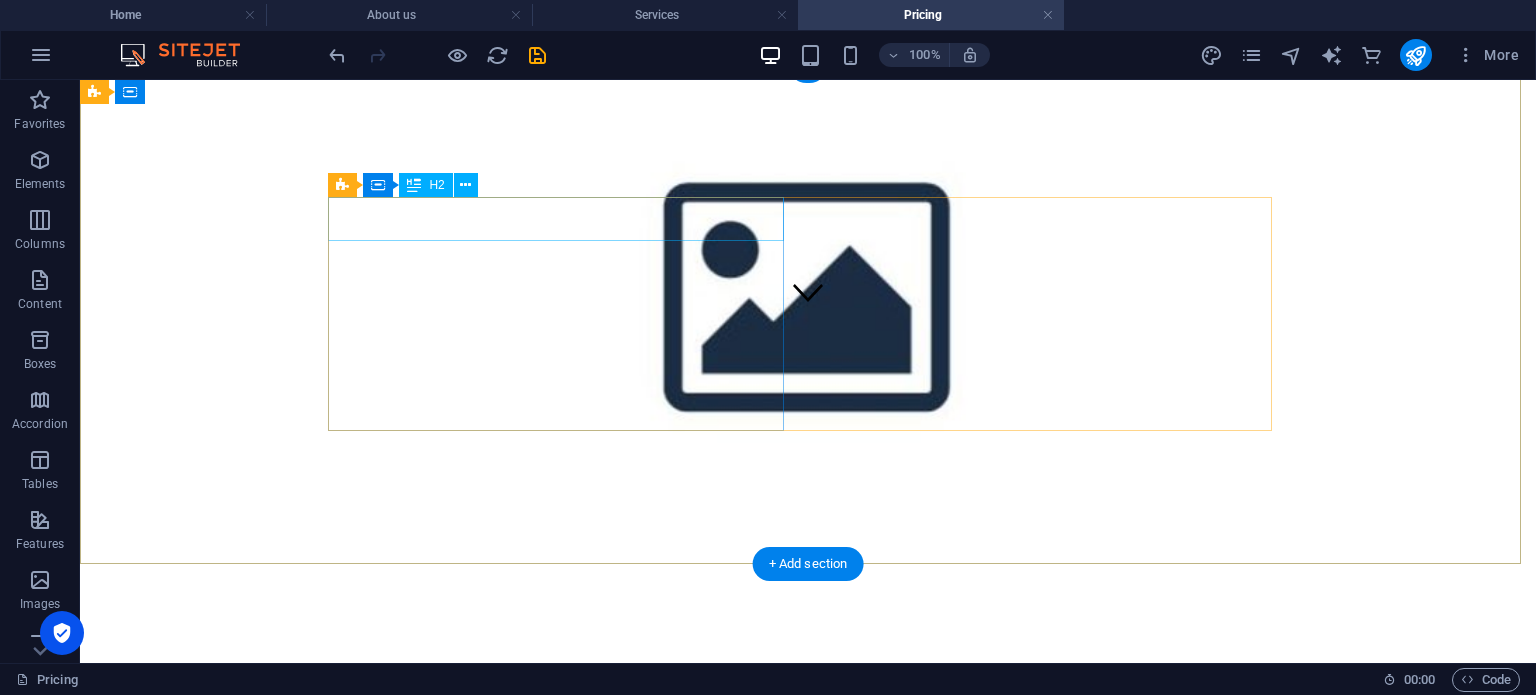 scroll, scrollTop: 500, scrollLeft: 0, axis: vertical 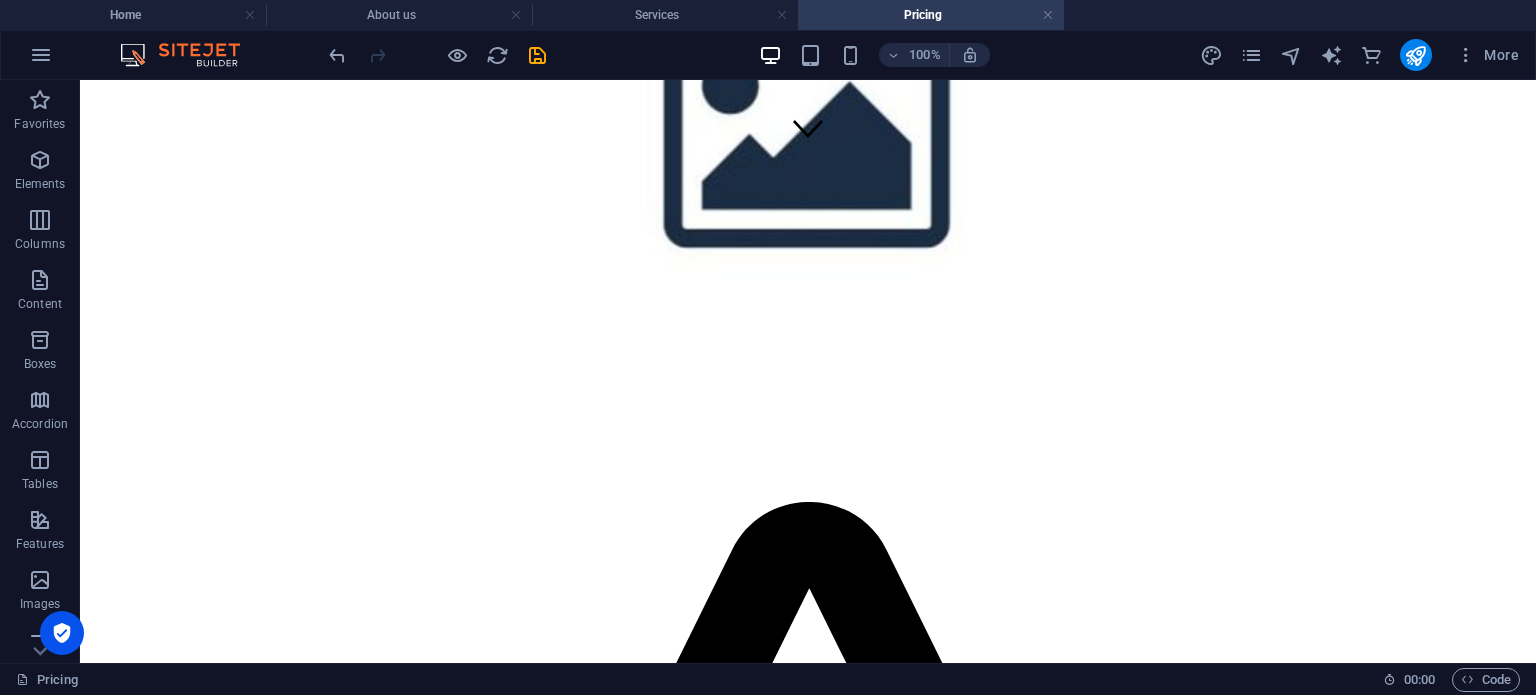 drag, startPoint x: 1048, startPoint y: 11, endPoint x: 1035, endPoint y: 22, distance: 17.029387 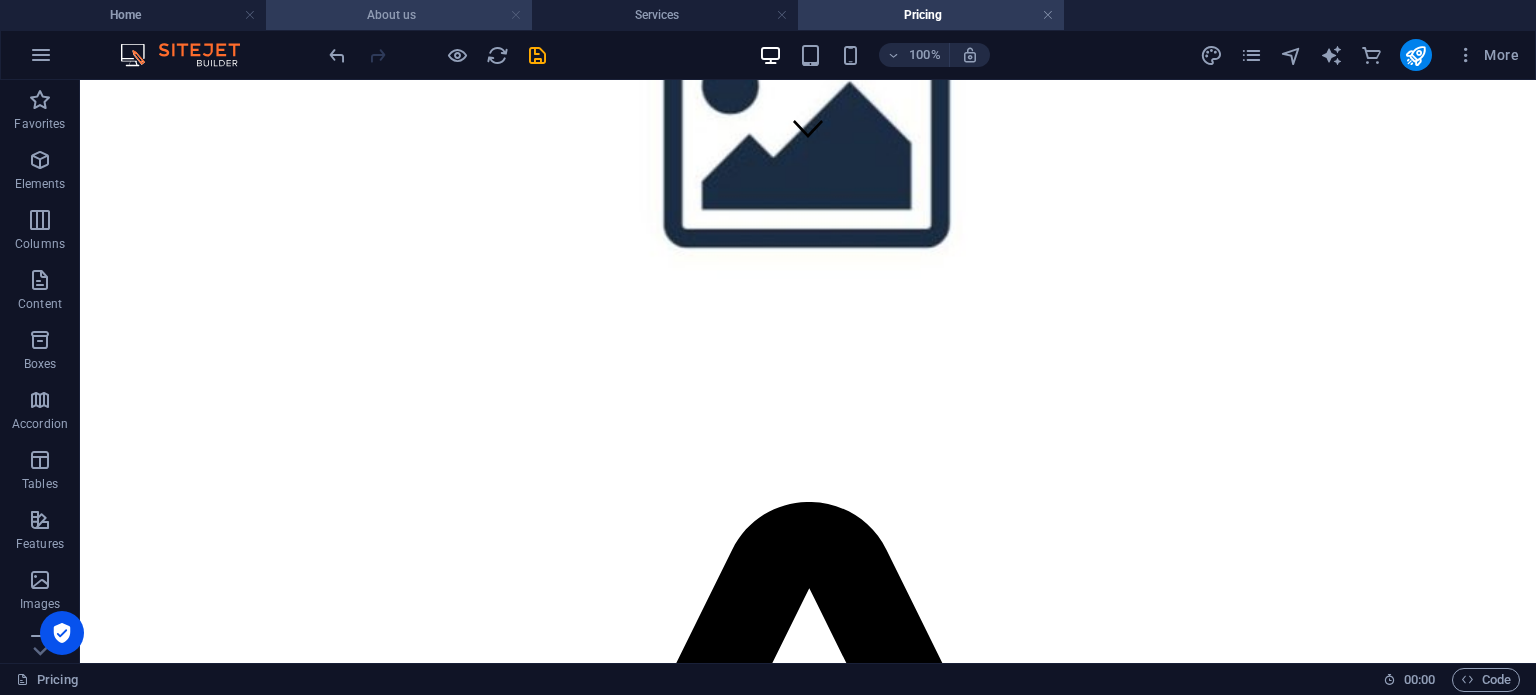 click at bounding box center [516, 15] 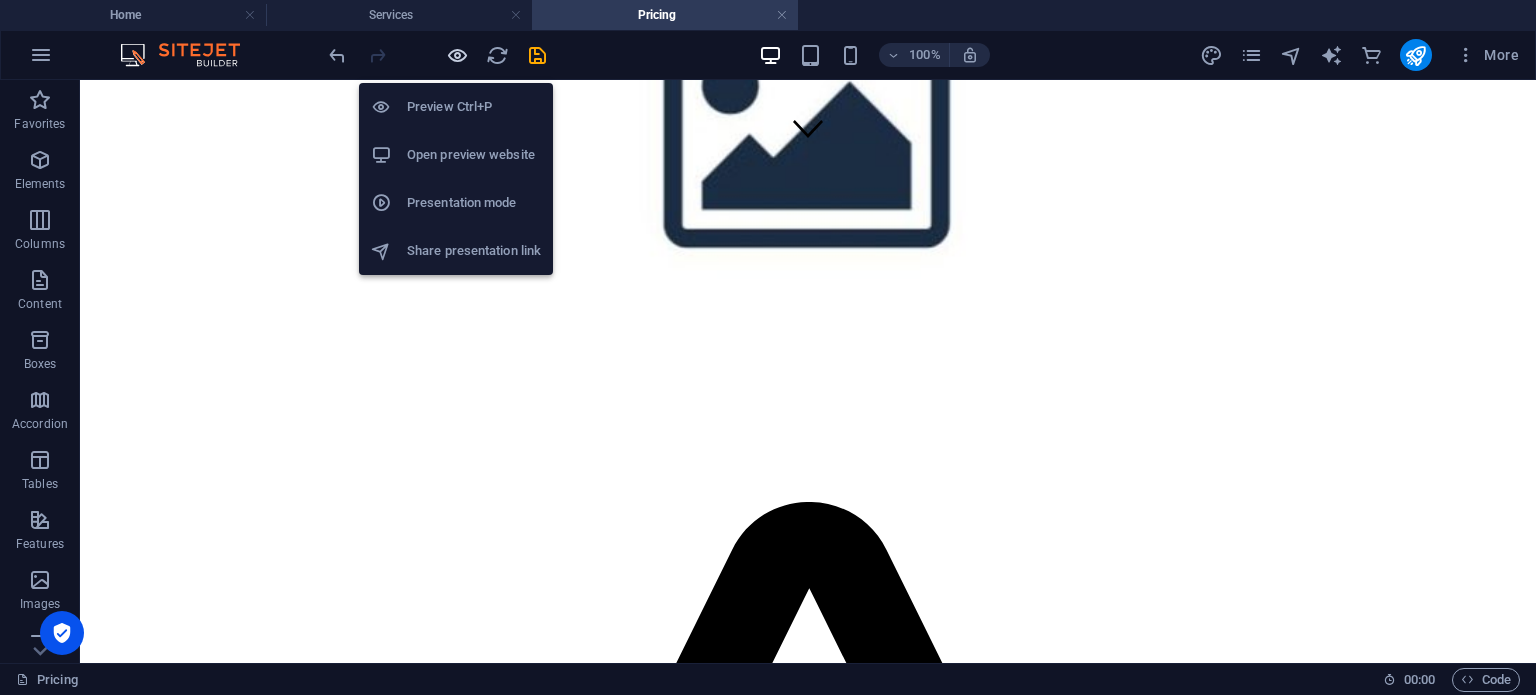 click at bounding box center (457, 55) 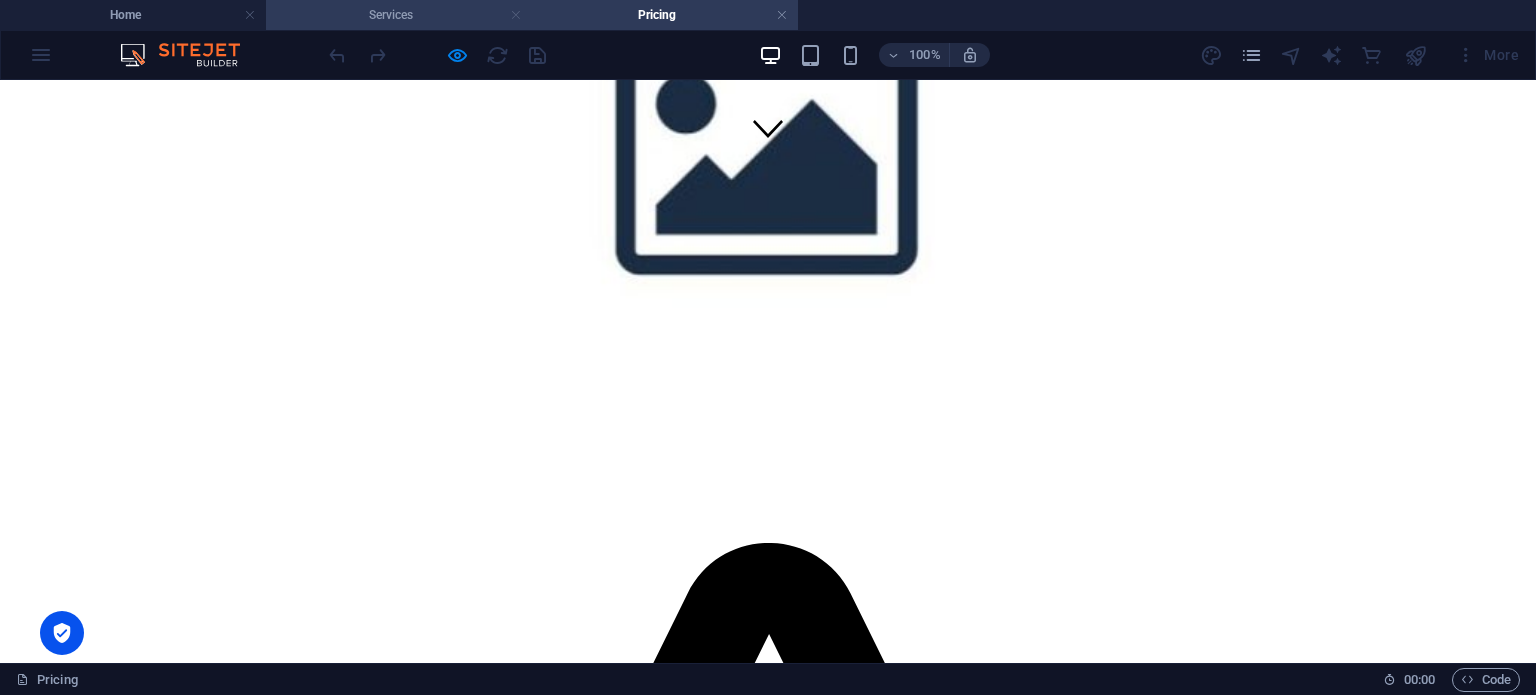 click at bounding box center (516, 15) 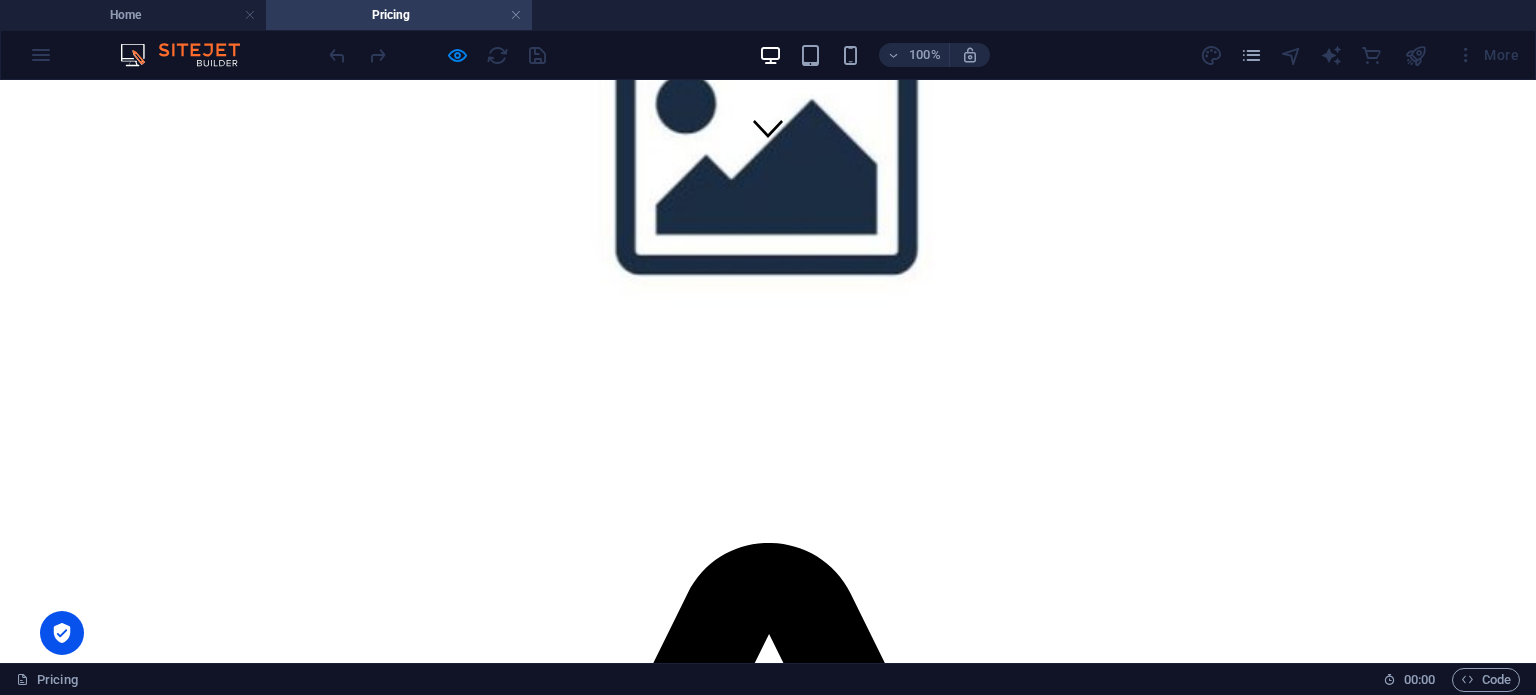 click at bounding box center (516, 15) 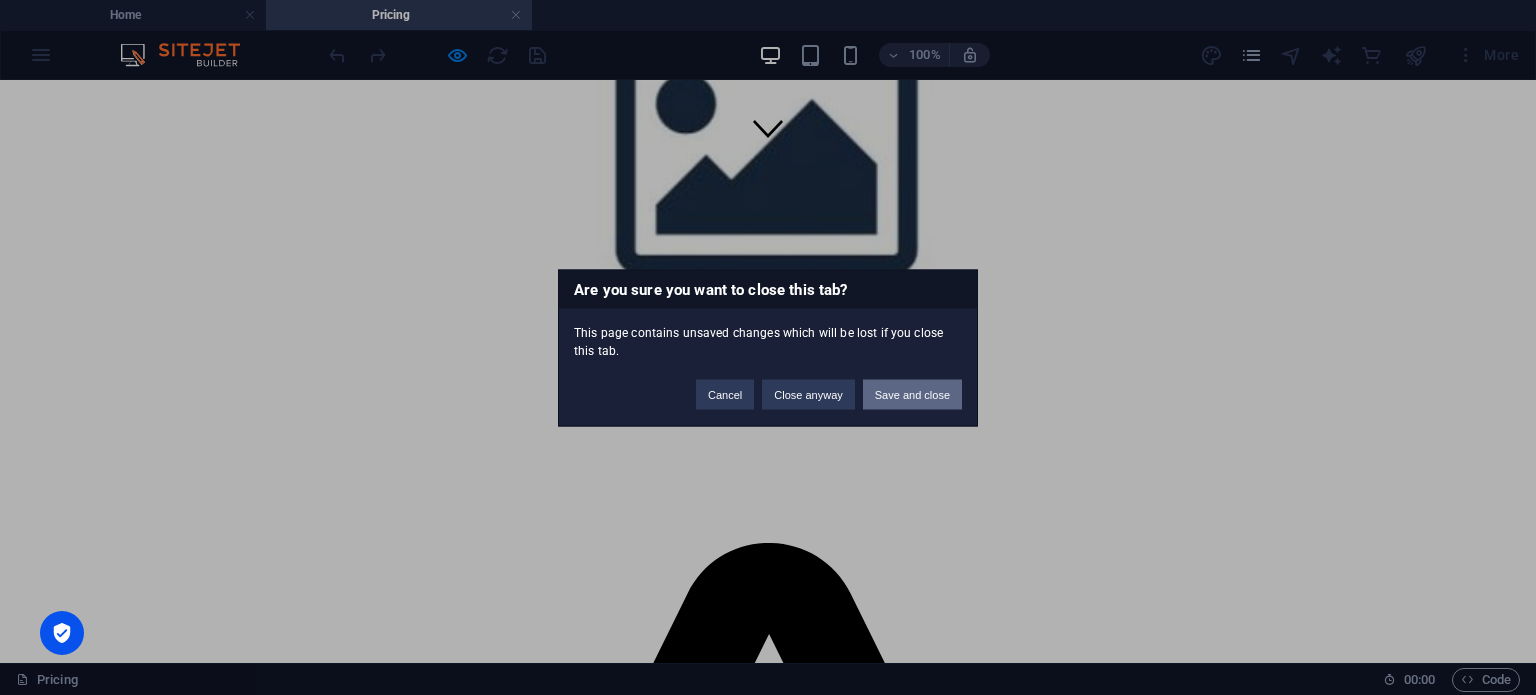 click on "Save and close" at bounding box center (912, 394) 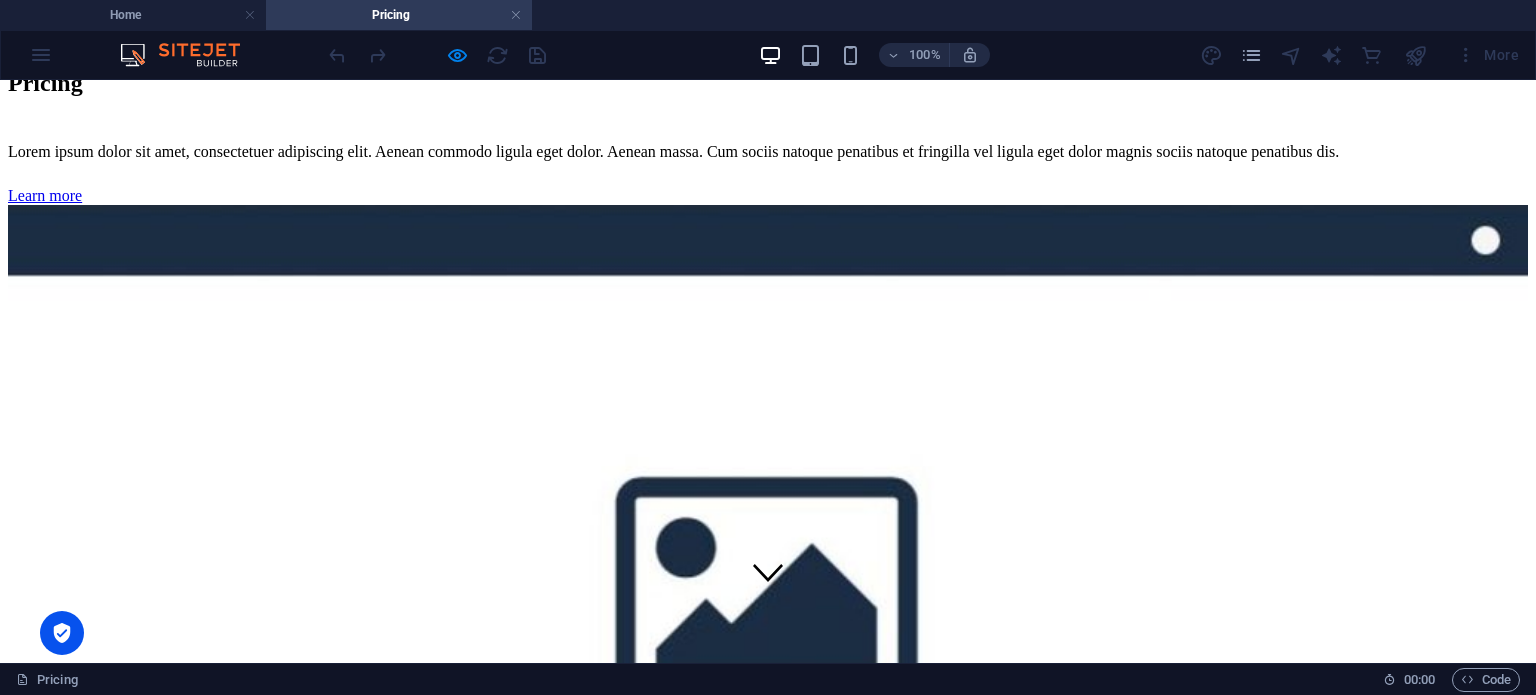 scroll, scrollTop: 0, scrollLeft: 0, axis: both 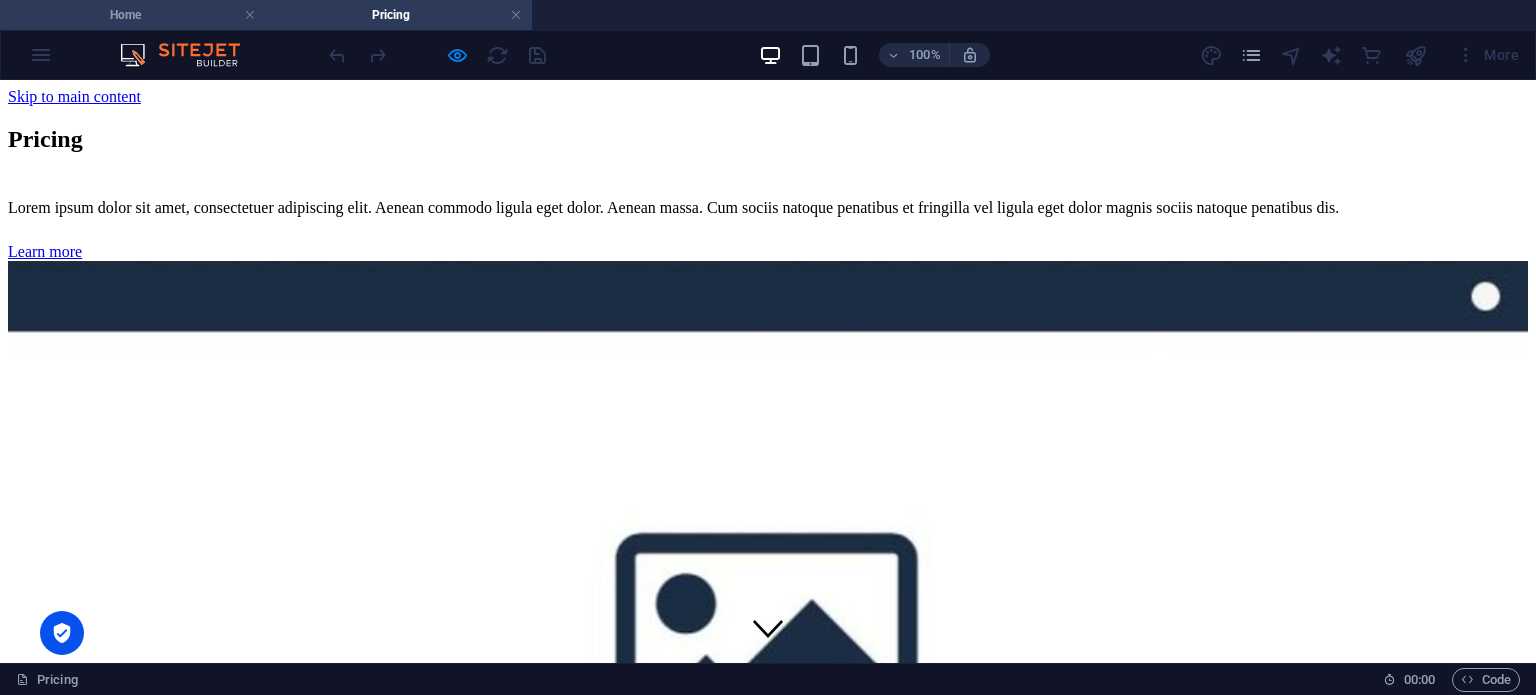 click on "Home" at bounding box center [133, 15] 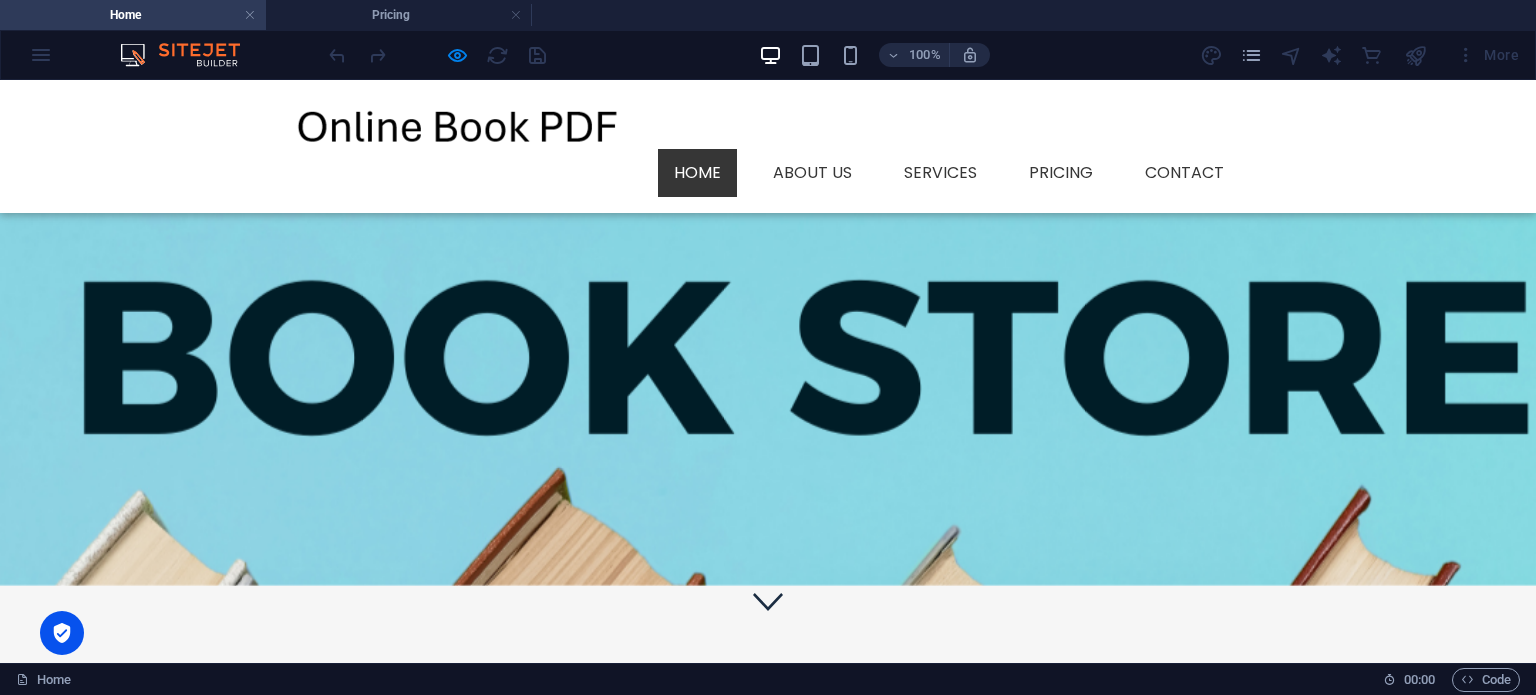 scroll, scrollTop: 0, scrollLeft: 0, axis: both 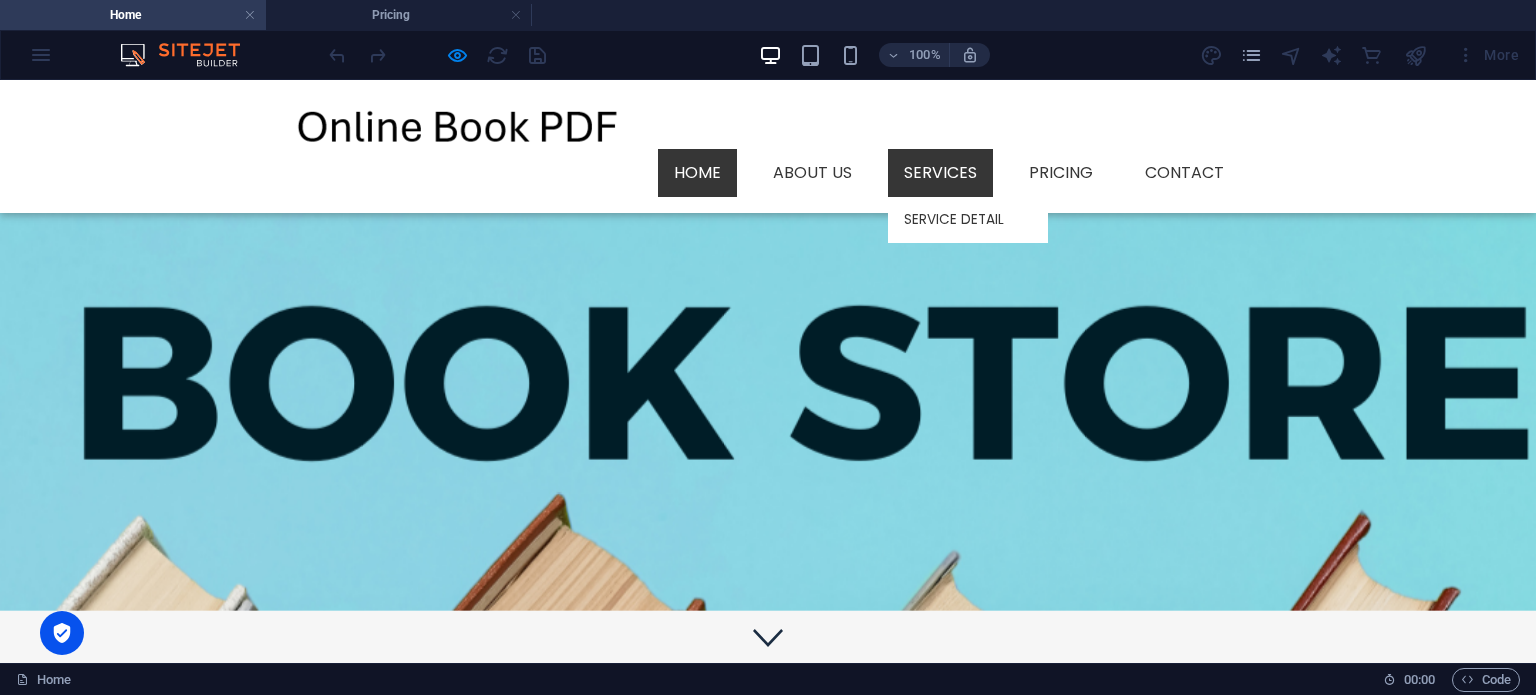 click on "Services" at bounding box center (940, 173) 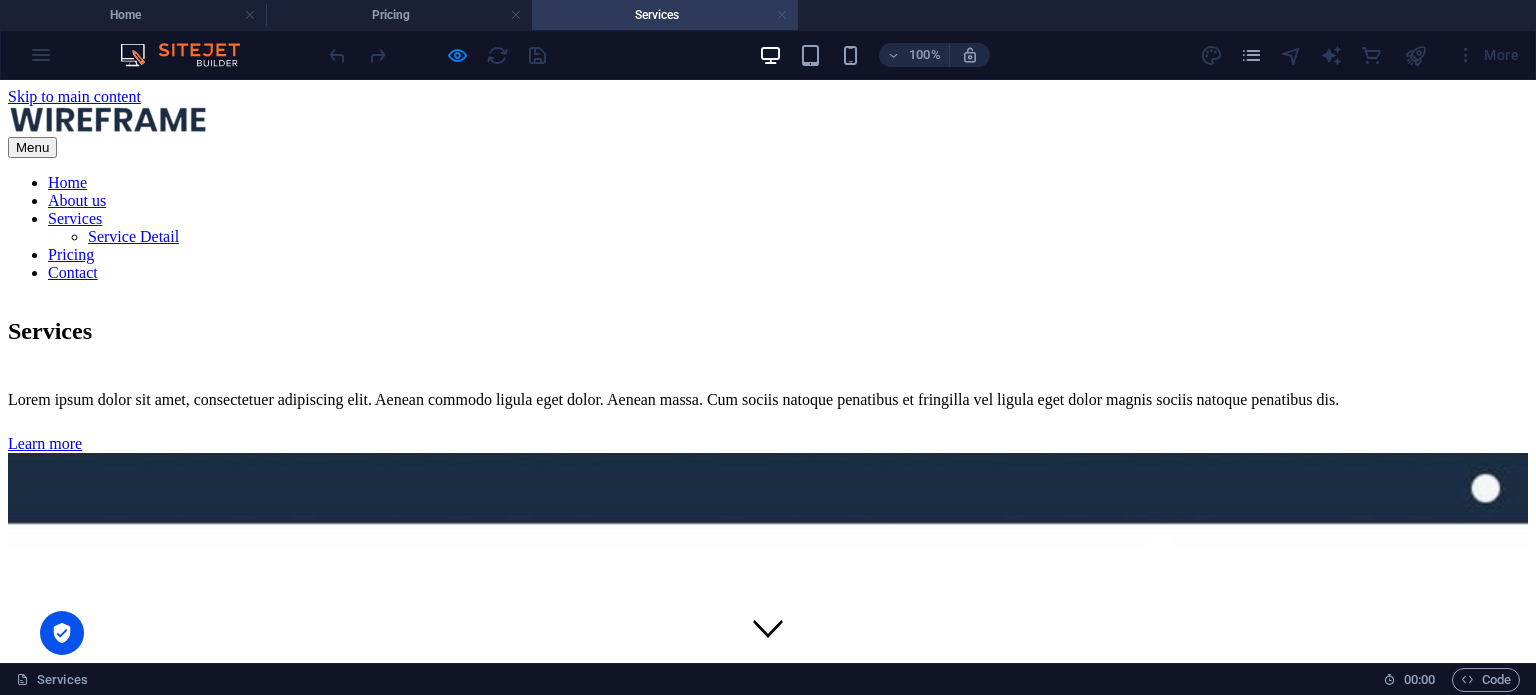 scroll, scrollTop: 0, scrollLeft: 0, axis: both 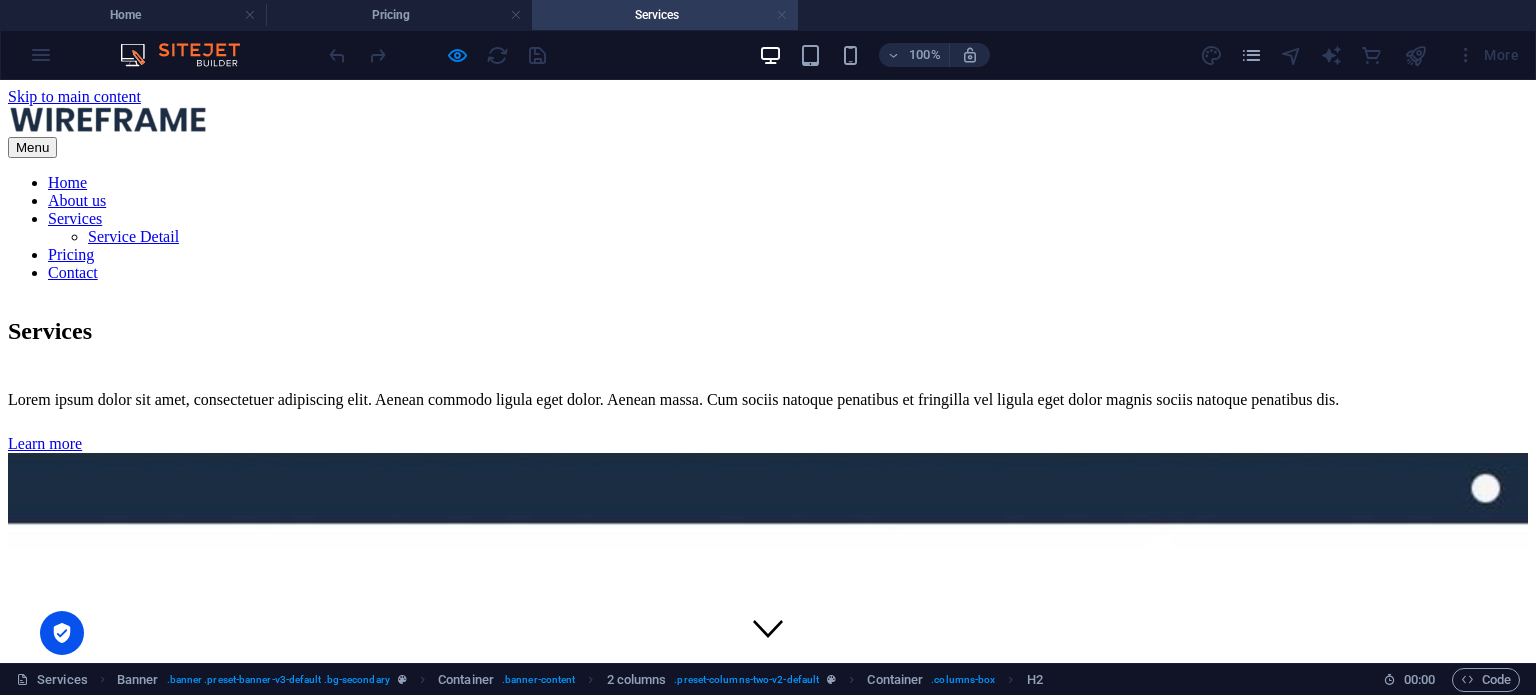 click at bounding box center [782, 15] 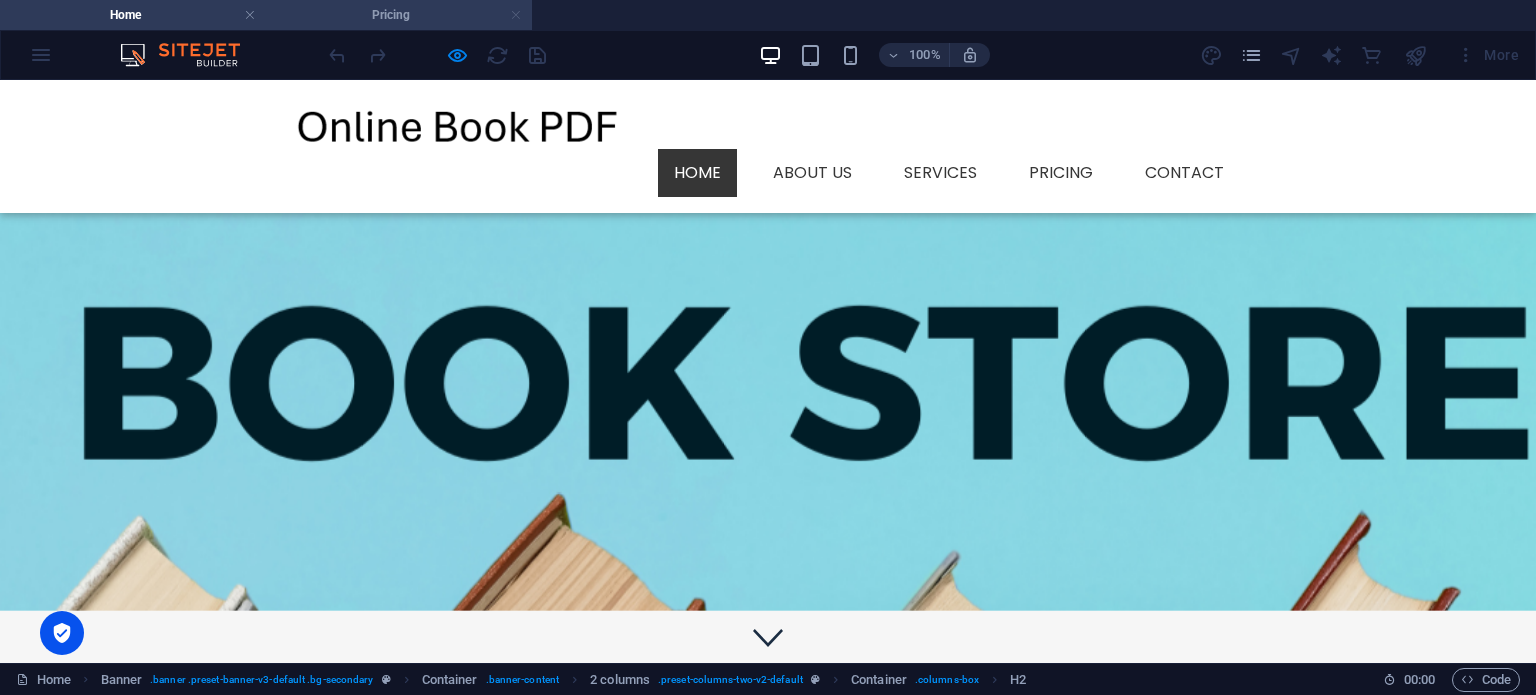 click at bounding box center (516, 15) 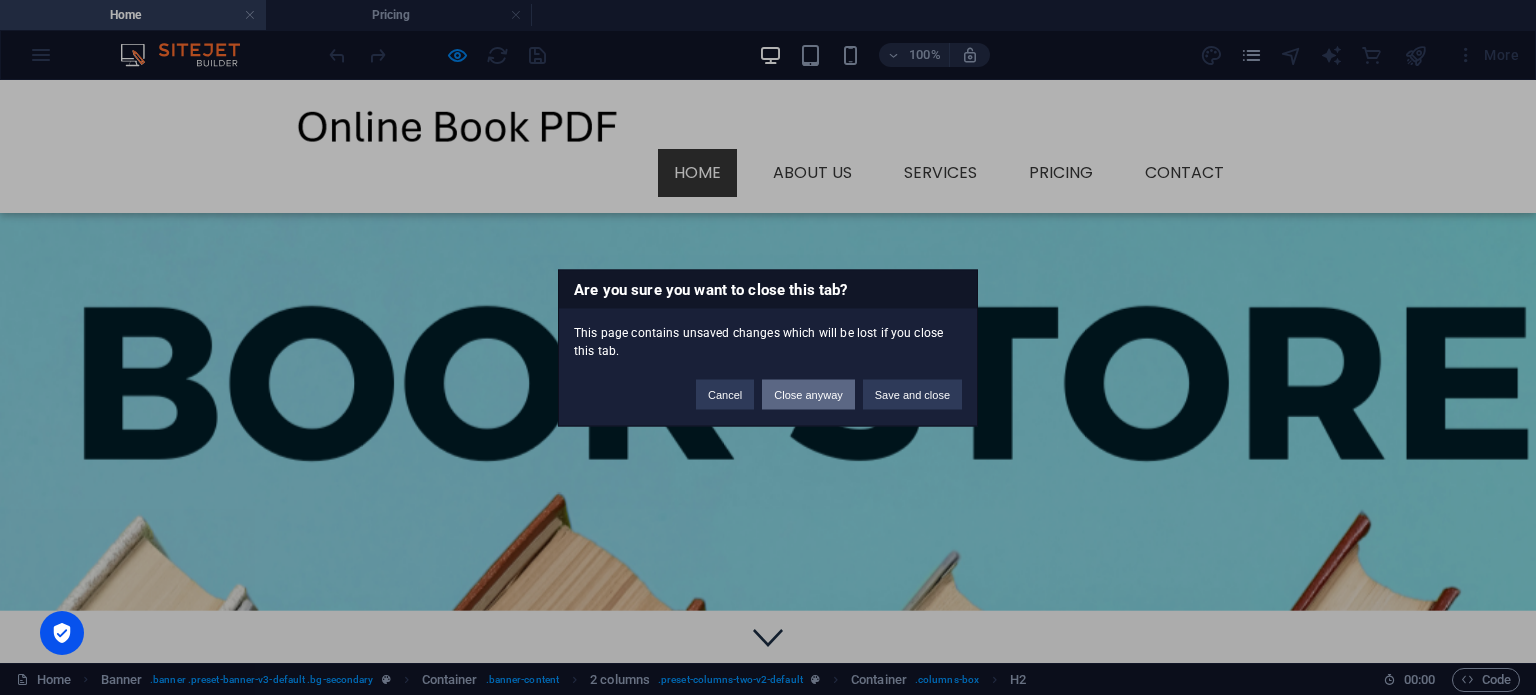 click on "Close anyway" at bounding box center (808, 394) 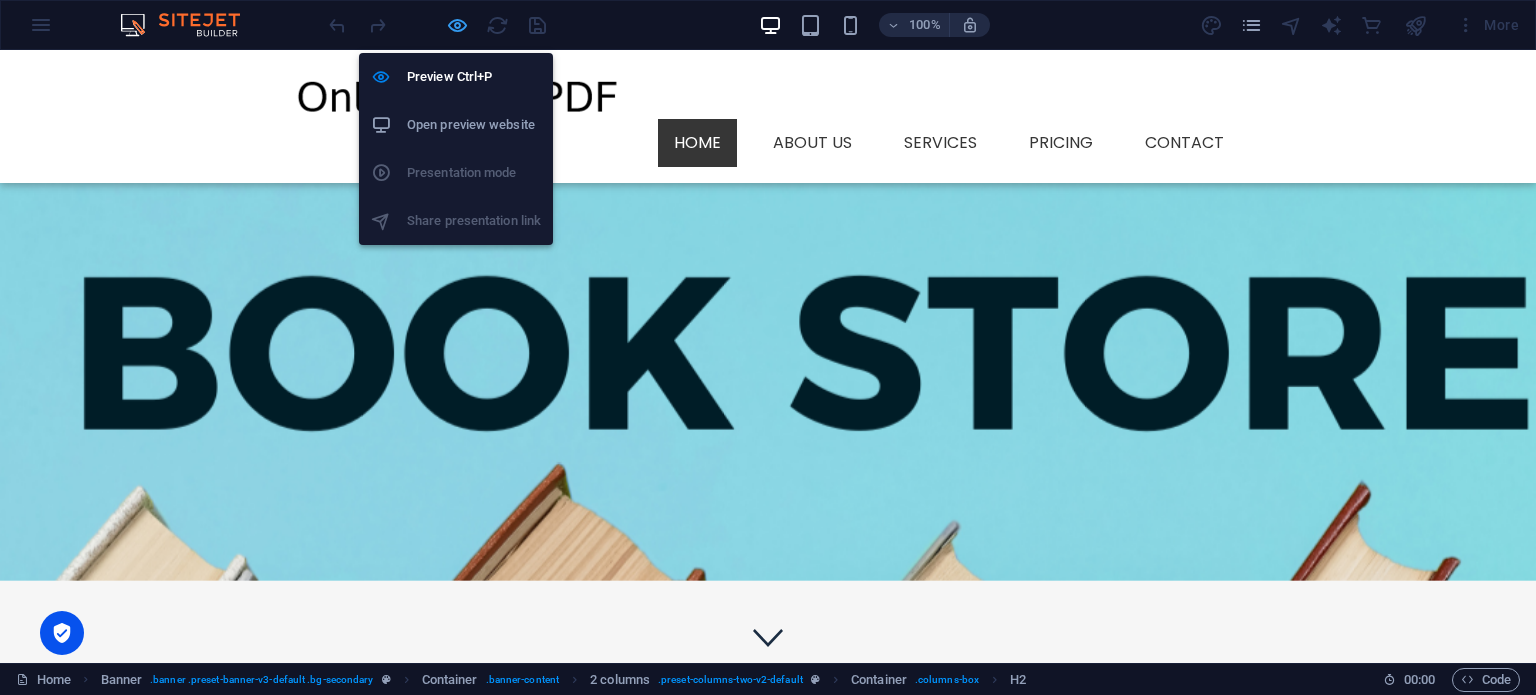 click at bounding box center (457, 25) 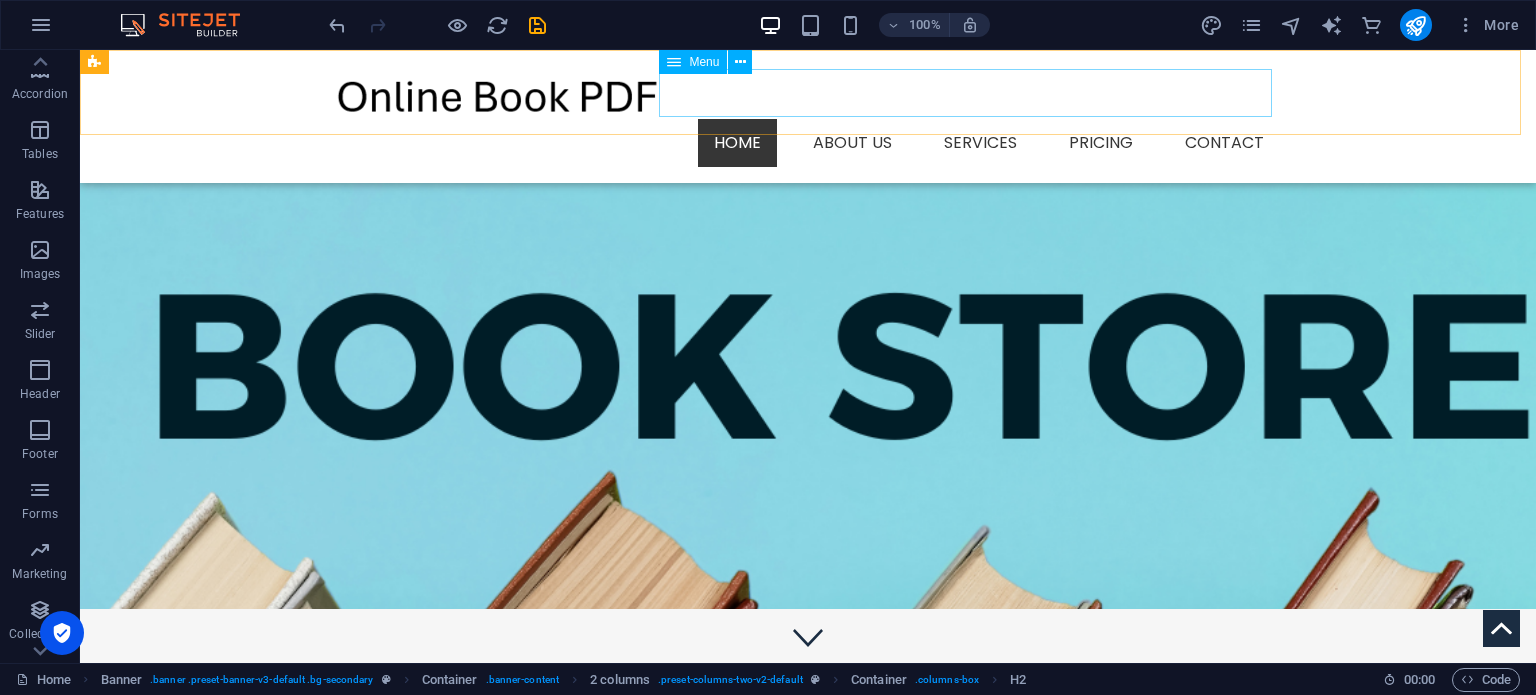 click on "Home About us Services Service Detail Pricing Contact" at bounding box center (808, 143) 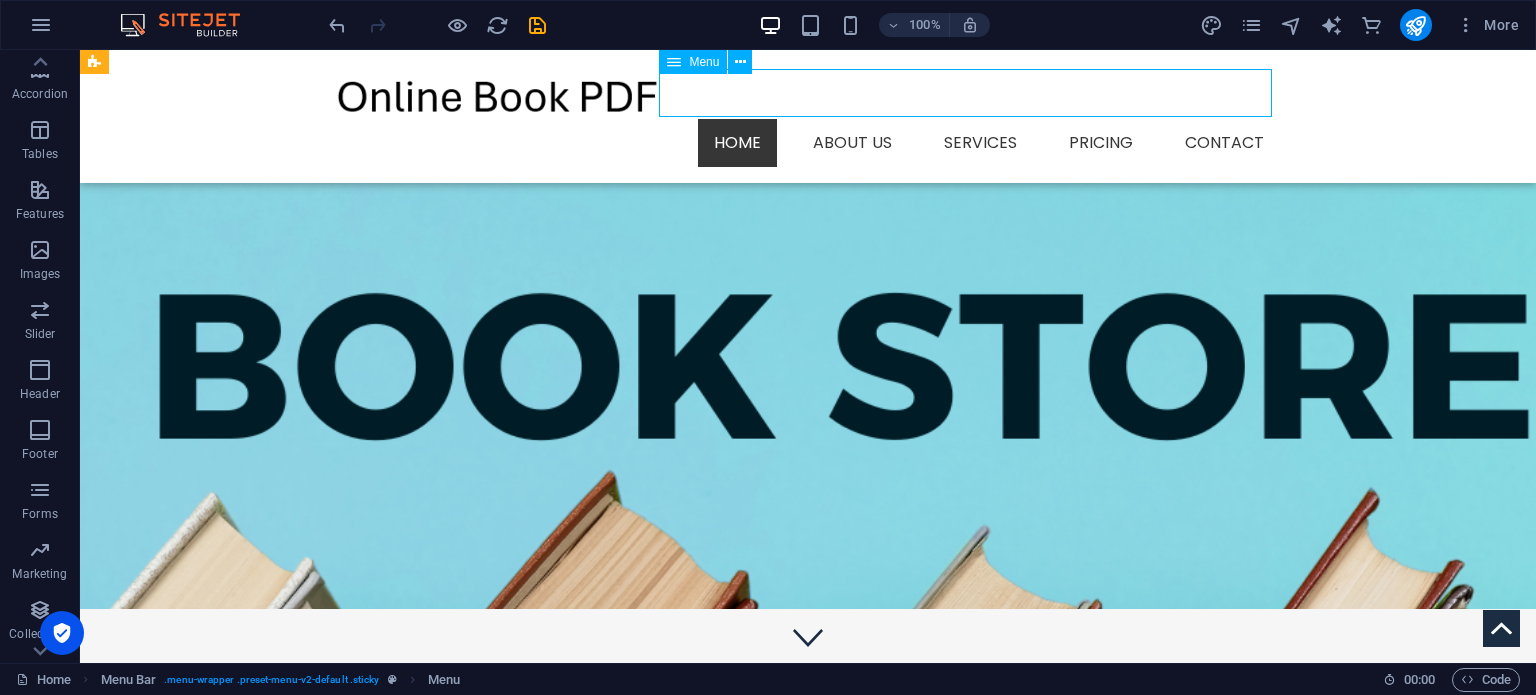click on "Home About us Services Service Detail Pricing Contact" at bounding box center [808, 143] 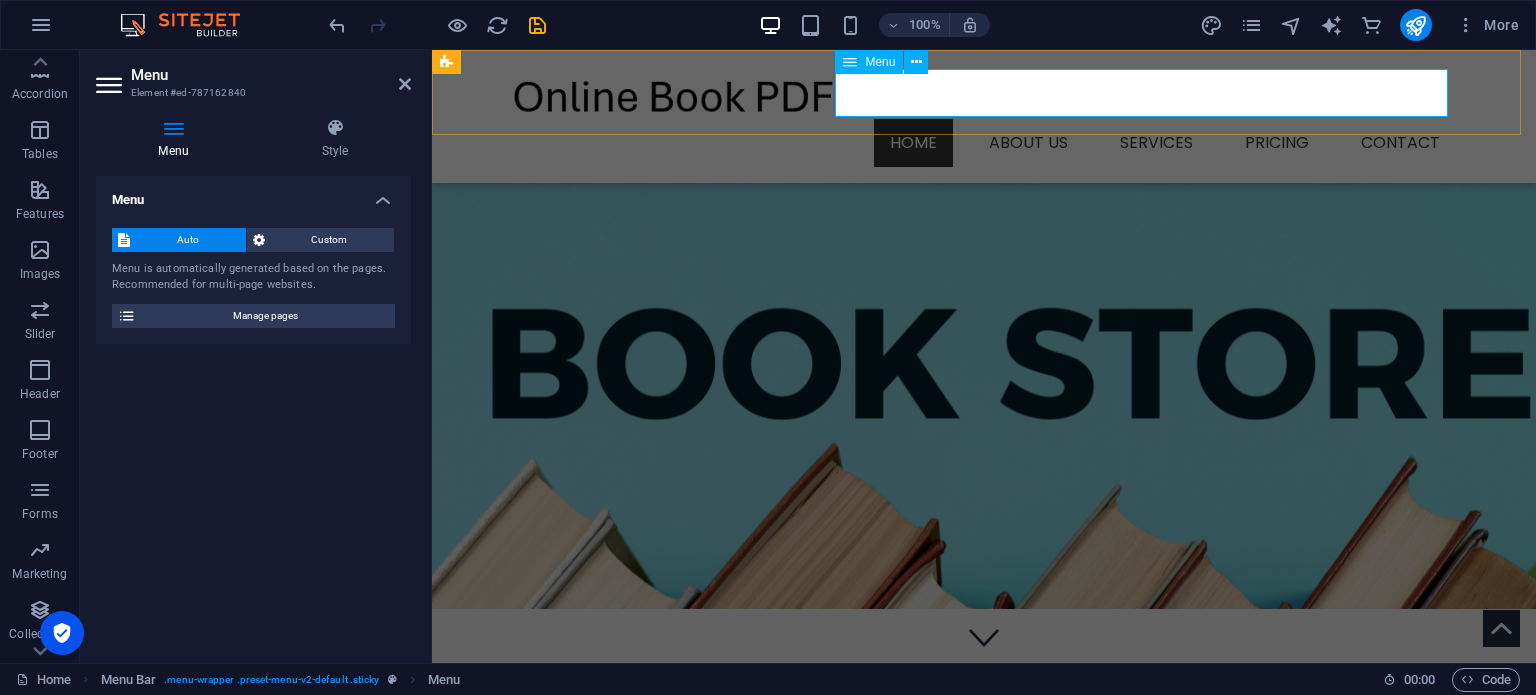 click on "Home About us Services Service Detail Pricing Contact" at bounding box center (984, 143) 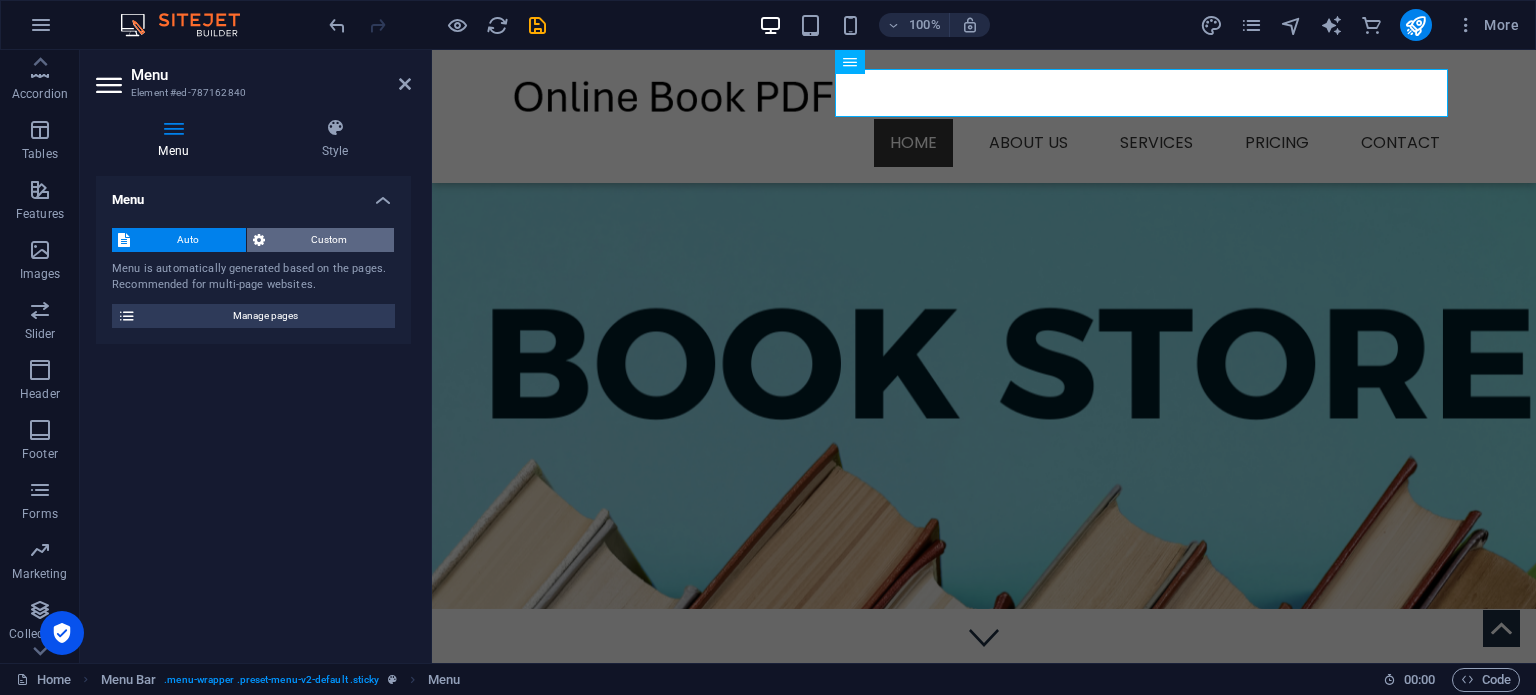 click on "Custom" at bounding box center (330, 240) 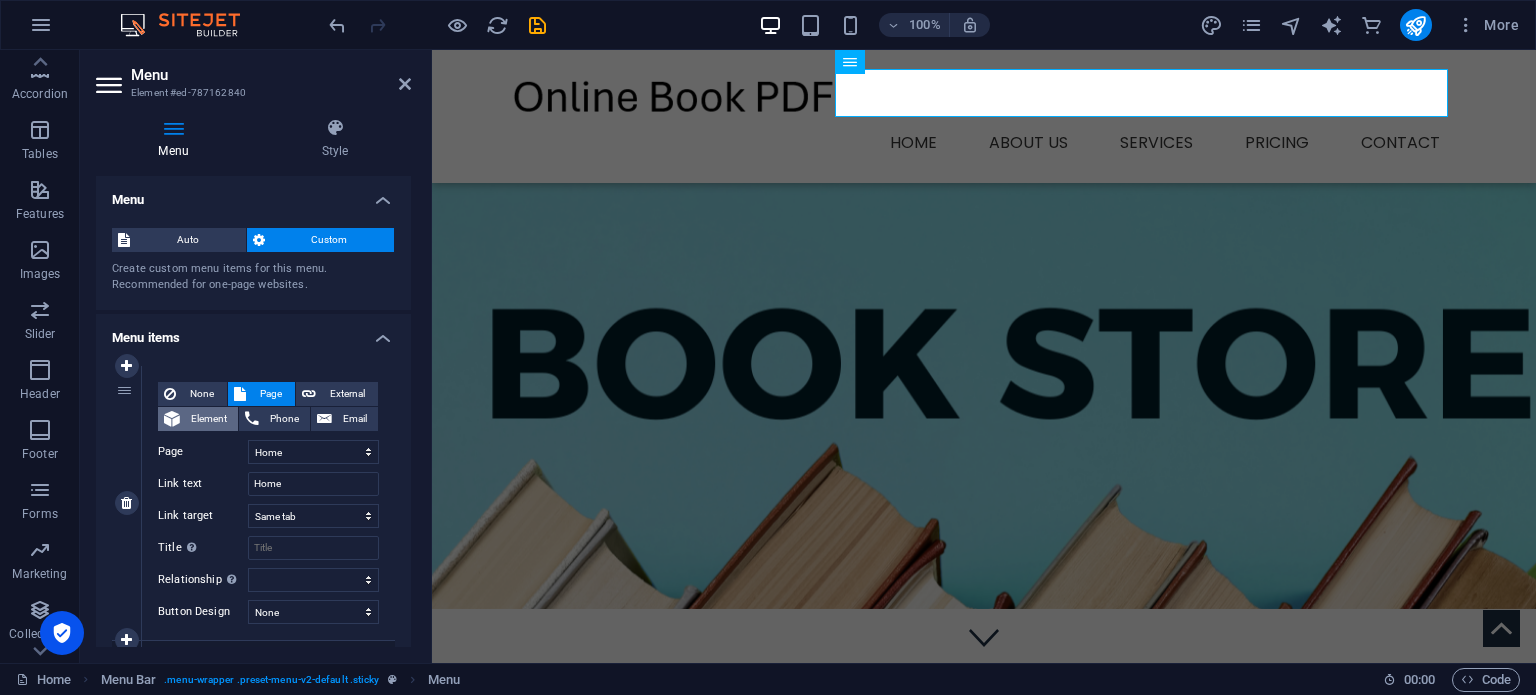 click on "Element" at bounding box center (209, 419) 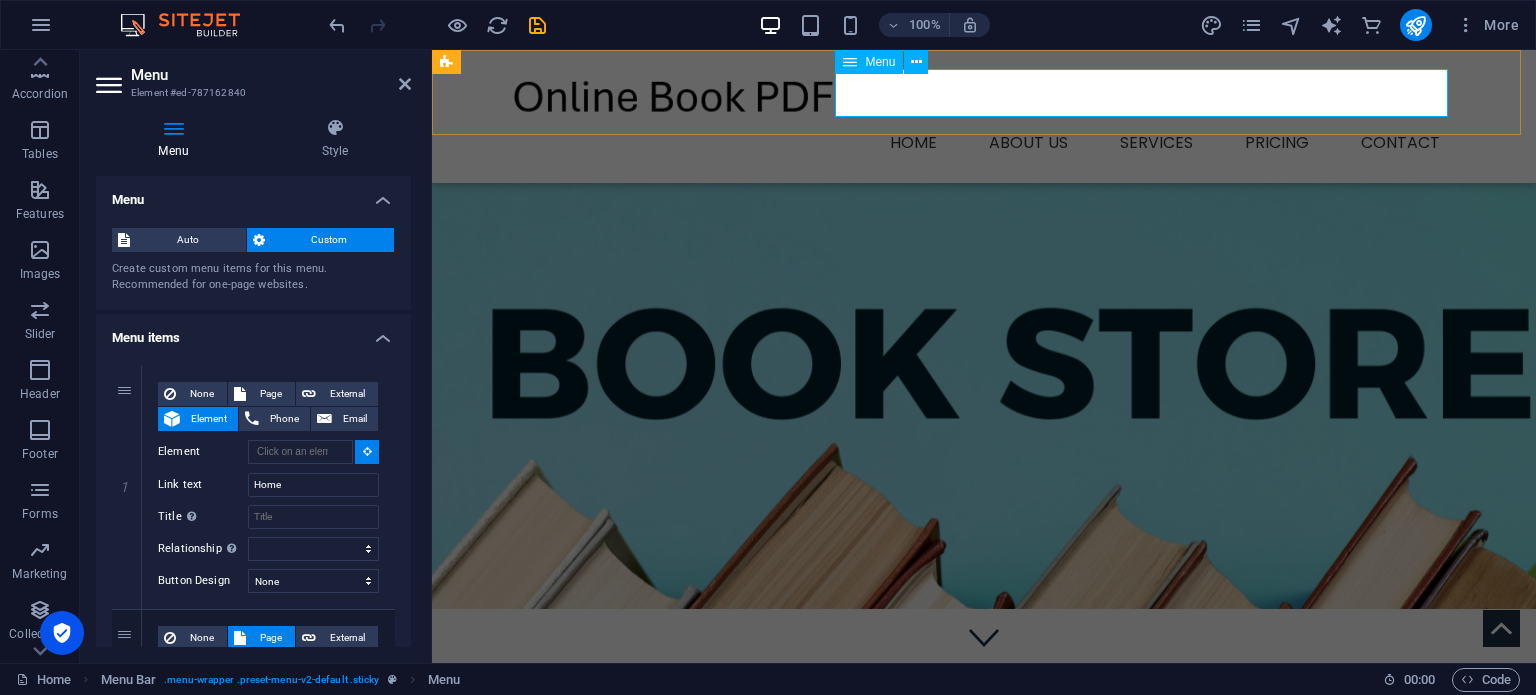 click on "Home About us Services Service Detail Pricing Contact" at bounding box center [984, 143] 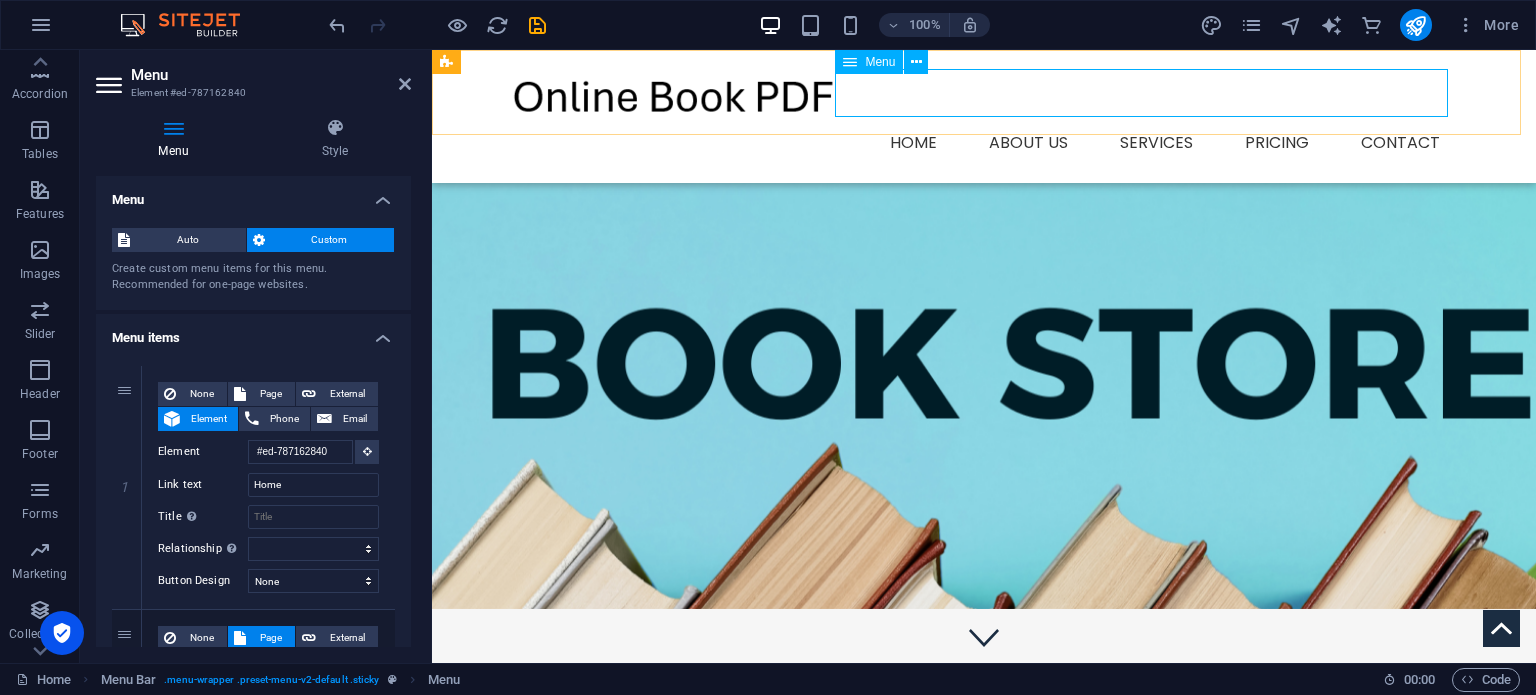 click on "Home About us Services Service Detail Pricing Contact" at bounding box center [984, 143] 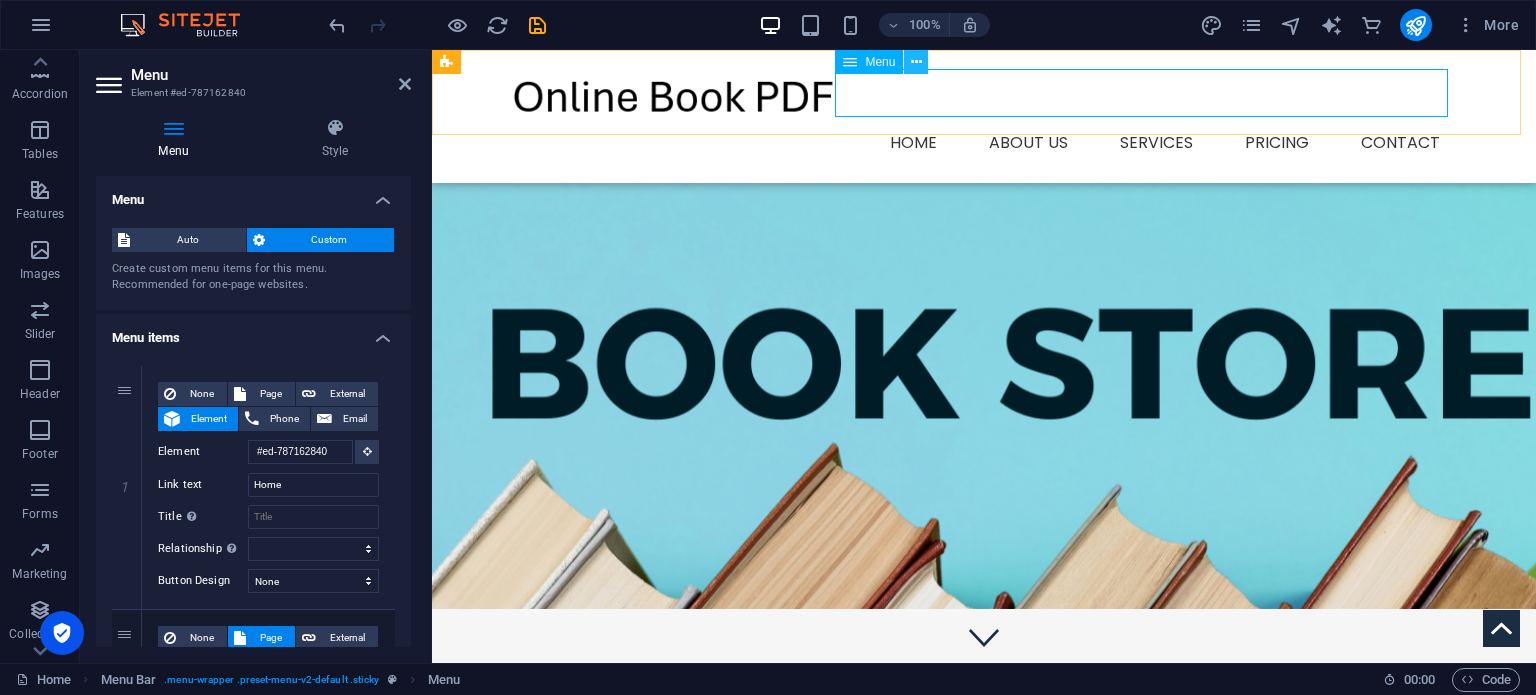 click at bounding box center (916, 62) 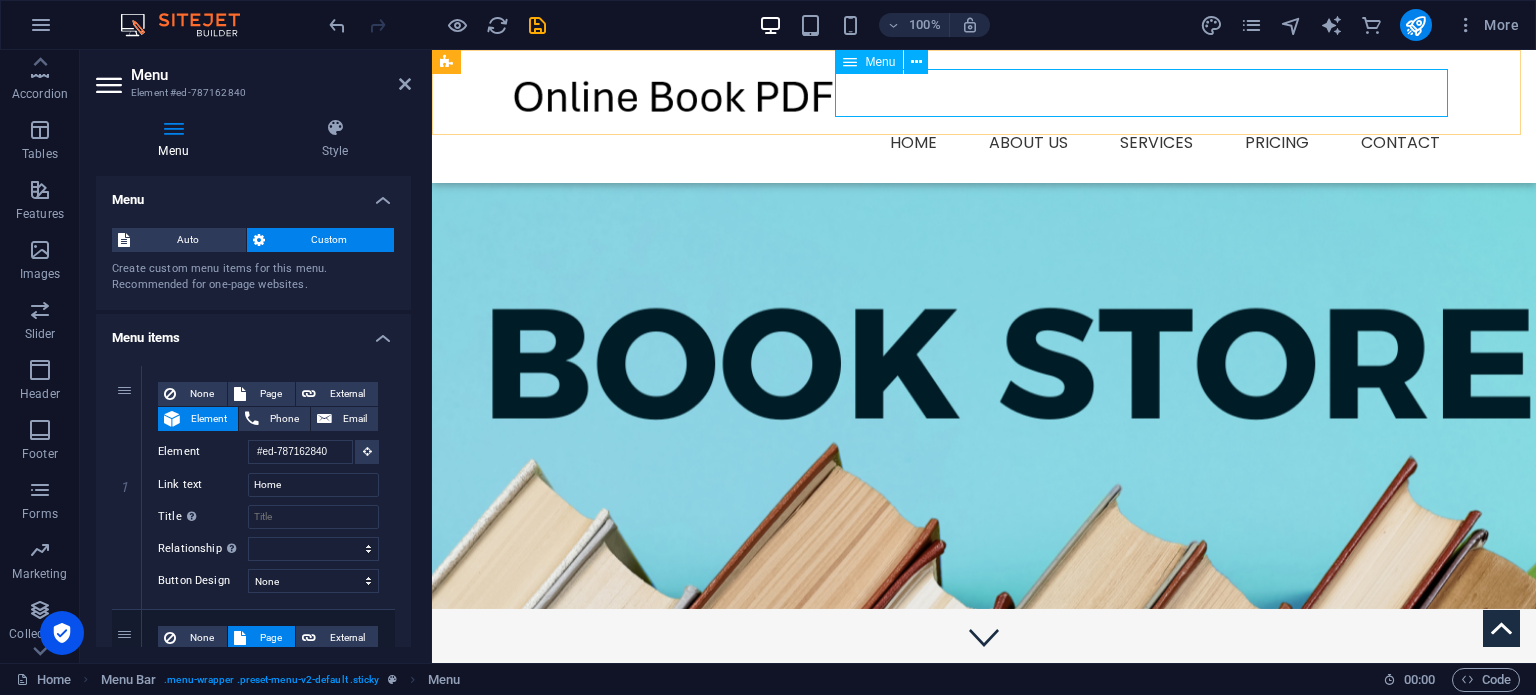 click on "Menu" at bounding box center [869, 62] 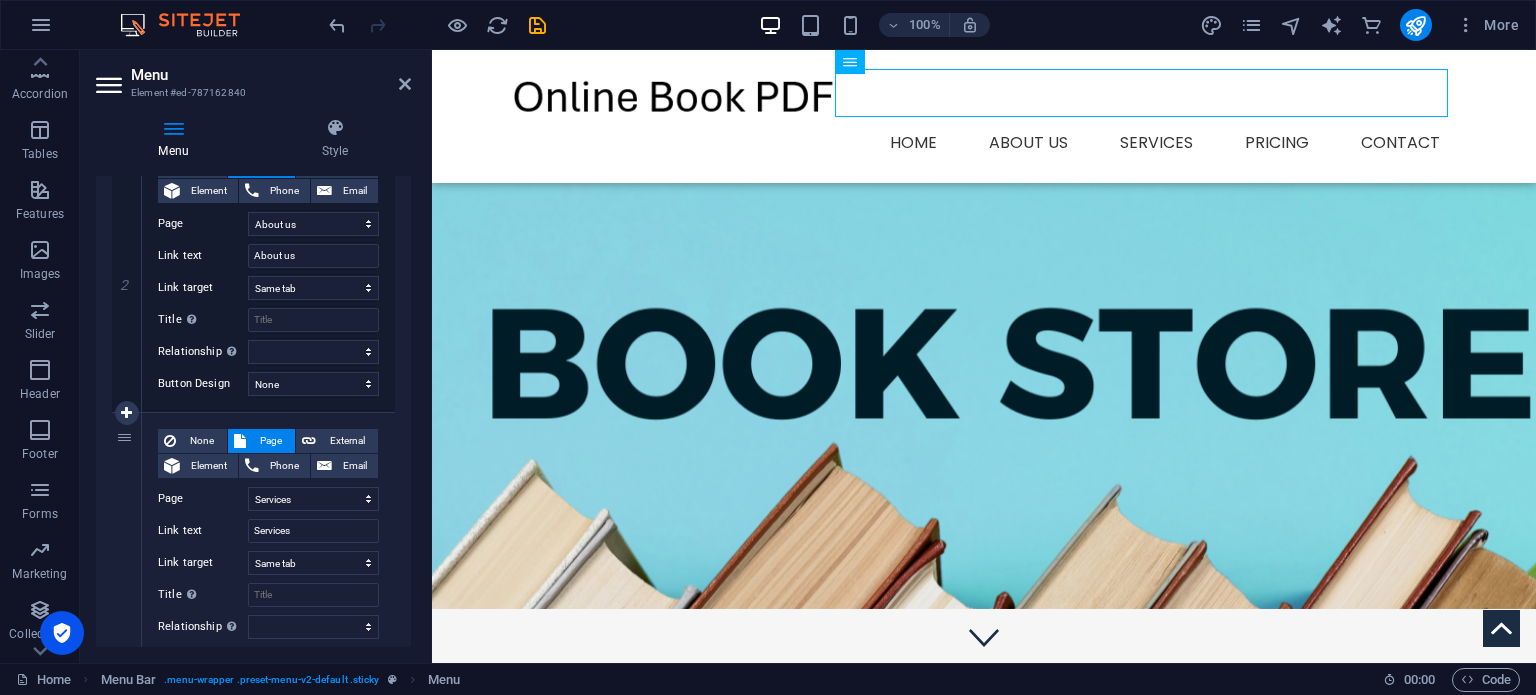 scroll, scrollTop: 500, scrollLeft: 0, axis: vertical 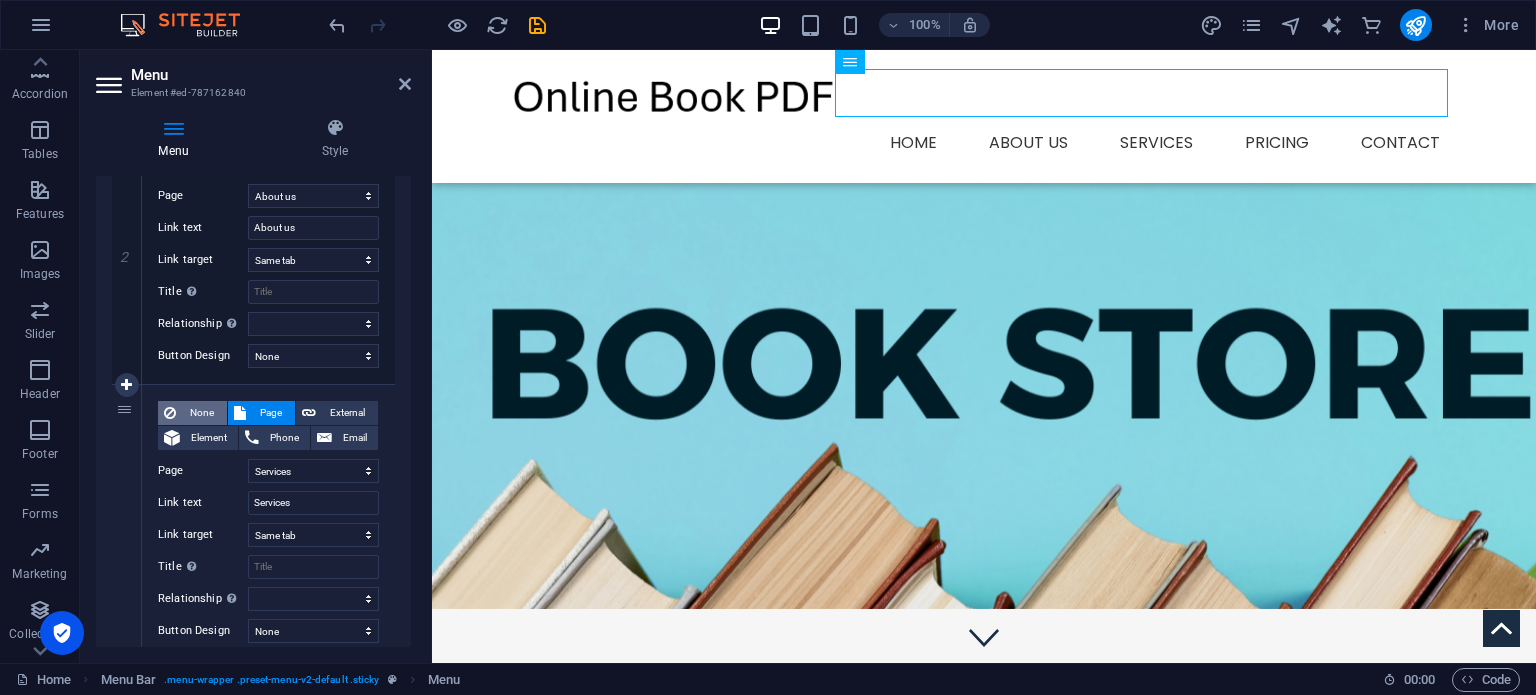 click on "None" at bounding box center [201, 413] 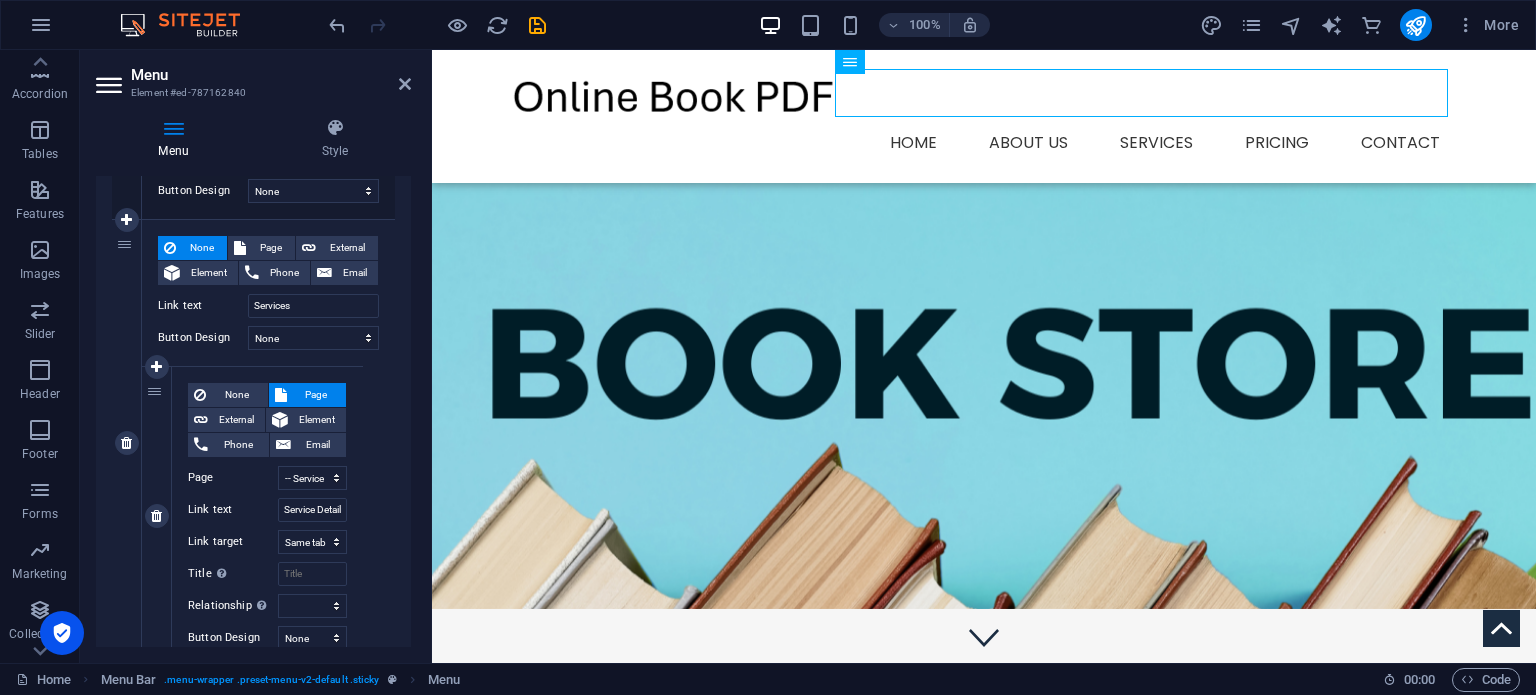 scroll, scrollTop: 700, scrollLeft: 0, axis: vertical 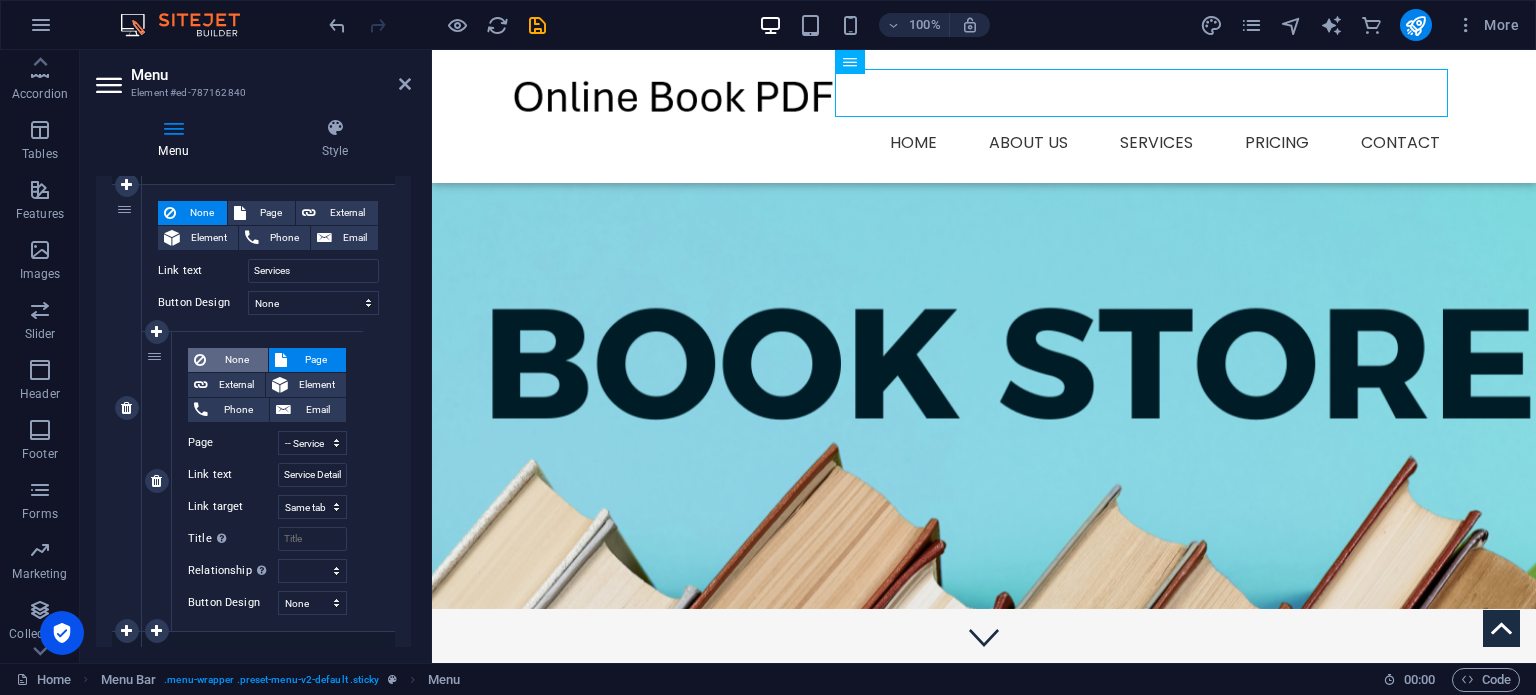 click on "None" at bounding box center (237, 360) 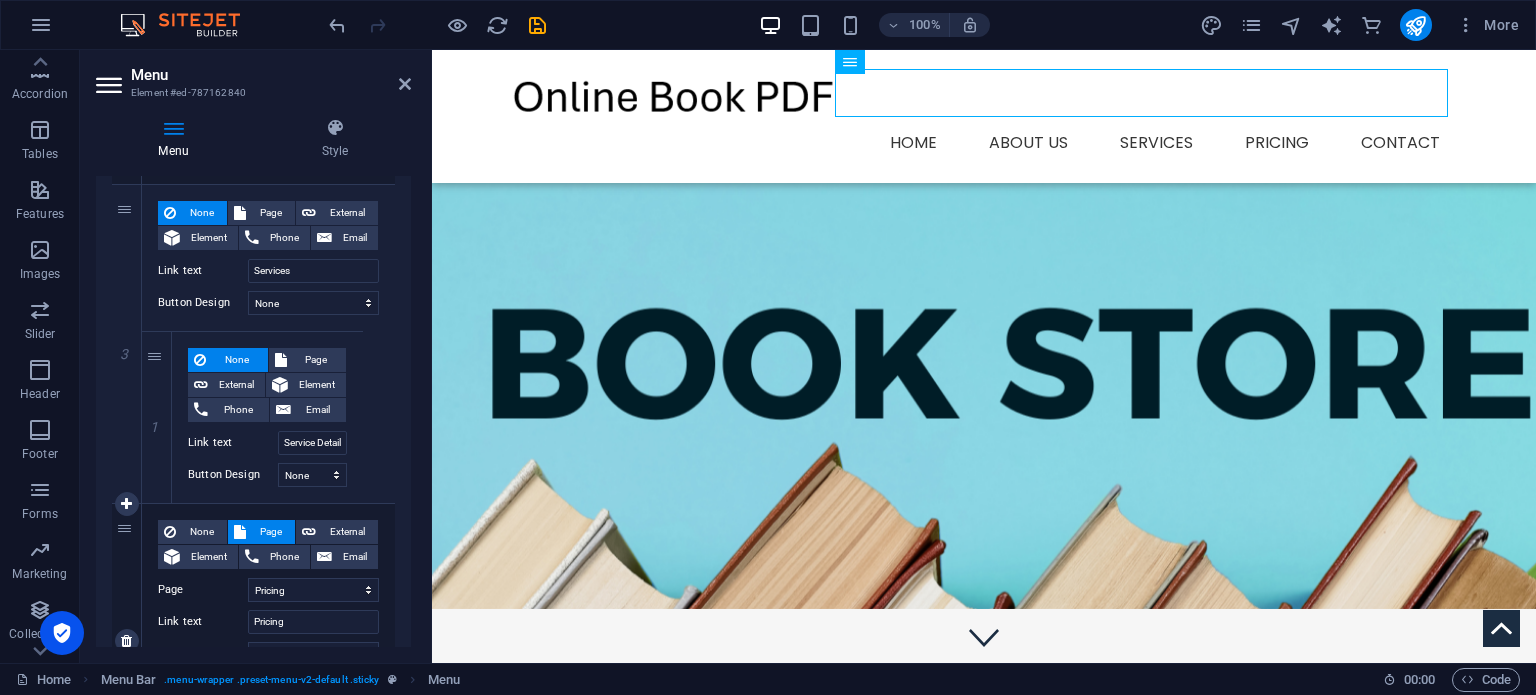 scroll, scrollTop: 800, scrollLeft: 0, axis: vertical 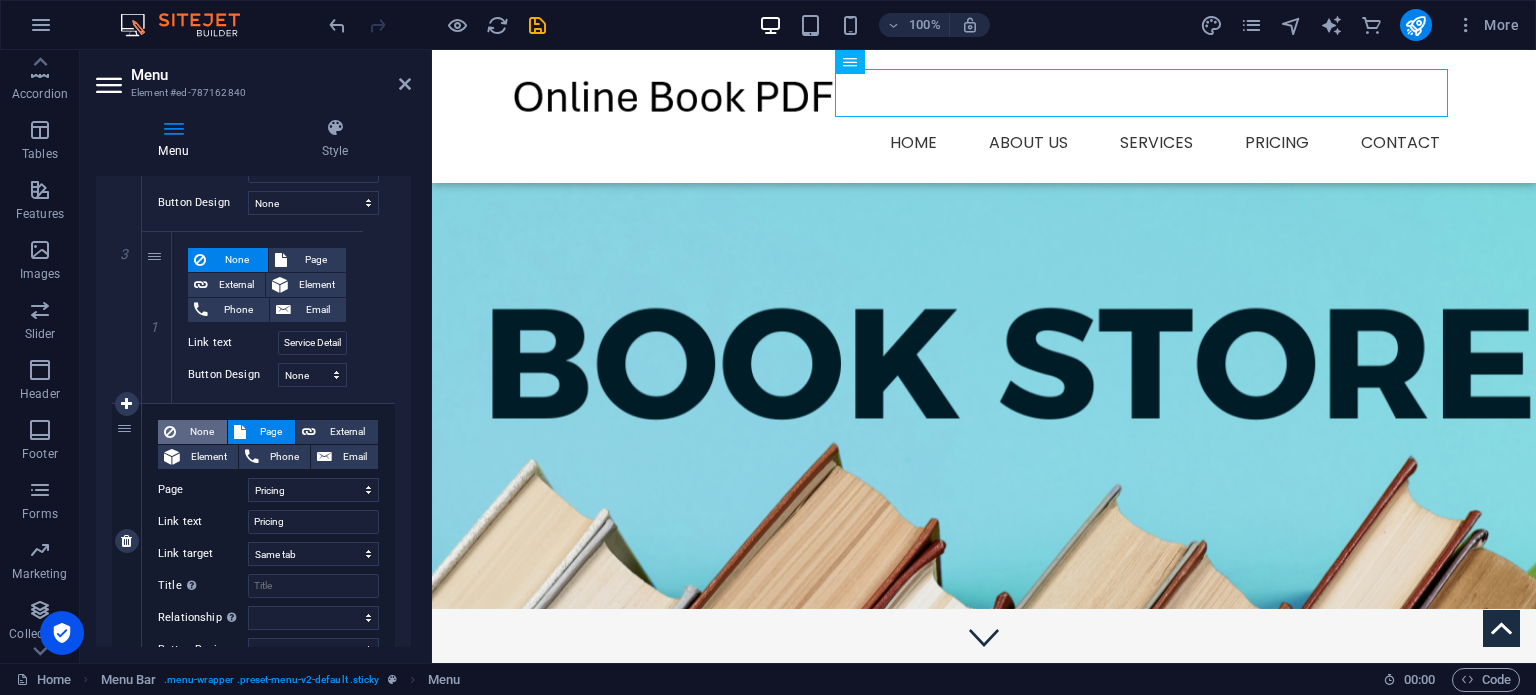 click on "None" at bounding box center [192, 432] 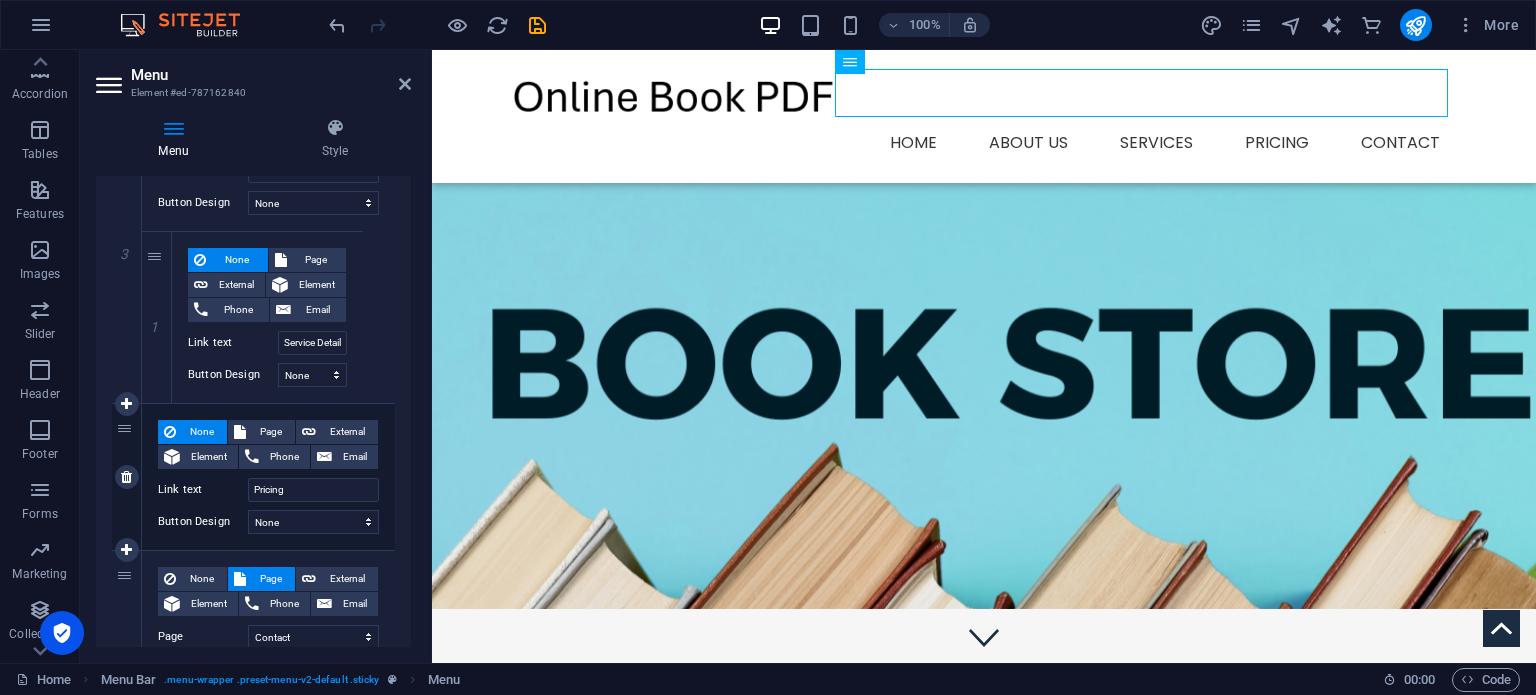 select 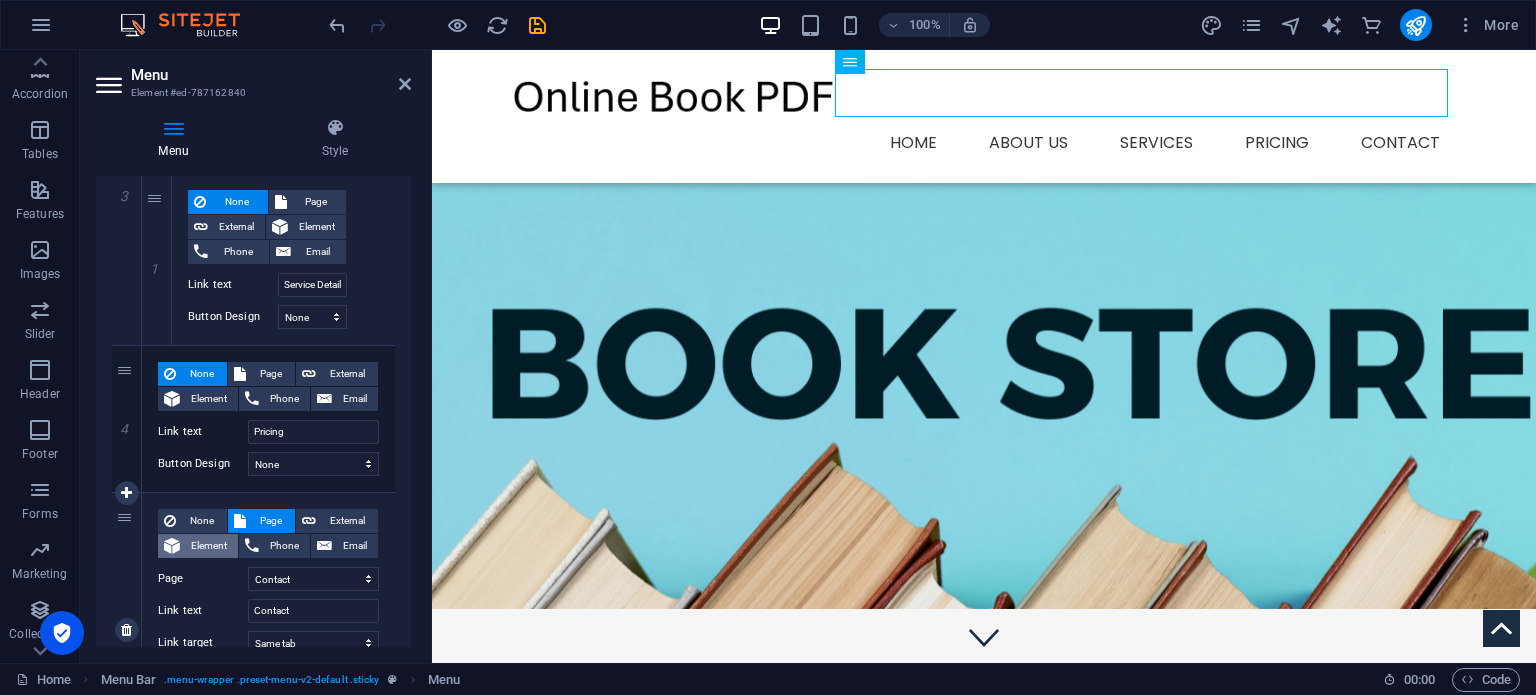 scroll, scrollTop: 900, scrollLeft: 0, axis: vertical 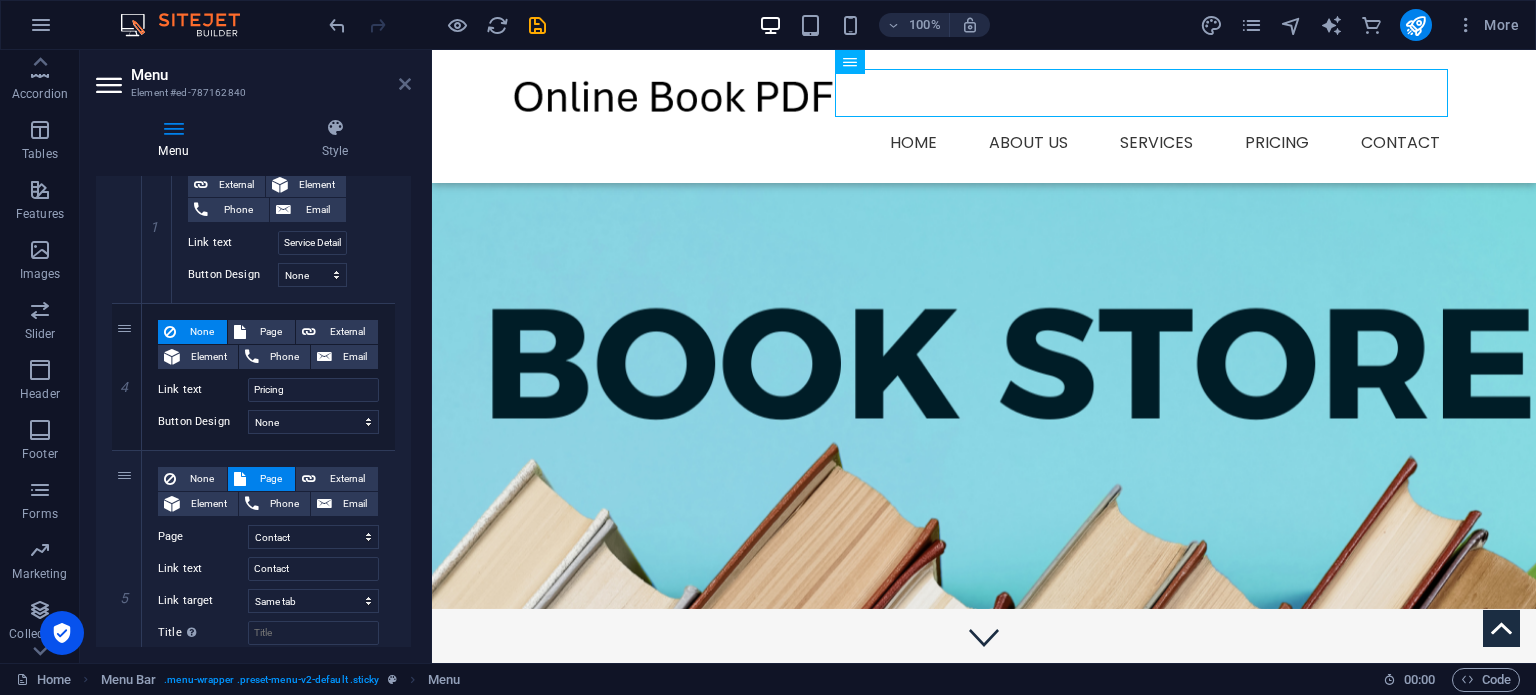 click at bounding box center (405, 84) 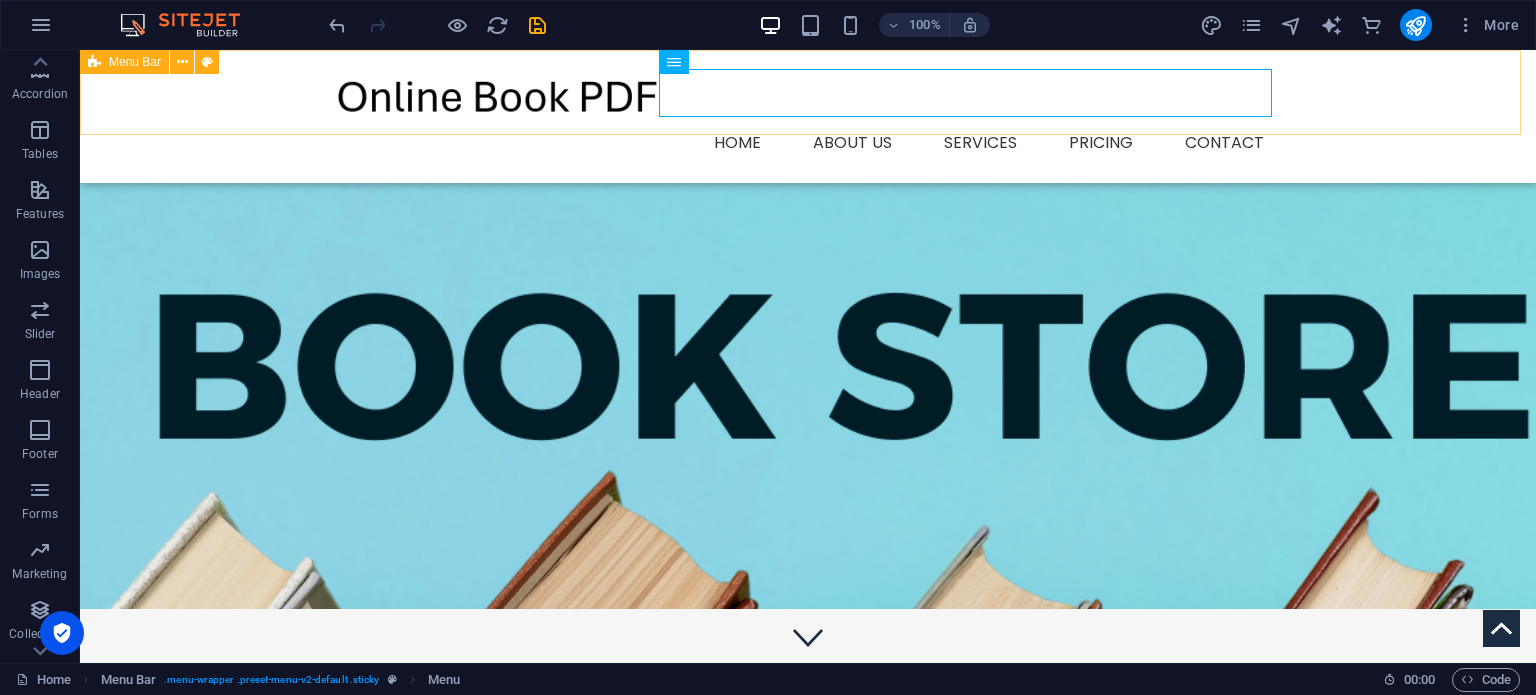 click on "Menu Home About us Services Service Detail Pricing Contact" at bounding box center (808, 116) 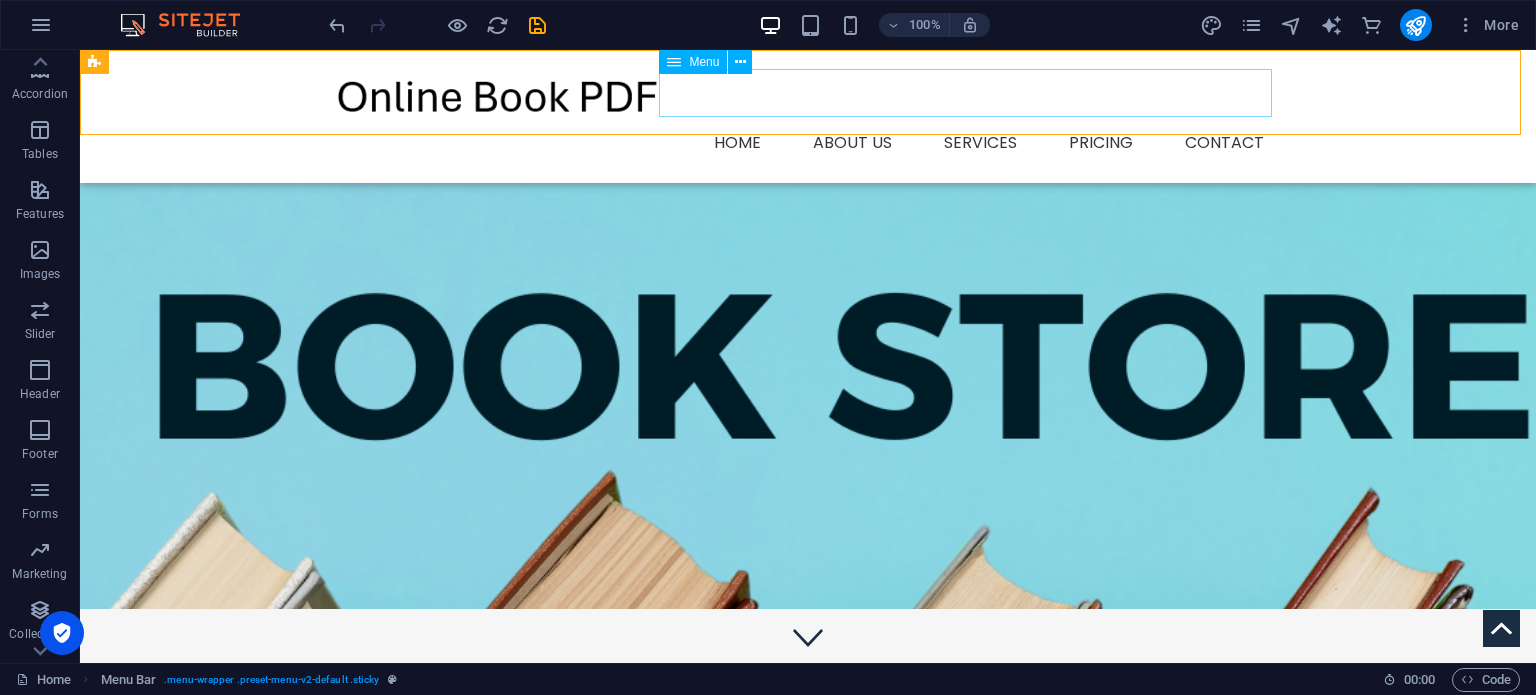 click on "Home About us Services Service Detail Pricing Contact" at bounding box center (808, 143) 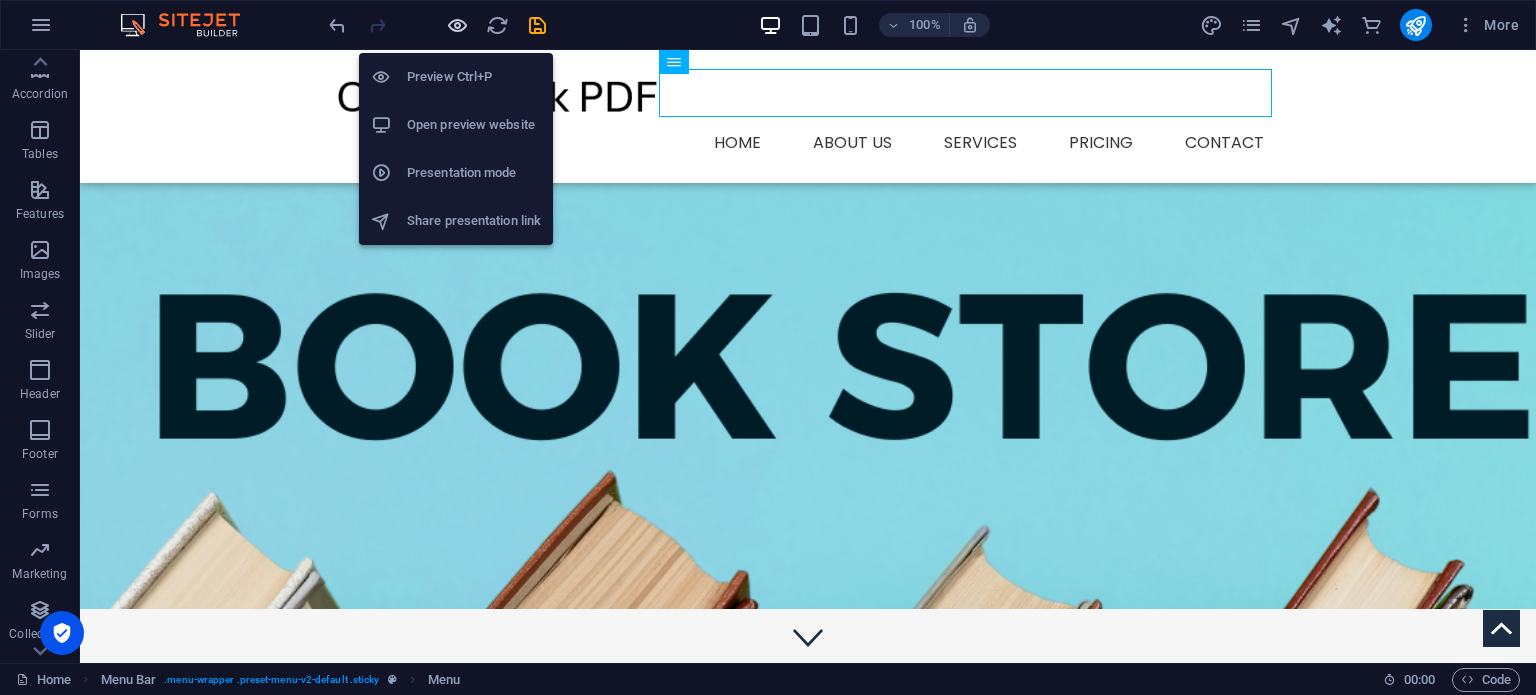 click at bounding box center (457, 25) 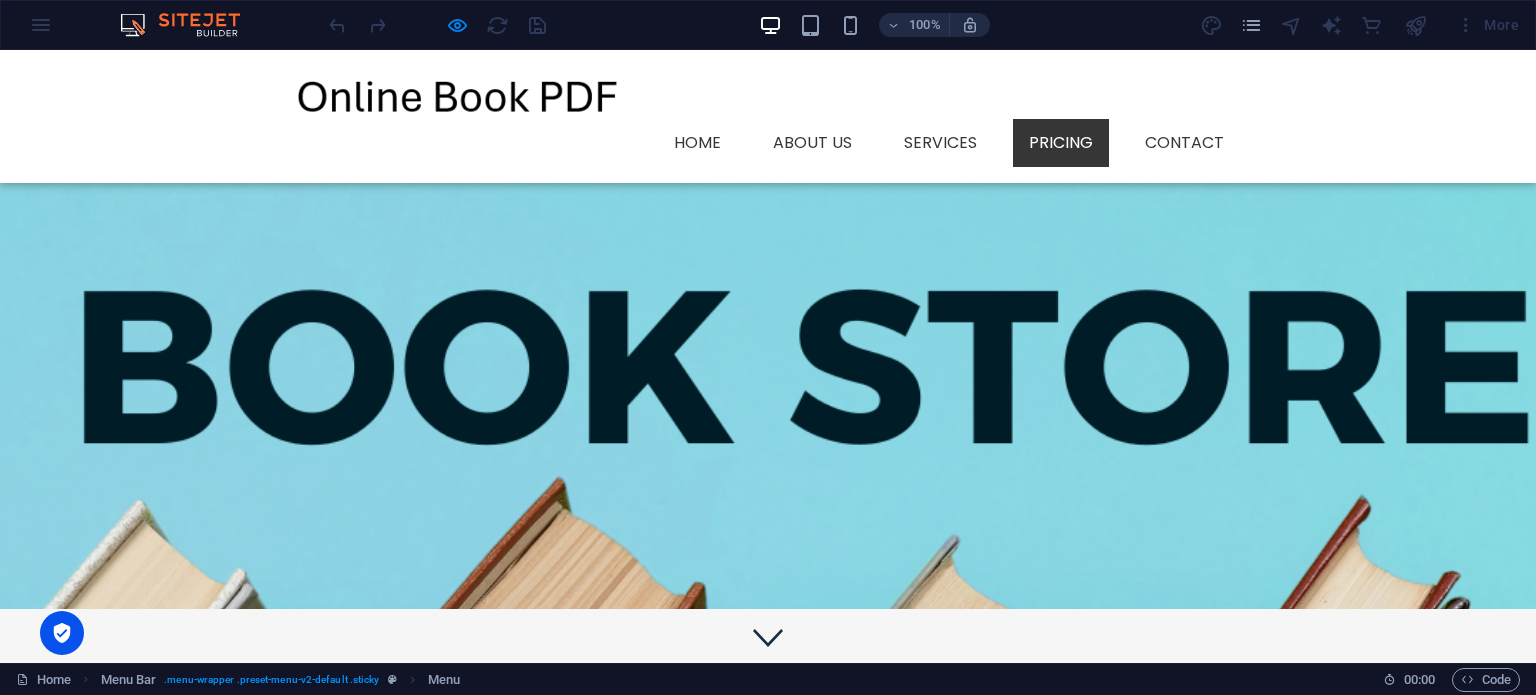click on "Pricing" at bounding box center [1061, 143] 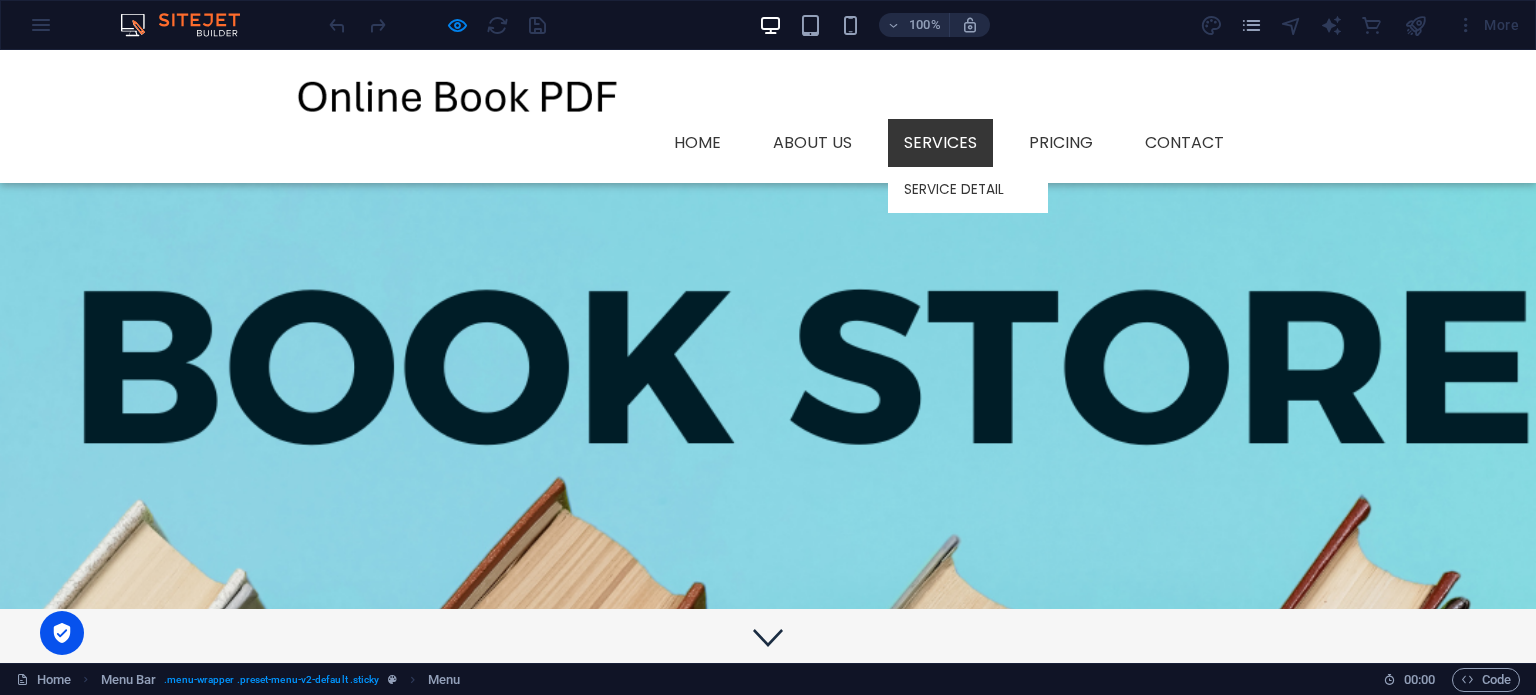 click on "Services" at bounding box center (940, 143) 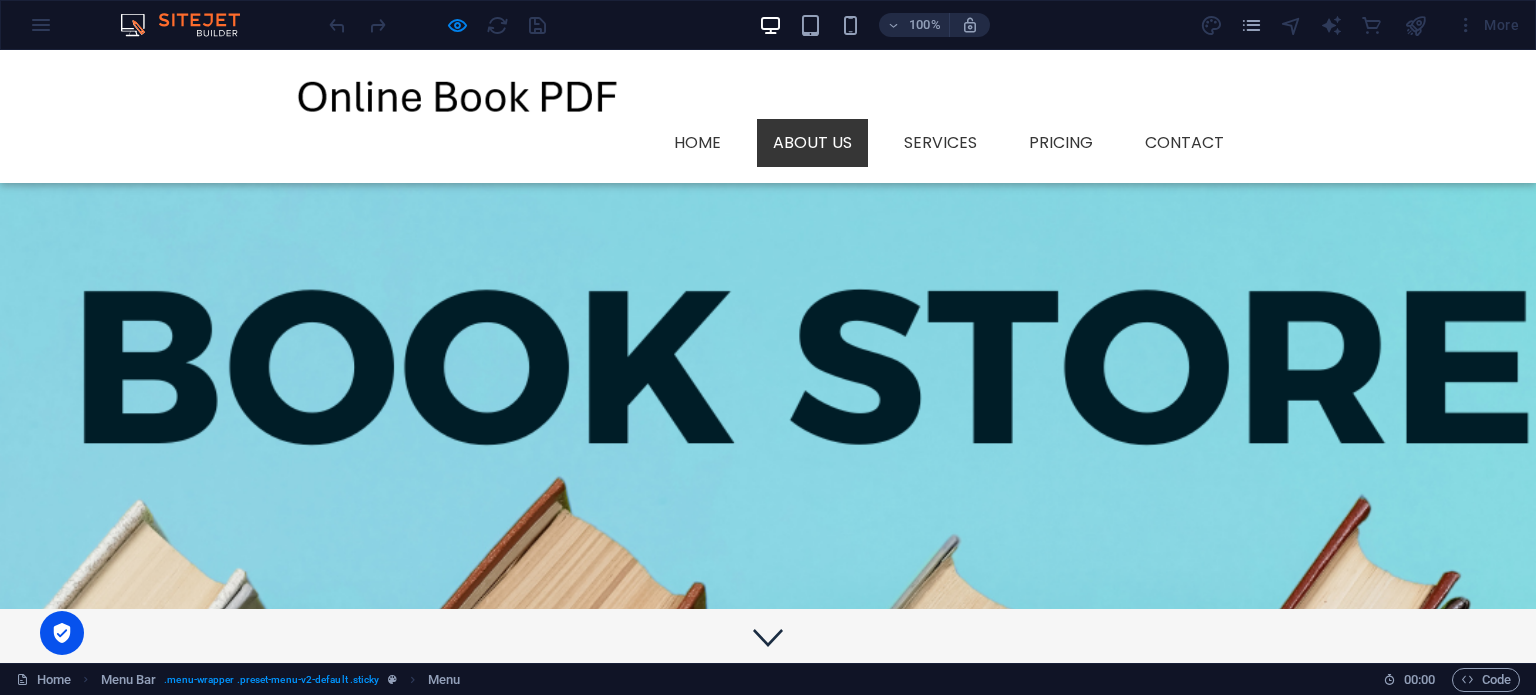 click on "About us" at bounding box center (812, 143) 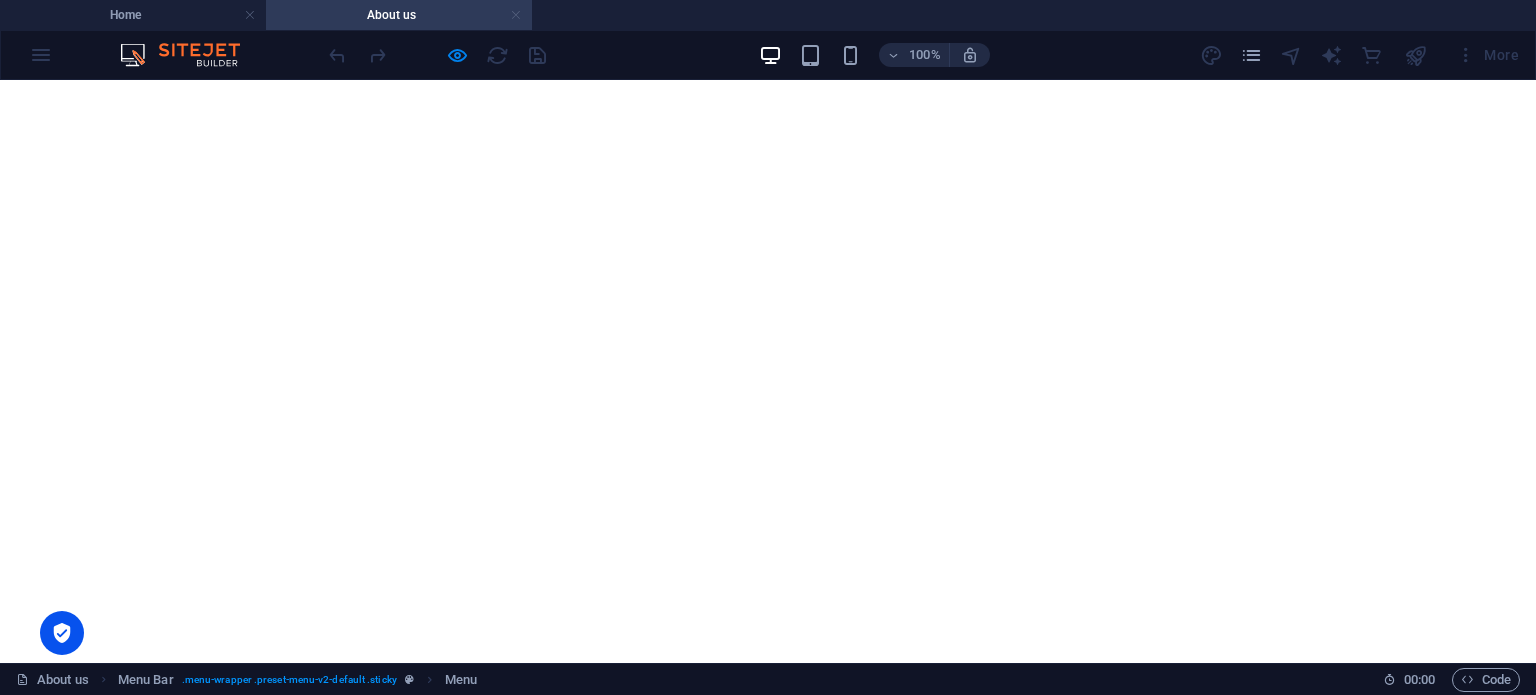 click at bounding box center (516, 15) 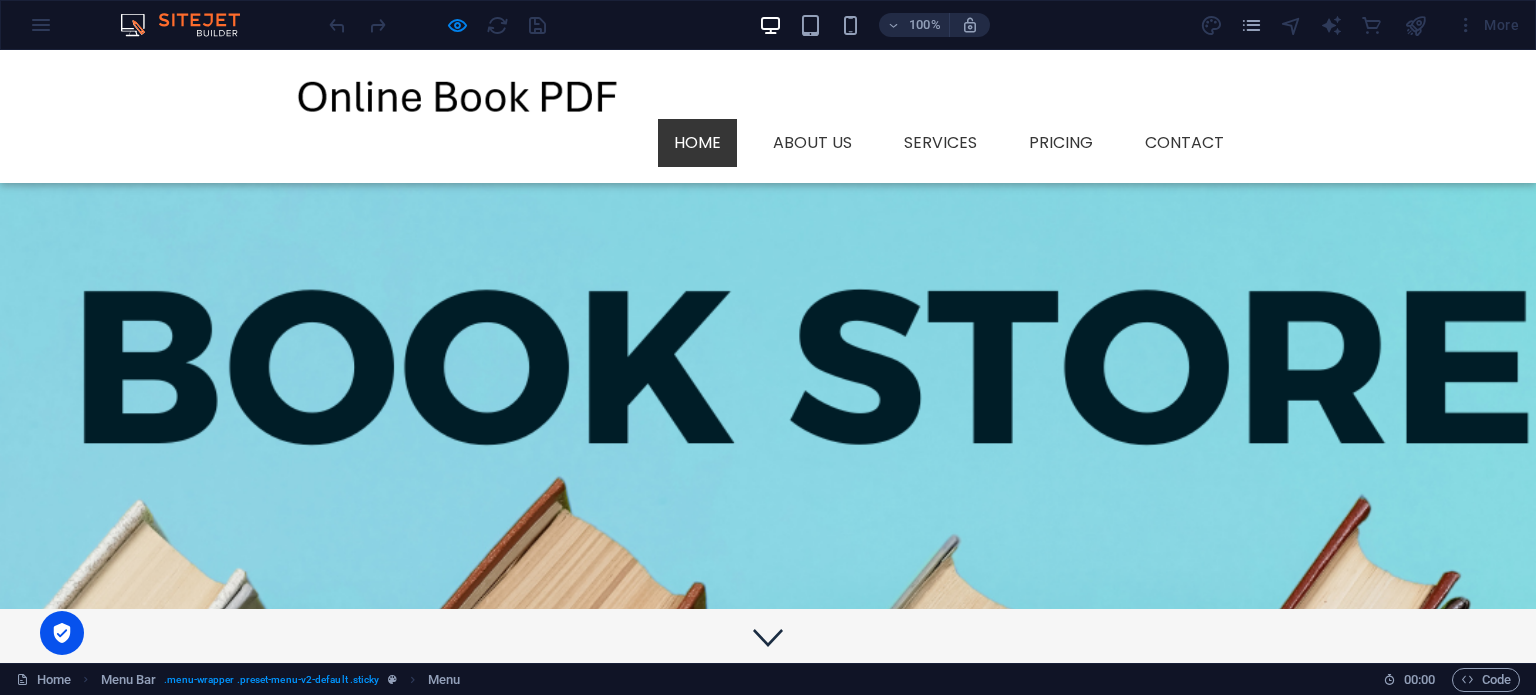 click on "Home" at bounding box center (697, 143) 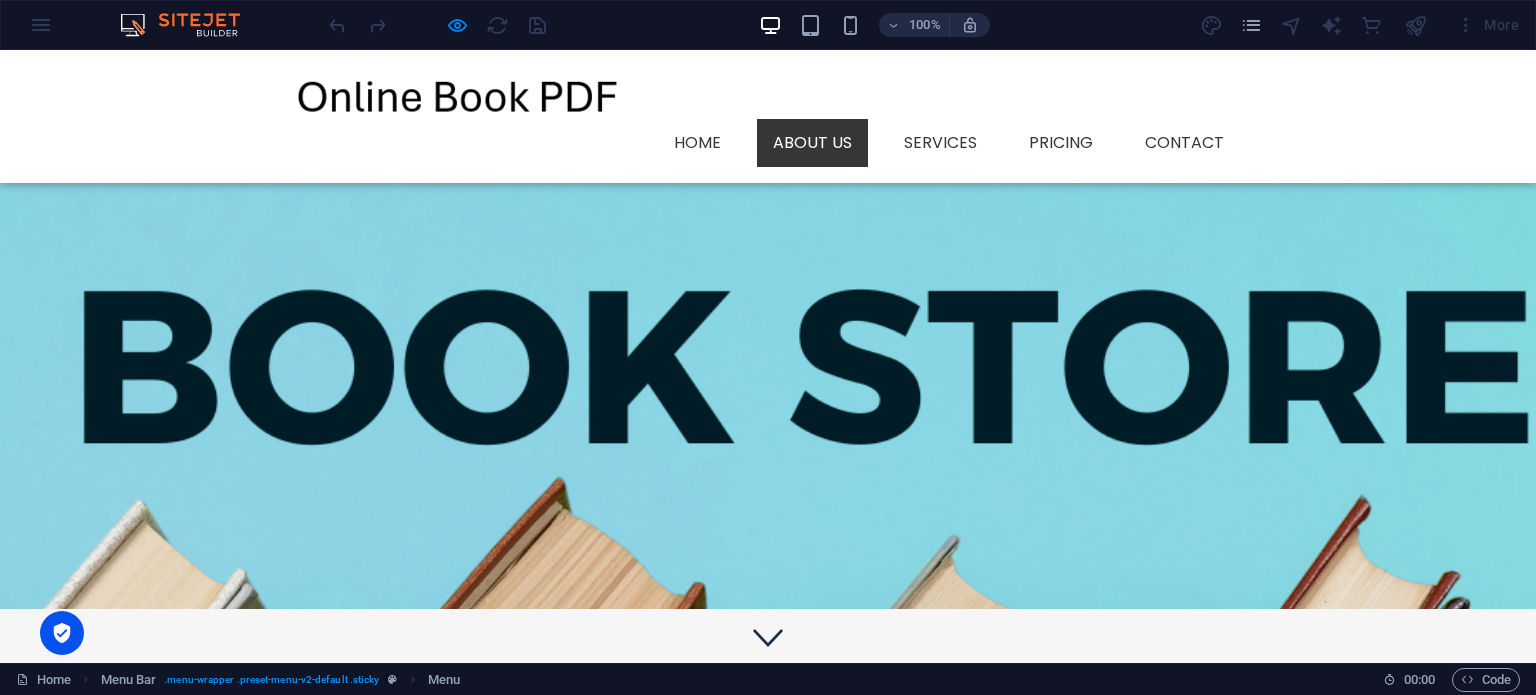 click on "About us" at bounding box center (812, 143) 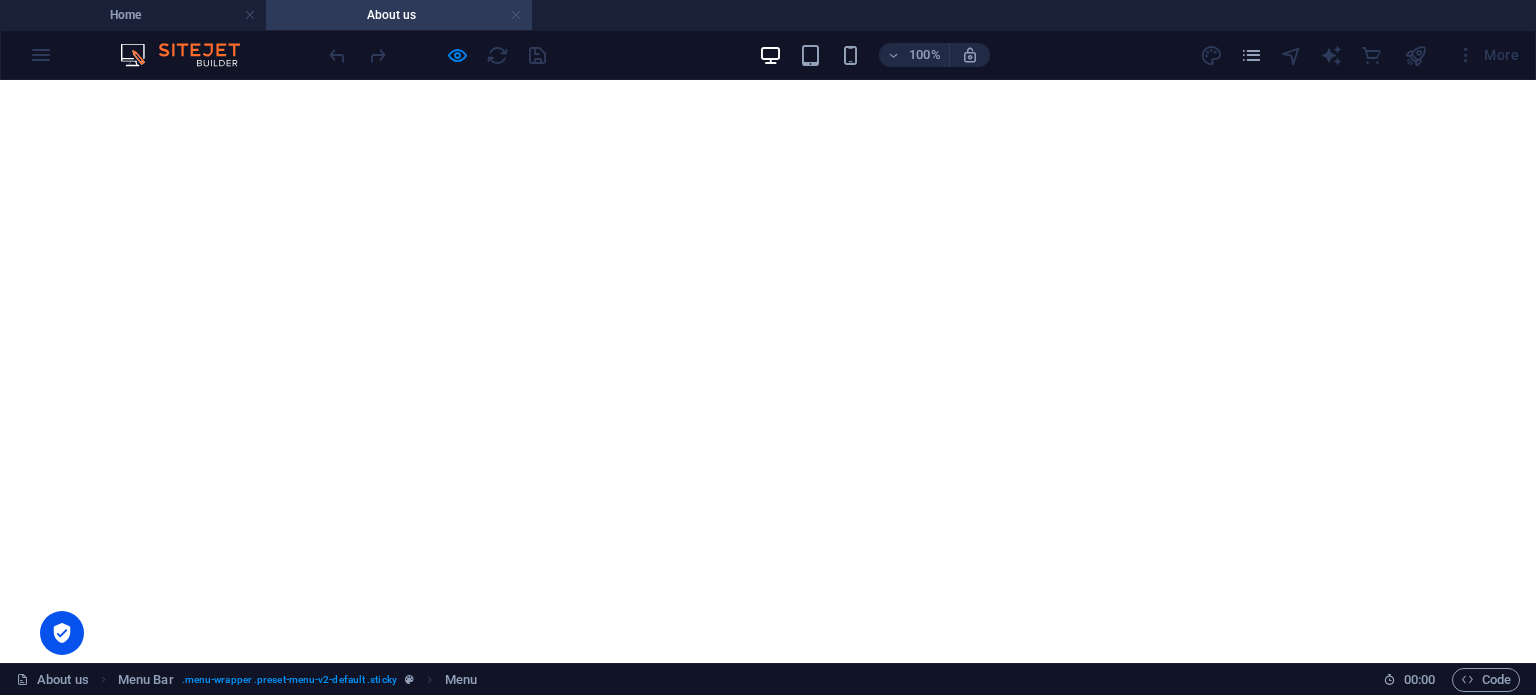 click at bounding box center [516, 15] 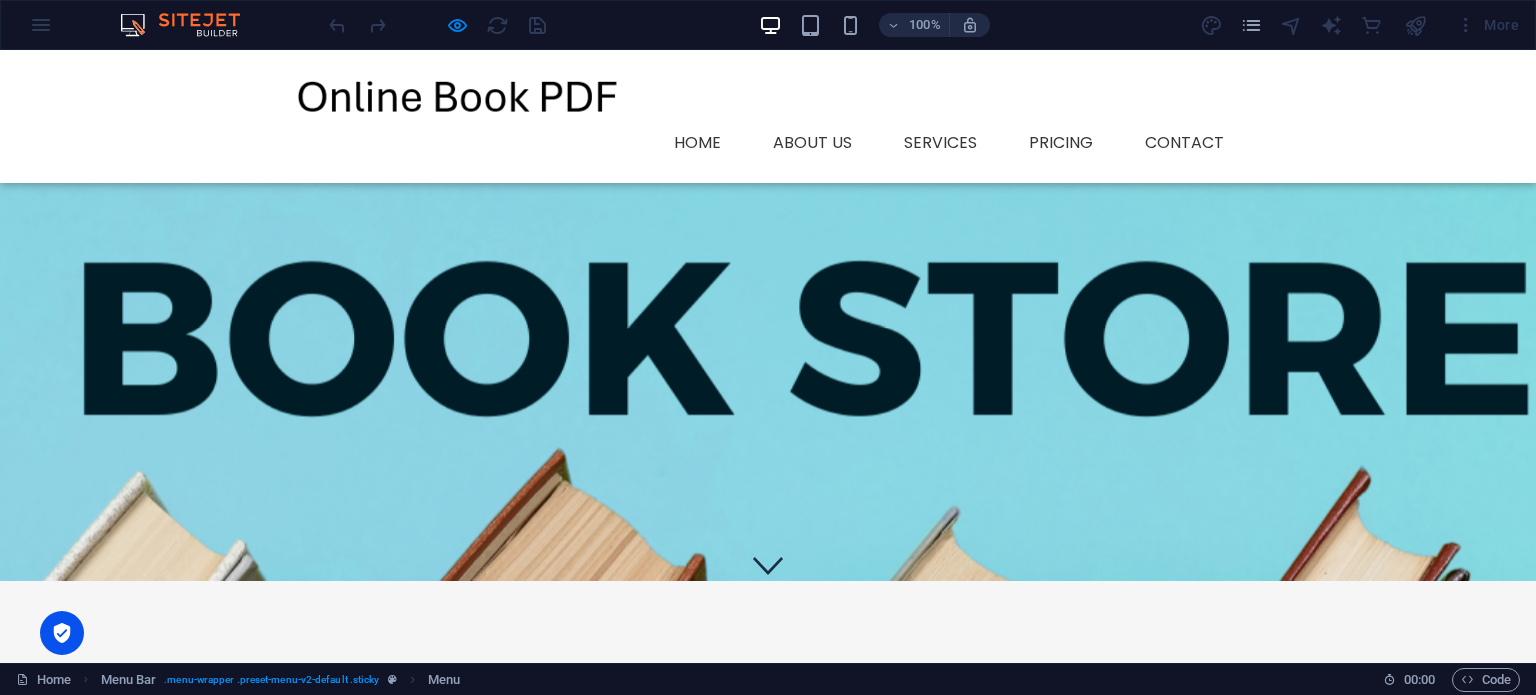 scroll, scrollTop: 109, scrollLeft: 0, axis: vertical 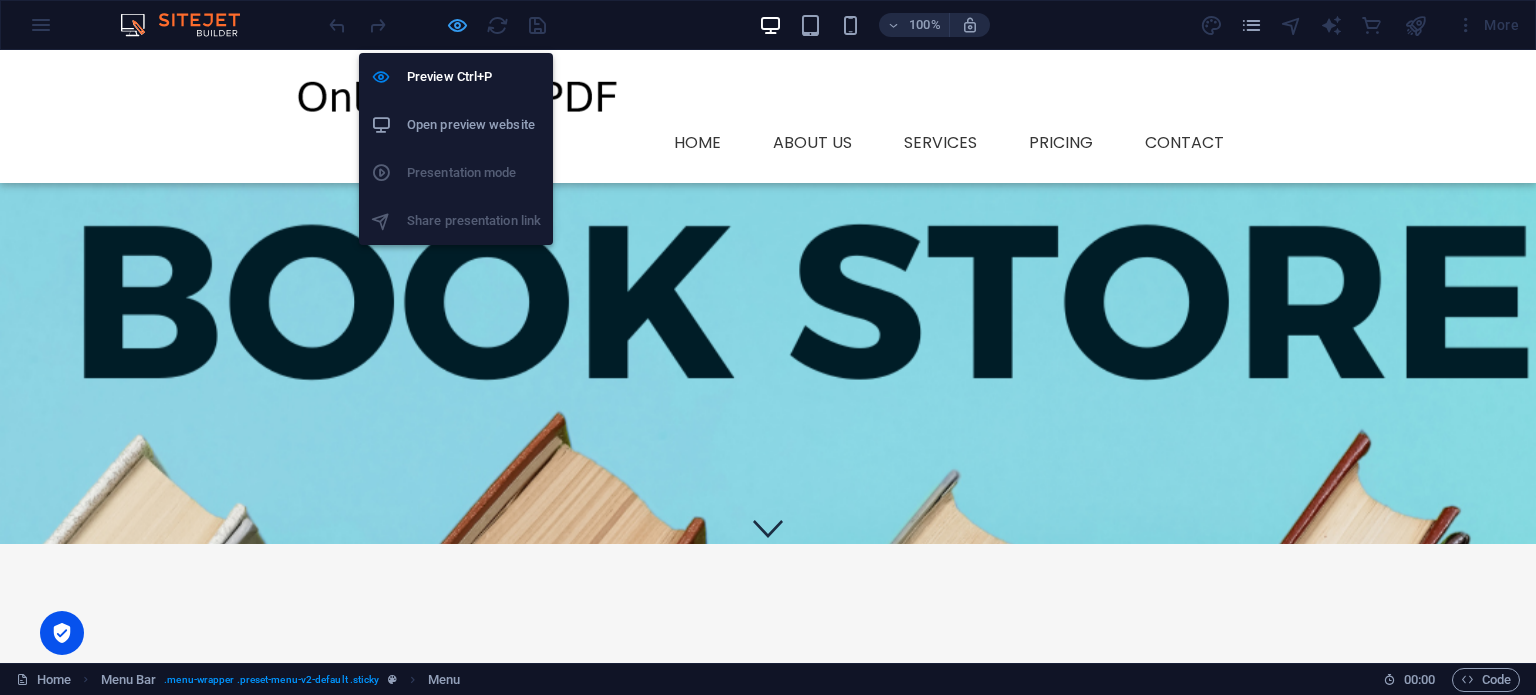 click at bounding box center [457, 25] 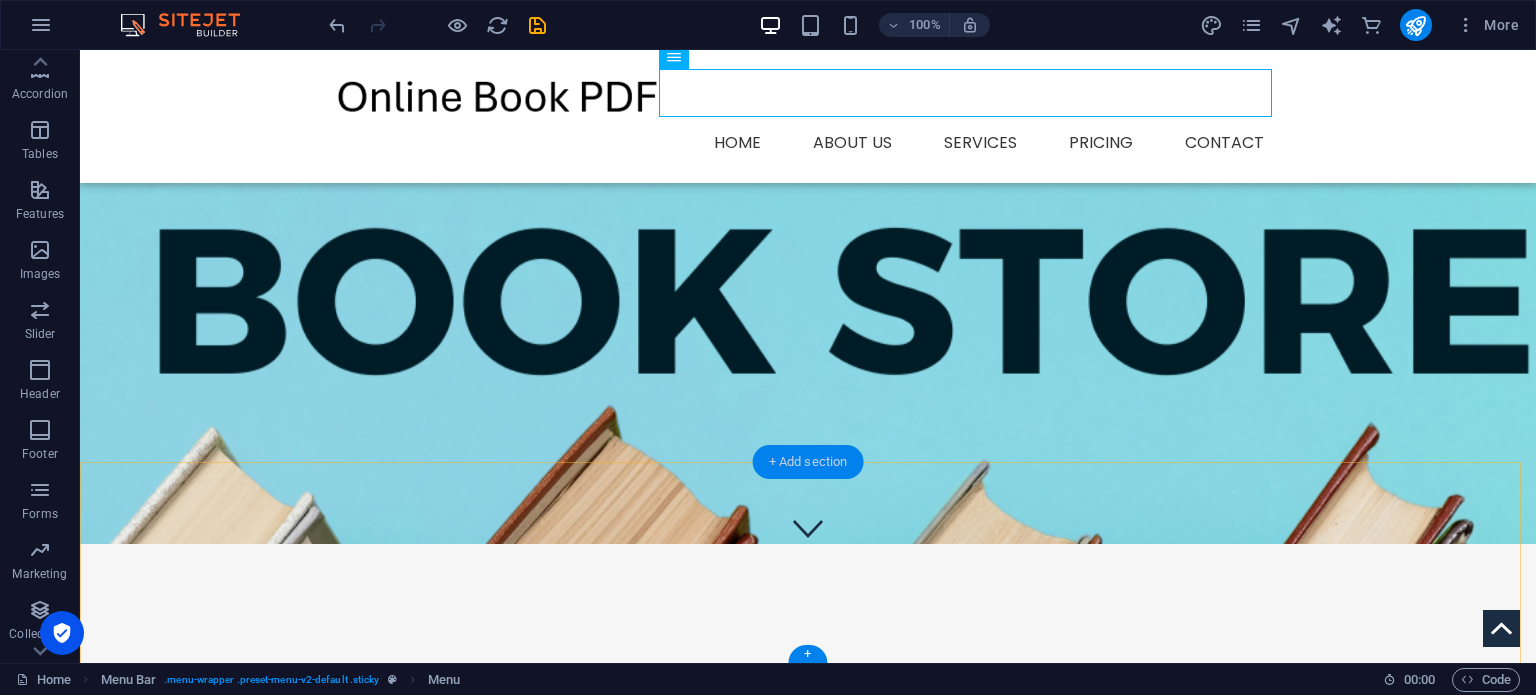 click on "+ Add section" at bounding box center [808, 462] 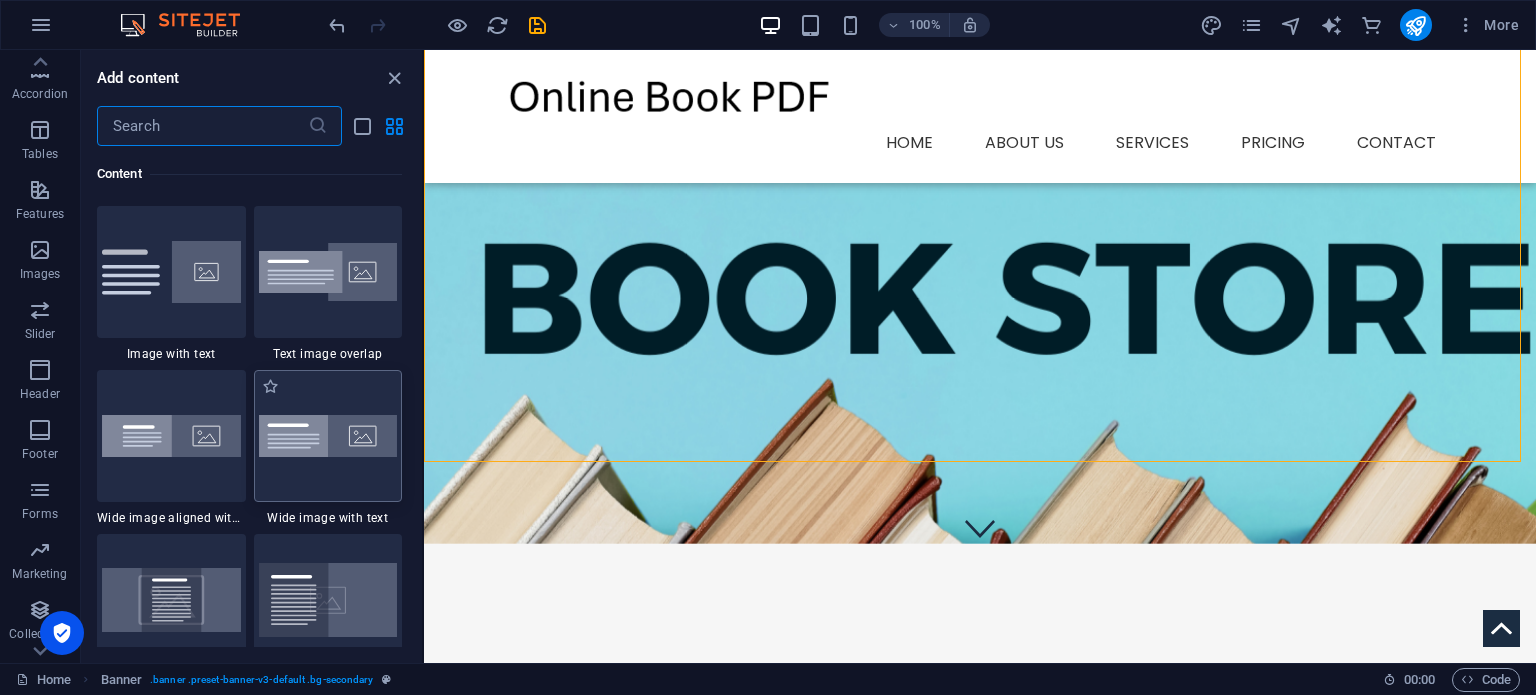 scroll, scrollTop: 3799, scrollLeft: 0, axis: vertical 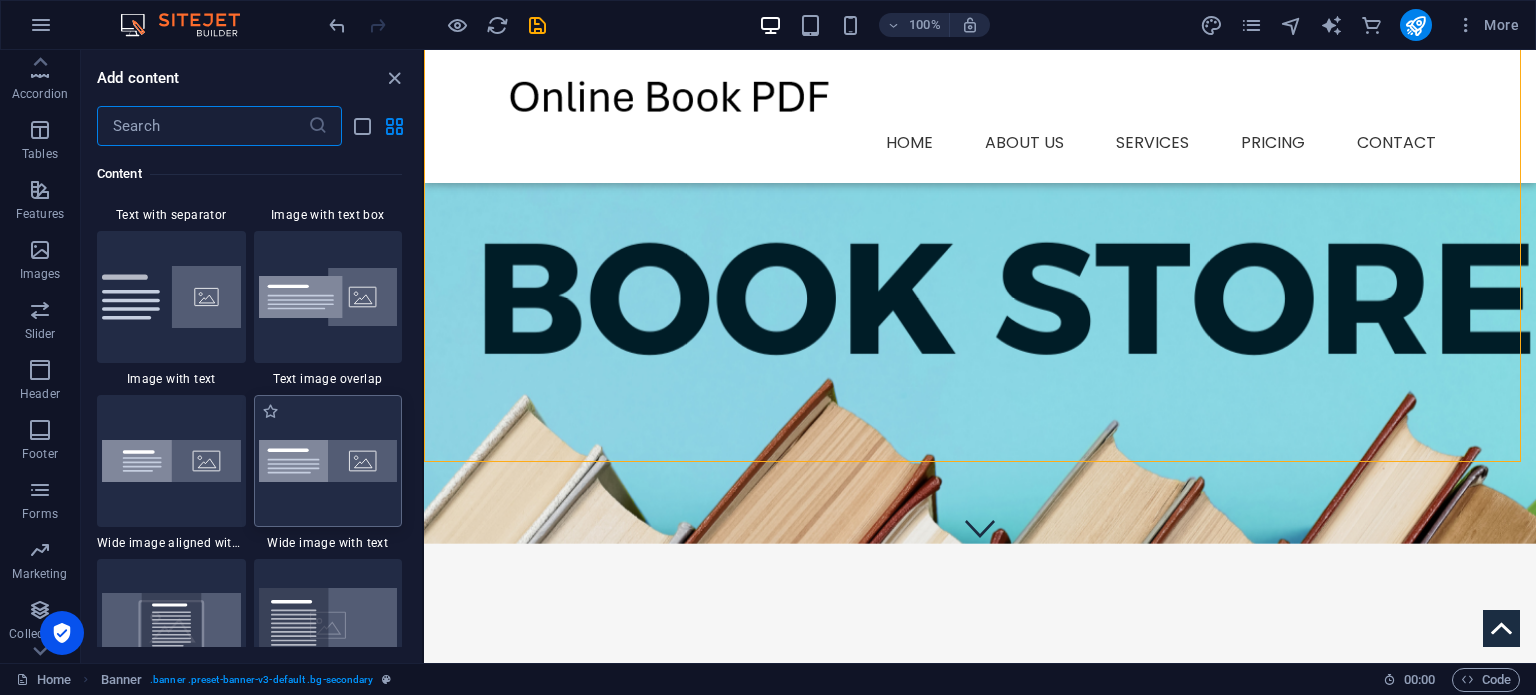 click at bounding box center (328, 461) 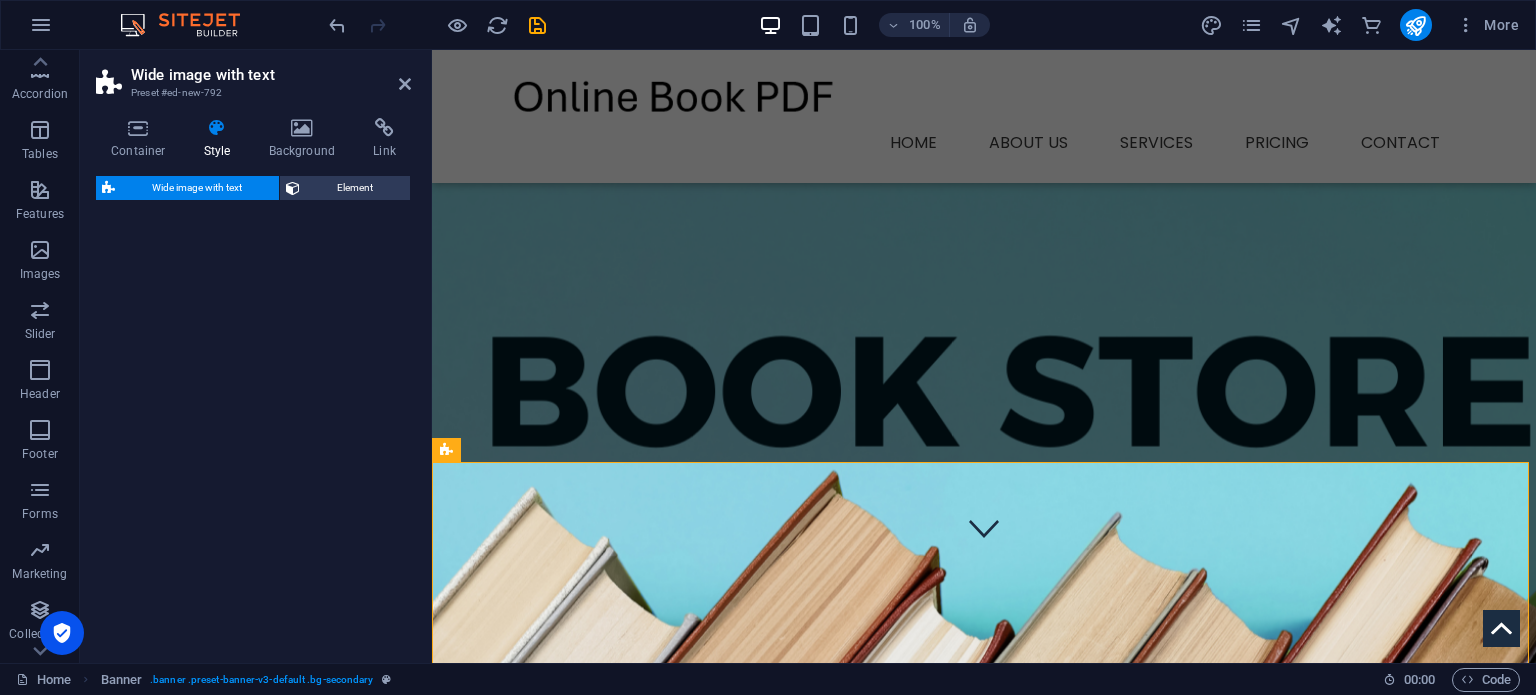 select on "%" 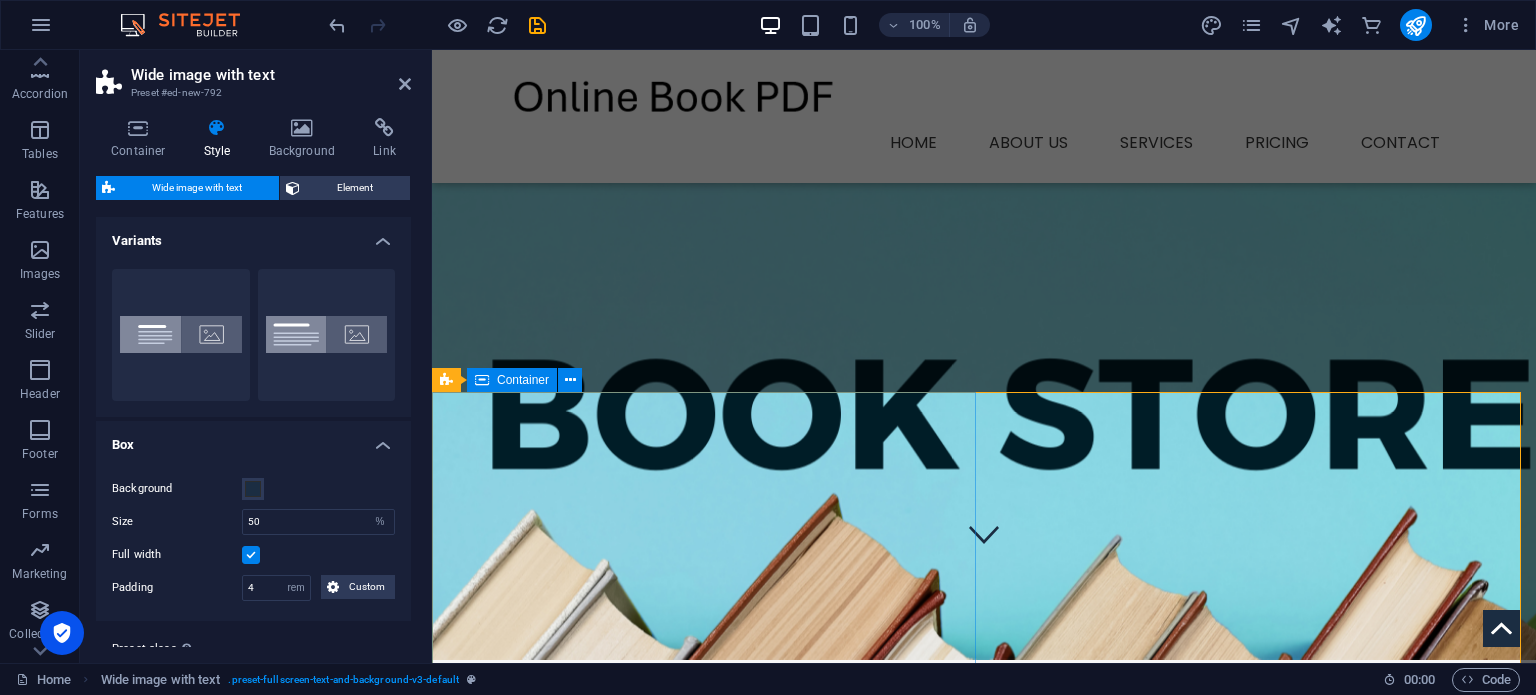 scroll, scrollTop: 400, scrollLeft: 0, axis: vertical 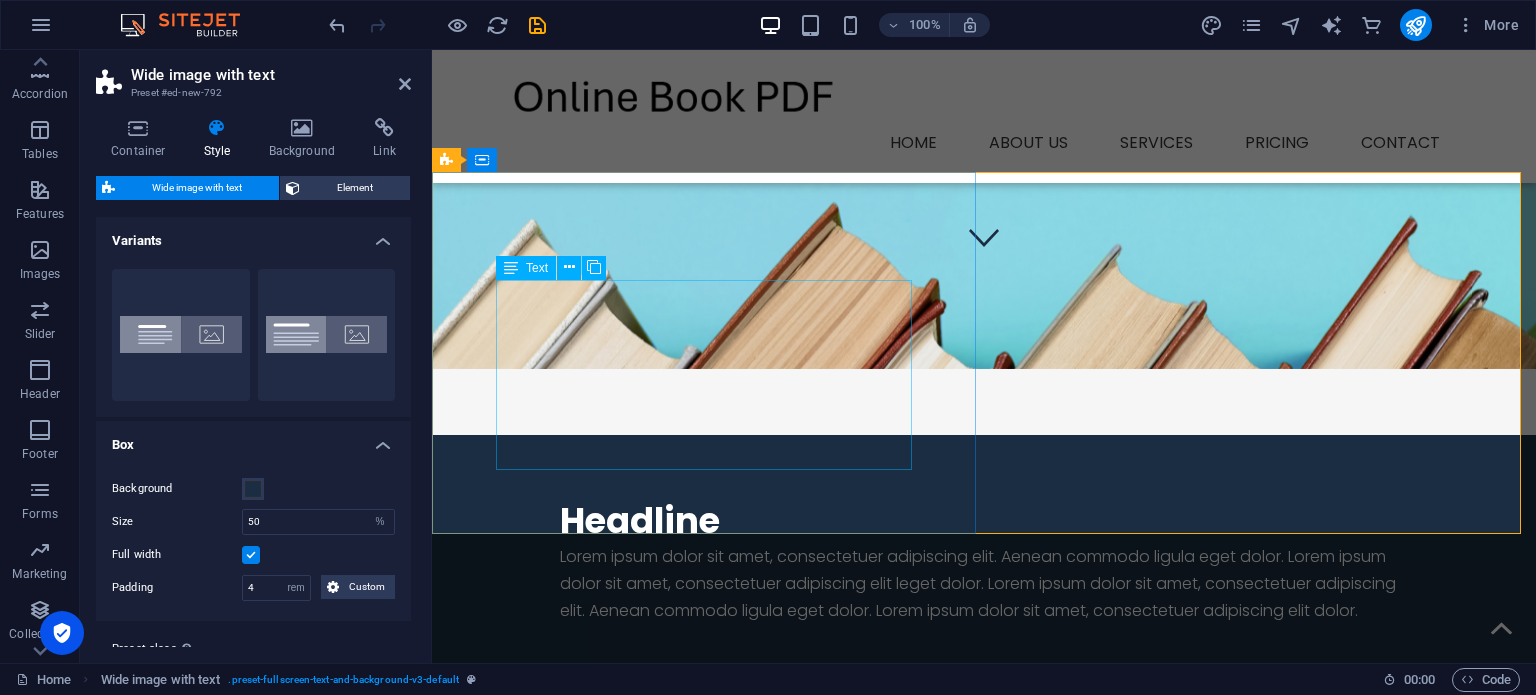 click on "Lorem ipsum dolor sit amet, consectetuer adipiscing elit. Aenean commodo ligula eget dolor. Lorem ipsum dolor sit amet, consectetuer adipiscing elit leget dolor. Lorem ipsum dolor sit amet, consectetuer adipiscing elit. Aenean commodo ligula eget dolor. Lorem ipsum dolor sit amet, consectetuer adipiscing elit dolor." at bounding box center [984, 584] 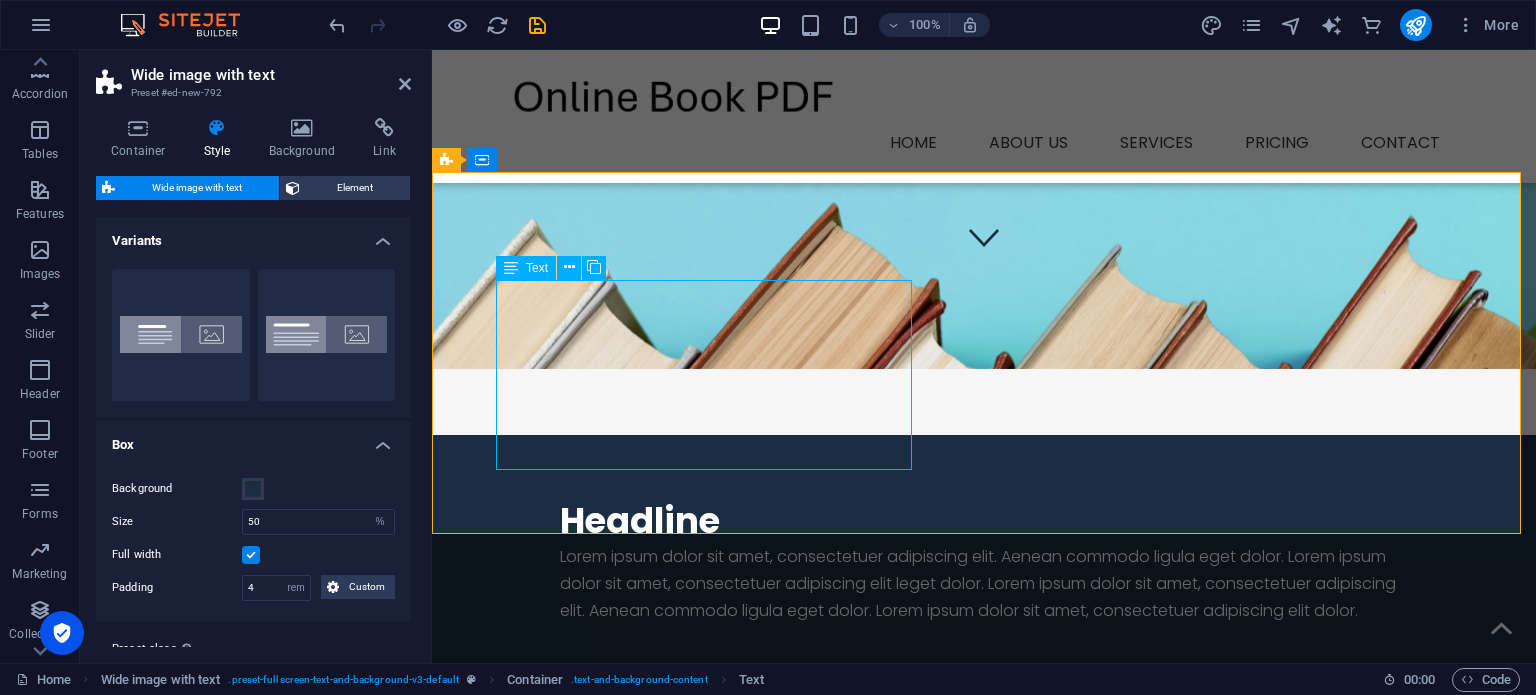 click on "Lorem ipsum dolor sit amet, consectetuer adipiscing elit. Aenean commodo ligula eget dolor. Lorem ipsum dolor sit amet, consectetuer adipiscing elit leget dolor. Lorem ipsum dolor sit amet, consectetuer adipiscing elit. Aenean commodo ligula eget dolor. Lorem ipsum dolor sit amet, consectetuer adipiscing elit dolor." at bounding box center [984, 584] 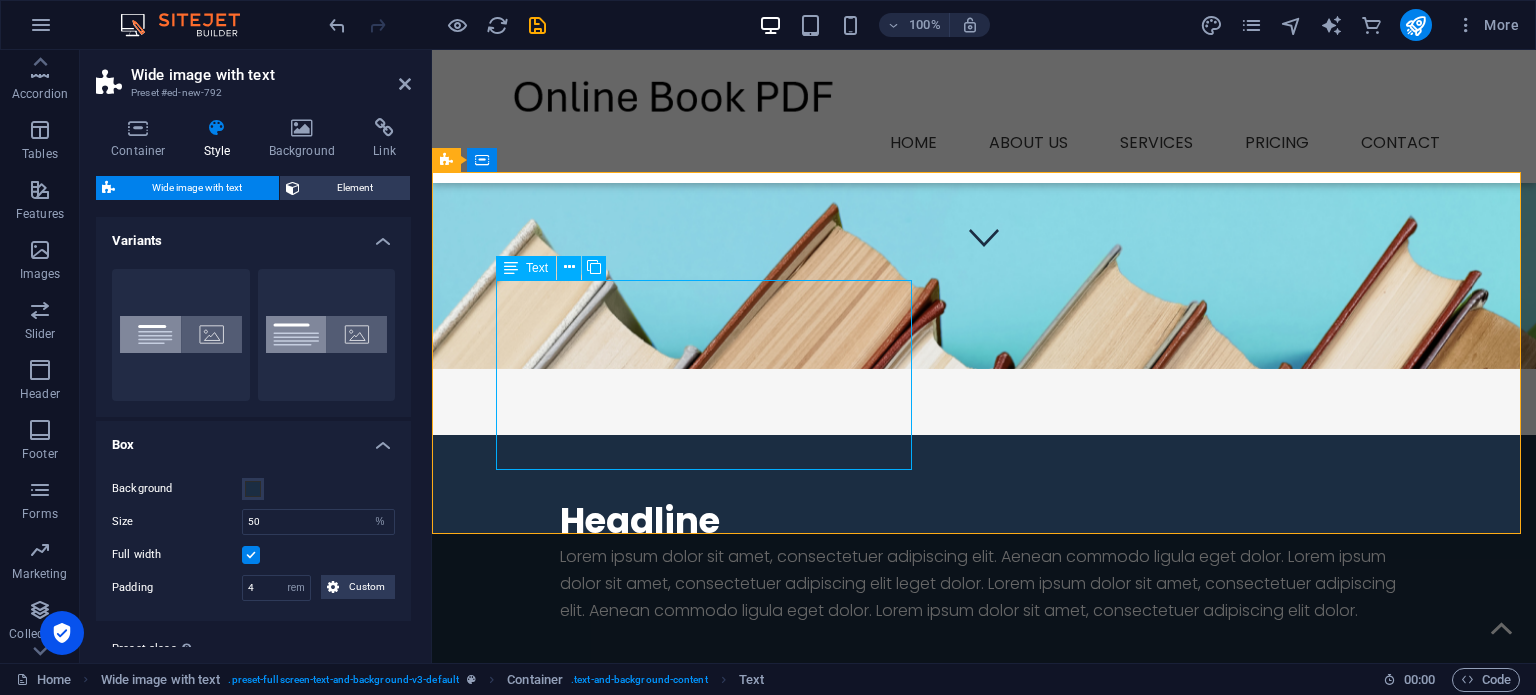 click on "Lorem ipsum dolor sit amet, consectetuer adipiscing elit. Aenean commodo ligula eget dolor. Lorem ipsum dolor sit amet, consectetuer adipiscing elit leget dolor. Lorem ipsum dolor sit amet, consectetuer adipiscing elit. Aenean commodo ligula eget dolor. Lorem ipsum dolor sit amet, consectetuer adipiscing elit dolor." at bounding box center [984, 584] 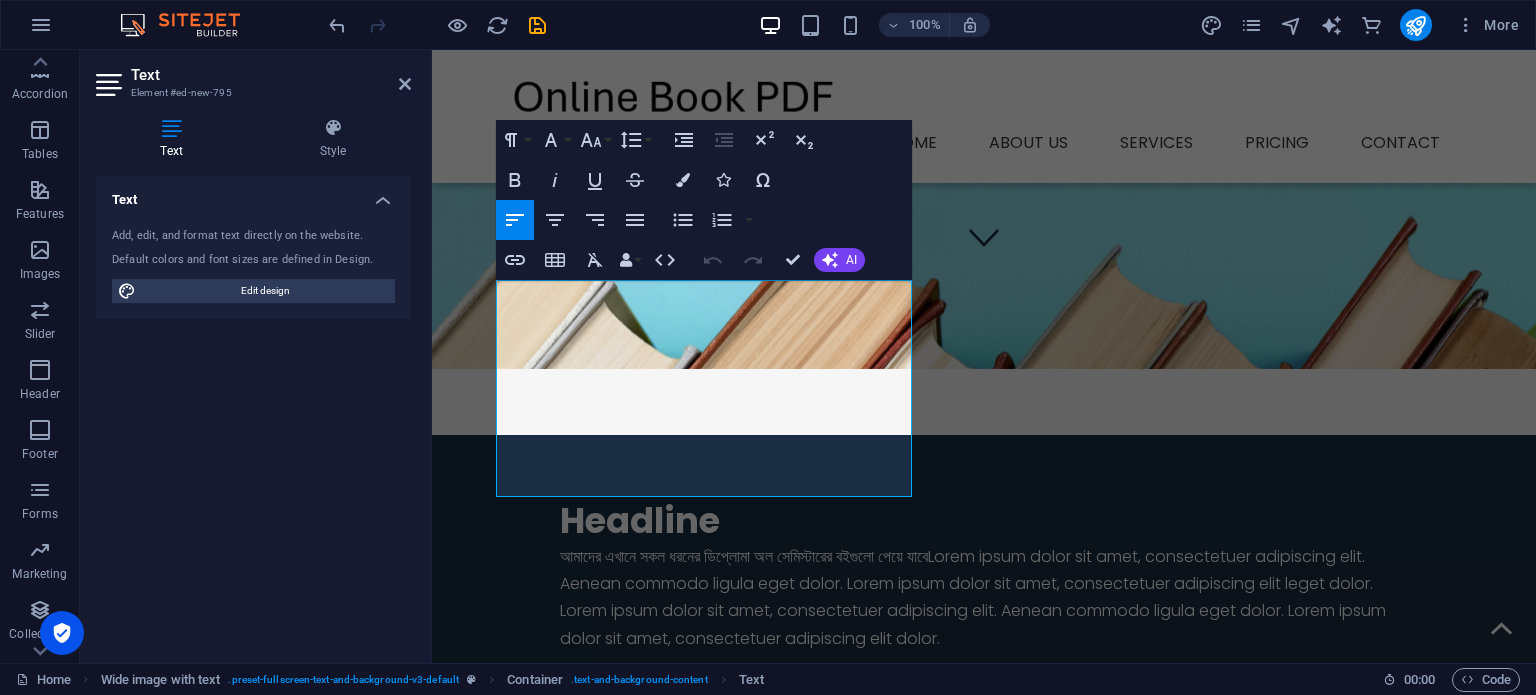 scroll, scrollTop: 103, scrollLeft: 14, axis: both 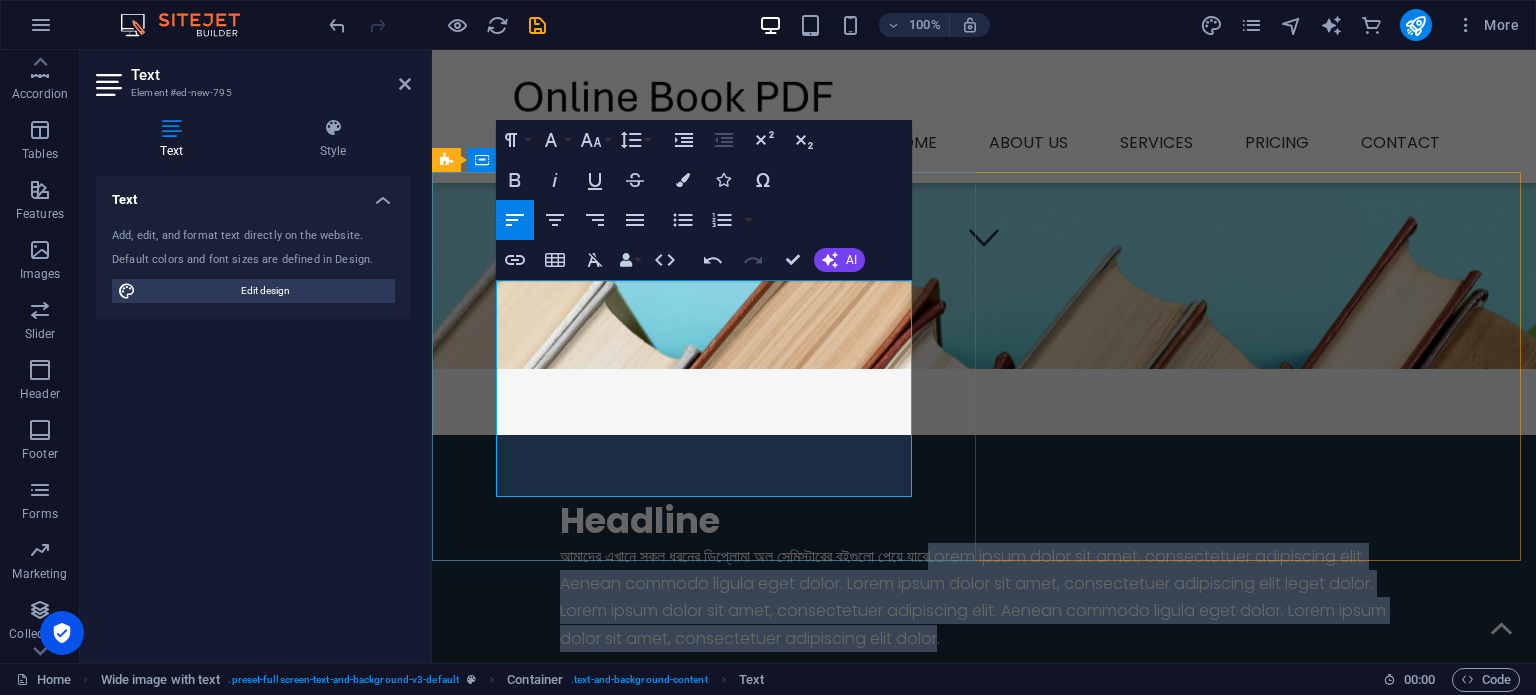 drag, startPoint x: 624, startPoint y: 319, endPoint x: 865, endPoint y: 503, distance: 303.21115 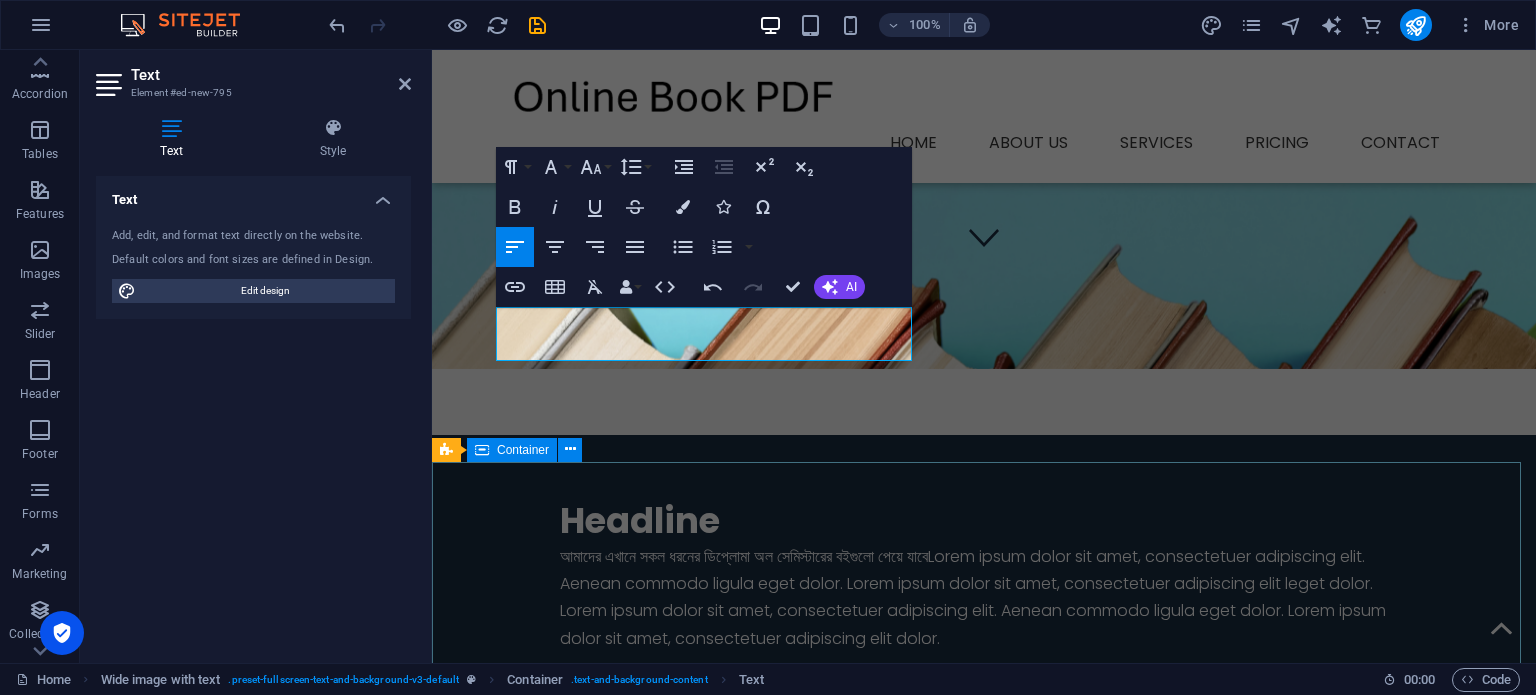 scroll, scrollTop: 409, scrollLeft: 0, axis: vertical 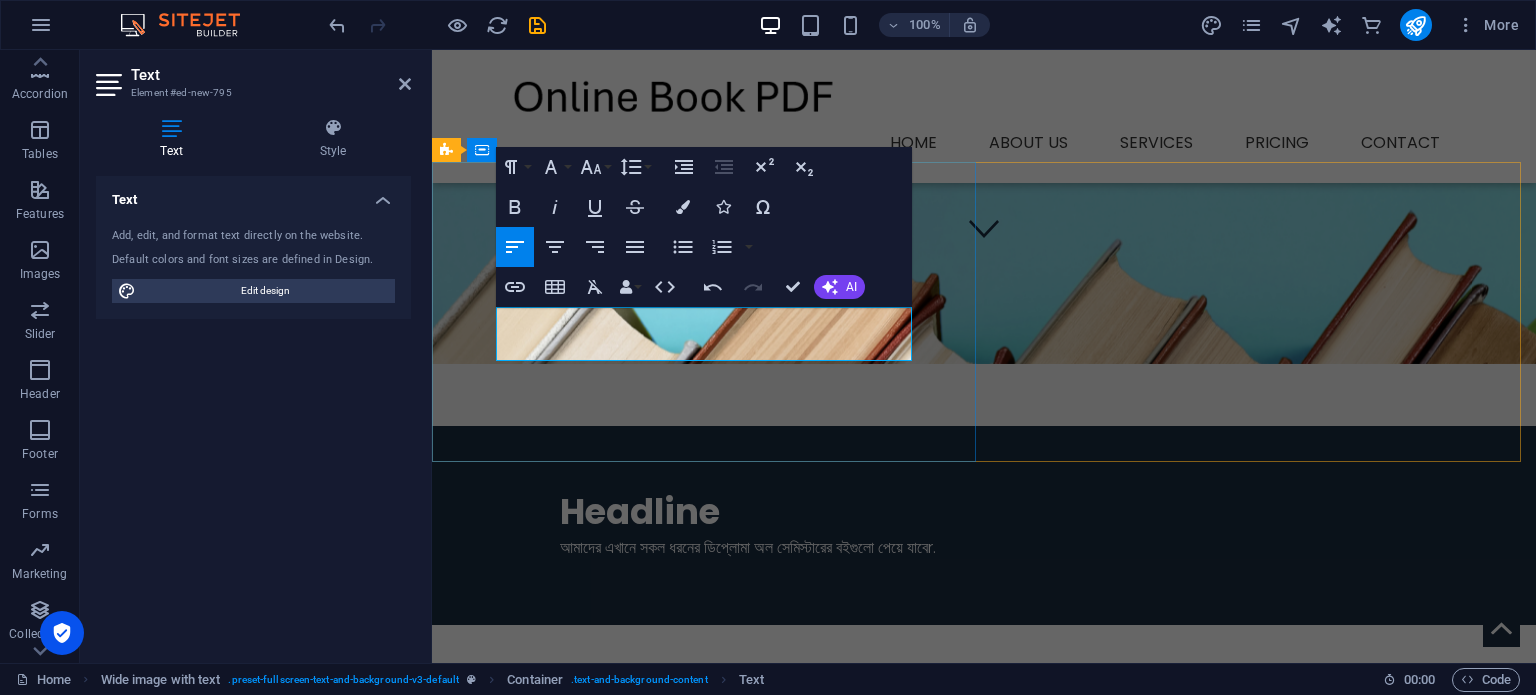 click on "আমাদের এখানে সকল ধরনের ডিপ্লোমা অল সেমিস্টারের বইগুলো পেয়ে যাবেr." at bounding box center [984, 547] 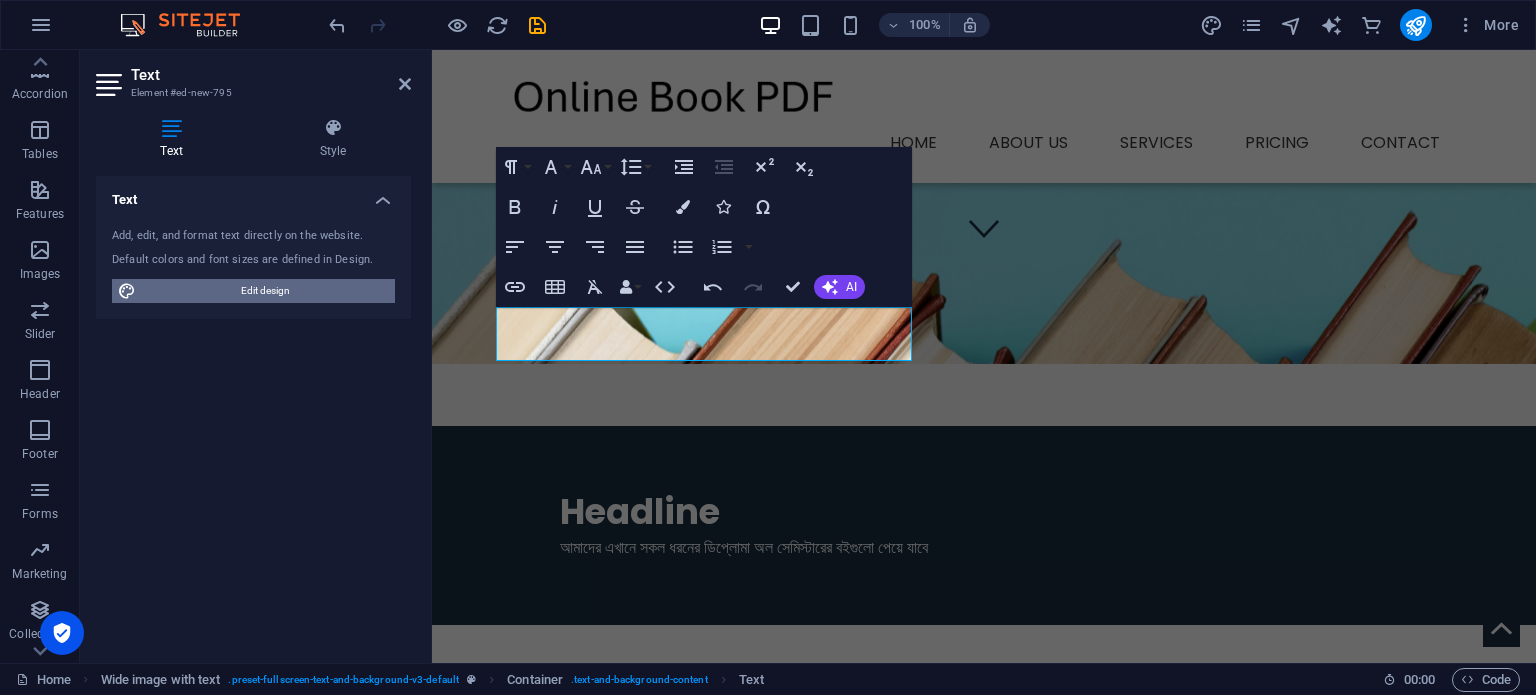 click on "Edit design" at bounding box center (265, 291) 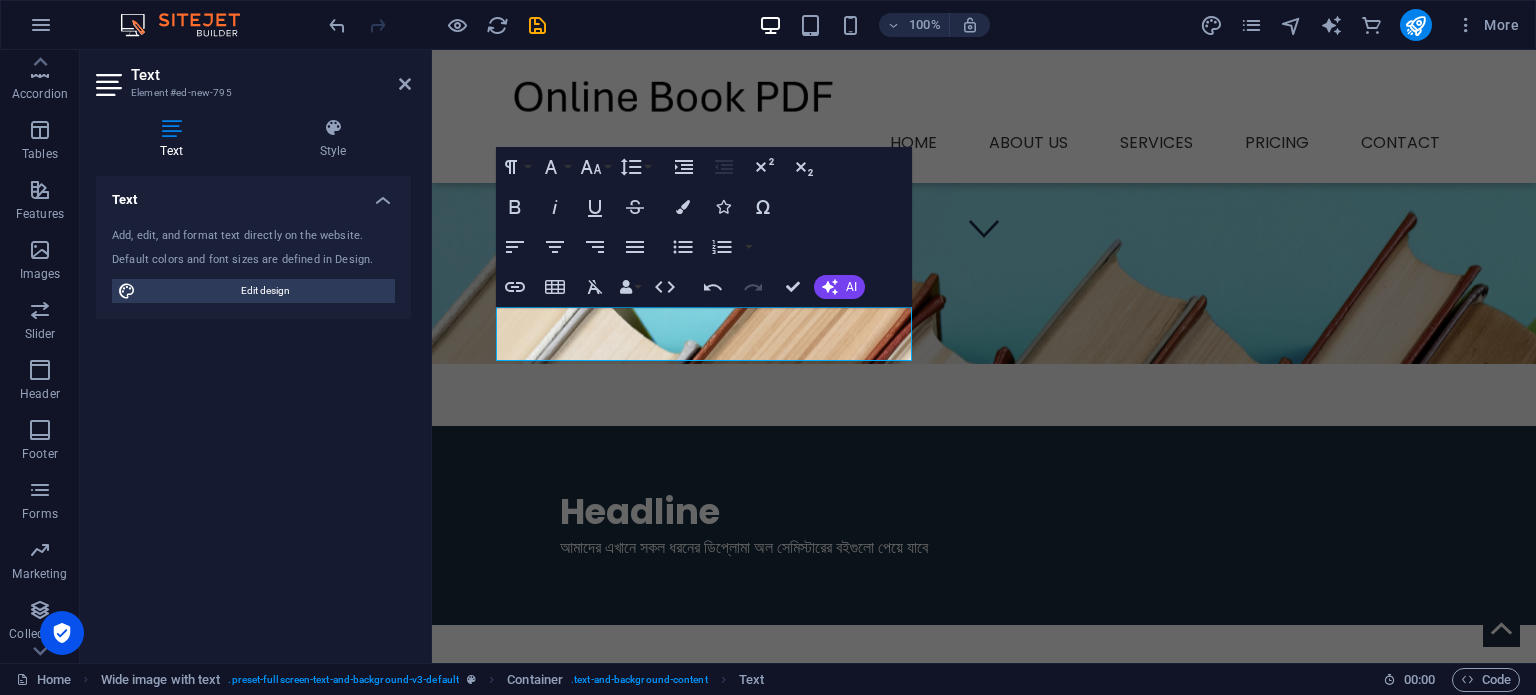 select on "px" 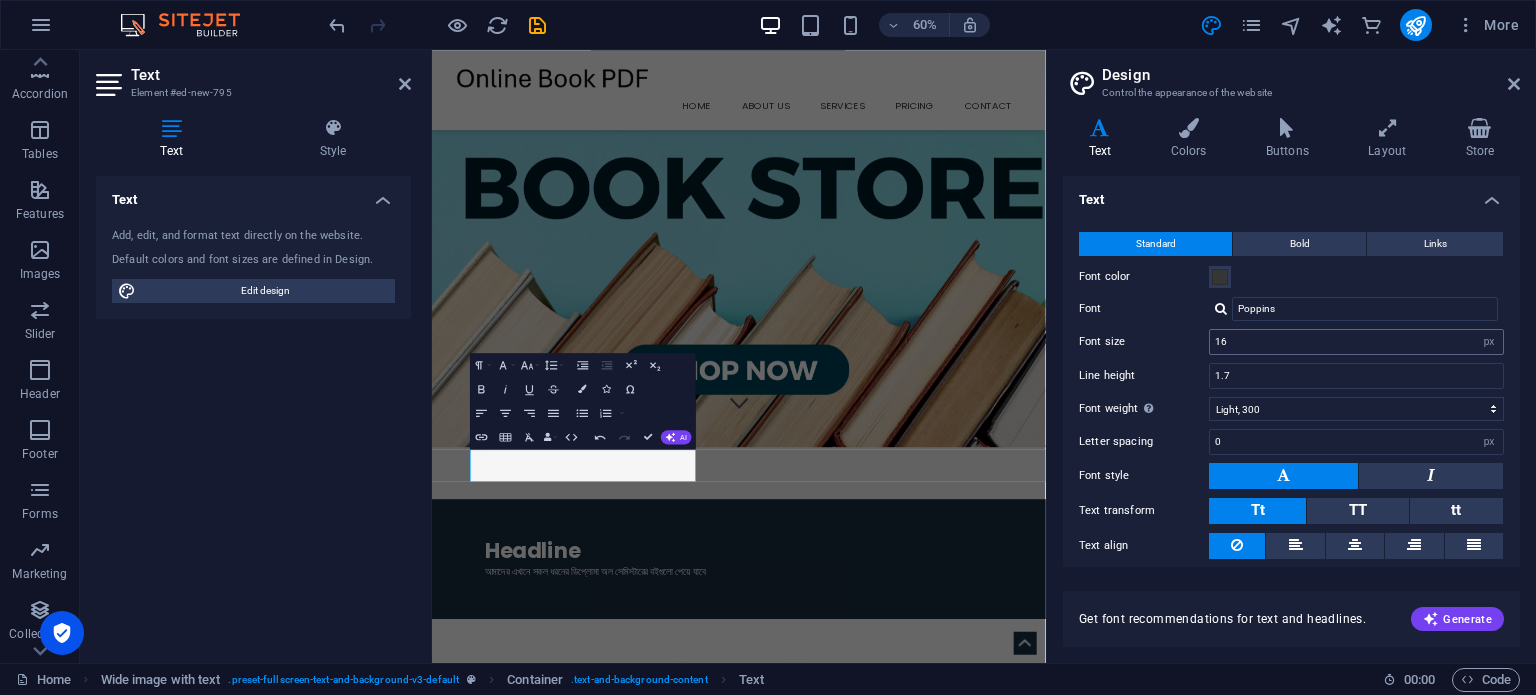 scroll, scrollTop: 348, scrollLeft: 0, axis: vertical 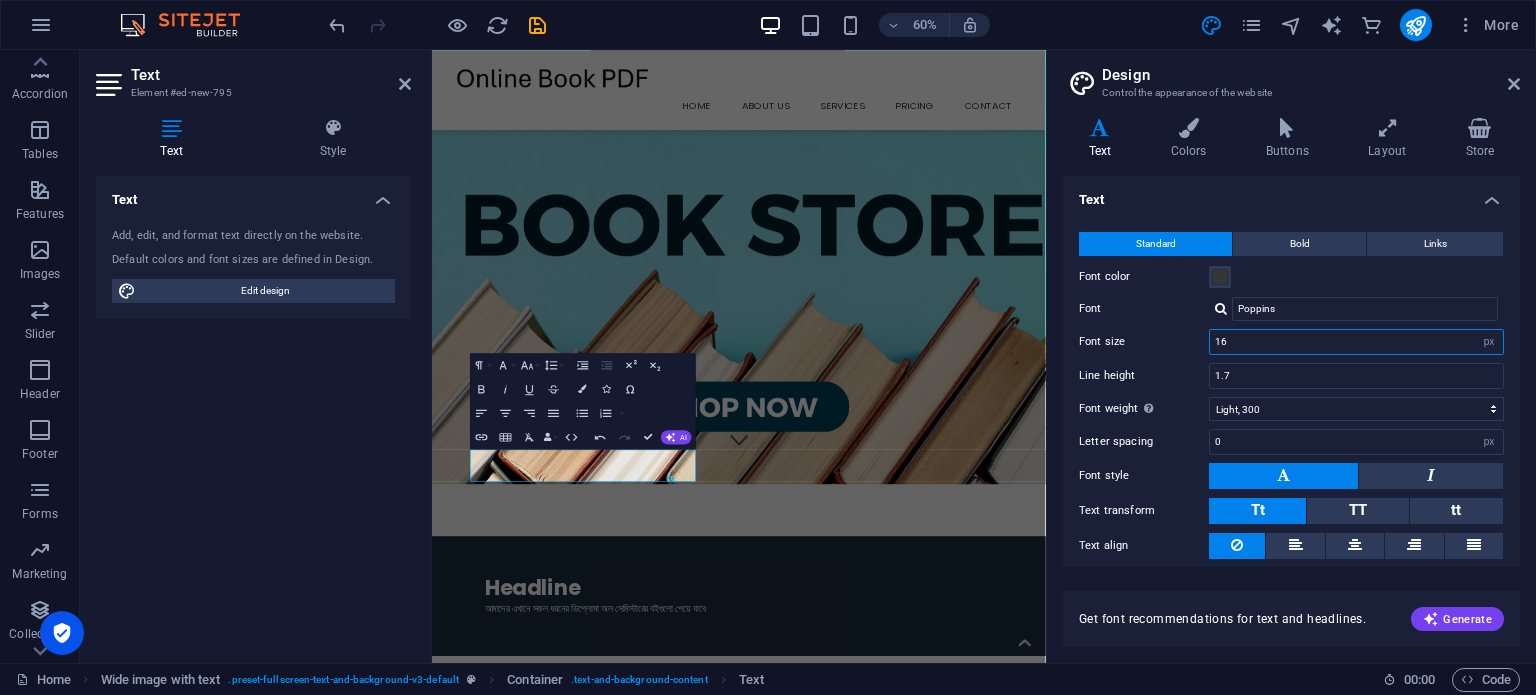 click on "16" at bounding box center [1356, 342] 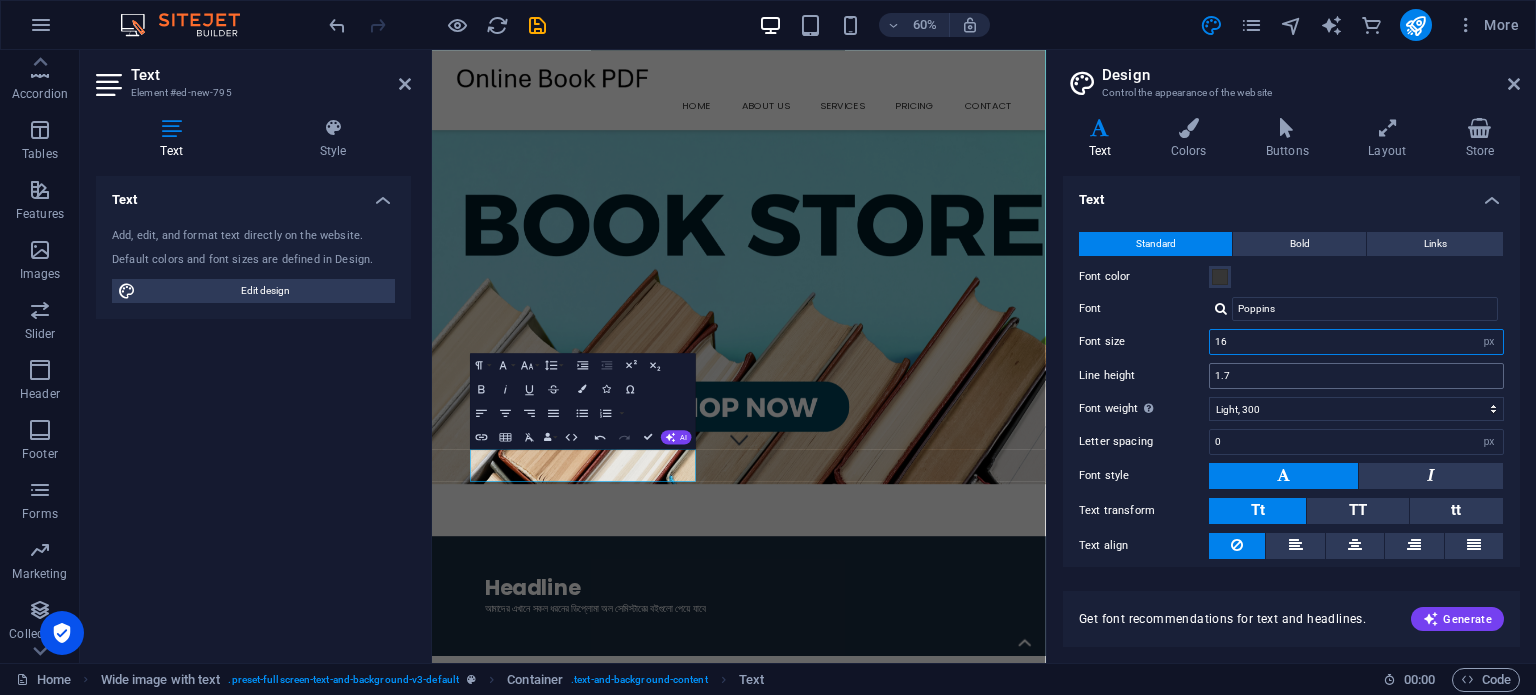 type on "1" 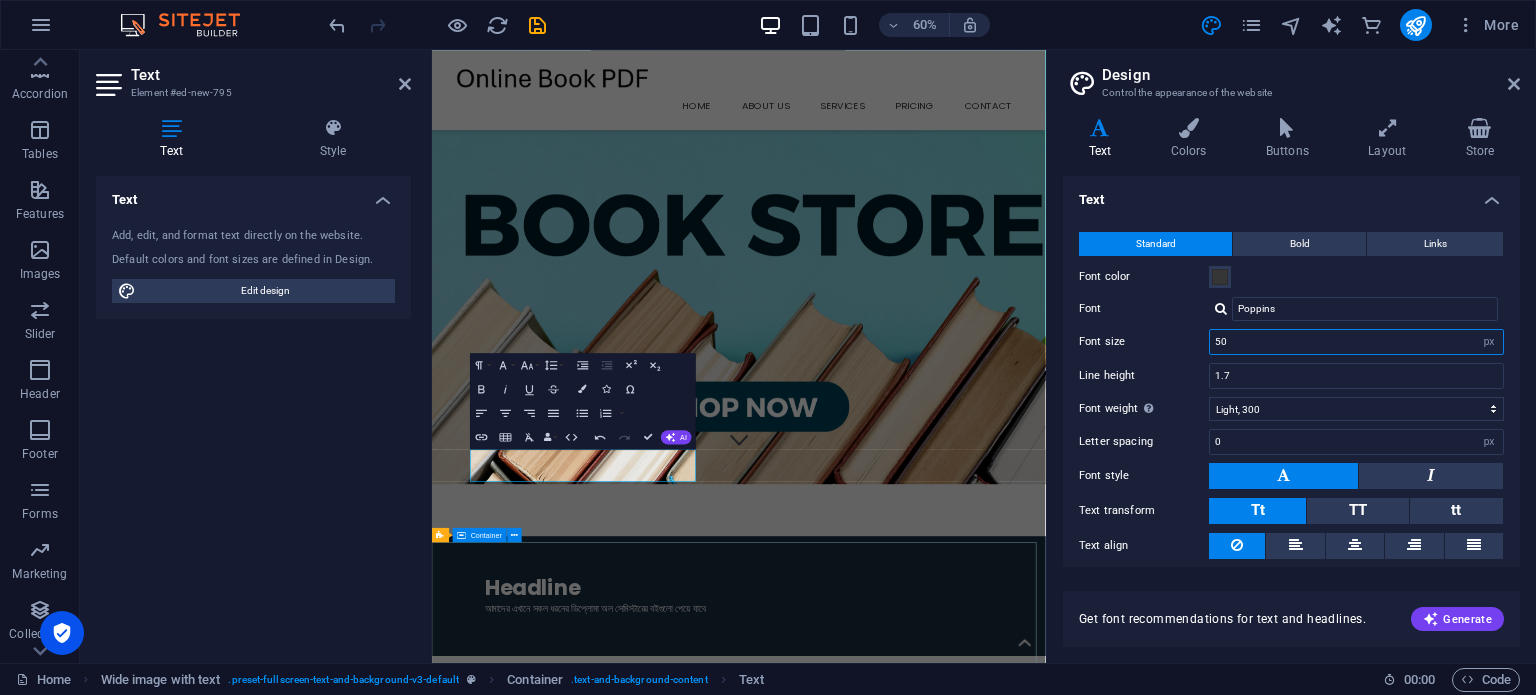 type on "50" 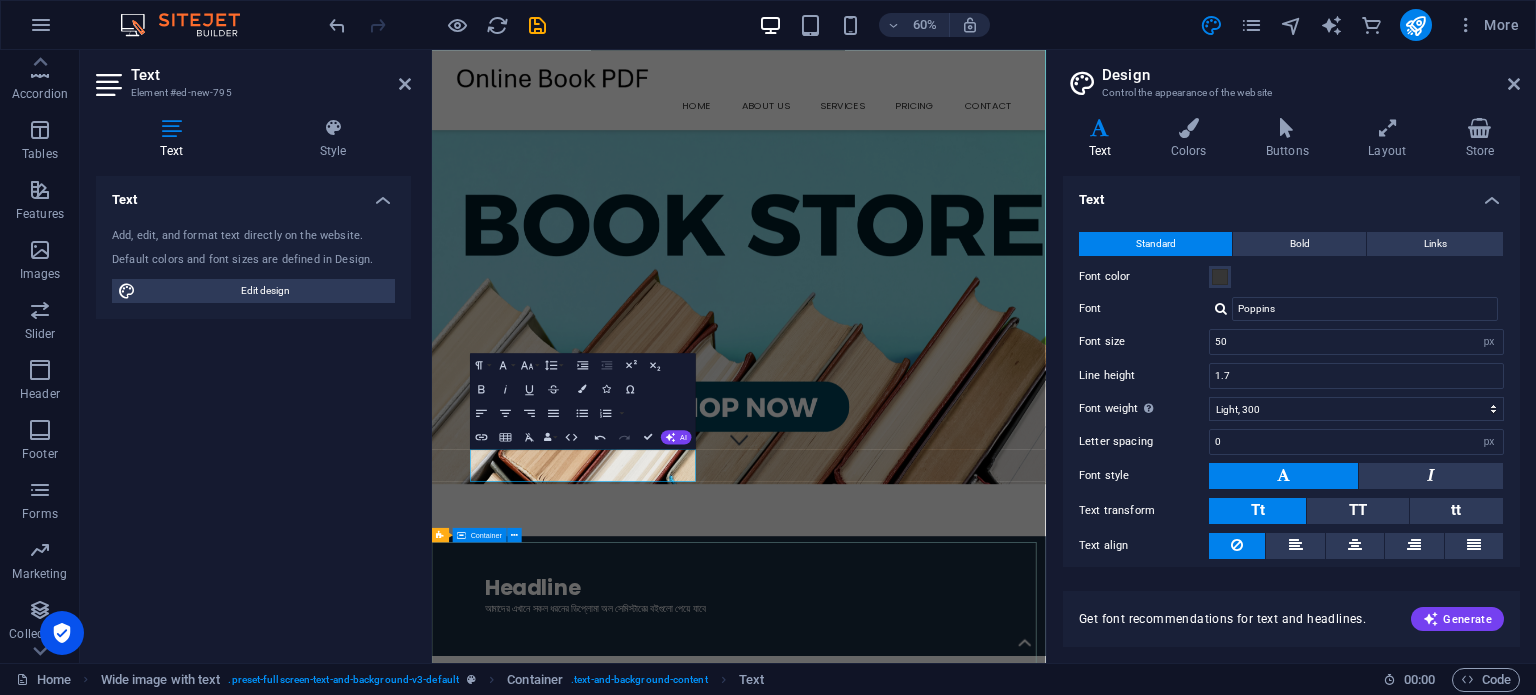 click at bounding box center (943, 1601) 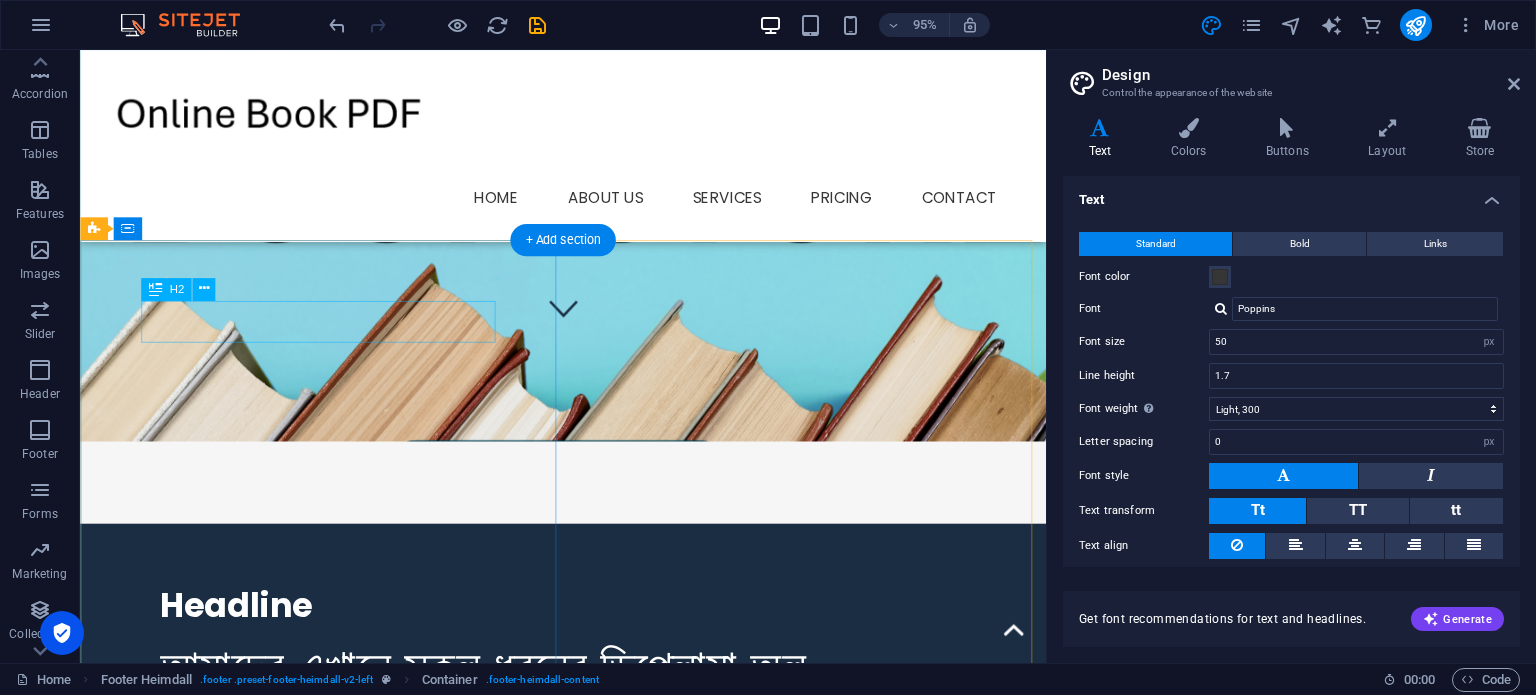 click on "Headline" at bounding box center (589, 634) 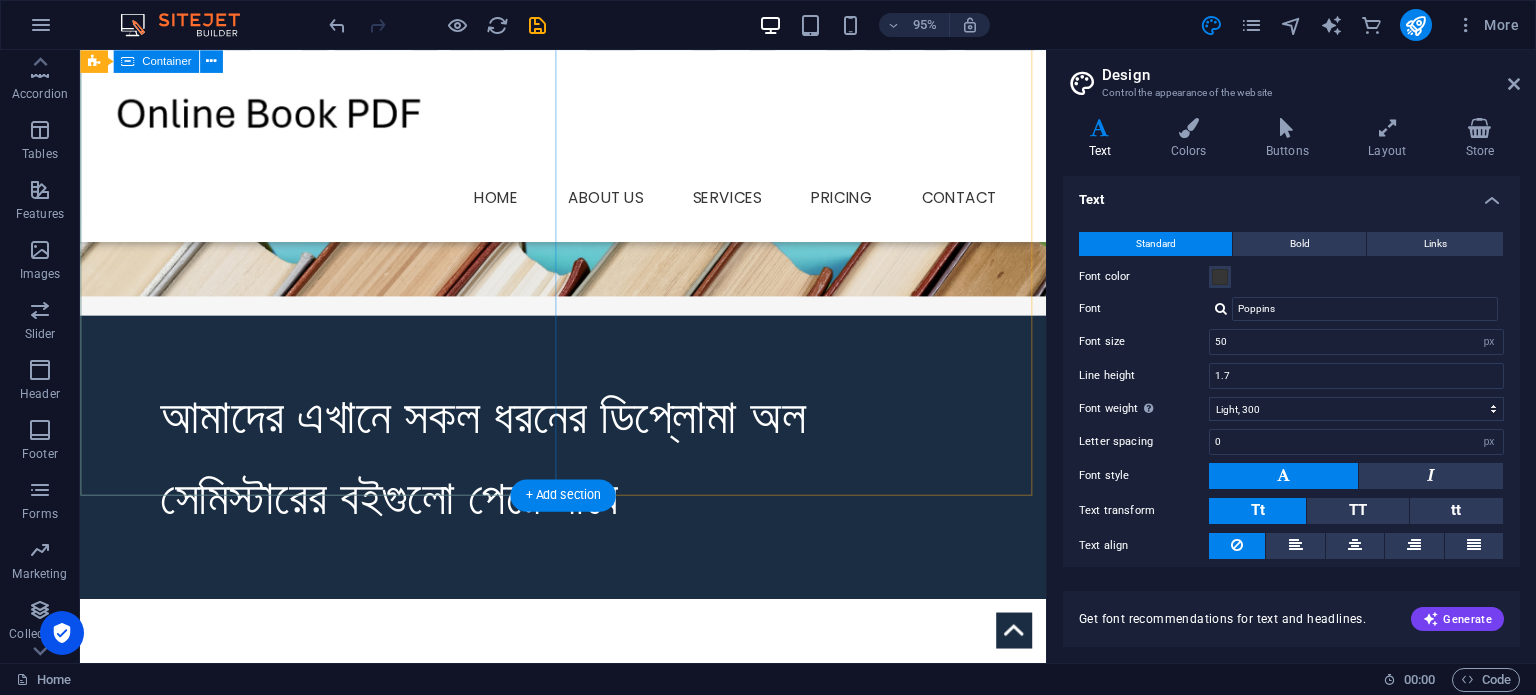 scroll, scrollTop: 543, scrollLeft: 0, axis: vertical 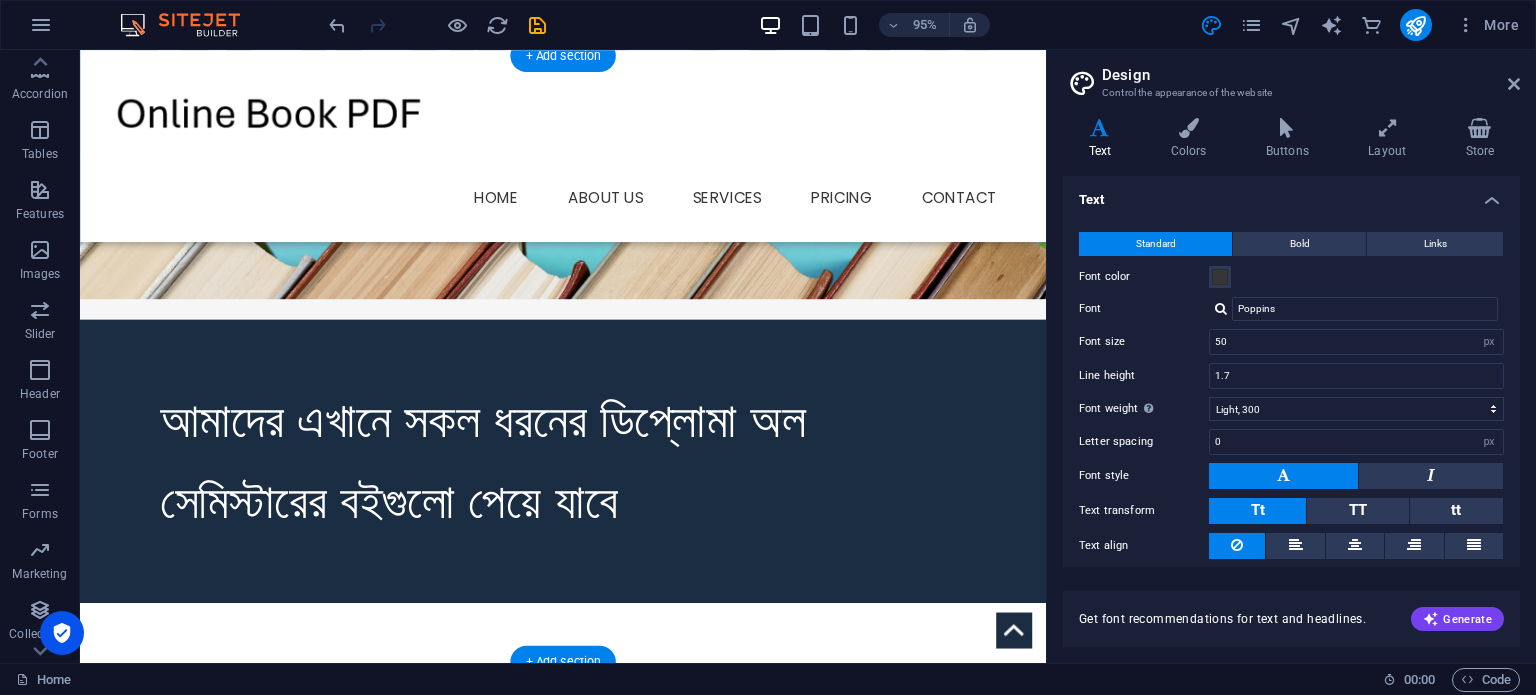 click at bounding box center (588, 951) 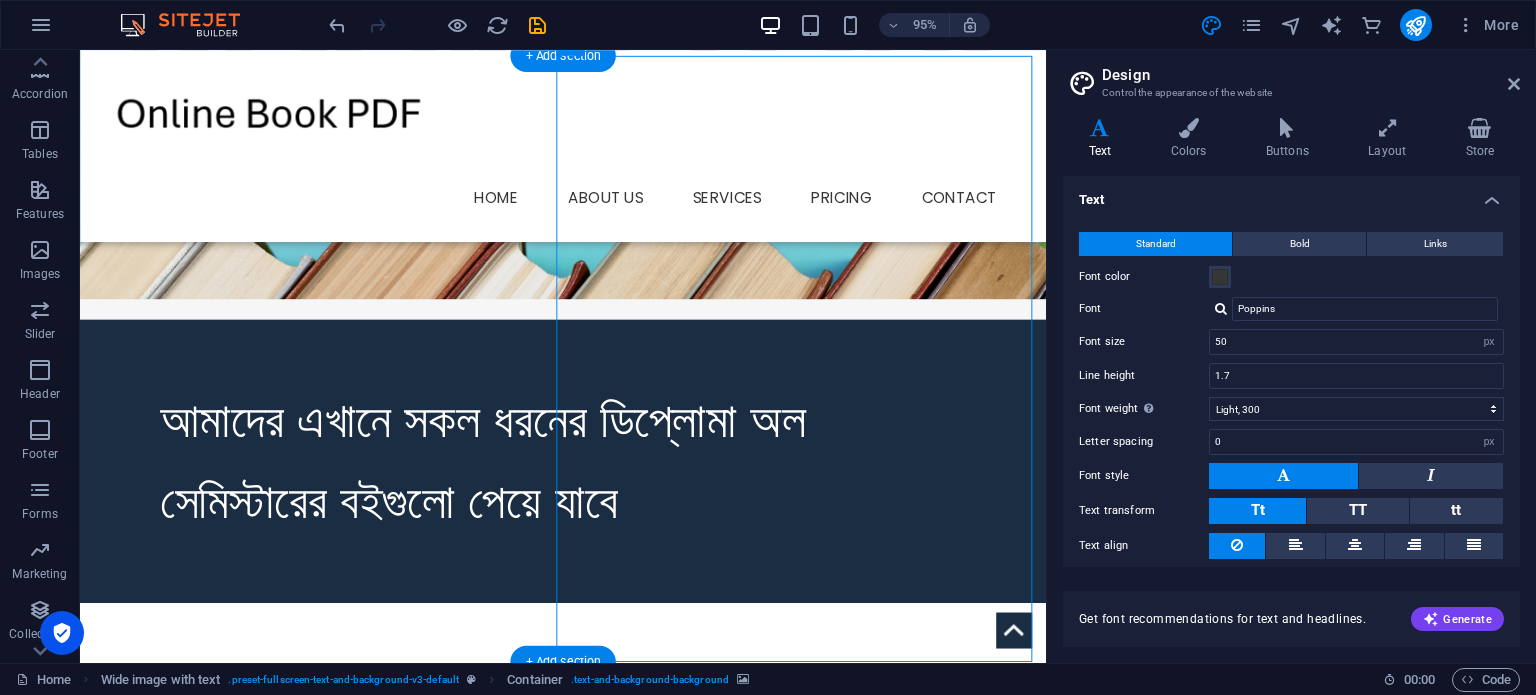 click at bounding box center (588, 951) 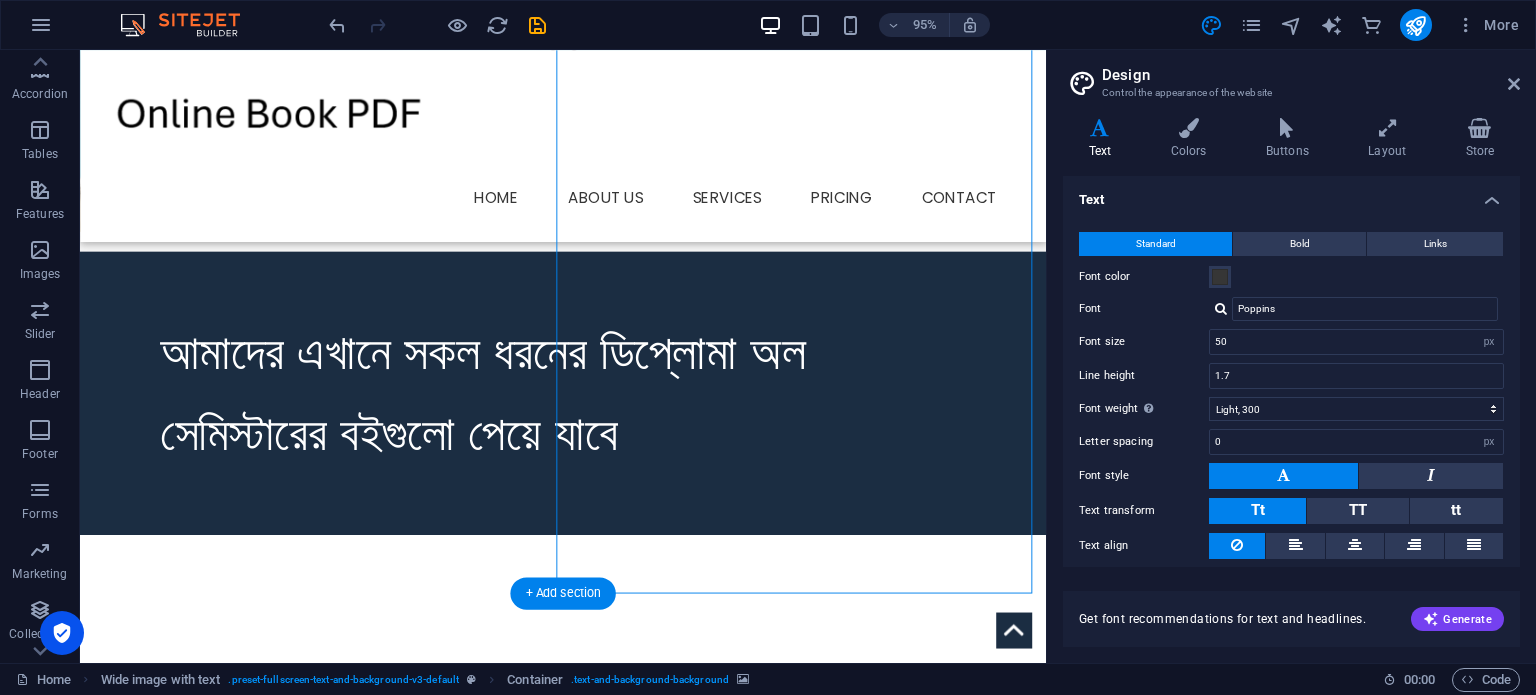 scroll, scrollTop: 643, scrollLeft: 0, axis: vertical 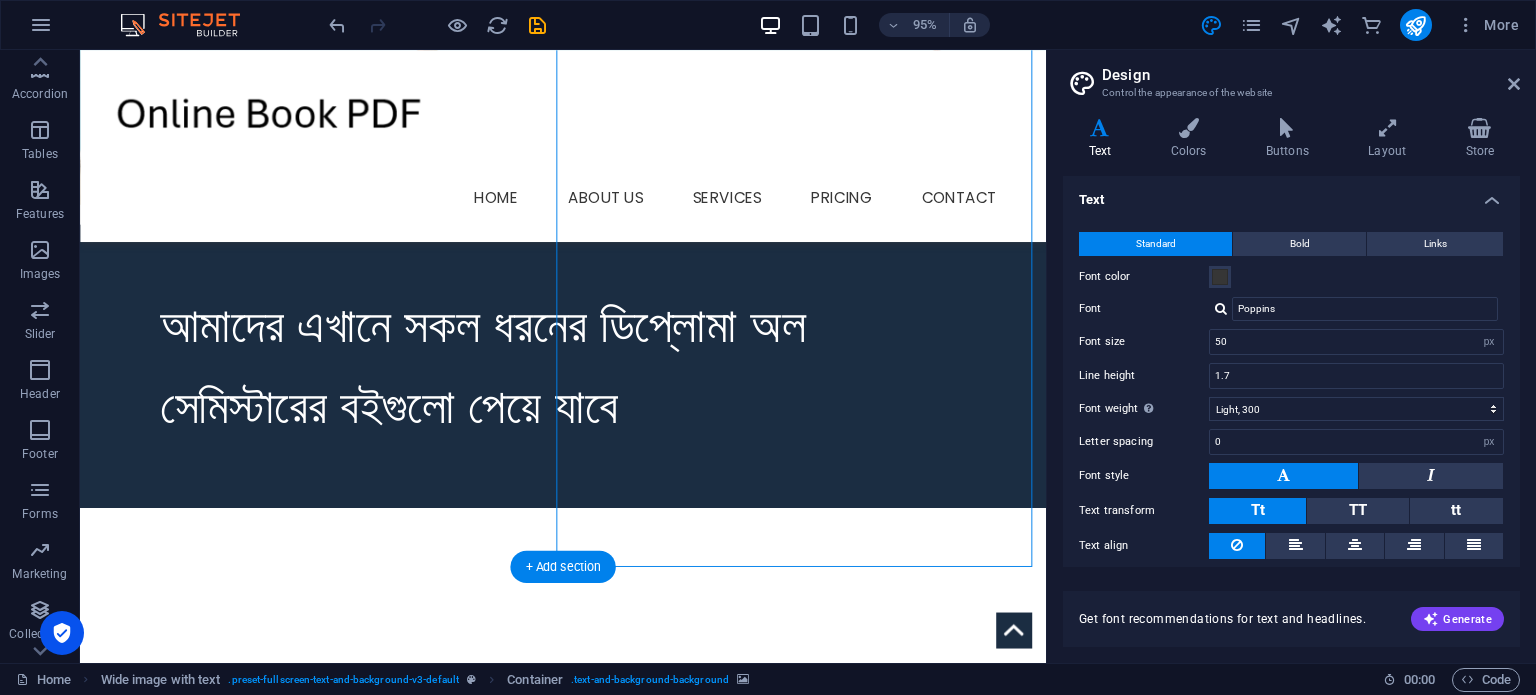 click at bounding box center (588, 851) 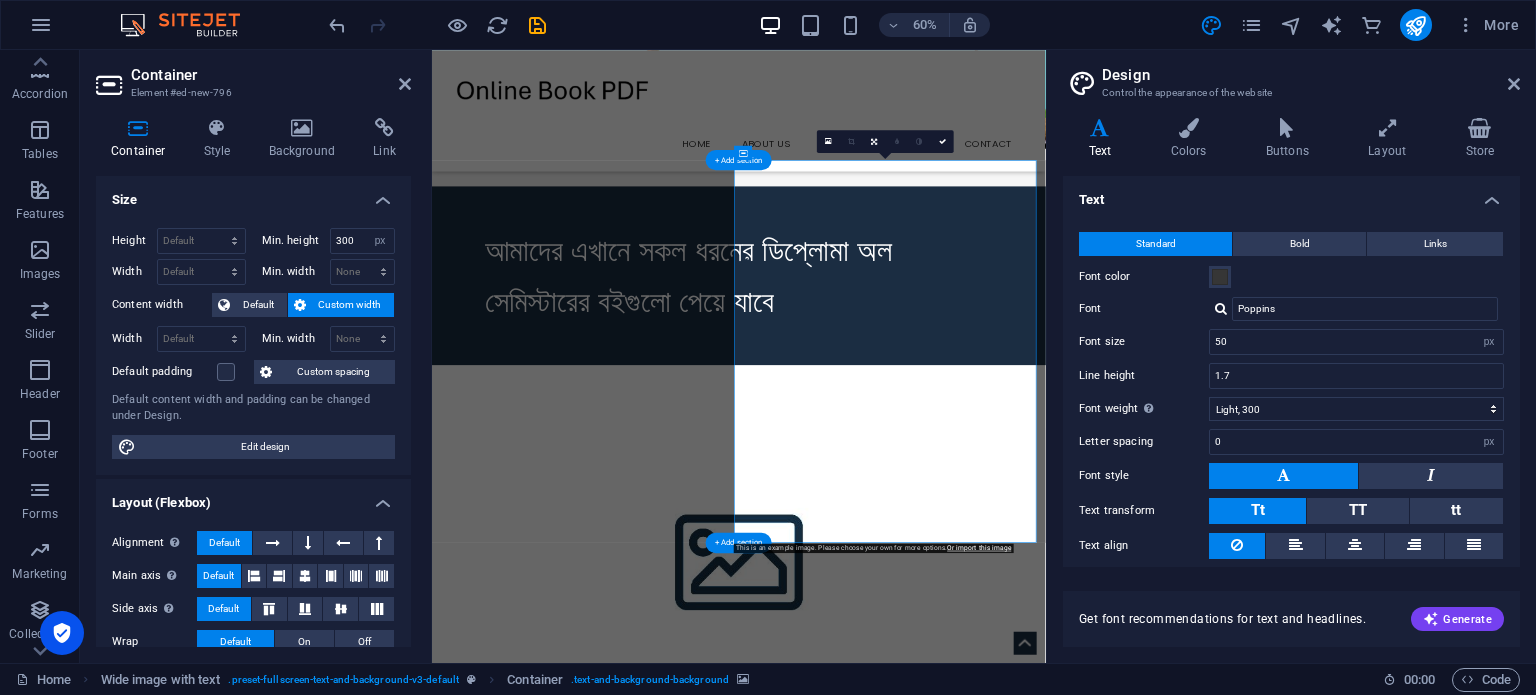 scroll, scrollTop: 686, scrollLeft: 0, axis: vertical 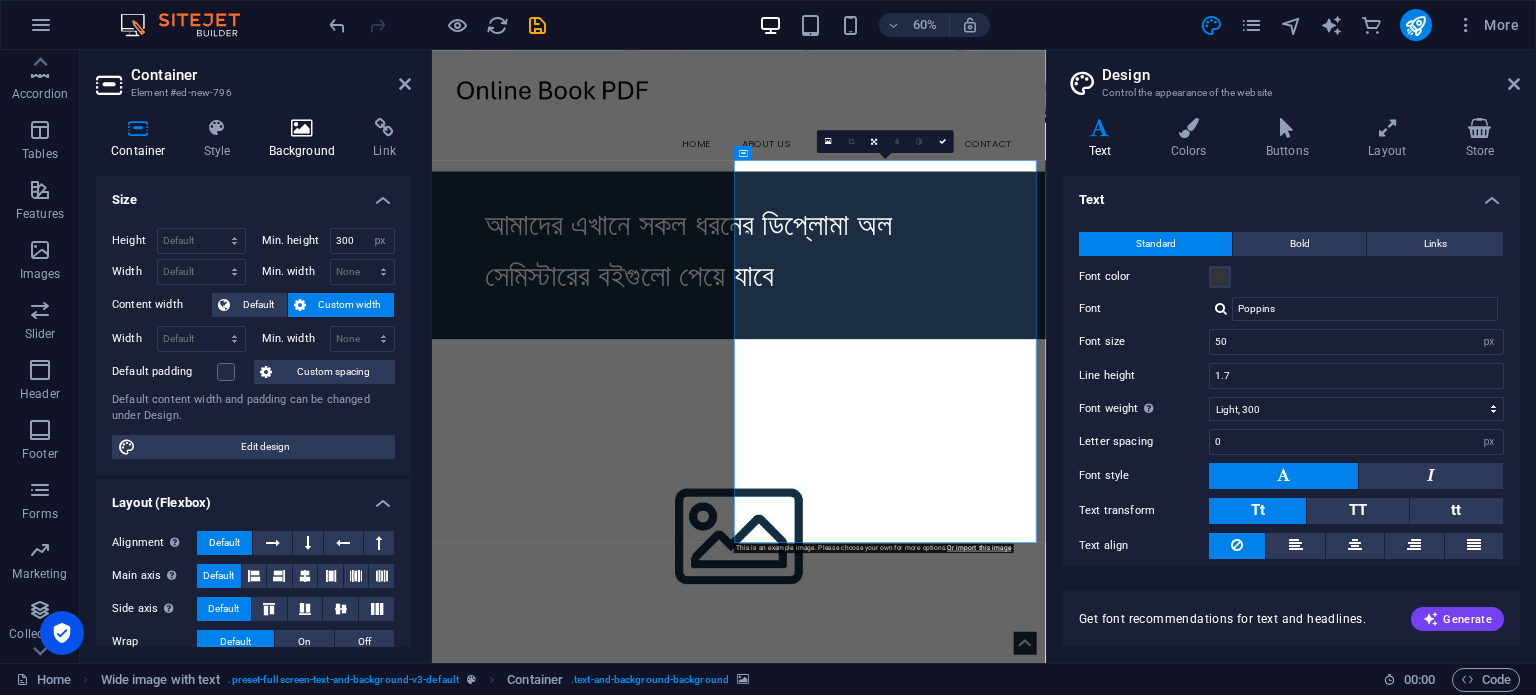 click on "Background" at bounding box center [306, 139] 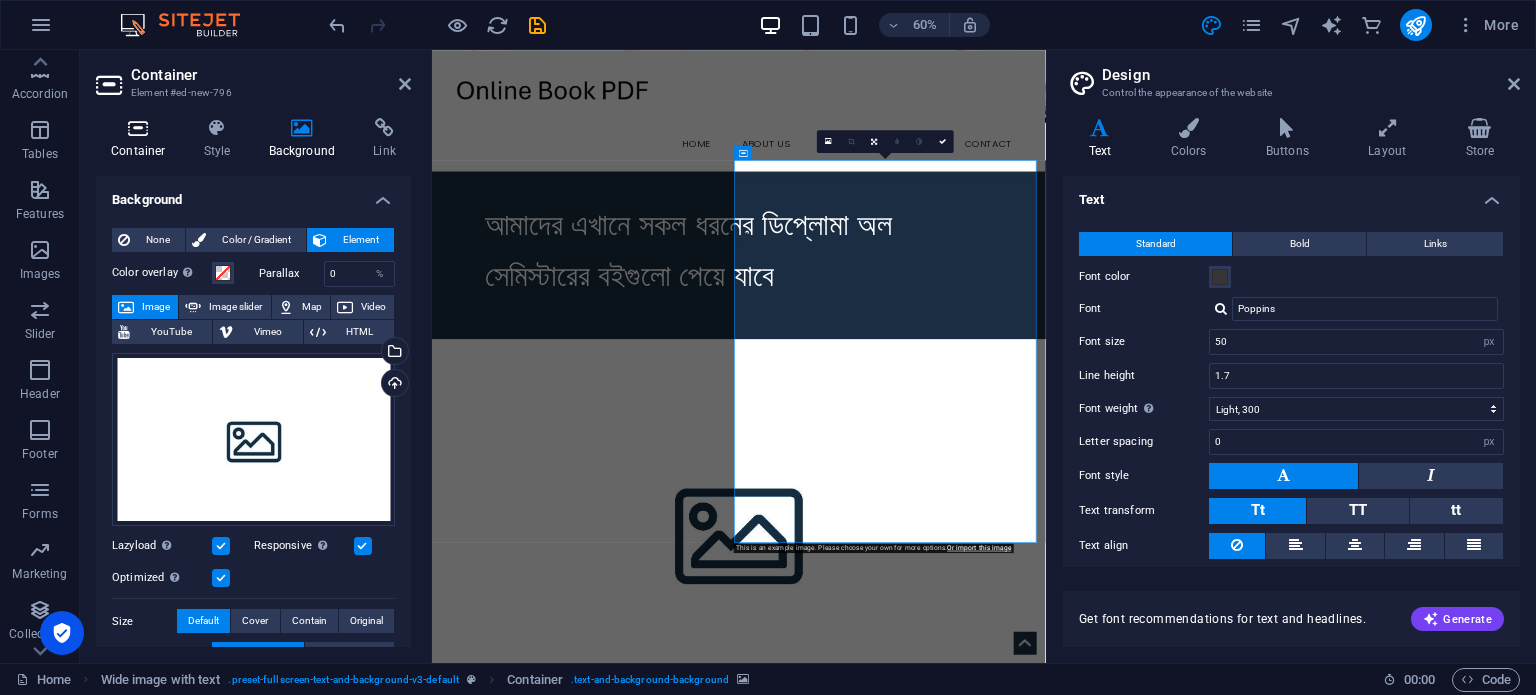 click on "Container" at bounding box center [142, 139] 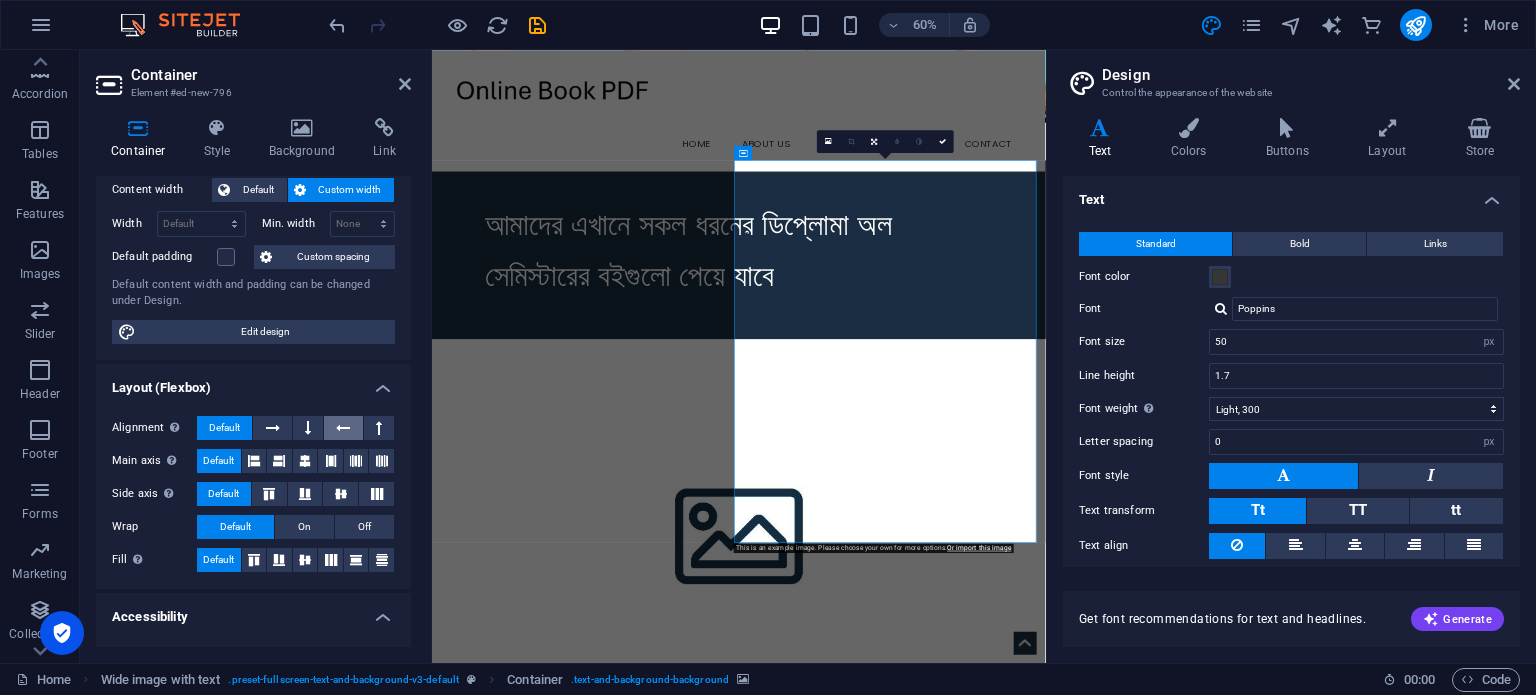 scroll, scrollTop: 336, scrollLeft: 0, axis: vertical 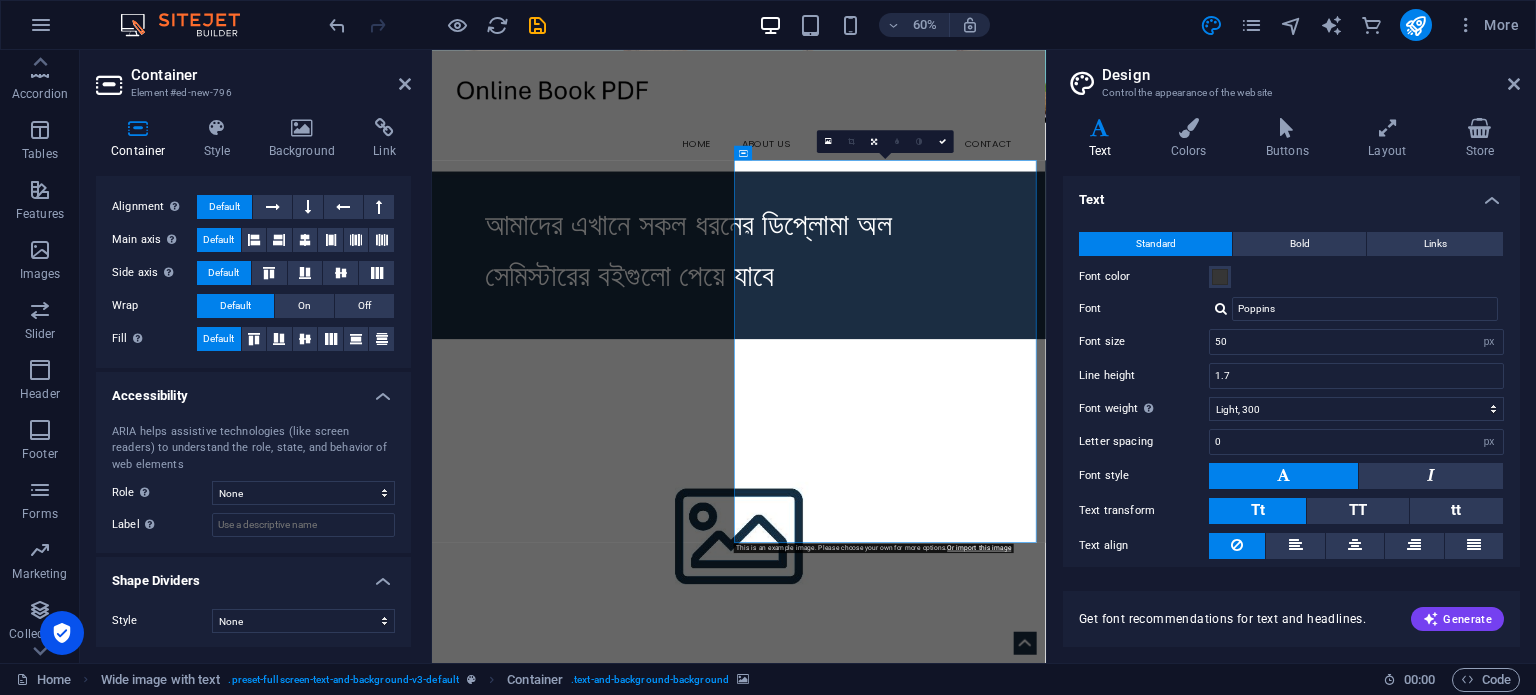 click at bounding box center (943, 850) 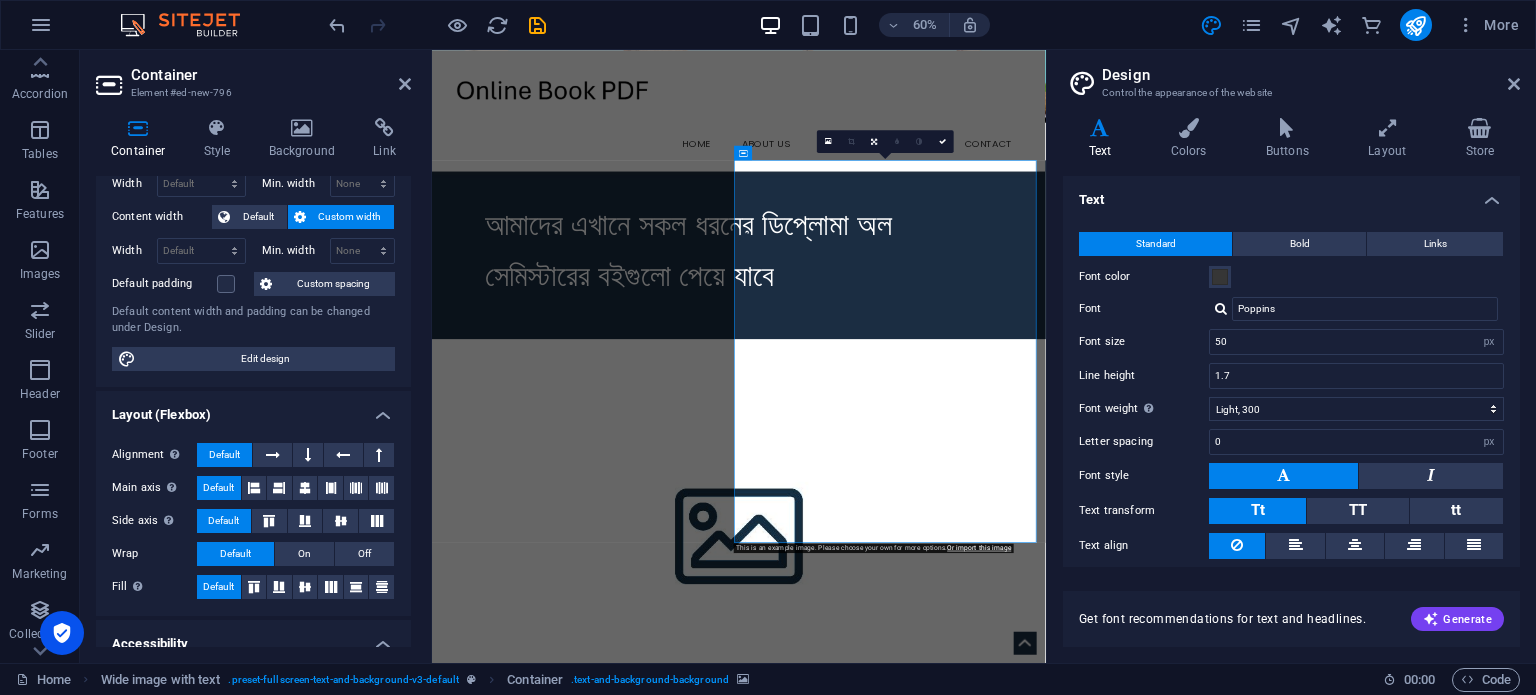 scroll, scrollTop: 0, scrollLeft: 0, axis: both 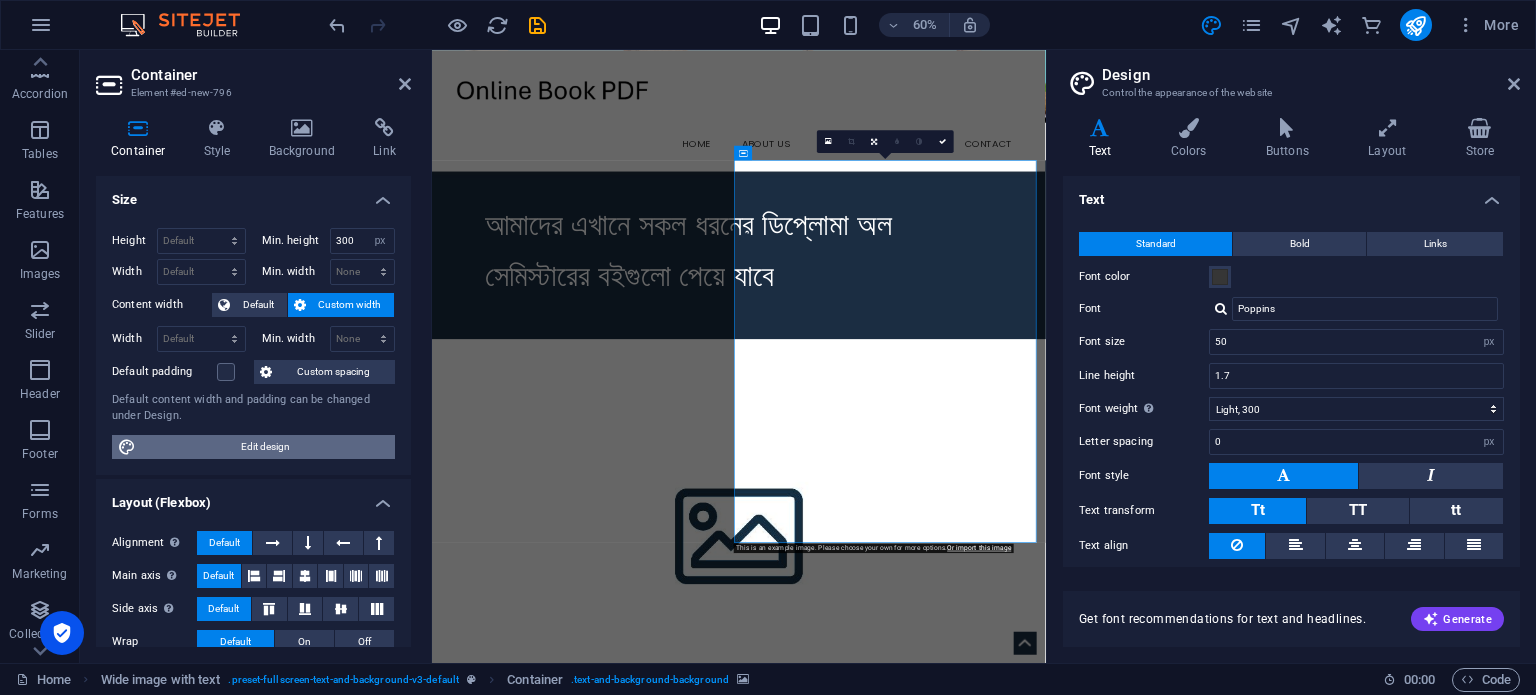 click on "Edit design" at bounding box center [265, 447] 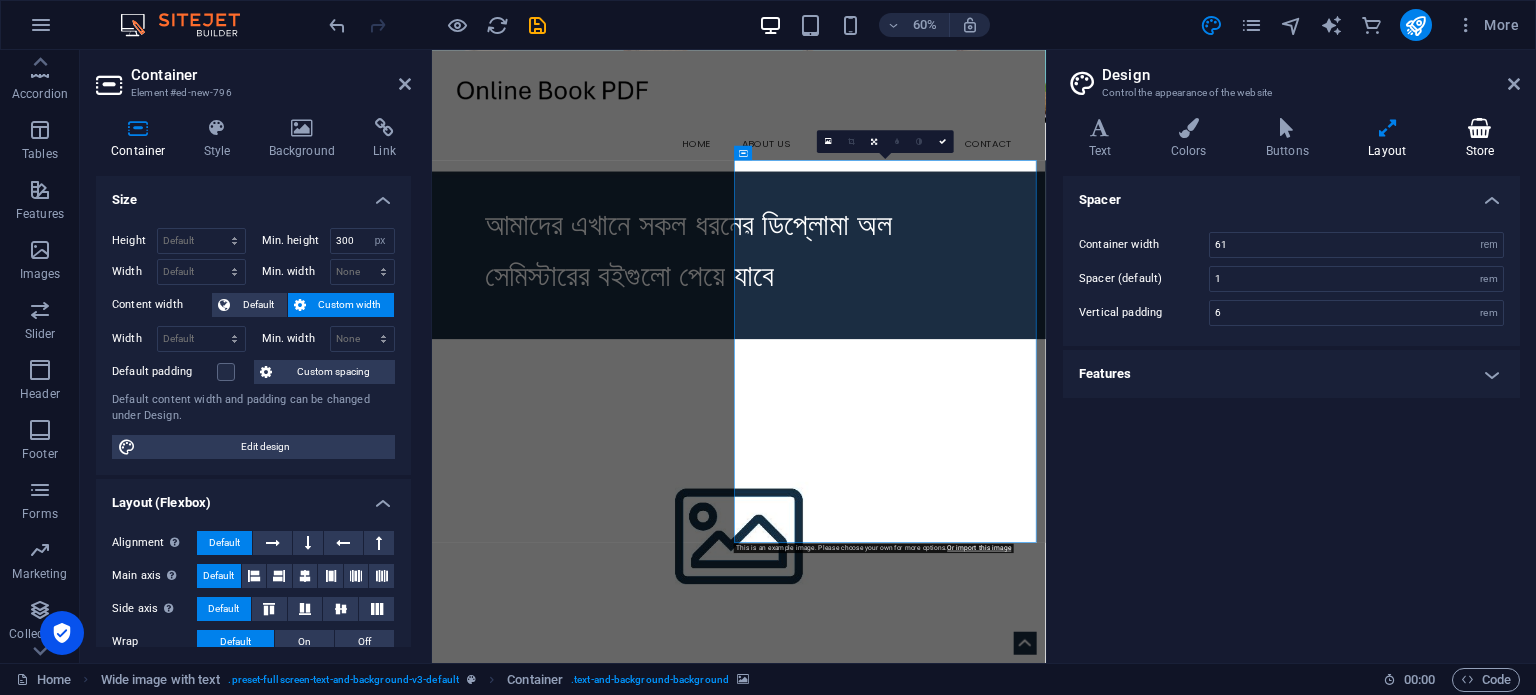 click at bounding box center [1480, 128] 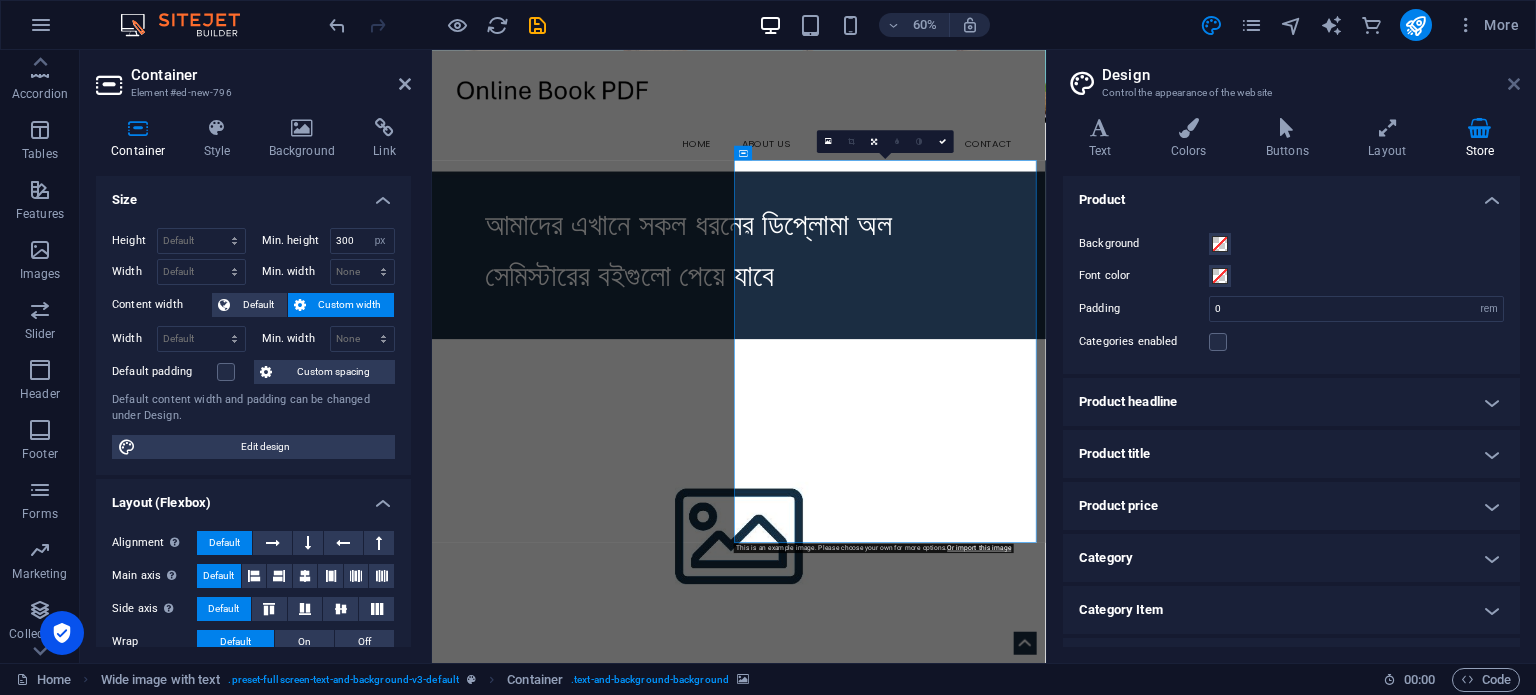 click at bounding box center (1514, 84) 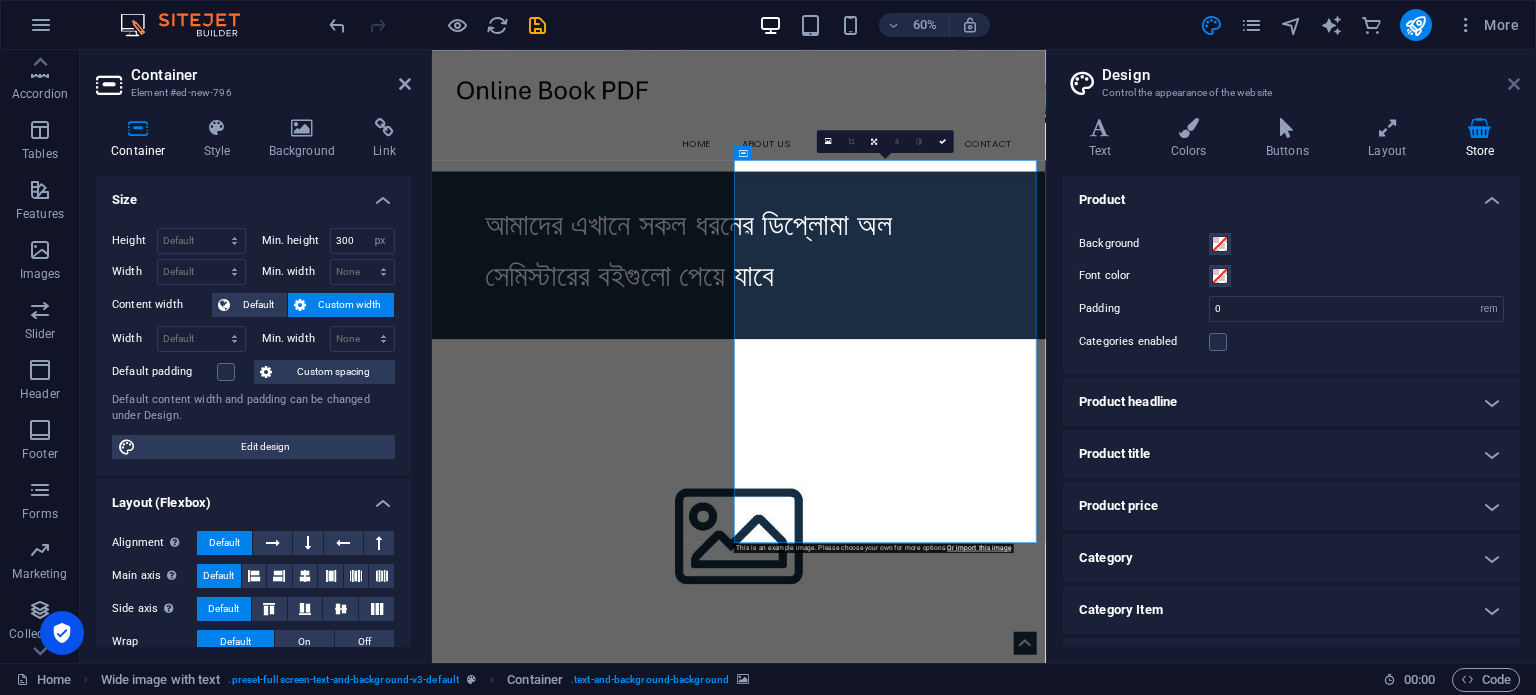 scroll, scrollTop: 616, scrollLeft: 0, axis: vertical 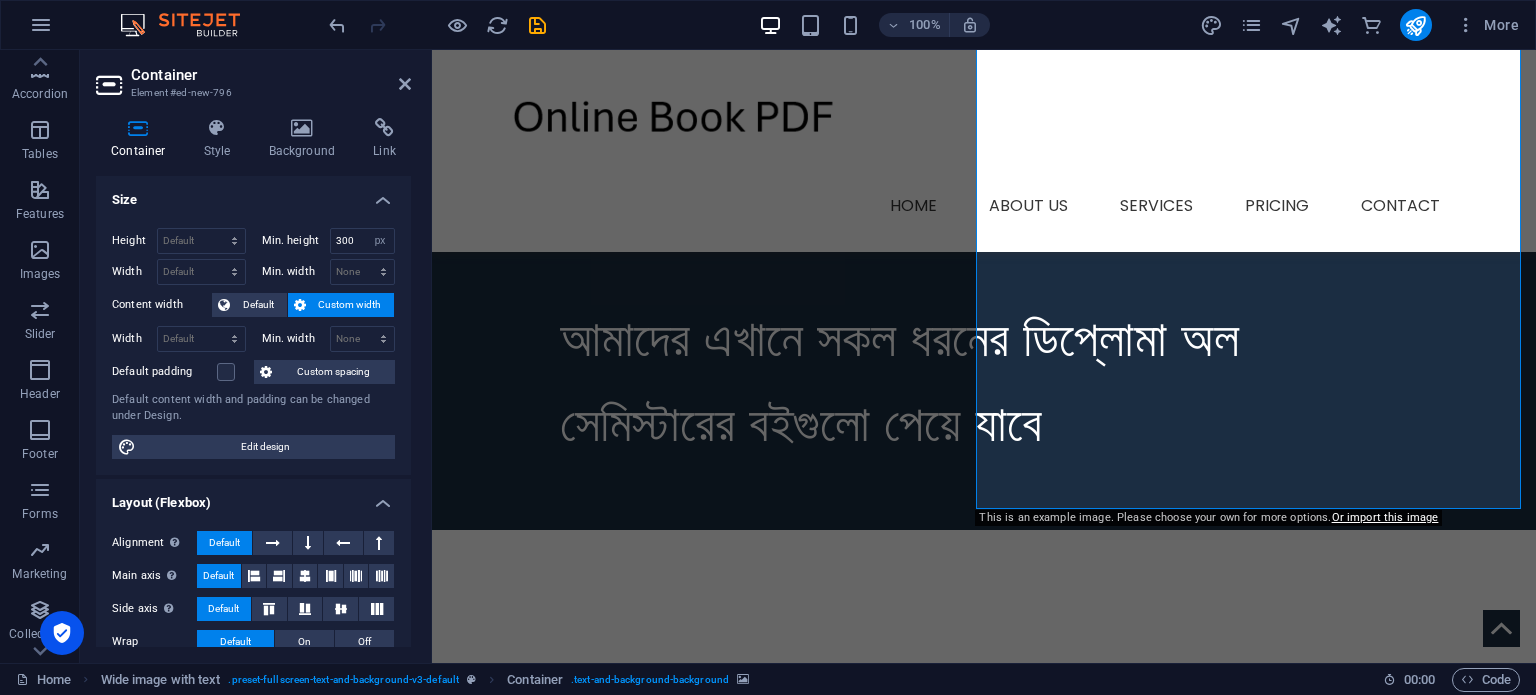 click at bounding box center [984, 806] 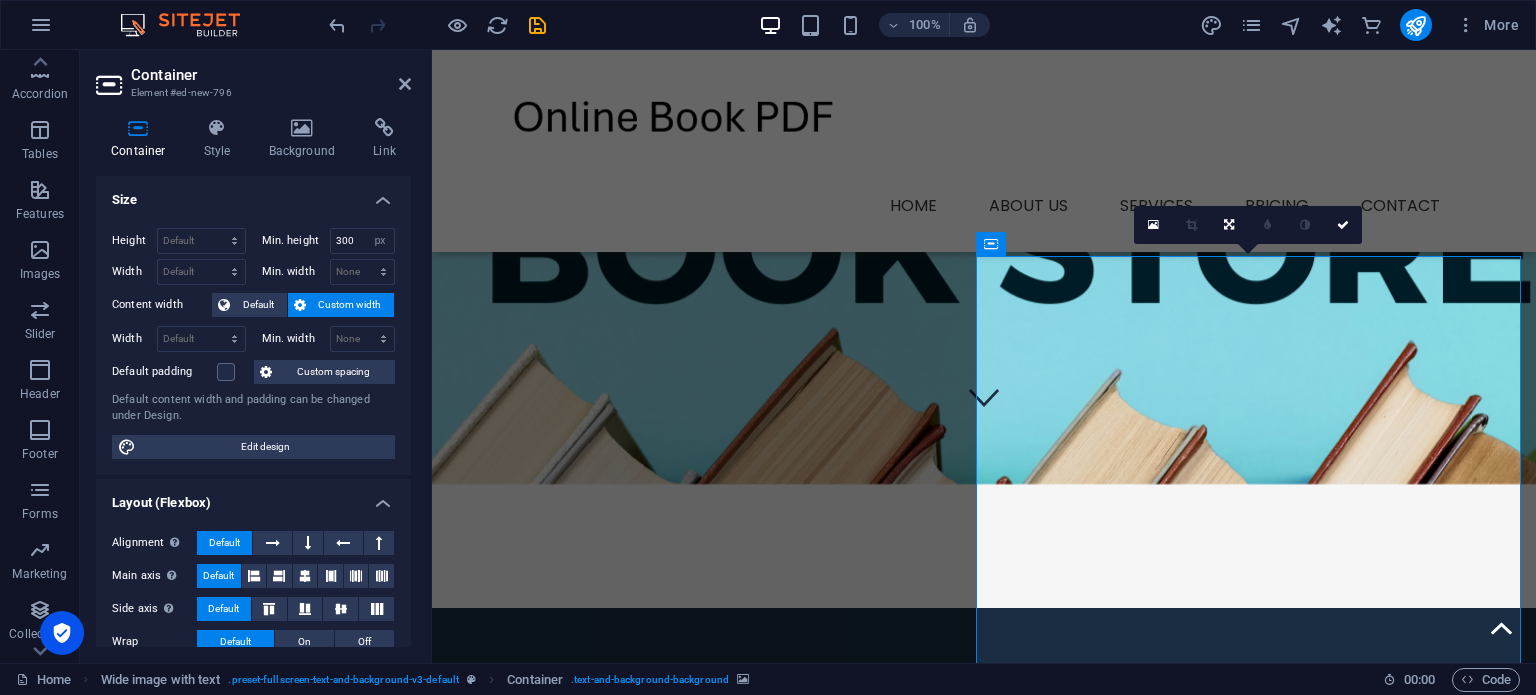 scroll, scrollTop: 216, scrollLeft: 0, axis: vertical 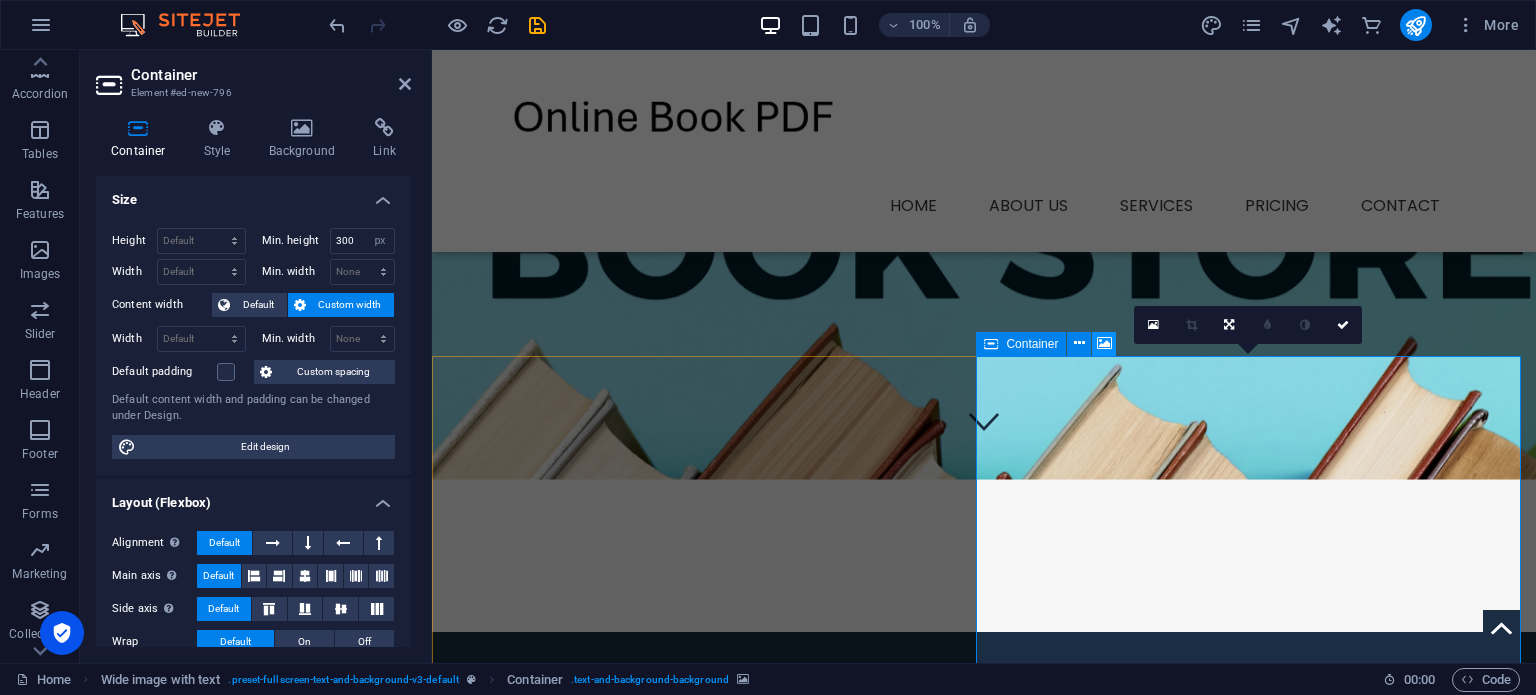 click at bounding box center (1104, 343) 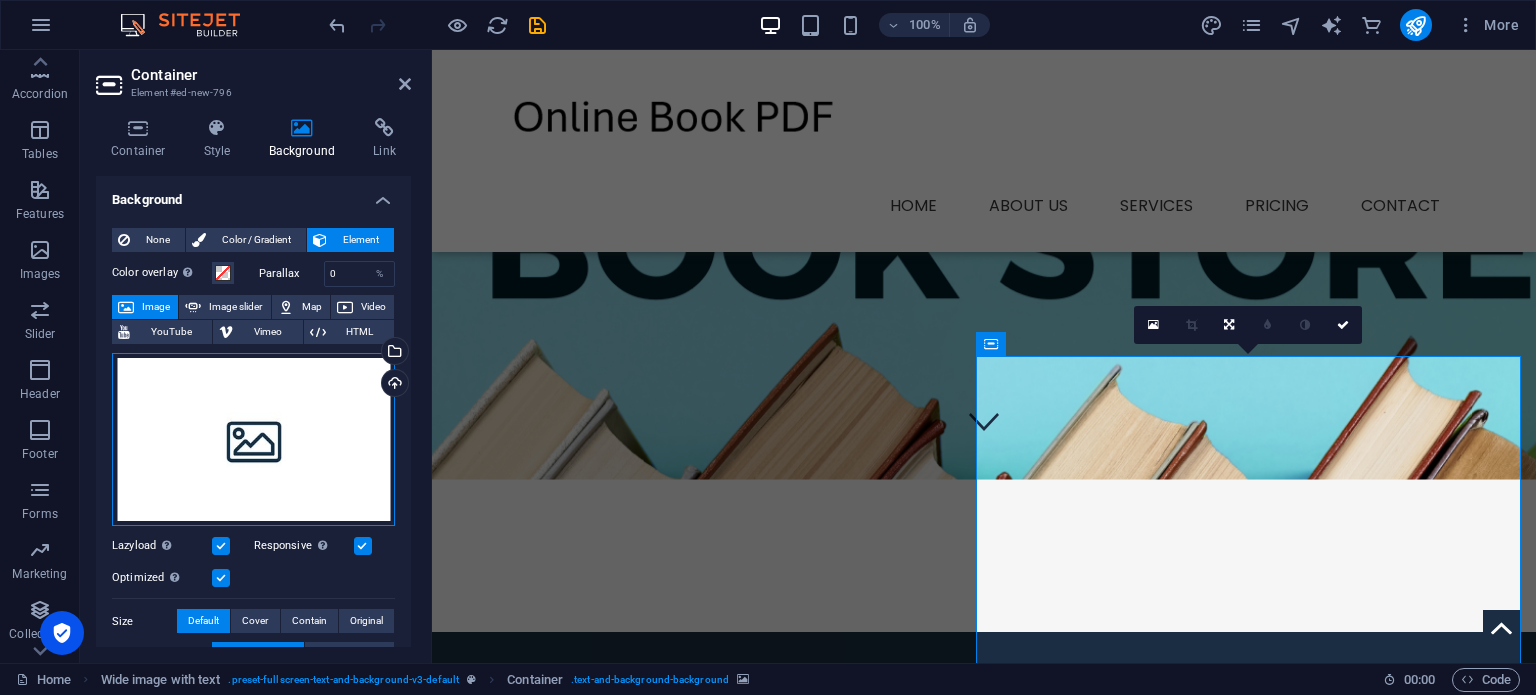 click on "Drag files here, click to choose files or select files from Files or our free stock photos & videos" at bounding box center [253, 440] 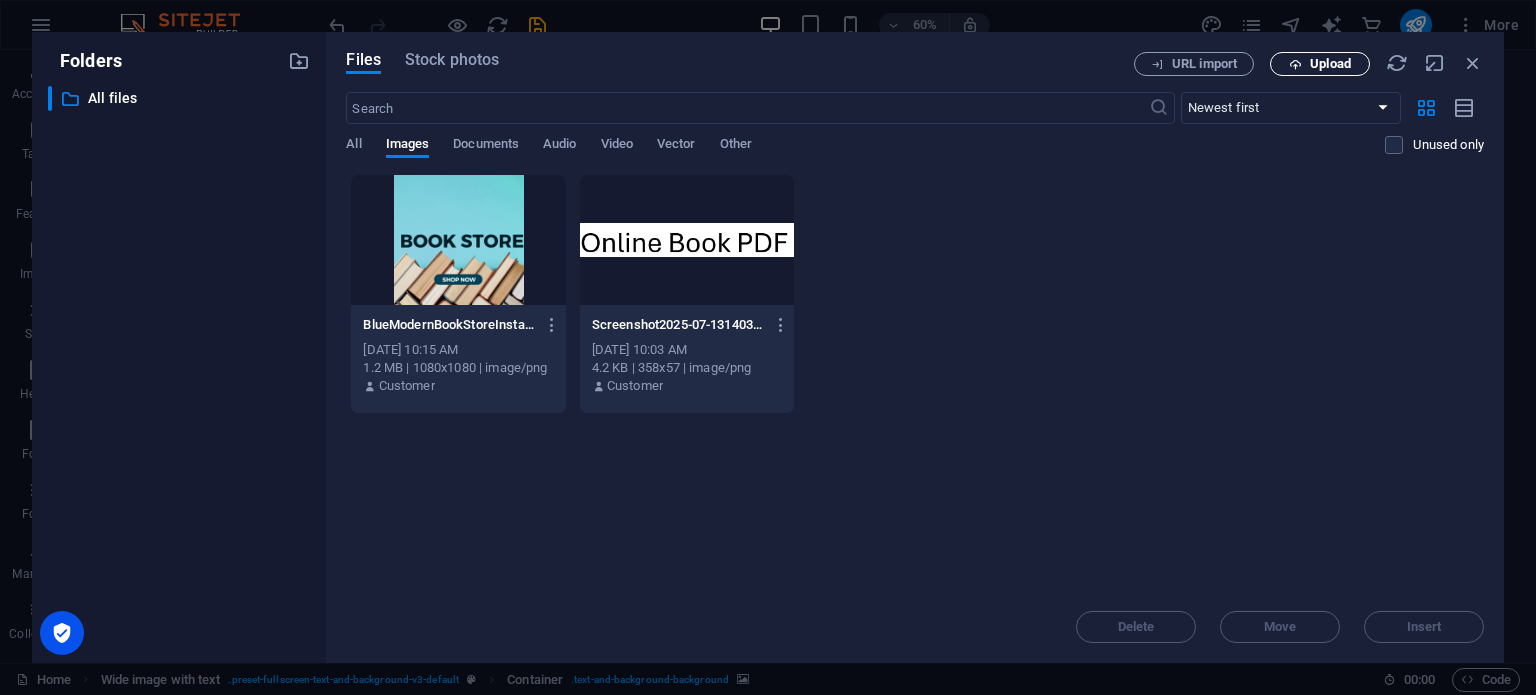 click on "Upload" at bounding box center (1330, 64) 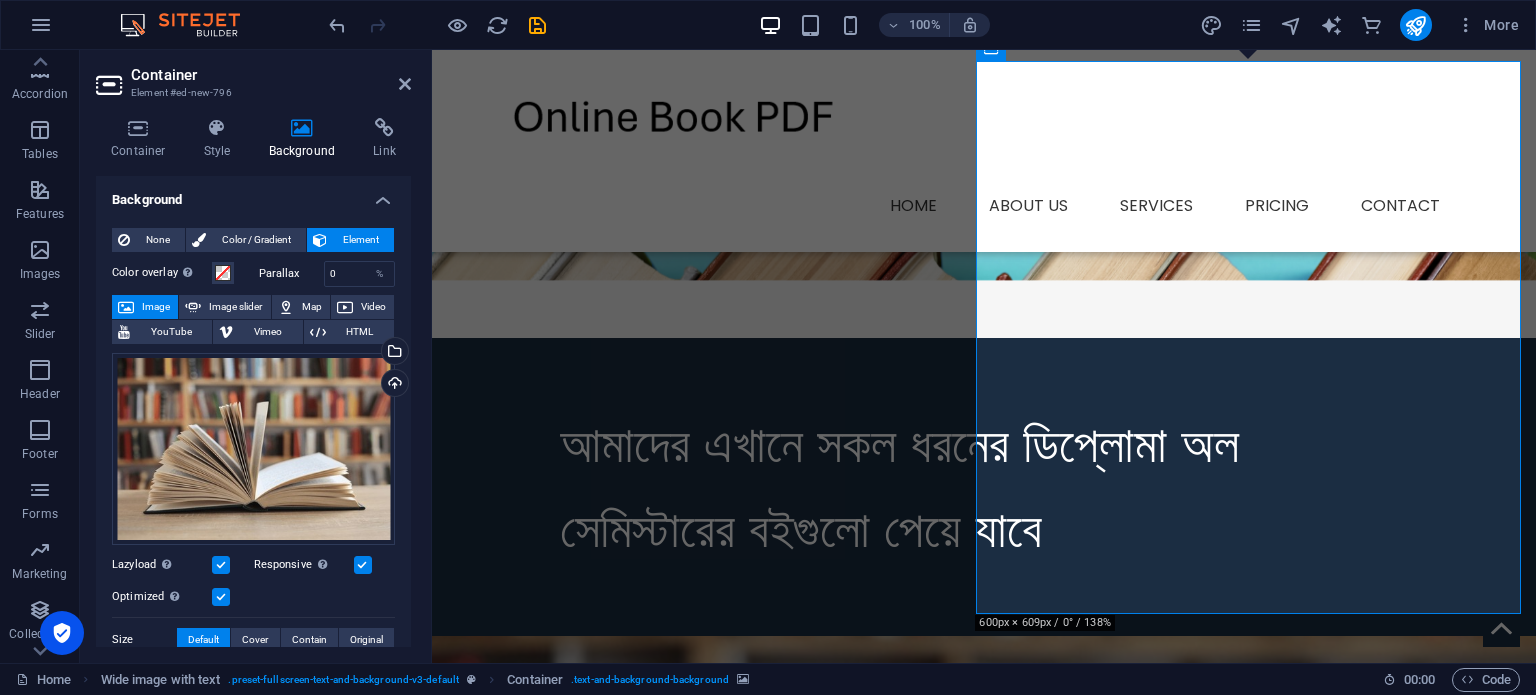 scroll, scrollTop: 416, scrollLeft: 0, axis: vertical 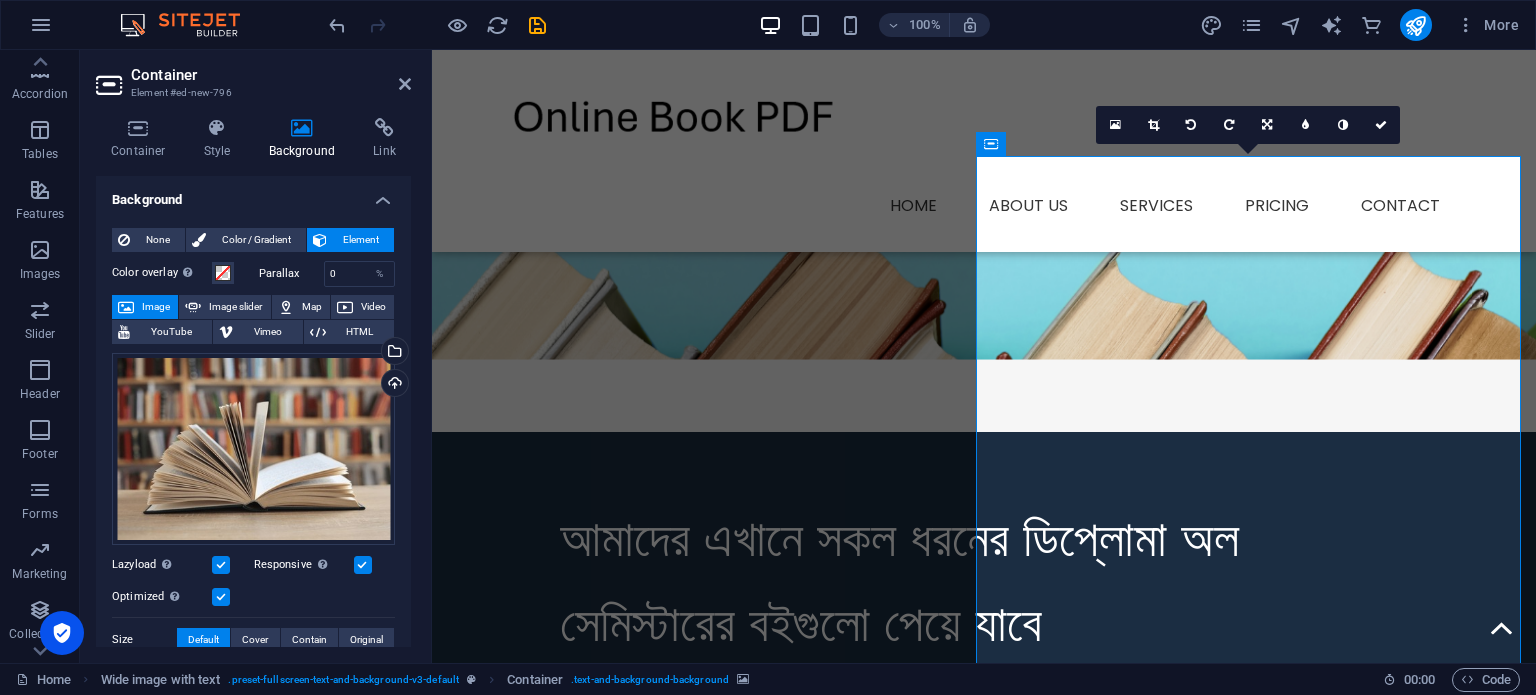 click at bounding box center [984, 1006] 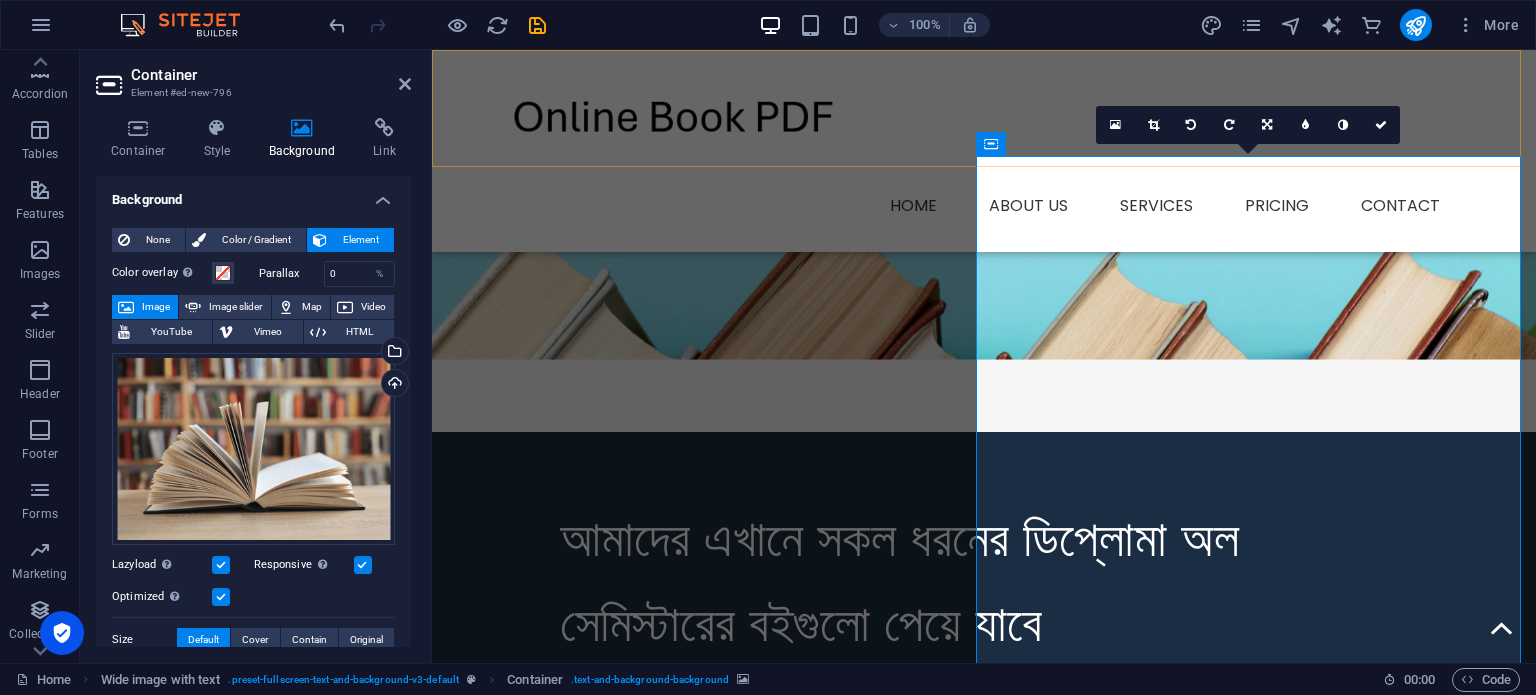 click on "Menu Home About us Services Service Detail Pricing Contact" at bounding box center (984, 151) 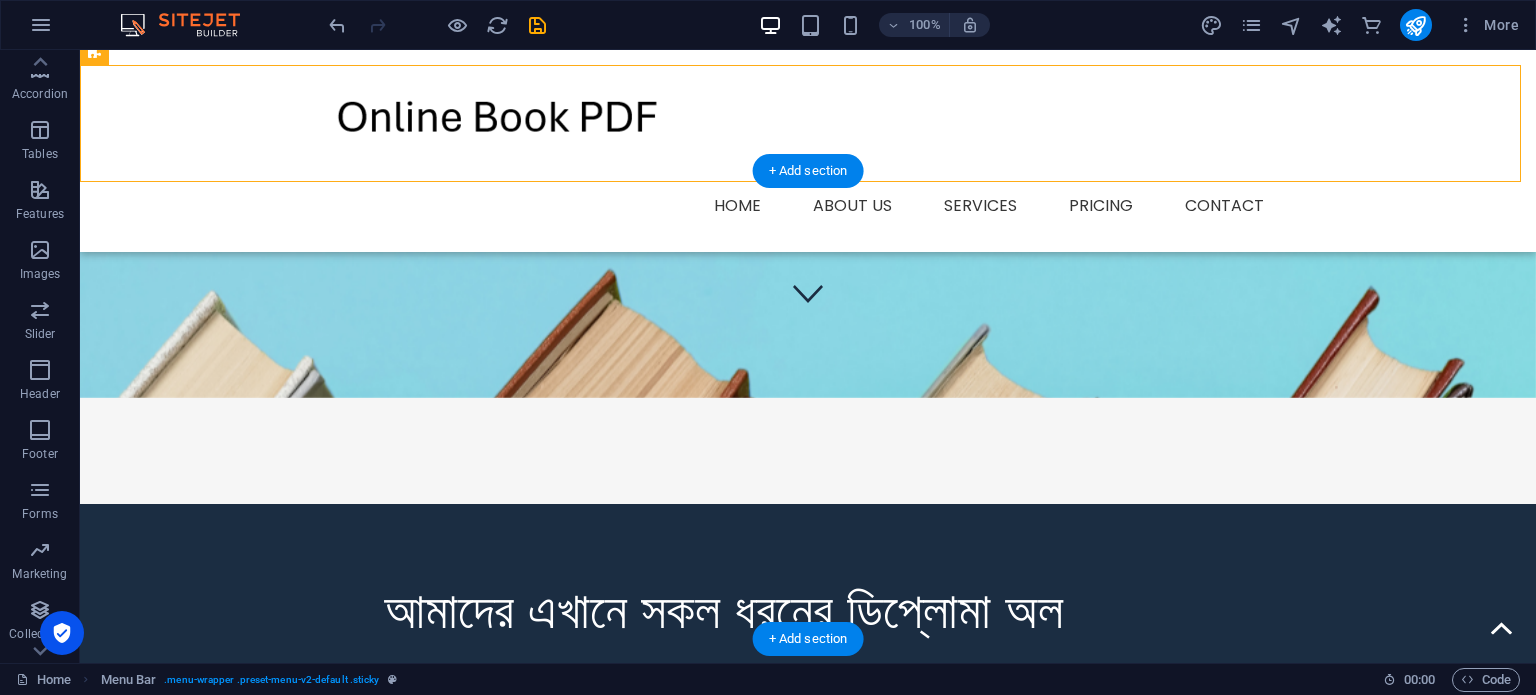 scroll, scrollTop: 316, scrollLeft: 0, axis: vertical 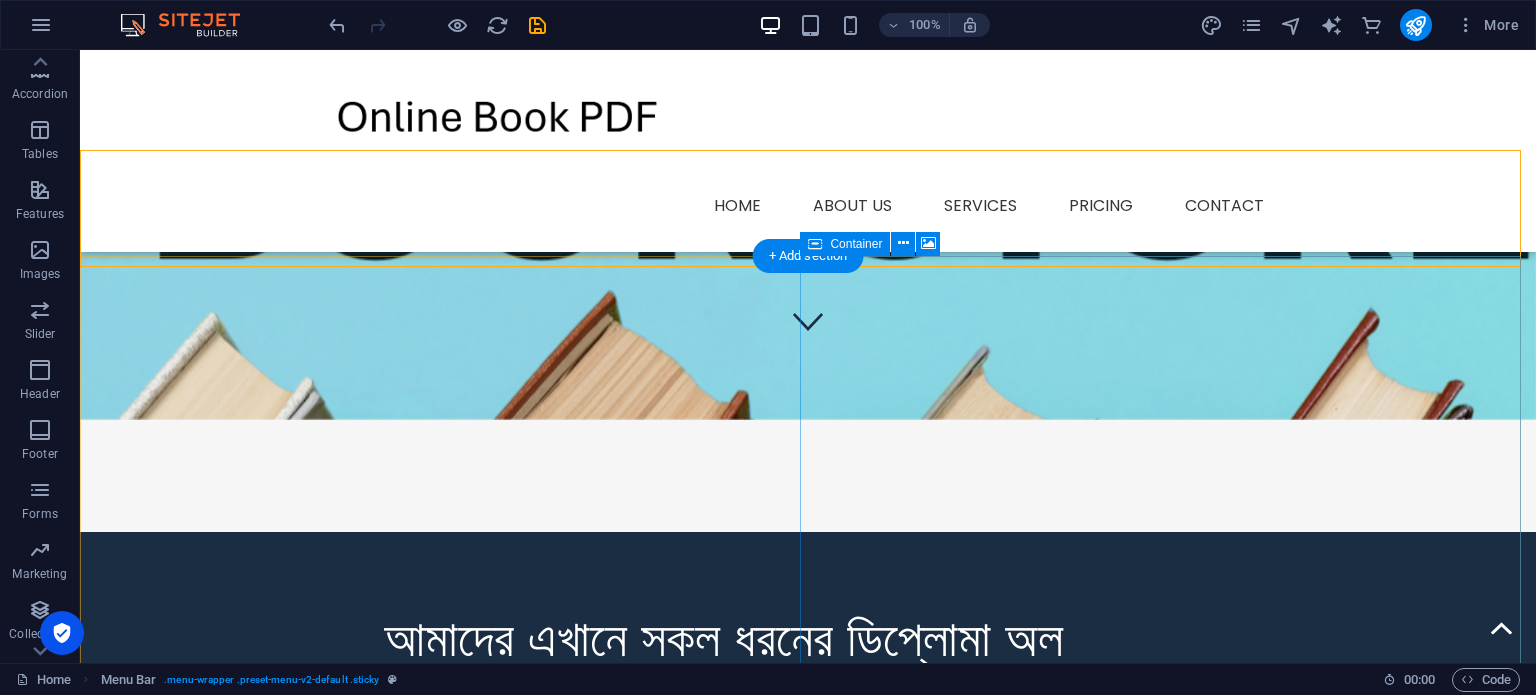 click on "Drop content here or  Add elements  Paste clipboard" at bounding box center (808, 1369) 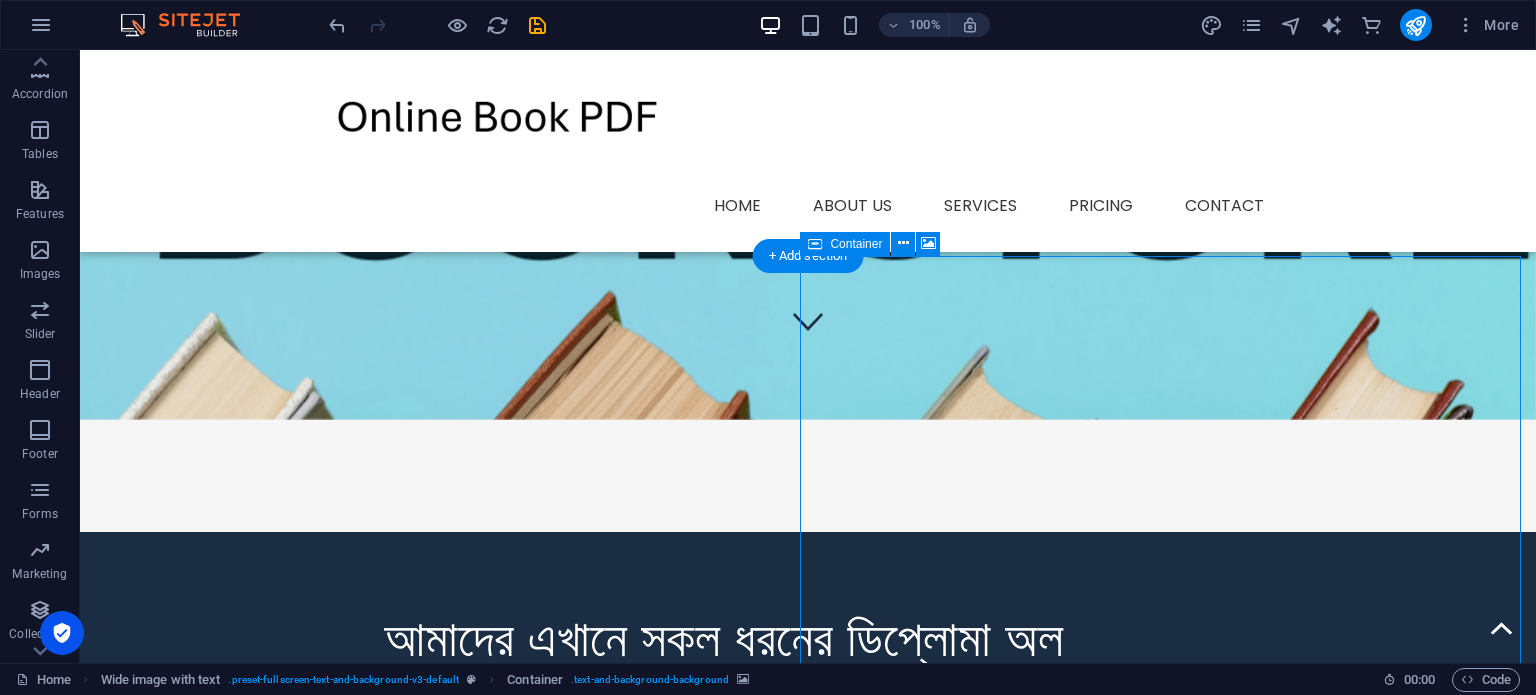 click on "Drop content here or  Add elements  Paste clipboard" at bounding box center (808, 1369) 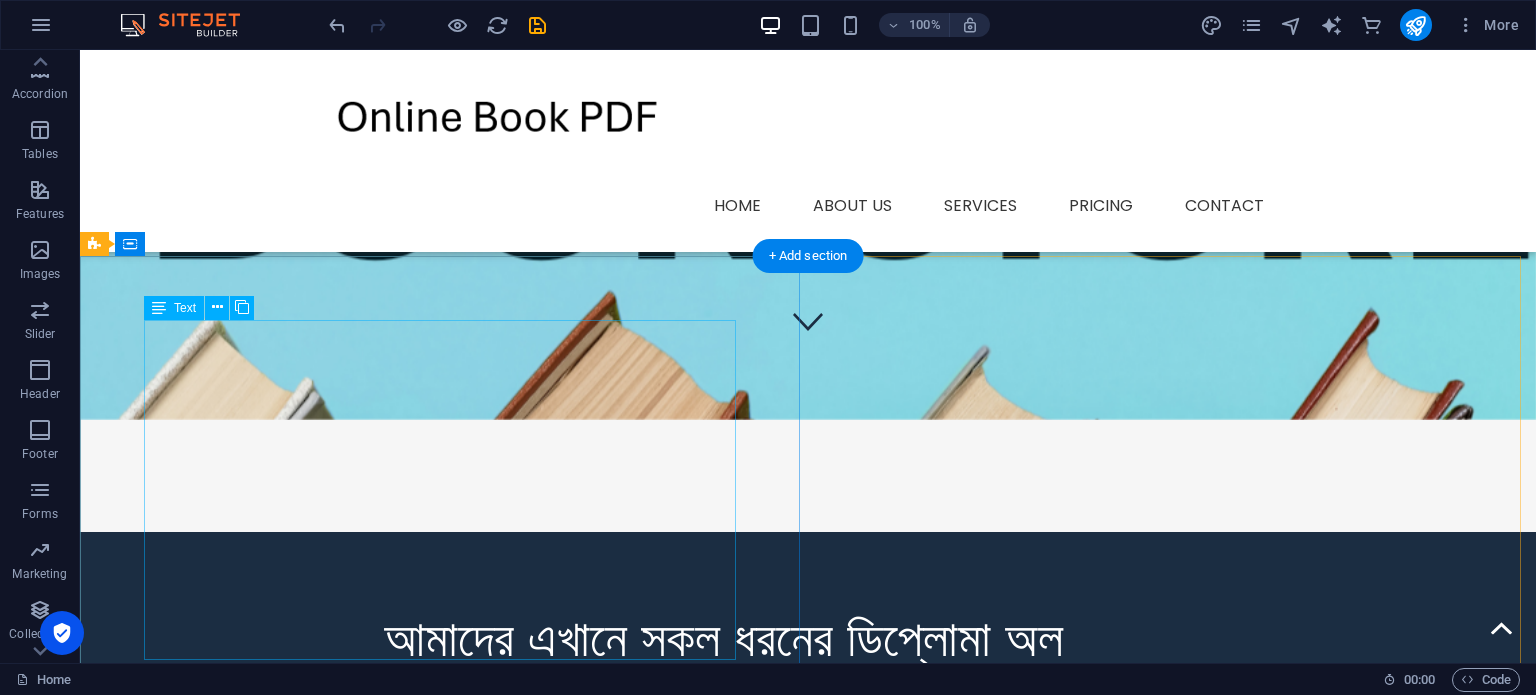 click on "আমাদের এখানে সকল ধরনের ডিপ্লোমা অল সেমিস্টারের বইগুলো পেয়ে যাবে" at bounding box center [808, 681] 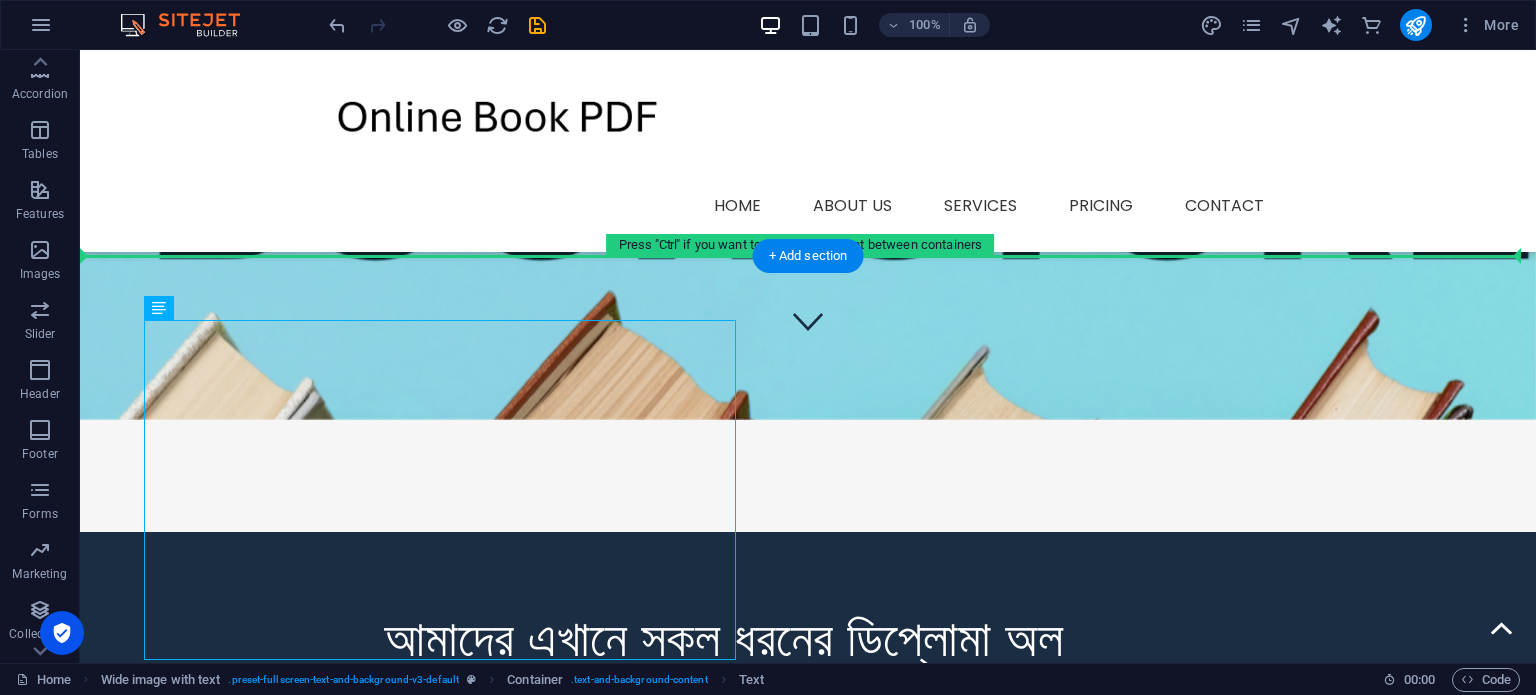 drag, startPoint x: 468, startPoint y: 415, endPoint x: 908, endPoint y: 463, distance: 442.61044 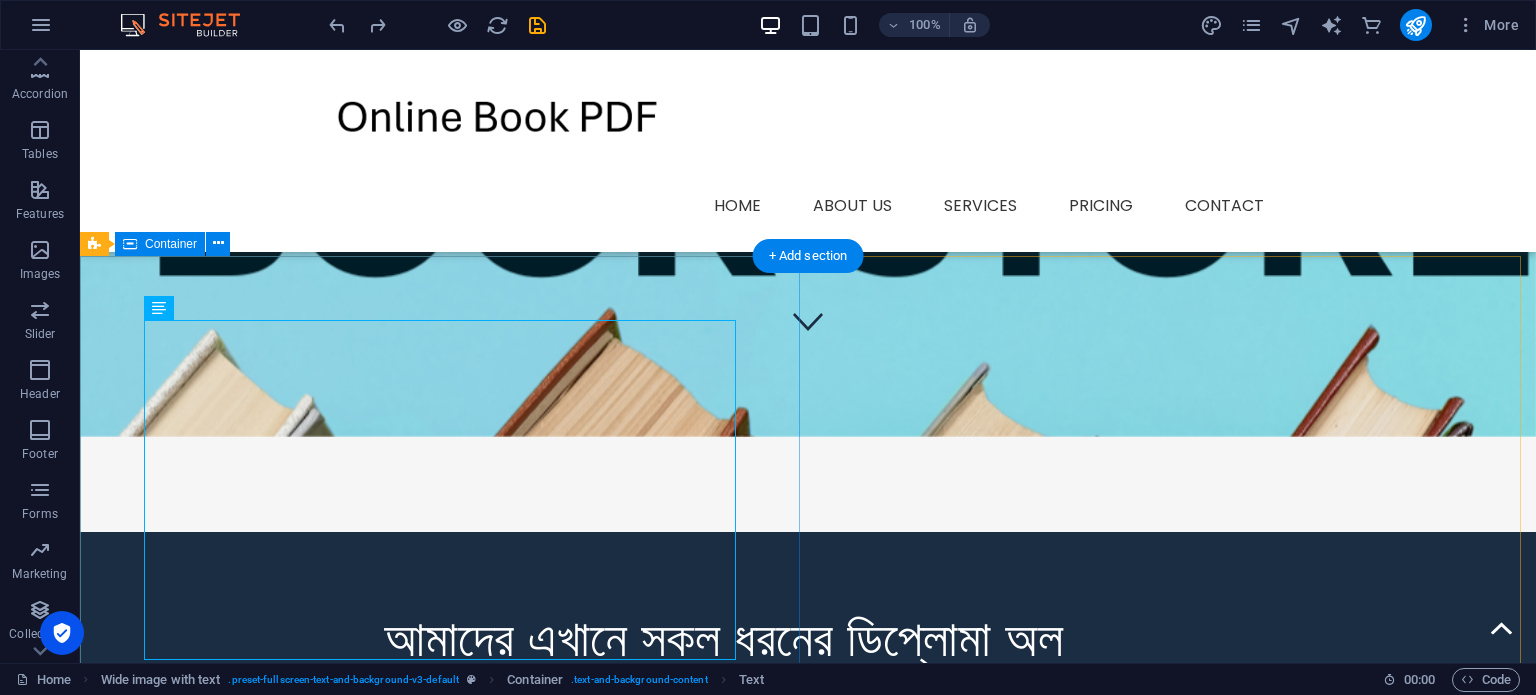scroll, scrollTop: 416, scrollLeft: 0, axis: vertical 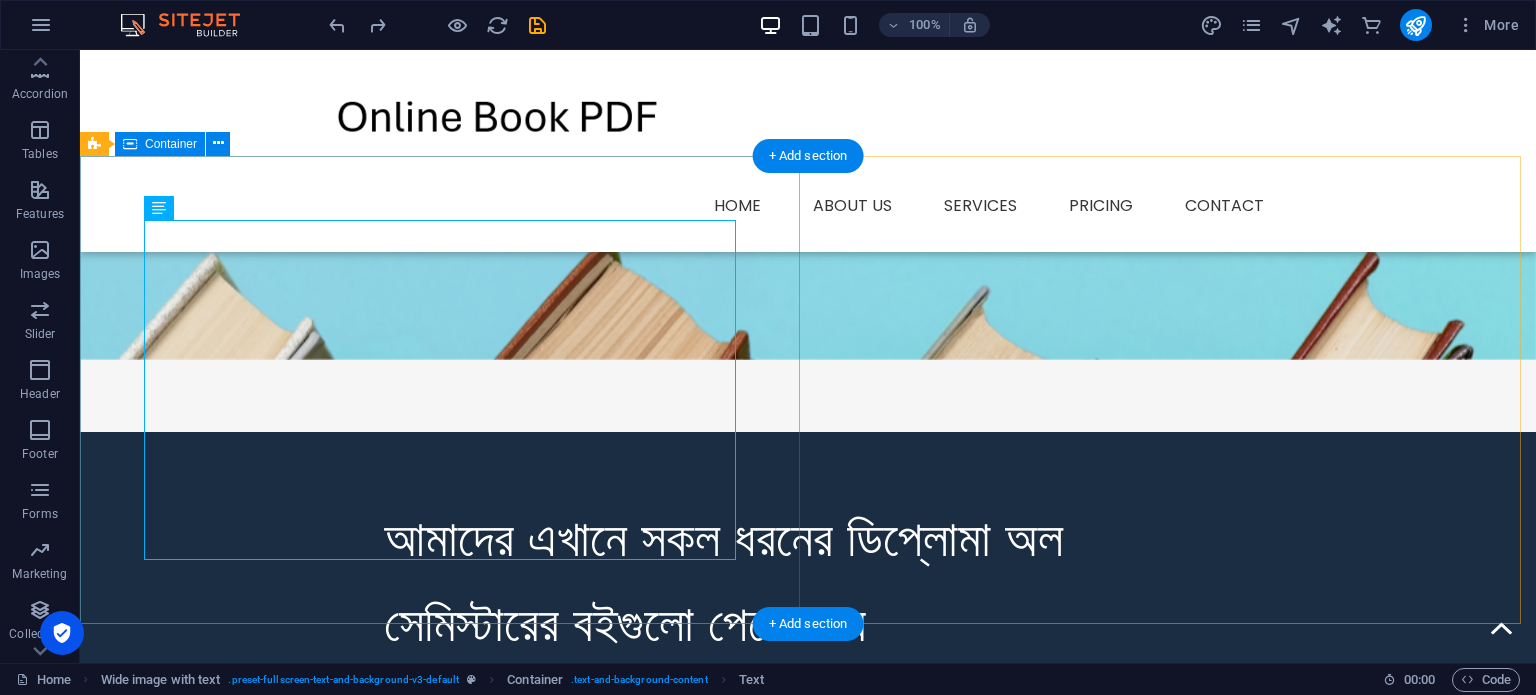 click on "আমাদের এখানে সকল ধরনের ডিপ্লোমা অল সেমিস্টারের বইগুলো পেয়ে যাবে" at bounding box center [808, 581] 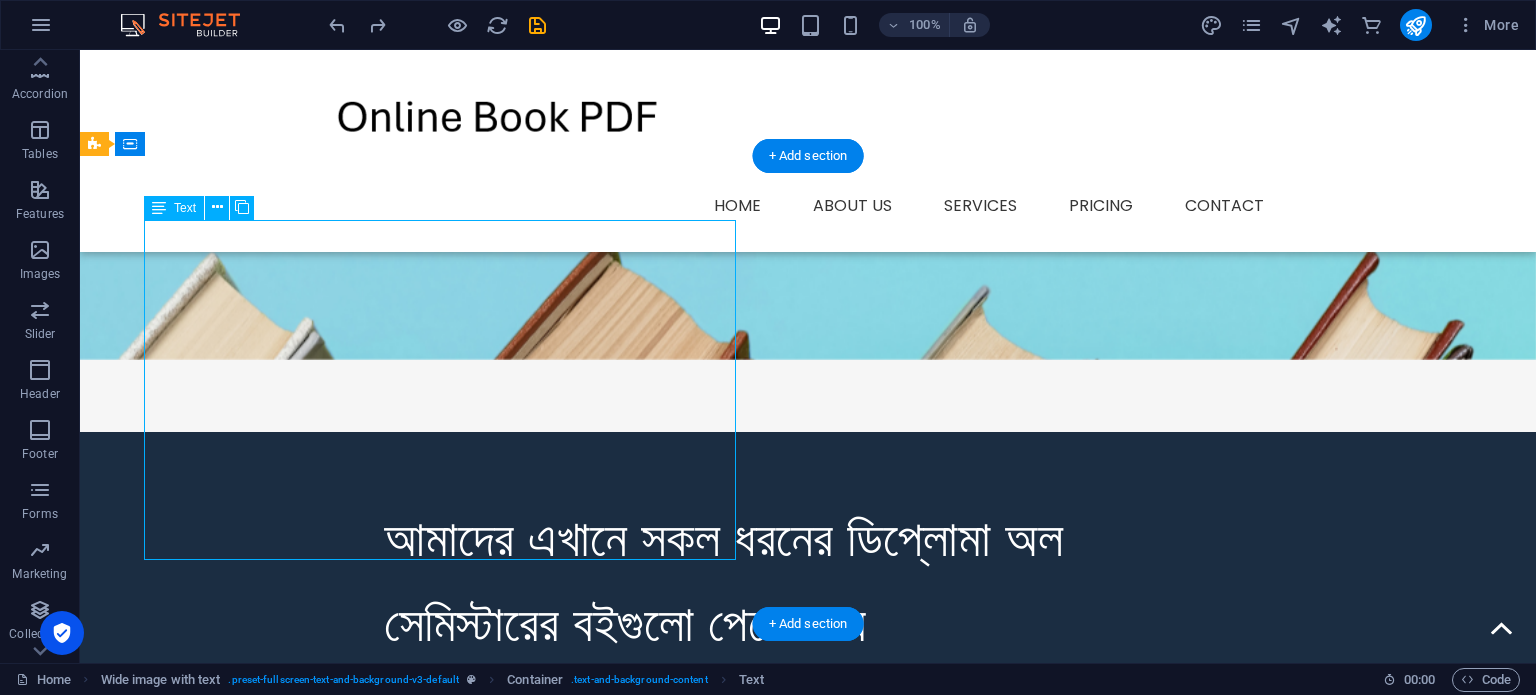drag, startPoint x: 641, startPoint y: 459, endPoint x: 691, endPoint y: 460, distance: 50.01 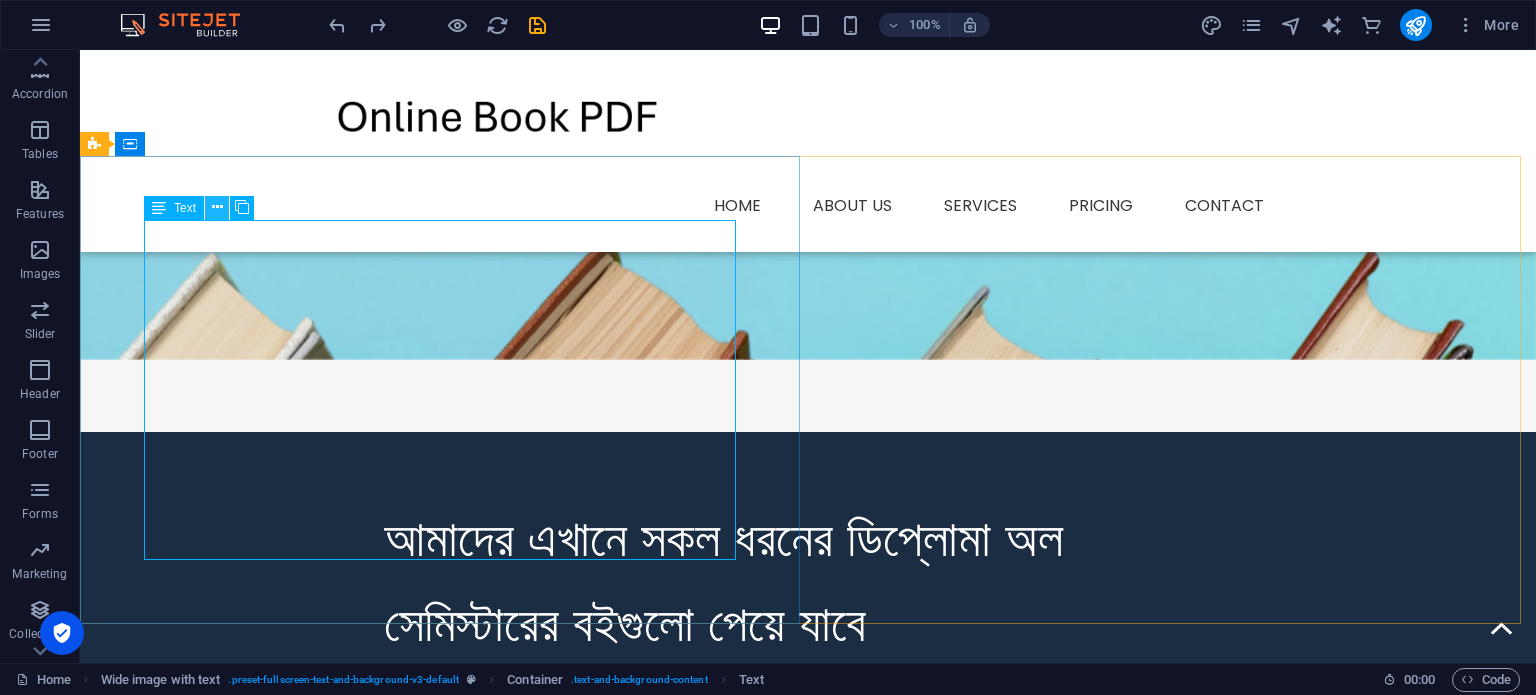 click at bounding box center (217, 207) 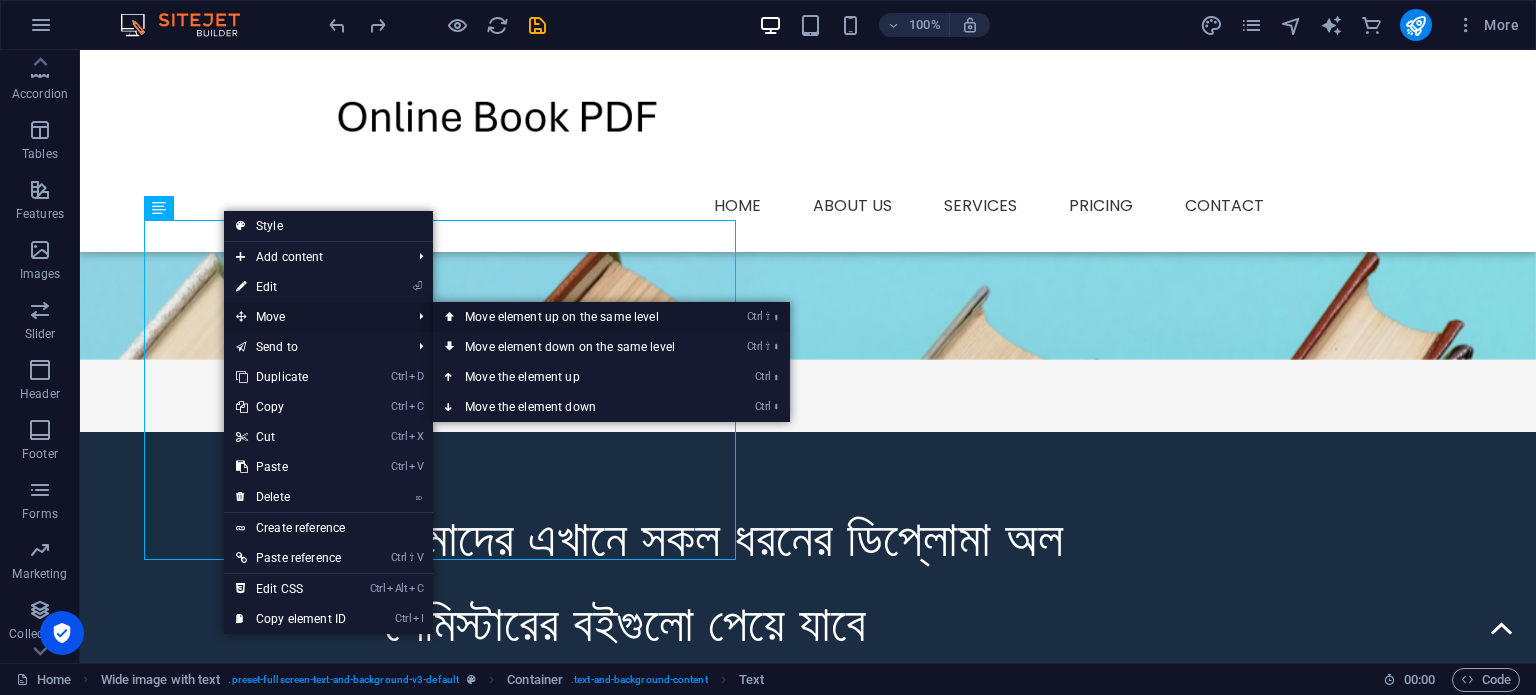 click on "Ctrl ⇧ ⬆  Move element up on the same level" at bounding box center (574, 317) 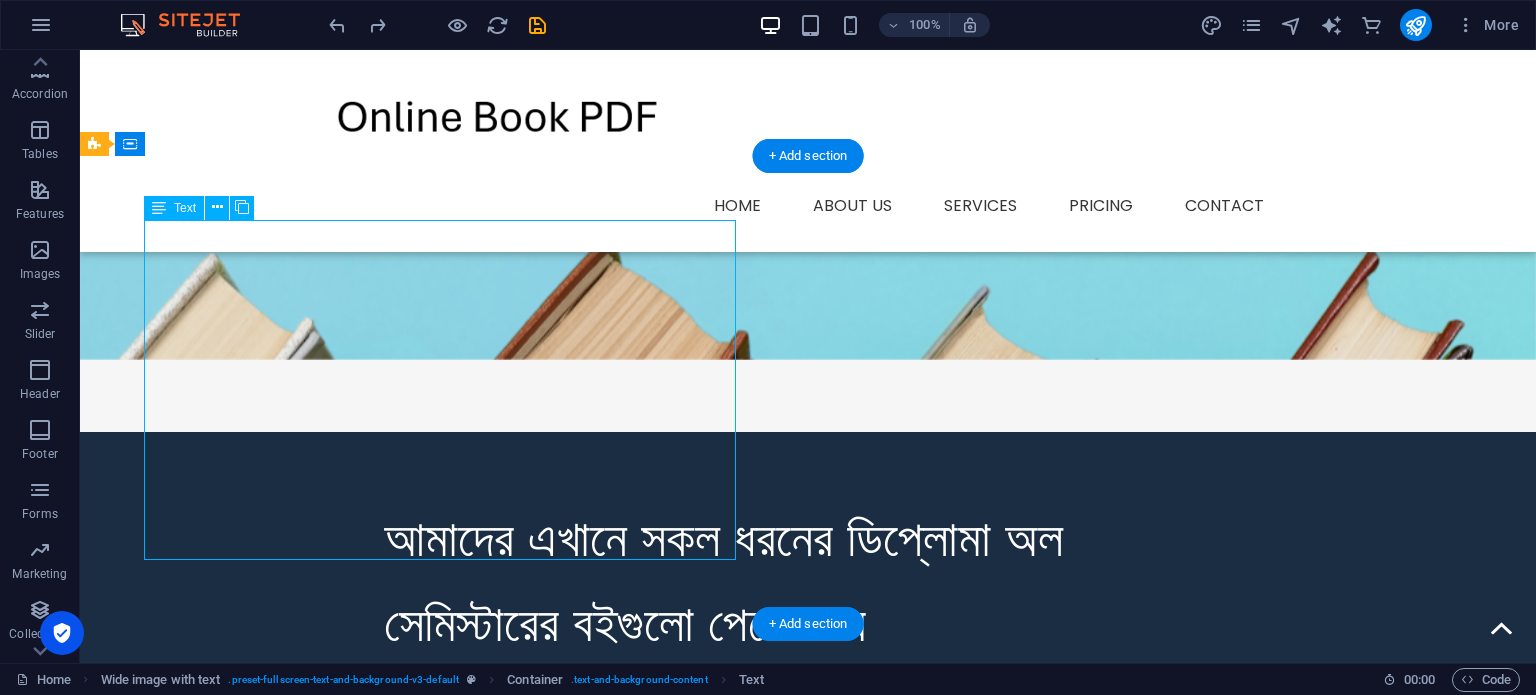 drag, startPoint x: 567, startPoint y: 332, endPoint x: 699, endPoint y: 298, distance: 136.30847 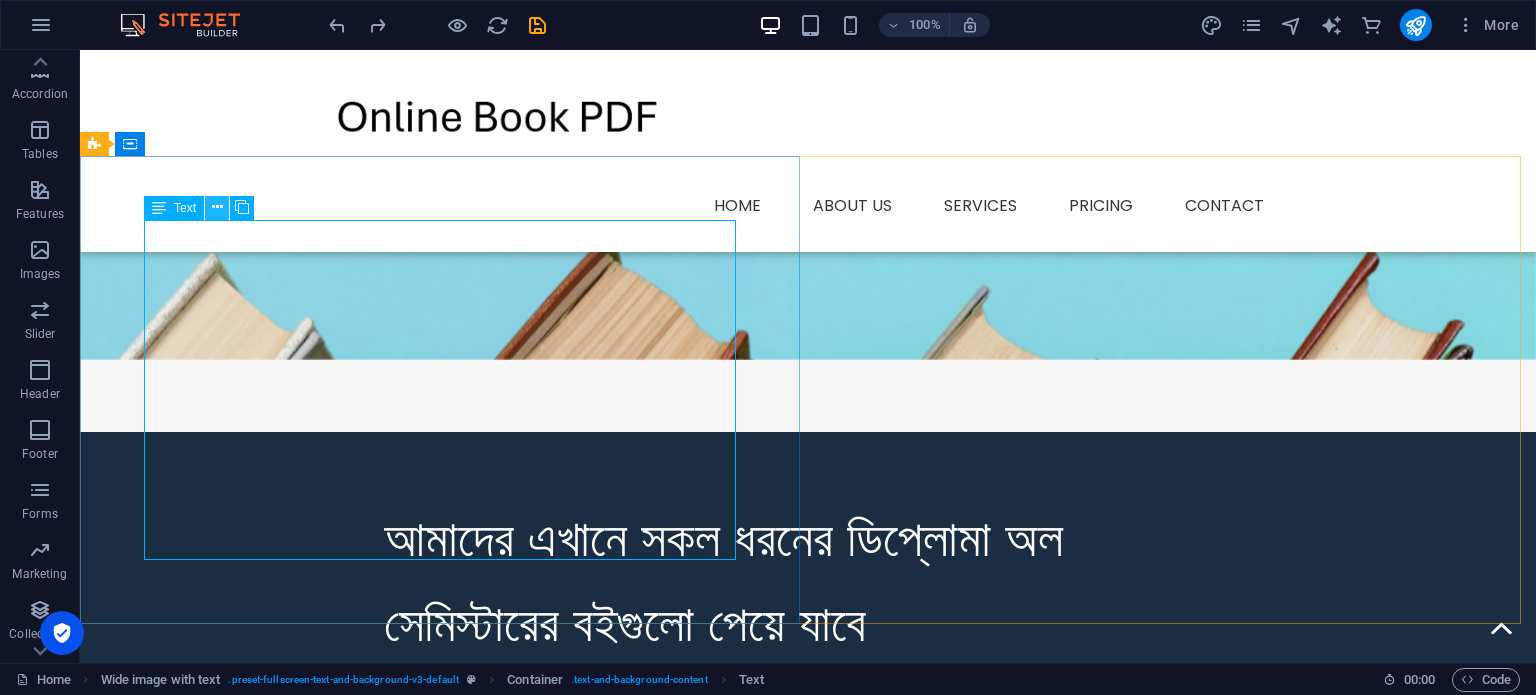 click at bounding box center (217, 207) 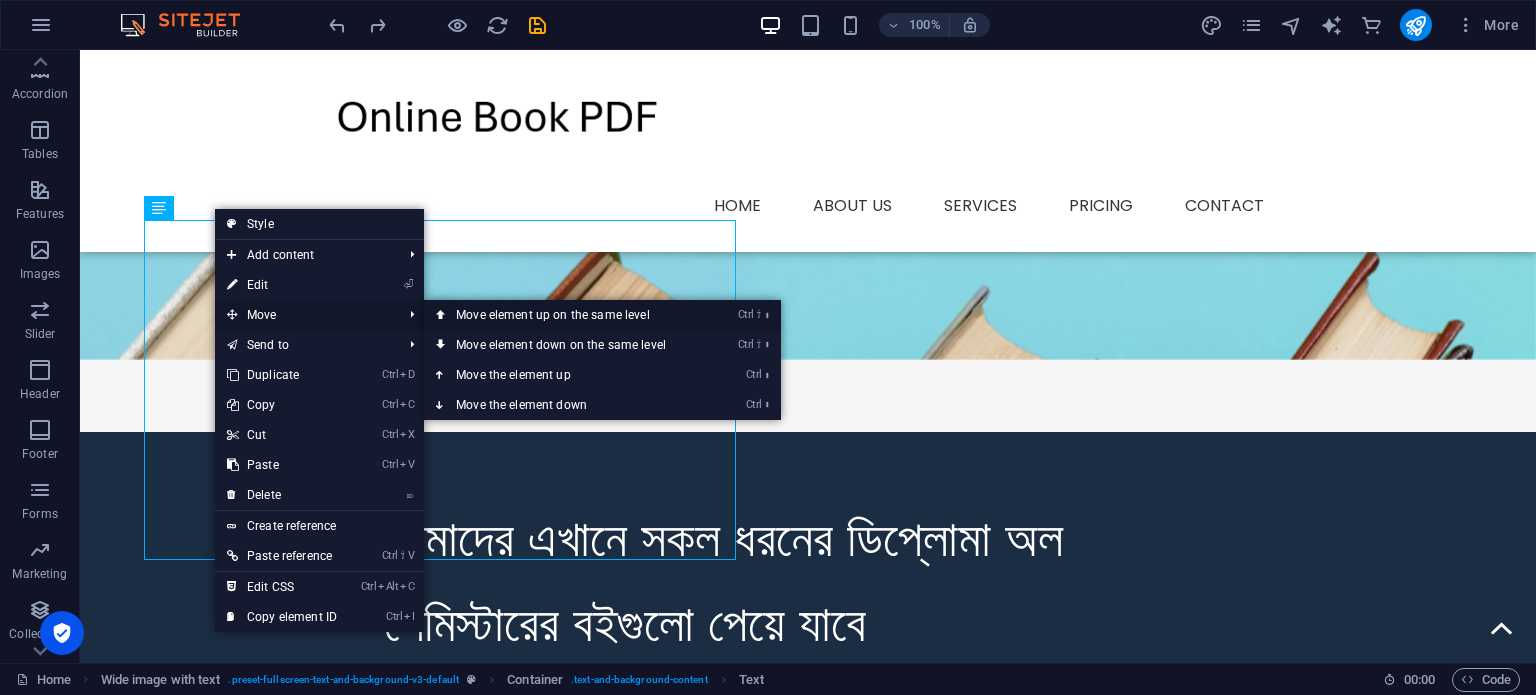 click on "Ctrl ⇧ ⬆  Move element up on the same level" at bounding box center (565, 315) 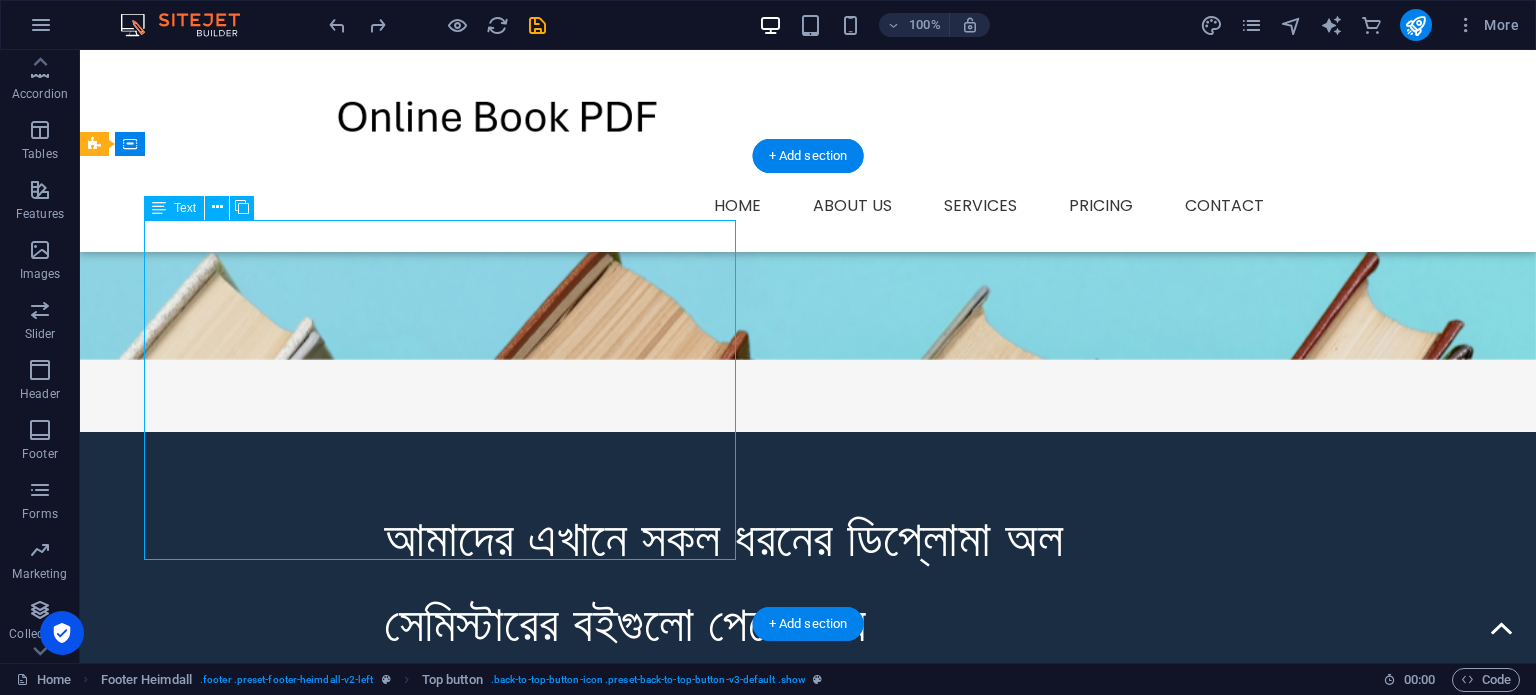 click on "আমাদের এখানে সকল ধরনের ডিপ্লোমা অল সেমিস্টারের বইগুলো পেয়ে যাবে" at bounding box center (808, 581) 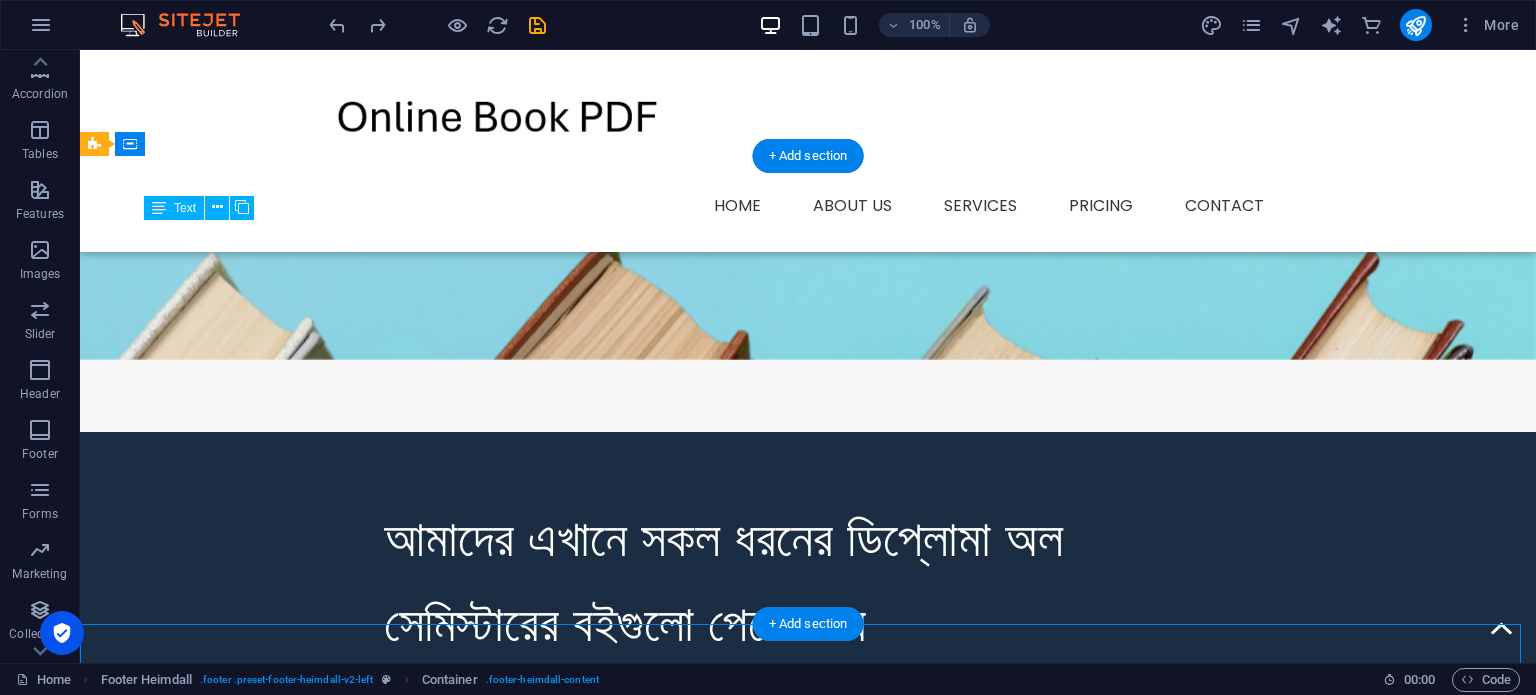 click on "আমাদের এখানে সকল ধরনের ডিপ্লোমা অল সেমিস্টারের বইগুলো পেয়ে যাবে" at bounding box center (808, 581) 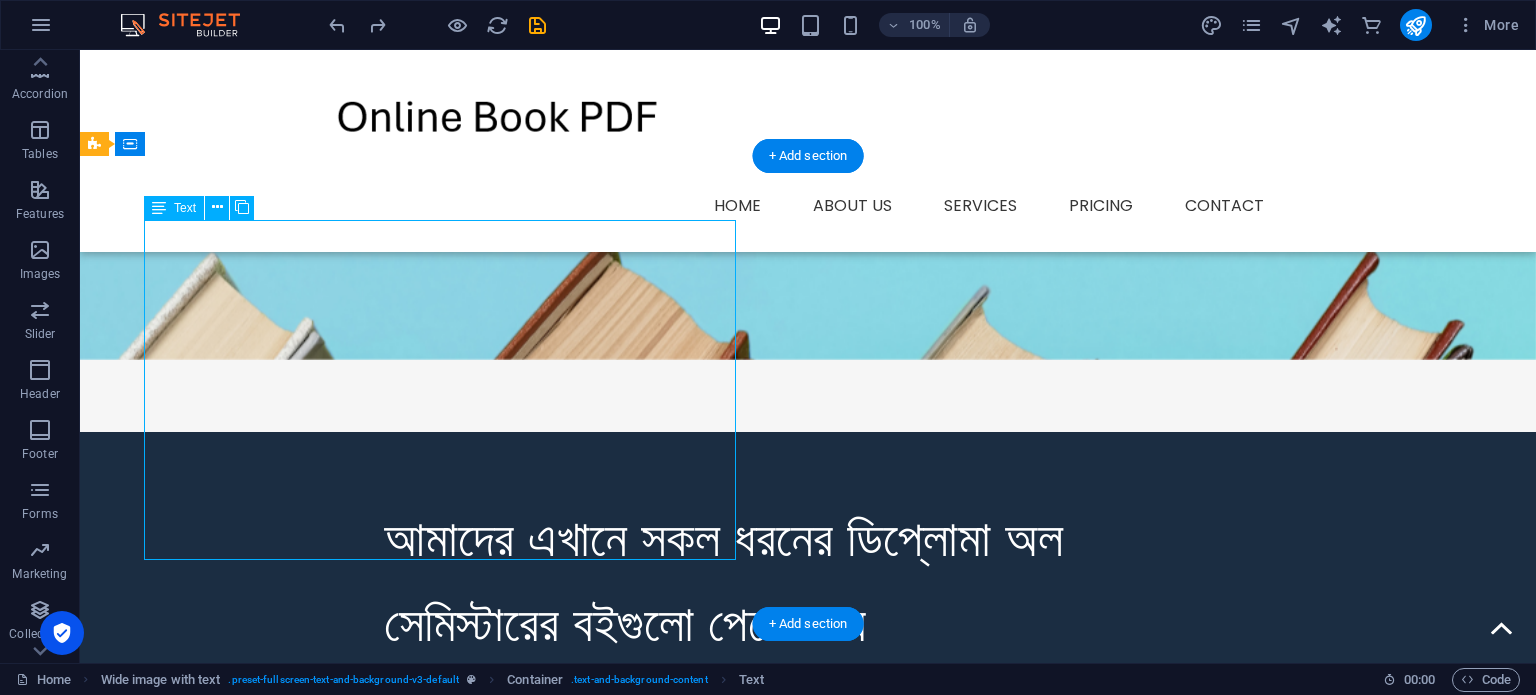 click on "আমাদের এখানে সকল ধরনের ডিপ্লোমা অল সেমিস্টারের বইগুলো পেয়ে যাবে" at bounding box center (808, 581) 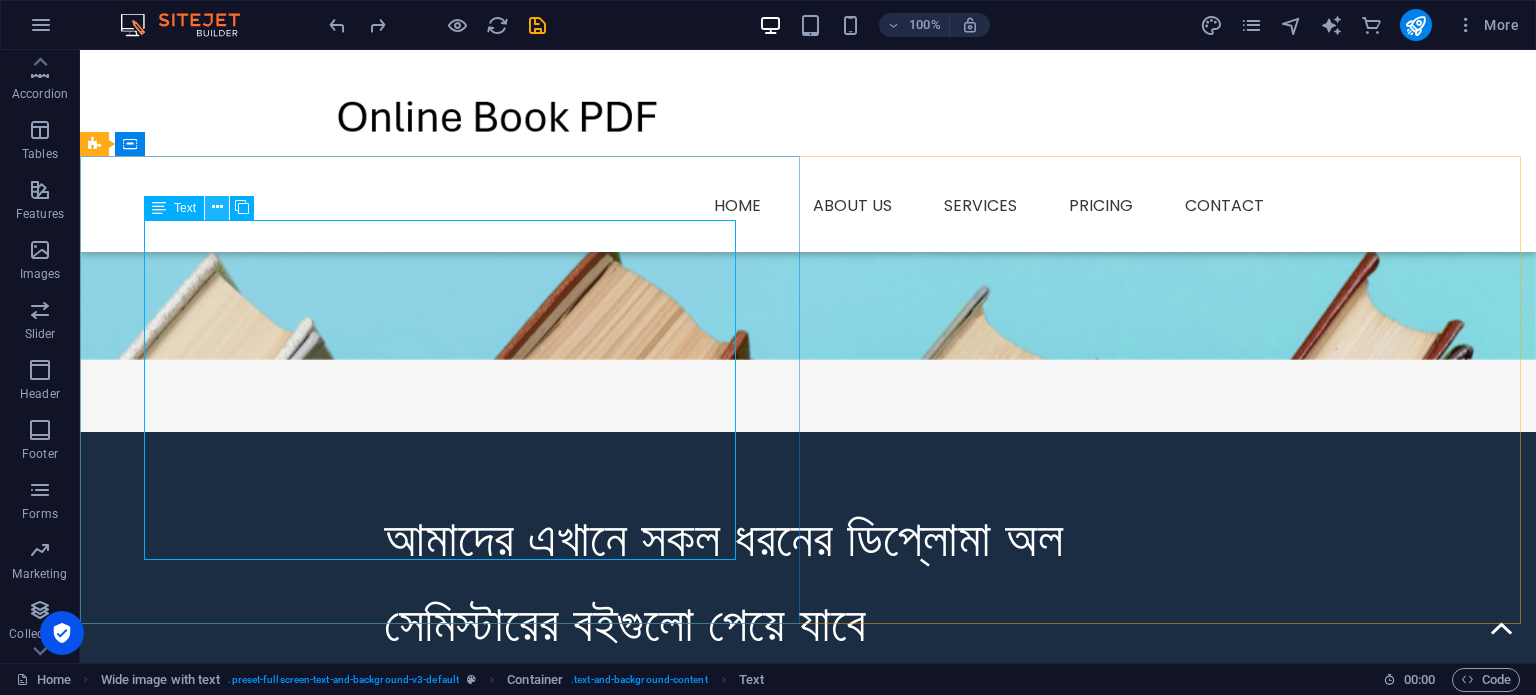 click at bounding box center (217, 207) 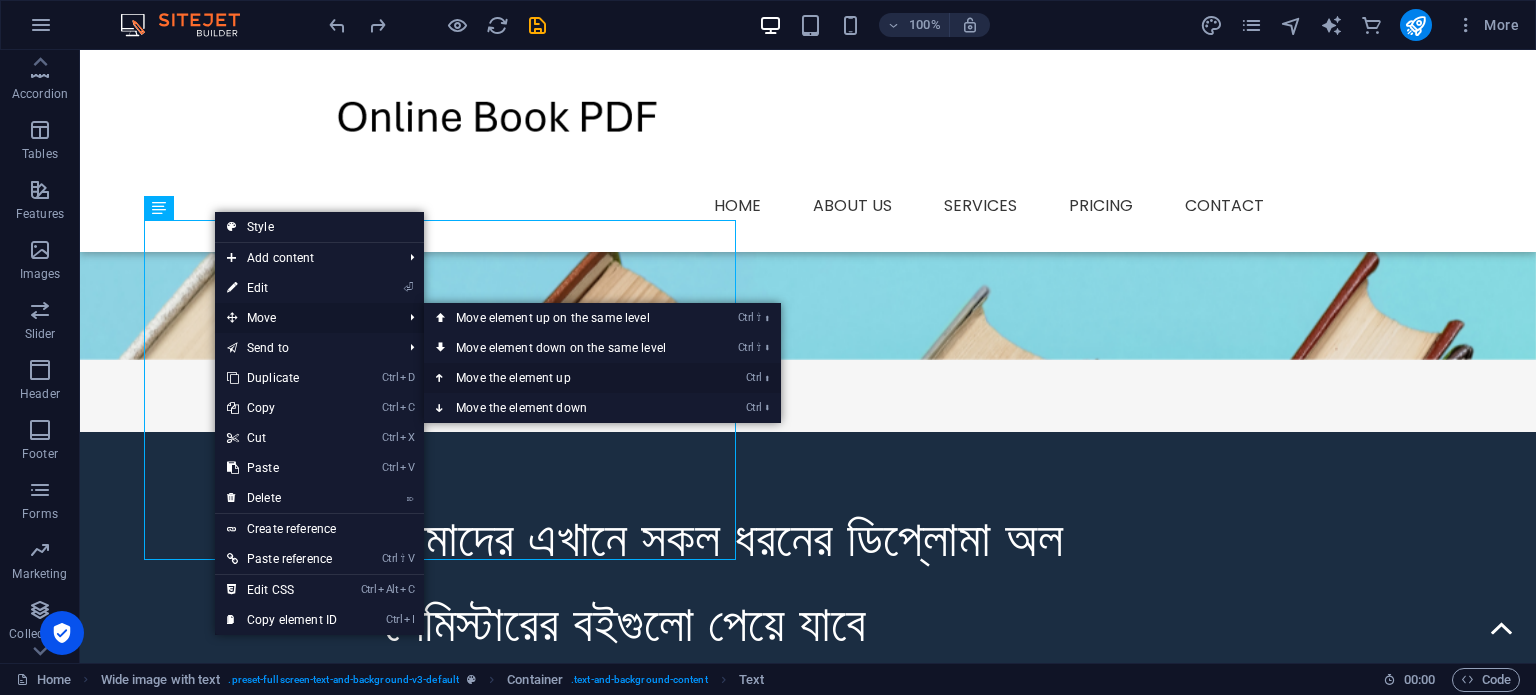 click on "Ctrl ⬆  Move the element up" at bounding box center [565, 378] 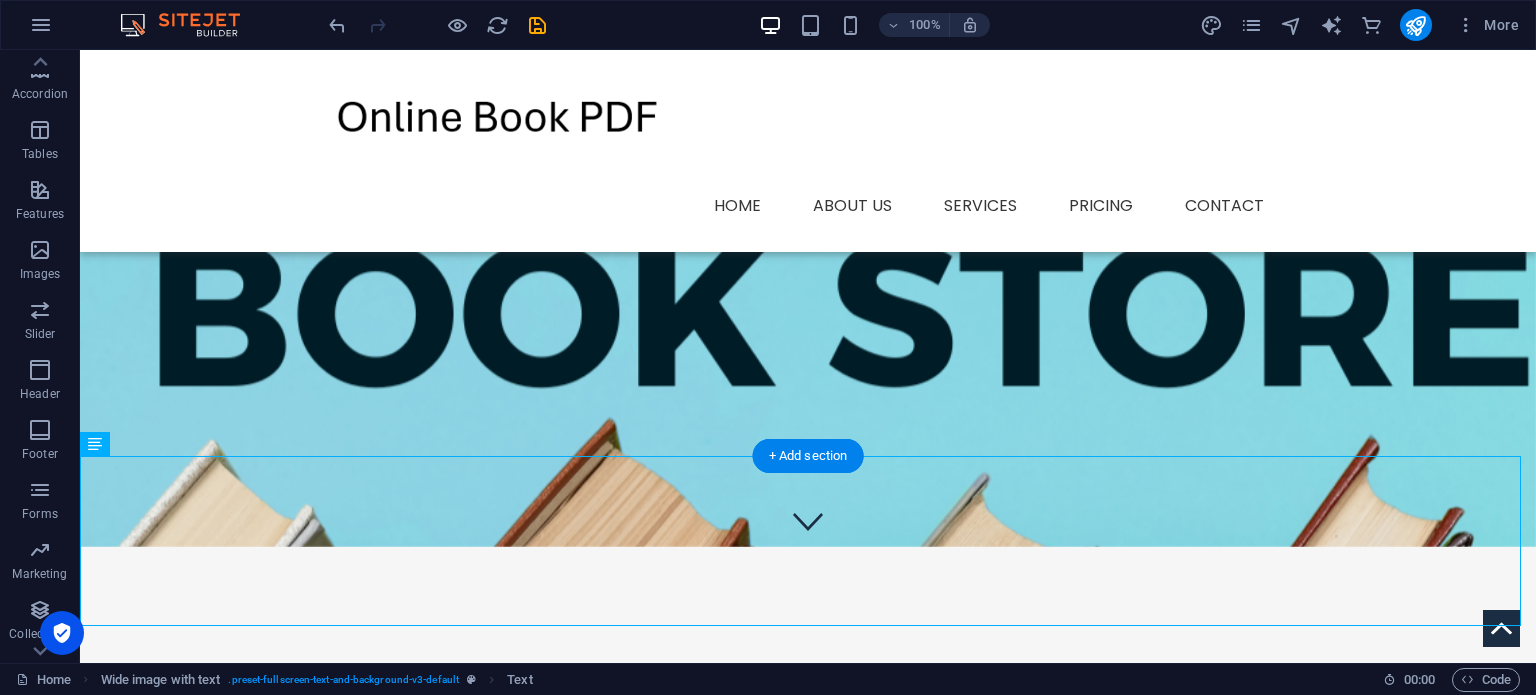 scroll, scrollTop: 416, scrollLeft: 0, axis: vertical 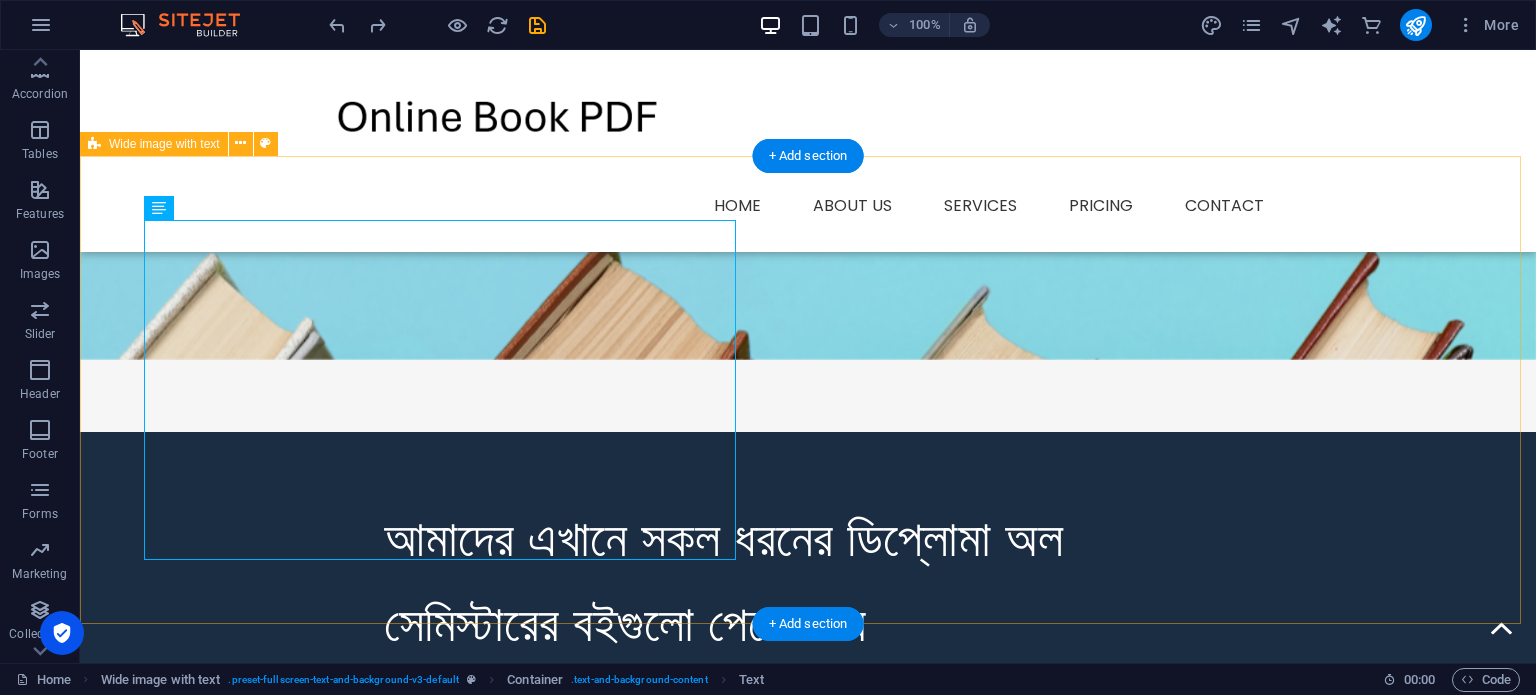 click on "আমাদের এখানে সকল ধরনের ডিপ্লোমা অল সেমিস্টারের বইগুলো পেয়ে যাবে" at bounding box center (808, 581) 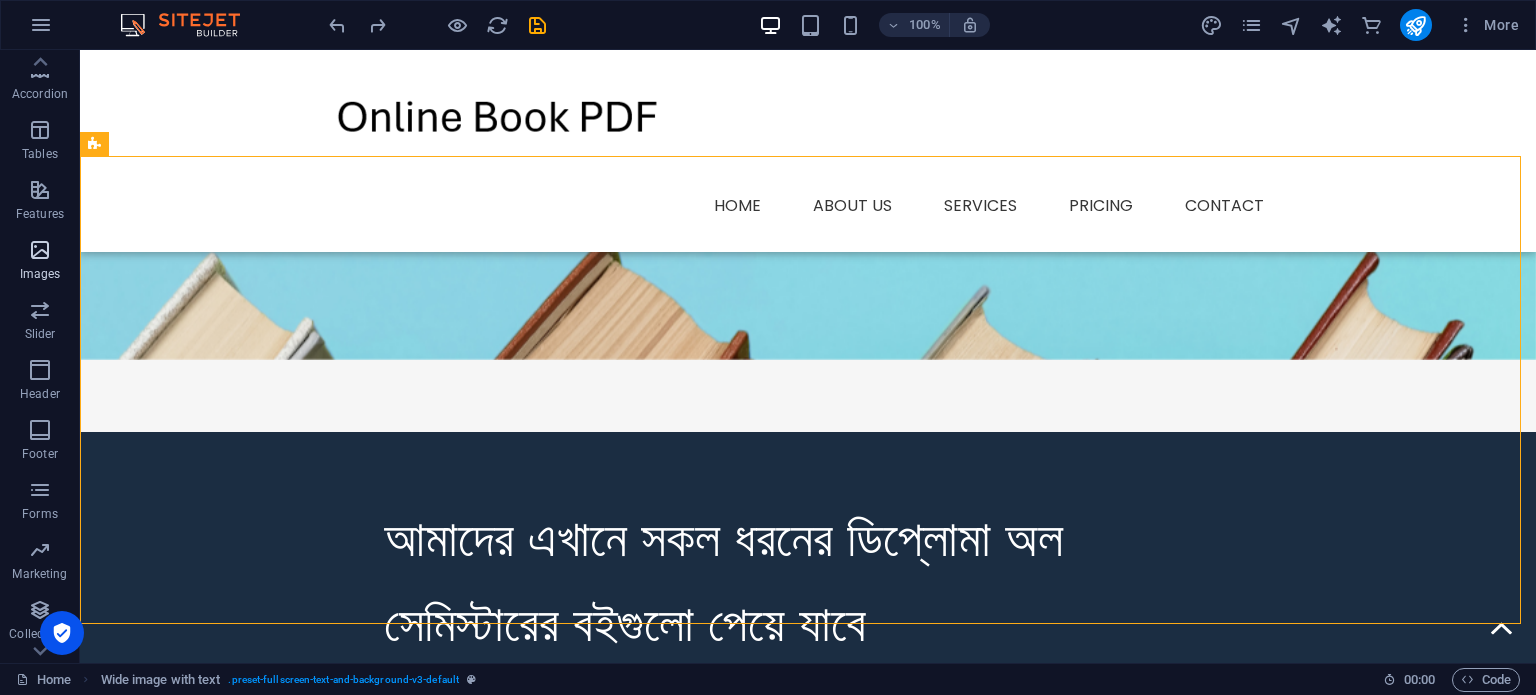 click at bounding box center (40, 250) 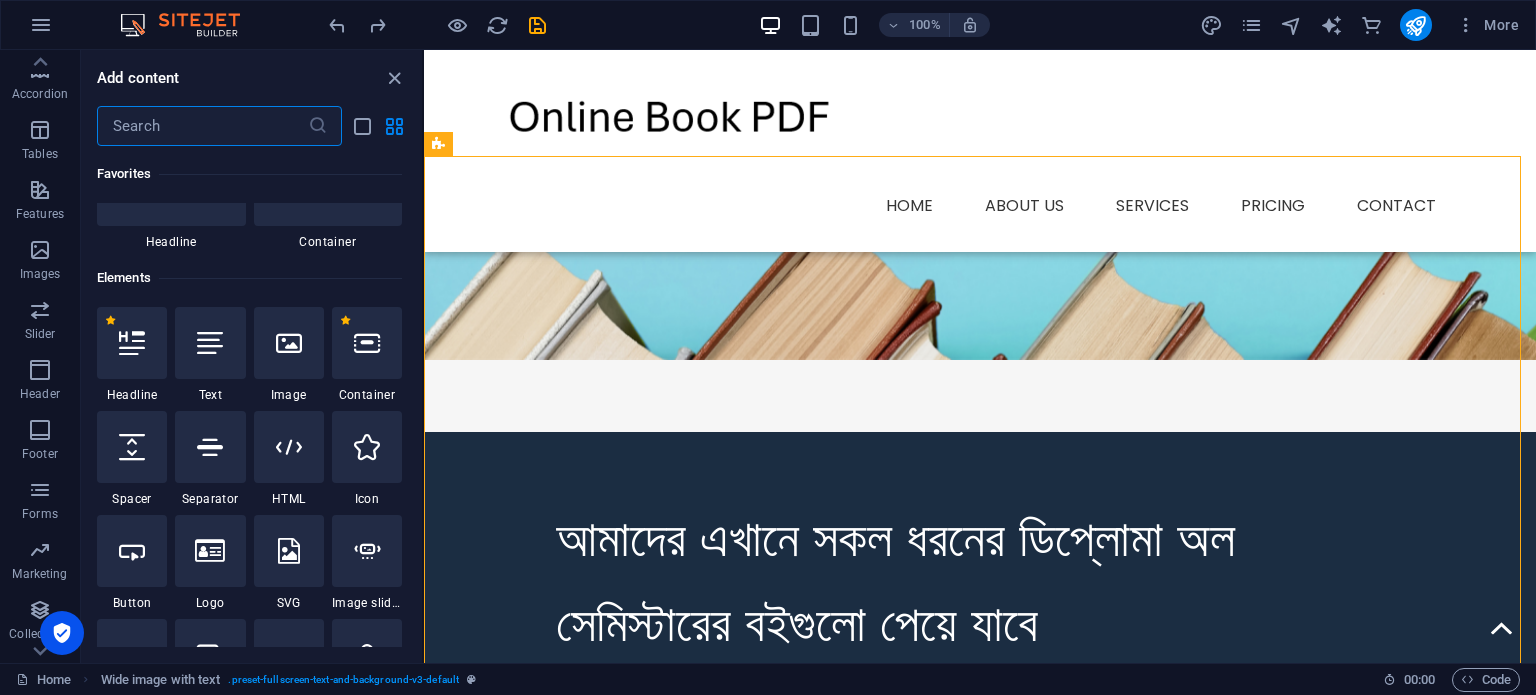 scroll, scrollTop: 76, scrollLeft: 0, axis: vertical 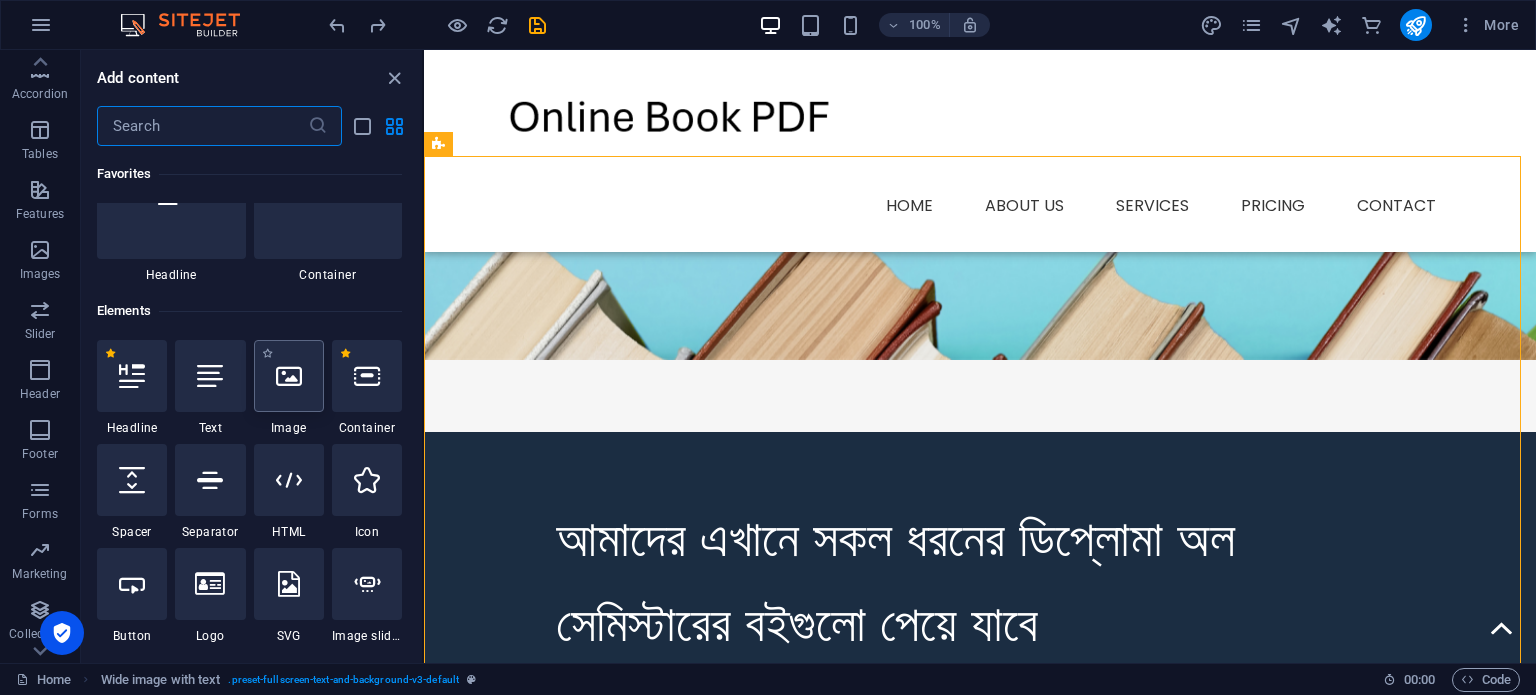 click at bounding box center [289, 376] 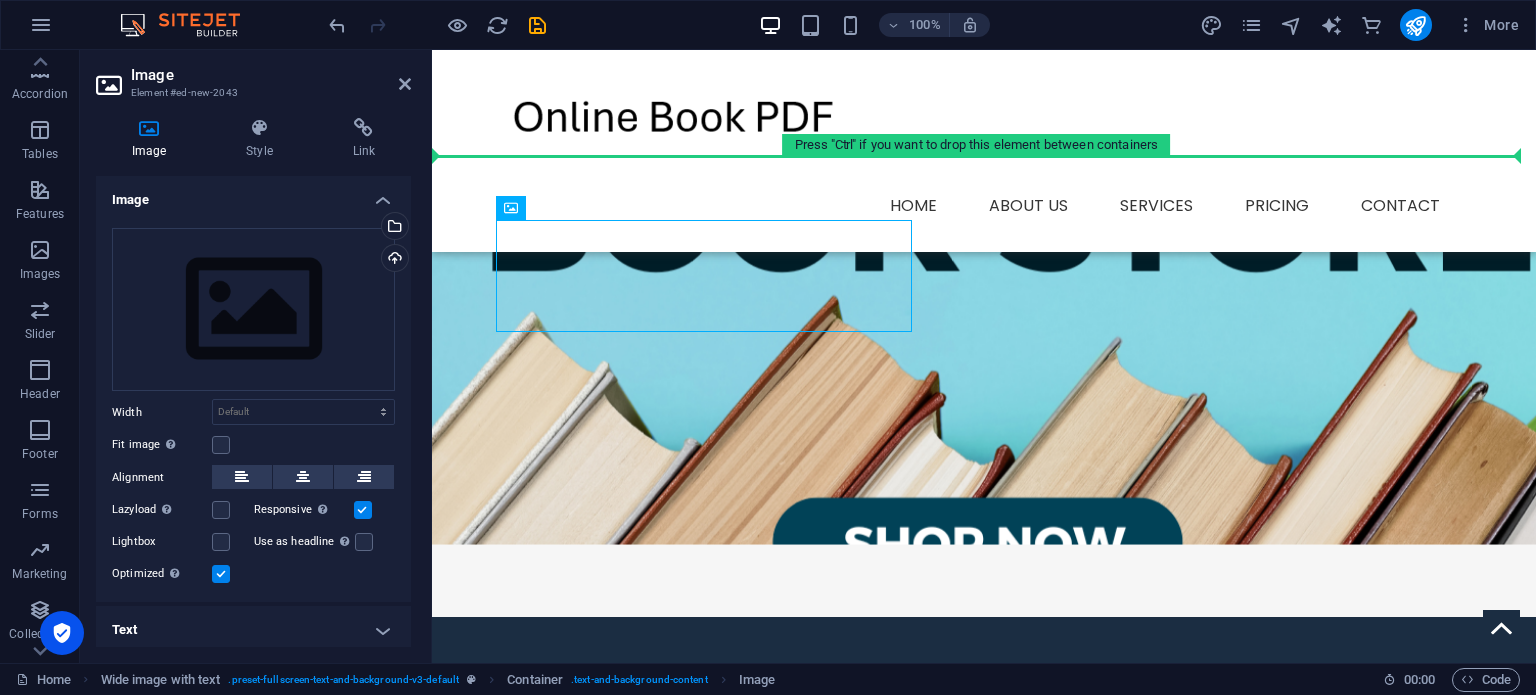 drag, startPoint x: 656, startPoint y: 274, endPoint x: 1111, endPoint y: 314, distance: 456.75485 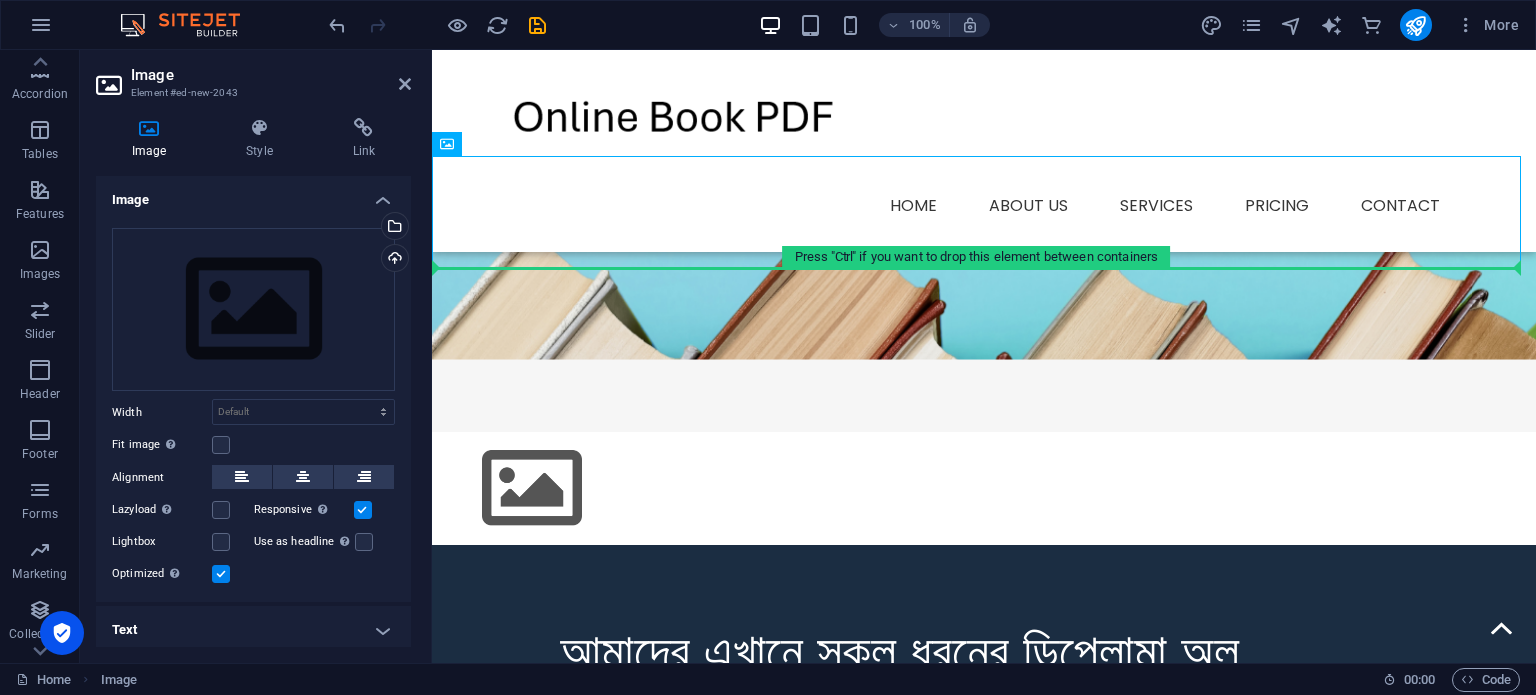 drag, startPoint x: 995, startPoint y: 221, endPoint x: 1241, endPoint y: 531, distance: 395.7474 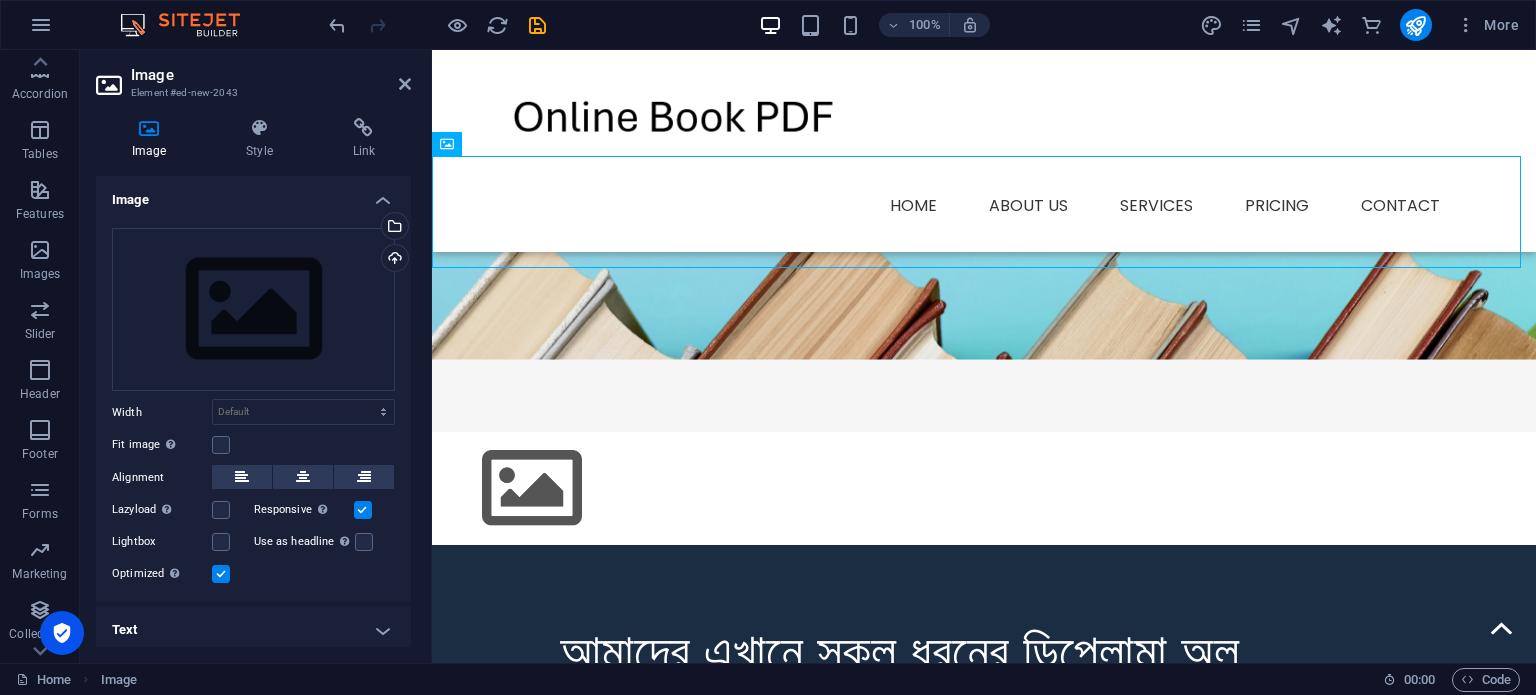 click on "আমাদের এখানে সকল ধরনের ডিপ্লোমা অল সেমিস্টারের বইগুলো পেয়ে যাবে" at bounding box center (984, 694) 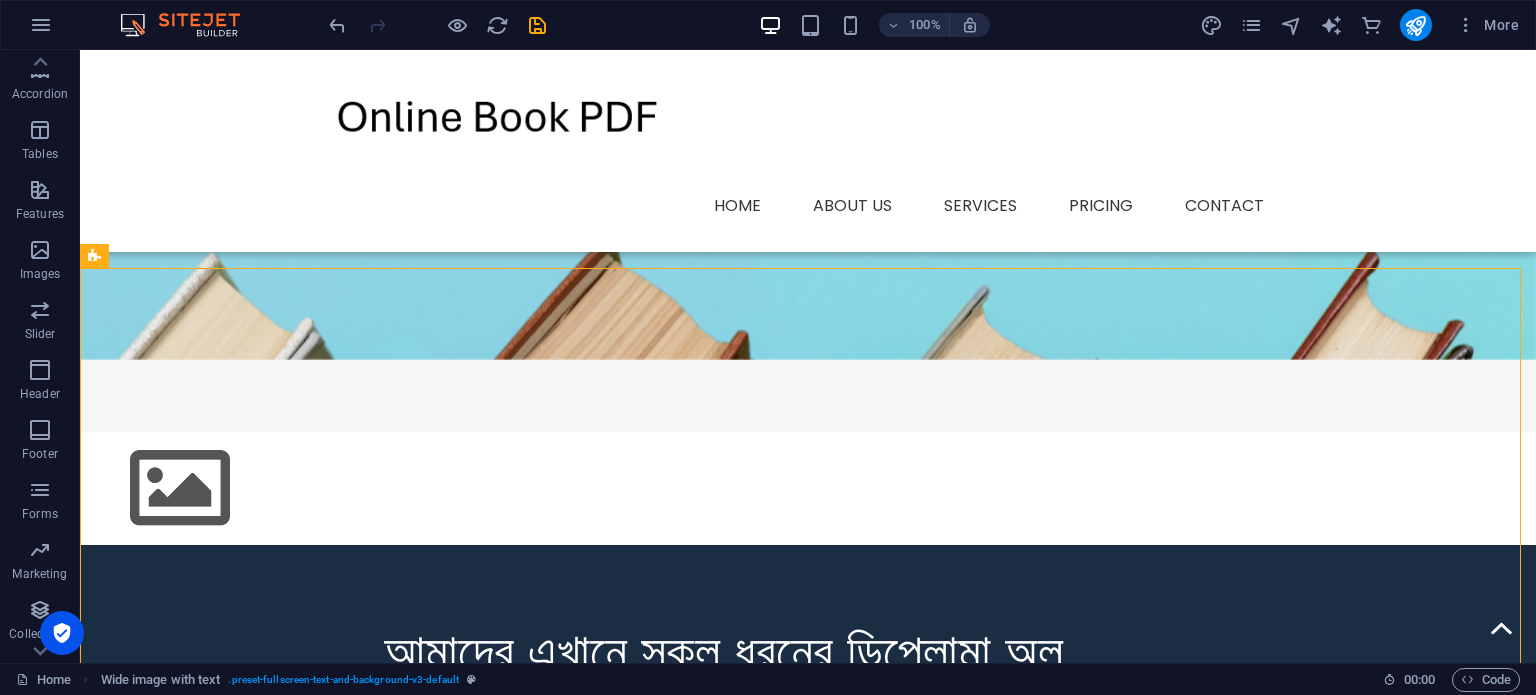 click on "আমাদের এখানে সকল ধরনের ডিপ্লোমা অল সেমিস্টারের বইগুলো পেয়ে যাবে" at bounding box center [808, 694] 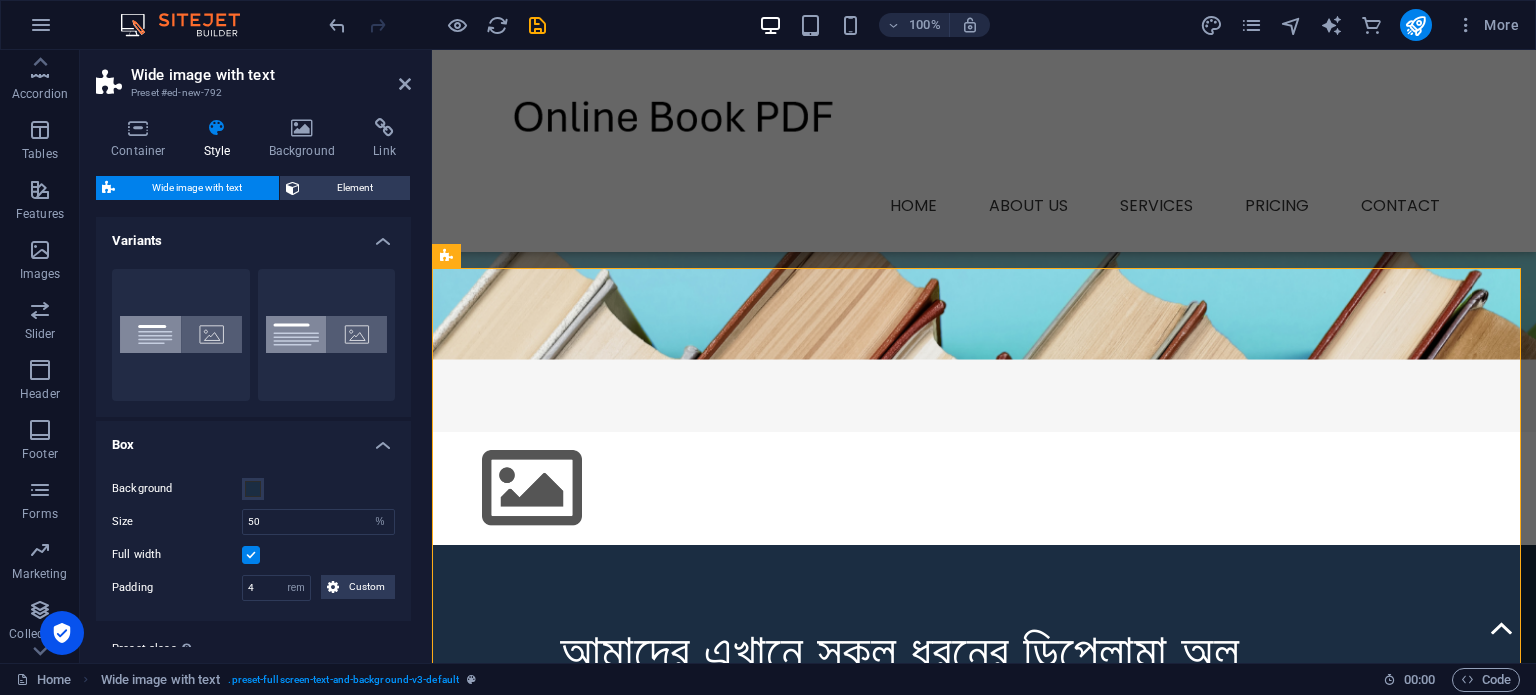click on "আমাদের এখানে সকল ধরনের ডিপ্লোমা অল সেমিস্টারের বইগুলো পেয়ে যাবে" at bounding box center [984, 694] 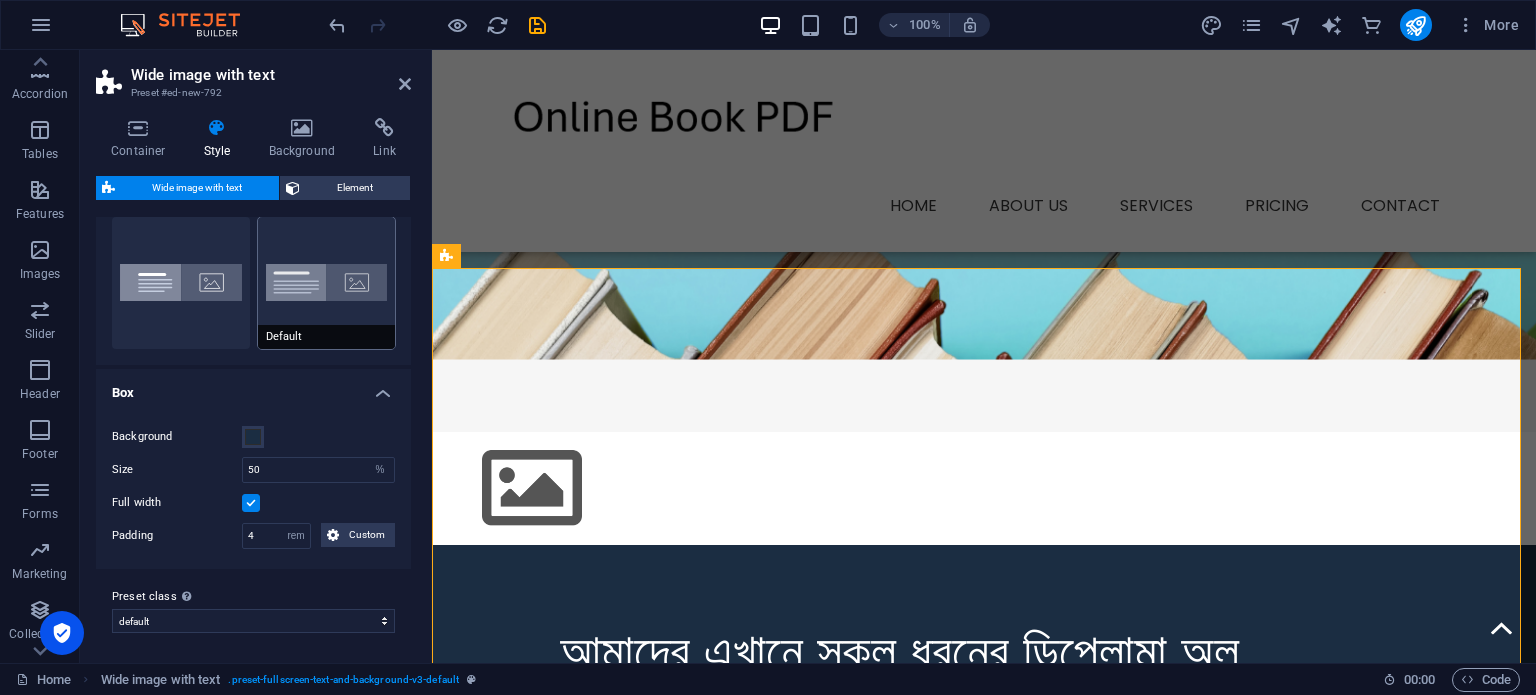 click on "Default" at bounding box center (327, 283) 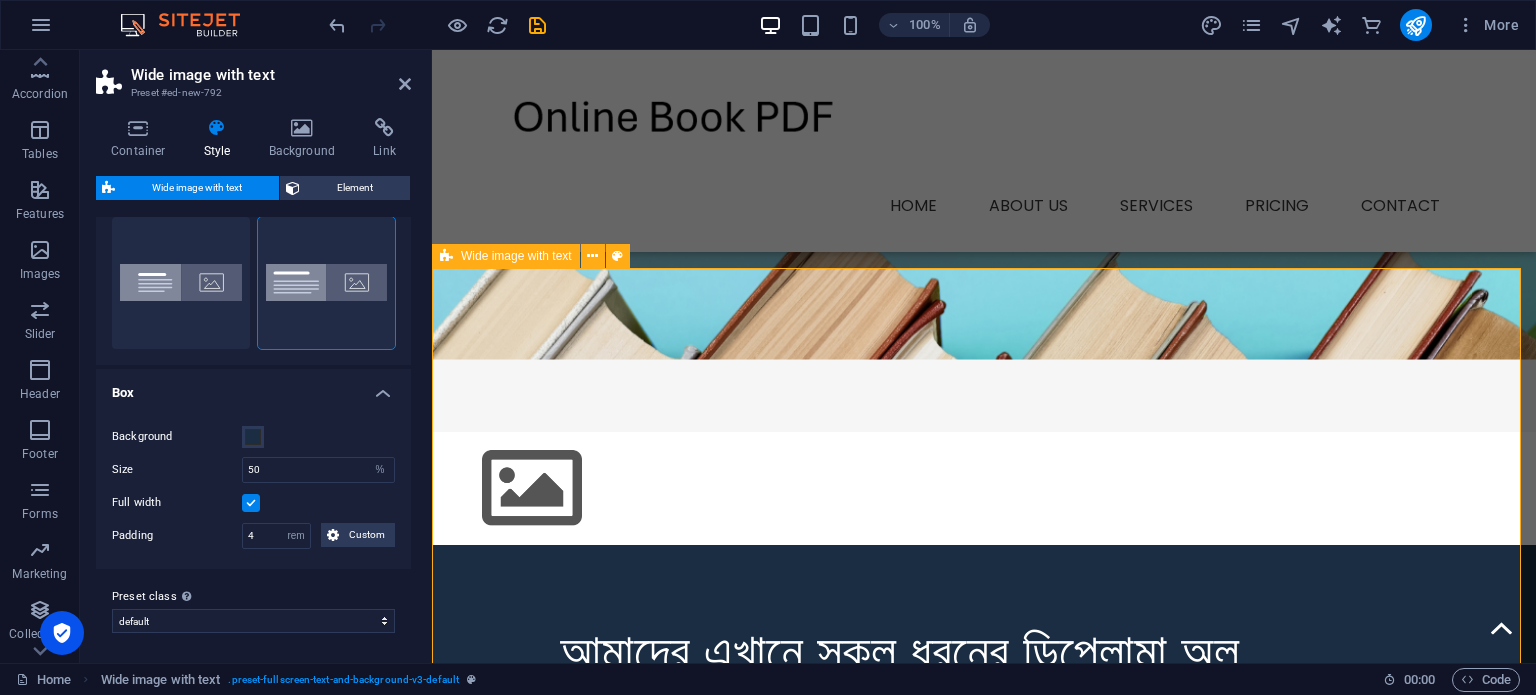 click on "আমাদের এখানে সকল ধরনের ডিপ্লোমা অল সেমিস্টারের বইগুলো পেয়ে যাবে" at bounding box center (984, 694) 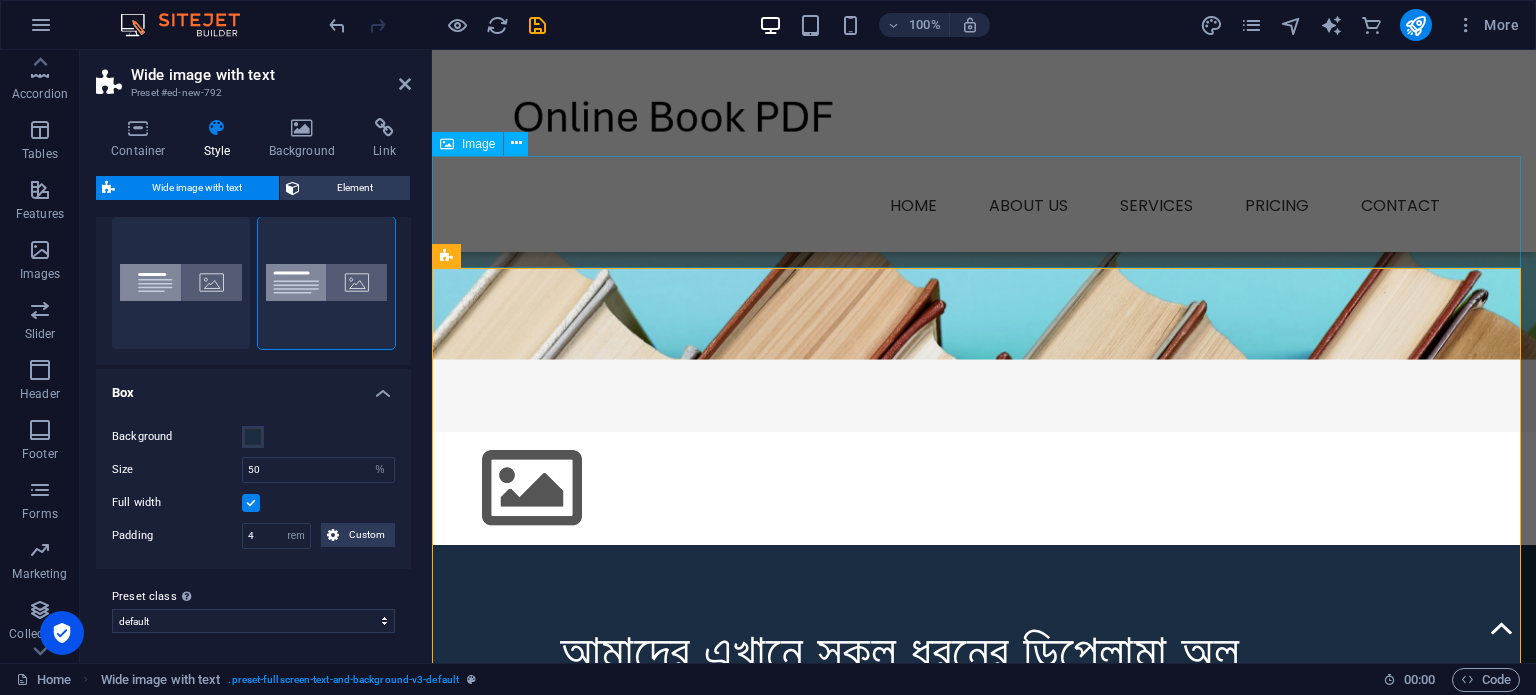 click at bounding box center (984, 488) 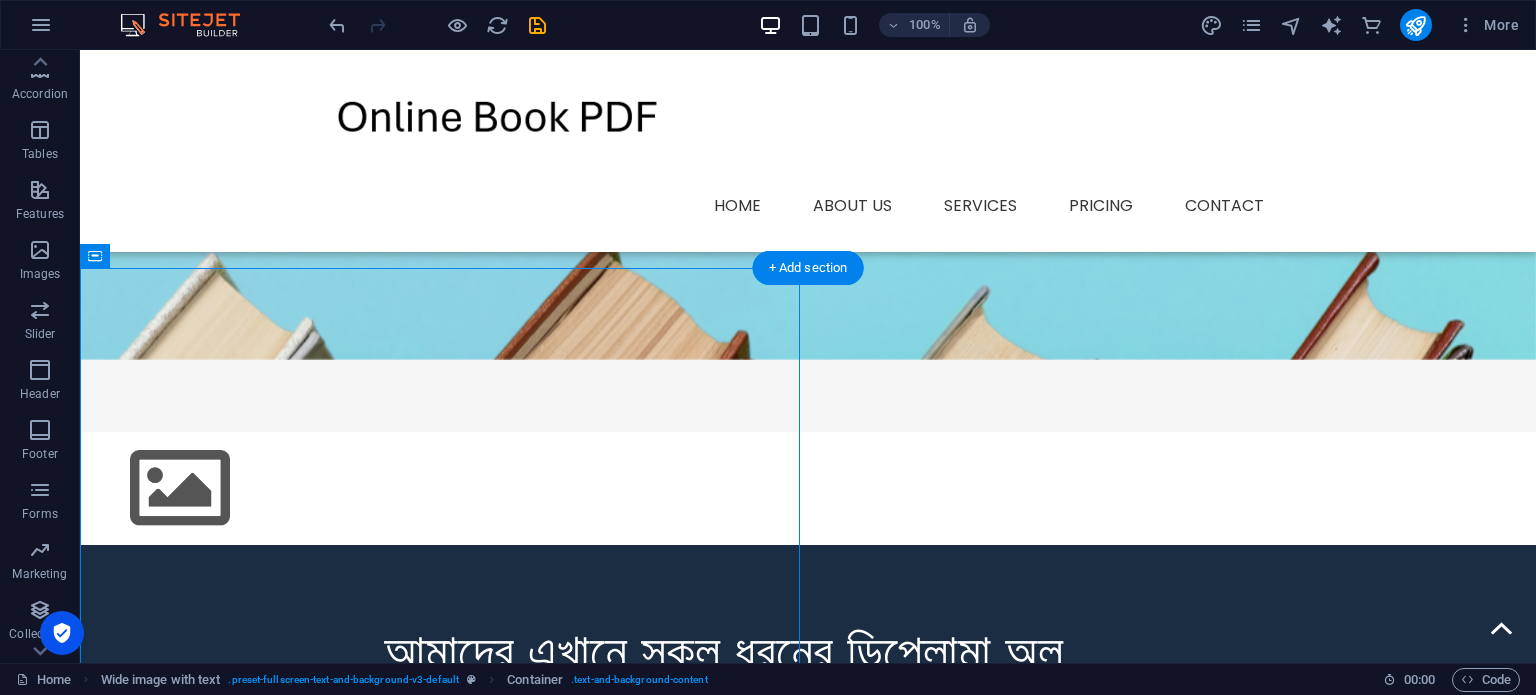 drag, startPoint x: 933, startPoint y: 381, endPoint x: 822, endPoint y: 449, distance: 130.17296 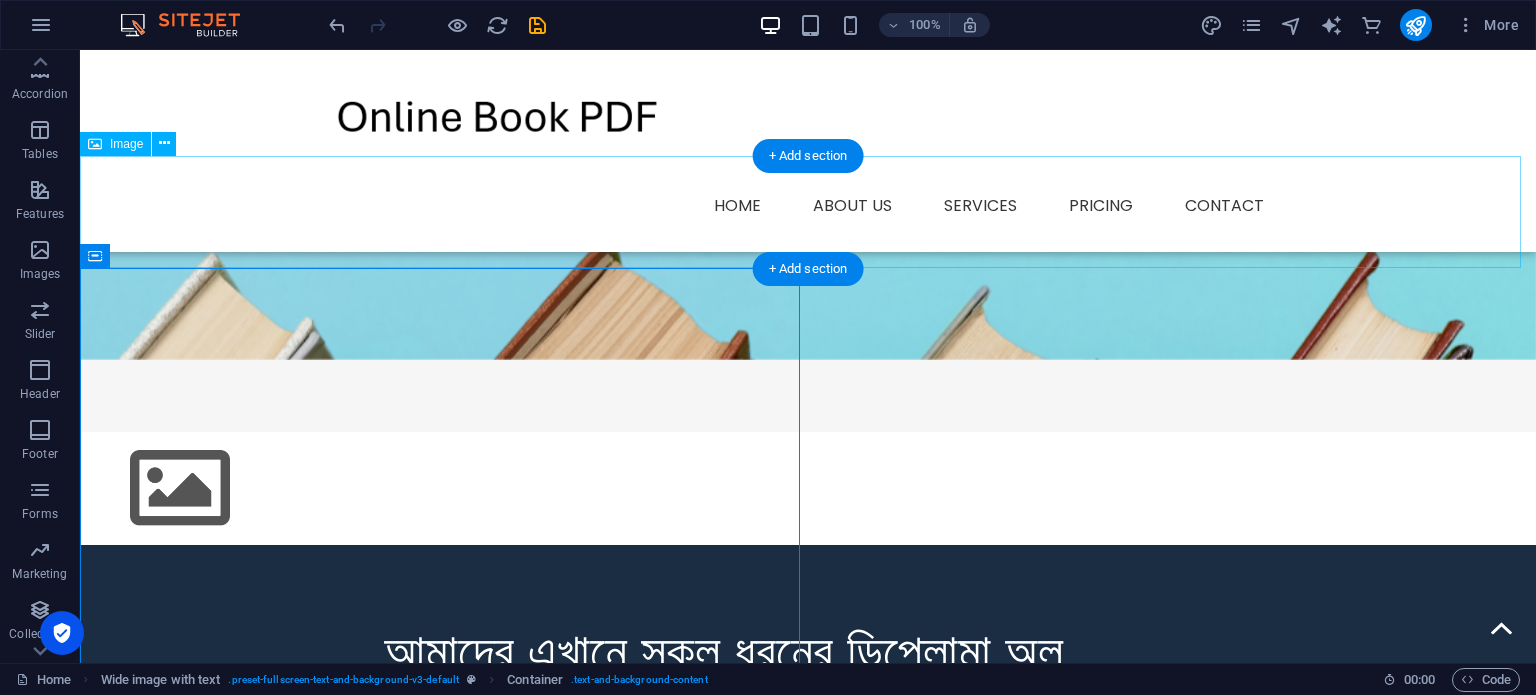 drag, startPoint x: 302, startPoint y: 258, endPoint x: 282, endPoint y: 262, distance: 20.396078 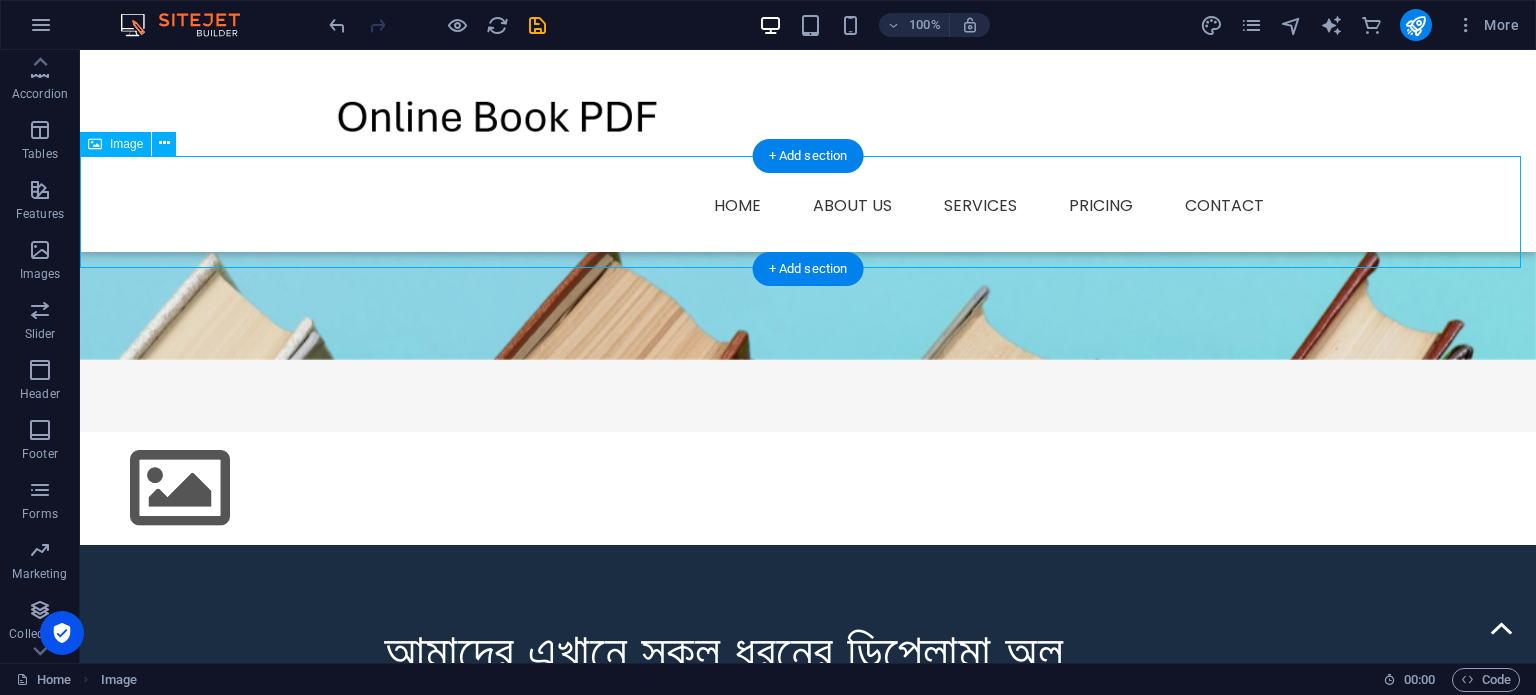 click at bounding box center [808, 488] 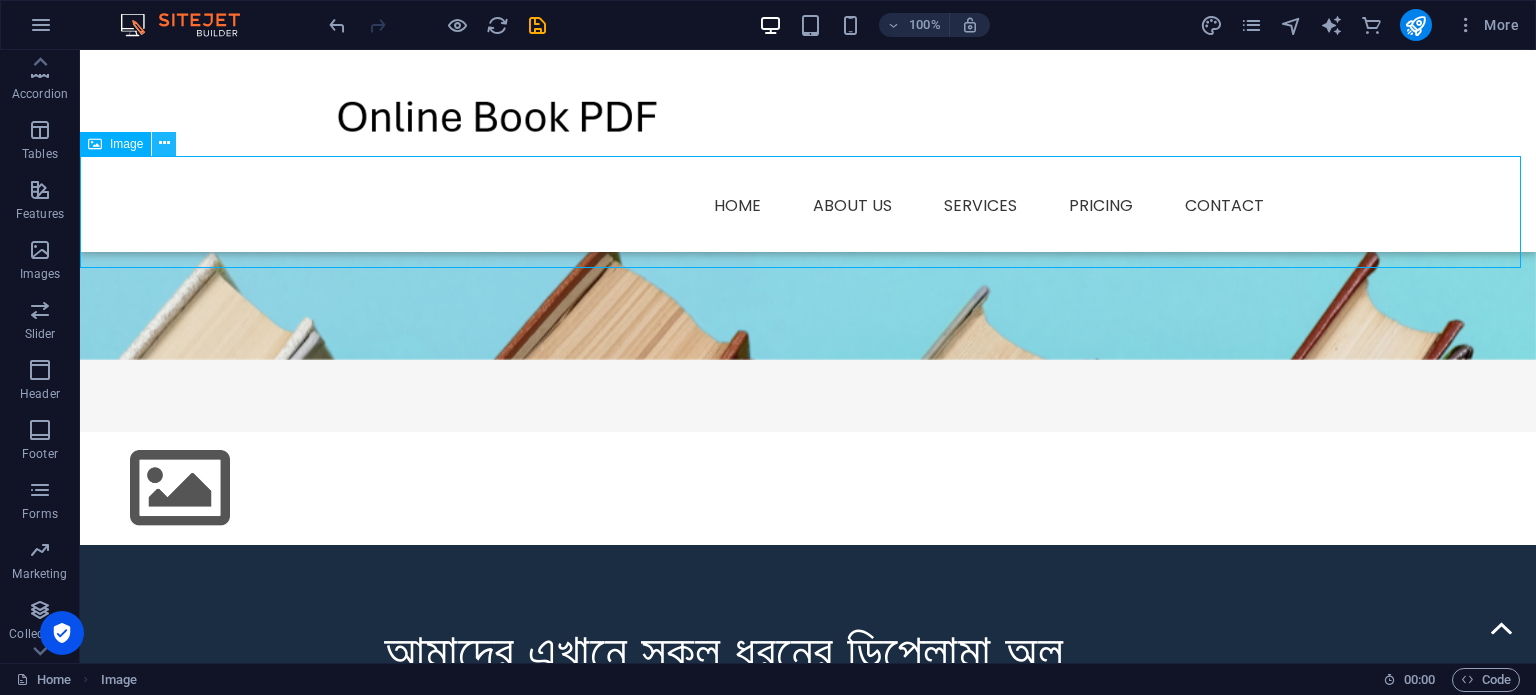 click at bounding box center (164, 144) 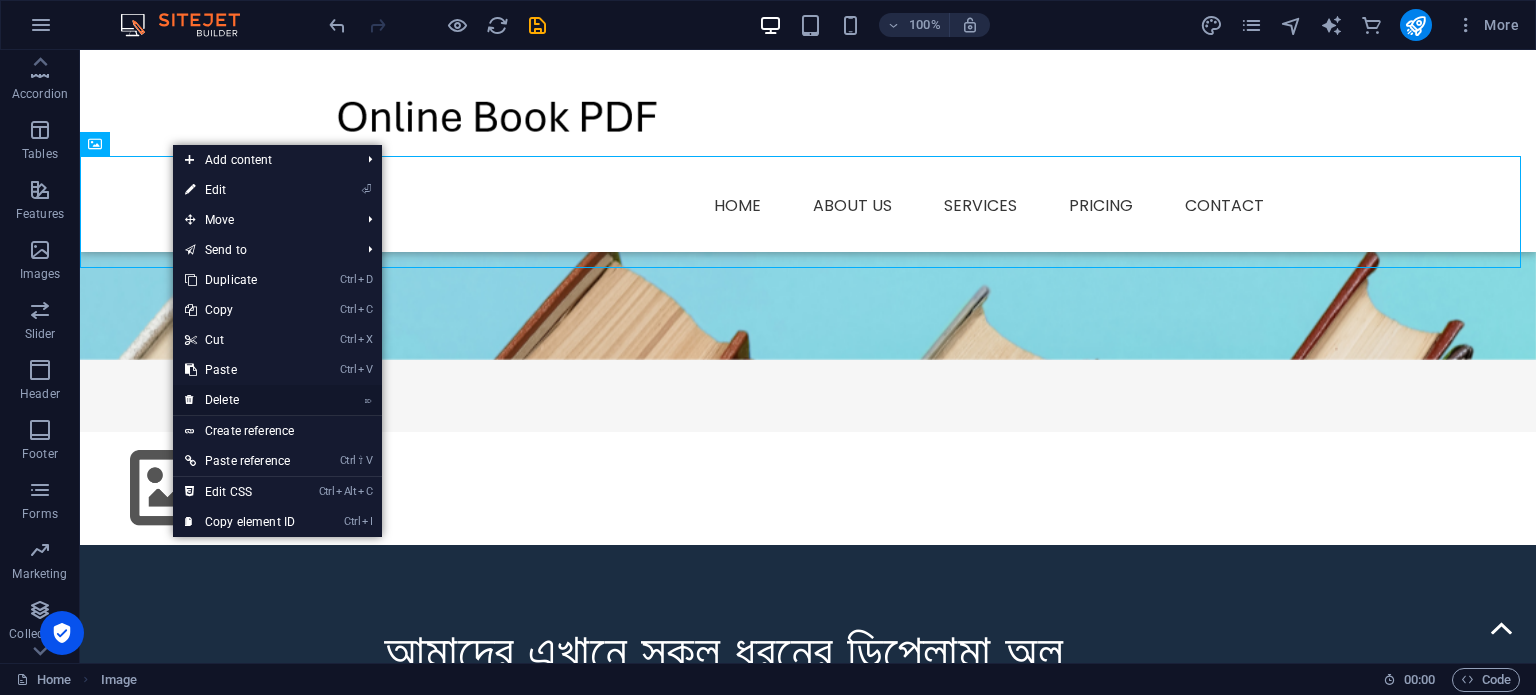 click on "⌦  Delete" at bounding box center [240, 400] 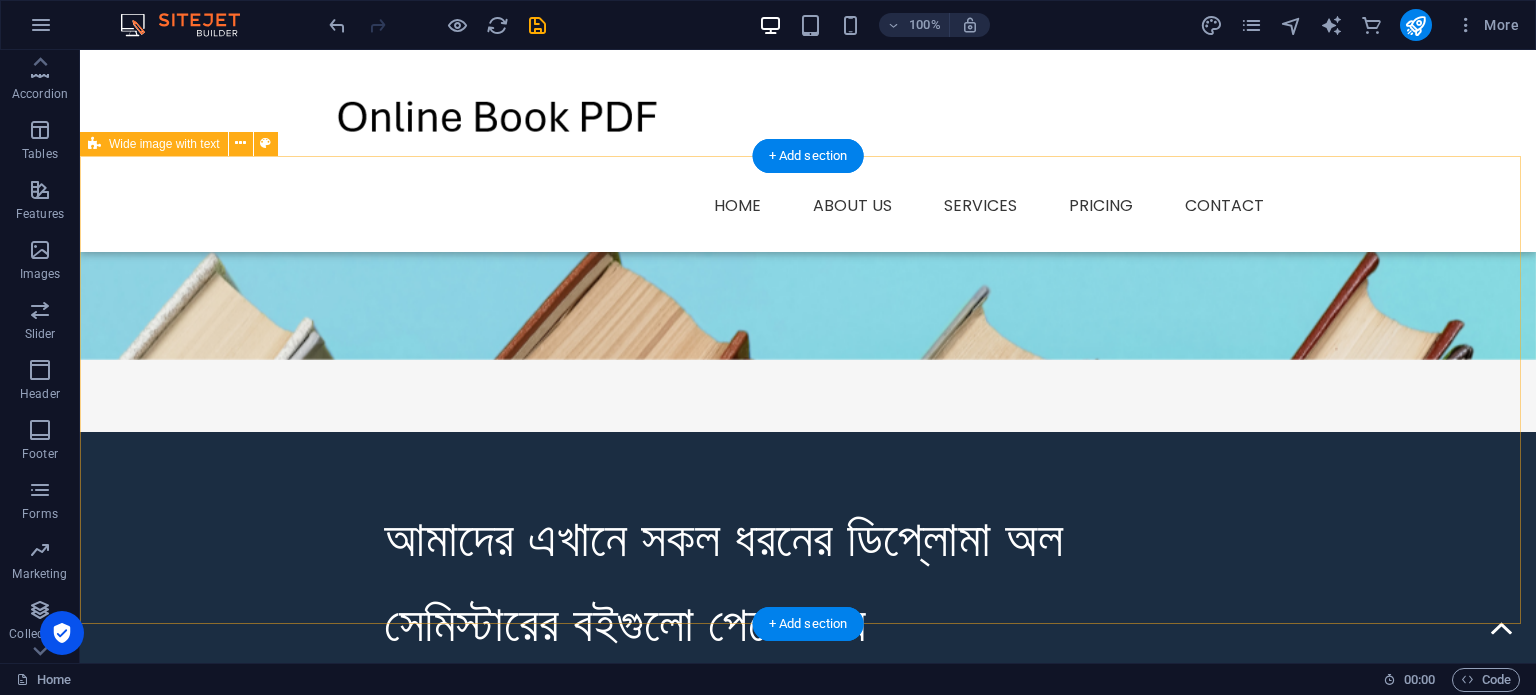 click on "আমাদের এখানে সকল ধরনের ডিপ্লোমা অল সেমিস্টারের বইগুলো পেয়ে যাবে" at bounding box center (808, 581) 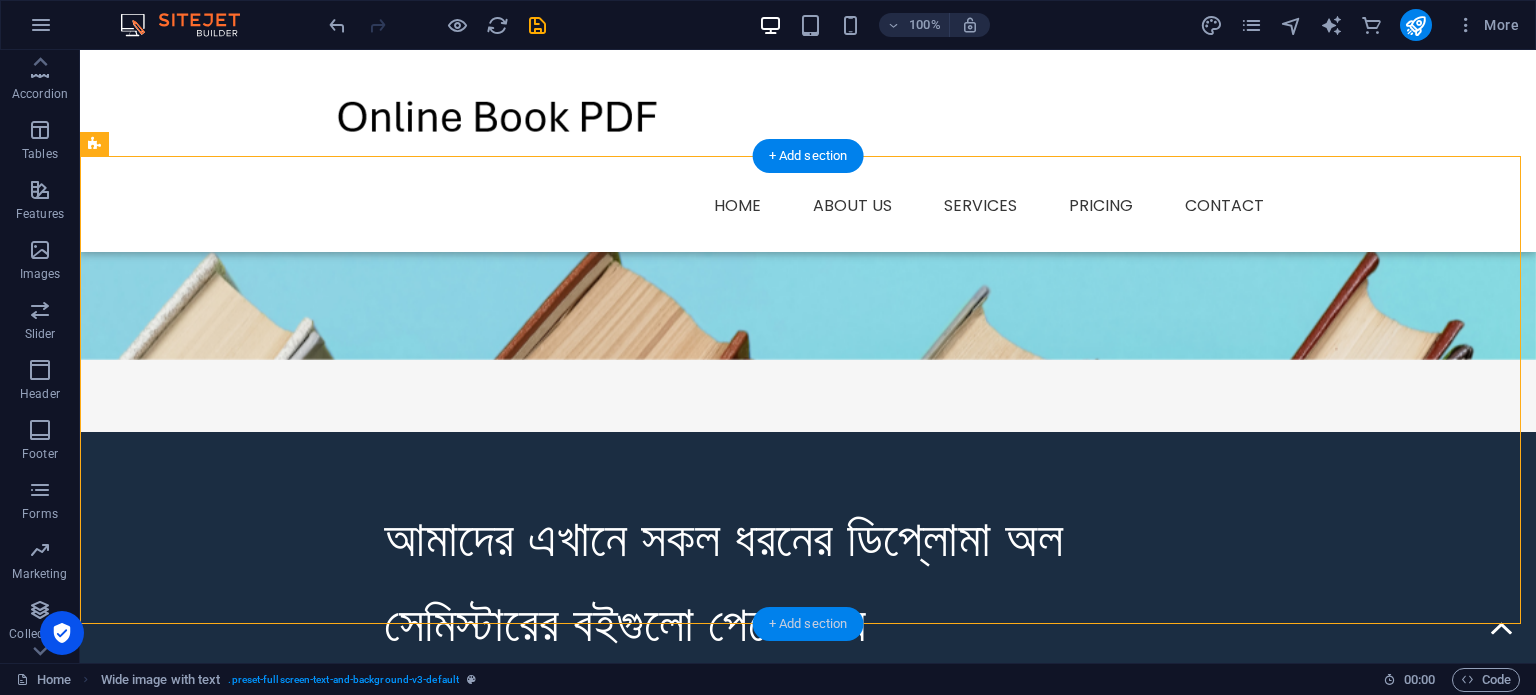 click on "+ Add section" at bounding box center [808, 624] 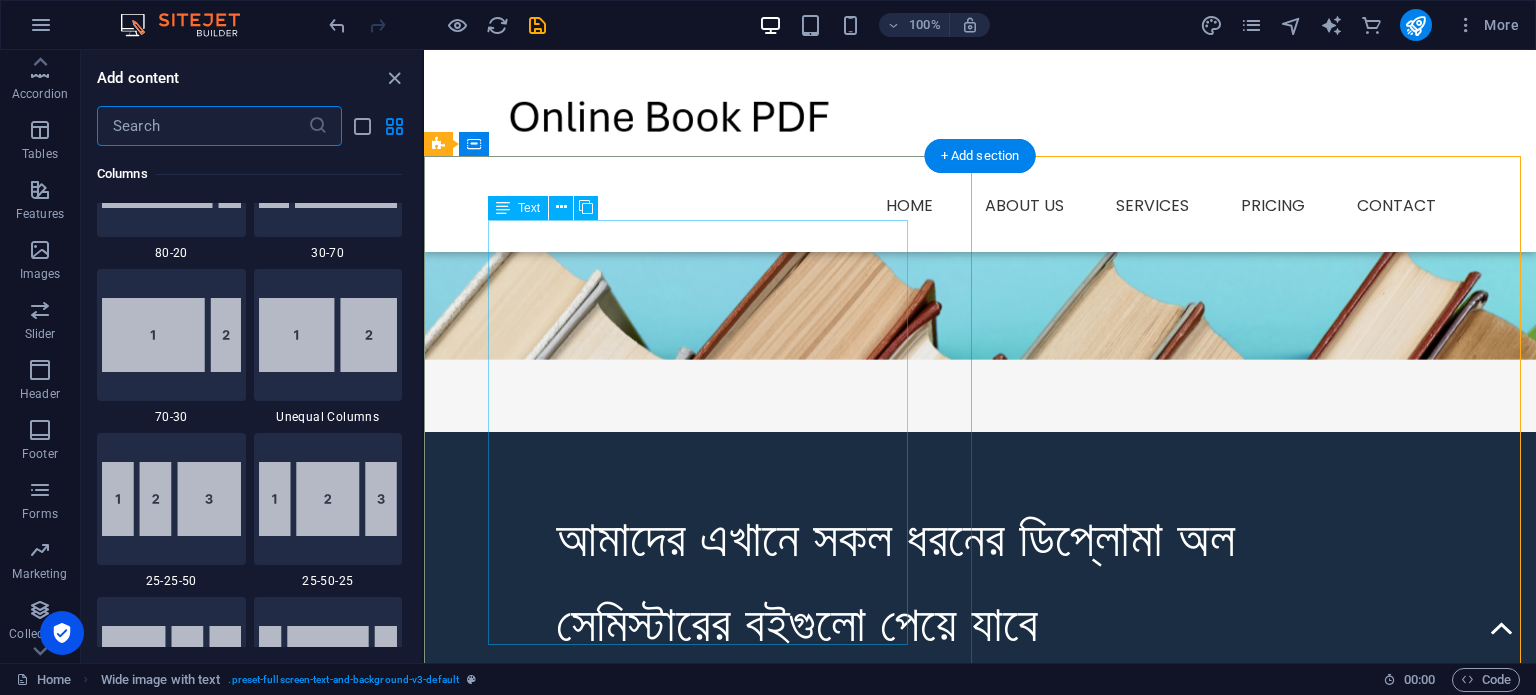 scroll, scrollTop: 3499, scrollLeft: 0, axis: vertical 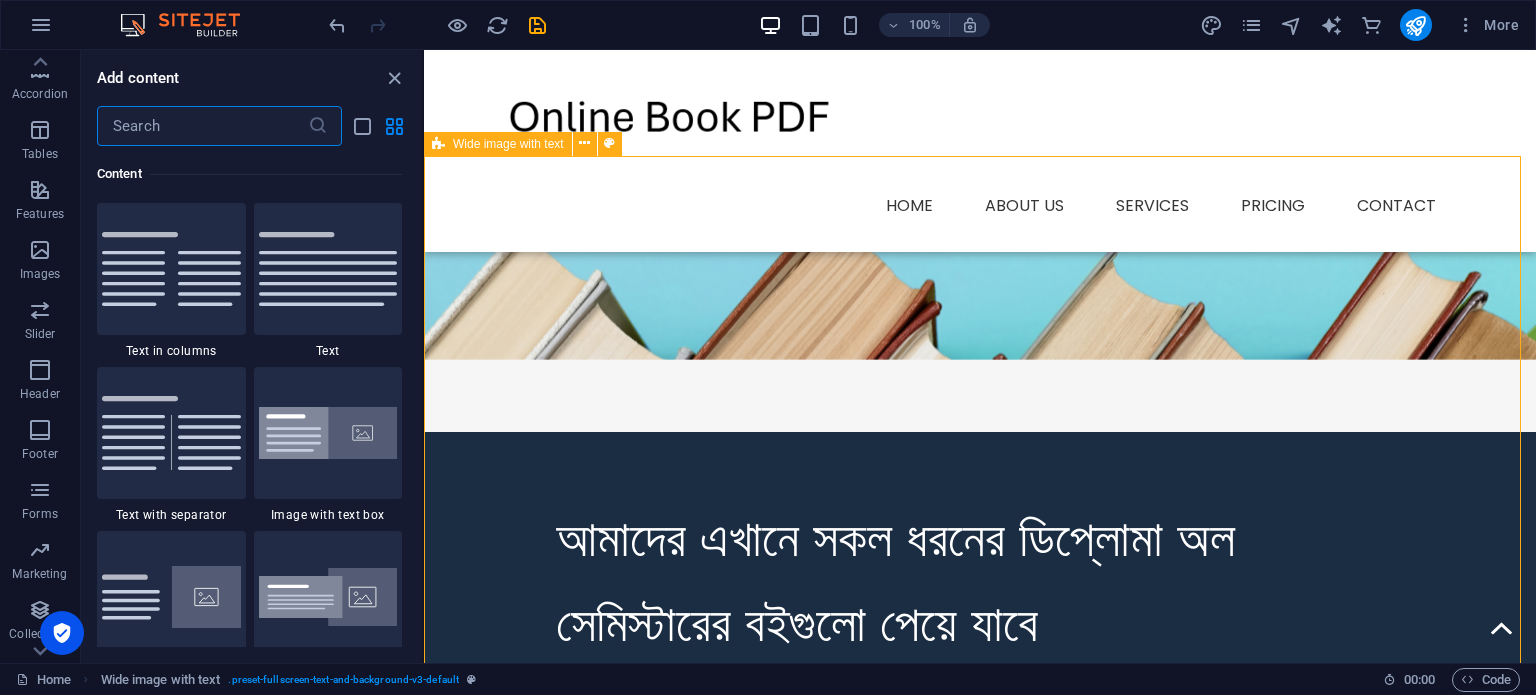 click at bounding box center [438, 144] 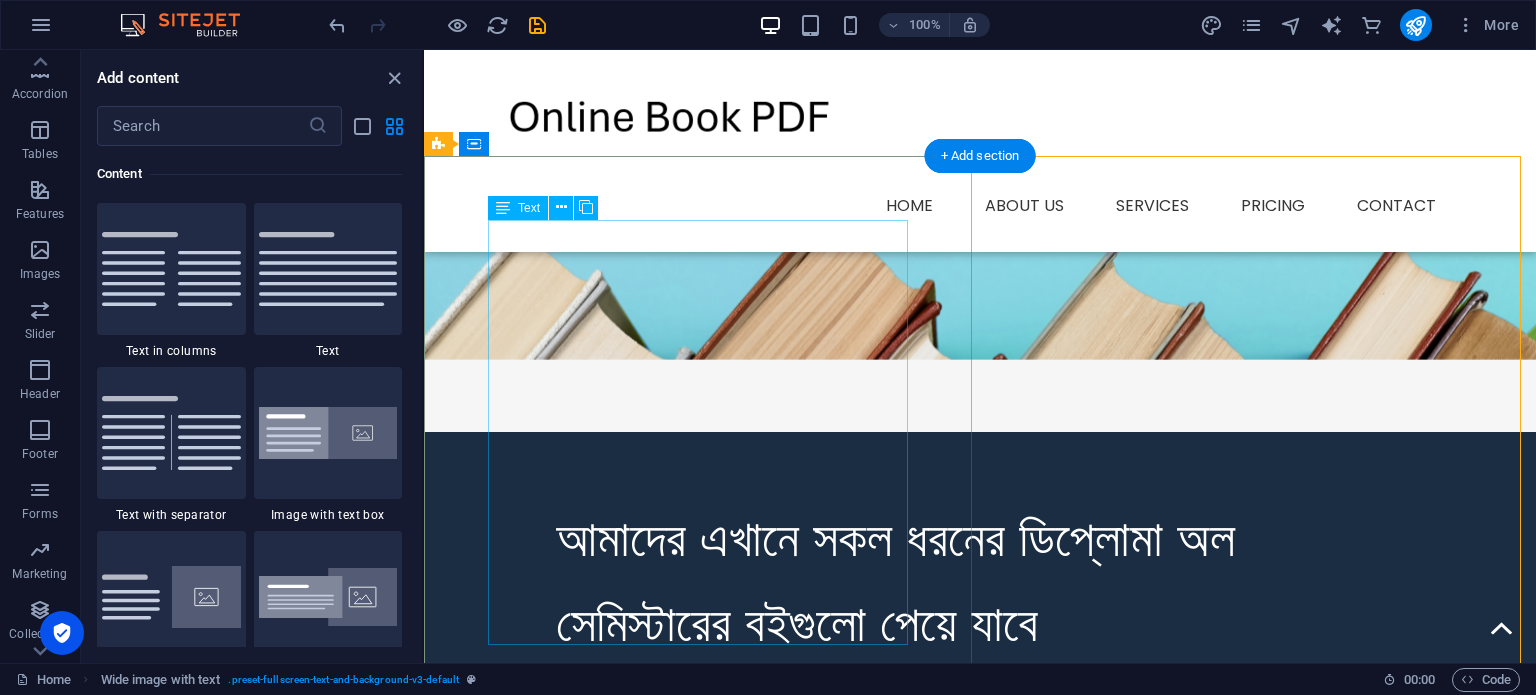 click on "আমাদের এখানে সকল ধরনের ডিপ্লোমা অল সেমিস্টারের বইগুলো পেয়ে যাবে" at bounding box center [980, 581] 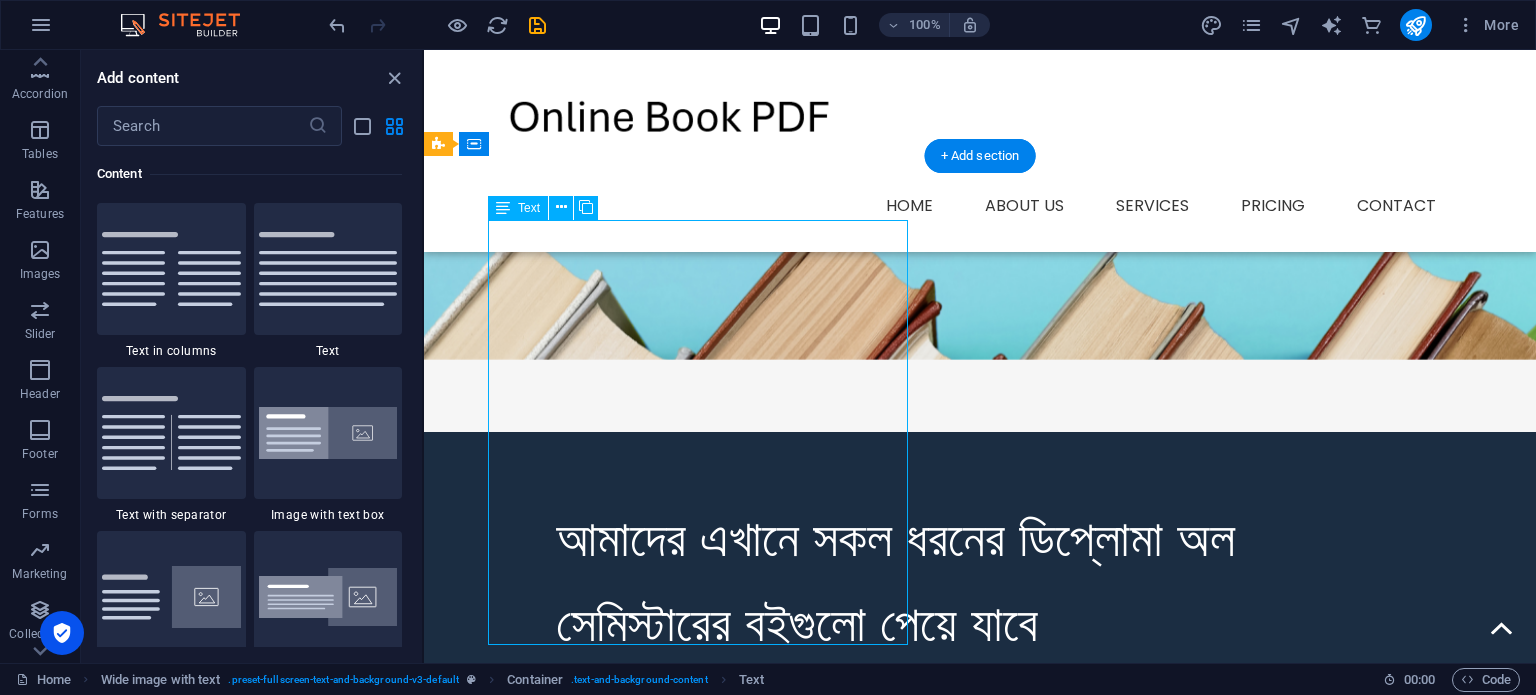 click on "আমাদের এখানে সকল ধরনের ডিপ্লোমা অল সেমিস্টারের বইগুলো পেয়ে যাবে" at bounding box center (980, 581) 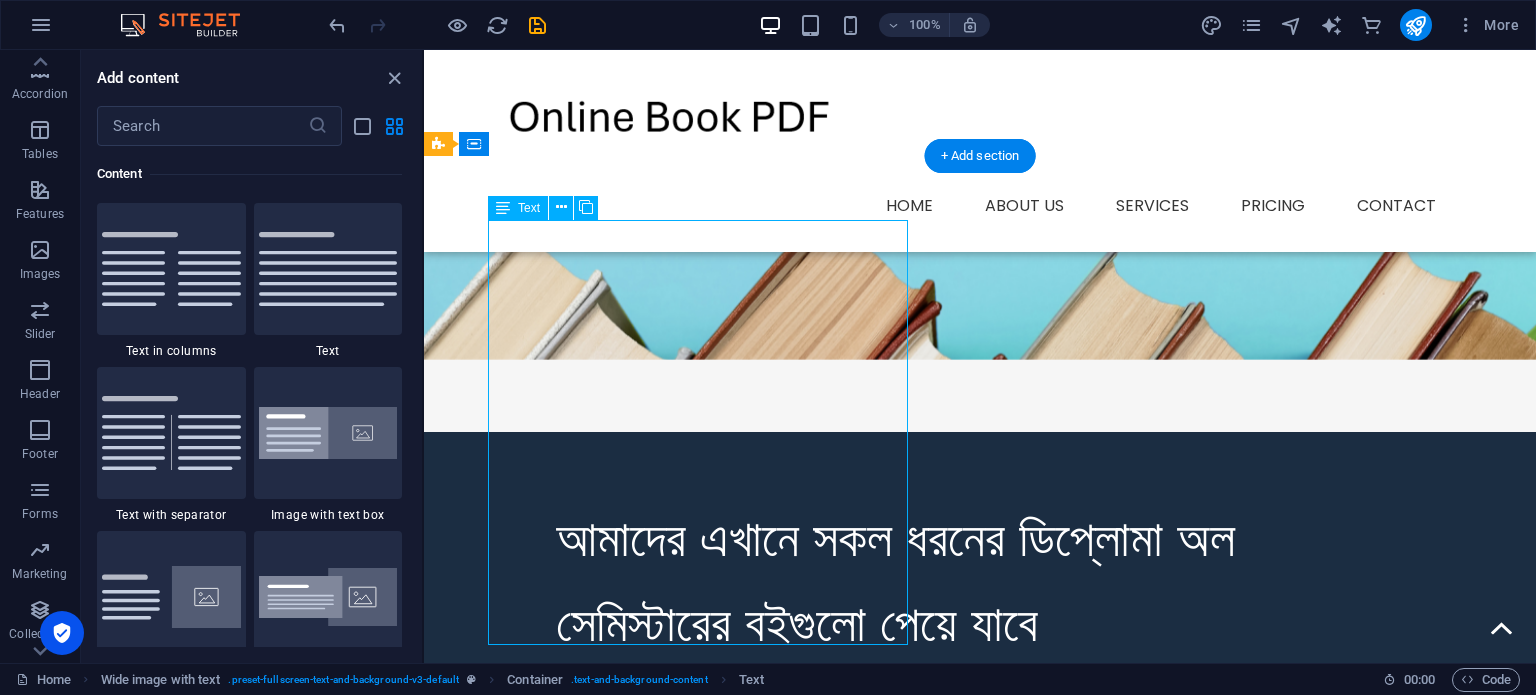 drag, startPoint x: 868, startPoint y: 395, endPoint x: 897, endPoint y: 400, distance: 29.427877 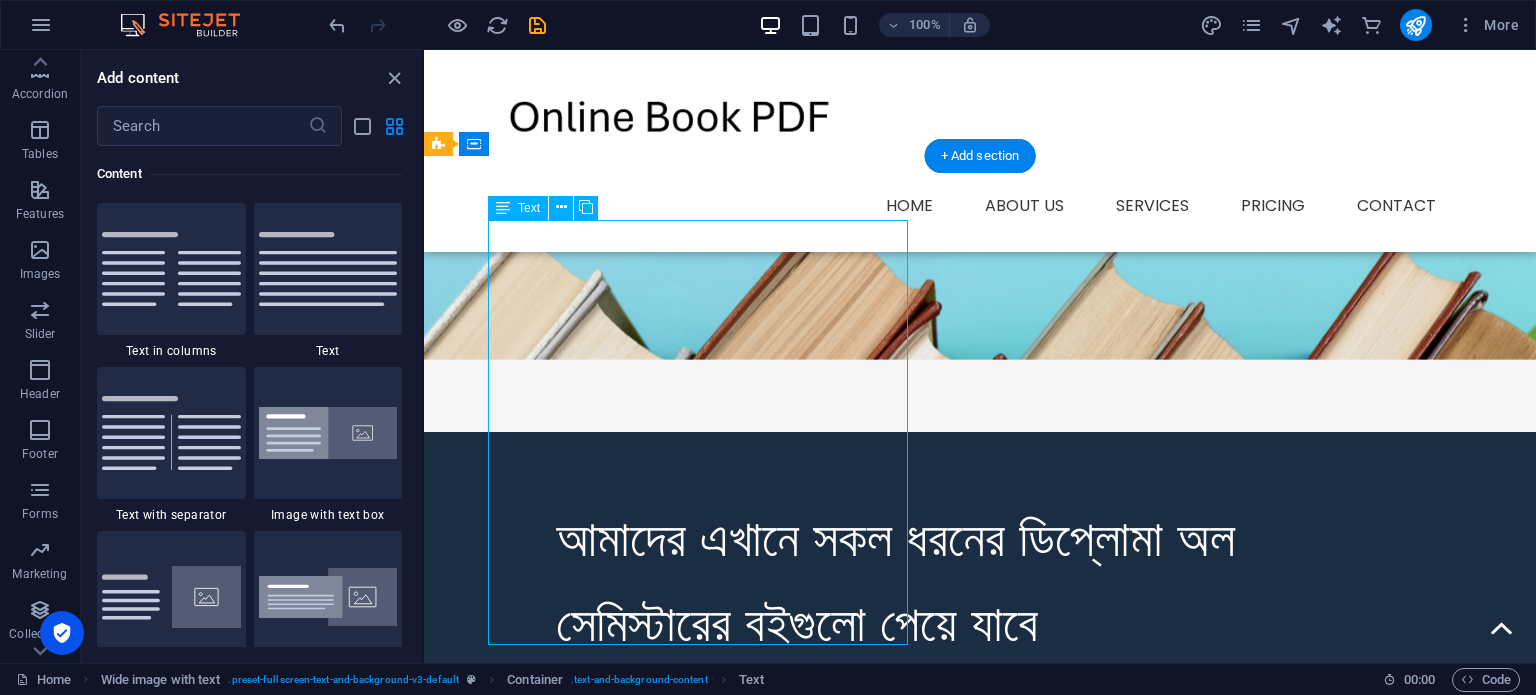 click on "আমাদের এখানে সকল ধরনের ডিপ্লোমা অল সেমিস্টারের বইগুলো পেয়ে যাবে" at bounding box center [980, 581] 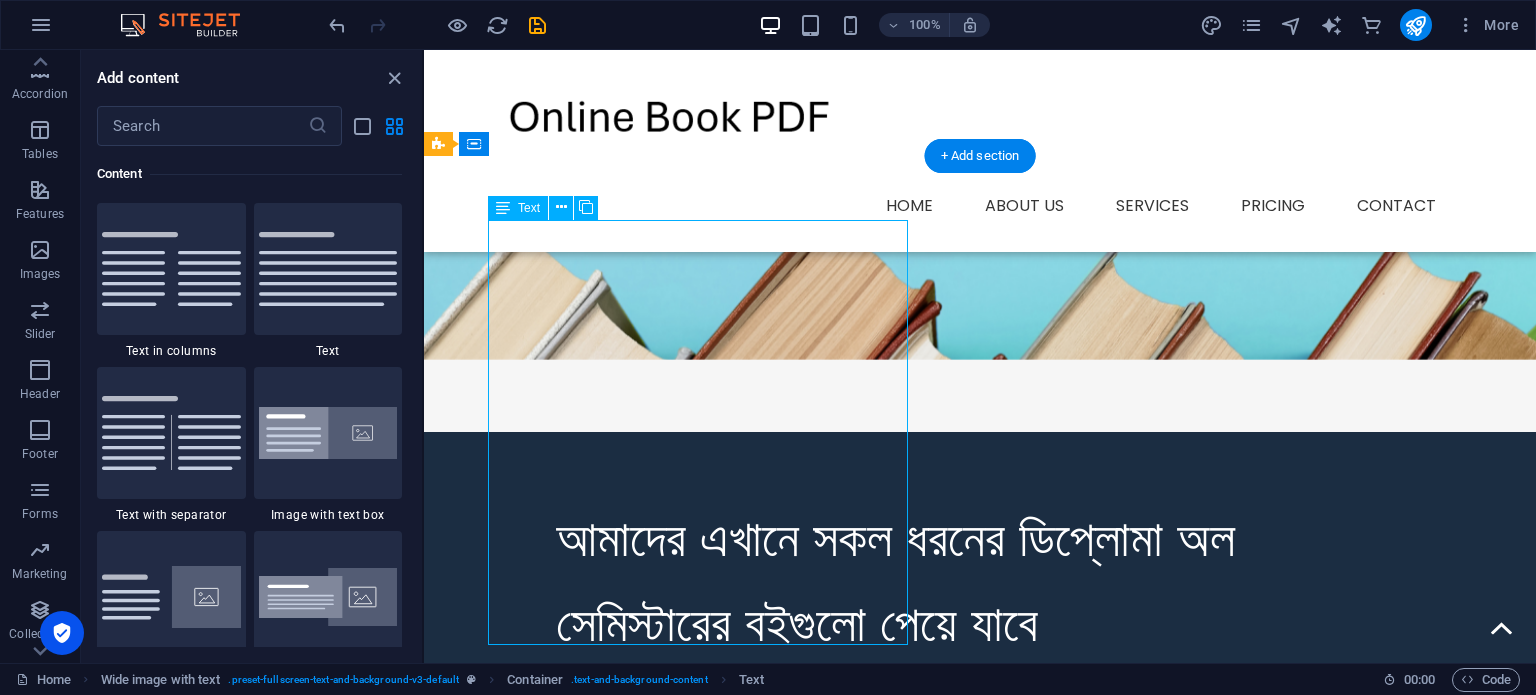 click on "আমাদের এখানে সকল ধরনের ডিপ্লোমা অল সেমিস্টারের বইগুলো পেয়ে যাবে" at bounding box center (980, 581) 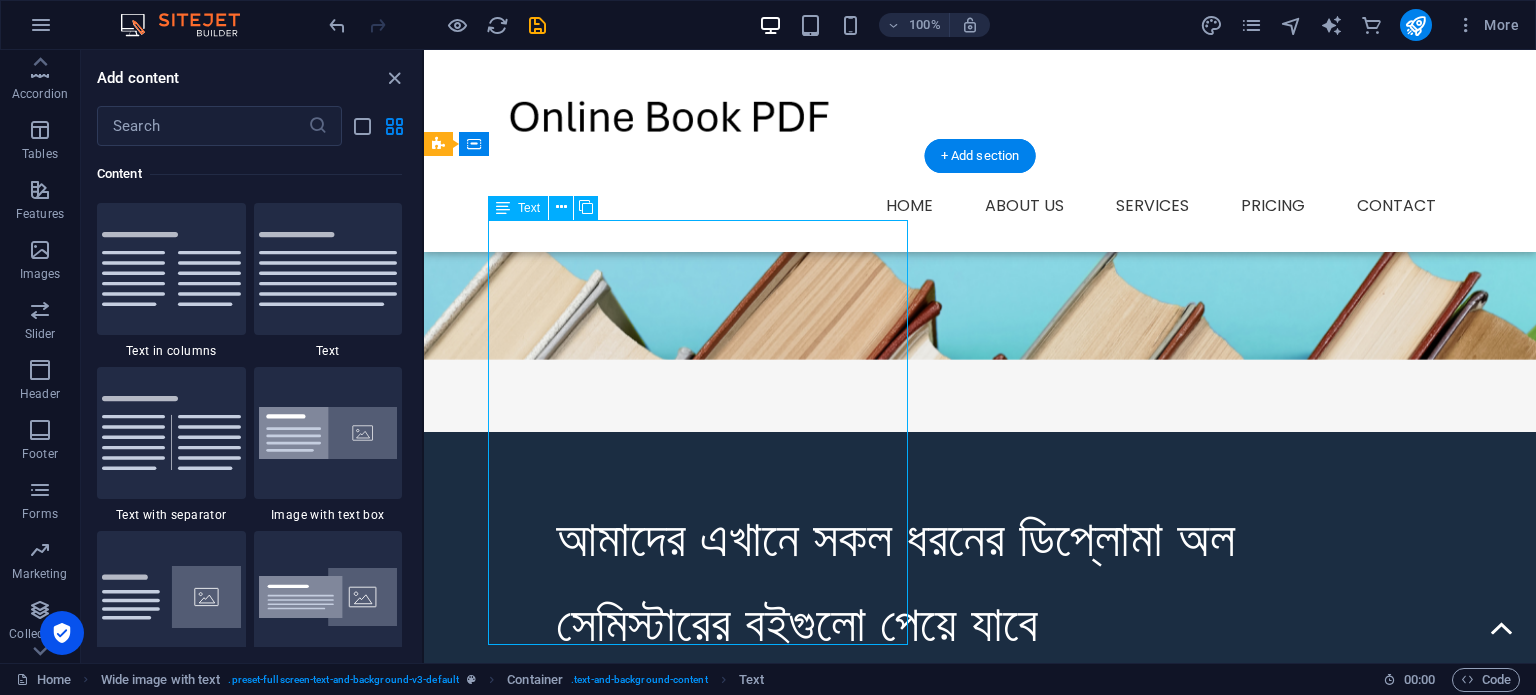 click on "আমাদের এখানে সকল ধরনের ডিপ্লোমা অল সেমিস্টারের বইগুলো পেয়ে যাবে" at bounding box center [980, 581] 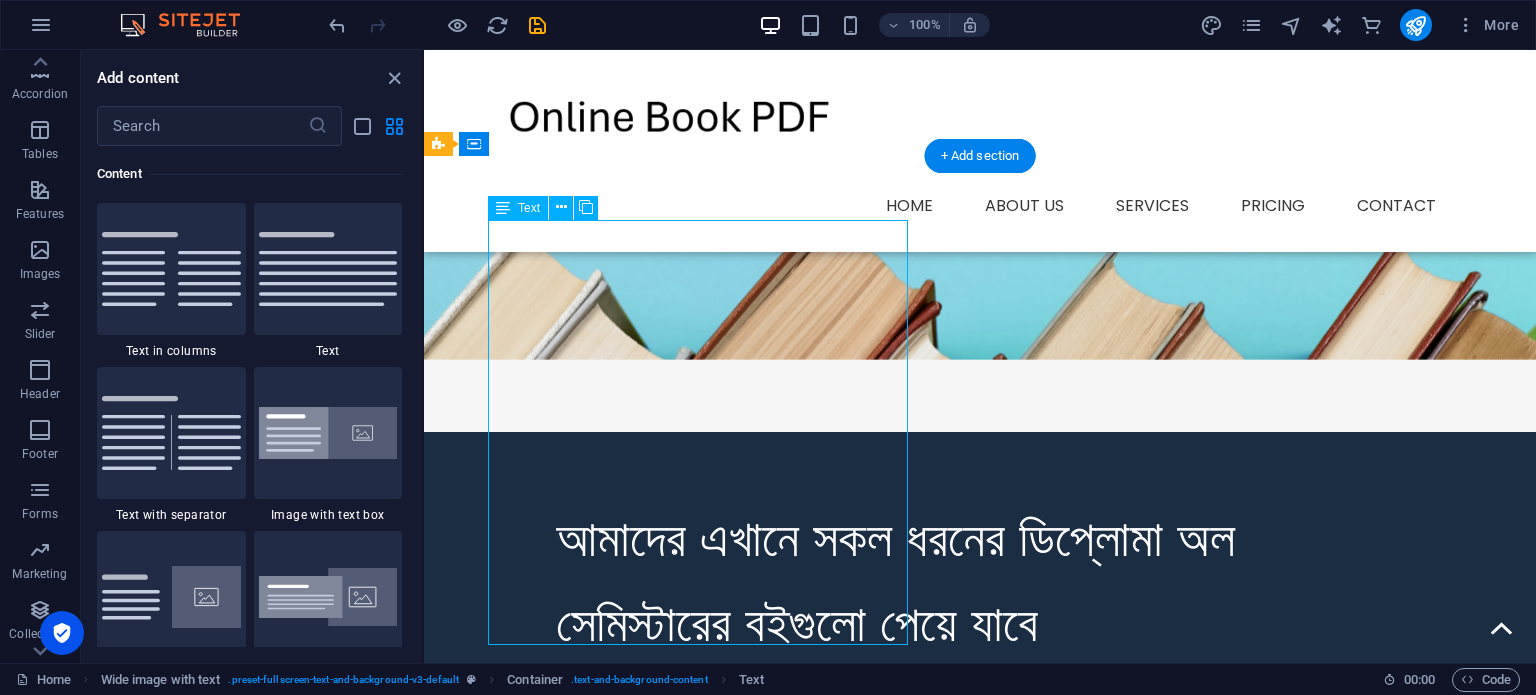 drag, startPoint x: 793, startPoint y: 475, endPoint x: 783, endPoint y: 476, distance: 10.049875 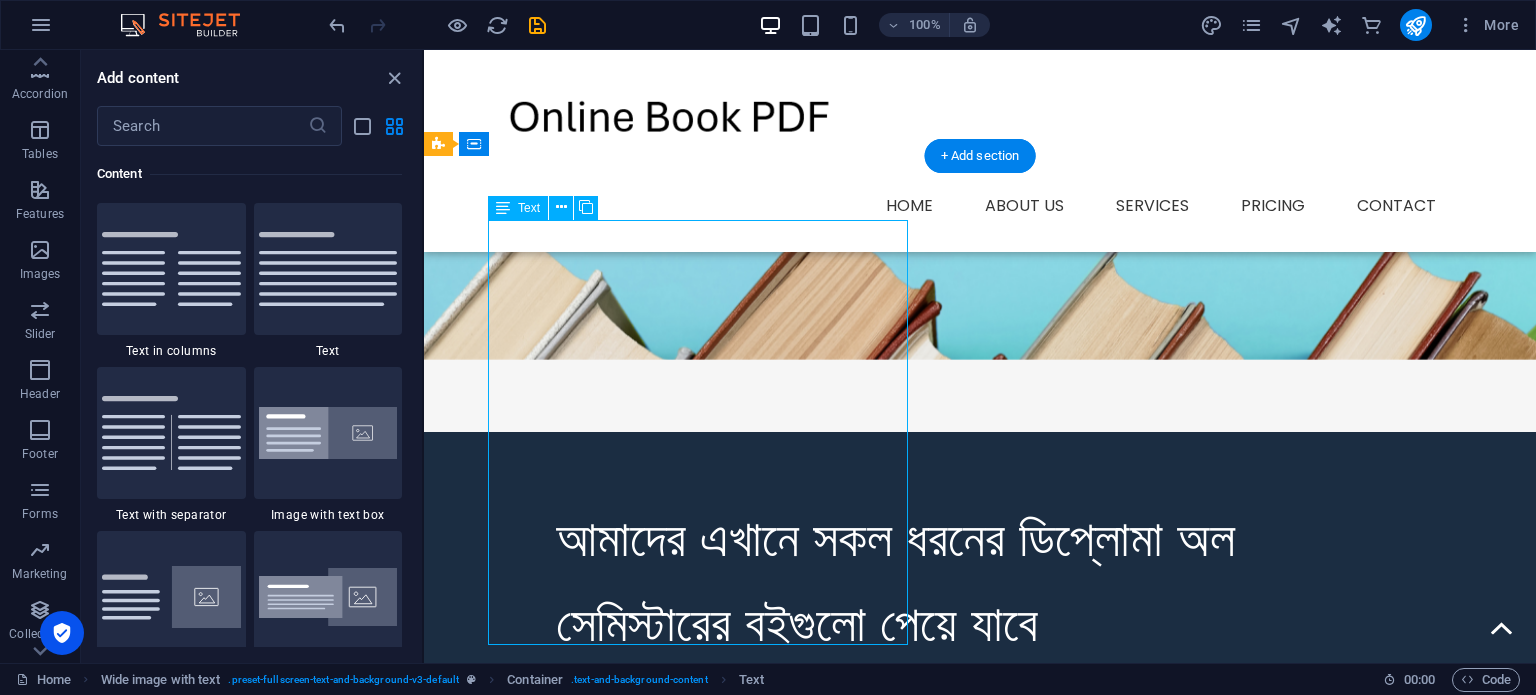 click on "আমাদের এখানে সকল ধরনের ডিপ্লোমা অল সেমিস্টারের বইগুলো পেয়ে যাবে" at bounding box center (980, 581) 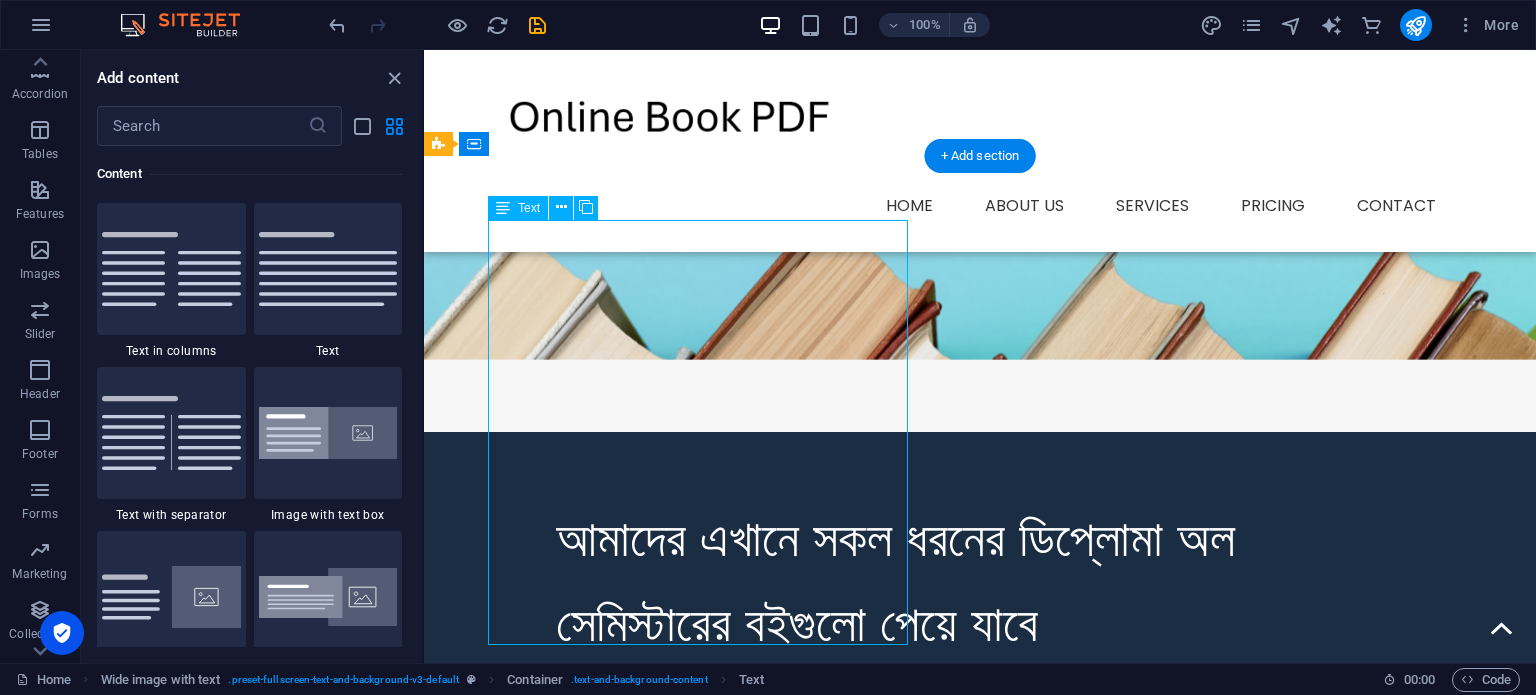 click on "আমাদের এখানে সকল ধরনের ডিপ্লোমা অল সেমিস্টারের বইগুলো পেয়ে যাবে" at bounding box center (980, 581) 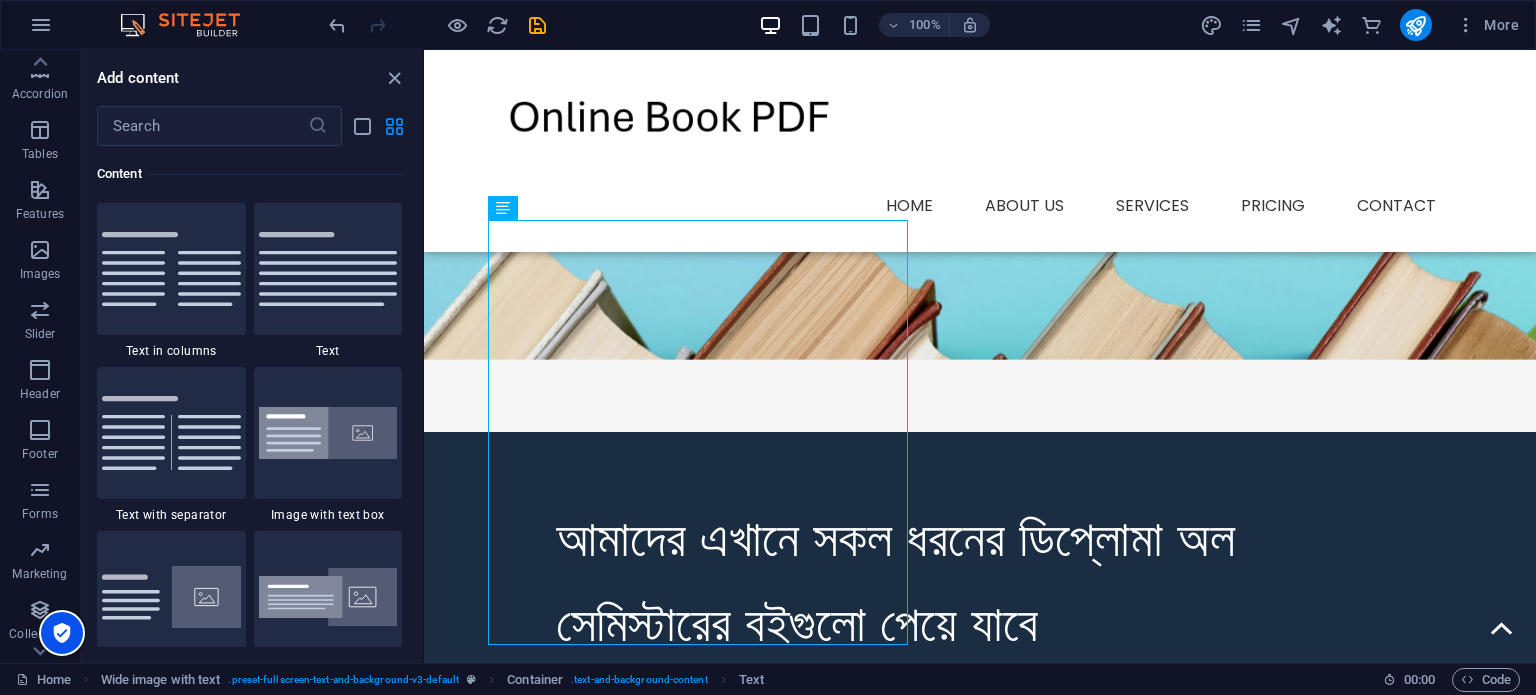 click at bounding box center (62, 633) 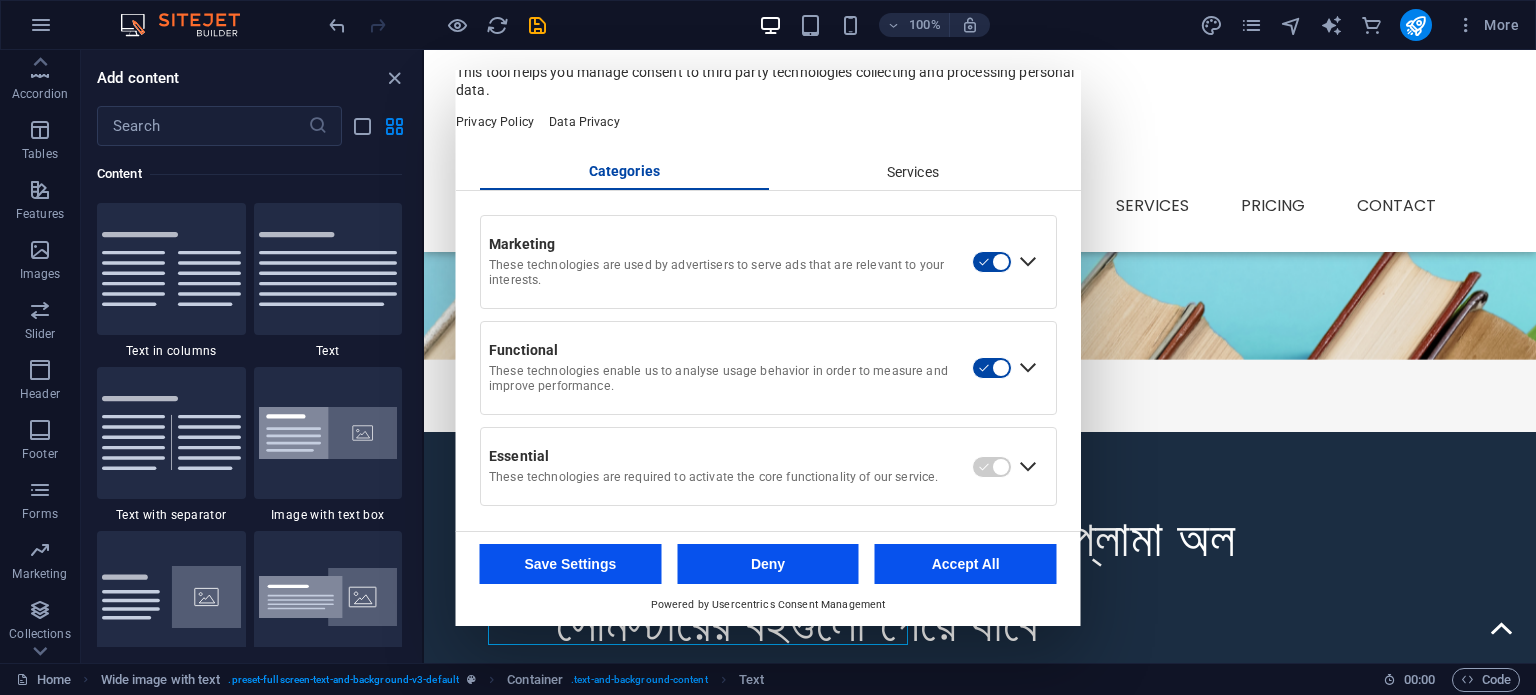 scroll, scrollTop: 59, scrollLeft: 0, axis: vertical 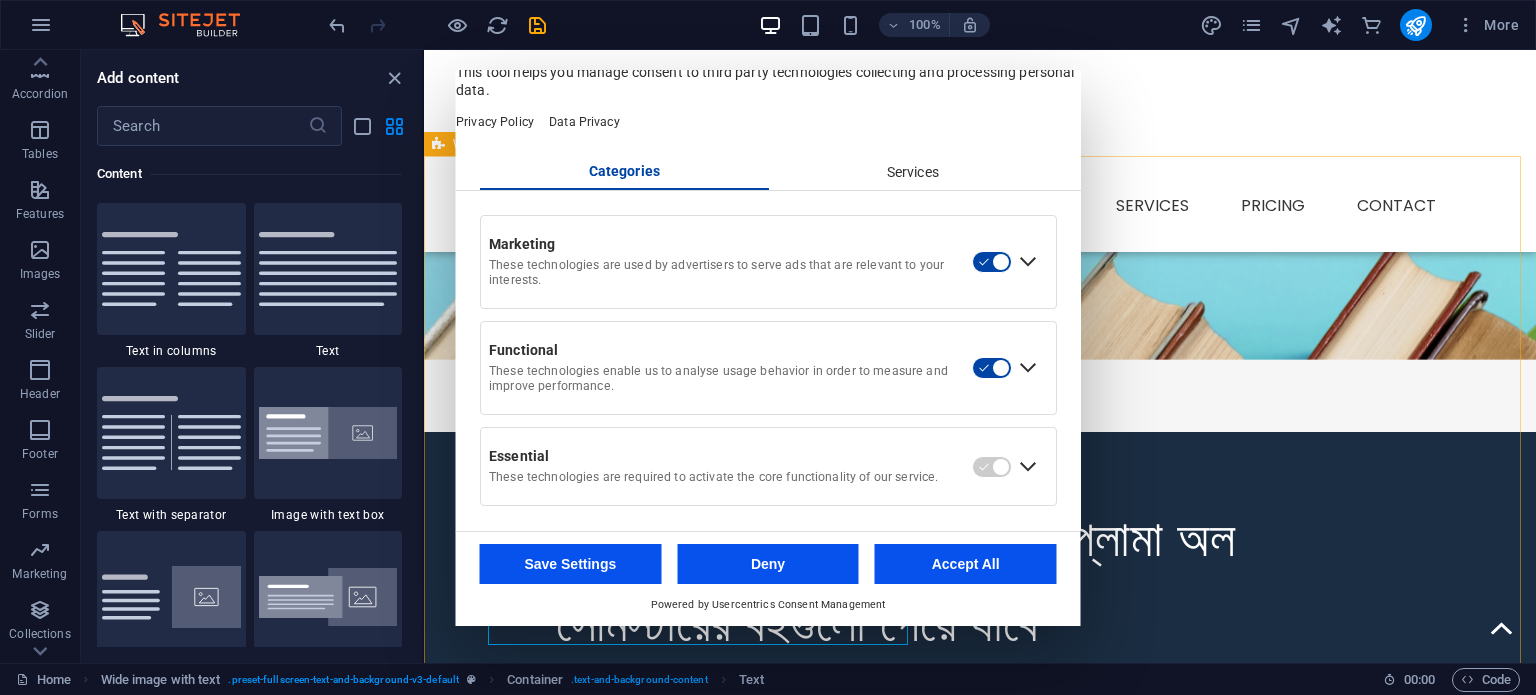 click on "আমাদের এখানে সকল ধরনের ডিপ্লোমা অল সেমিস্টারের বইগুলো পেয়ে যাবে" at bounding box center [980, 581] 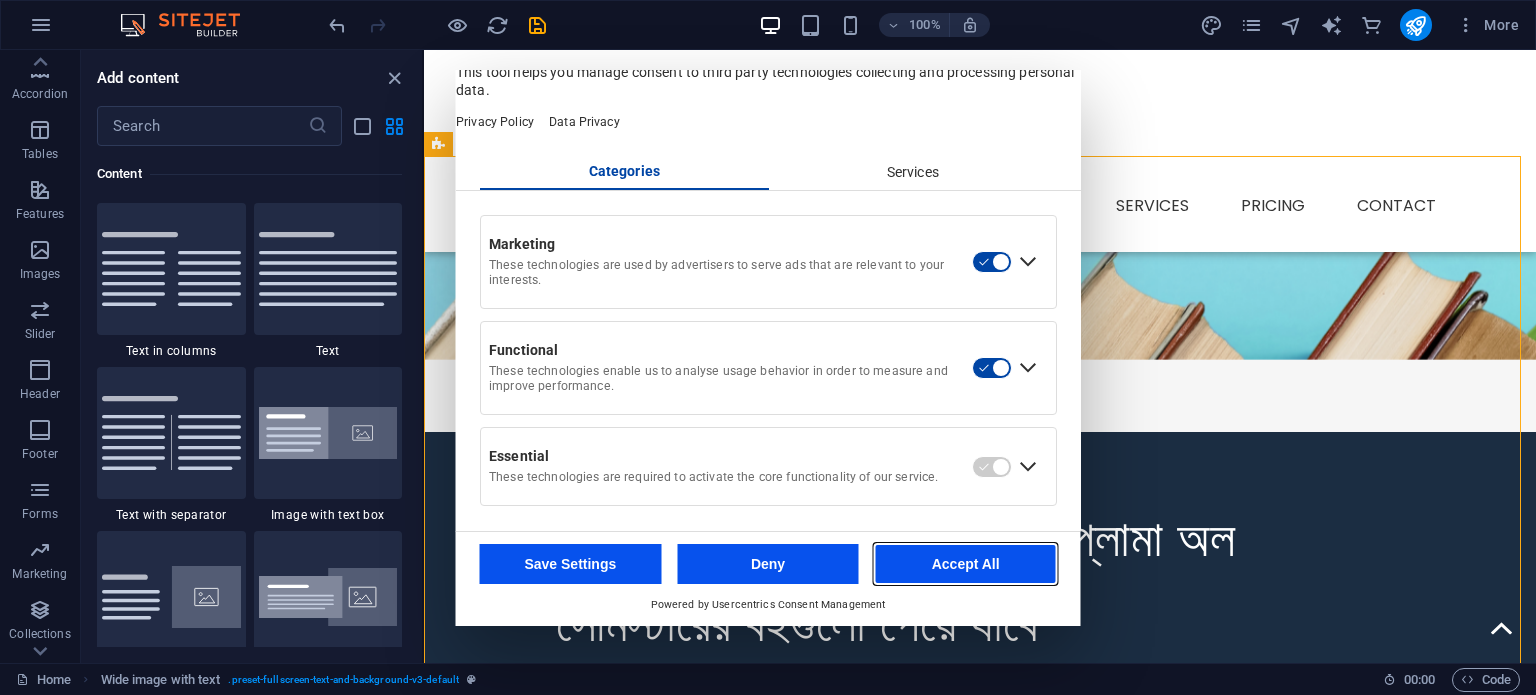 click on "Accept All" at bounding box center [966, 564] 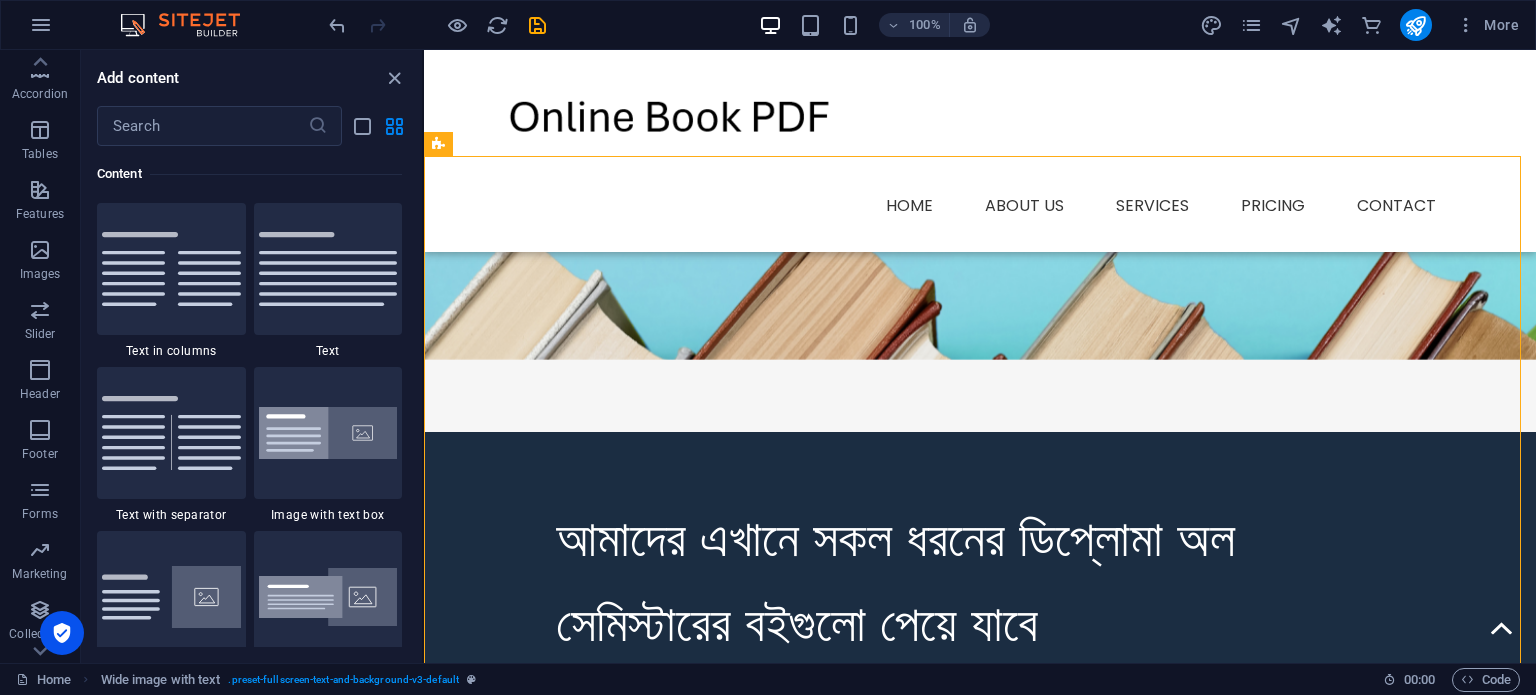 drag, startPoint x: 1376, startPoint y: 622, endPoint x: 855, endPoint y: 582, distance: 522.53326 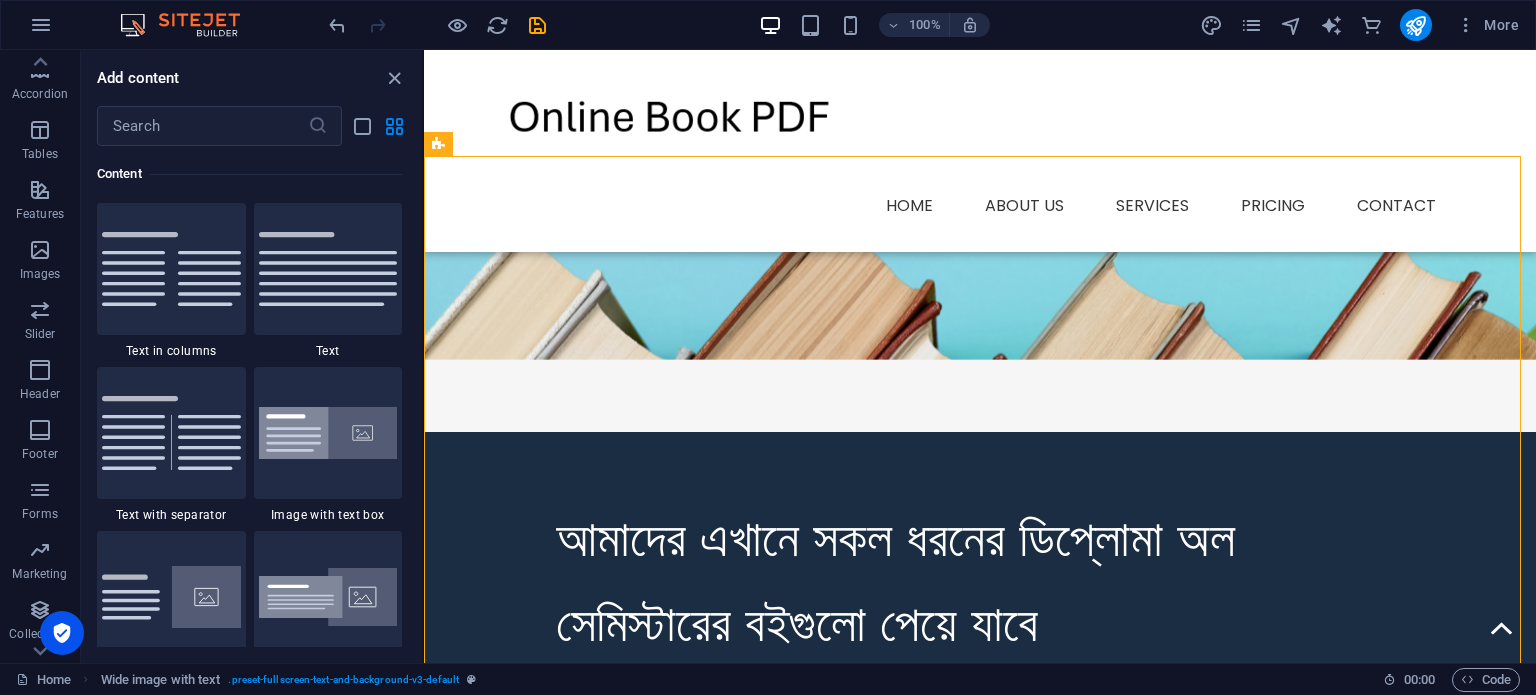 click on "আমাদের এখানে সকল ধরনের ডিপ্লোমা অল সেমিস্টারের বইগুলো পেয়ে যাবে" at bounding box center (980, 581) 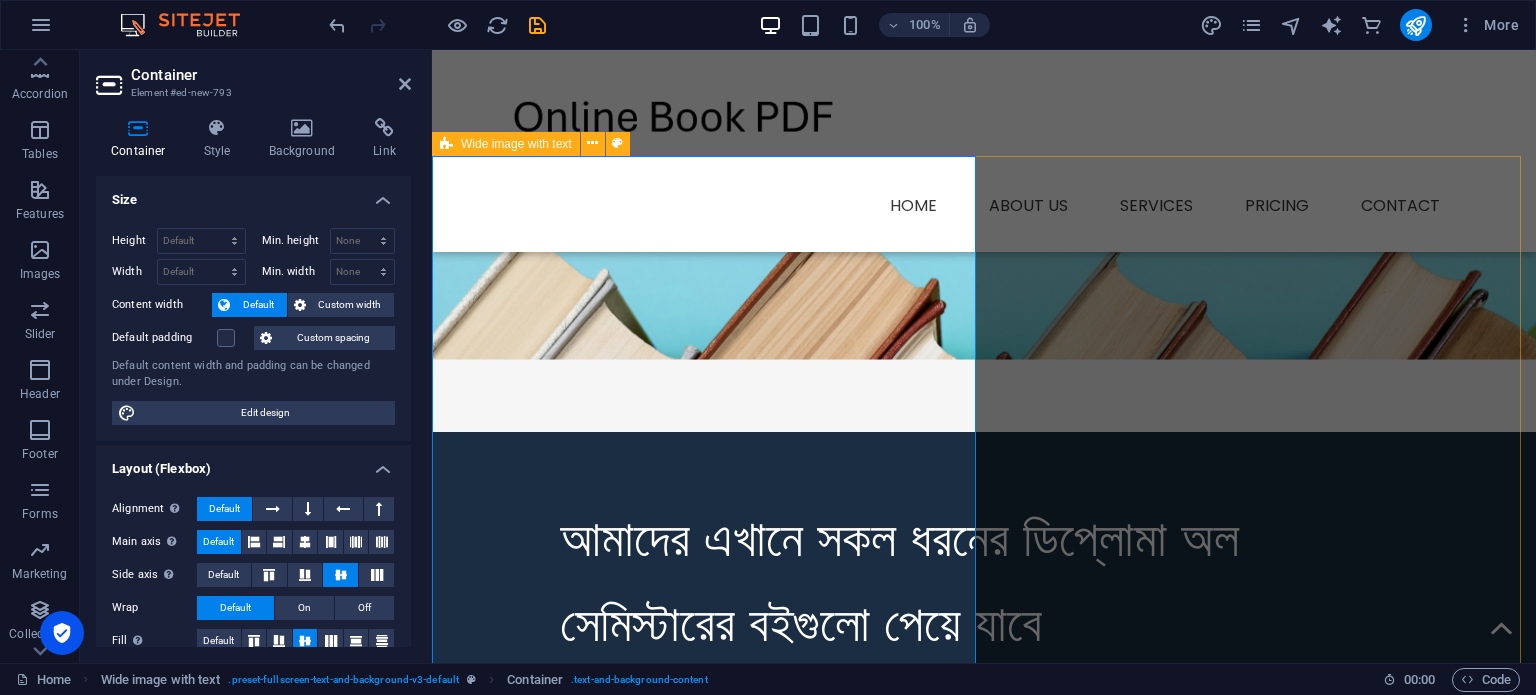 click on "আমাদের এখানে সকল ধরনের ডিপ্লোমা অল সেমিস্টারের বইগুলো পেয়ে যাবে" at bounding box center (984, 581) 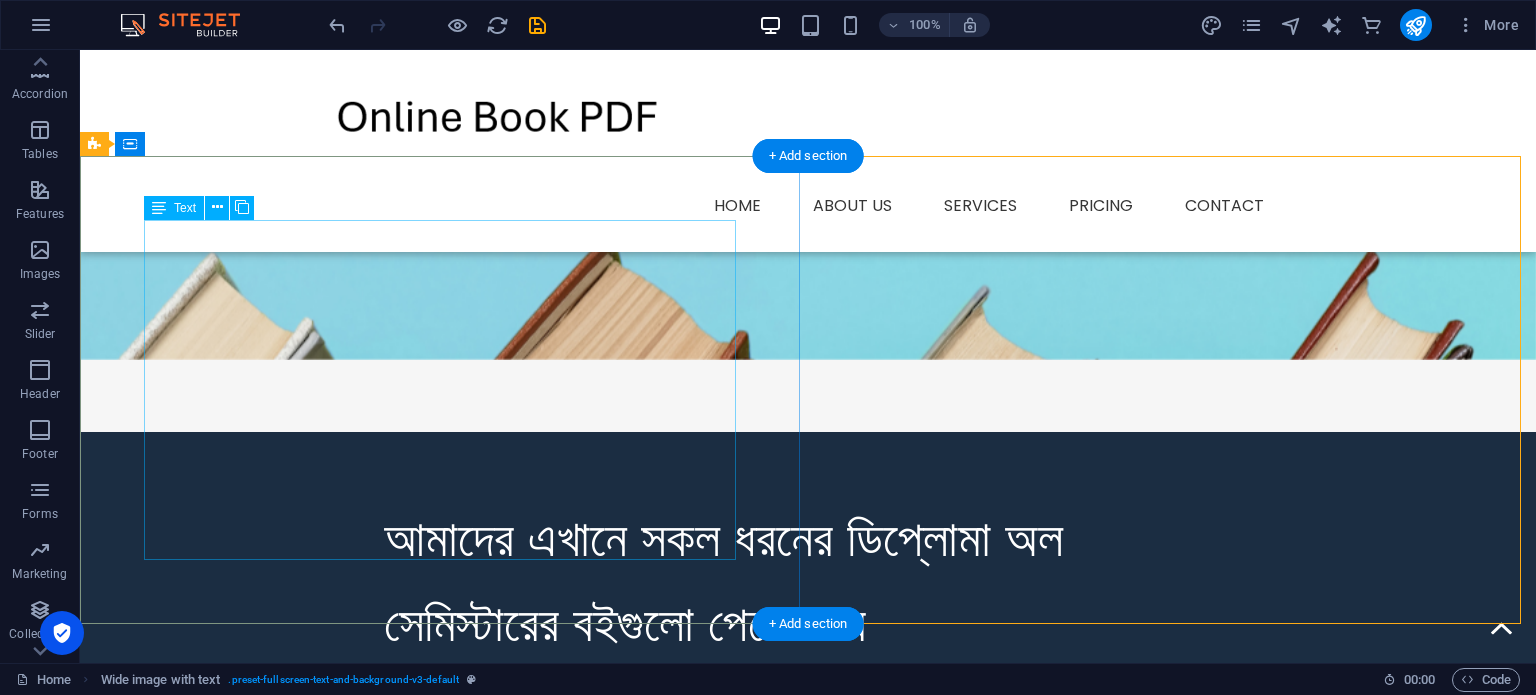click on "আমাদের এখানে সকল ধরনের ডিপ্লোমা অল সেমিস্টারের বইগুলো পেয়ে যাবে" at bounding box center [808, 581] 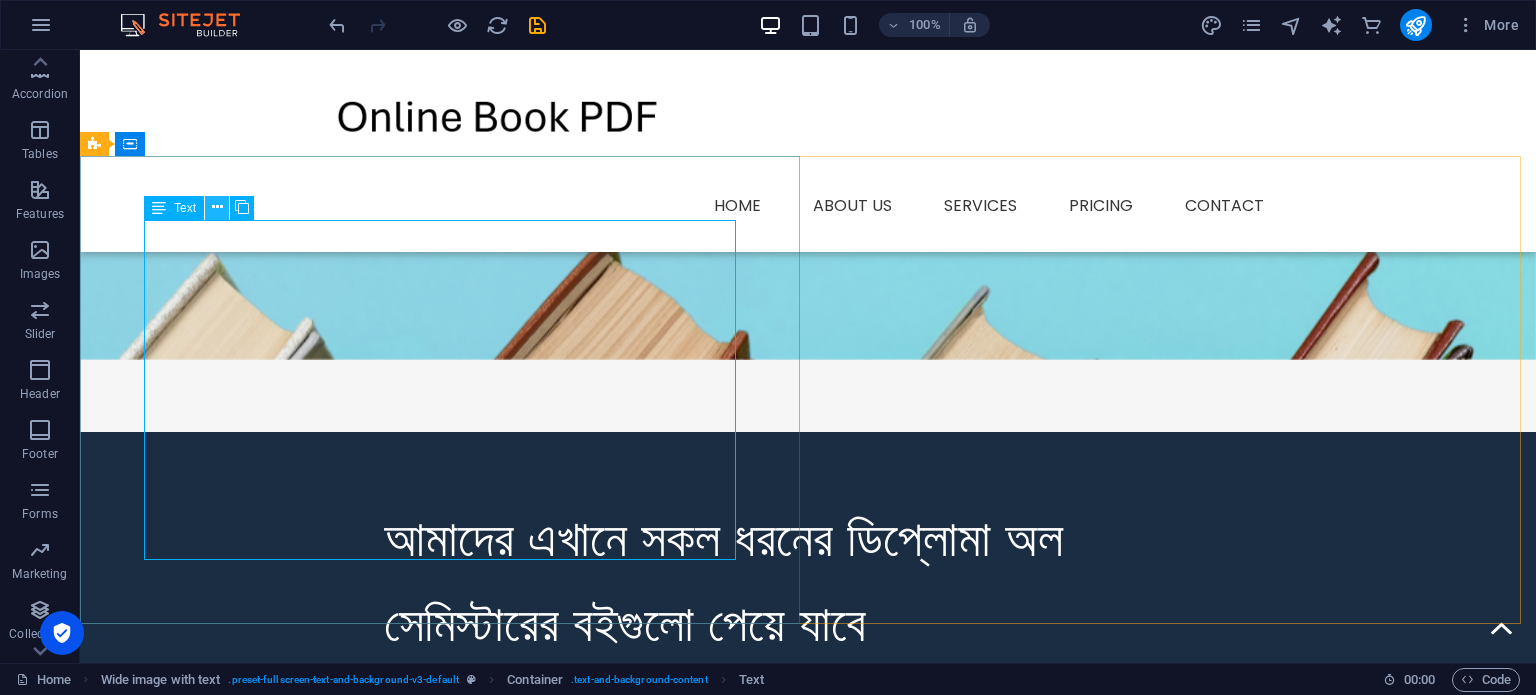 click at bounding box center (217, 207) 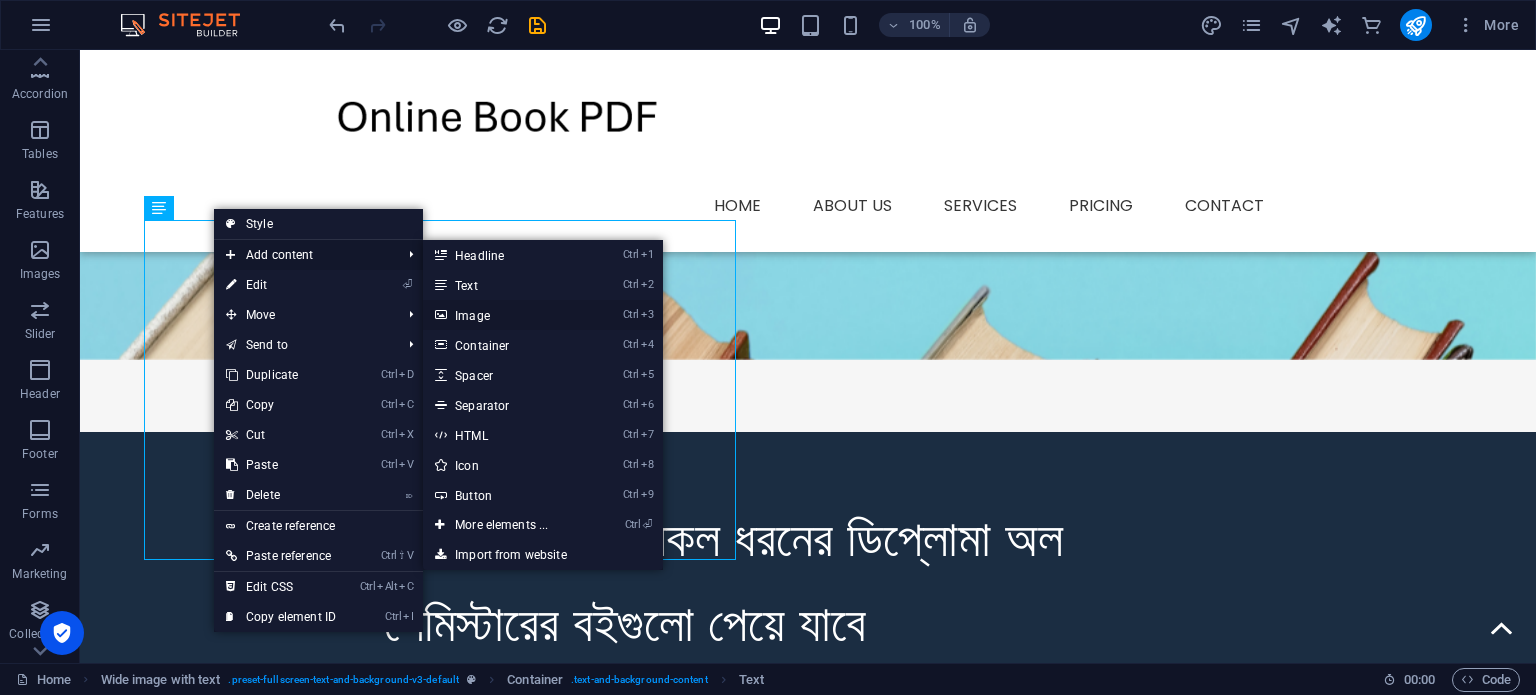 click on "Ctrl 3  Image" at bounding box center [505, 315] 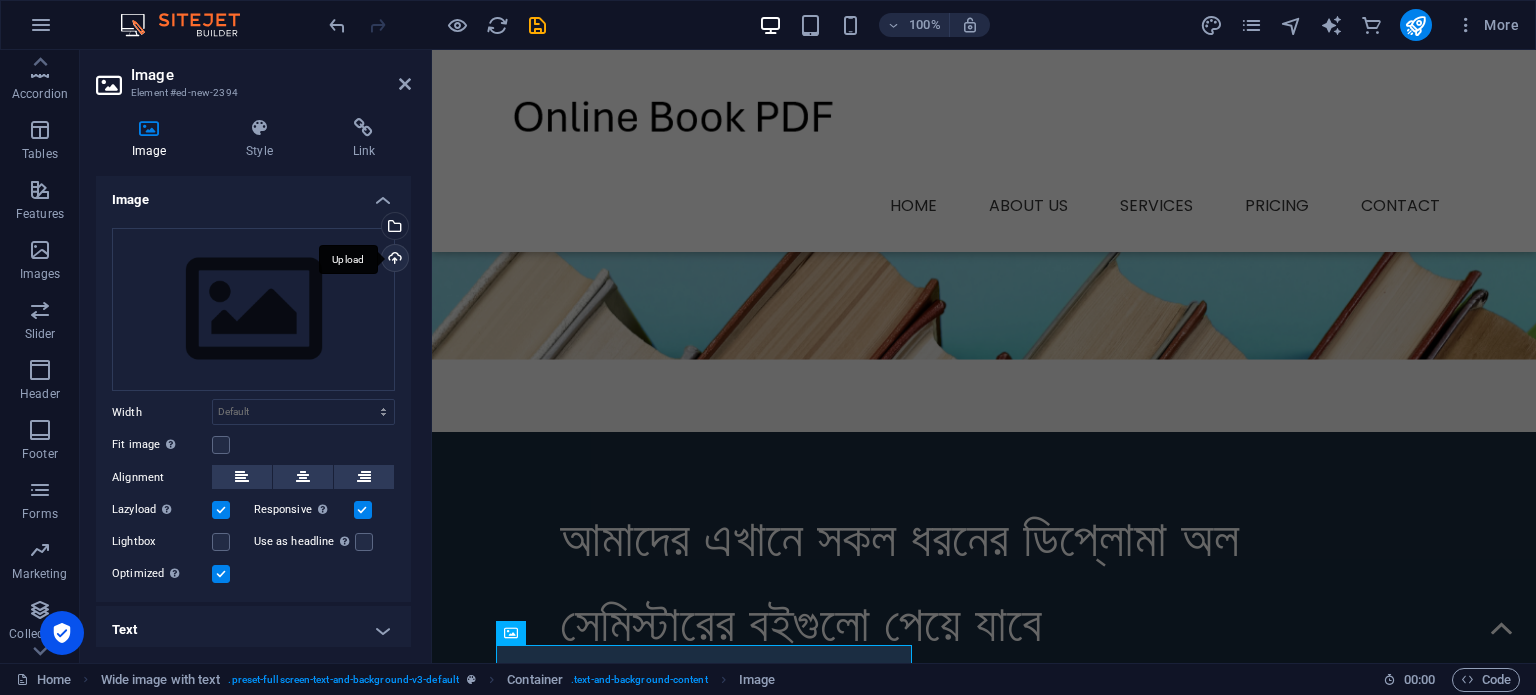click on "Upload" at bounding box center (393, 260) 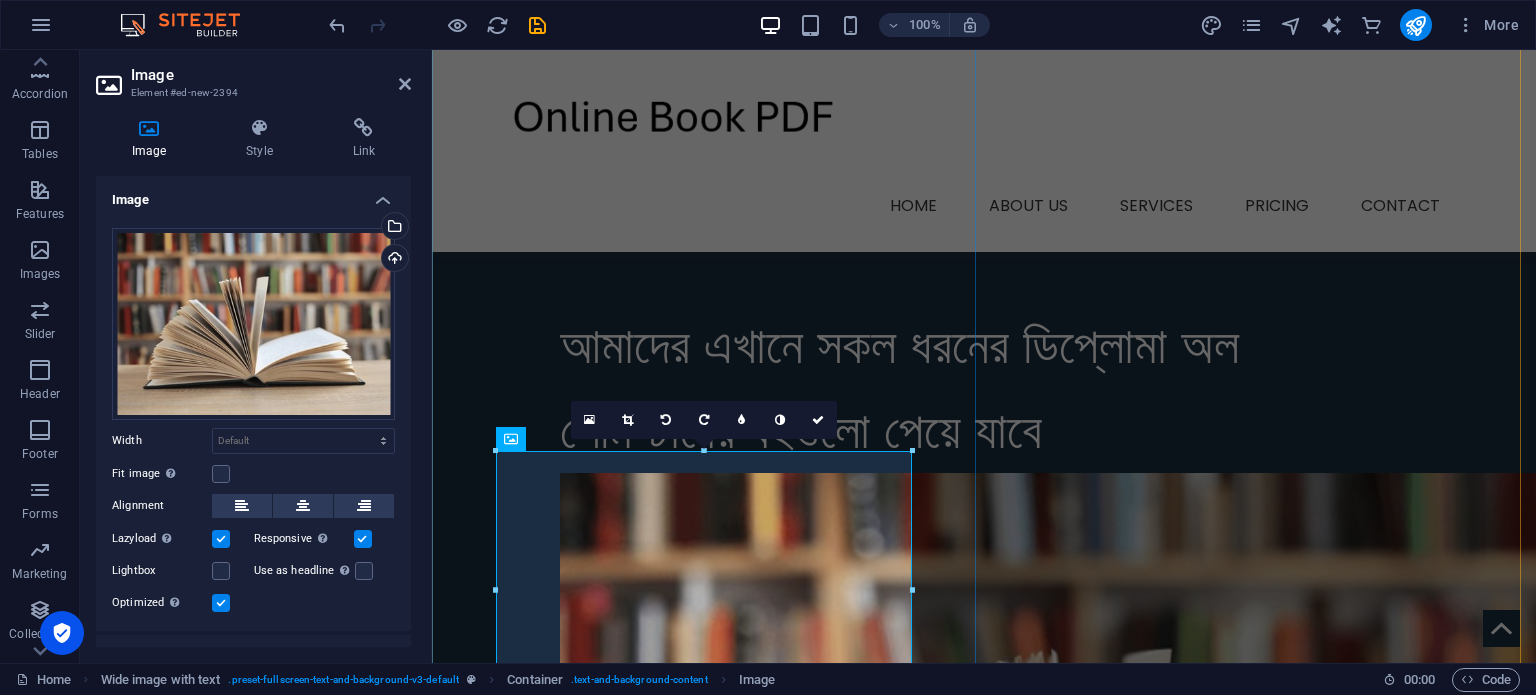 scroll, scrollTop: 916, scrollLeft: 0, axis: vertical 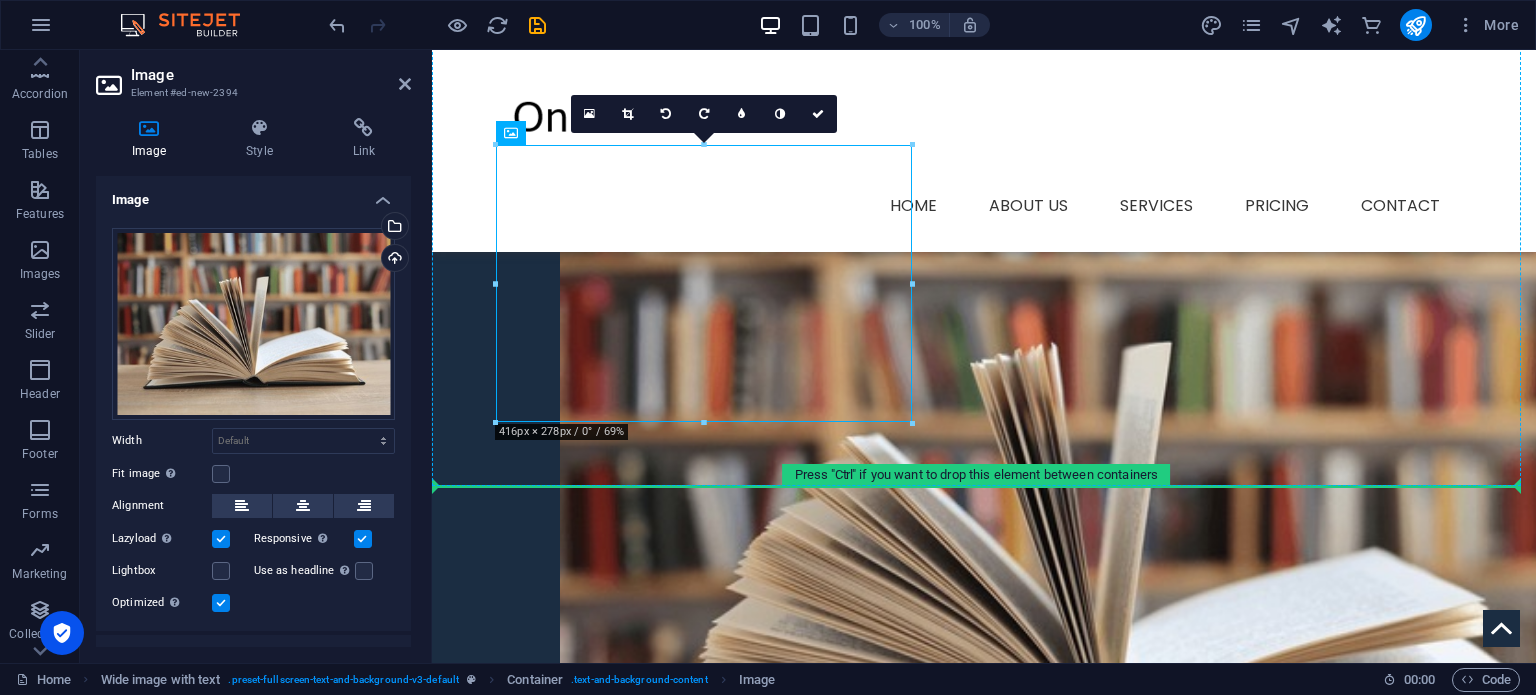 drag, startPoint x: 746, startPoint y: 339, endPoint x: 986, endPoint y: 358, distance: 240.75092 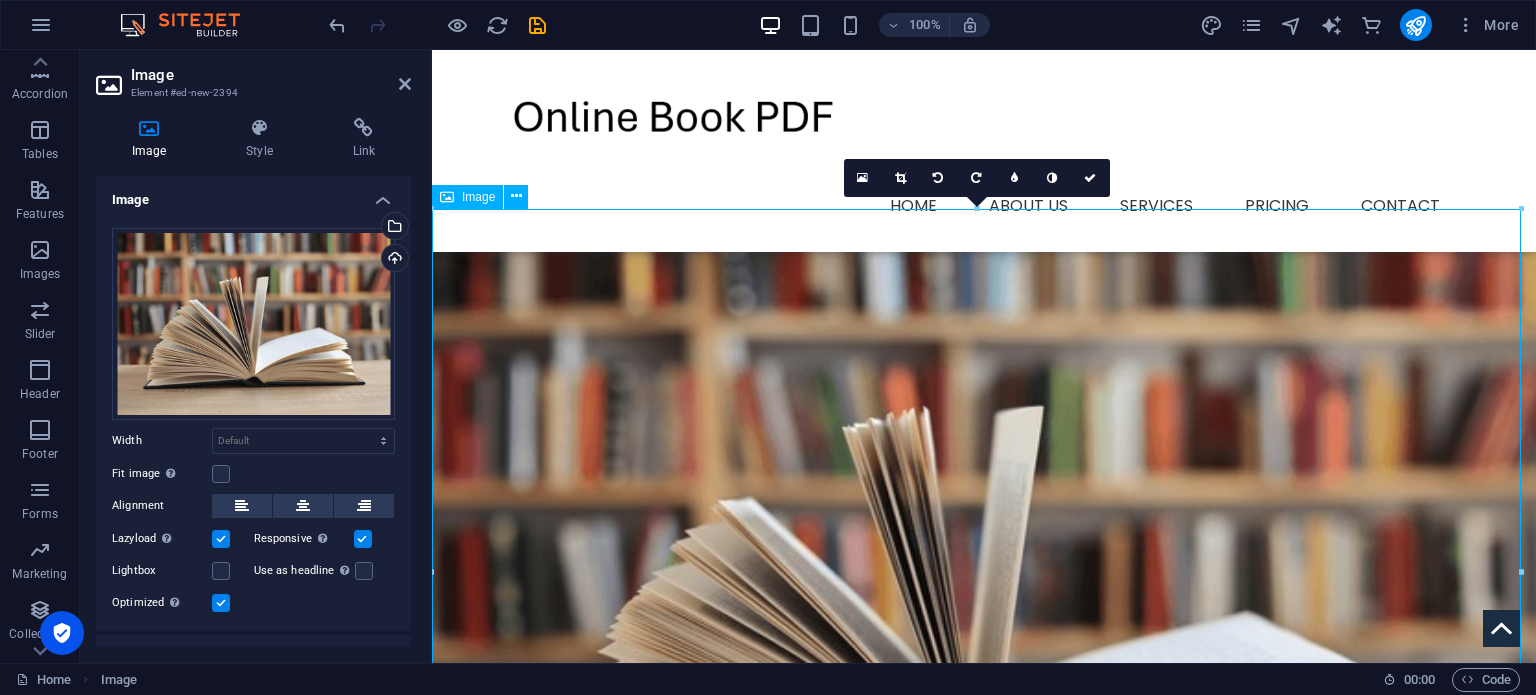 drag, startPoint x: 986, startPoint y: 358, endPoint x: 1001, endPoint y: 352, distance: 16.155495 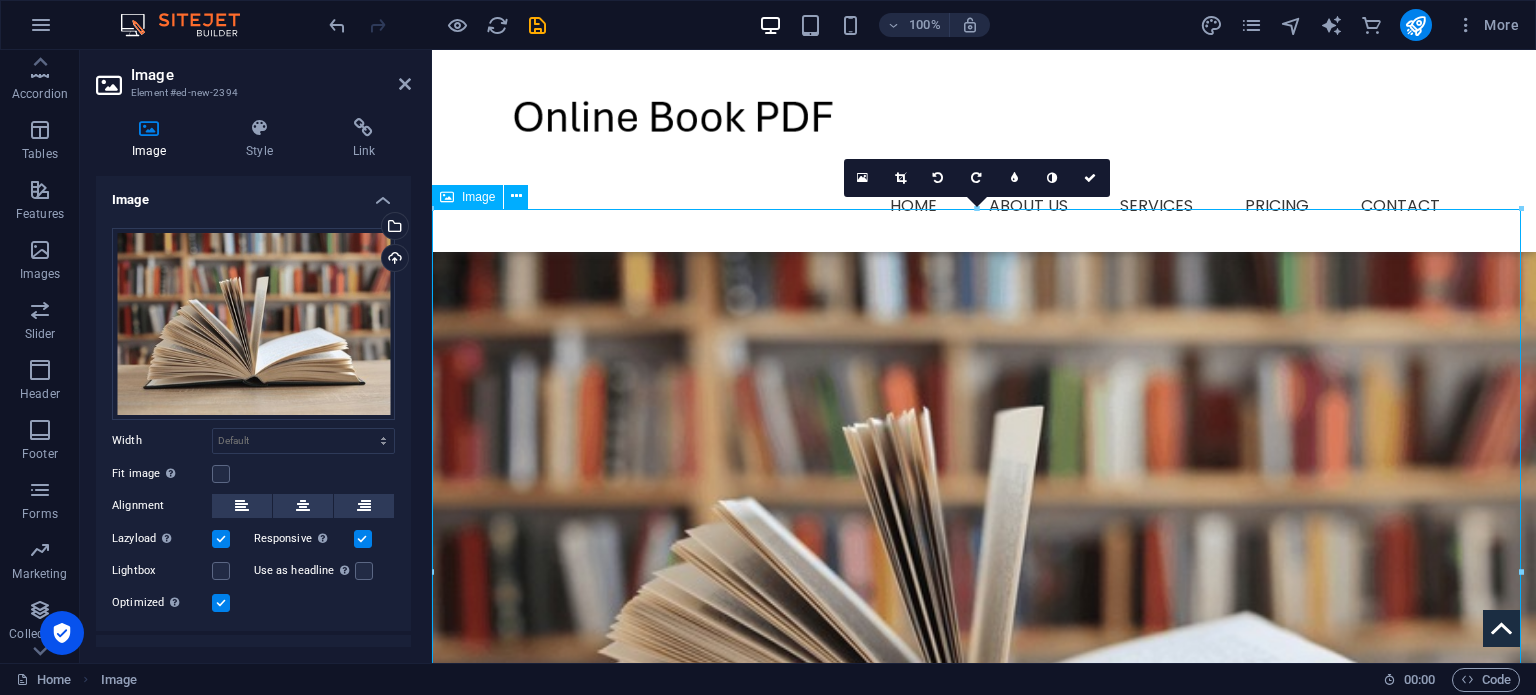 click at bounding box center [984, 598] 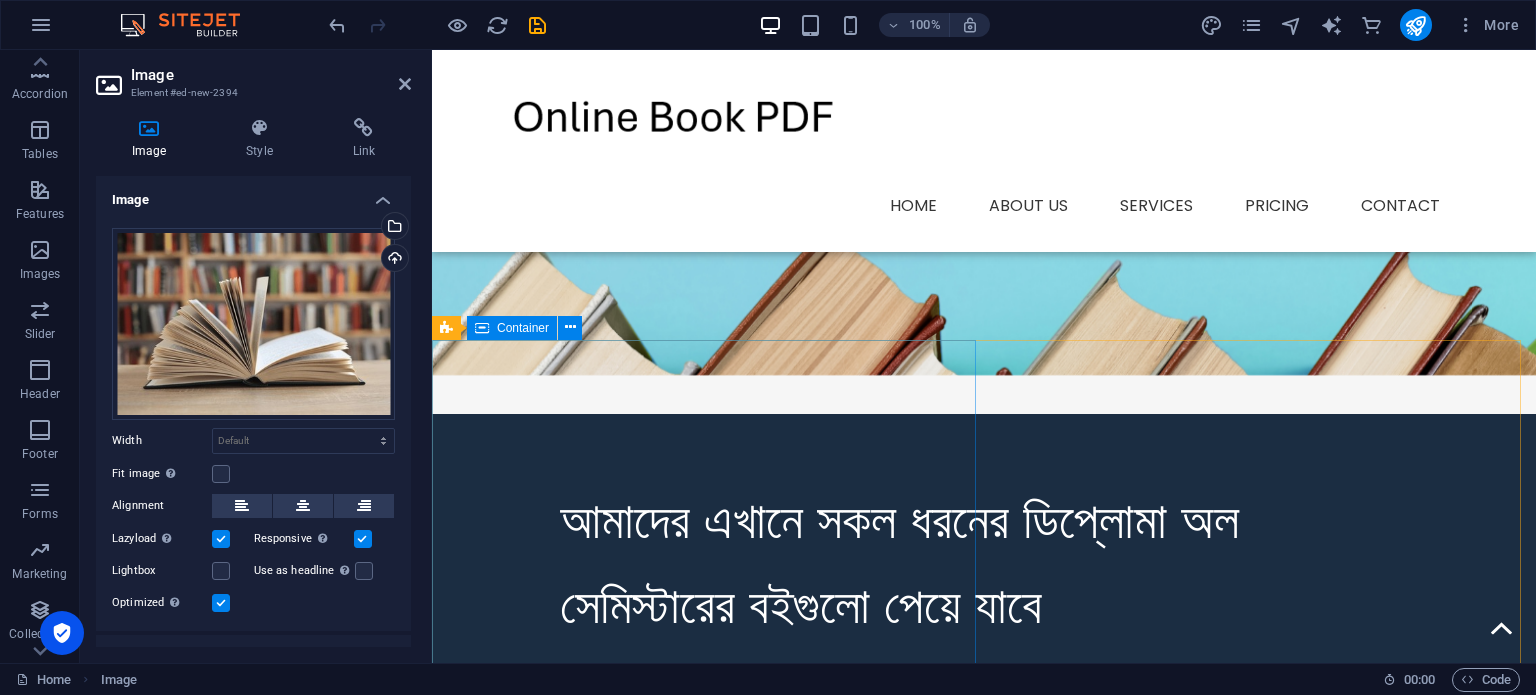 scroll, scrollTop: 500, scrollLeft: 0, axis: vertical 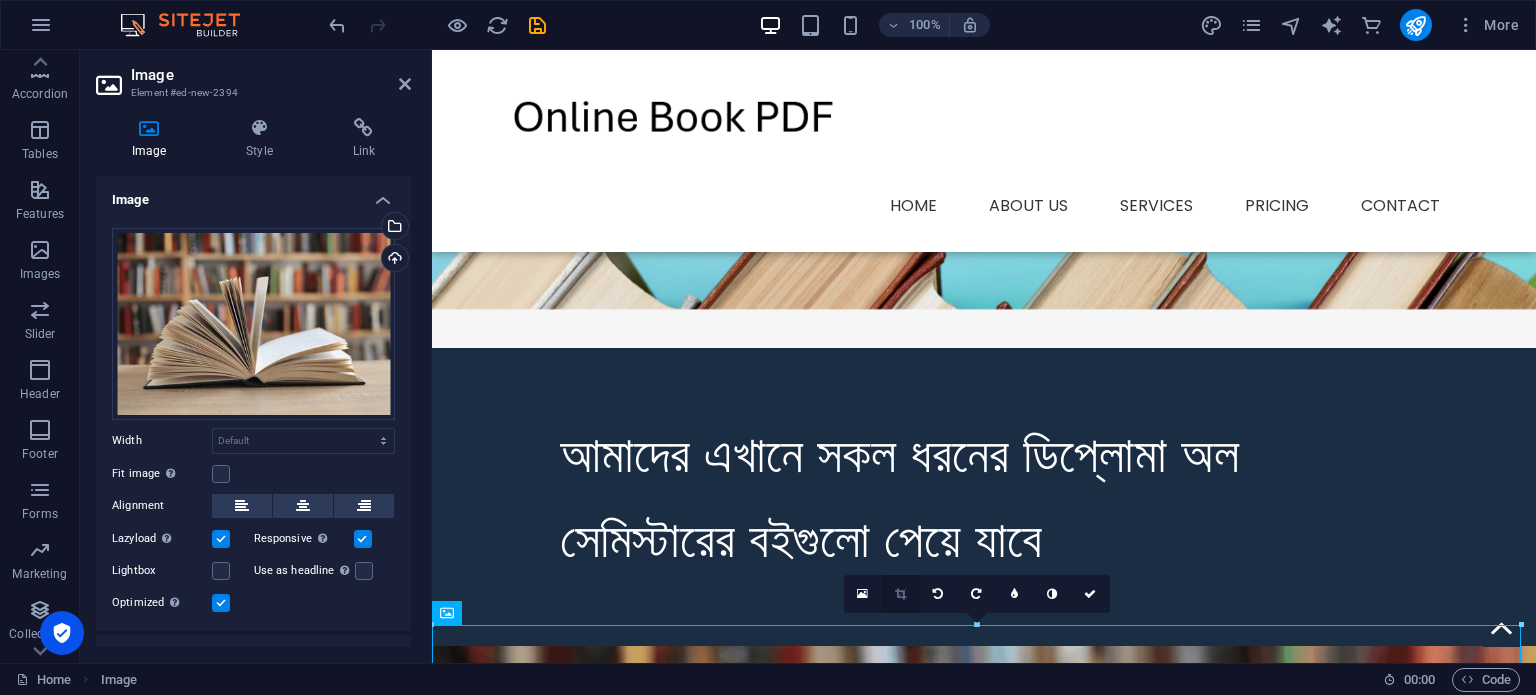 click at bounding box center (900, 594) 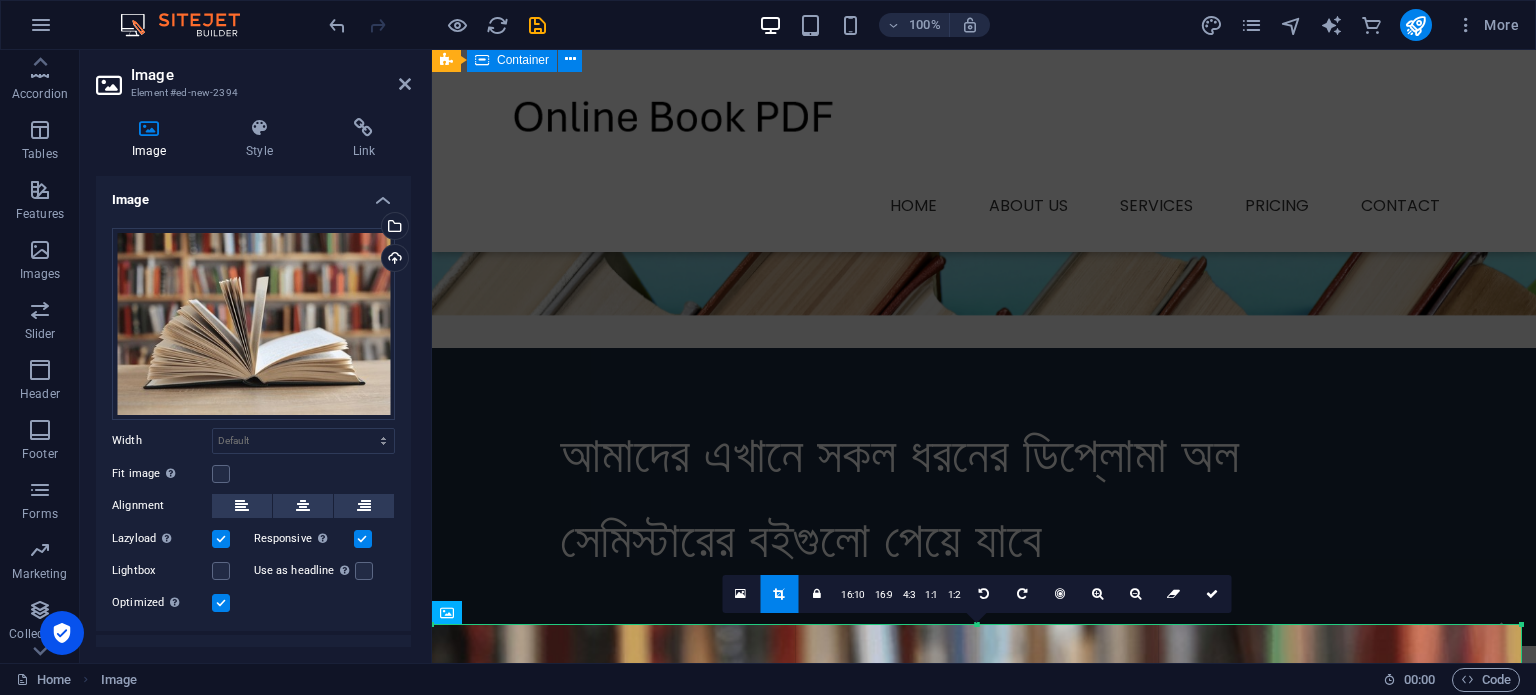 scroll, scrollTop: 1200, scrollLeft: 0, axis: vertical 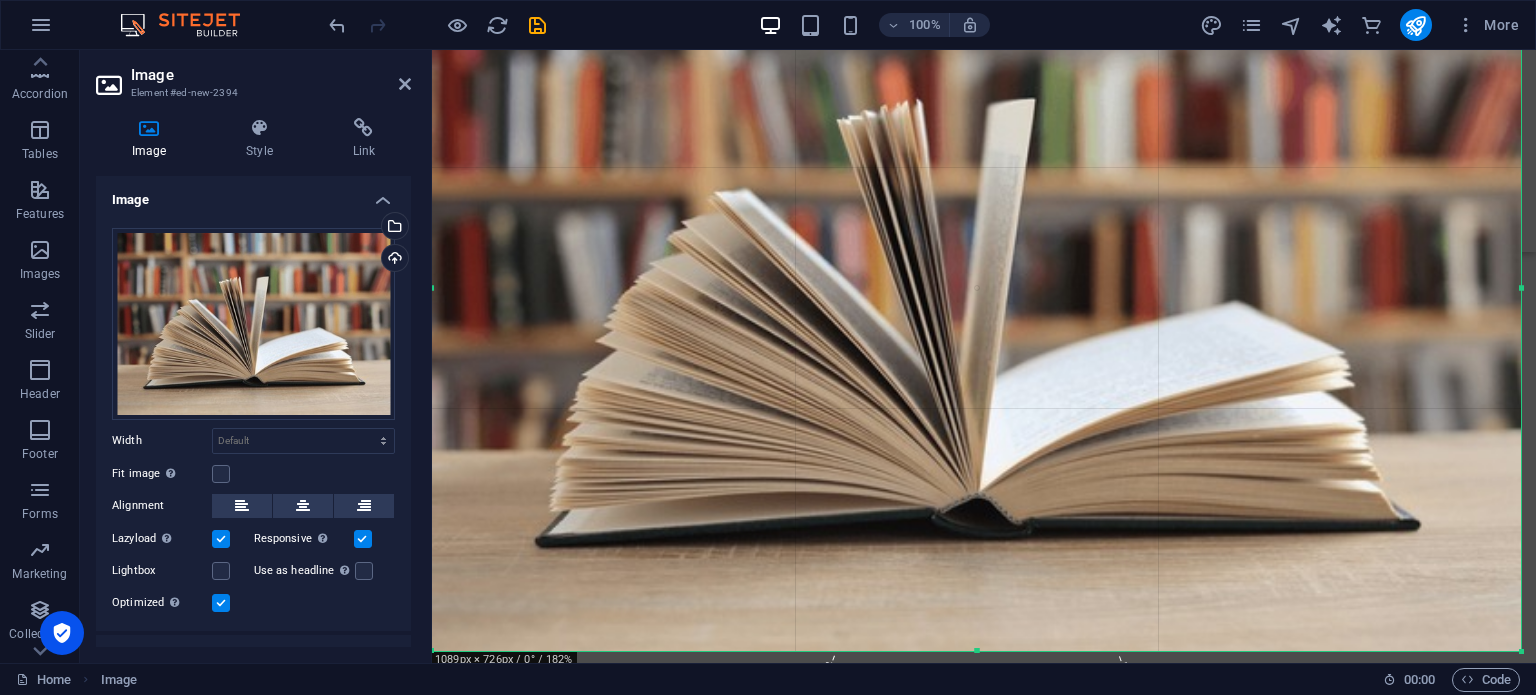 click at bounding box center [976, 651] 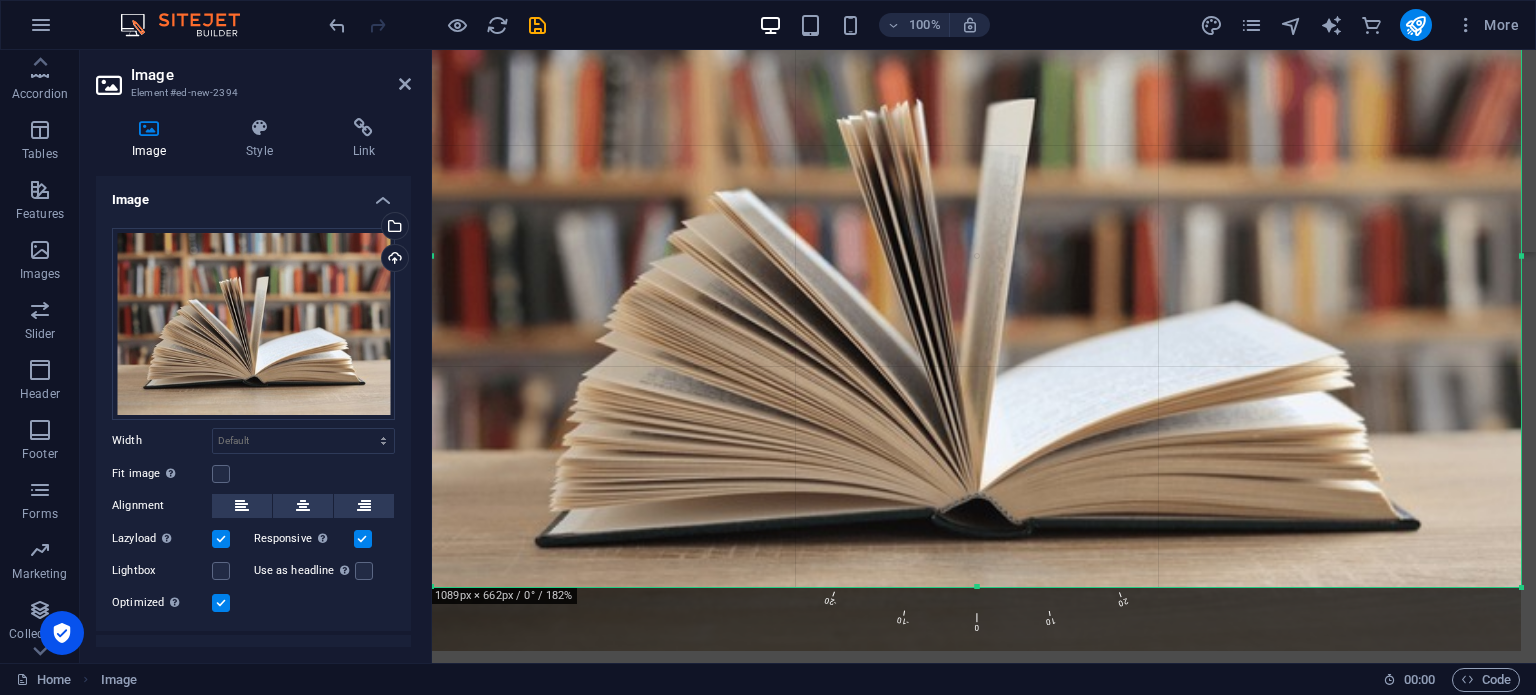 drag, startPoint x: 439, startPoint y: 648, endPoint x: 708, endPoint y: 623, distance: 270.1592 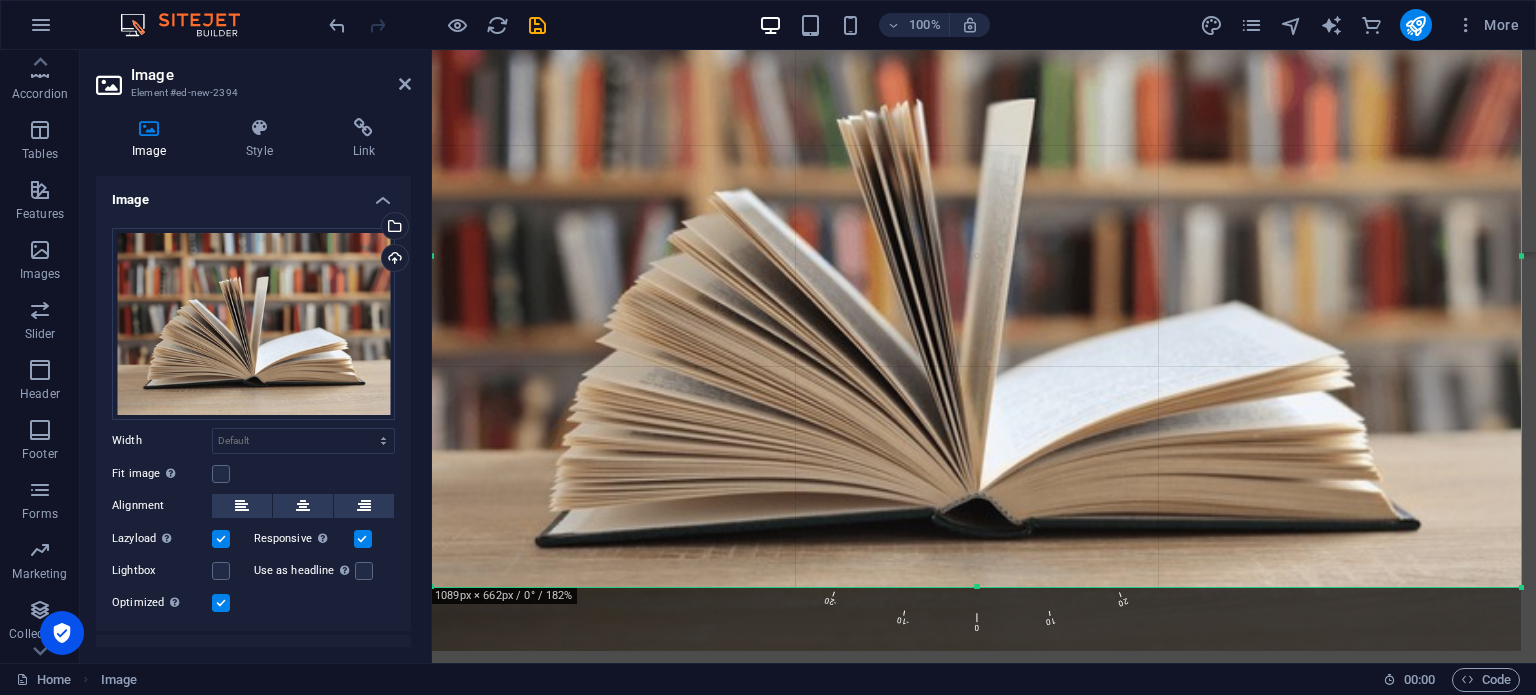 click at bounding box center (976, 587) 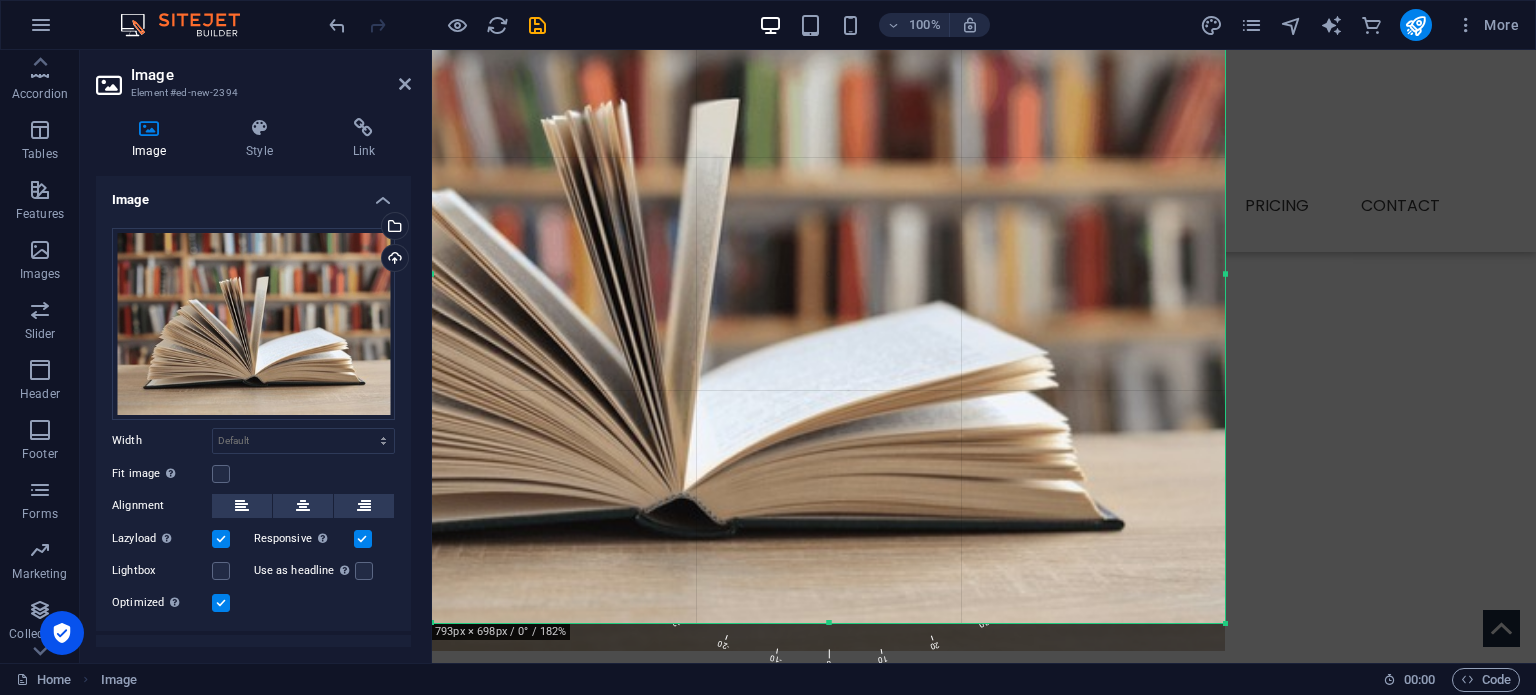 drag, startPoint x: 434, startPoint y: 274, endPoint x: 731, endPoint y: 287, distance: 297.28436 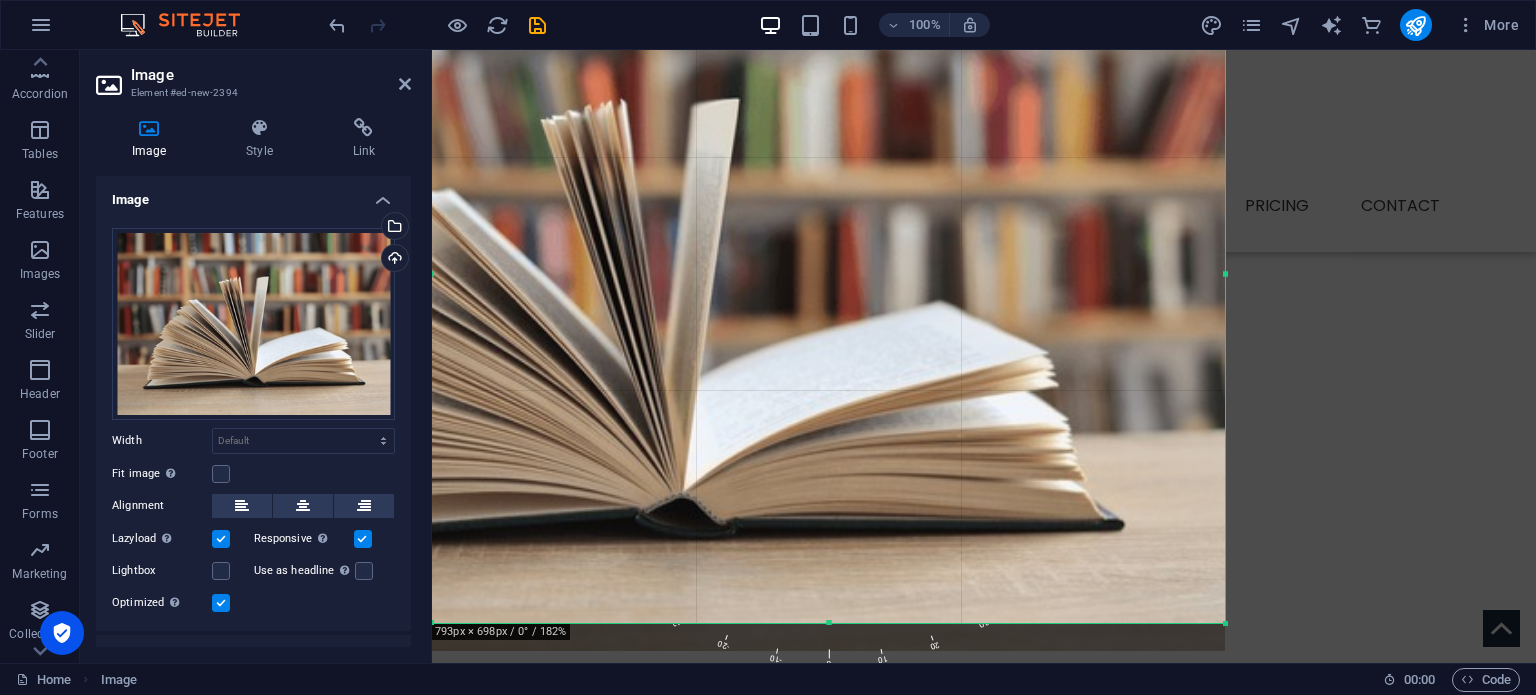 click on "180 170 160 150 140 130 120 110 100 90 80 70 60 50 40 30 20 10 0 -10 -20 -30 -40 -50 -60 -70 -80 -90 -100 -110 -120 -130 -140 -150 -160 -170 793px × 698px / 0° / 182% 16:10 16:9 4:3 1:1 1:2 0" at bounding box center (828, 274) 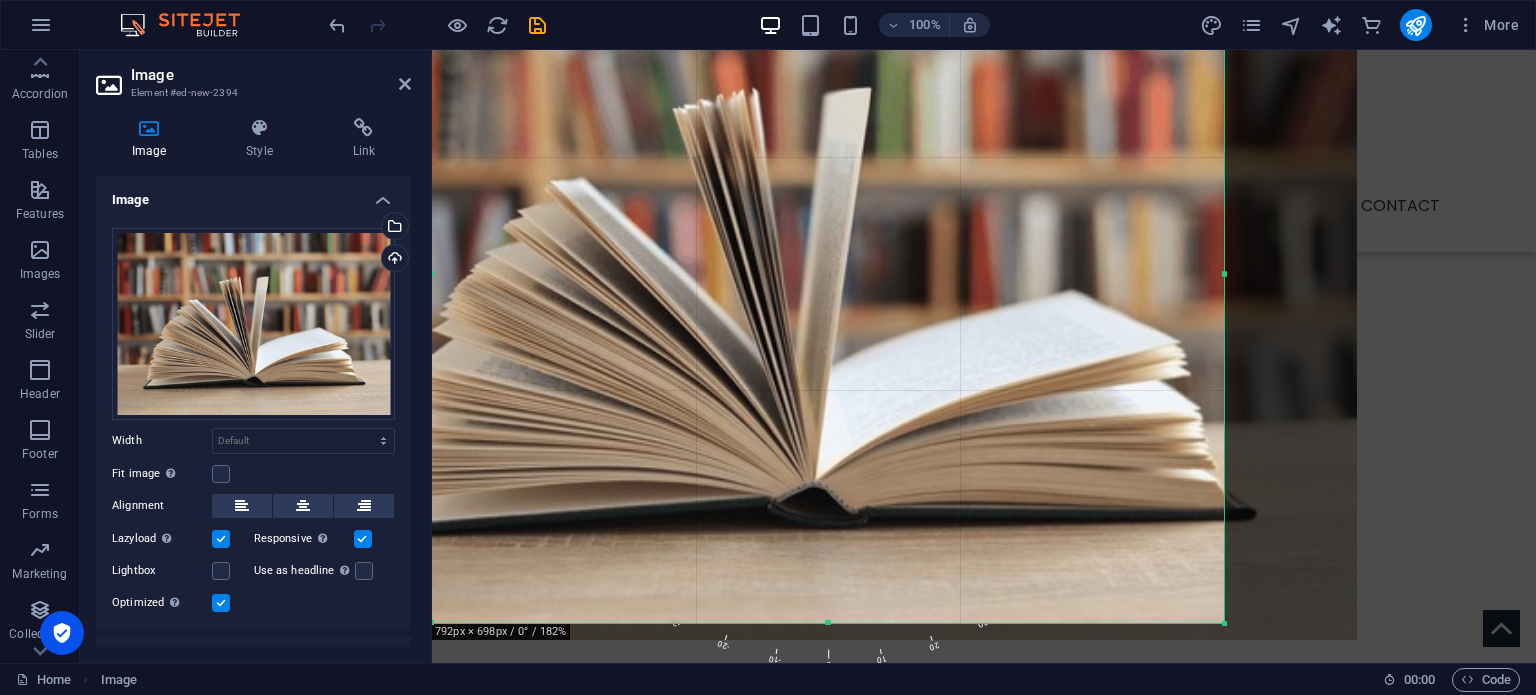 drag, startPoint x: 700, startPoint y: 349, endPoint x: 987, endPoint y: 327, distance: 287.84198 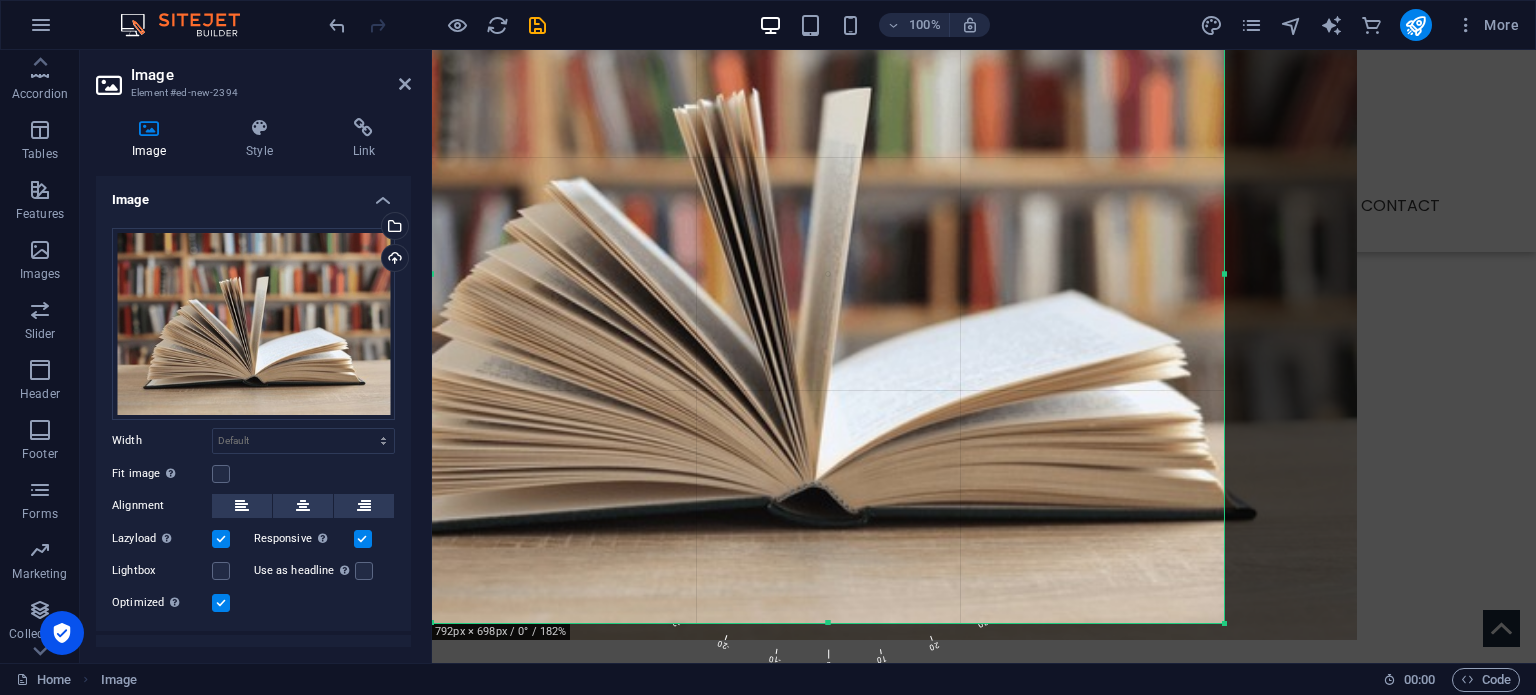 click at bounding box center [812, 277] 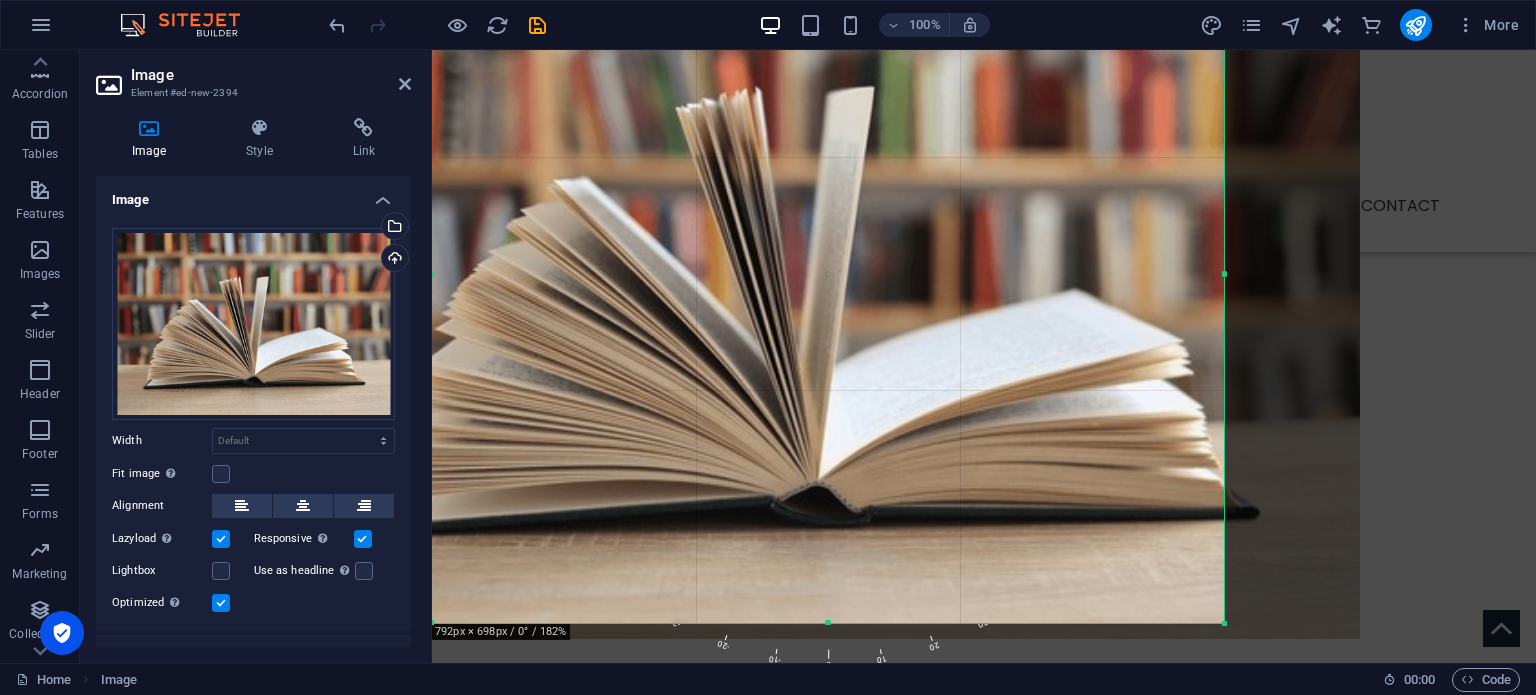 click at bounding box center (984, 295) 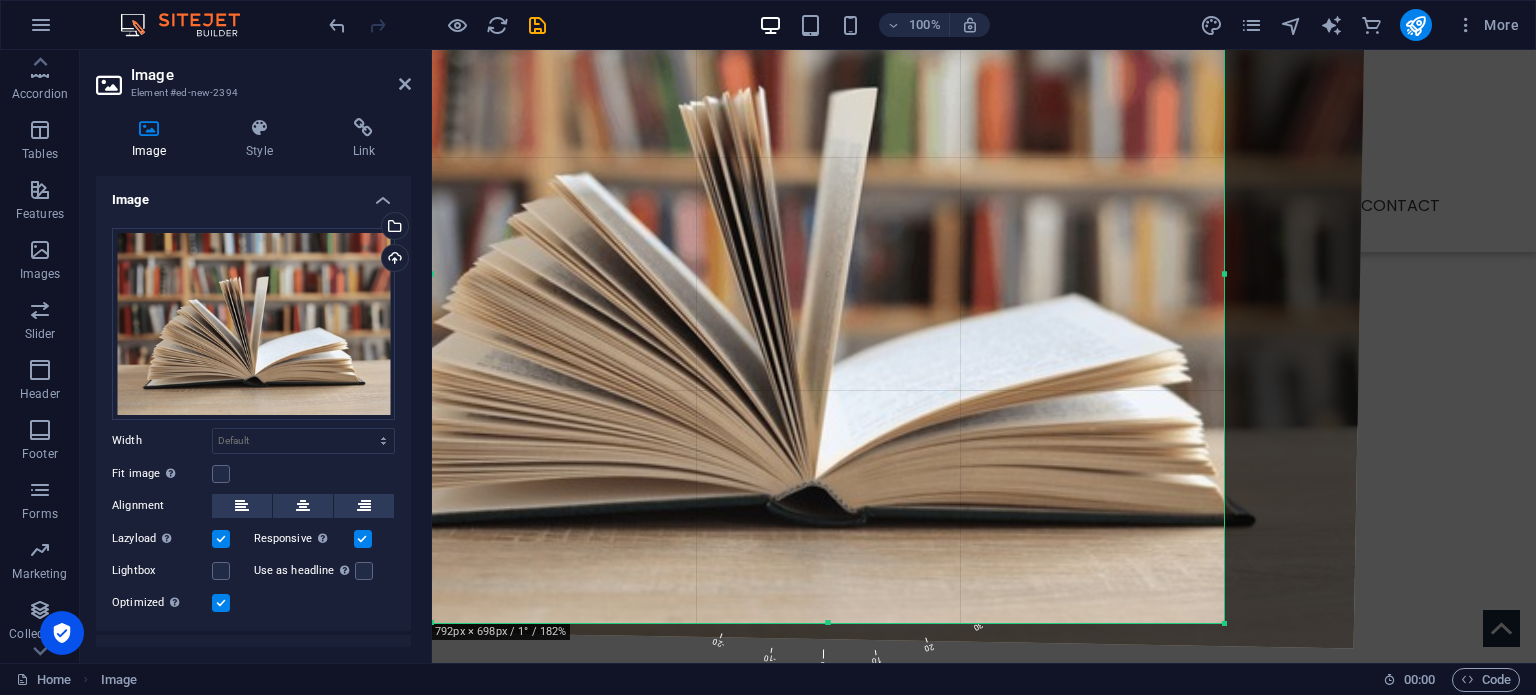 drag, startPoint x: 1203, startPoint y: 603, endPoint x: 723, endPoint y: 563, distance: 481.6638 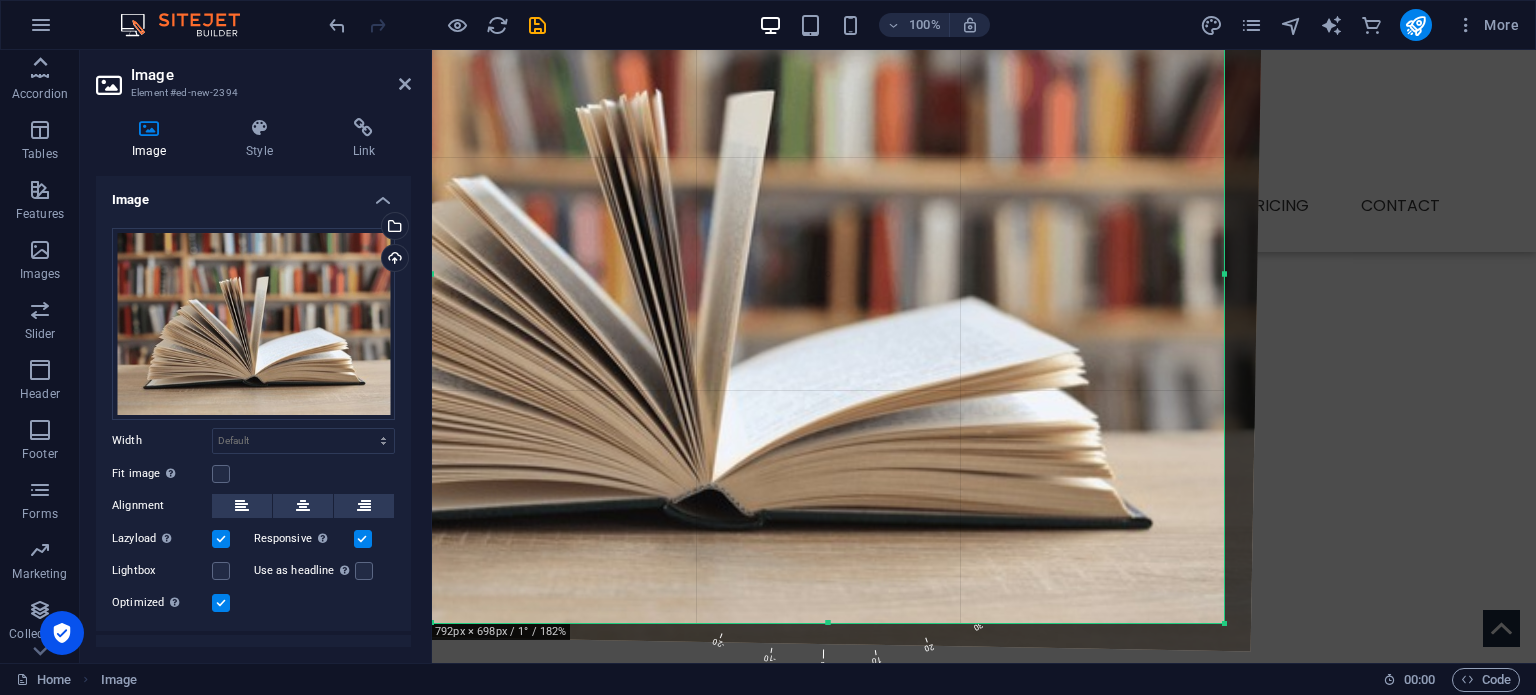 click 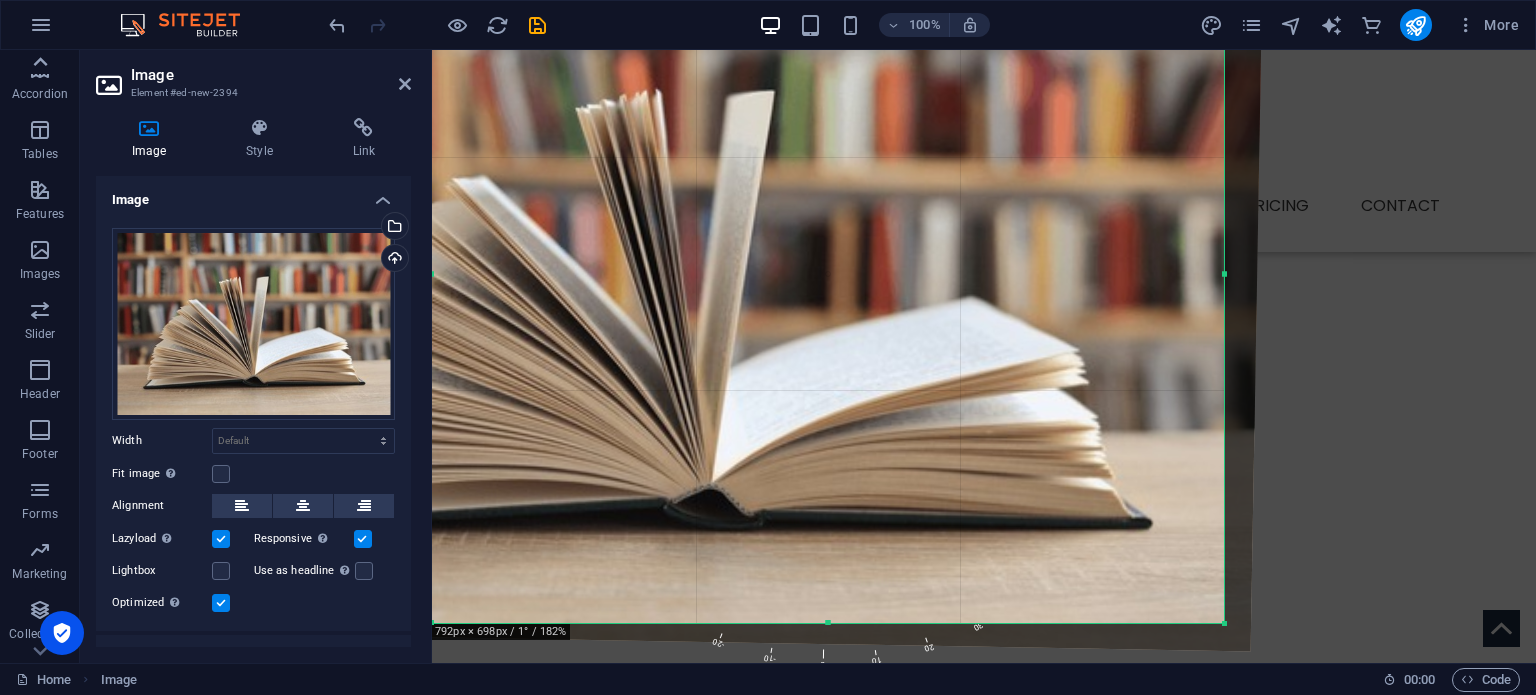 scroll, scrollTop: 0, scrollLeft: 0, axis: both 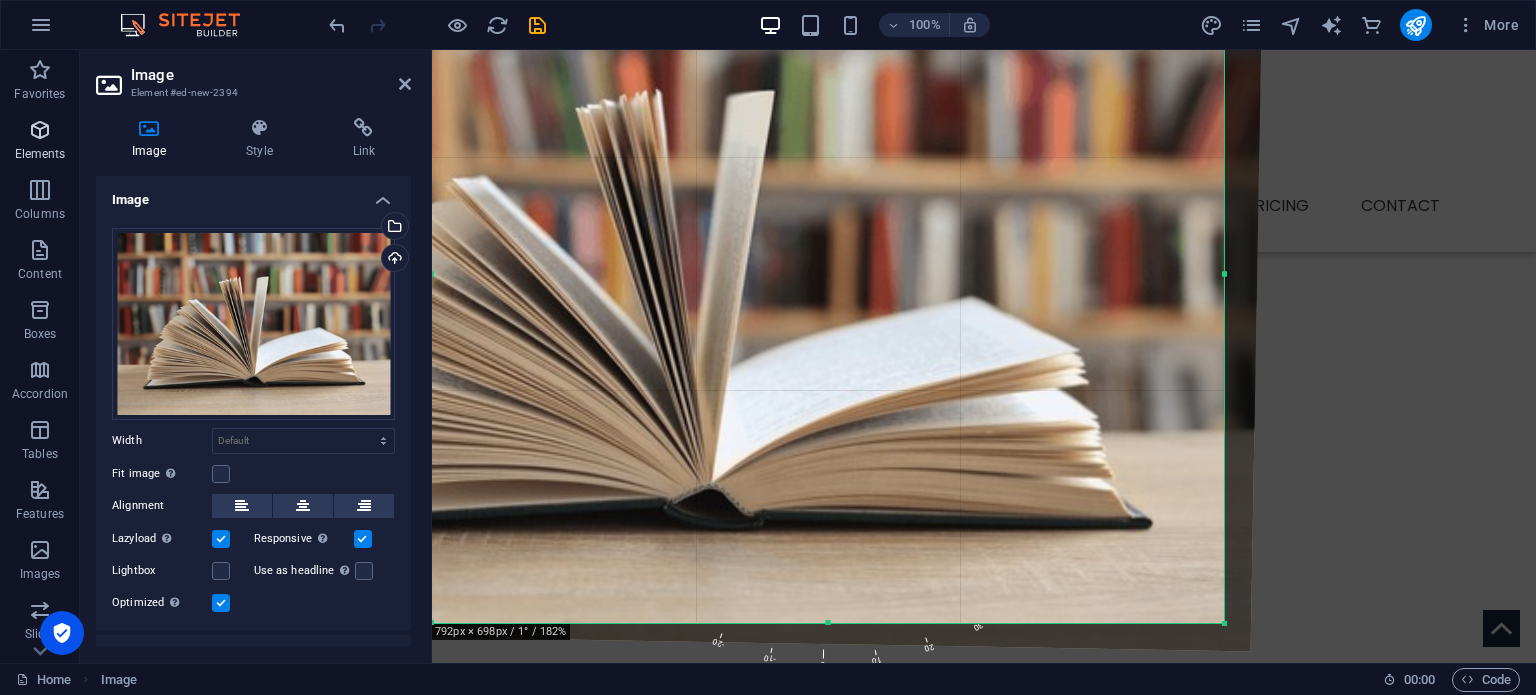 drag, startPoint x: 21, startPoint y: 139, endPoint x: 76, endPoint y: 118, distance: 58.872746 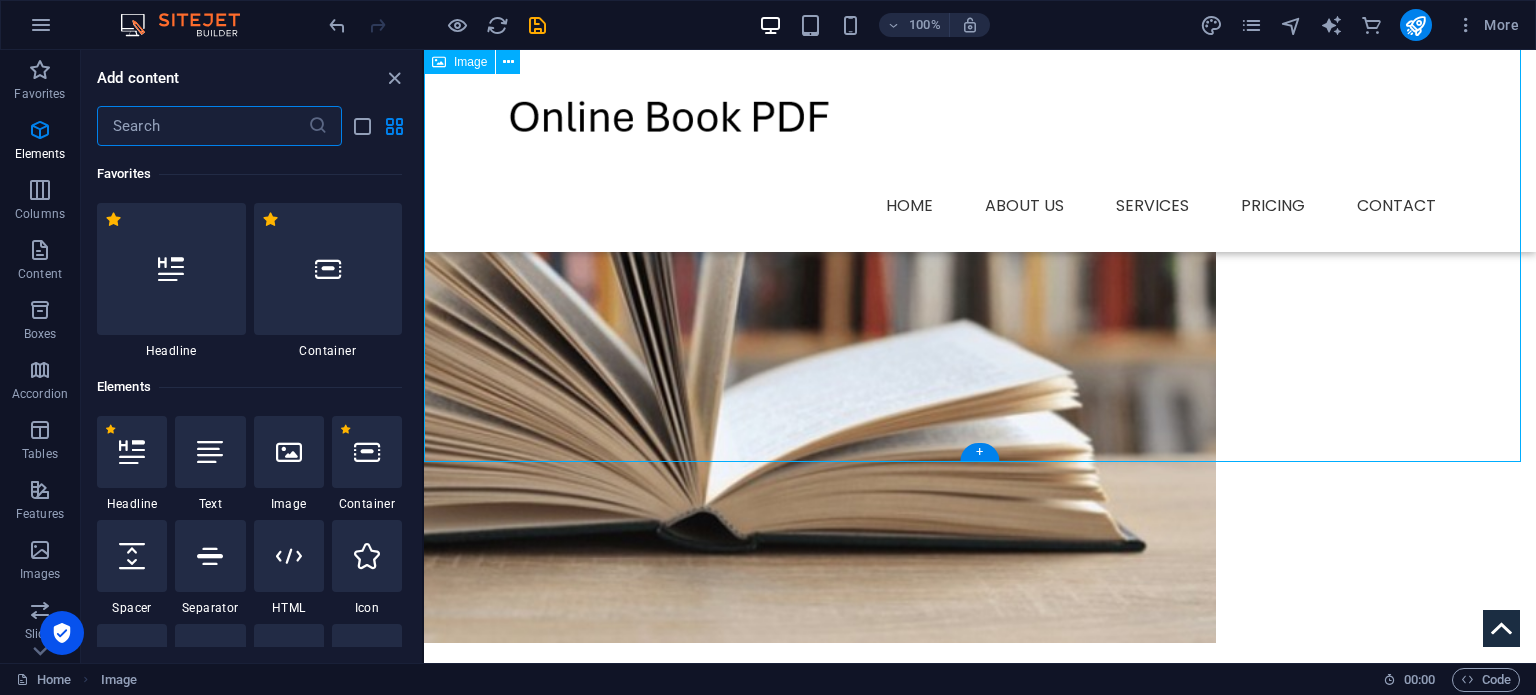 scroll, scrollTop: 1190, scrollLeft: 0, axis: vertical 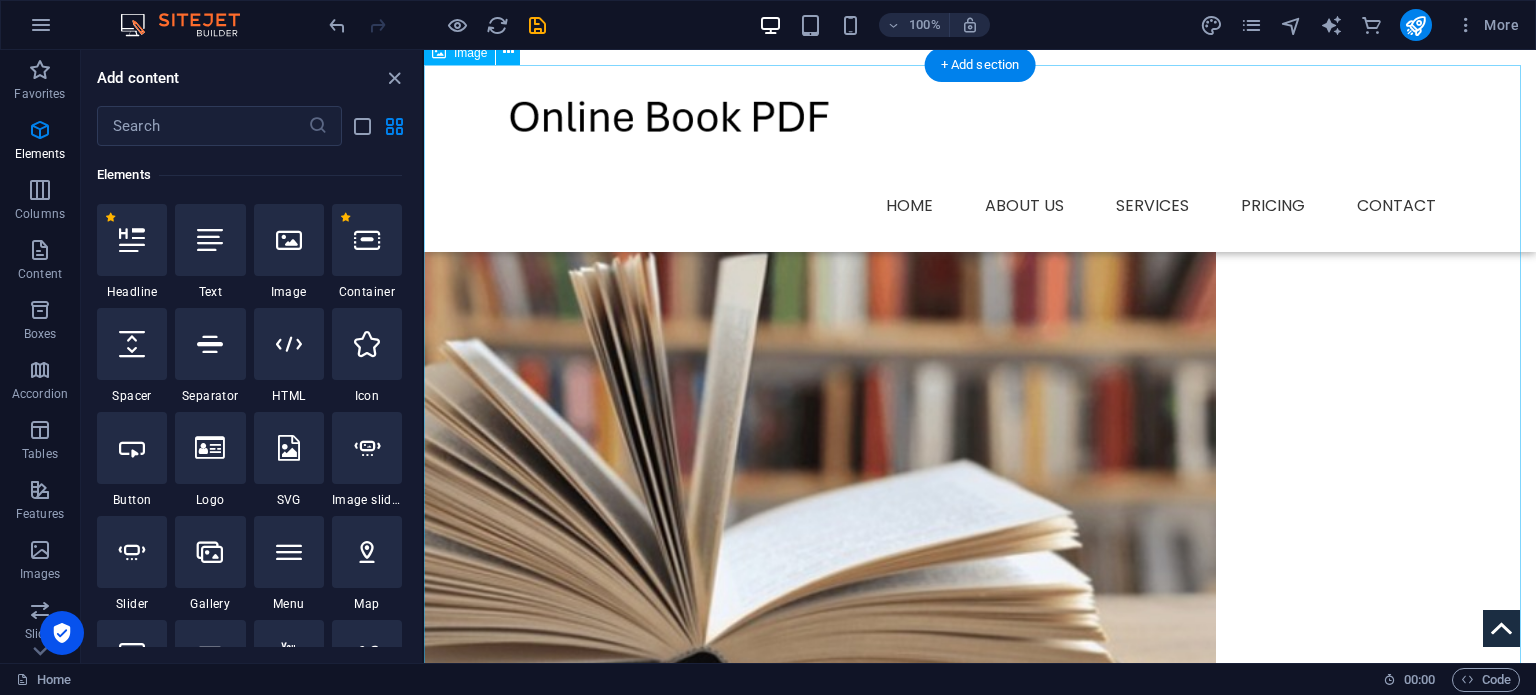 click at bounding box center (980, 434) 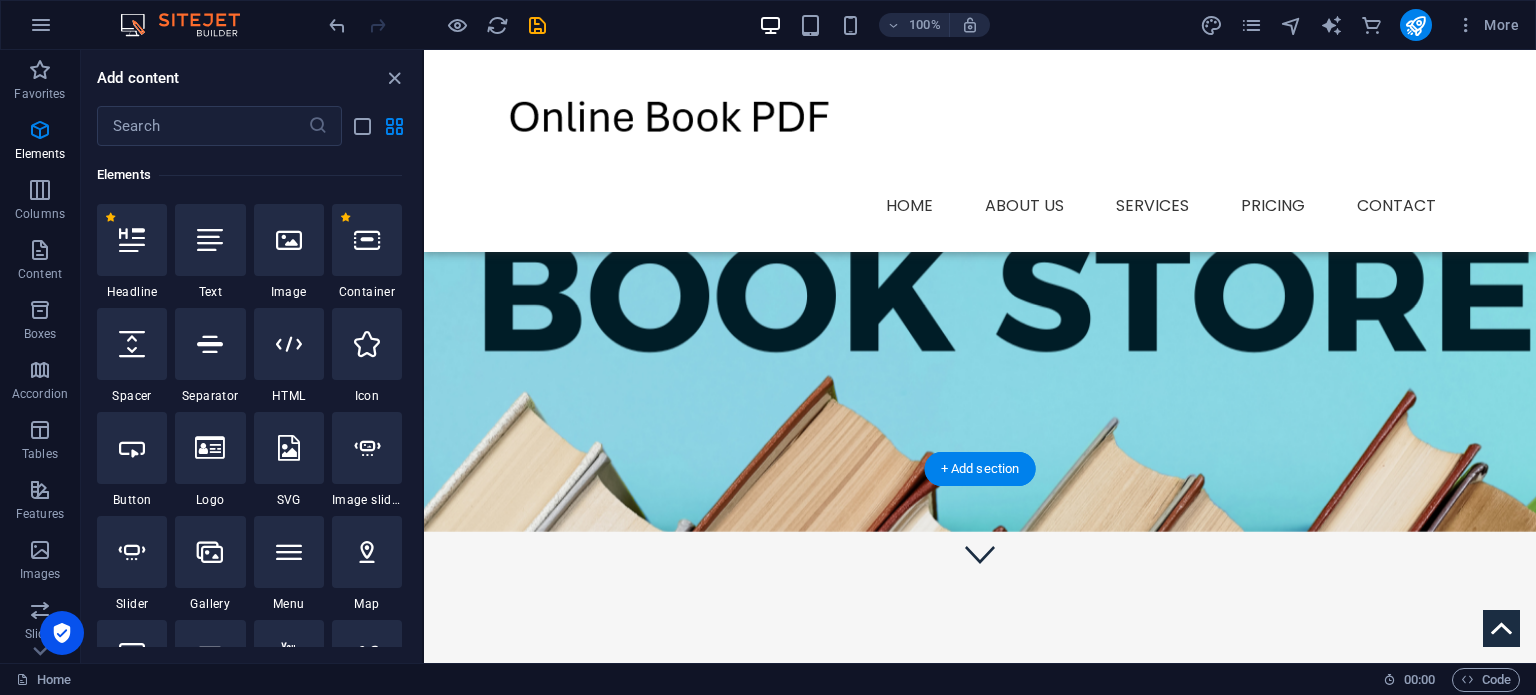 scroll, scrollTop: 0, scrollLeft: 0, axis: both 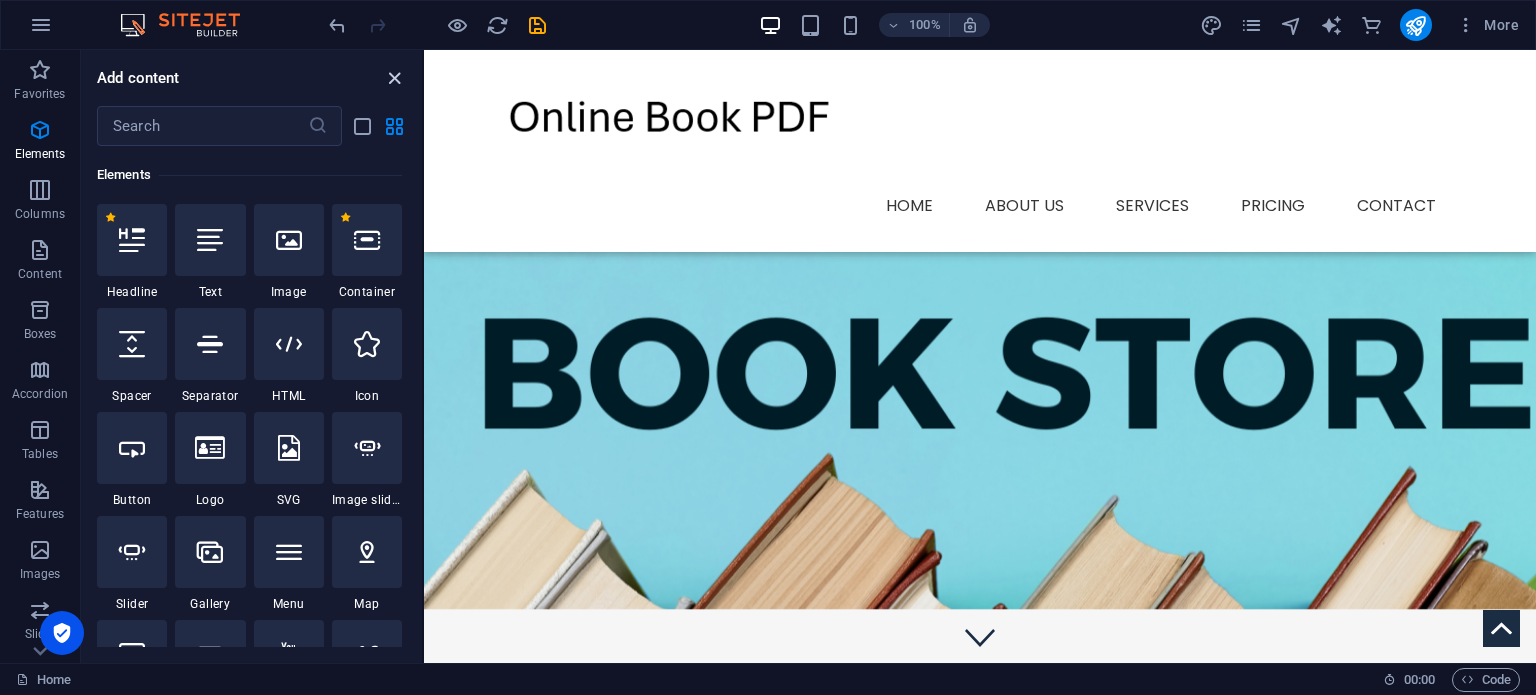 click at bounding box center (394, 78) 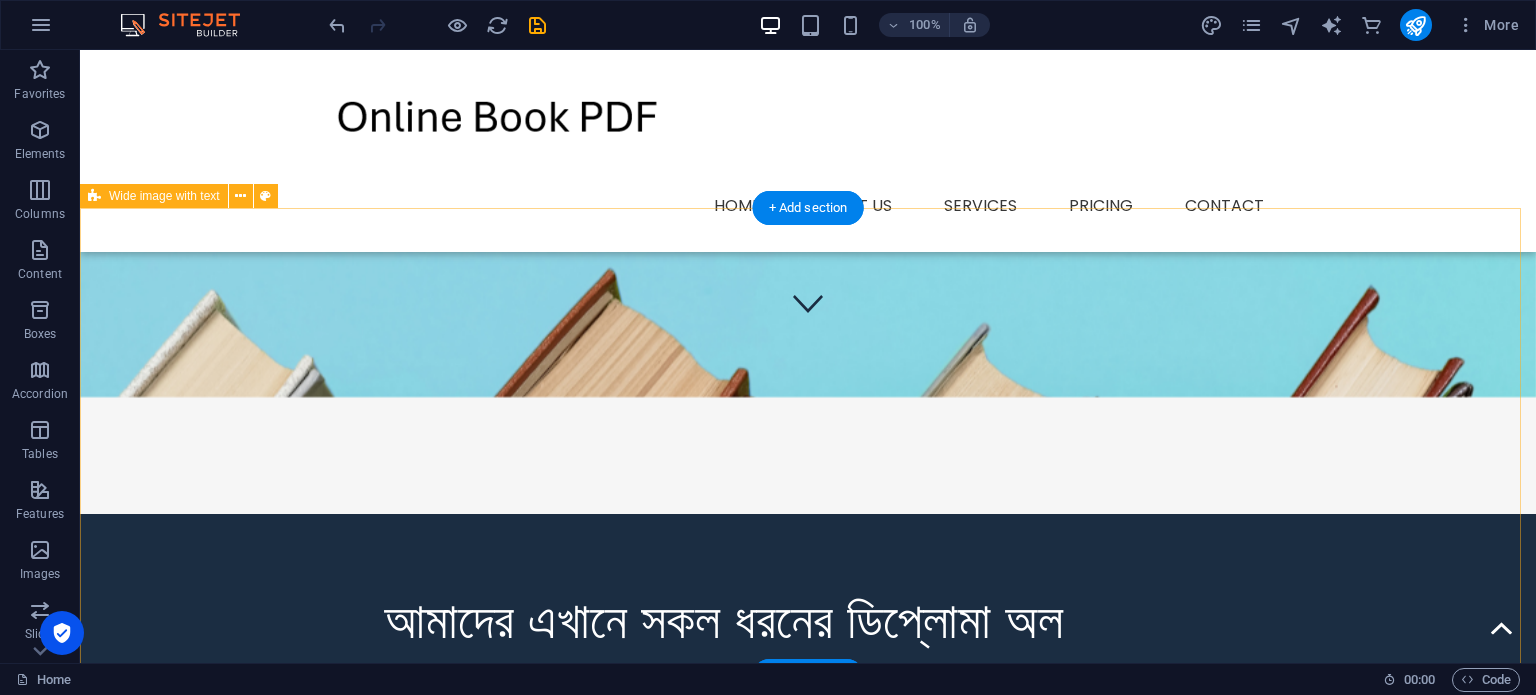scroll, scrollTop: 300, scrollLeft: 0, axis: vertical 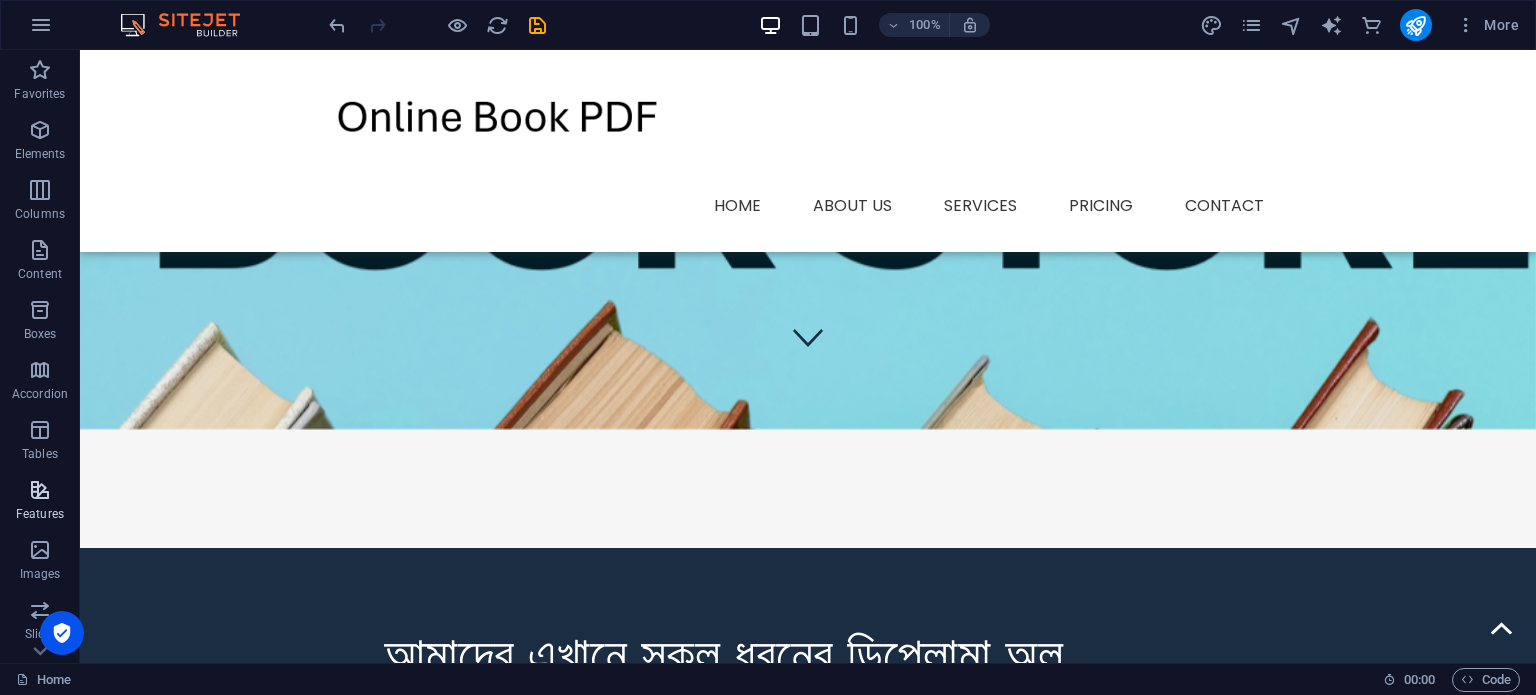 click on "Features" at bounding box center [40, 502] 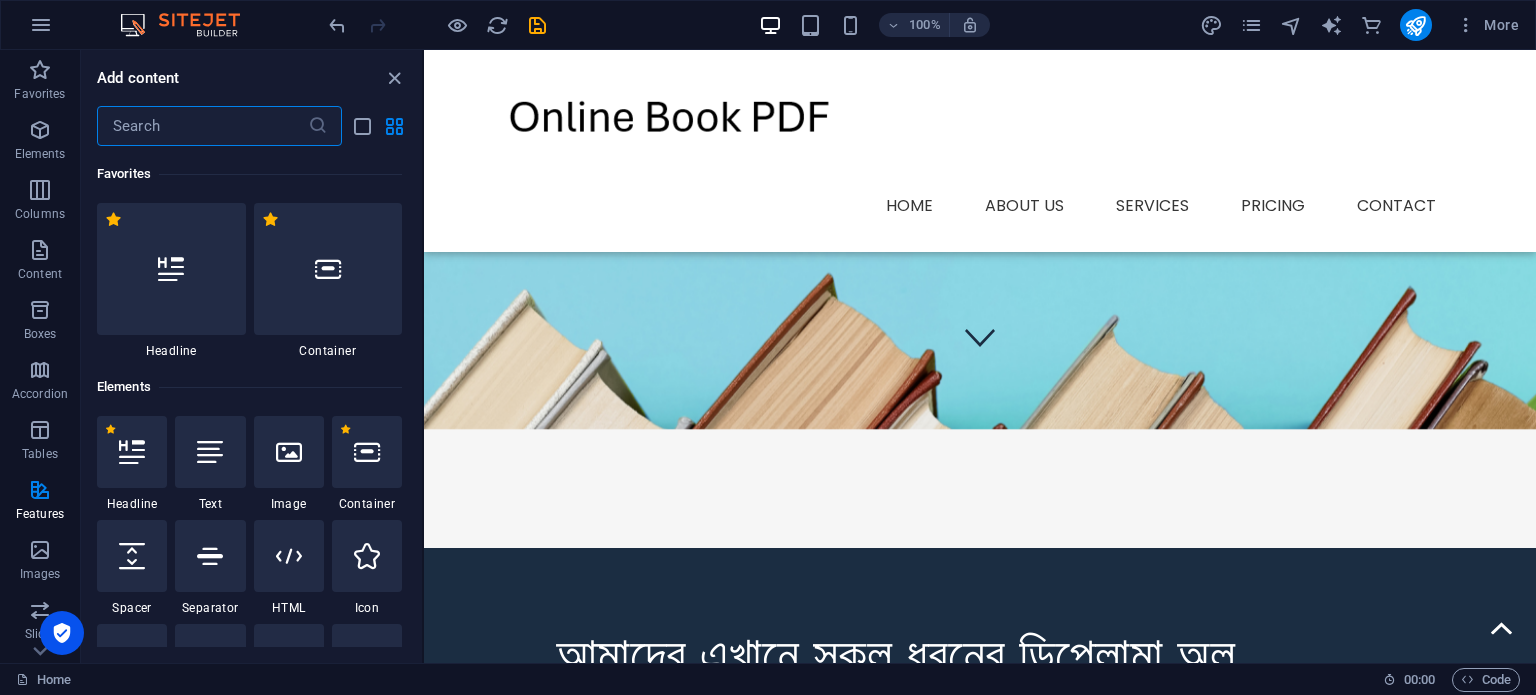 scroll, scrollTop: 492, scrollLeft: 0, axis: vertical 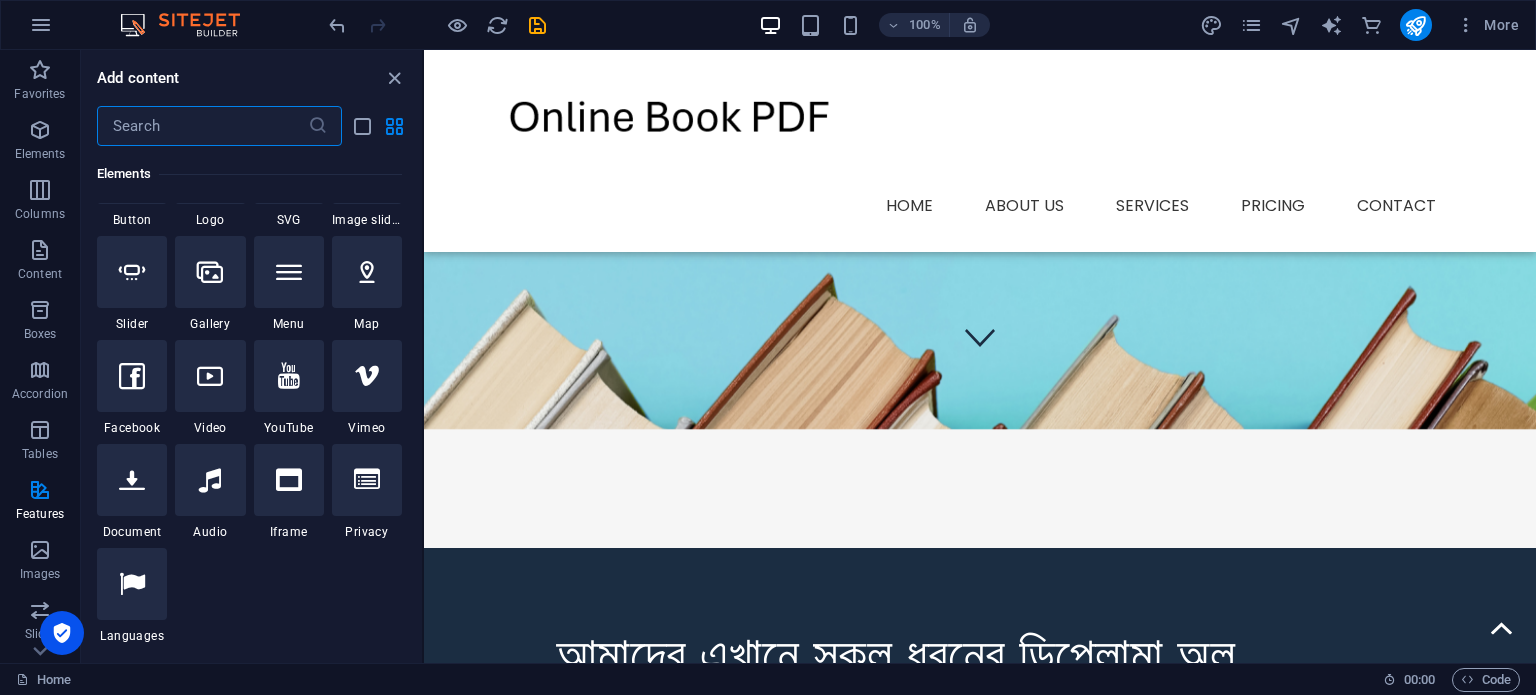 click on "1 Star Headline 1 Star Text 1 Star Image 1 Star Container 1 Star Spacer 1 Star Separator 1 Star HTML 1 Star Icon 1 Star Button 1 Star Logo 1 Star SVG 1 Star Image slider 1 Star Slider 1 Star Gallery 1 Star Menu 1 Star Map 1 Star Facebook 1 Star Video 1 Star YouTube 1 Star Vimeo 1 Star Document 1 Star Audio 1 Star Iframe 1 Star Privacy 1 Star Languages" at bounding box center (249, 284) 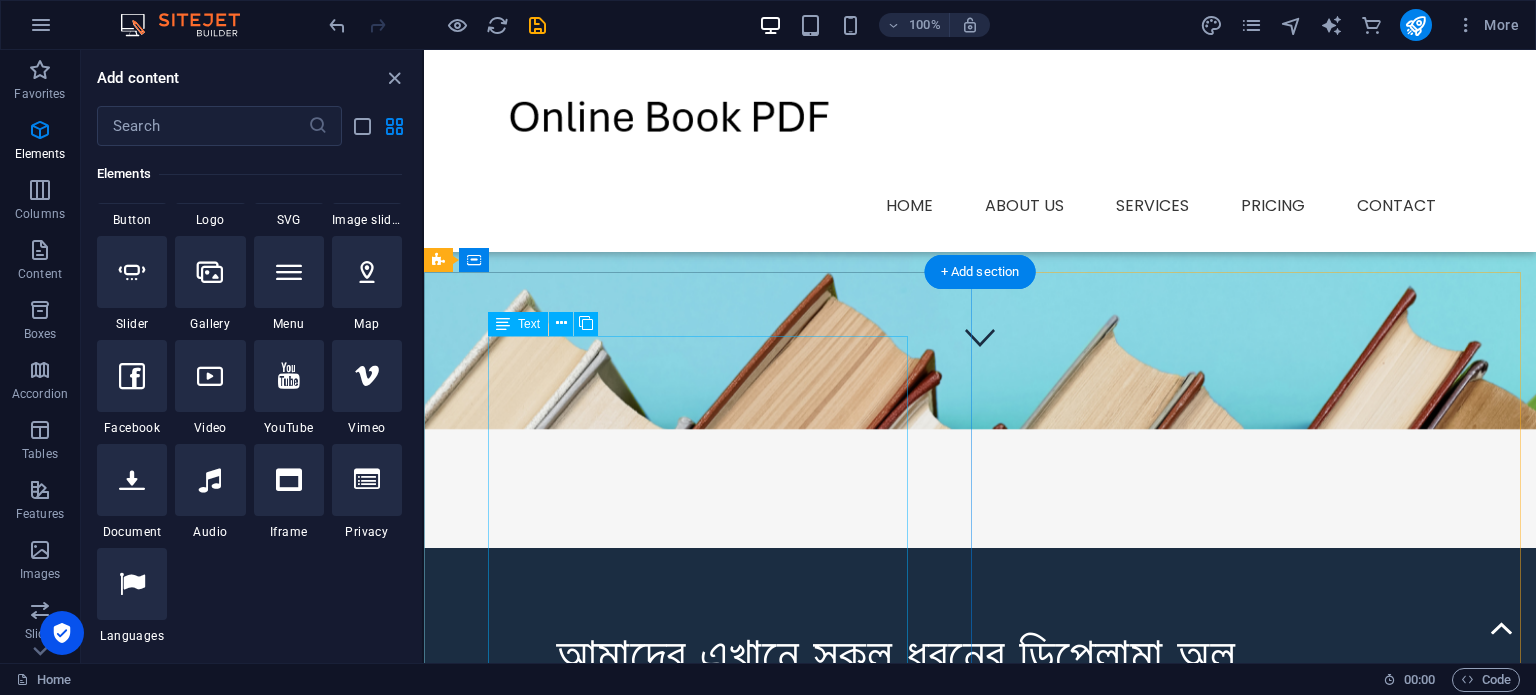 click on "আমাদের এখানে সকল ধরনের ডিপ্লোমা অল সেমিস্টারের বইগুলো পেয়ে যাবে" at bounding box center (980, 697) 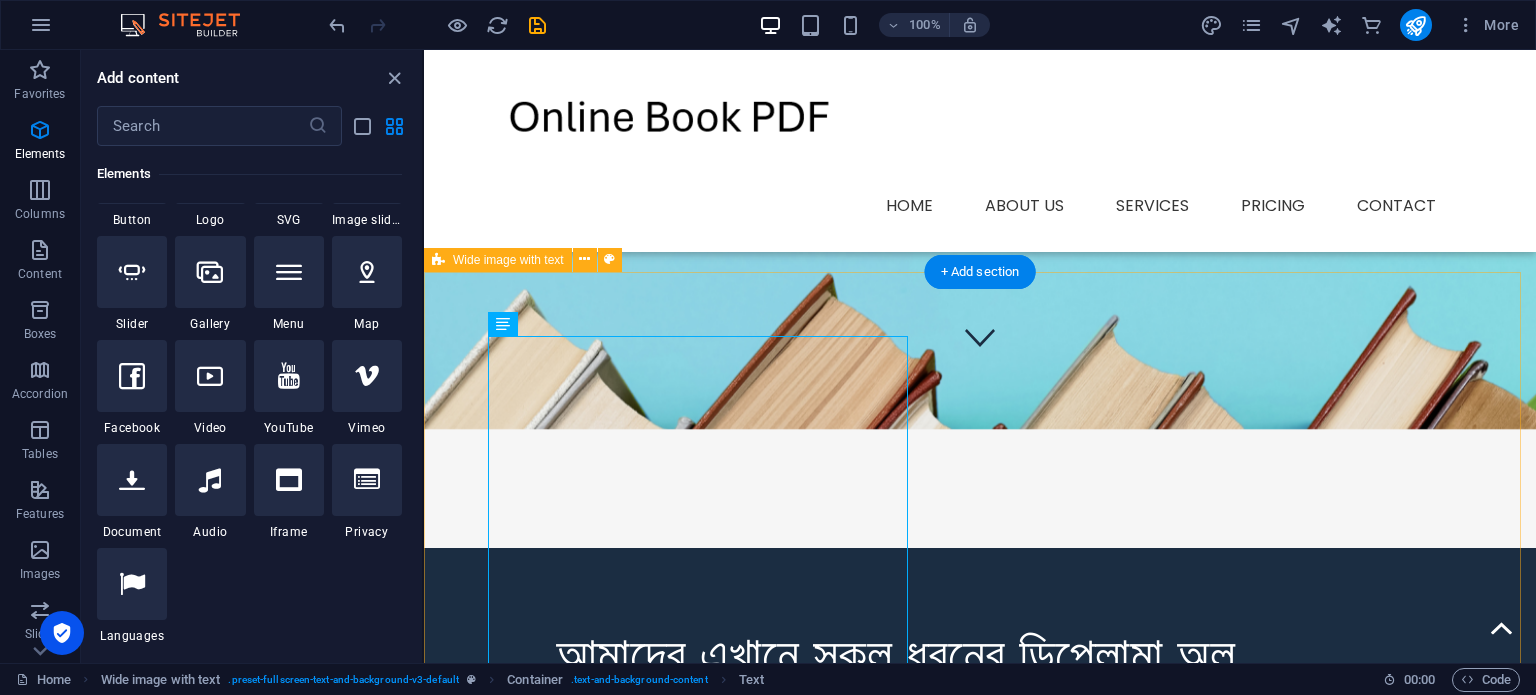 click on "আমাদের এখানে সকল ধরনের ডিপ্লোমা অল সেমিস্টারের বইগুলো পেয়ে যাবে" at bounding box center [980, 697] 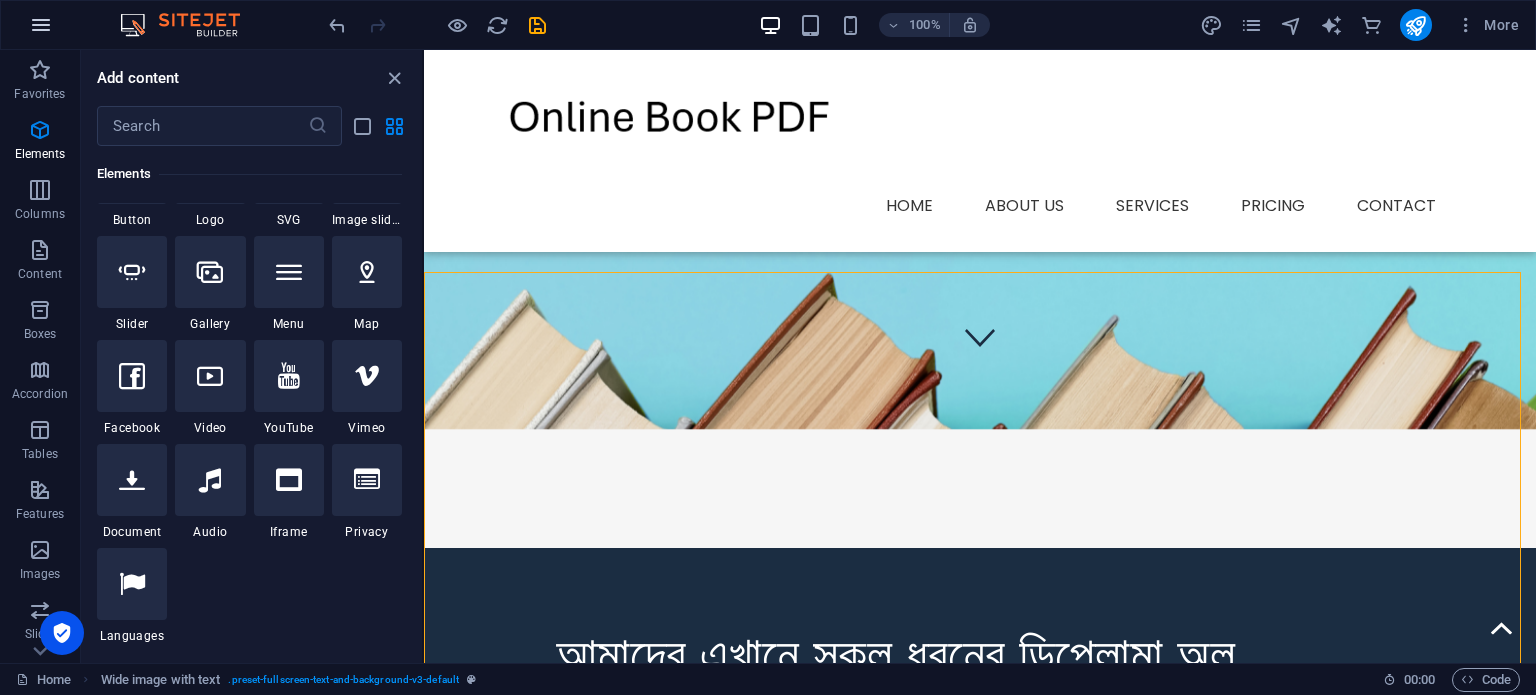 click at bounding box center [41, 25] 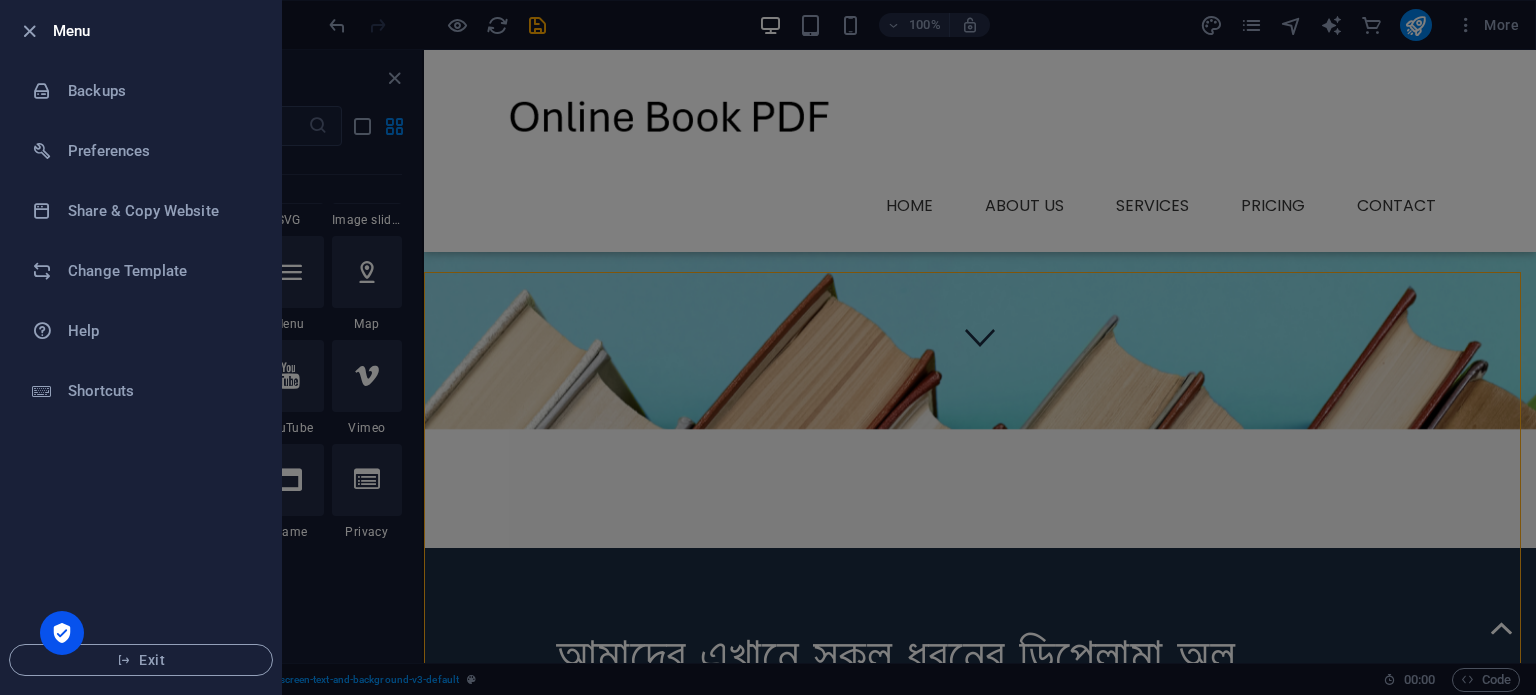 click at bounding box center [768, 347] 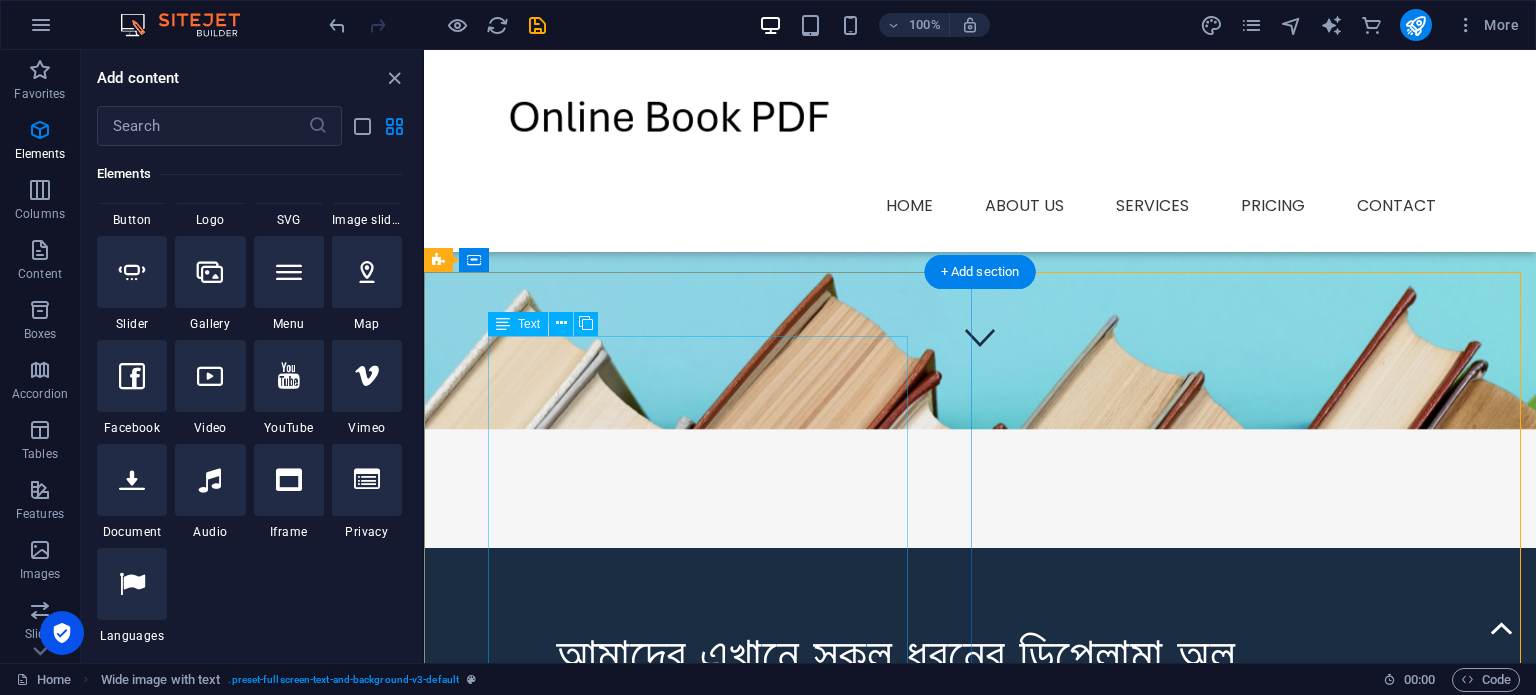 click on "আমাদের এখানে সকল ধরনের ডিপ্লোমা অল সেমিস্টারের বইগুলো পেয়ে যাবে" at bounding box center [980, 697] 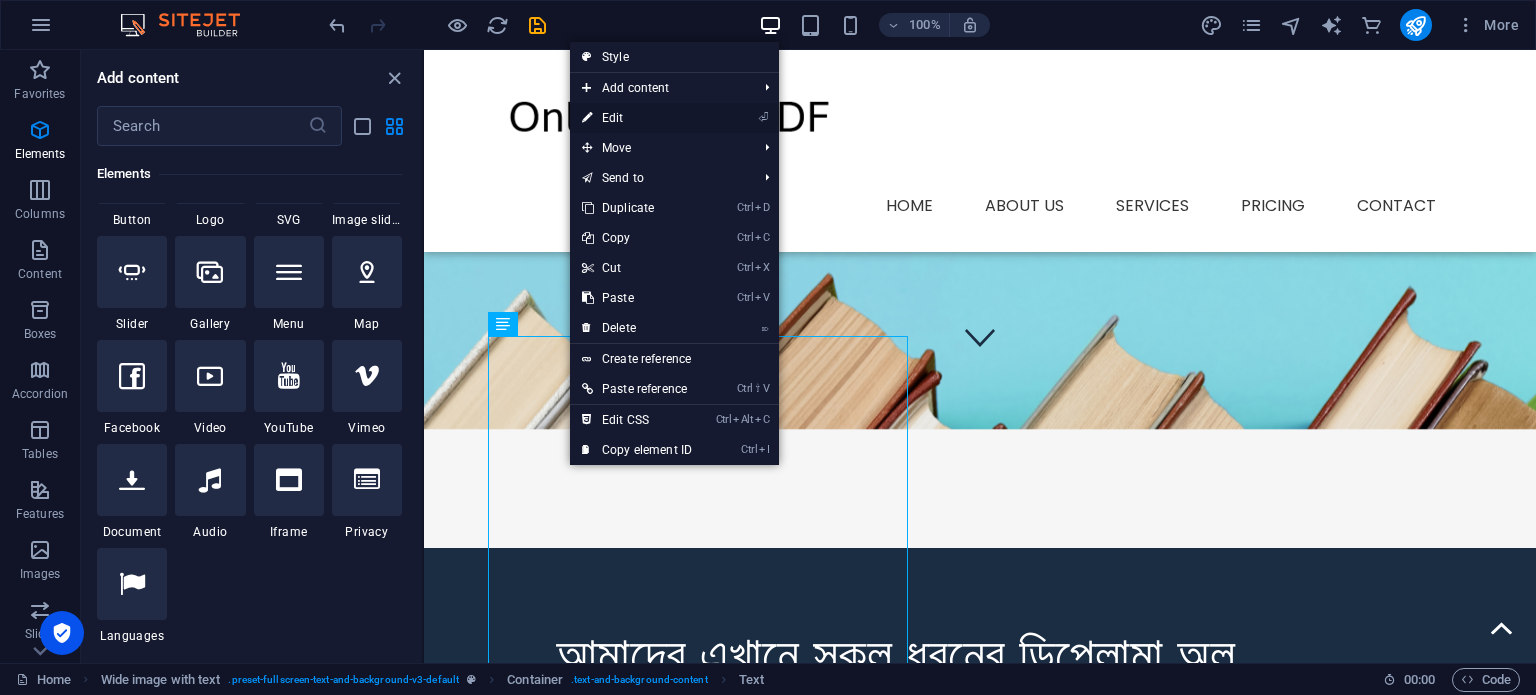 click on "⏎  Edit" at bounding box center (674, 118) 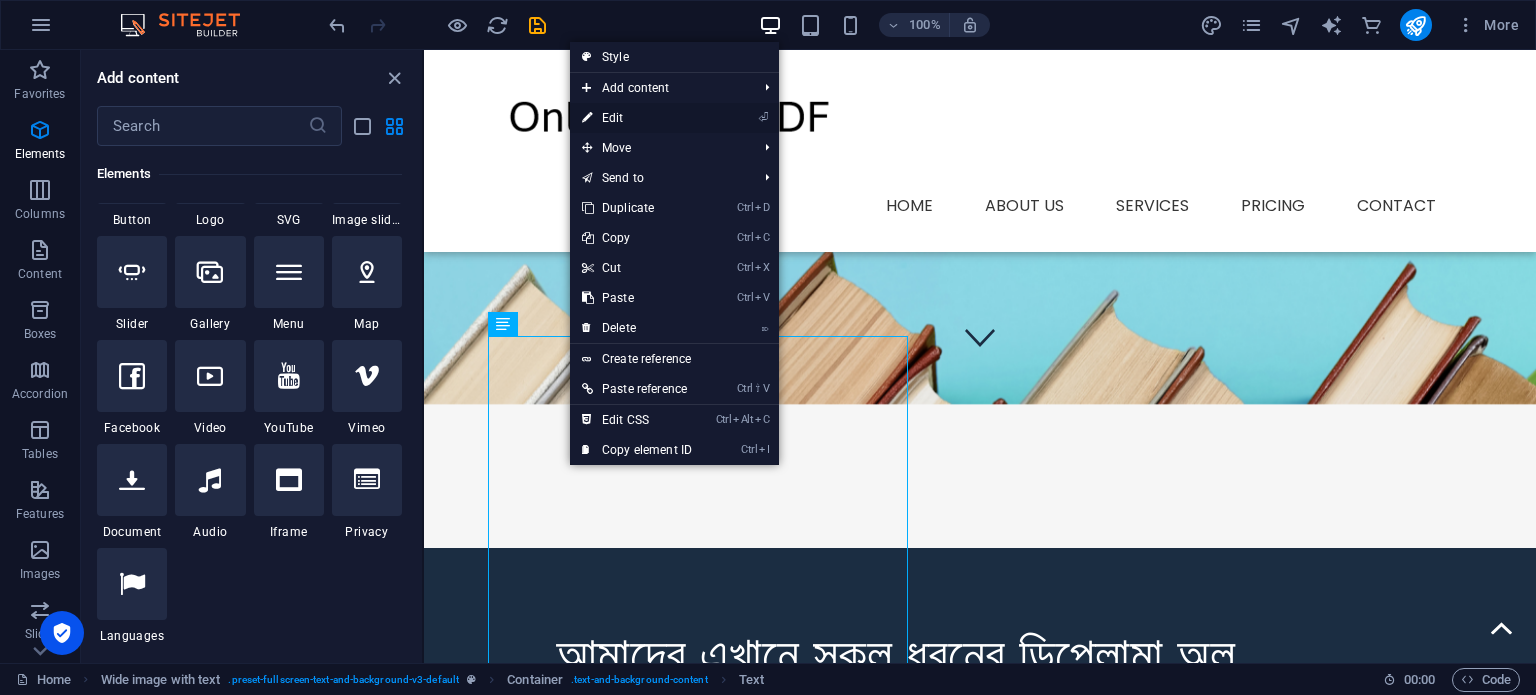 scroll, scrollTop: 237, scrollLeft: 0, axis: vertical 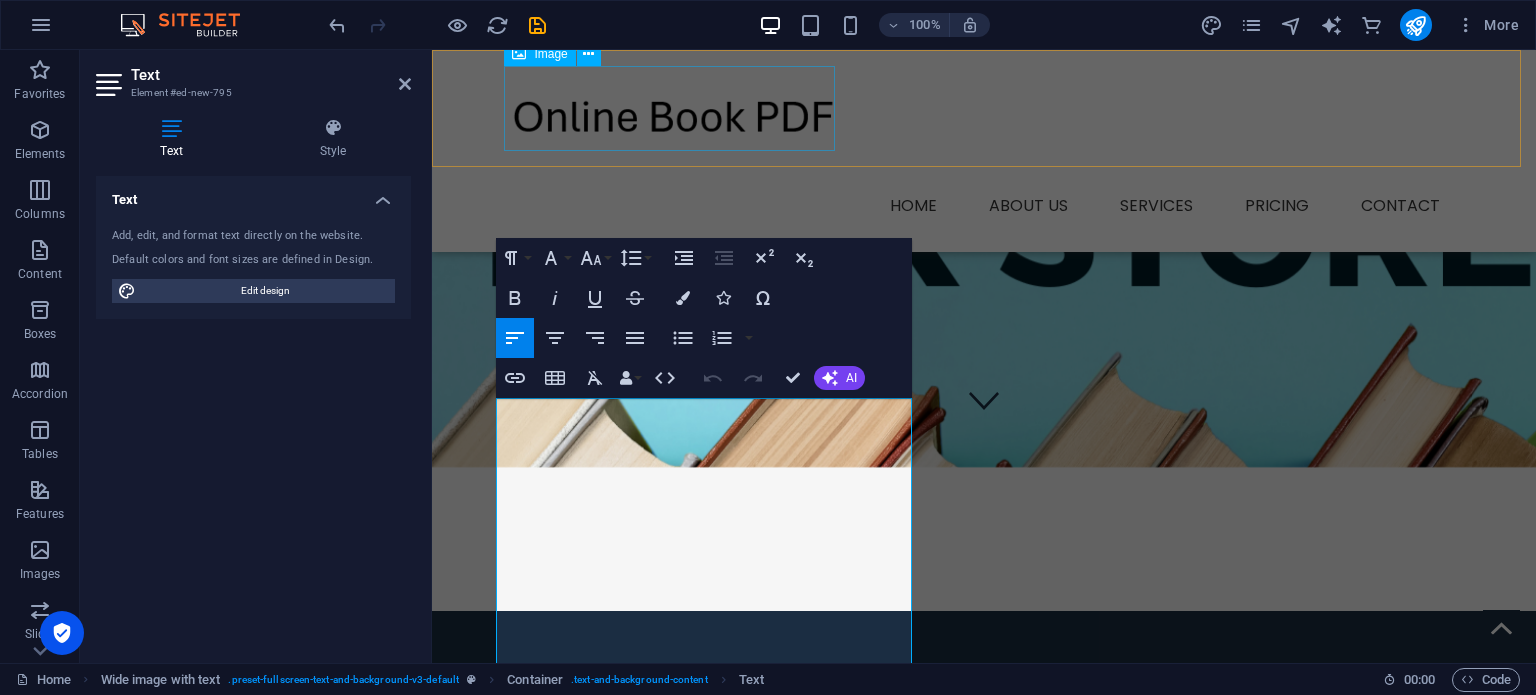 drag, startPoint x: 1070, startPoint y: 181, endPoint x: 638, endPoint y: 131, distance: 434.88388 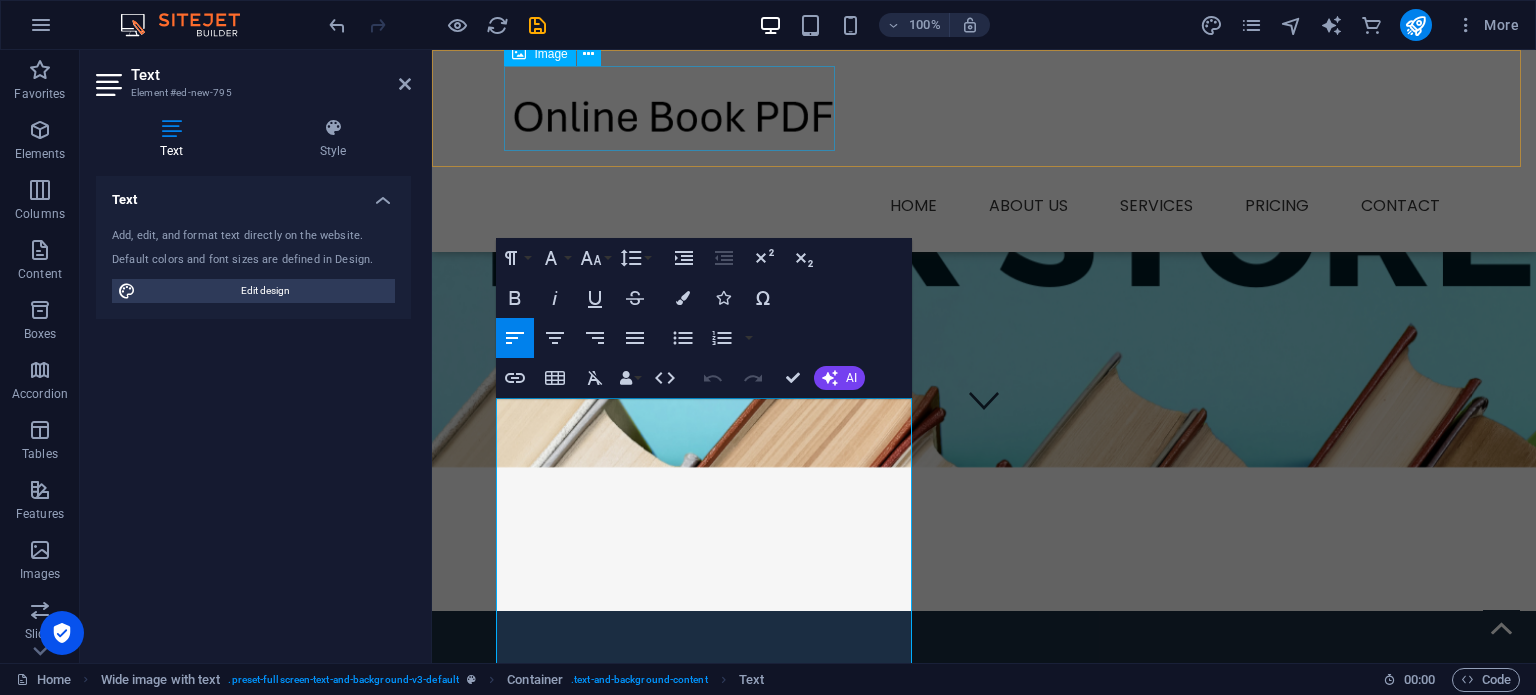 click at bounding box center (984, 108) 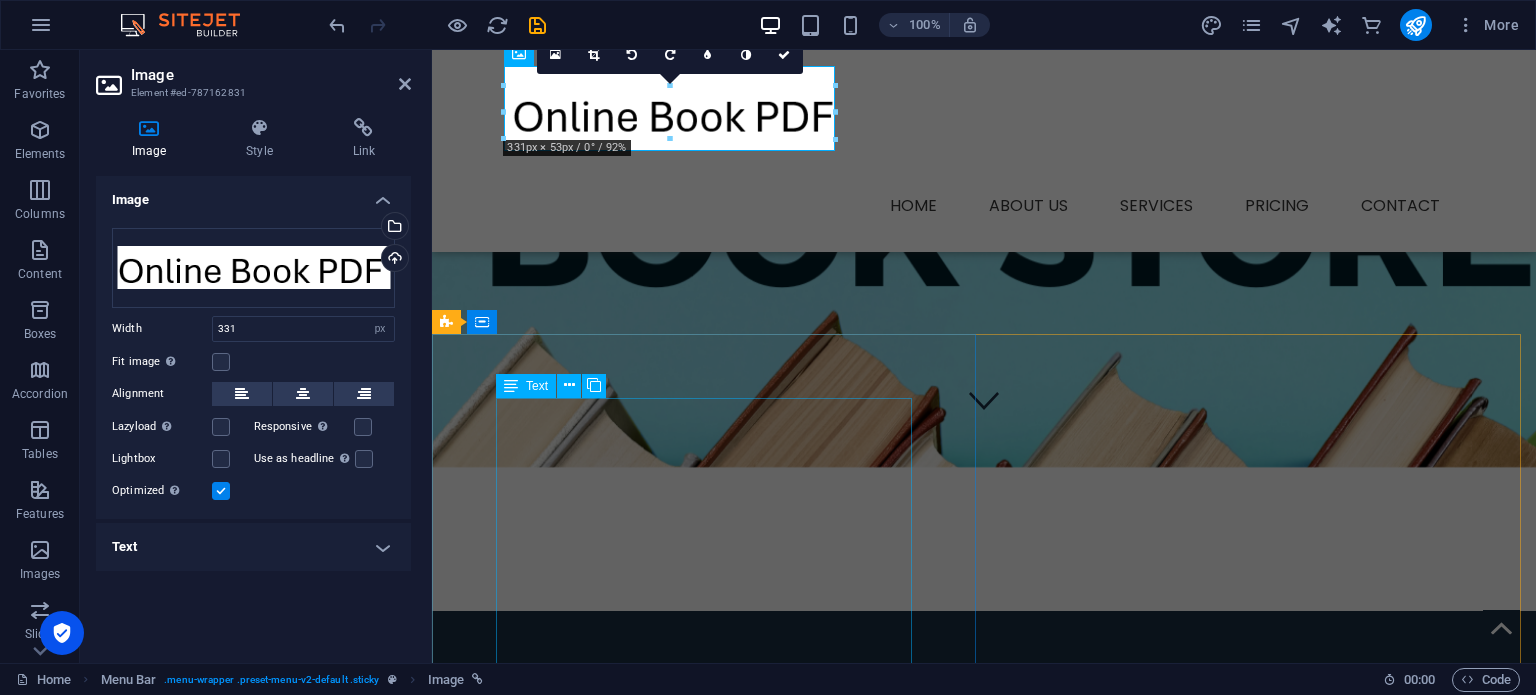 click on "আমাদের এখানে সকল ধরনের ডিপ্লোমা অল সেমিস্টারের বইগুলো পেয়ে যাবে" at bounding box center (984, 760) 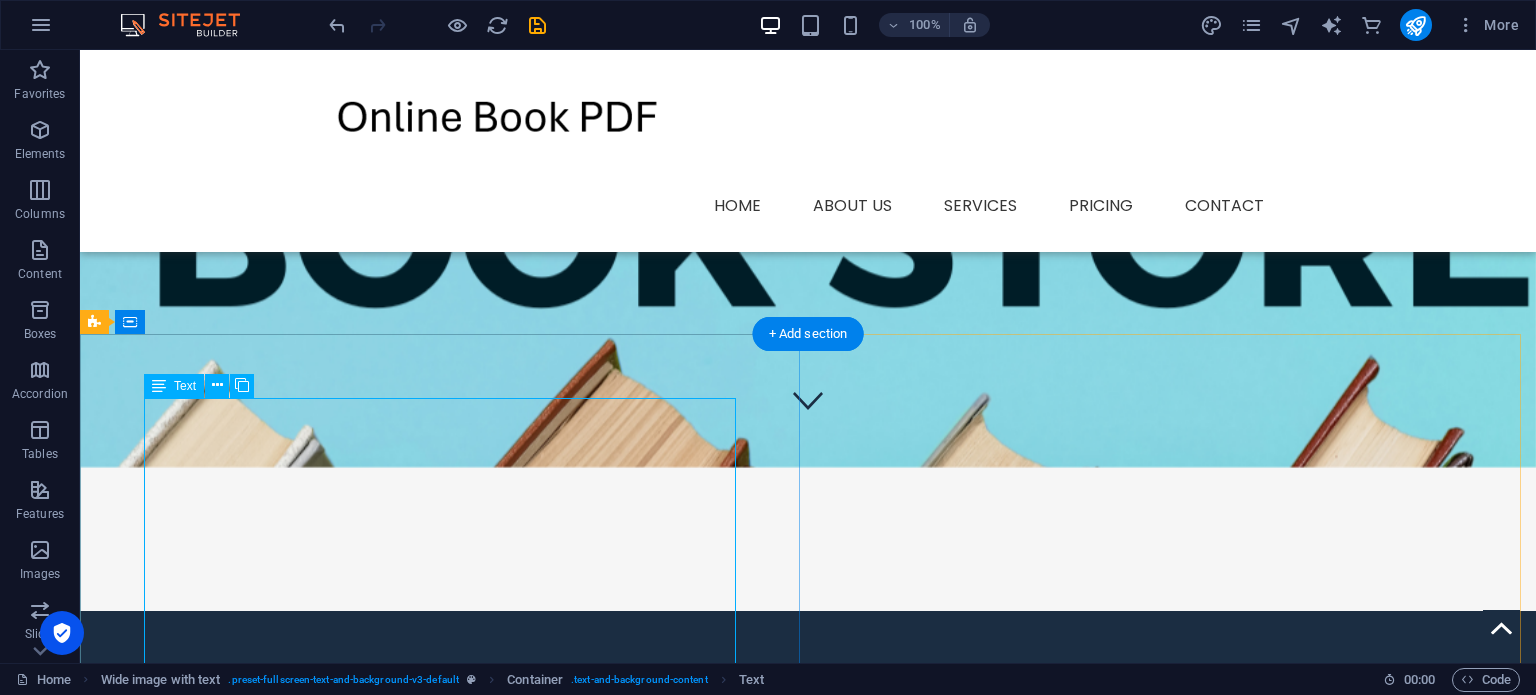 click on "আমাদের এখানে সকল ধরনের ডিপ্লোমা অল সেমিস্টারের বইগুলো পেয়ে যাবে" at bounding box center (808, 760) 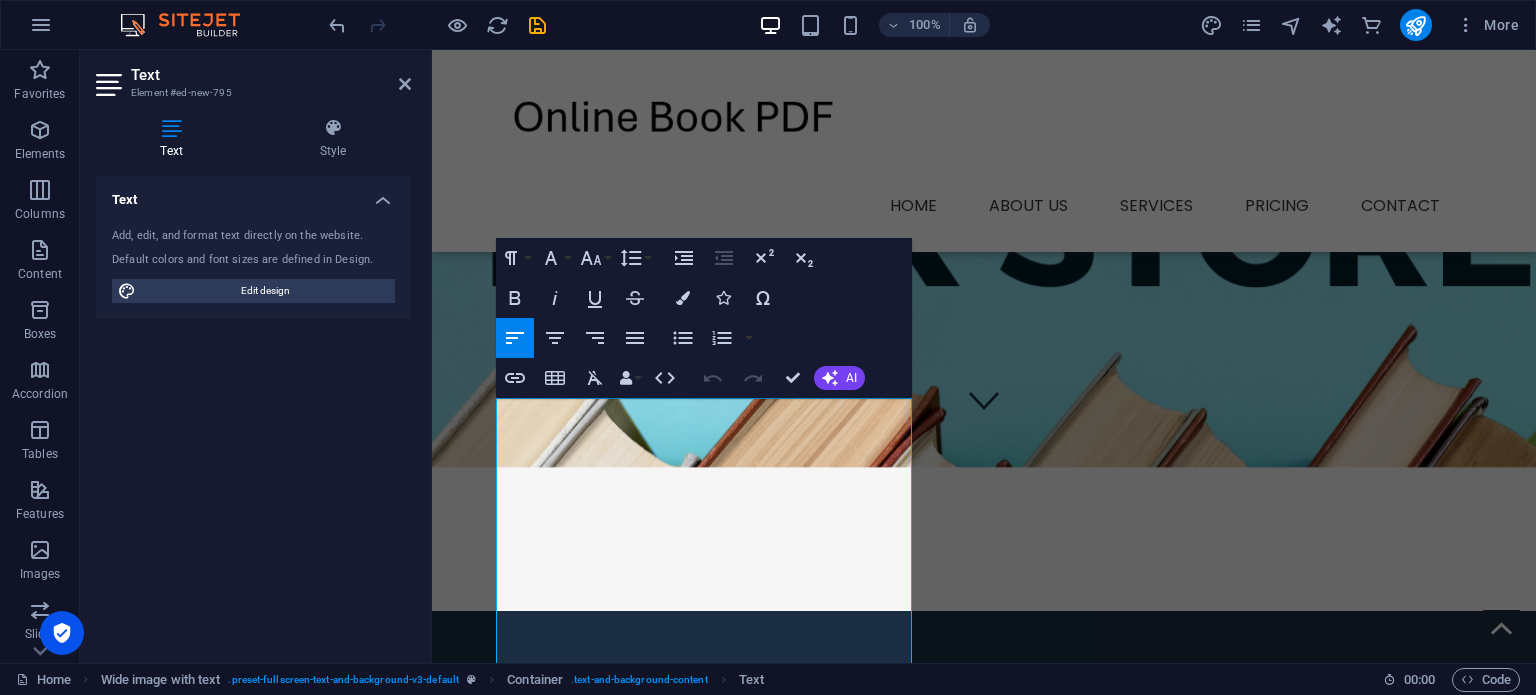 click on "Paragraph Format Normal Heading 1 Heading 2 Heading 3 Heading 4 Heading 5 Heading 6 Code Font Family Arial [US_STATE] Impact Tahoma Times New Roman Verdana Poppins Font Size 8 9 10 11 12 14 18 24 30 36 48 60 72 96 Line Height Default Single 1.15 1.5 Double" at bounding box center (575, 258) 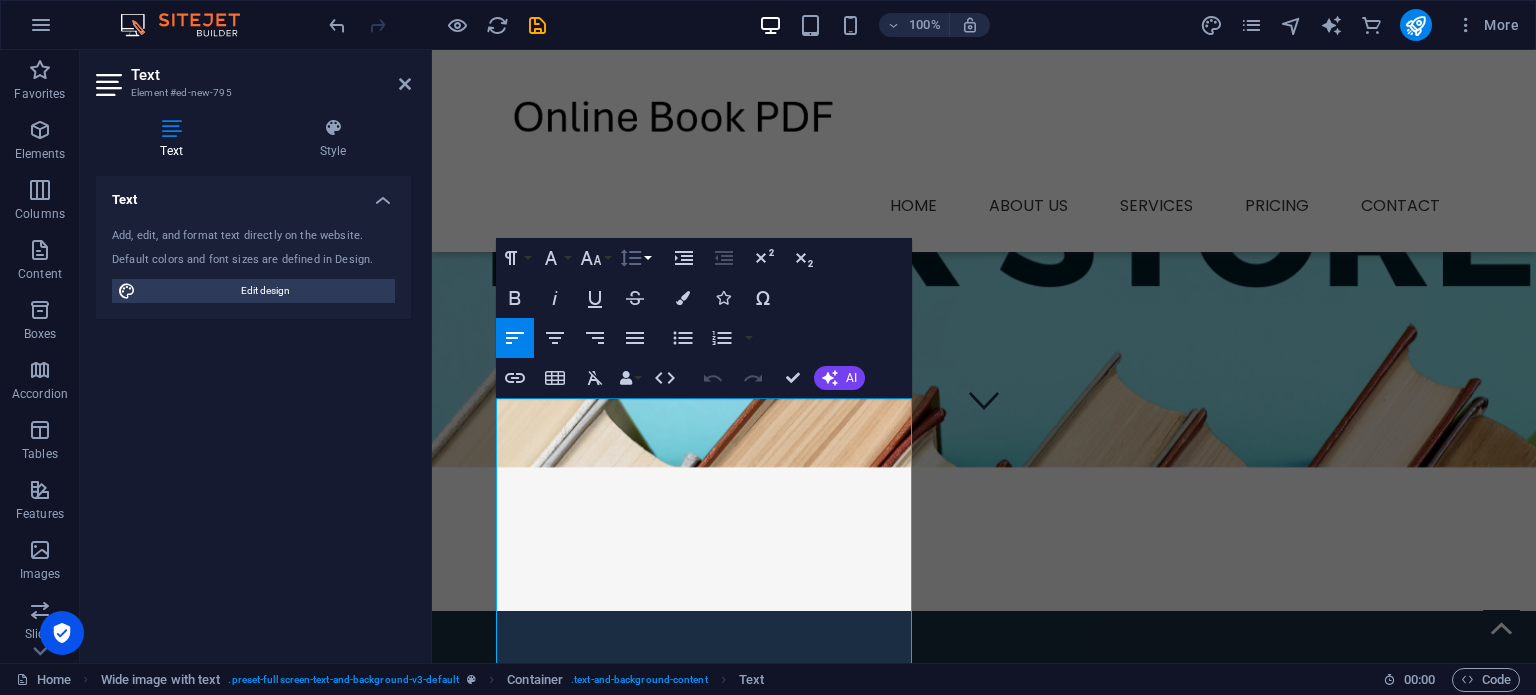 click on "Line Height" at bounding box center [635, 258] 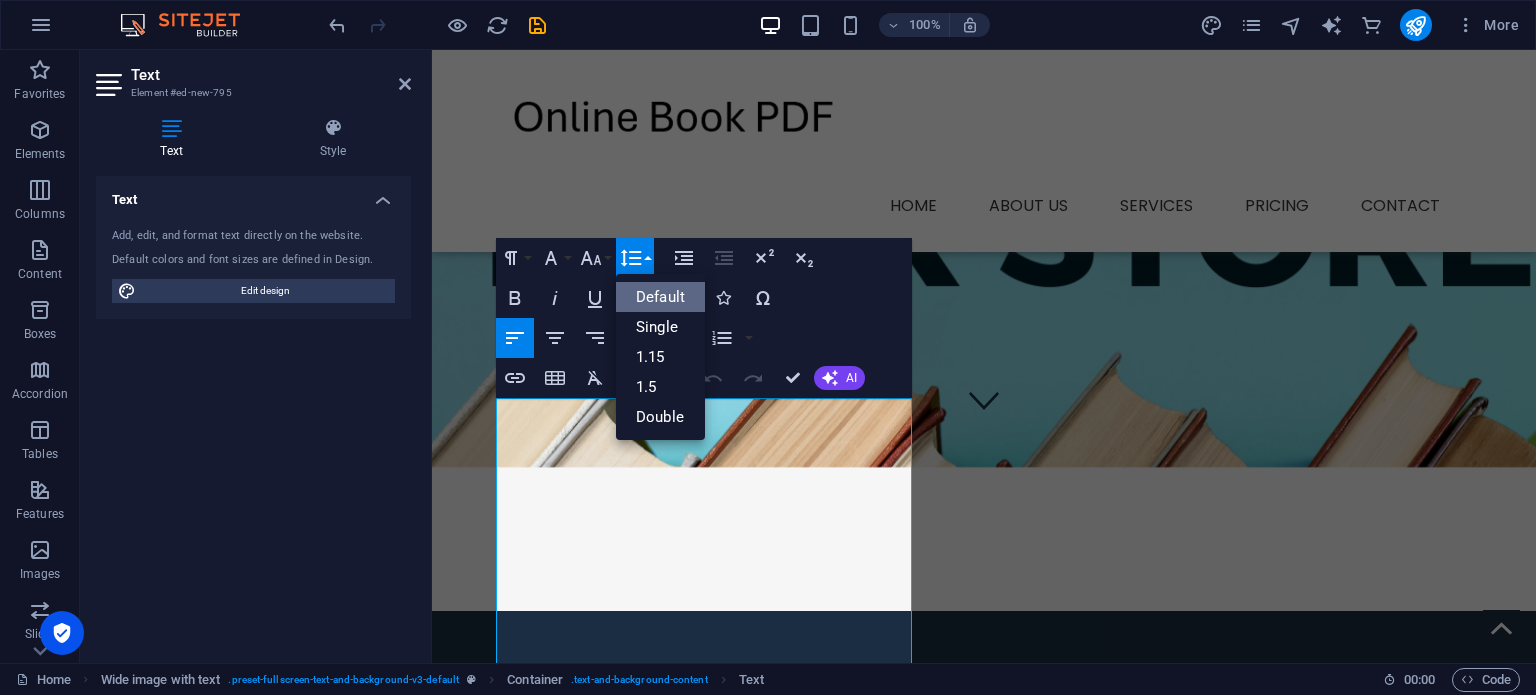 scroll, scrollTop: 0, scrollLeft: 0, axis: both 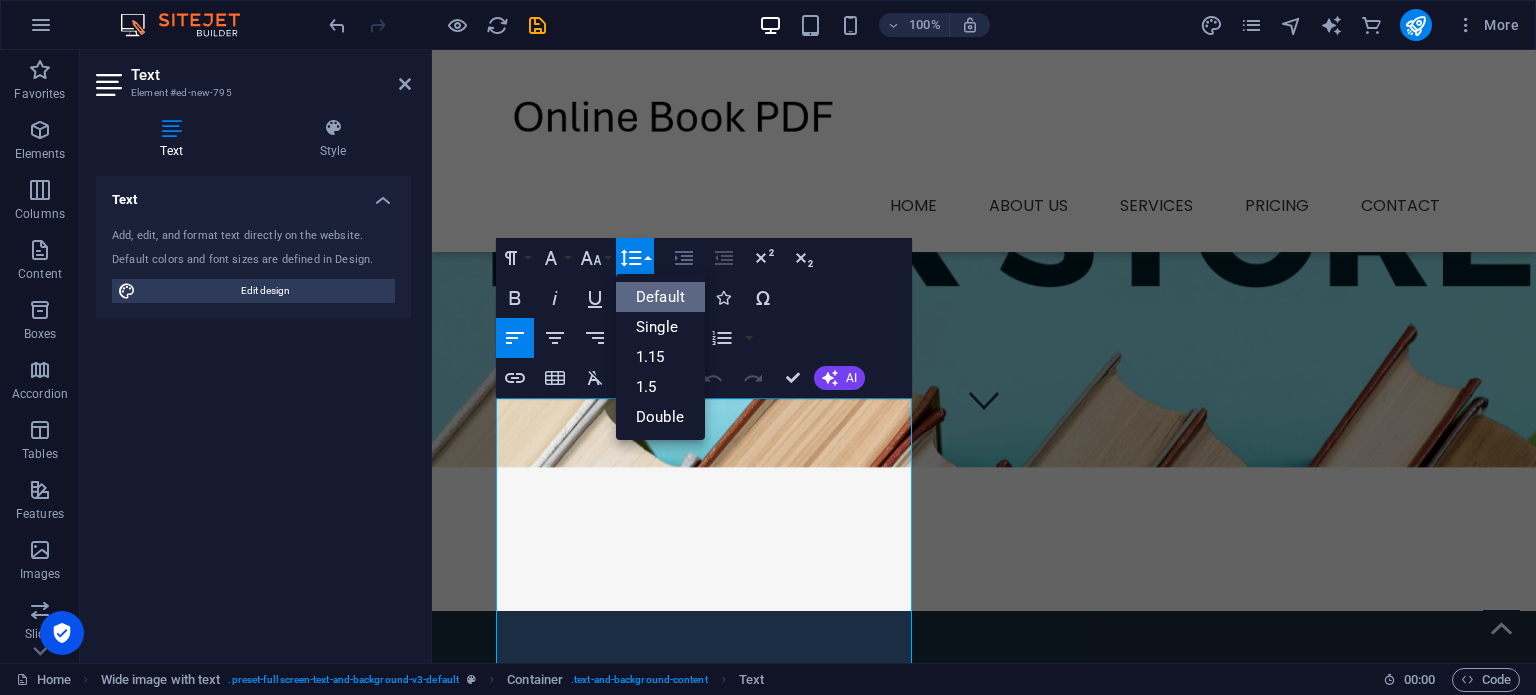 click 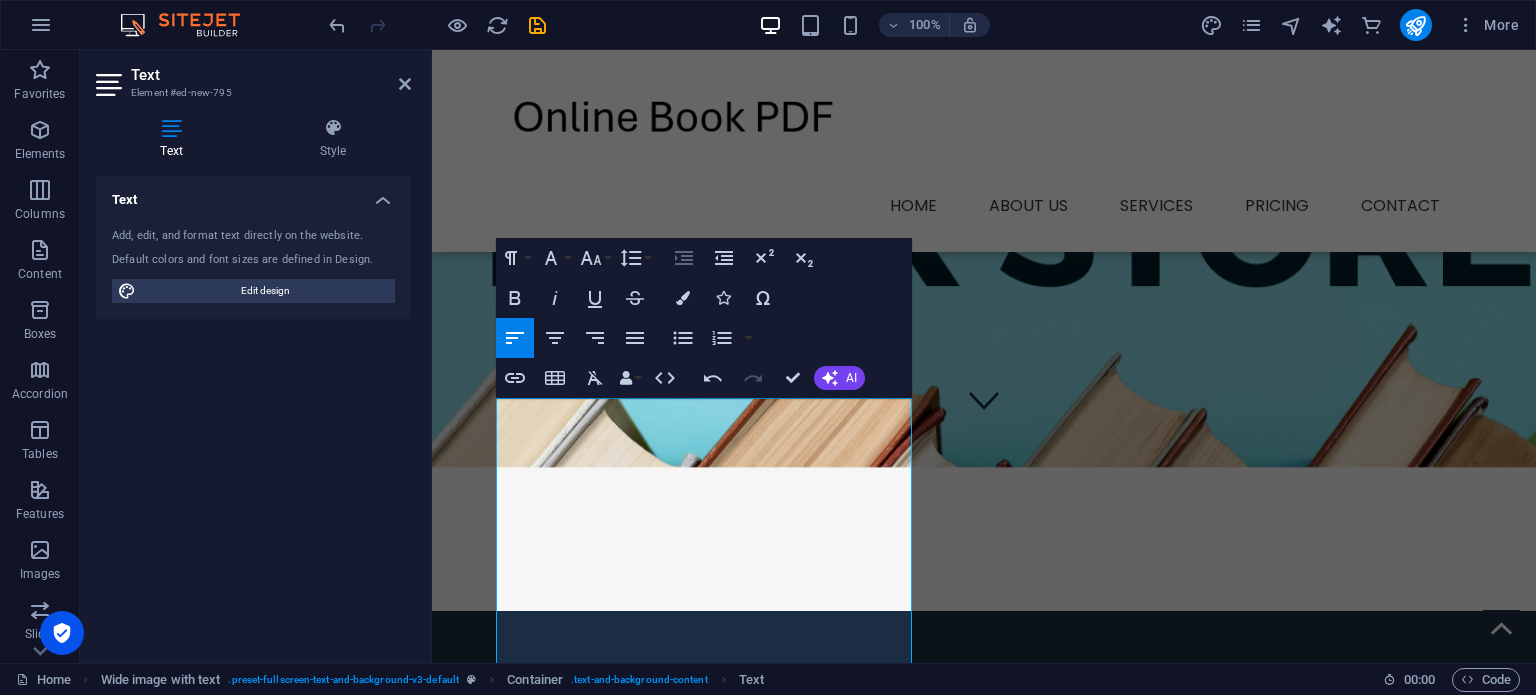 click 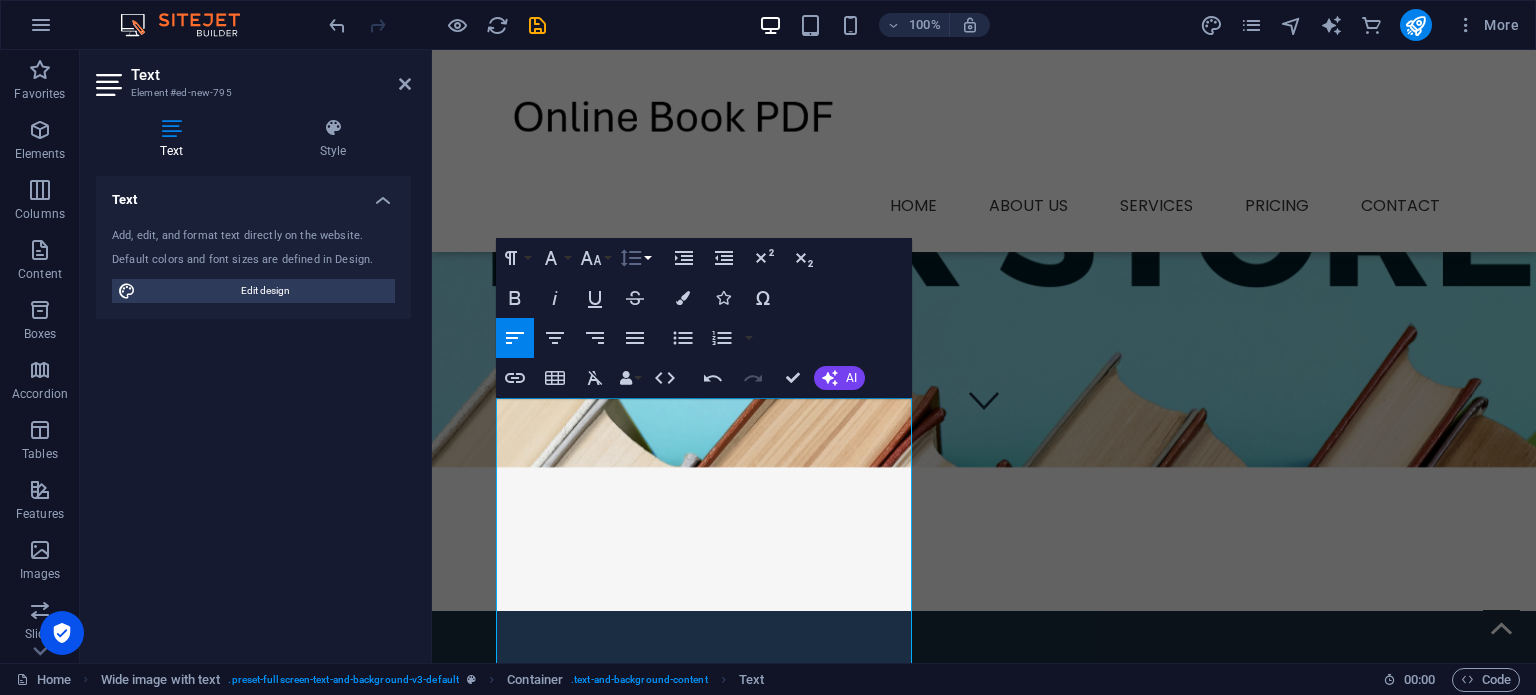 click 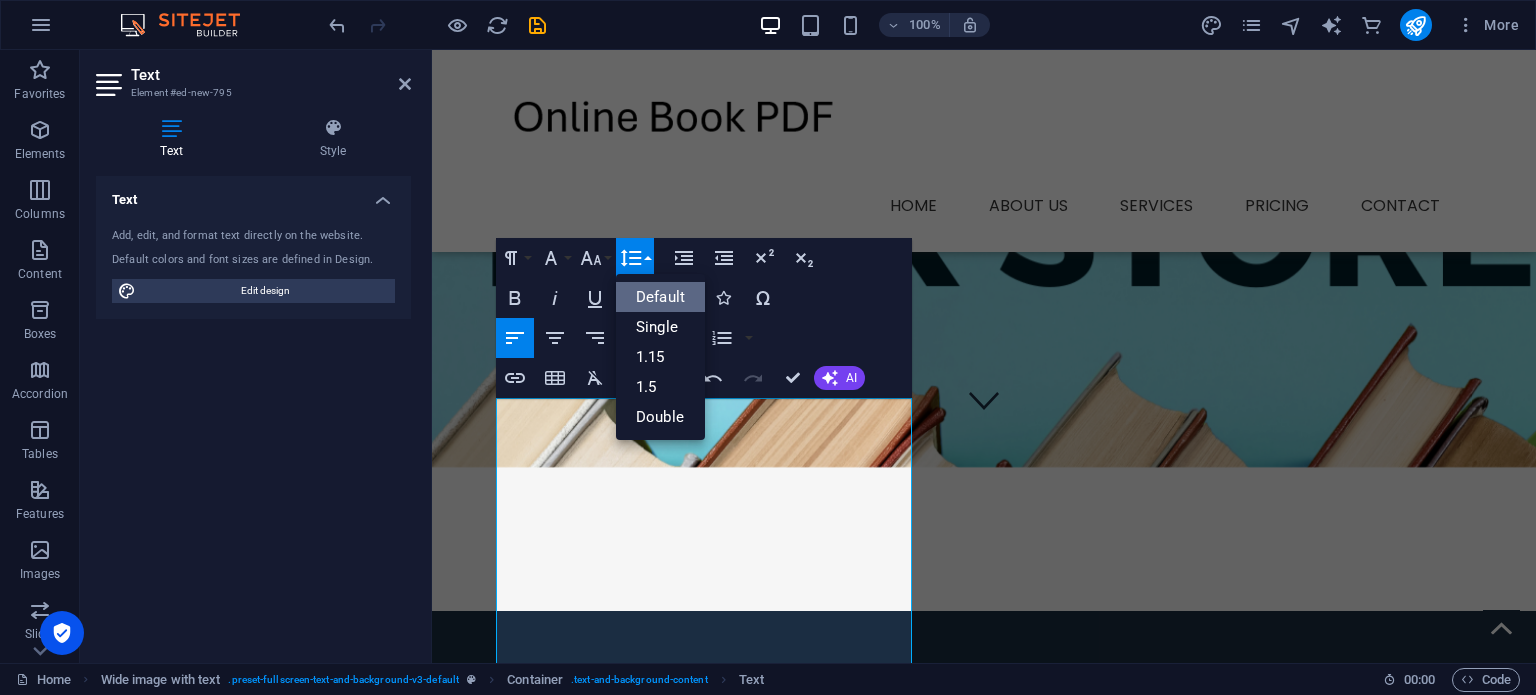 scroll, scrollTop: 0, scrollLeft: 0, axis: both 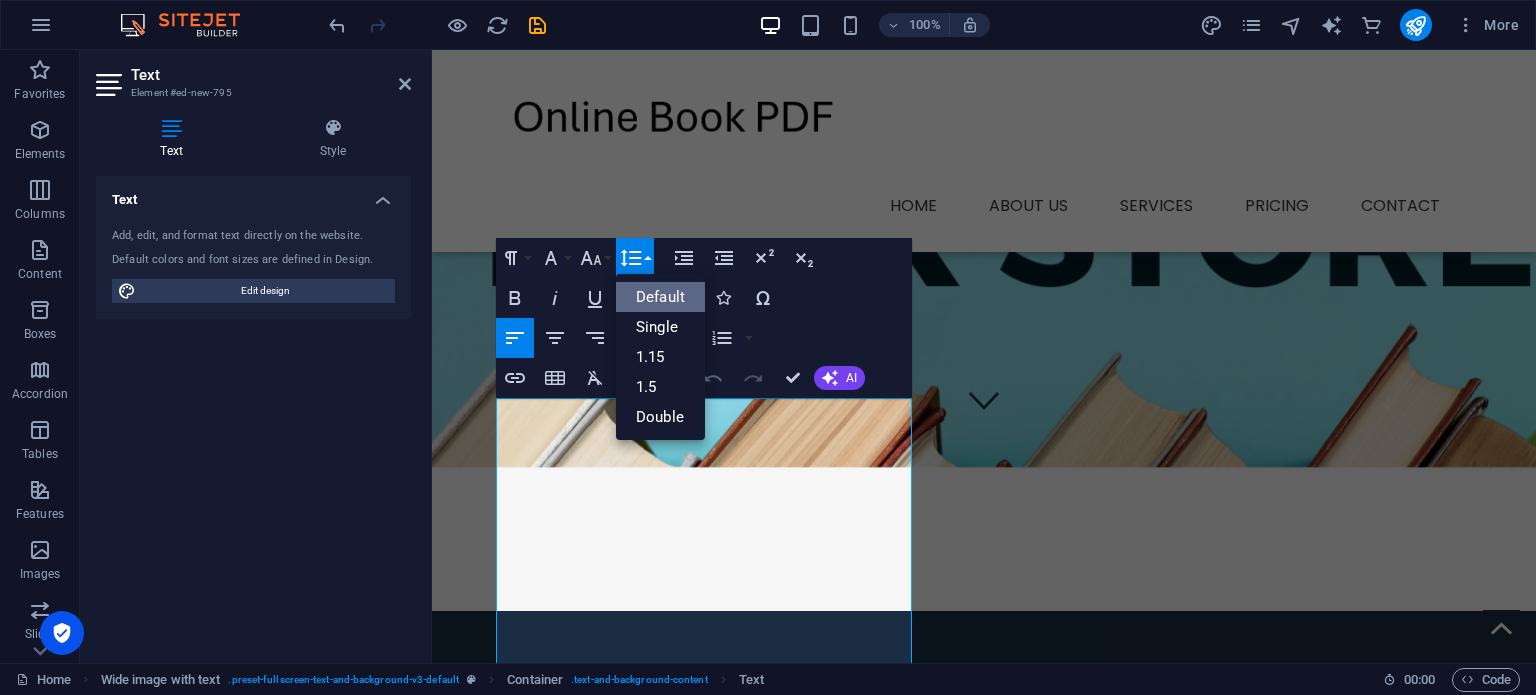 click 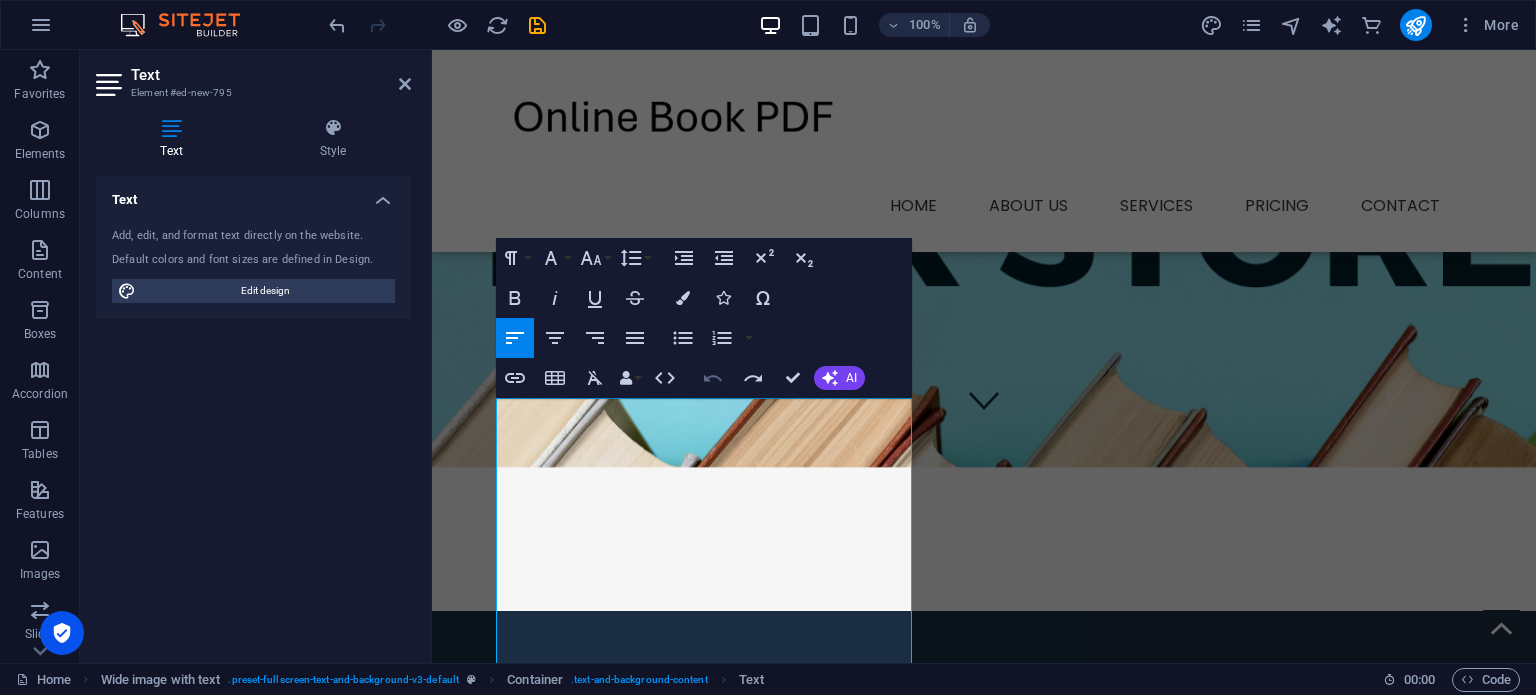 click 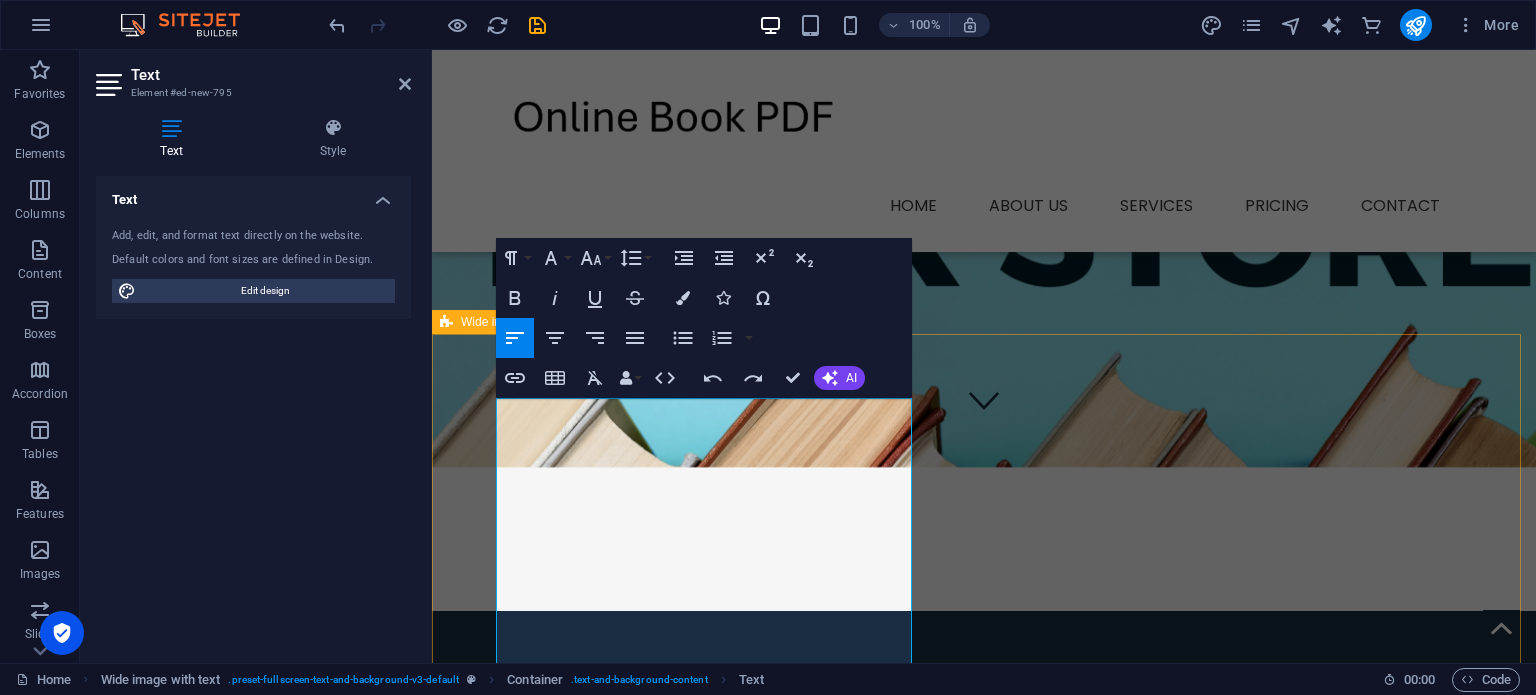 click on "আমাদের এখানে সকল ধরনের ডিপ্লোমা অল সেমিস্টারের বইগুলো পেয়ে যাবে" at bounding box center (984, 760) 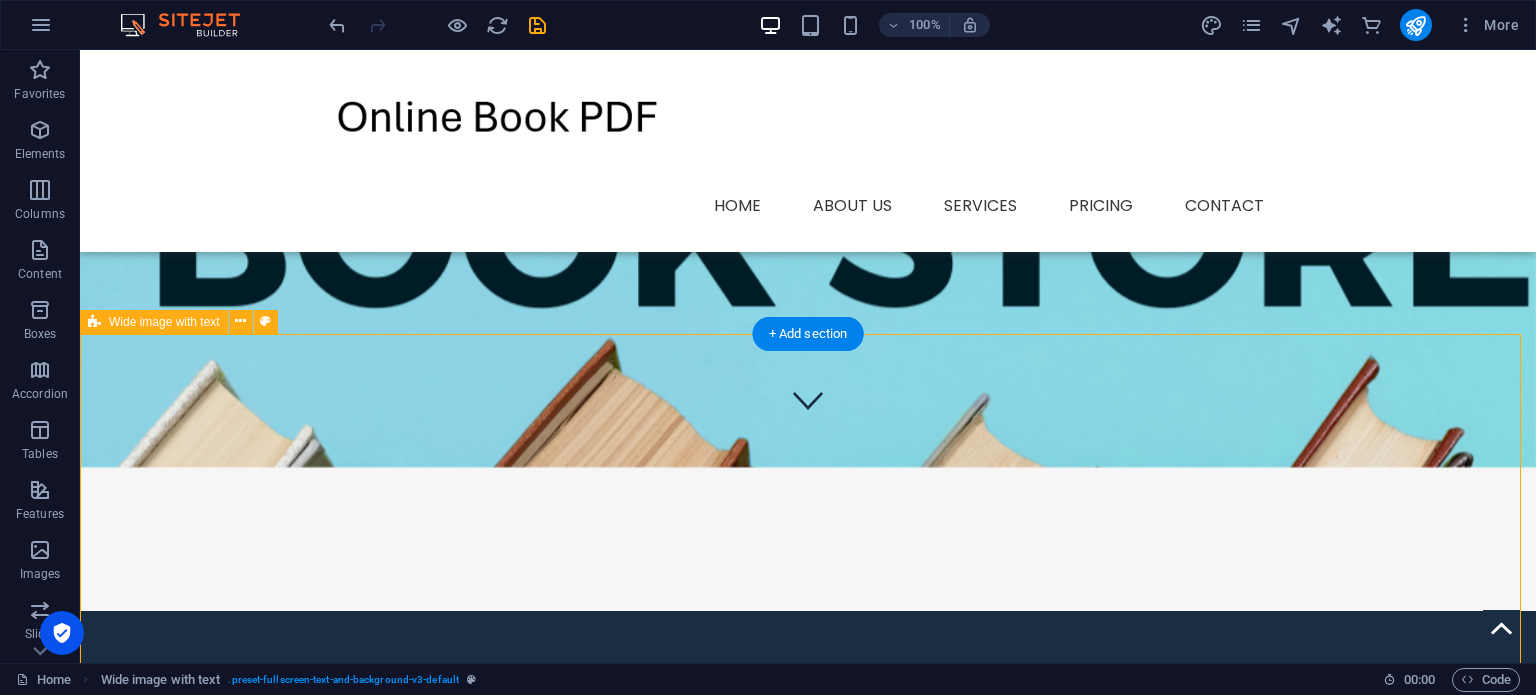 click on "আমাদের এখানে সকল ধরনের ডিপ্লোমা অল সেমিস্টারের বইগুলো পেয়ে যাবে" at bounding box center (808, 760) 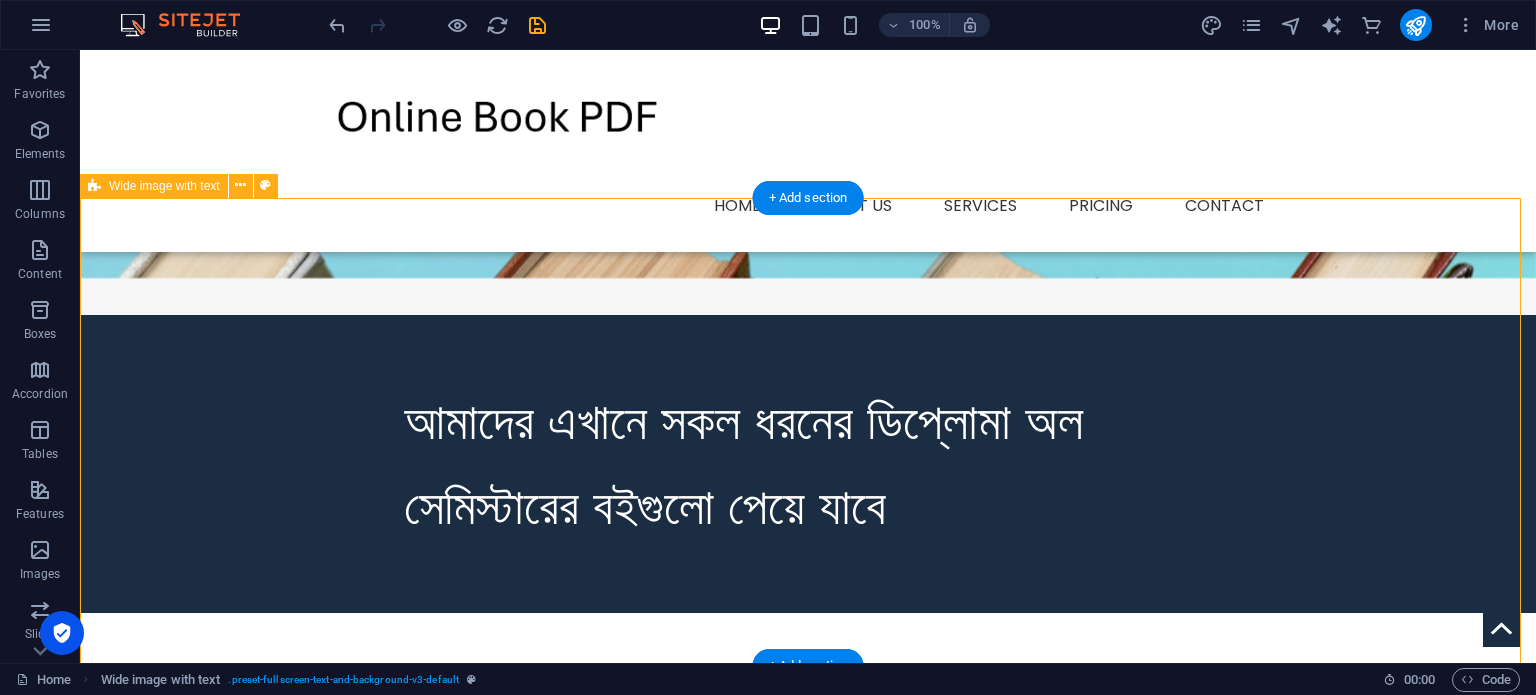 scroll, scrollTop: 537, scrollLeft: 0, axis: vertical 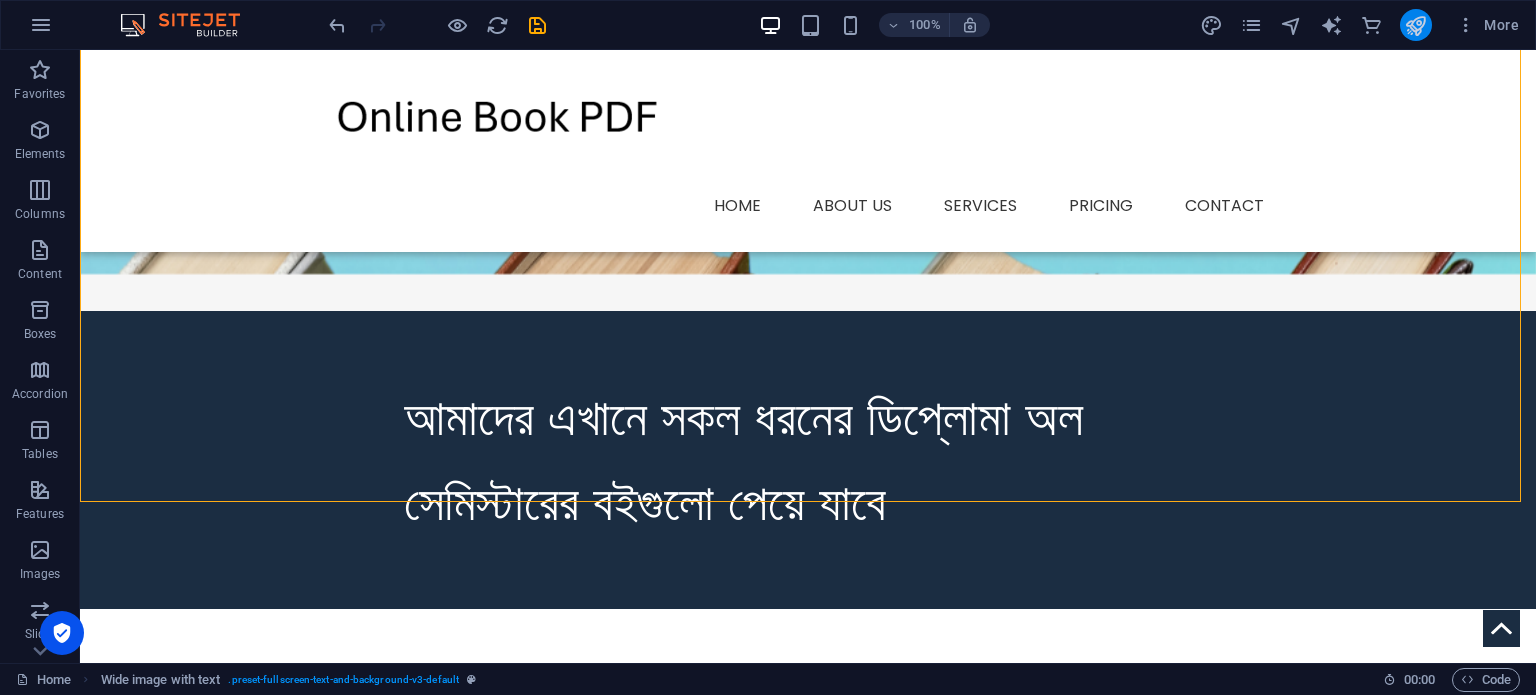 click at bounding box center (1416, 25) 